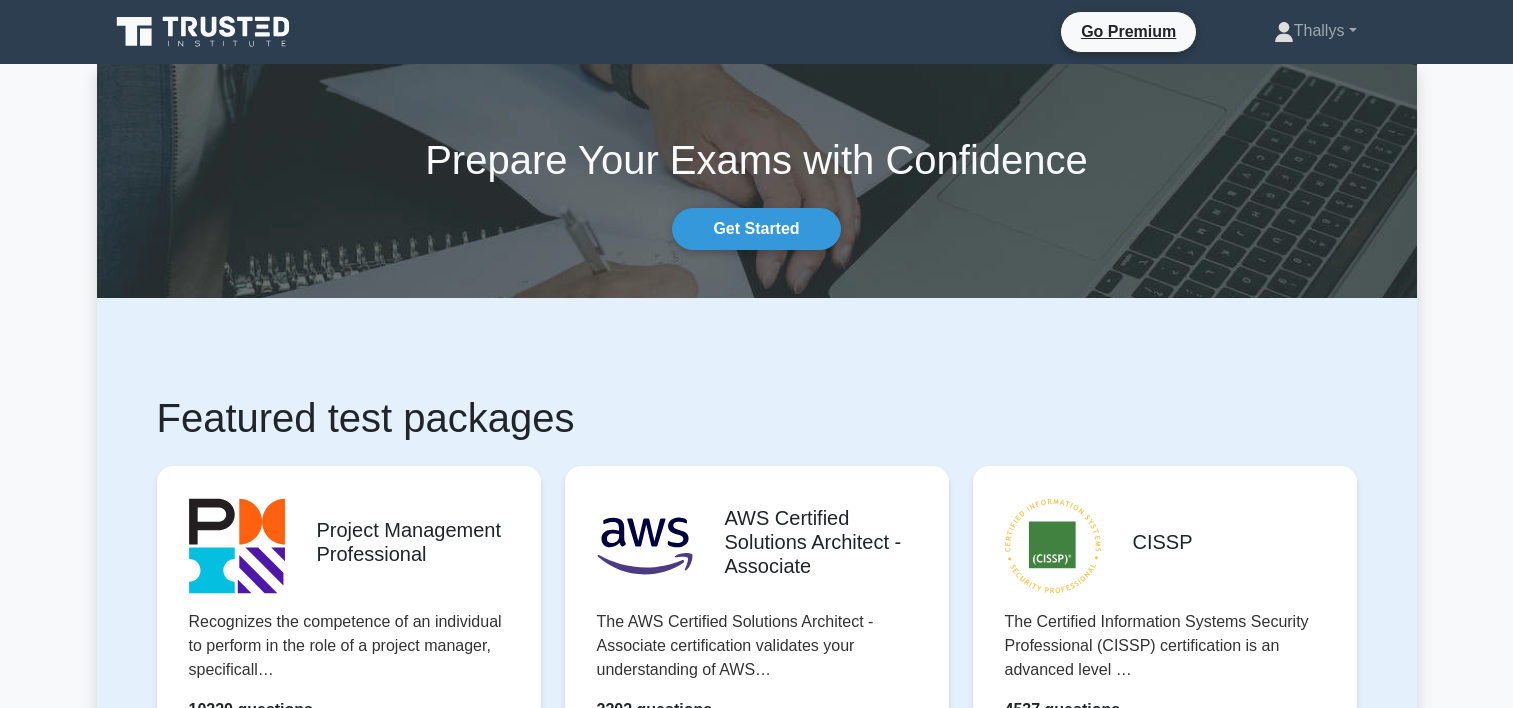 scroll, scrollTop: 0, scrollLeft: 0, axis: both 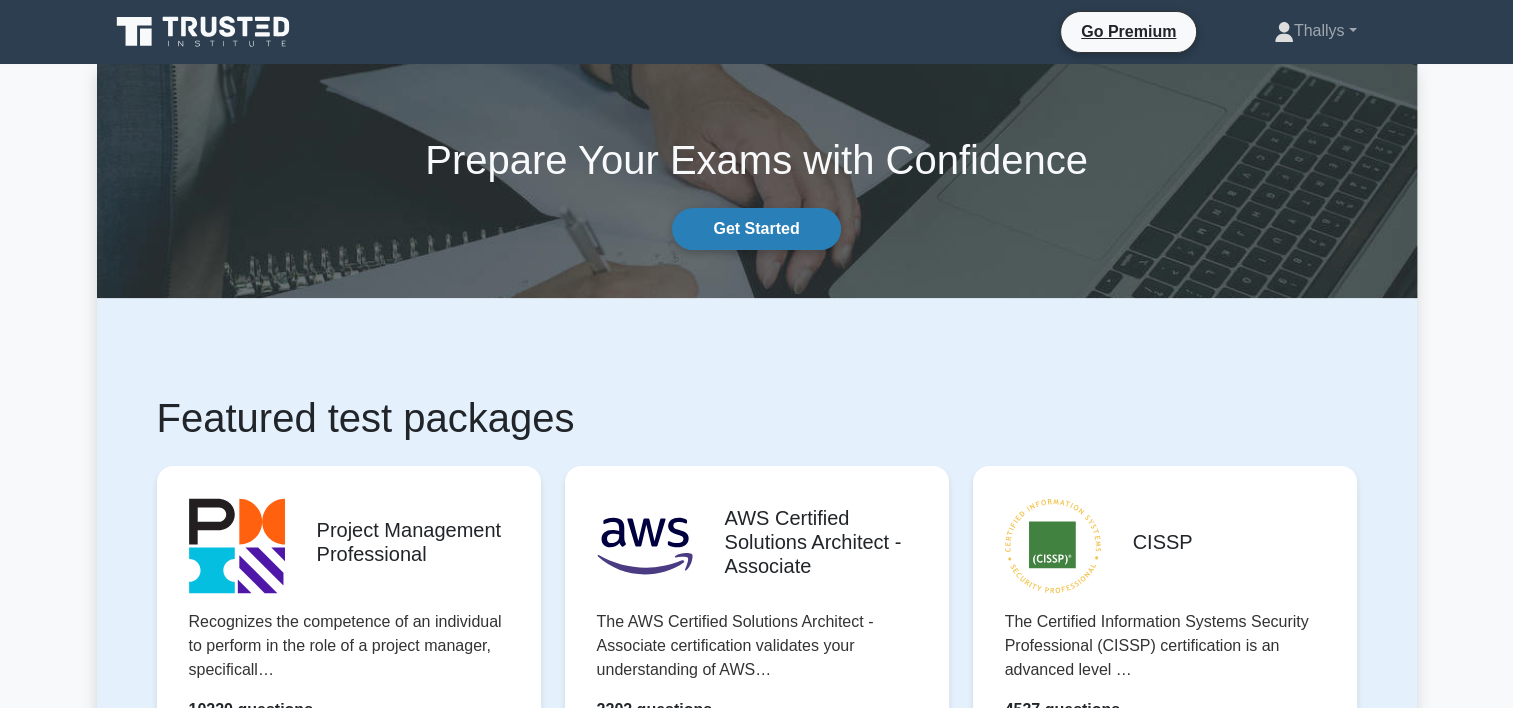 click on "Get Started" at bounding box center (756, 229) 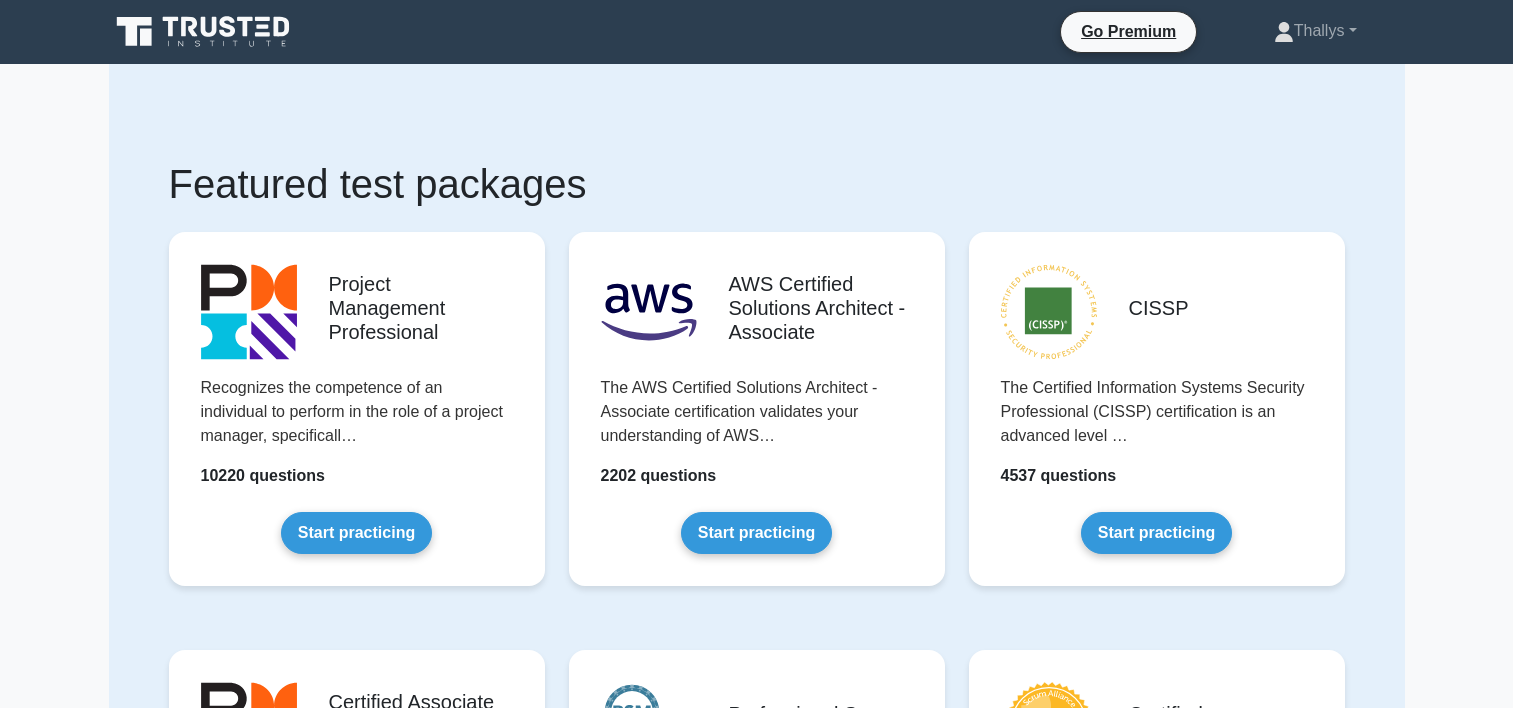 scroll, scrollTop: 0, scrollLeft: 0, axis: both 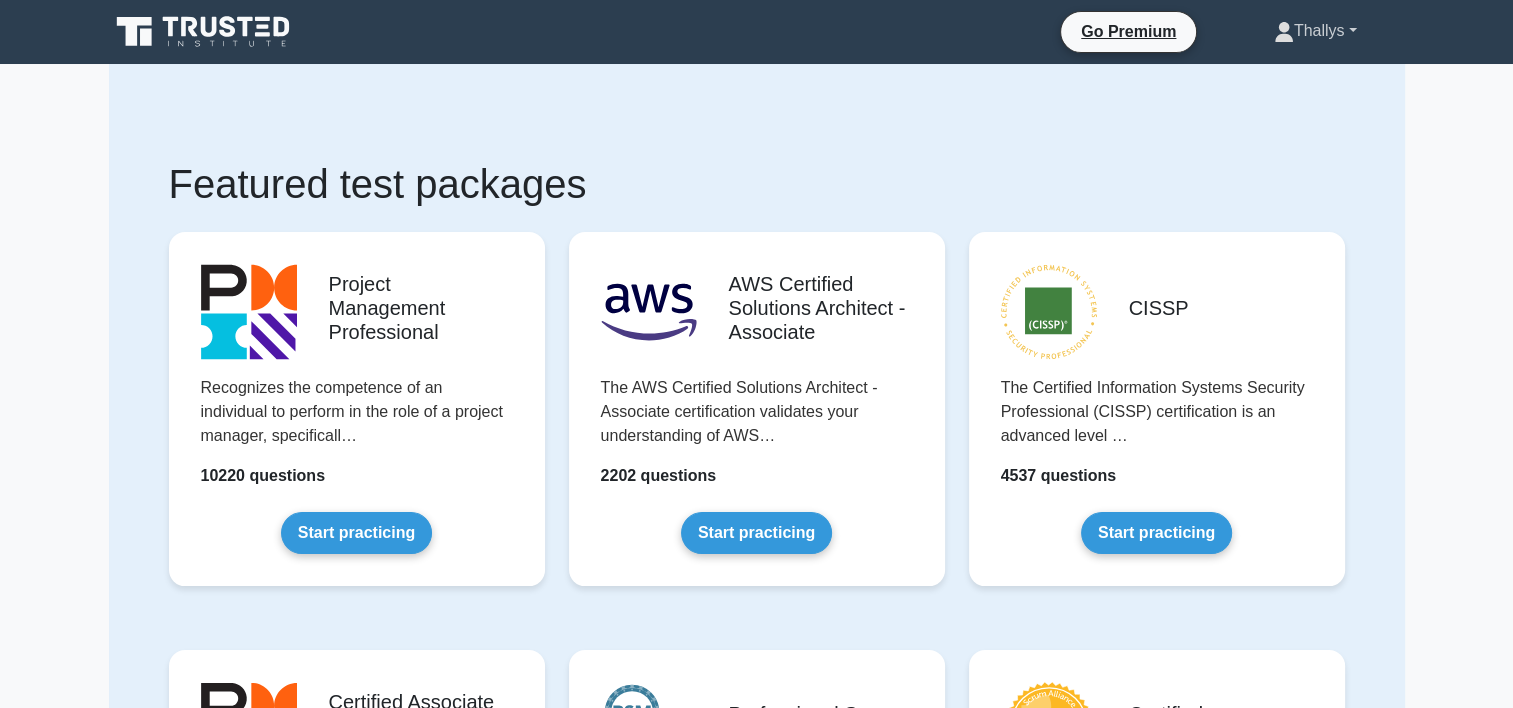 click on "Thallys" at bounding box center [1315, 31] 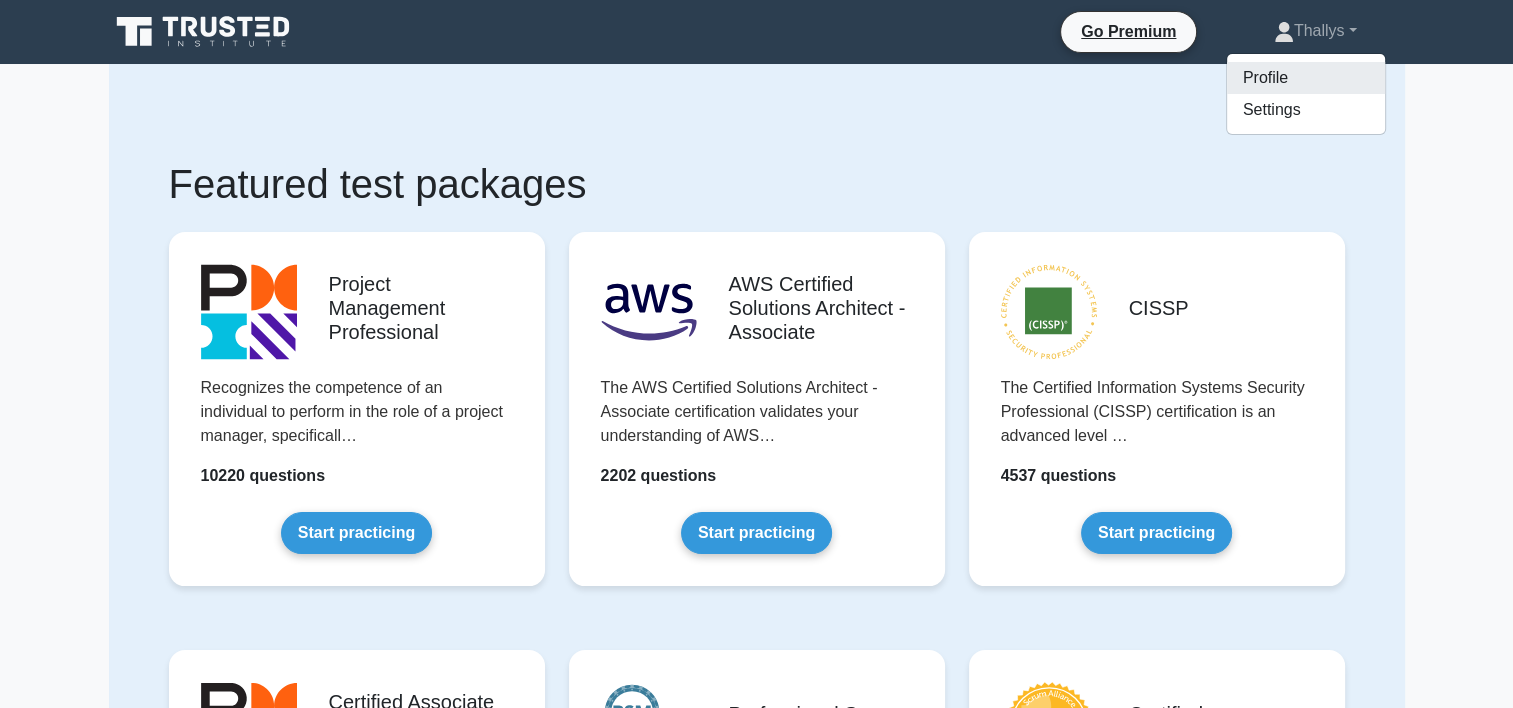 click on "Profile" at bounding box center [1306, 78] 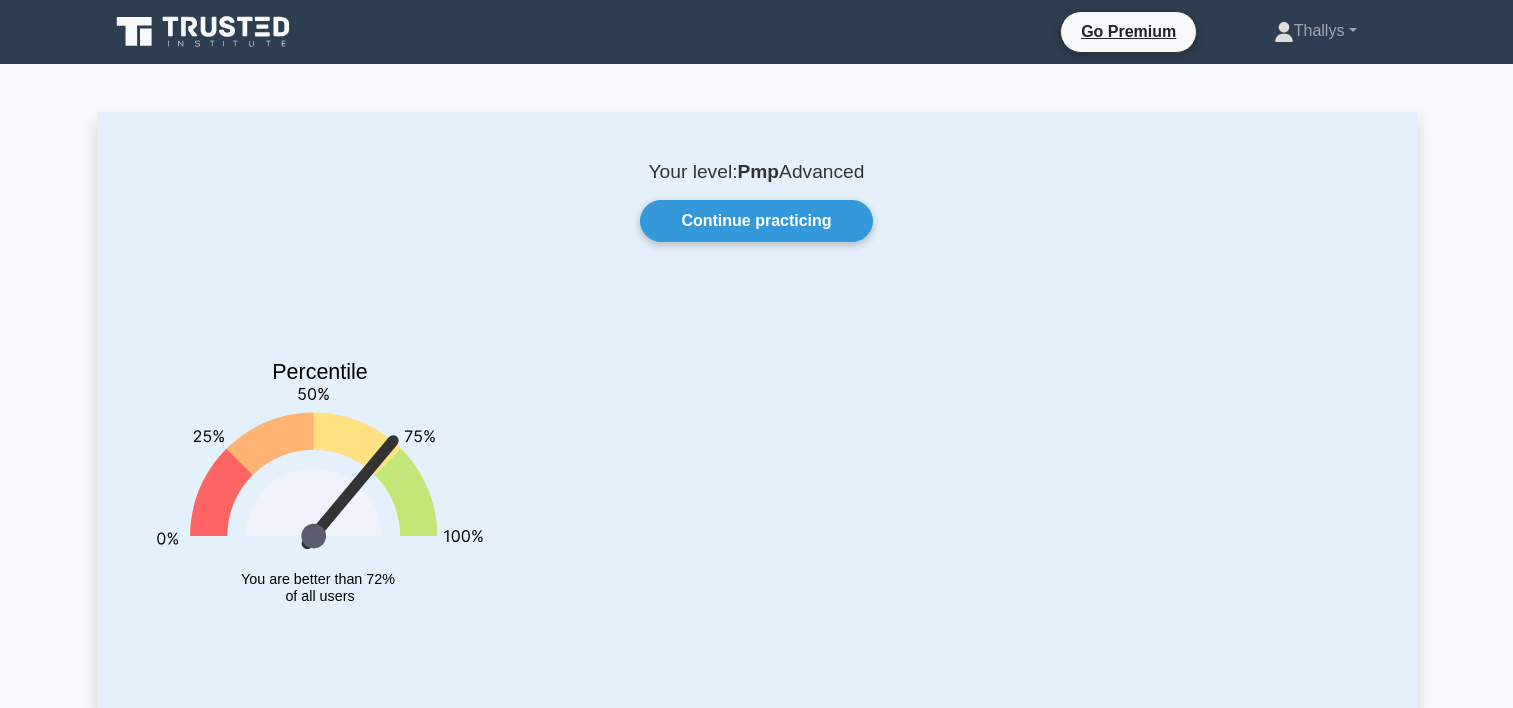 scroll, scrollTop: 0, scrollLeft: 0, axis: both 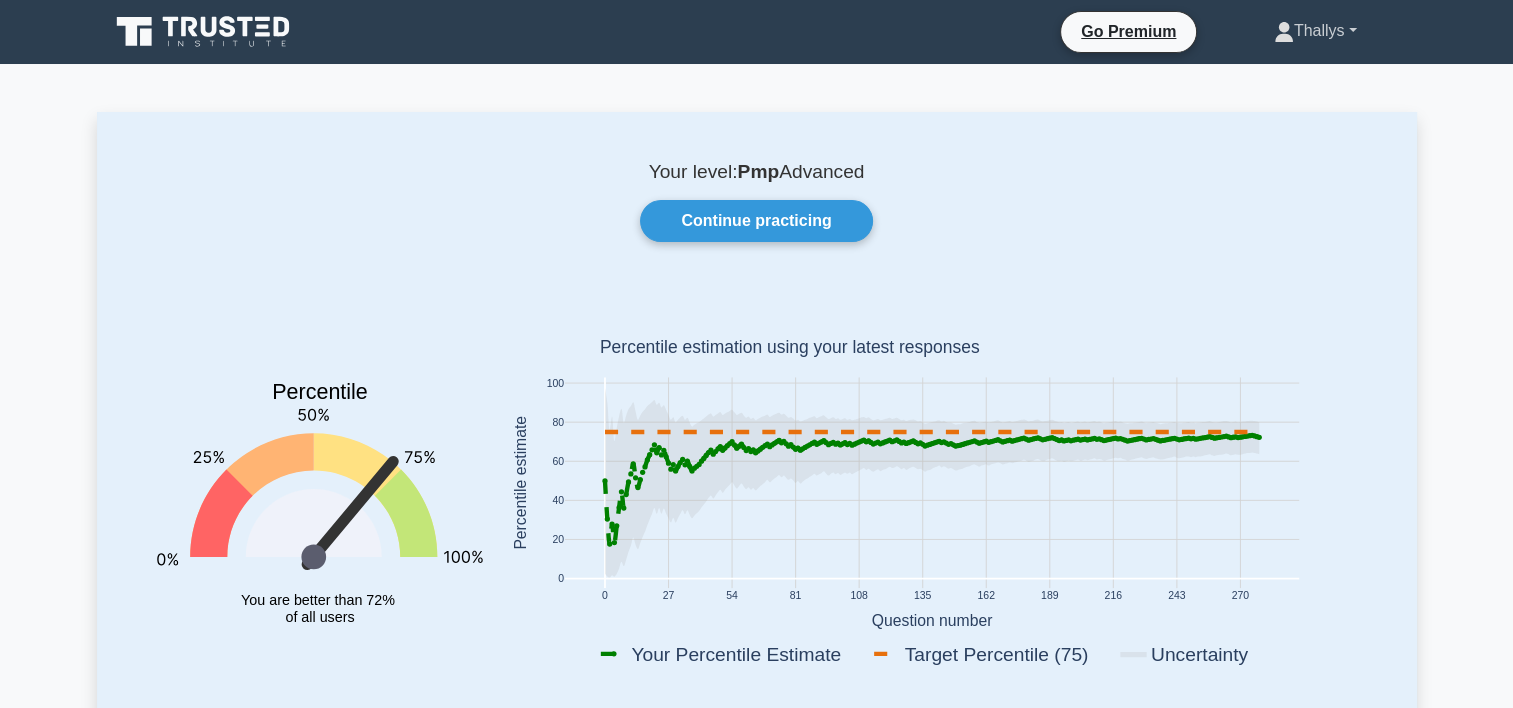 click on "Thallys" at bounding box center (1315, 31) 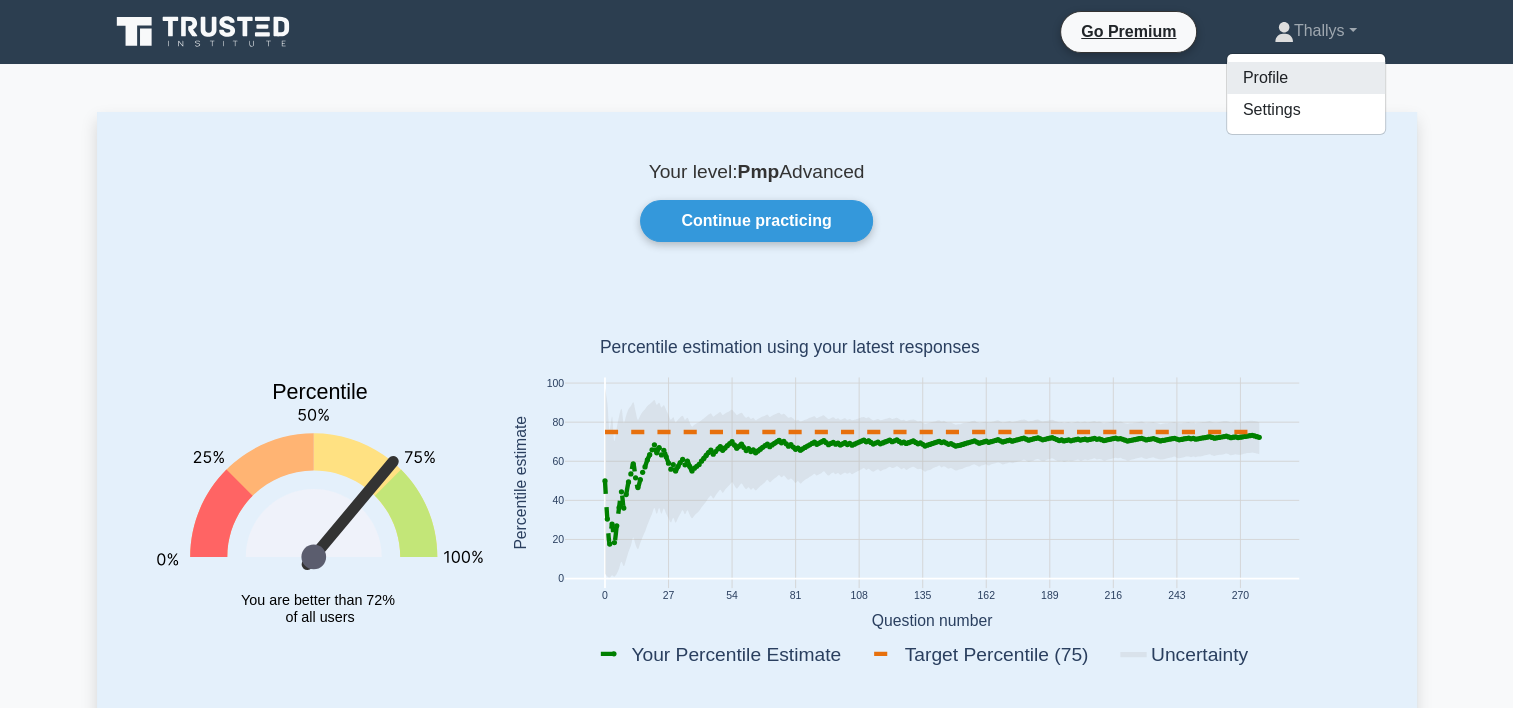 click on "Profile" at bounding box center [1306, 78] 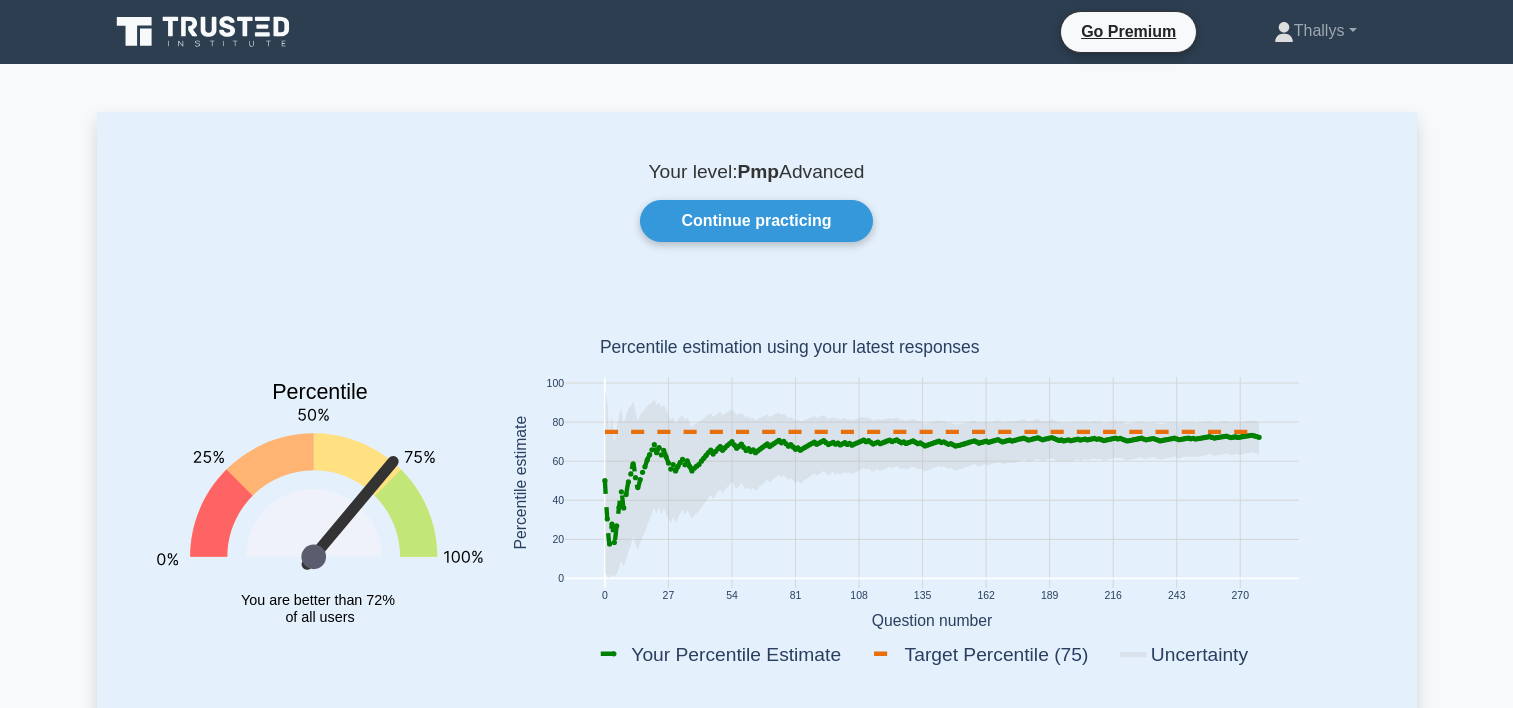 scroll, scrollTop: 0, scrollLeft: 0, axis: both 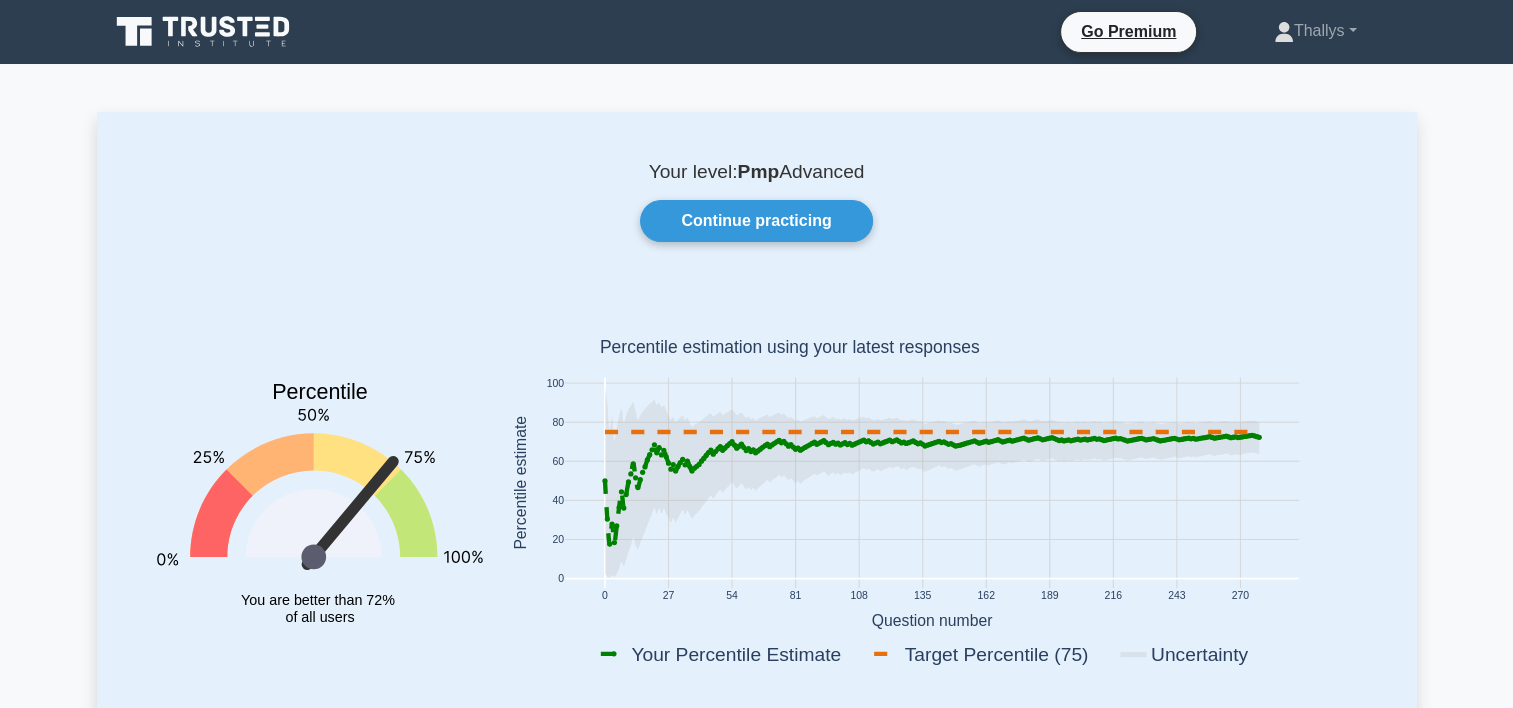 click on "Your level:
Pmp  Advanced
Continue practicing
Percentile
You are better than 72%
of all  users
0 27 54 81 108 135 162 189 216 243 270 0 20 40 60 80" at bounding box center [756, 2110] 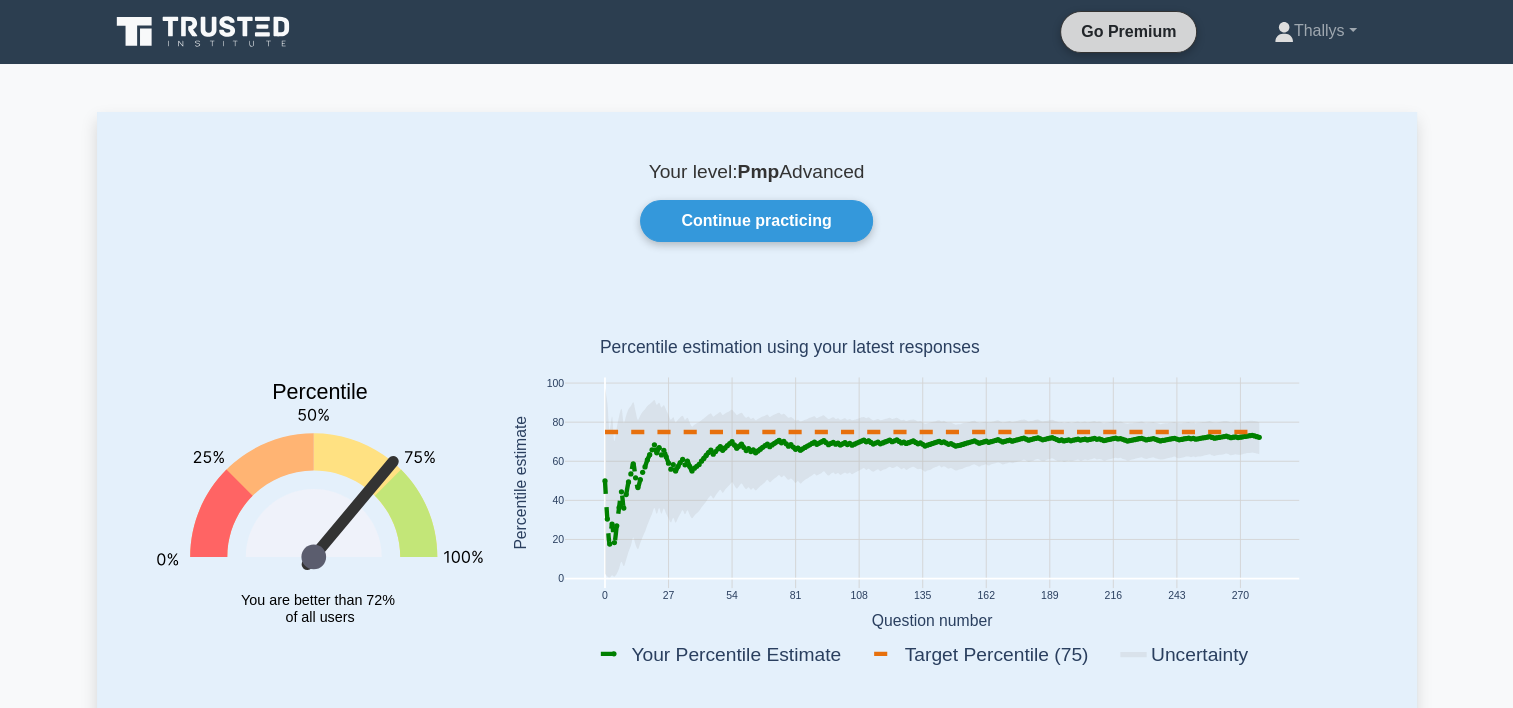 click on "Go Premium" at bounding box center [1128, 31] 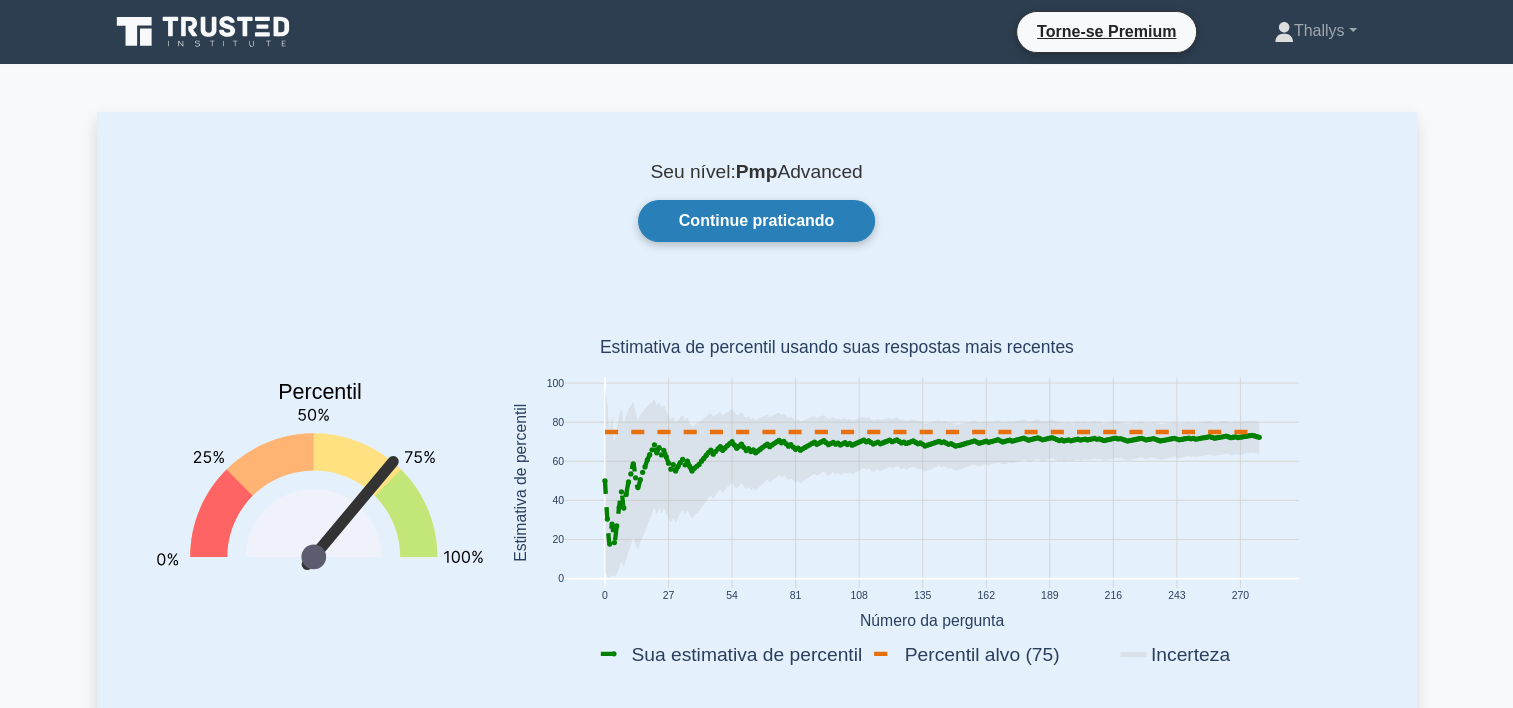 click on "Continue praticando" at bounding box center (757, 221) 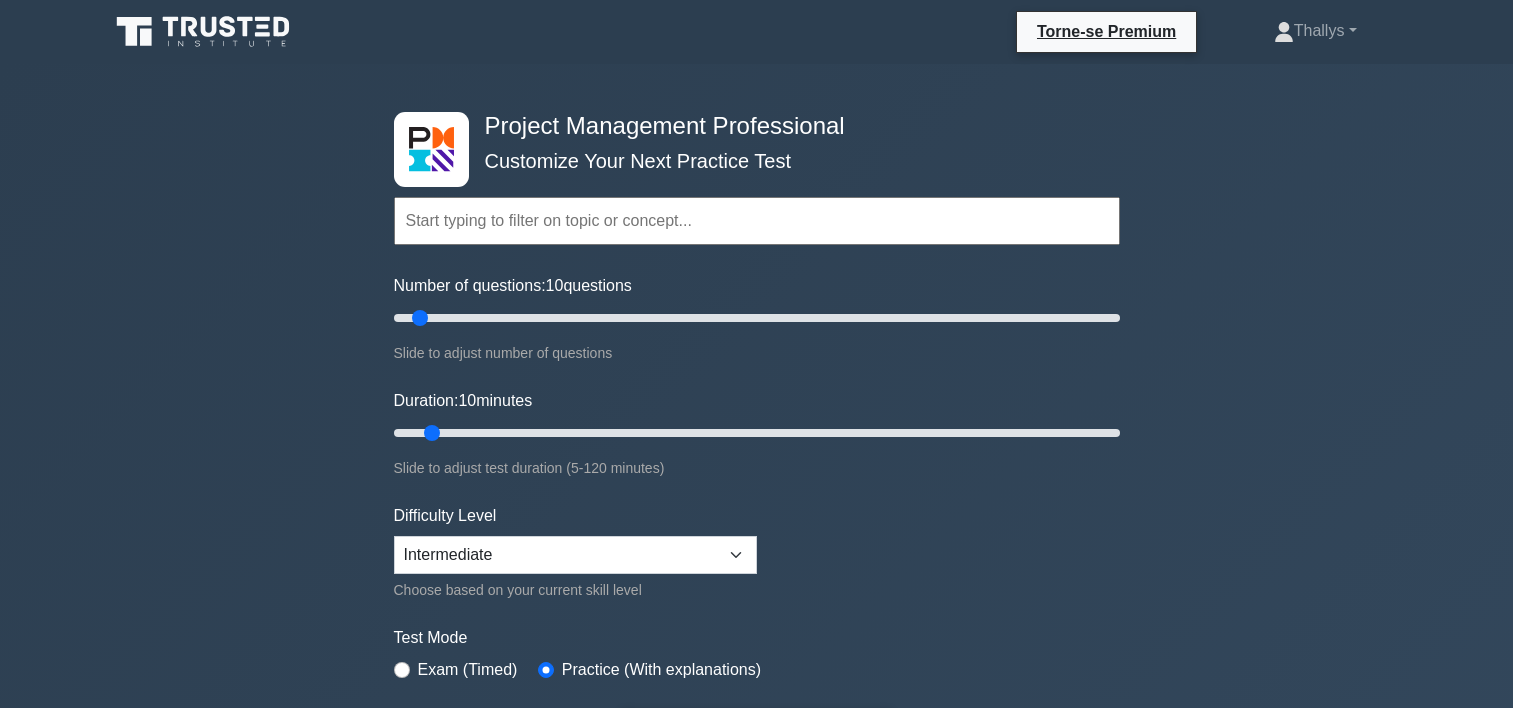 scroll, scrollTop: 0, scrollLeft: 0, axis: both 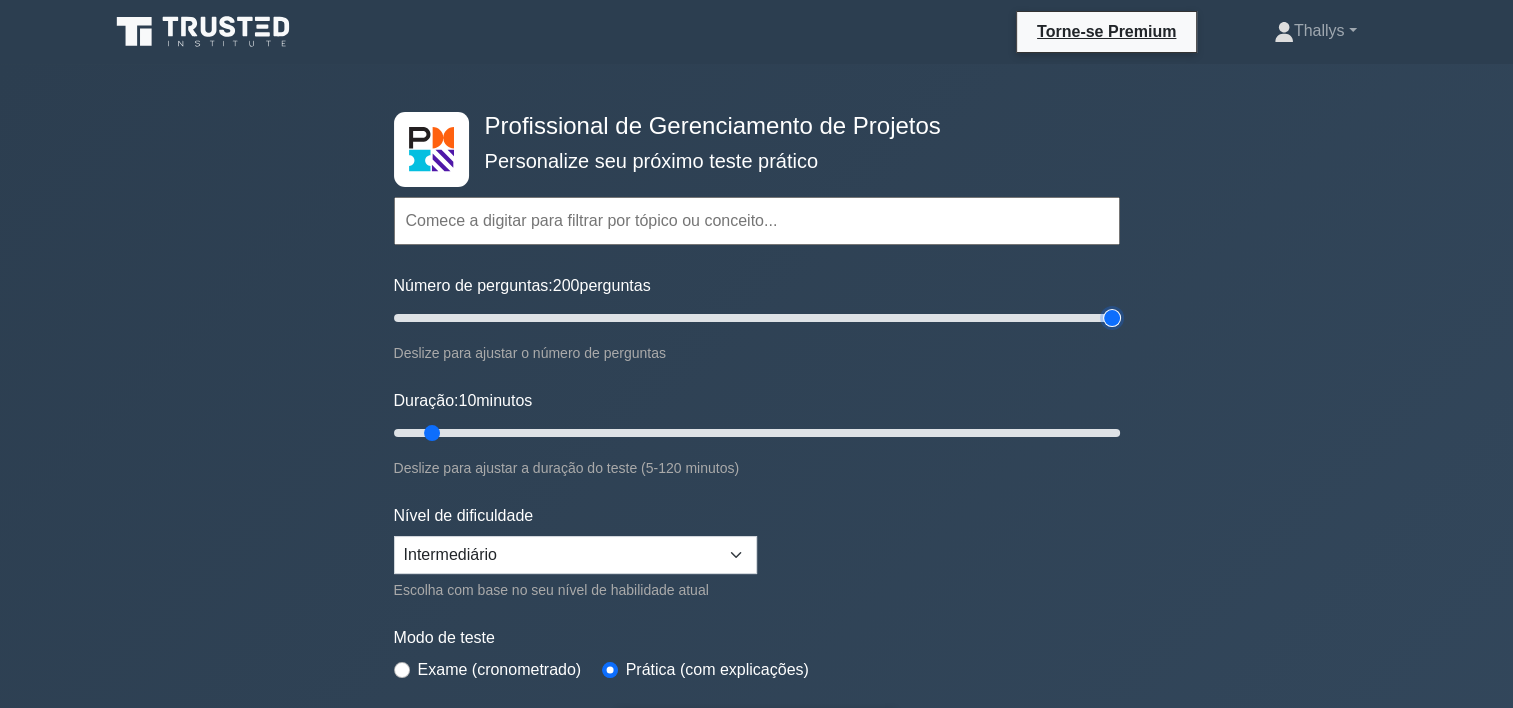 type on "200" 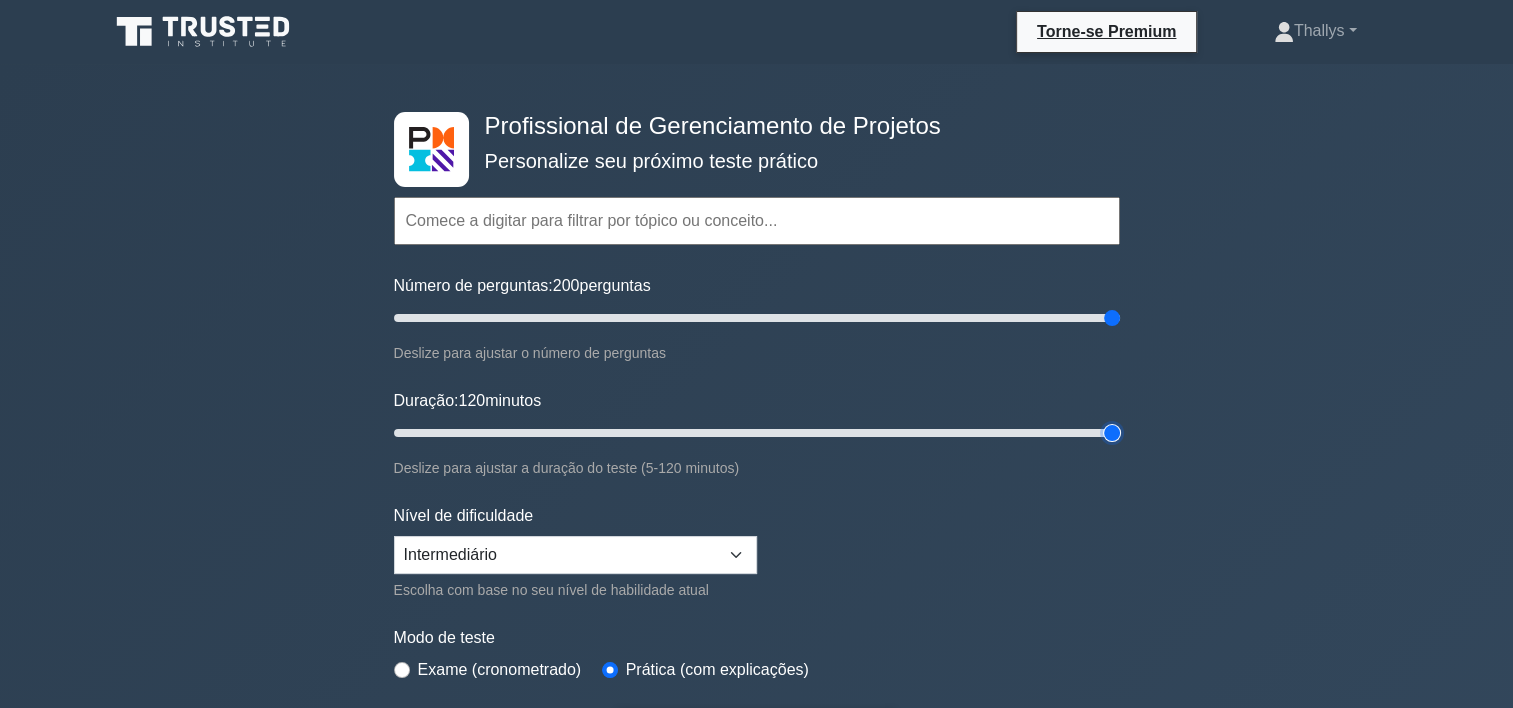 type on "120" 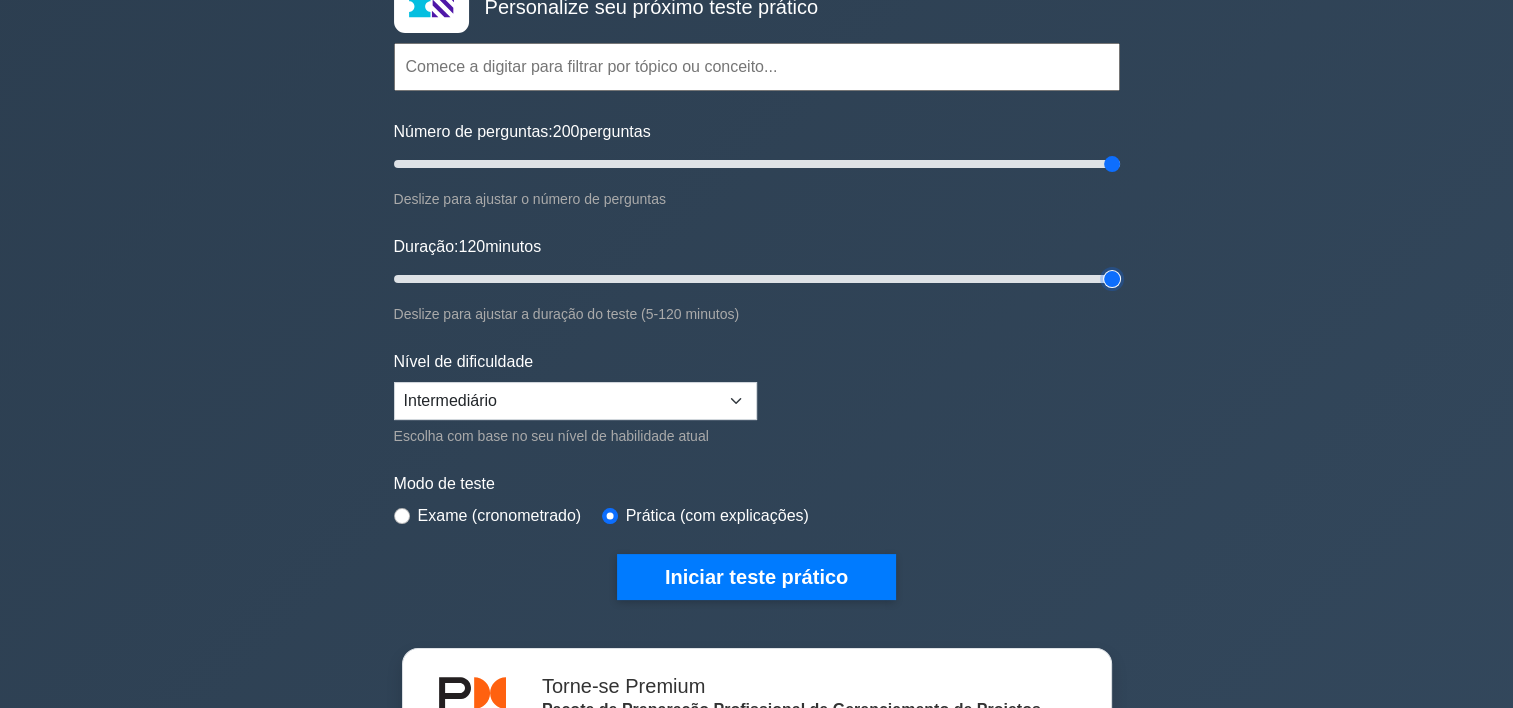scroll, scrollTop: 155, scrollLeft: 0, axis: vertical 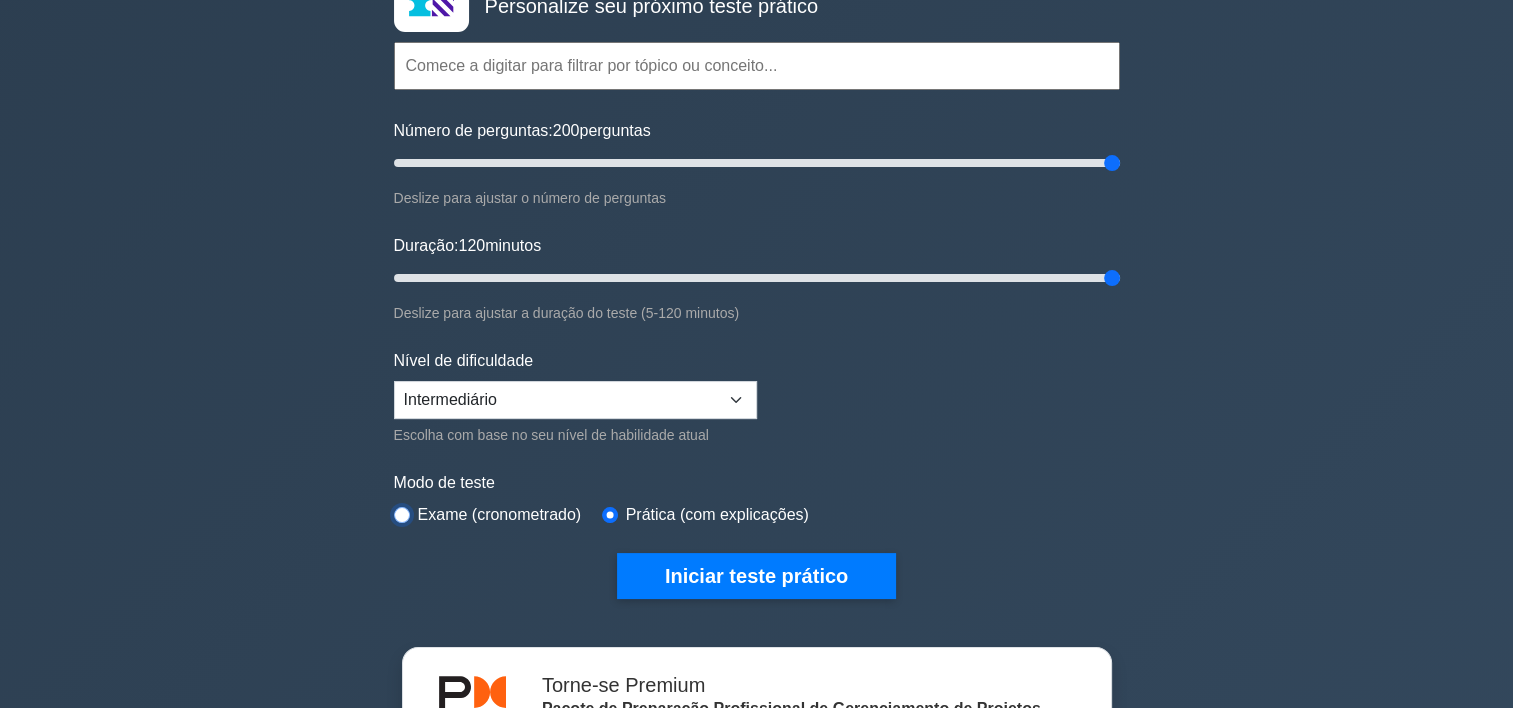click at bounding box center [402, 515] 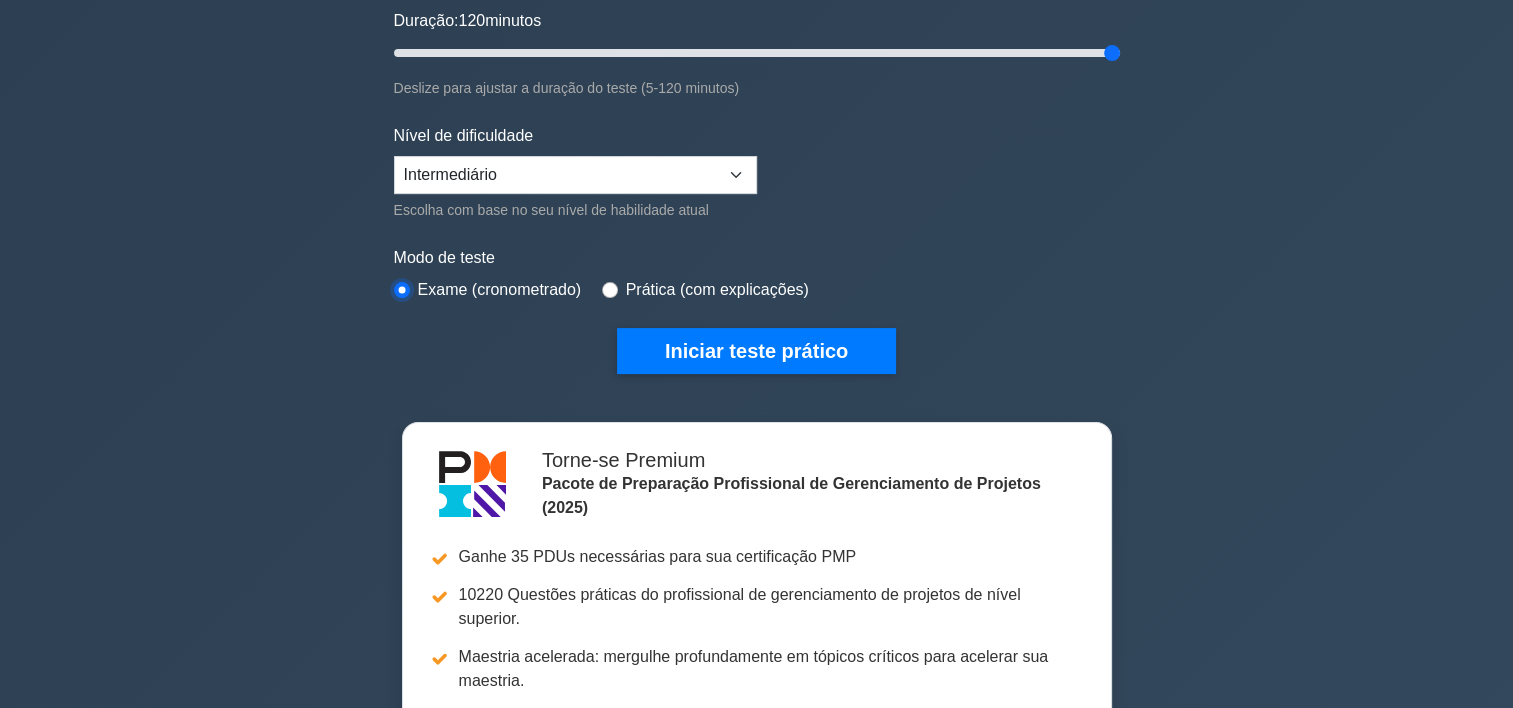 scroll, scrollTop: 382, scrollLeft: 0, axis: vertical 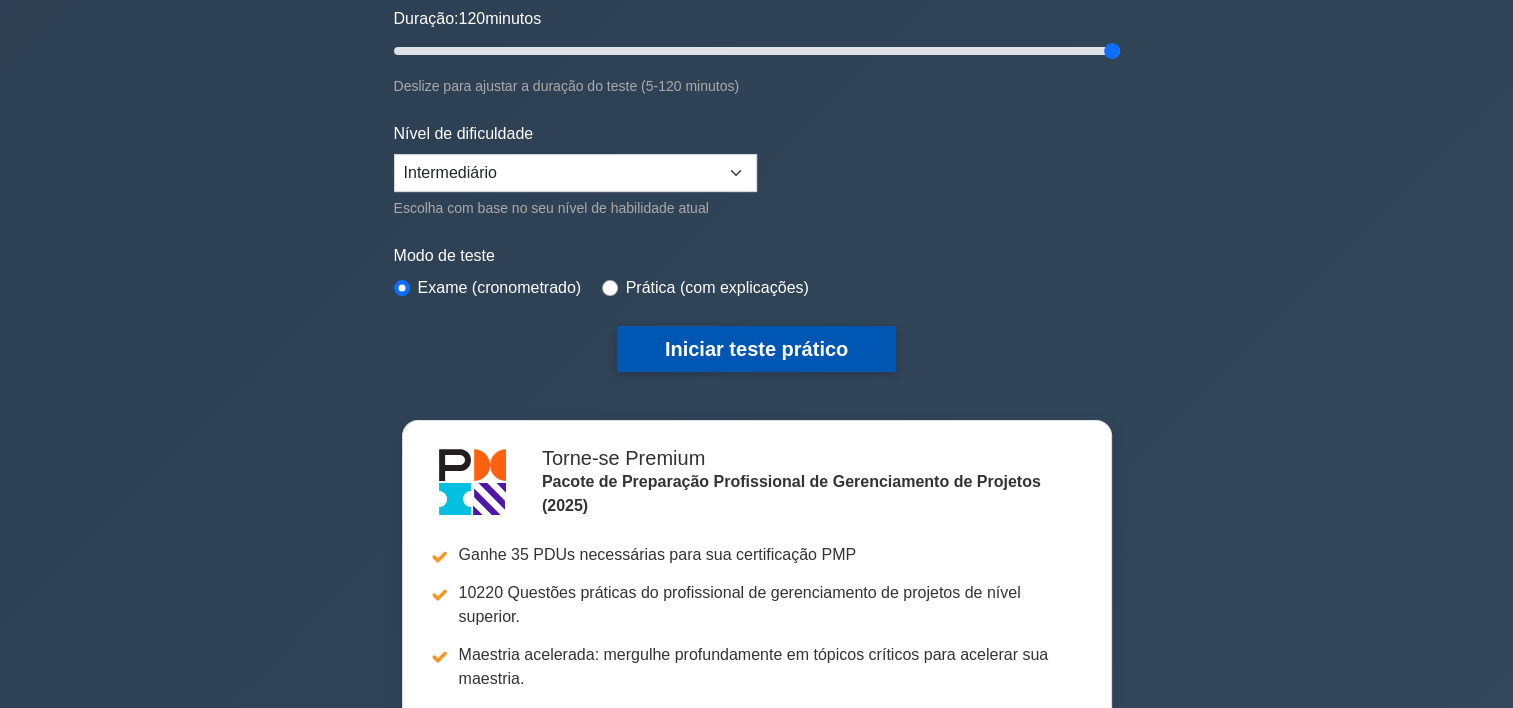 click on "Iniciar teste prático" at bounding box center [756, 349] 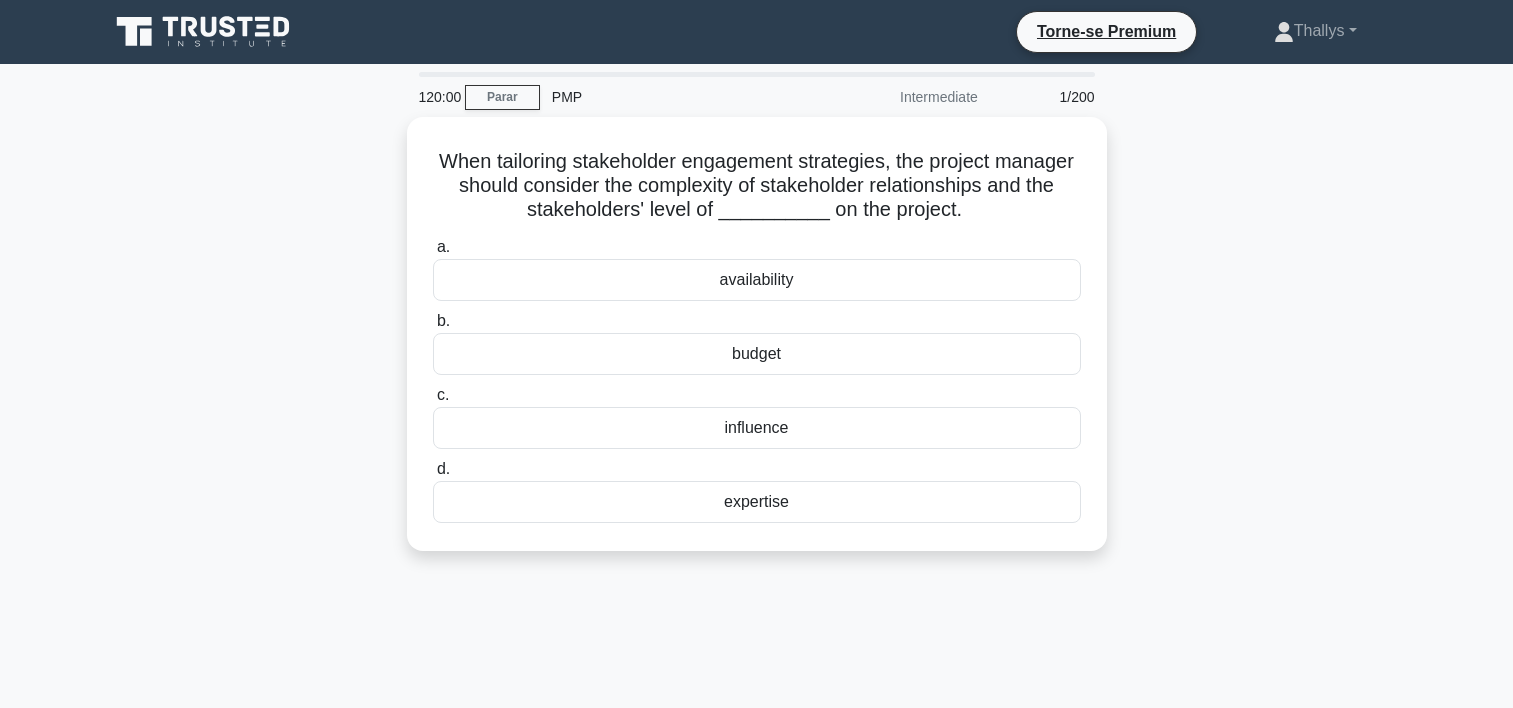 scroll, scrollTop: 0, scrollLeft: 0, axis: both 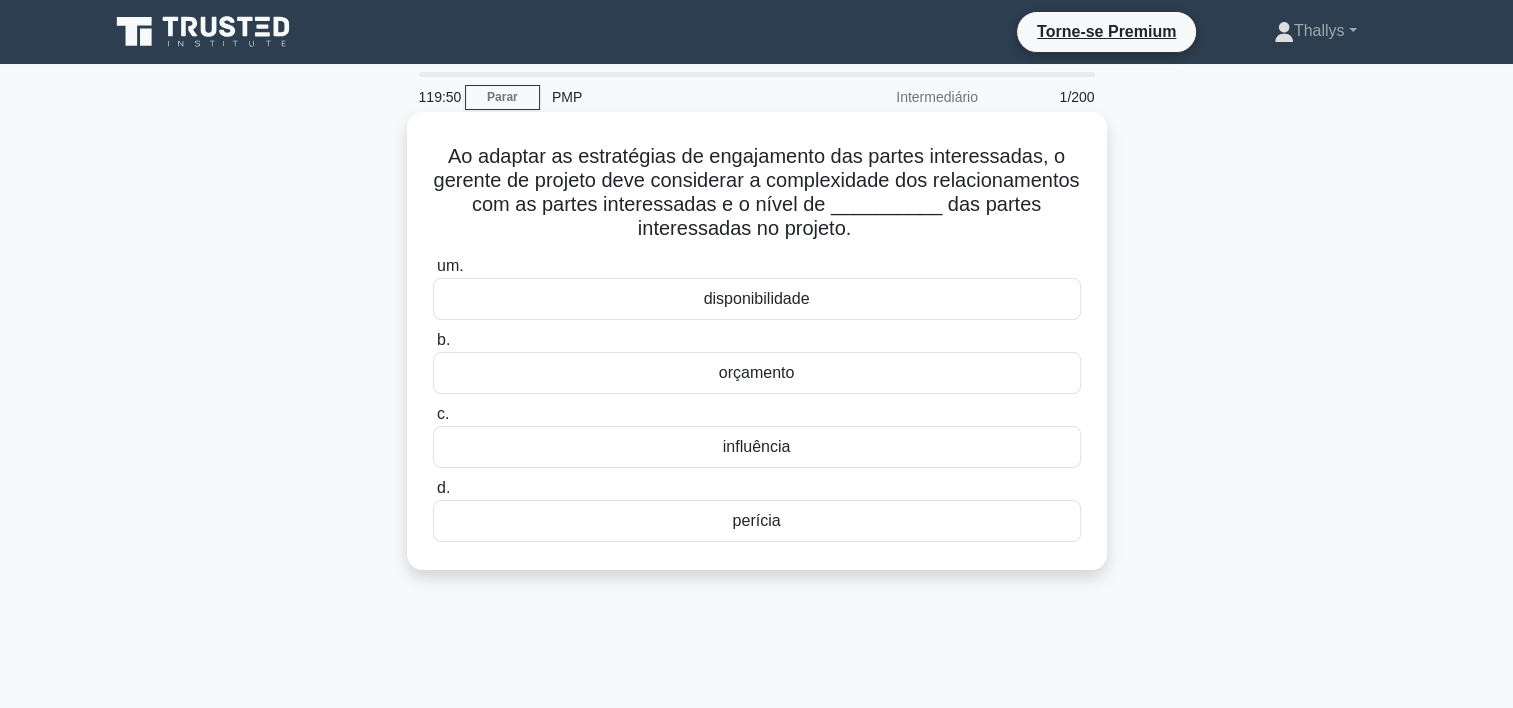 click on "influência" at bounding box center [757, 447] 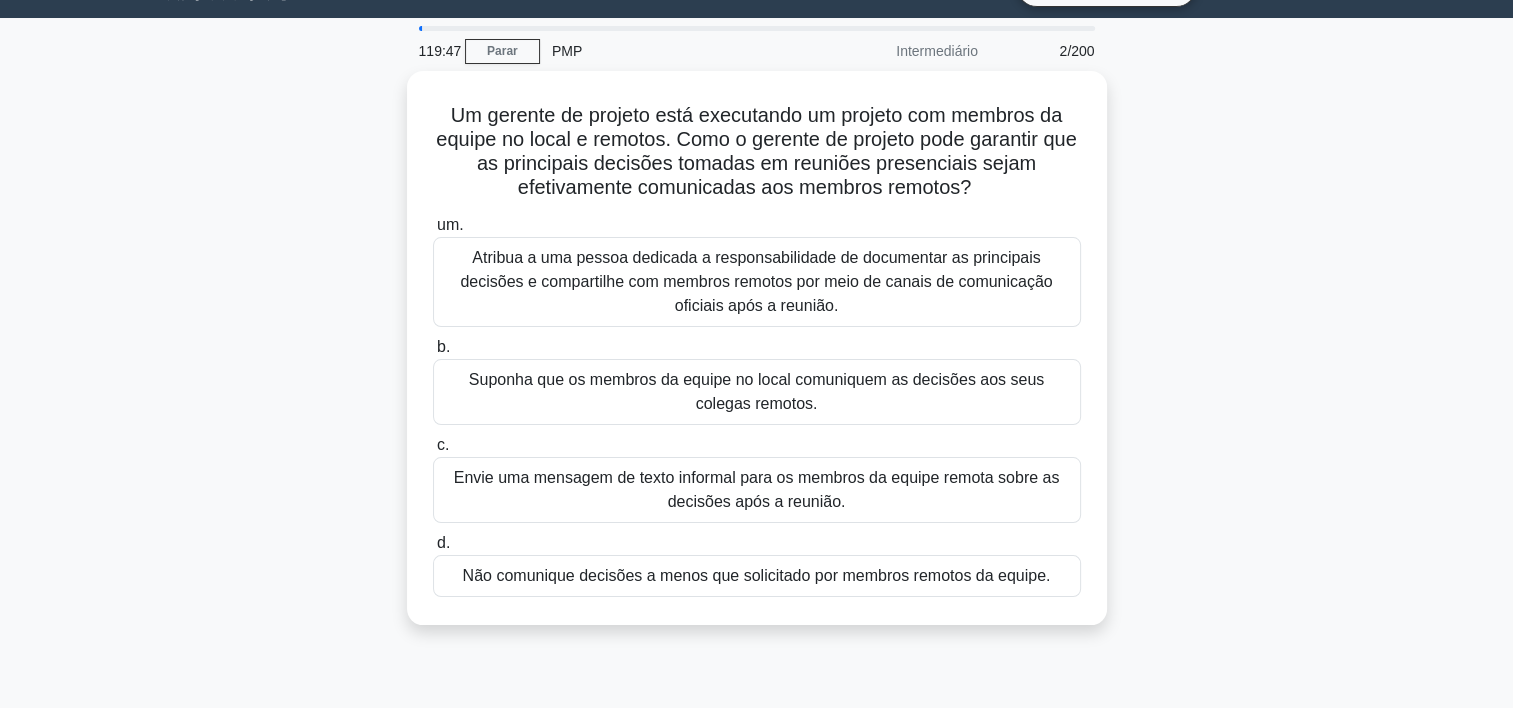 scroll, scrollTop: 44, scrollLeft: 0, axis: vertical 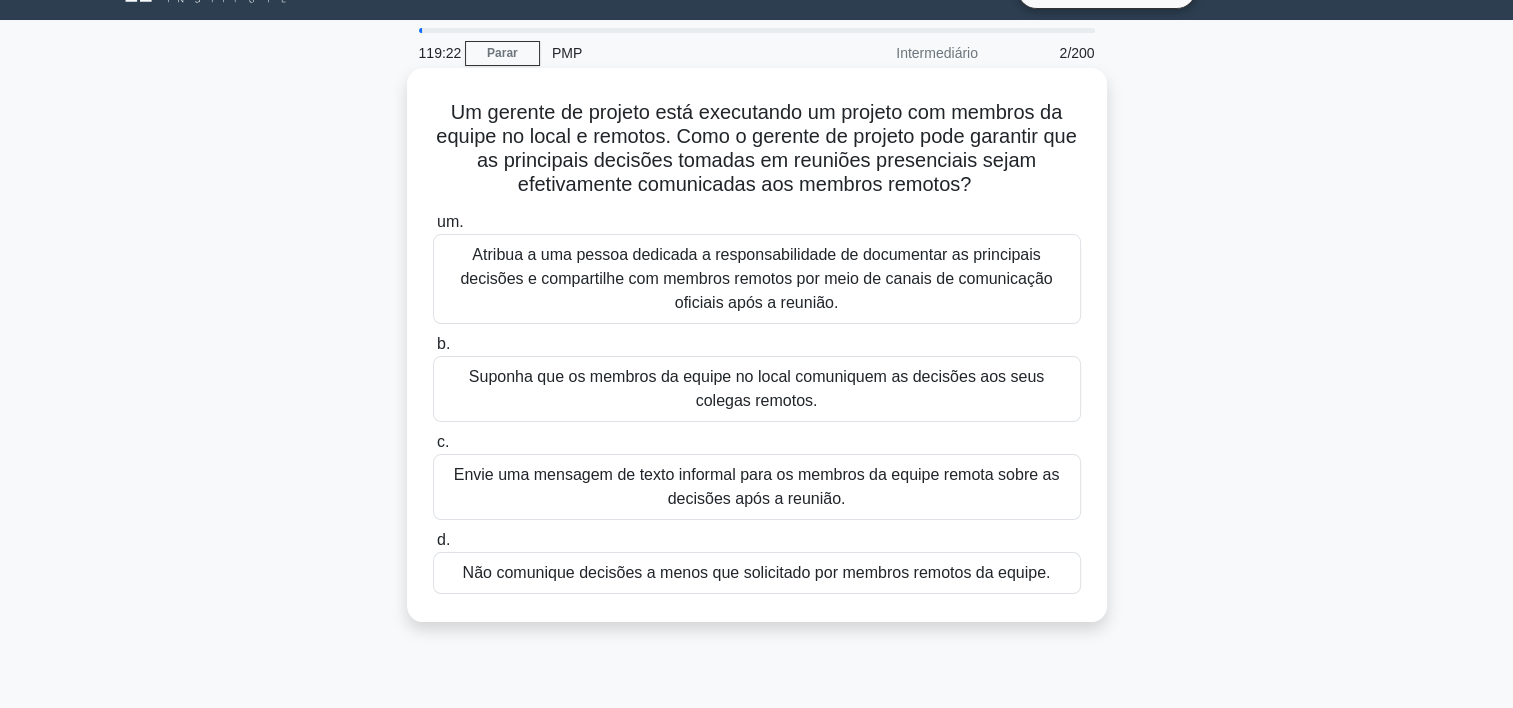 click on "Atribua a uma pessoa dedicada a responsabilidade de documentar as principais decisões e compartilhe com membros remotos por meio de canais de comunicação oficiais após a reunião." at bounding box center [757, 279] 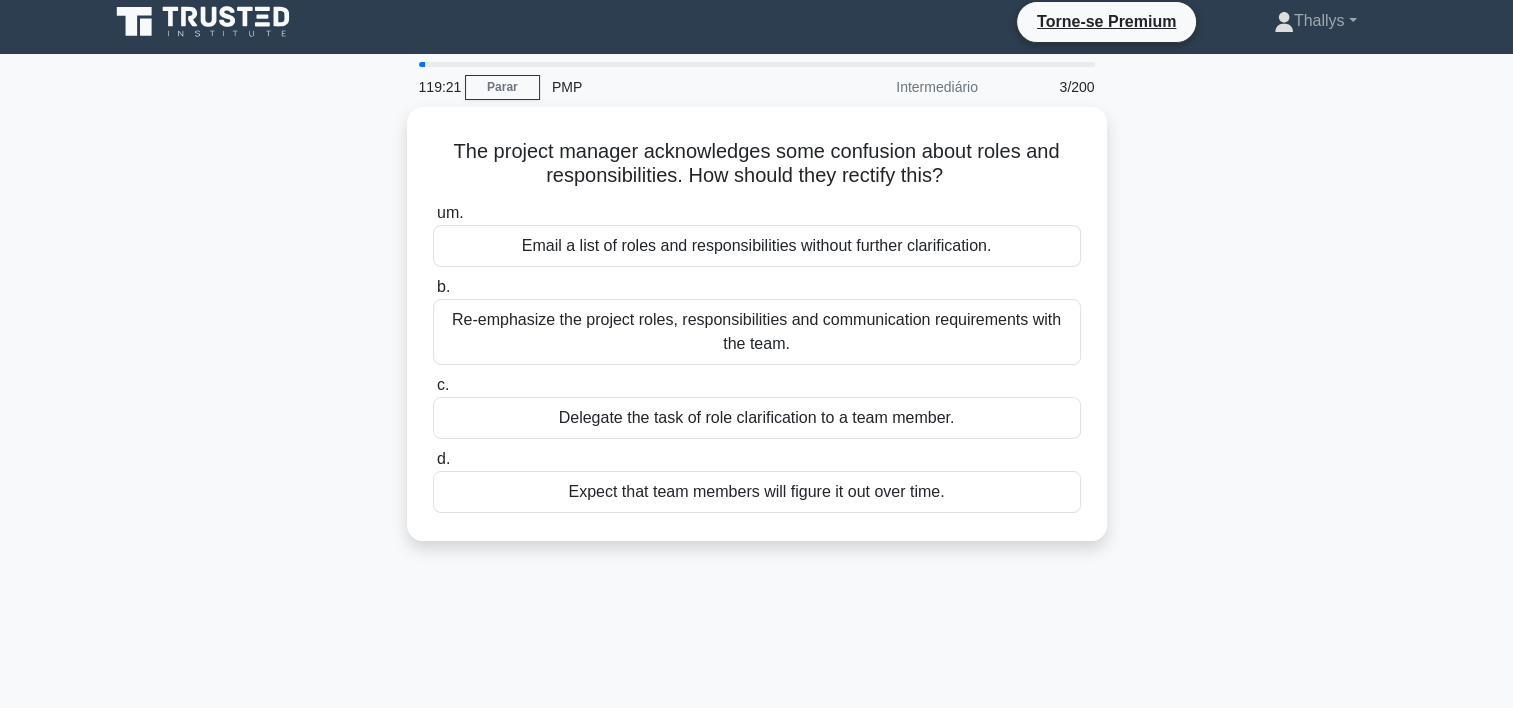 scroll, scrollTop: 0, scrollLeft: 0, axis: both 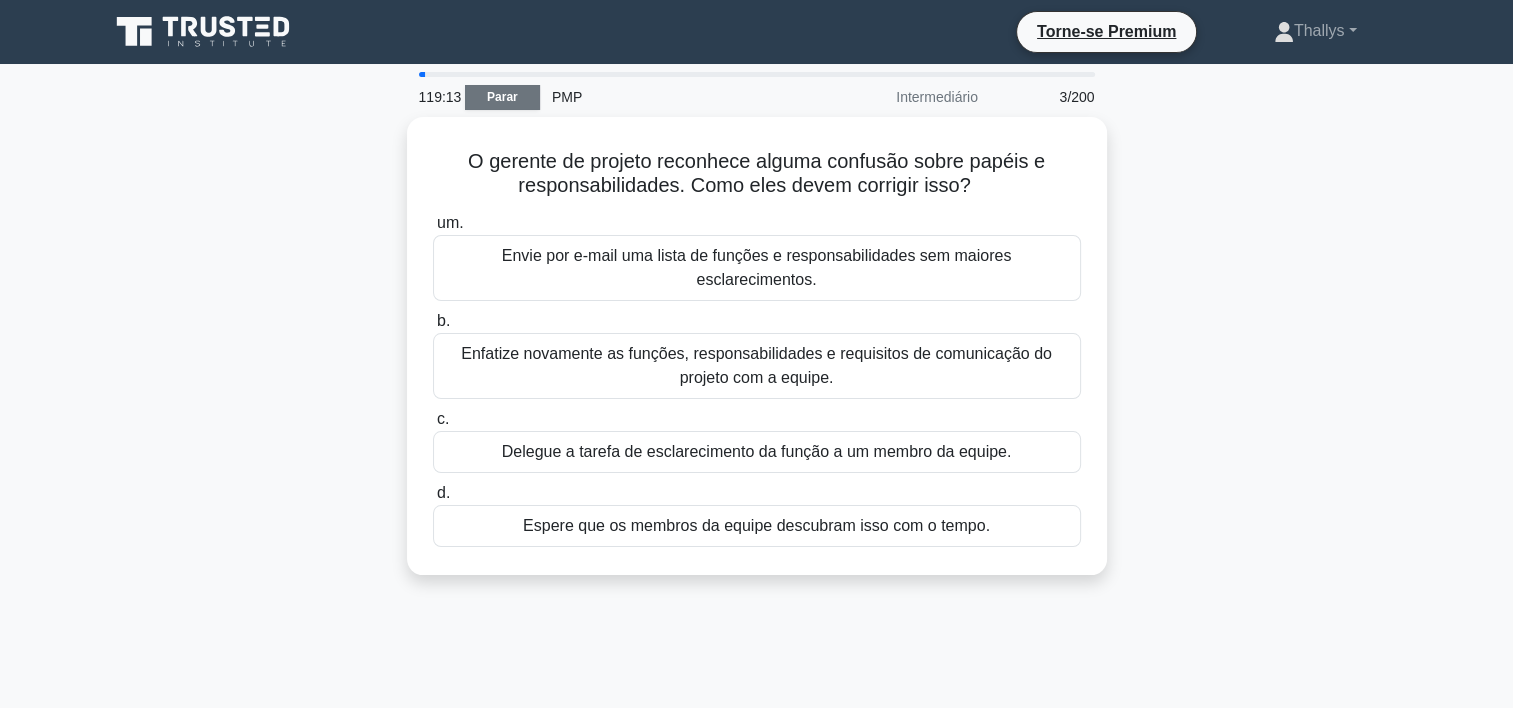 click on "Parar" at bounding box center [502, 97] 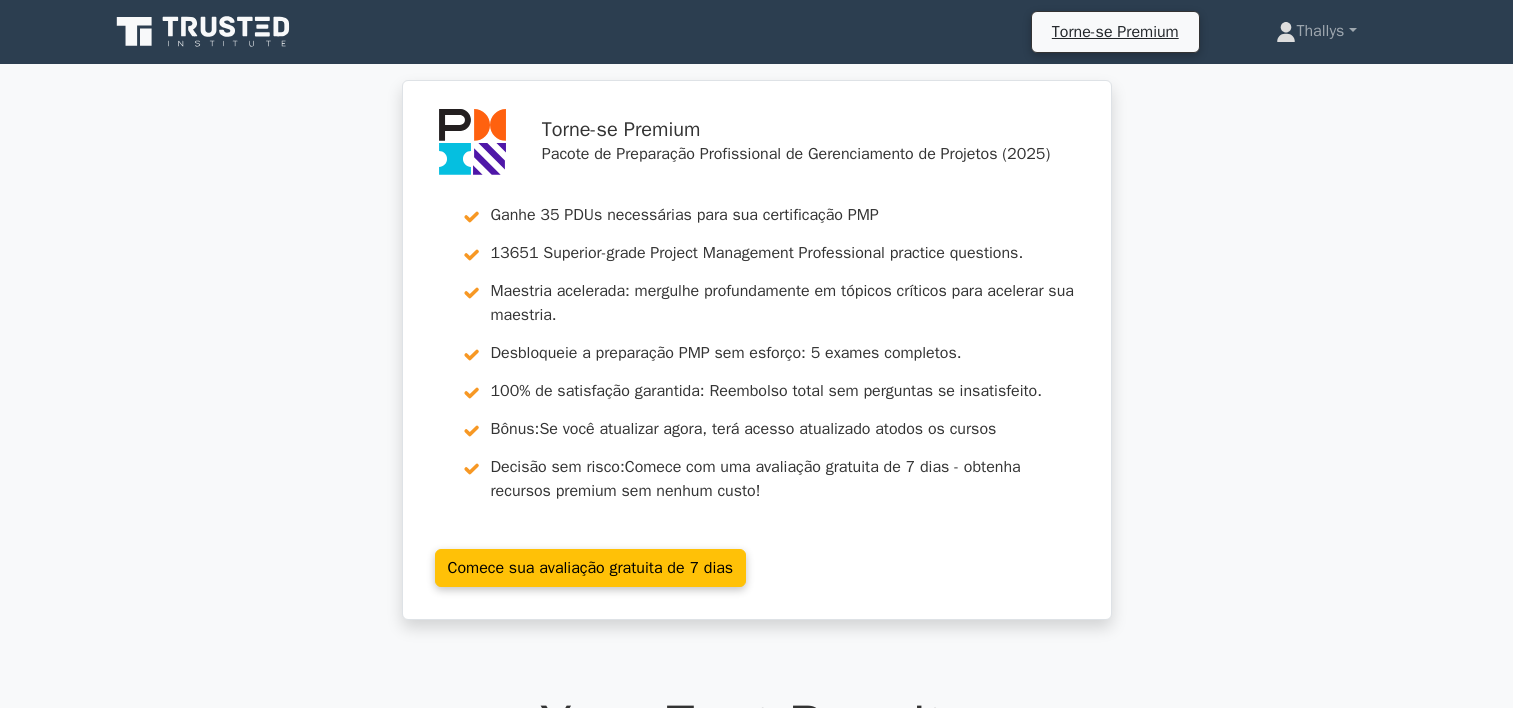 scroll, scrollTop: 0, scrollLeft: 0, axis: both 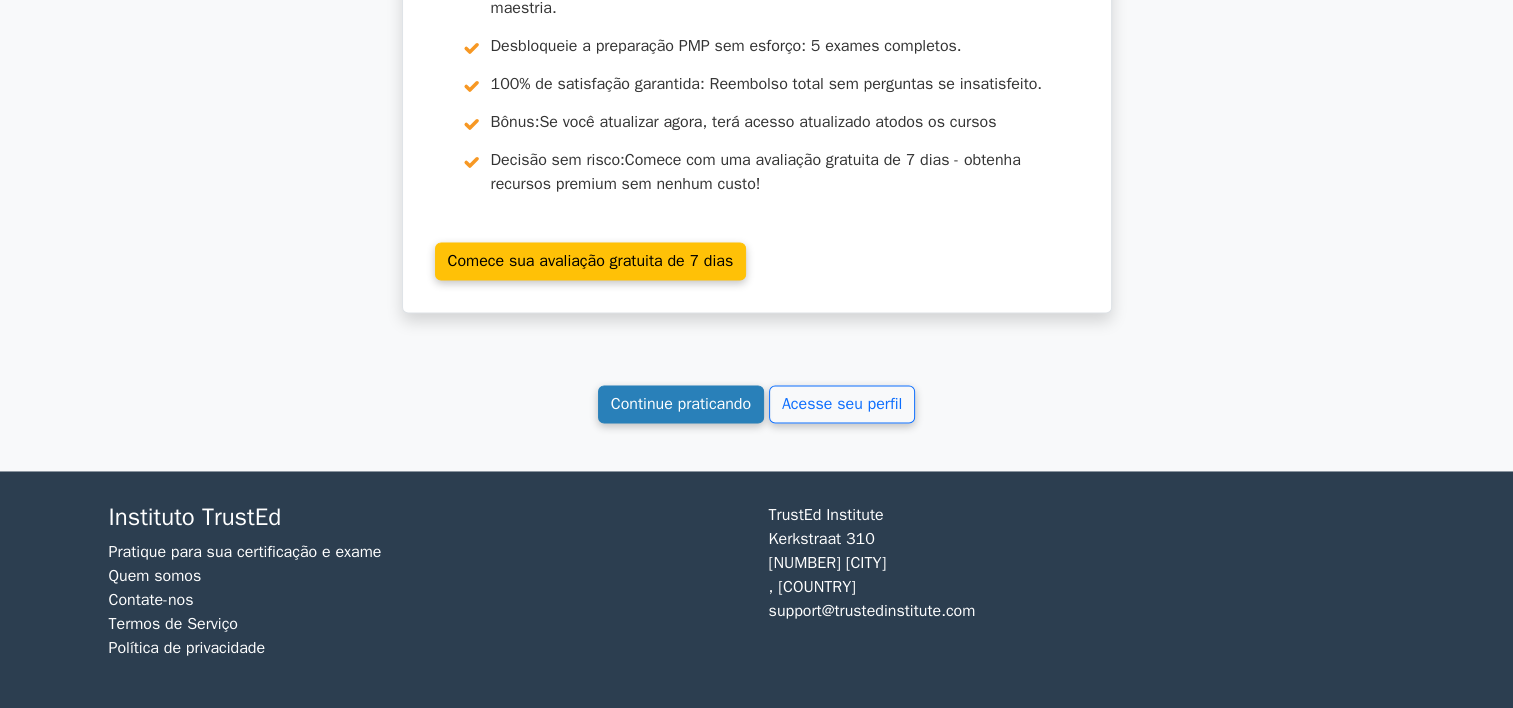 click on "Continue praticando" at bounding box center (681, 404) 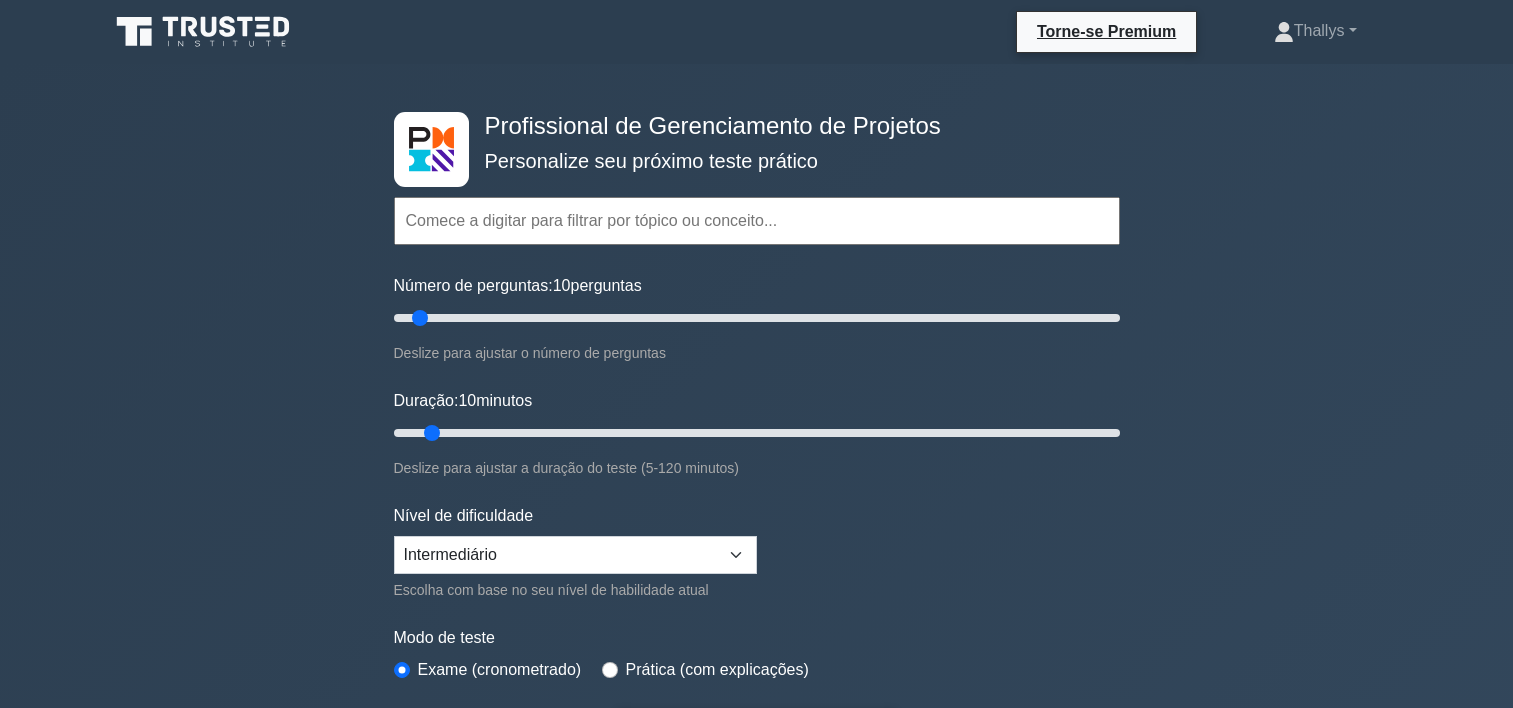 scroll, scrollTop: 0, scrollLeft: 0, axis: both 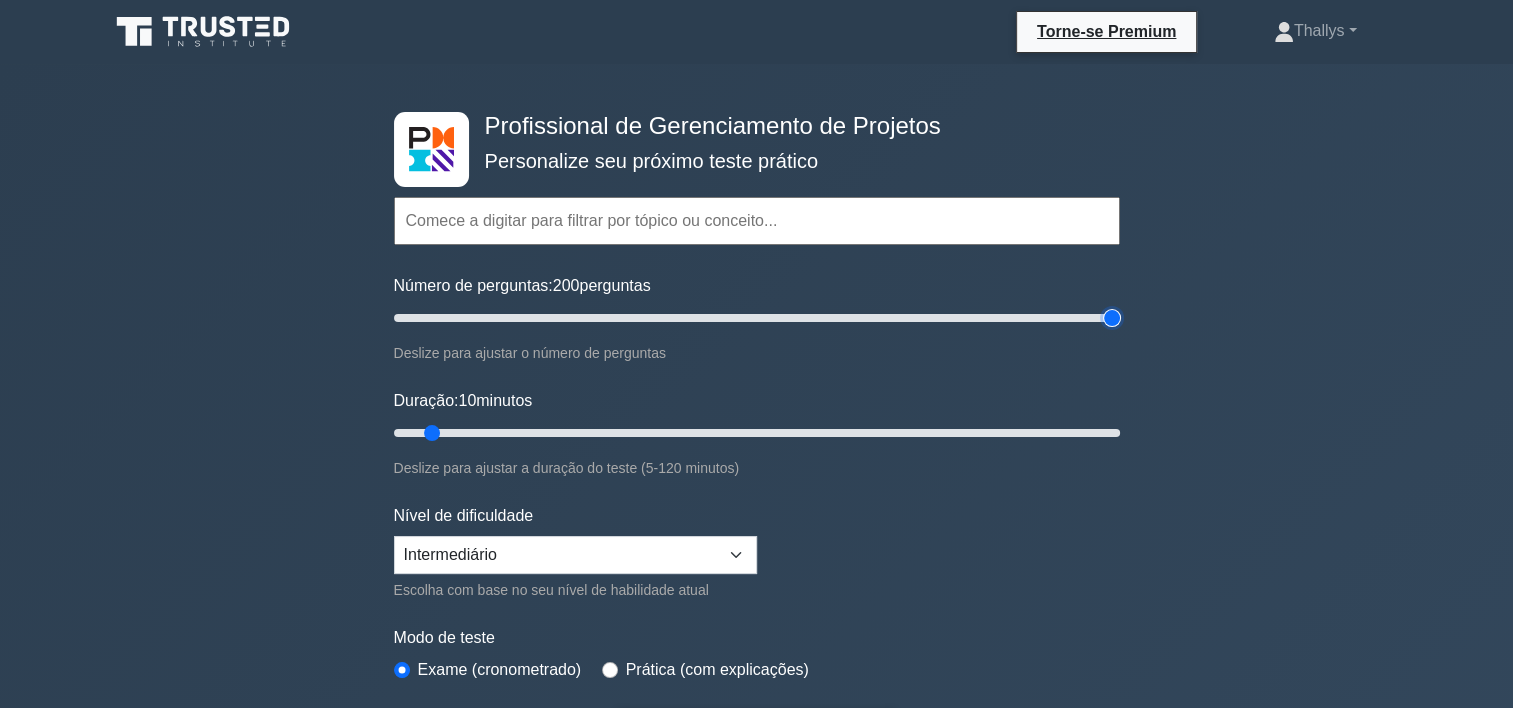 type on "200" 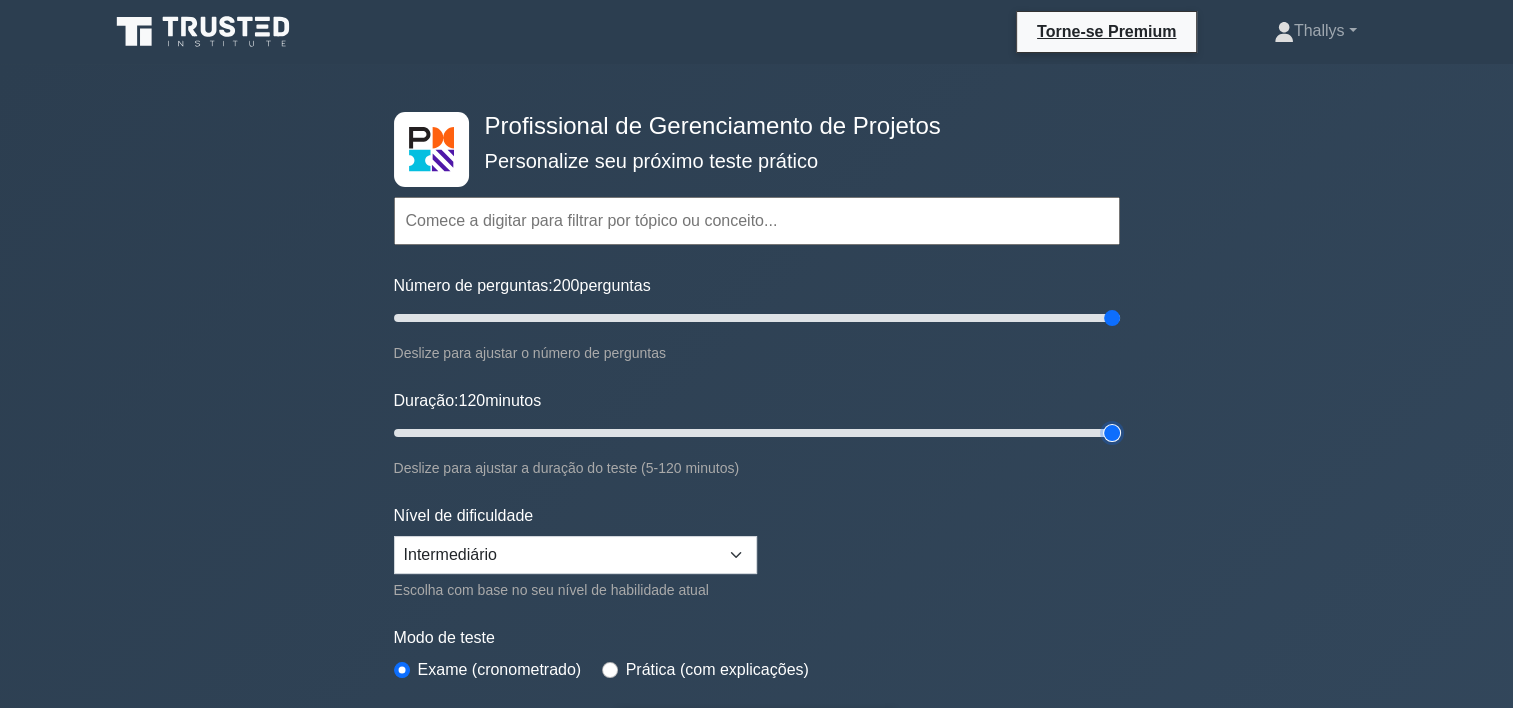 type on "120" 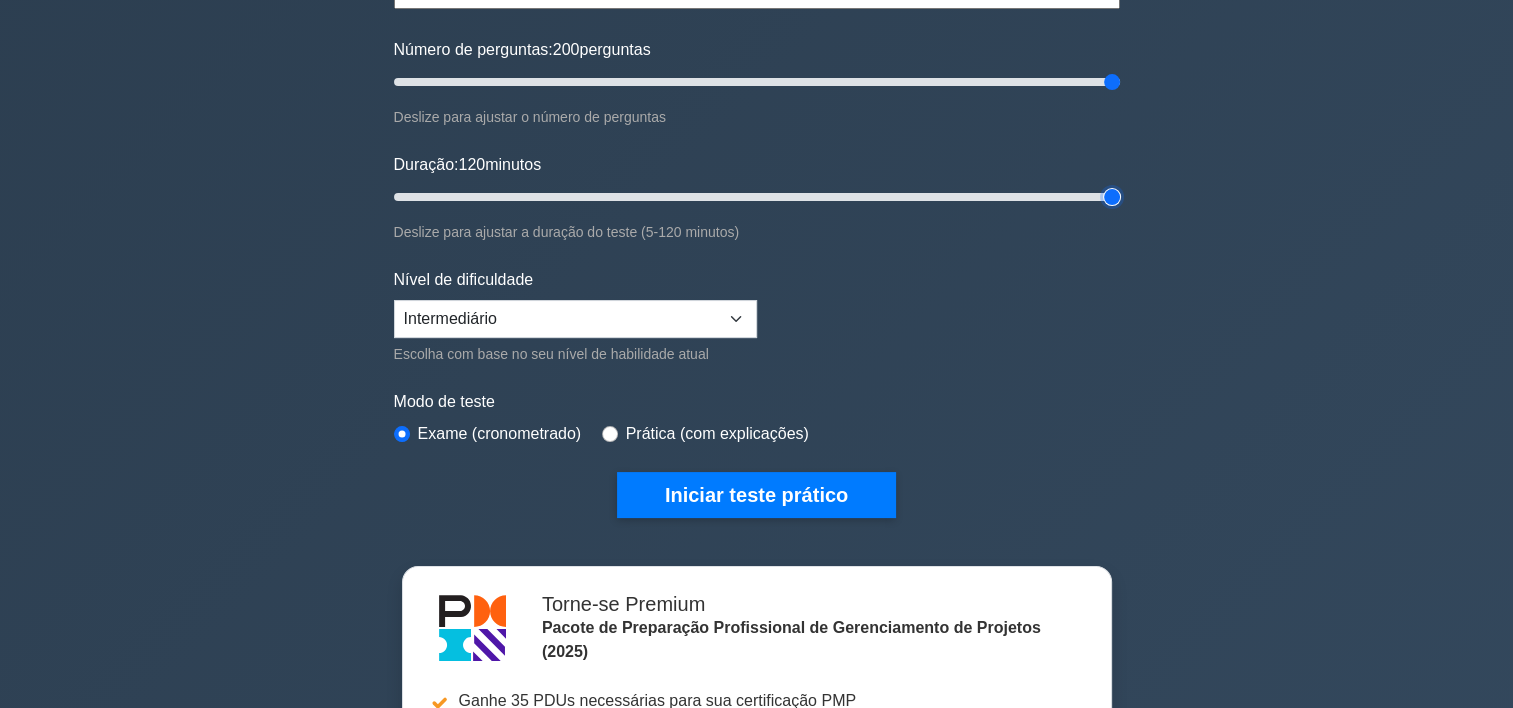 scroll, scrollTop: 298, scrollLeft: 0, axis: vertical 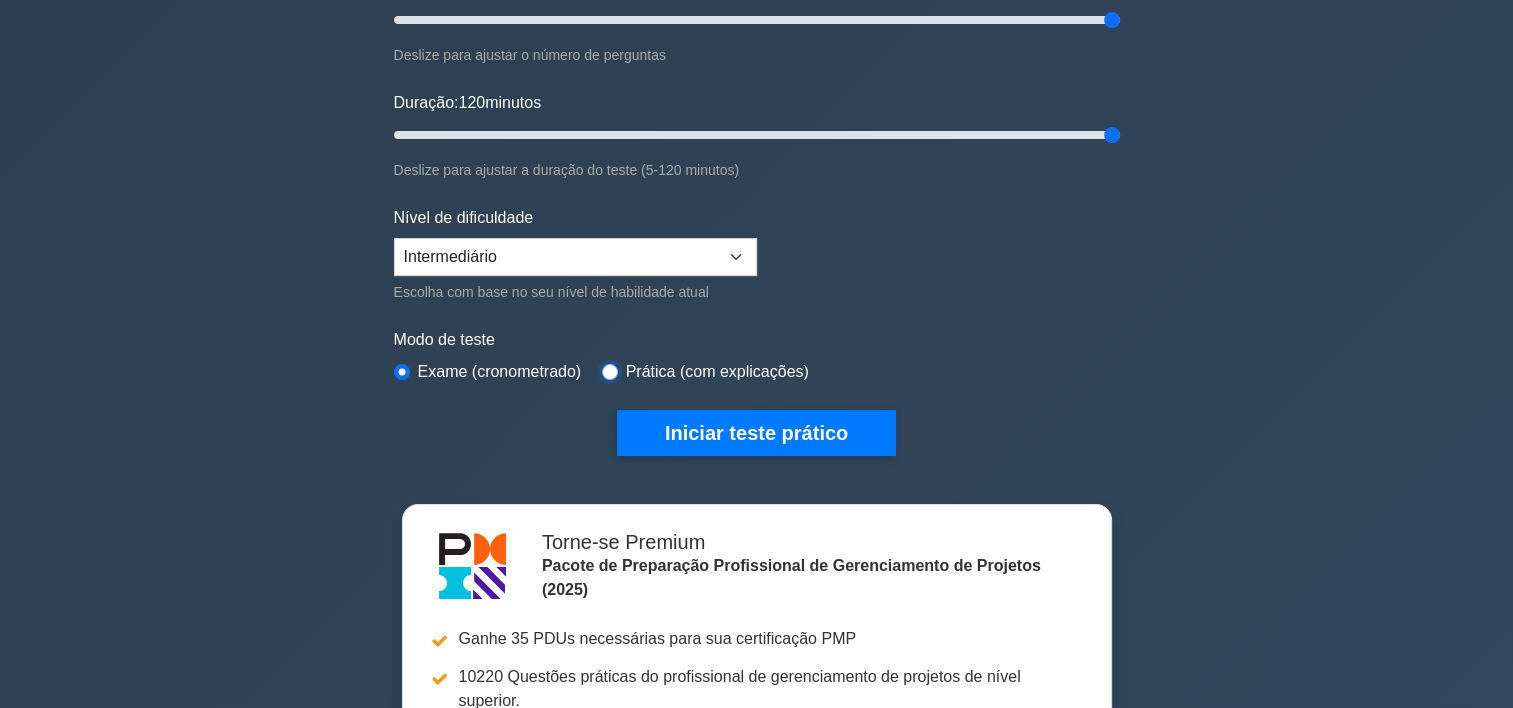 click at bounding box center [610, 372] 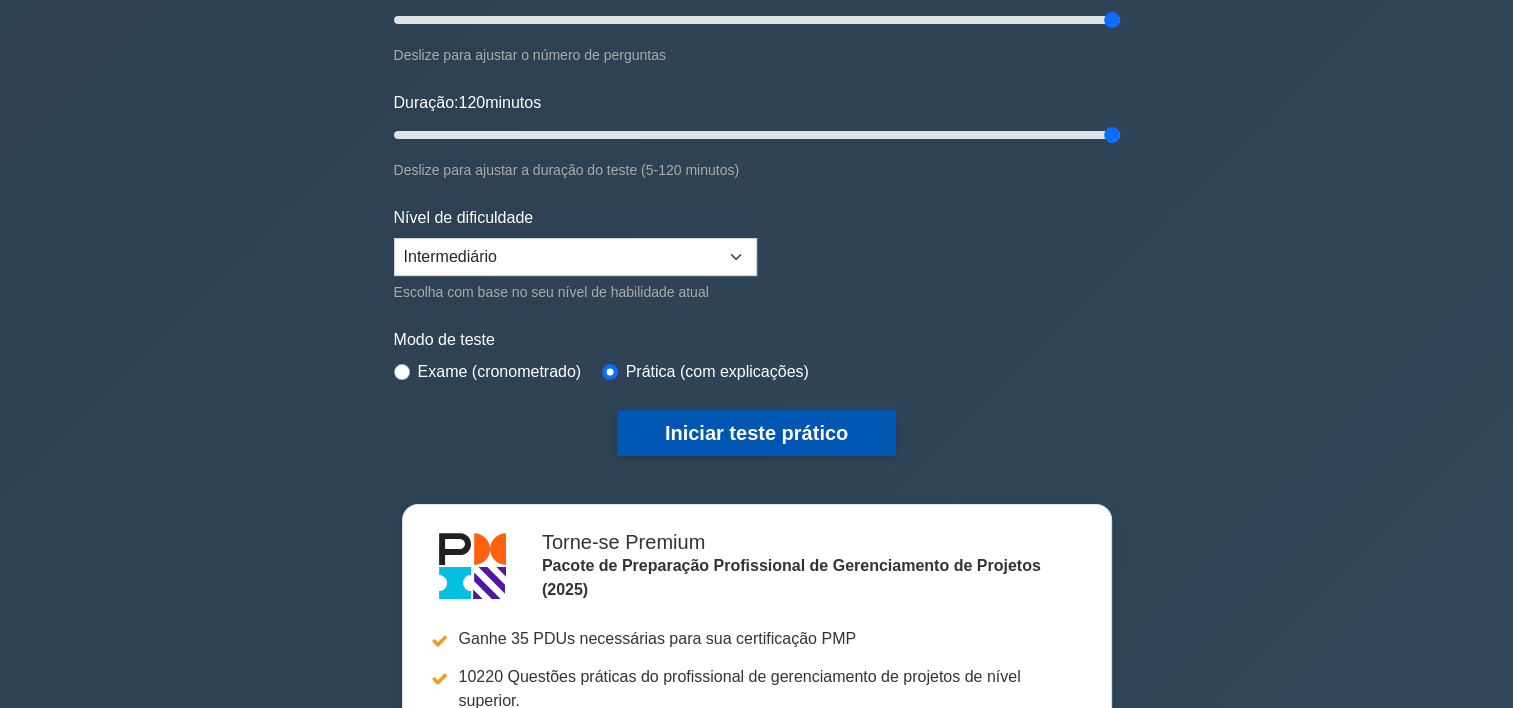 click on "Iniciar teste prático" at bounding box center [756, 433] 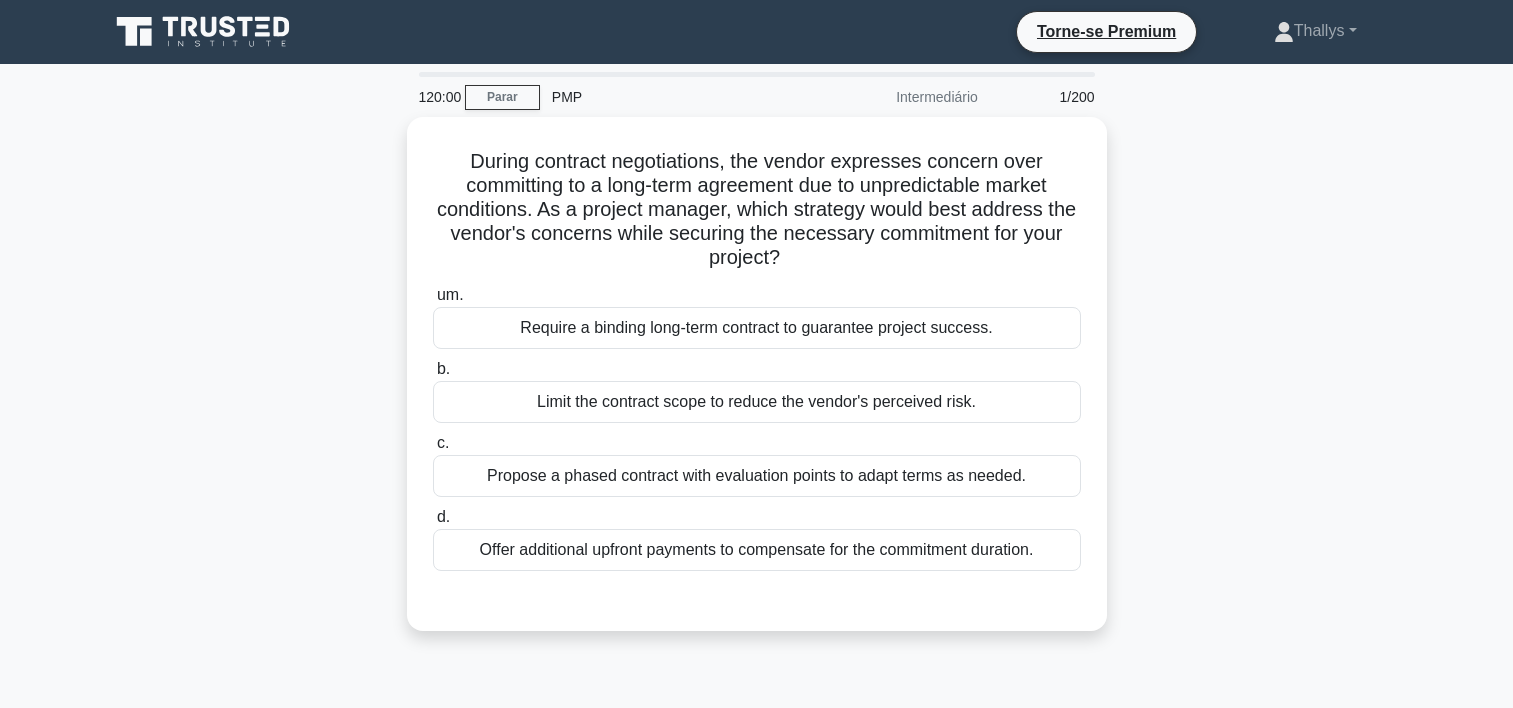 scroll, scrollTop: 0, scrollLeft: 0, axis: both 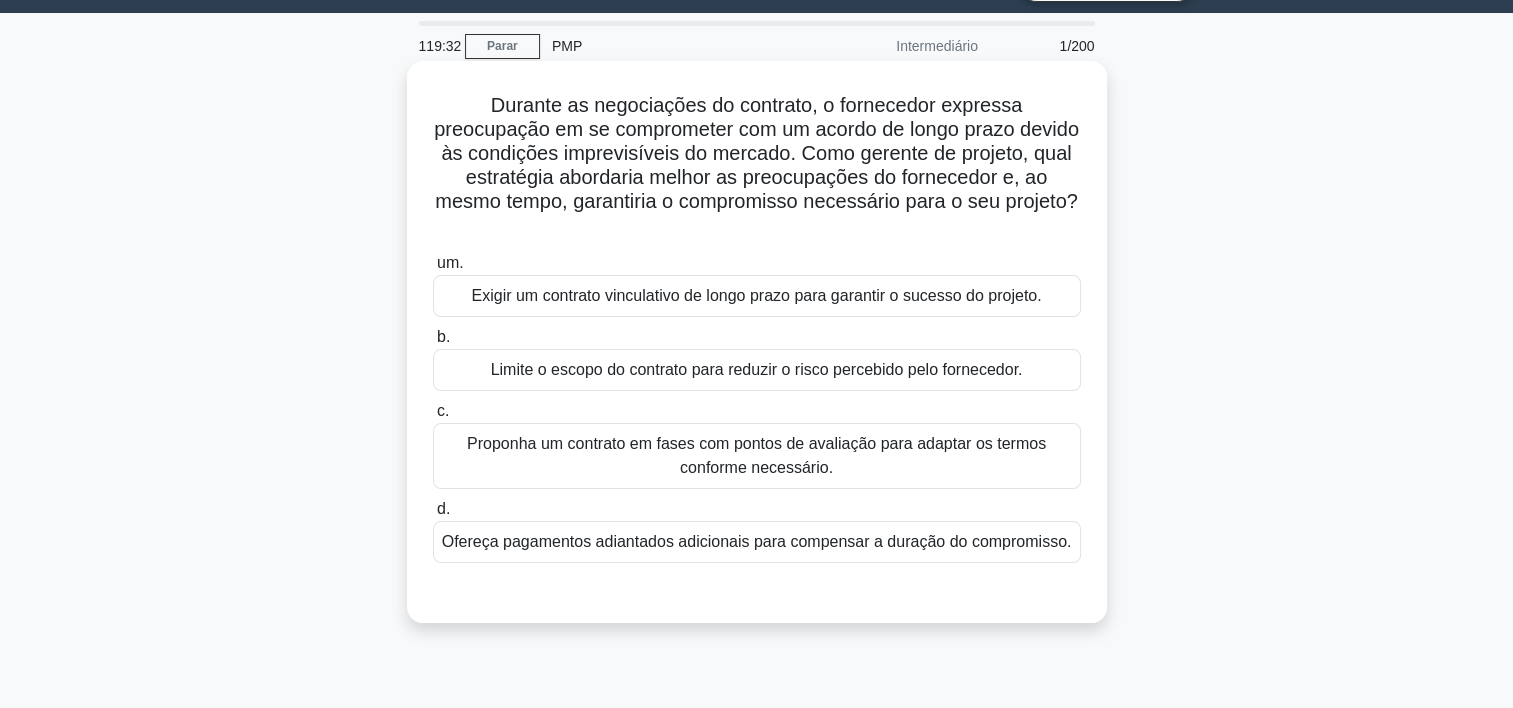 click on "Proponha um contrato em fases com pontos de avaliação para adaptar os termos conforme necessário." at bounding box center (757, 456) 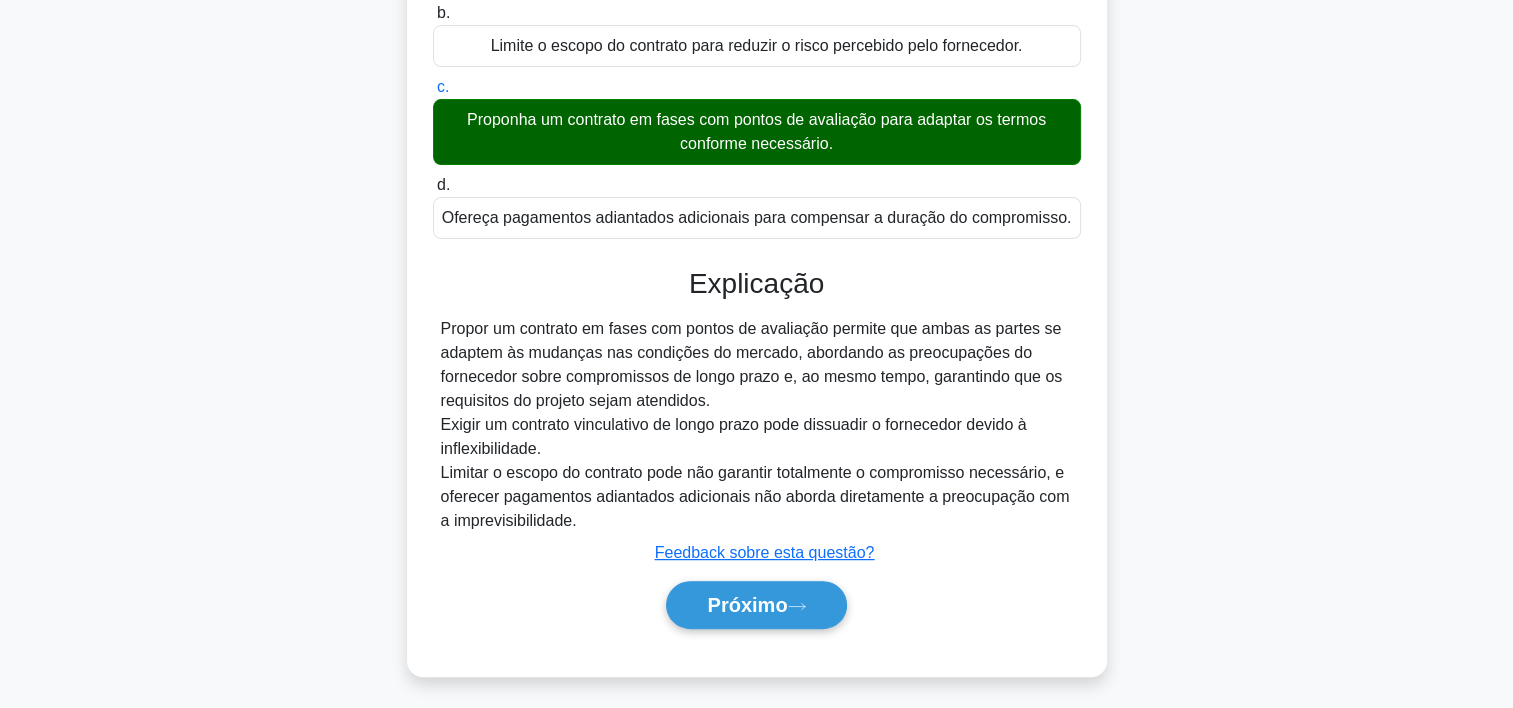 scroll, scrollTop: 380, scrollLeft: 0, axis: vertical 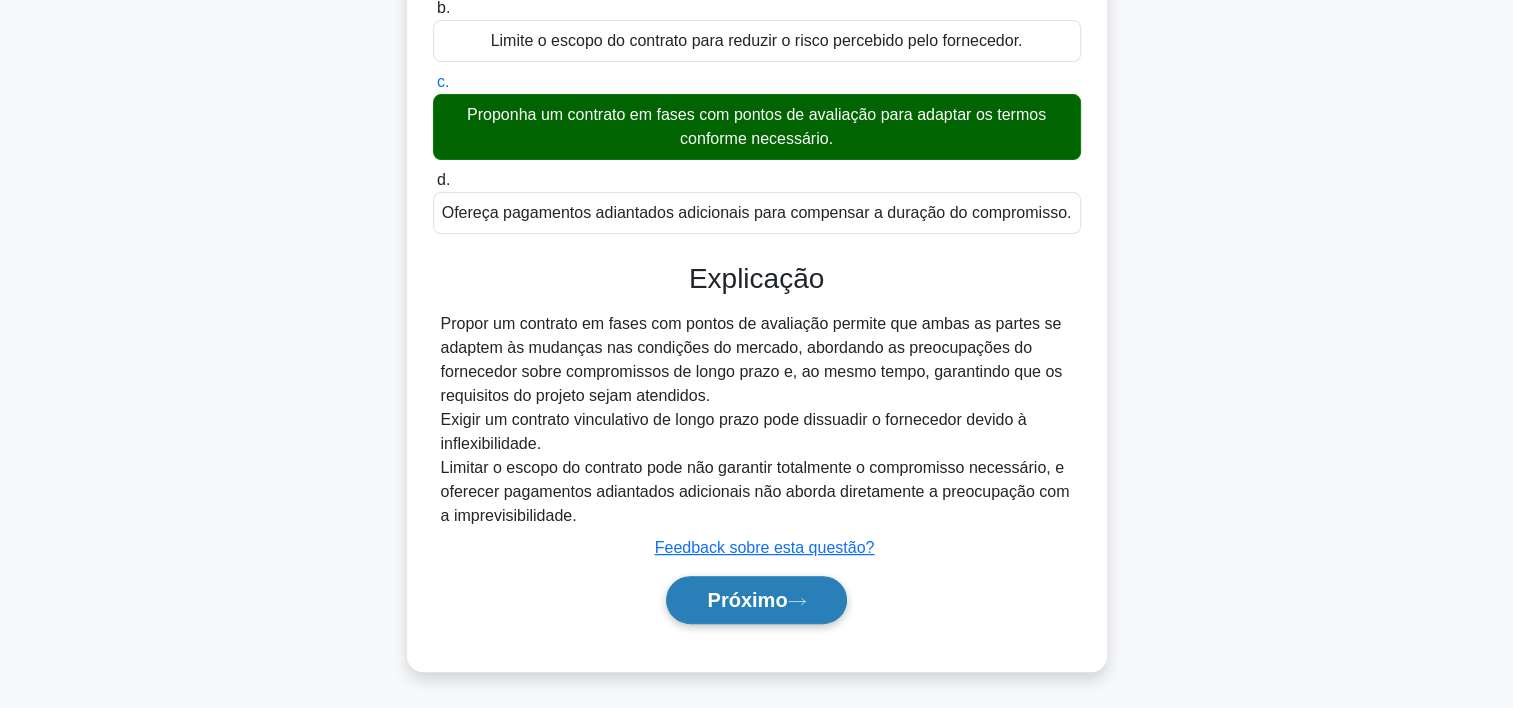click on "Próximo" at bounding box center [747, 600] 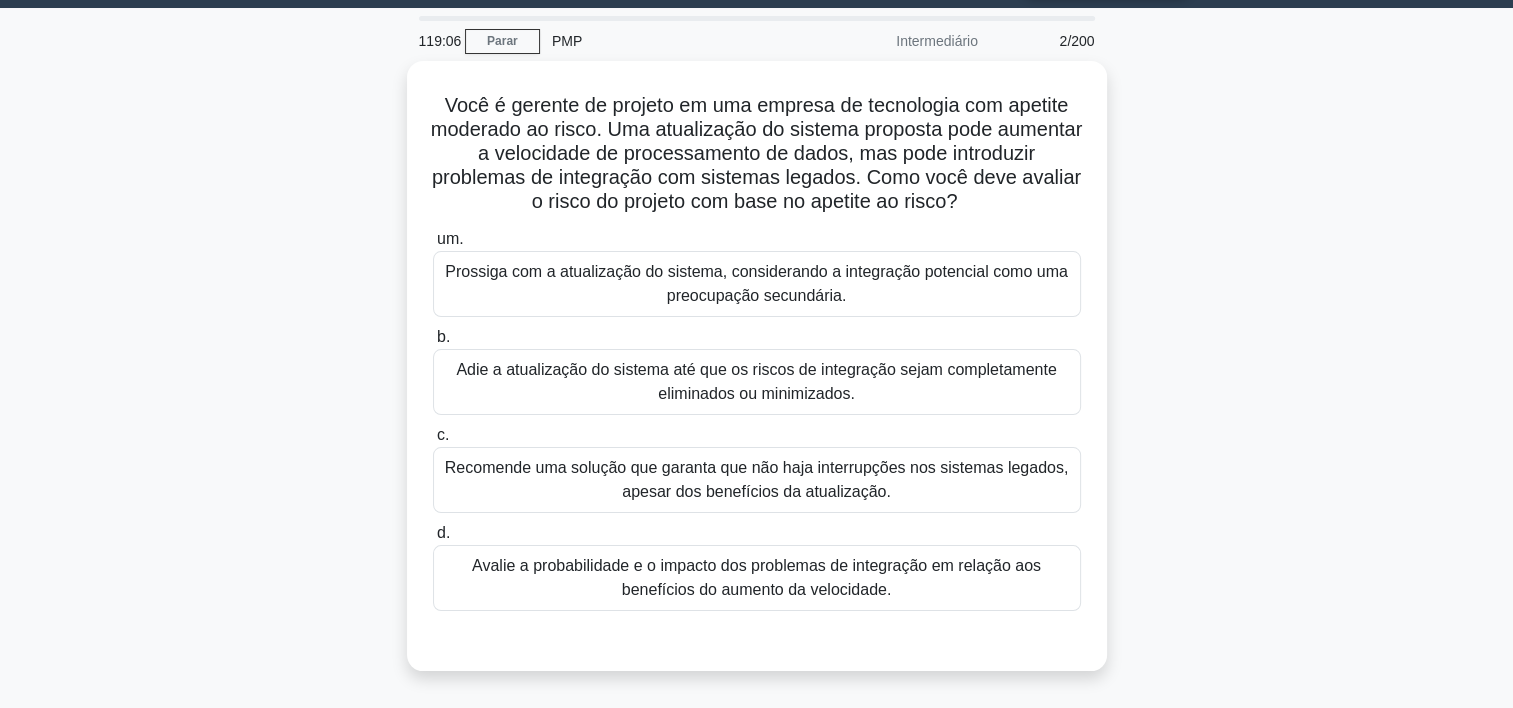 scroll, scrollTop: 56, scrollLeft: 0, axis: vertical 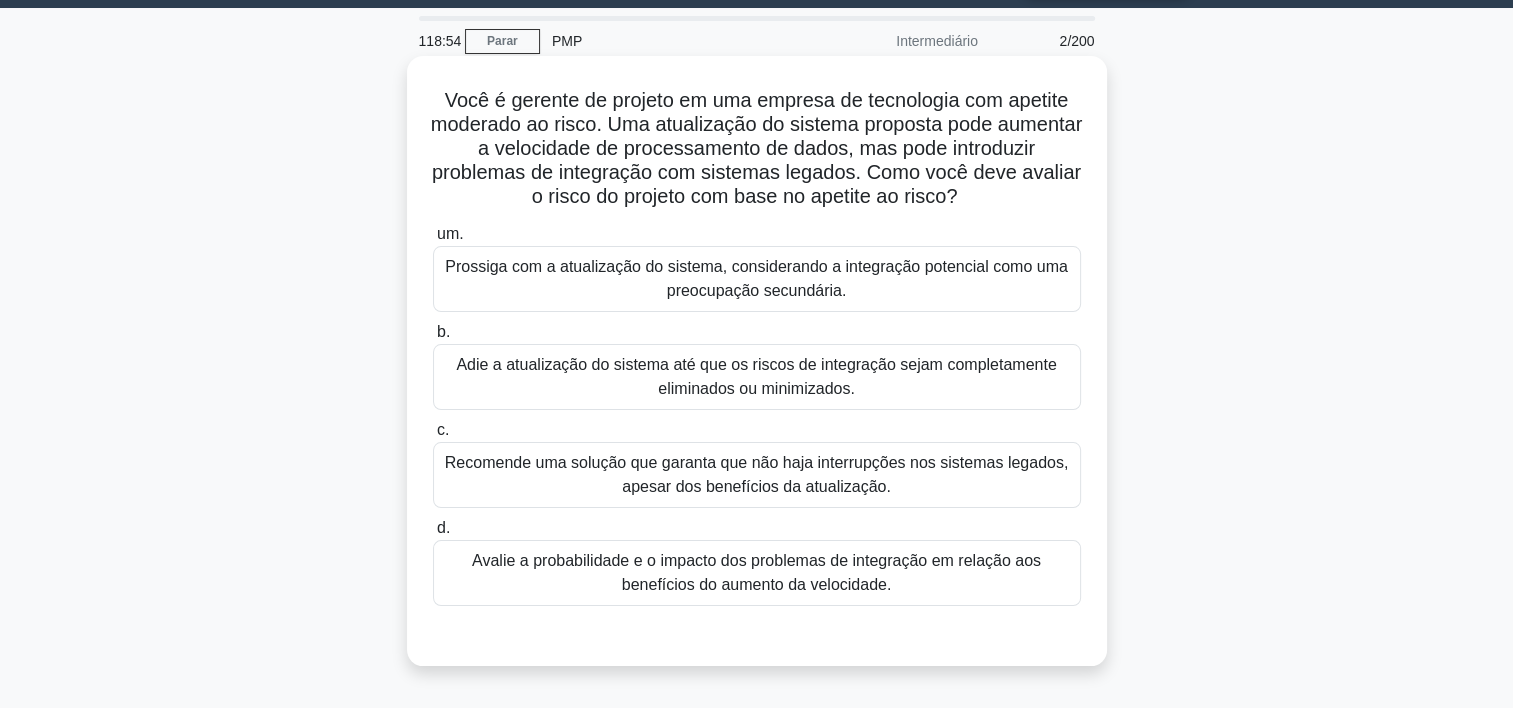 click on "Avalie a probabilidade e o impacto dos problemas de integração em relação aos benefícios do aumento da velocidade." at bounding box center [757, 573] 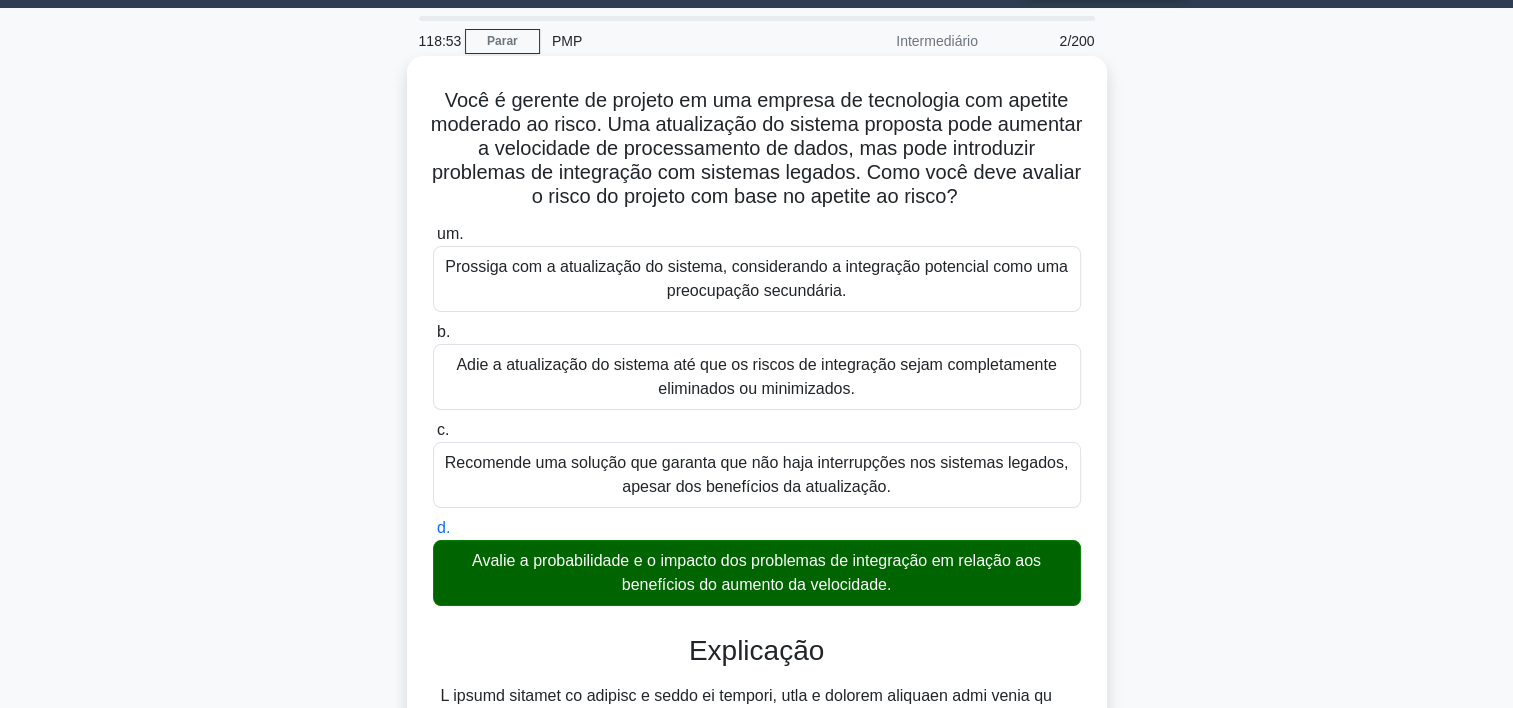 scroll, scrollTop: 644, scrollLeft: 0, axis: vertical 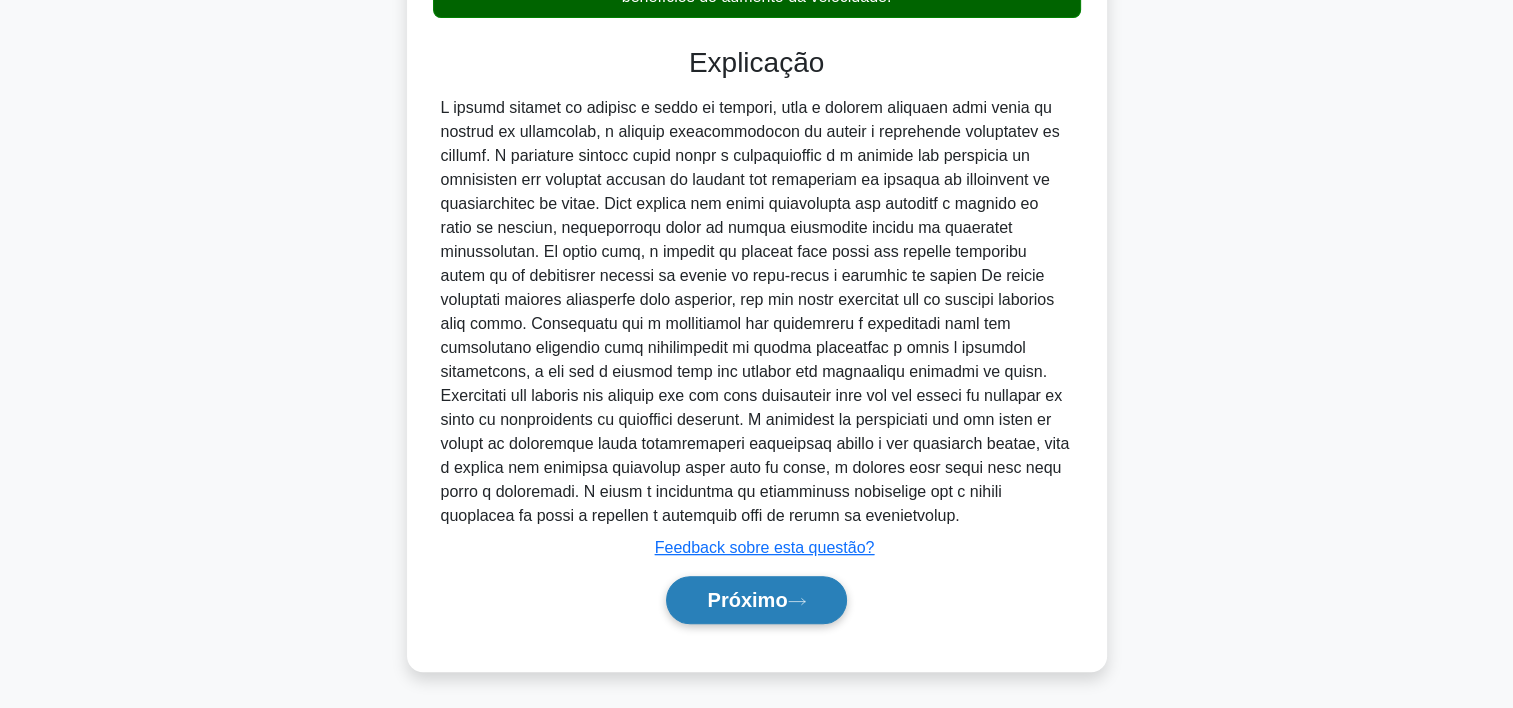 click on "Próximo" at bounding box center [747, 600] 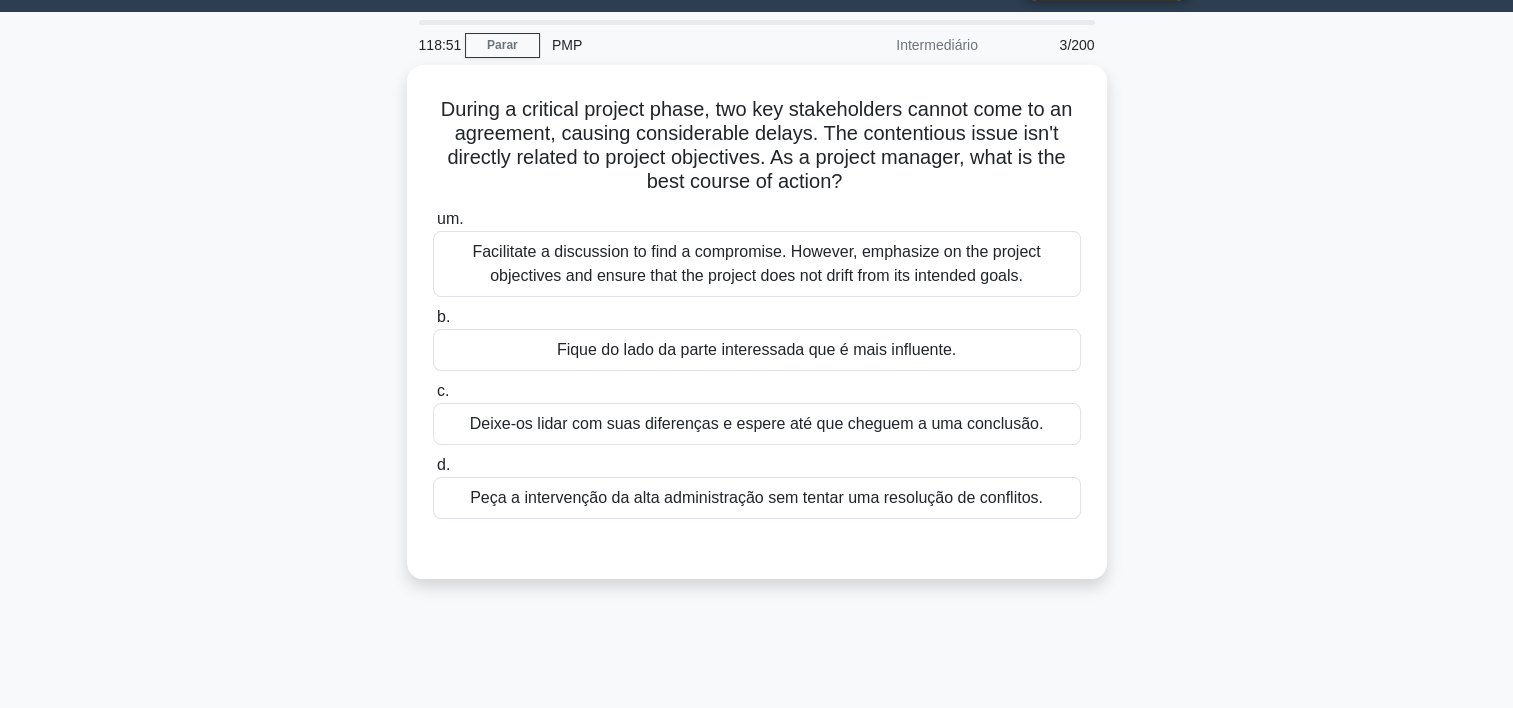 scroll, scrollTop: 51, scrollLeft: 0, axis: vertical 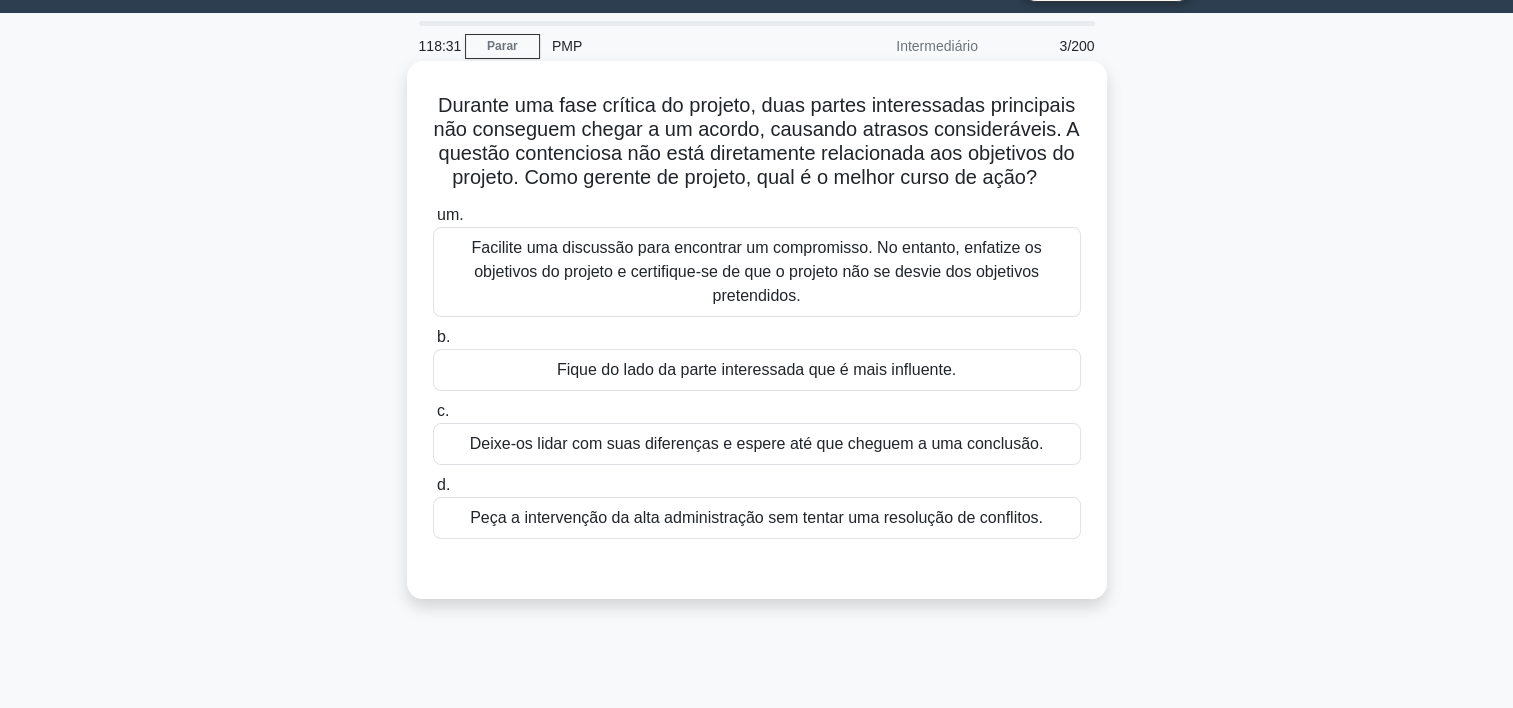 click on "Facilite uma discussão para encontrar um compromisso. No entanto, enfatize os objetivos do projeto e certifique-se de que o projeto não se desvie dos objetivos pretendidos." at bounding box center (757, 272) 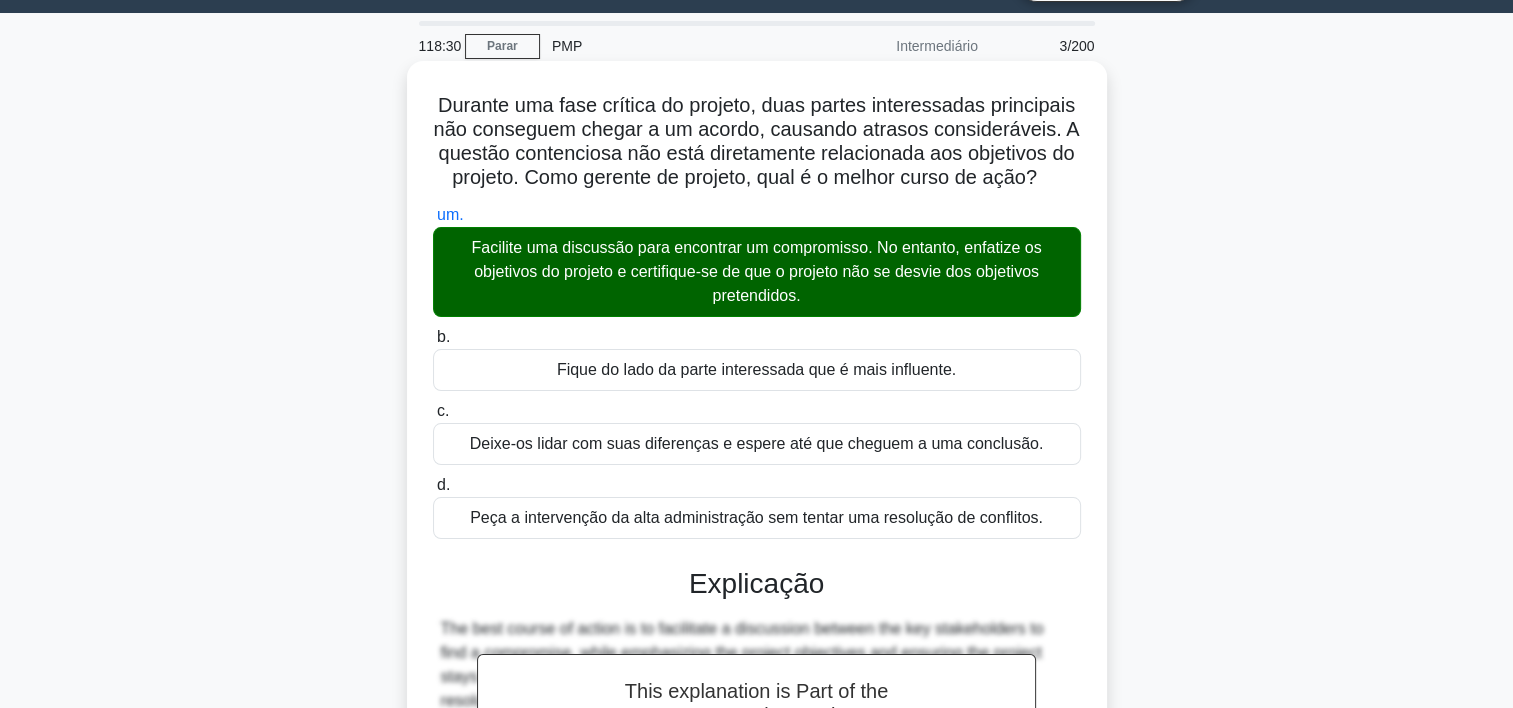 scroll, scrollTop: 476, scrollLeft: 0, axis: vertical 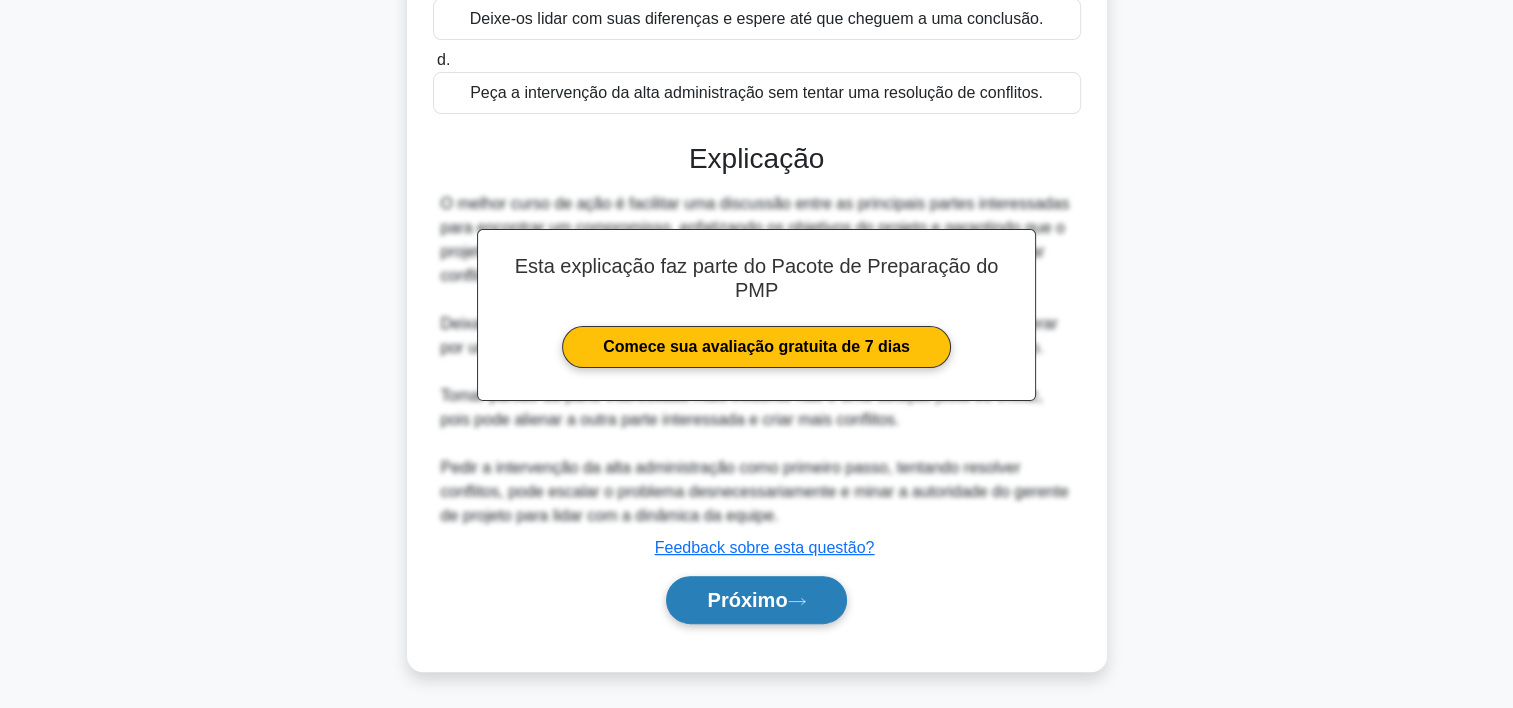 click on "Próximo" at bounding box center [747, 600] 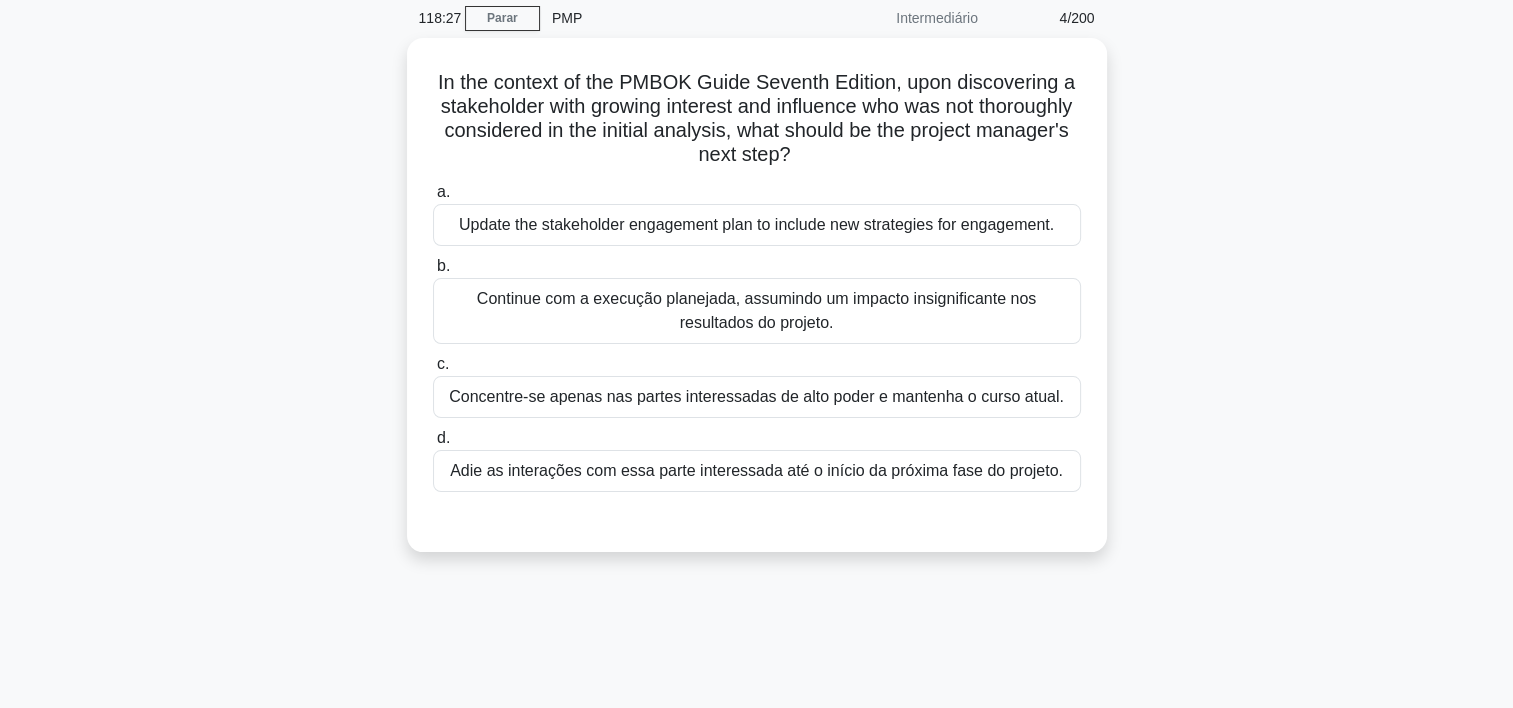 scroll, scrollTop: 0, scrollLeft: 0, axis: both 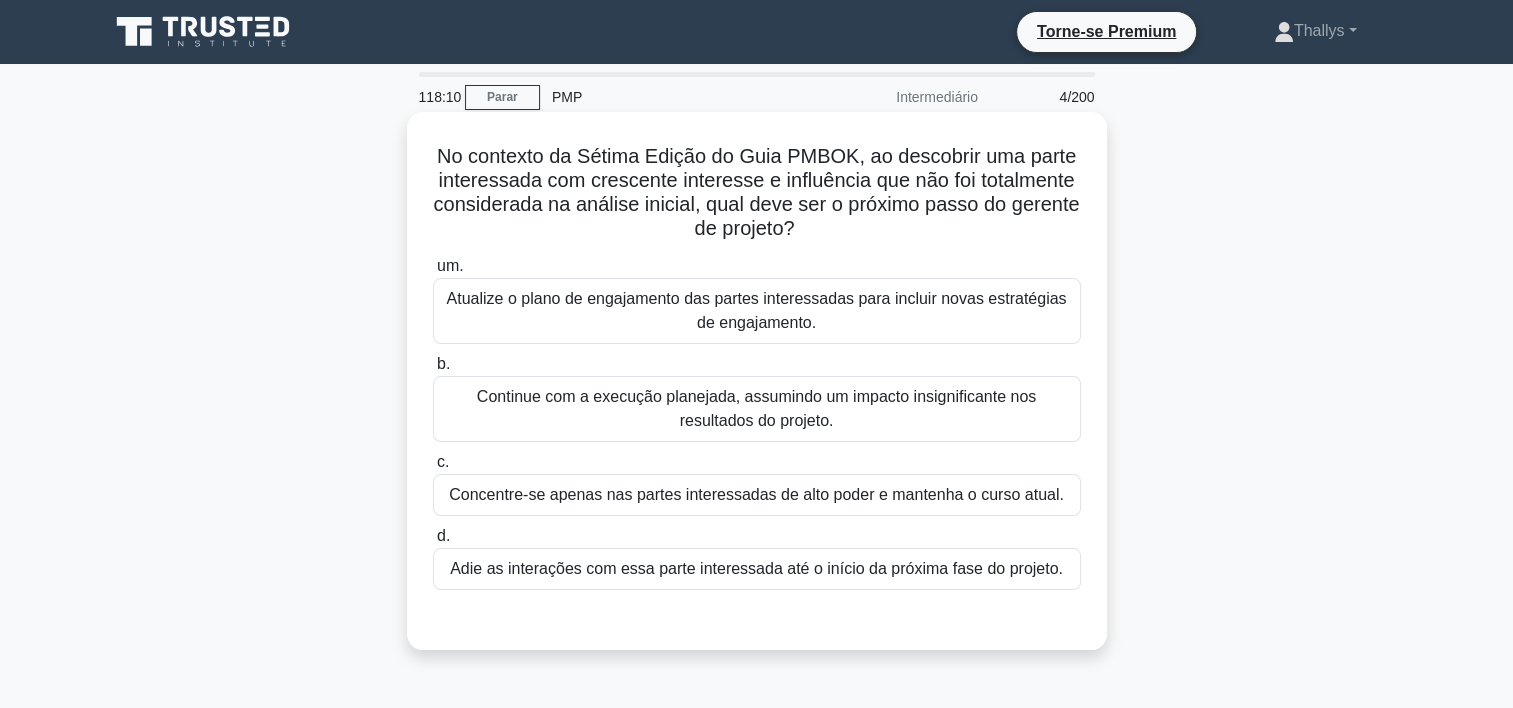 click on "Atualize o plano de engajamento das partes interessadas para incluir novas estratégias de engajamento." at bounding box center [757, 311] 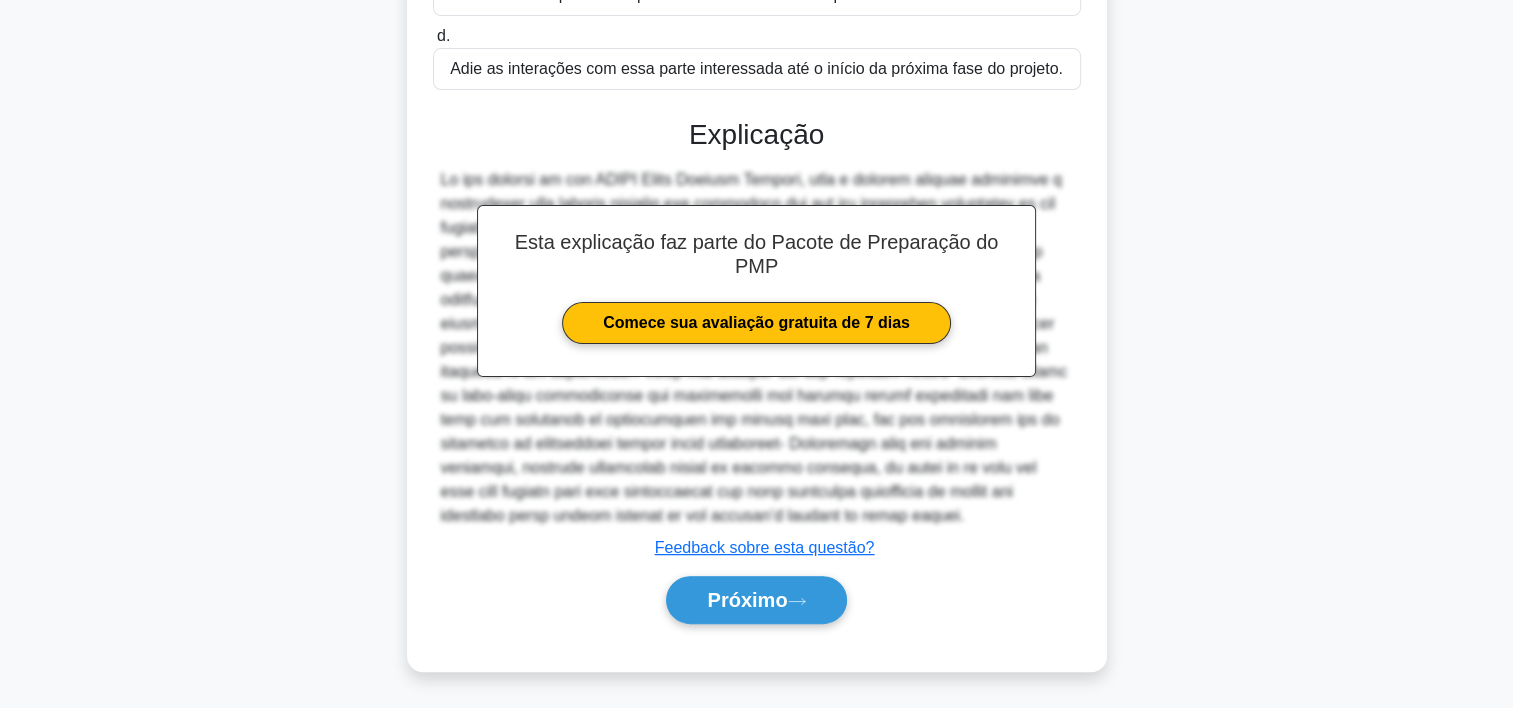 scroll, scrollTop: 572, scrollLeft: 0, axis: vertical 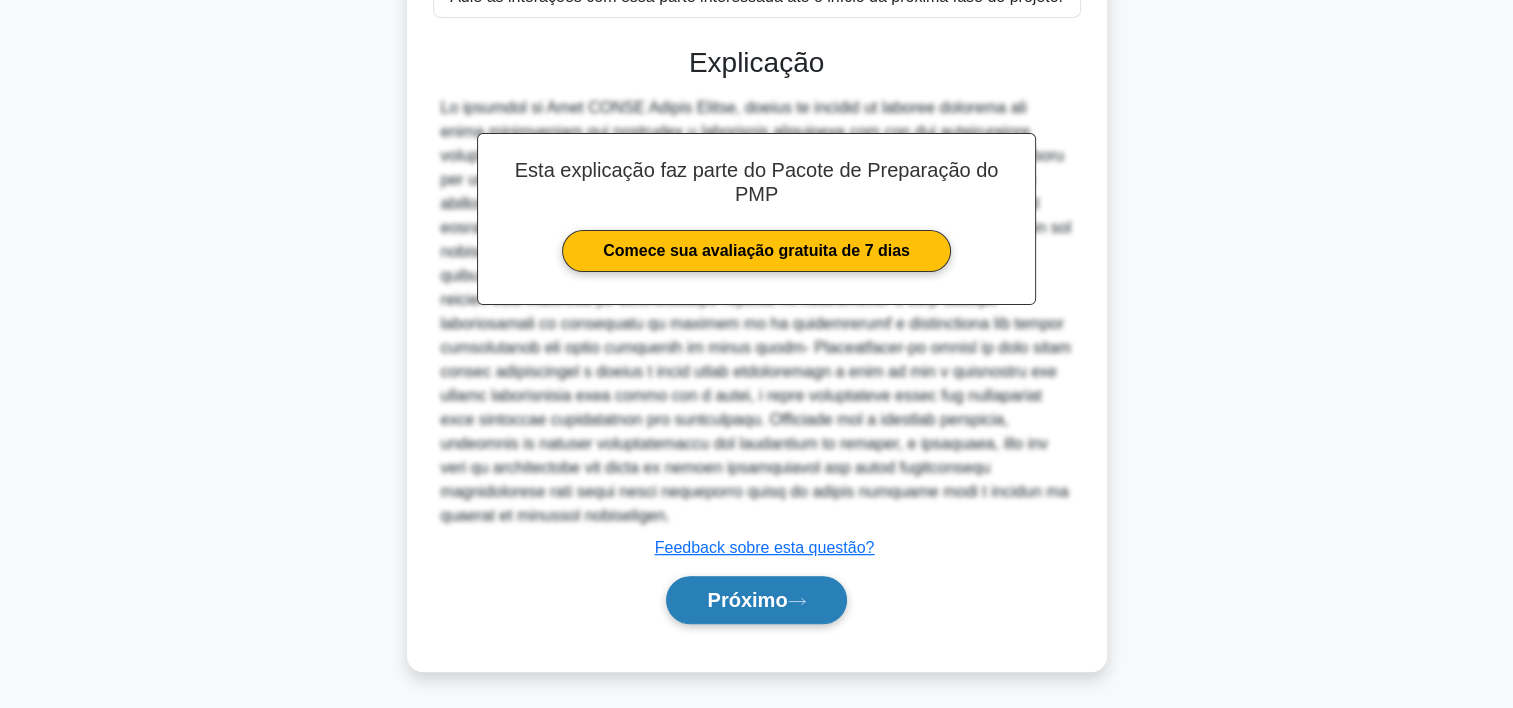 click on "Próximo" at bounding box center (747, 600) 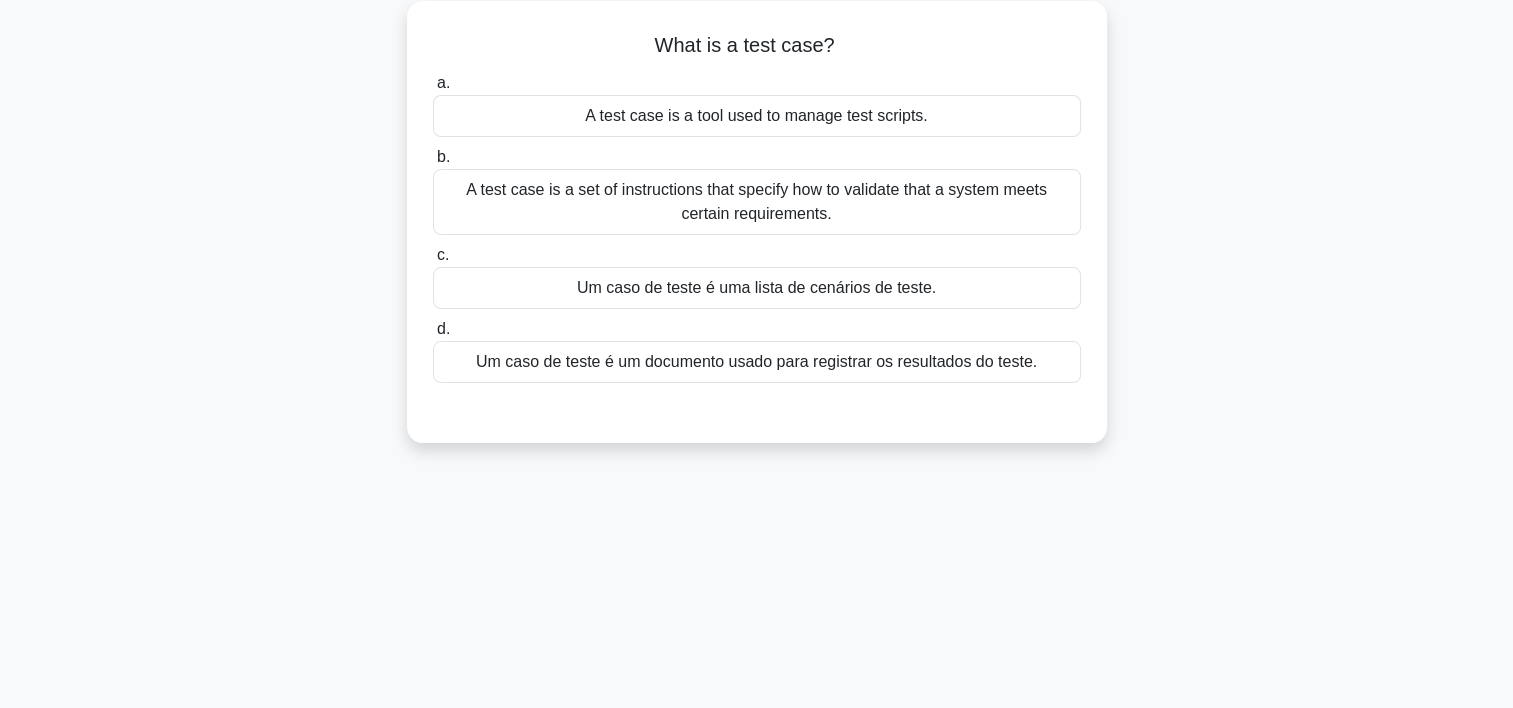 scroll, scrollTop: 0, scrollLeft: 0, axis: both 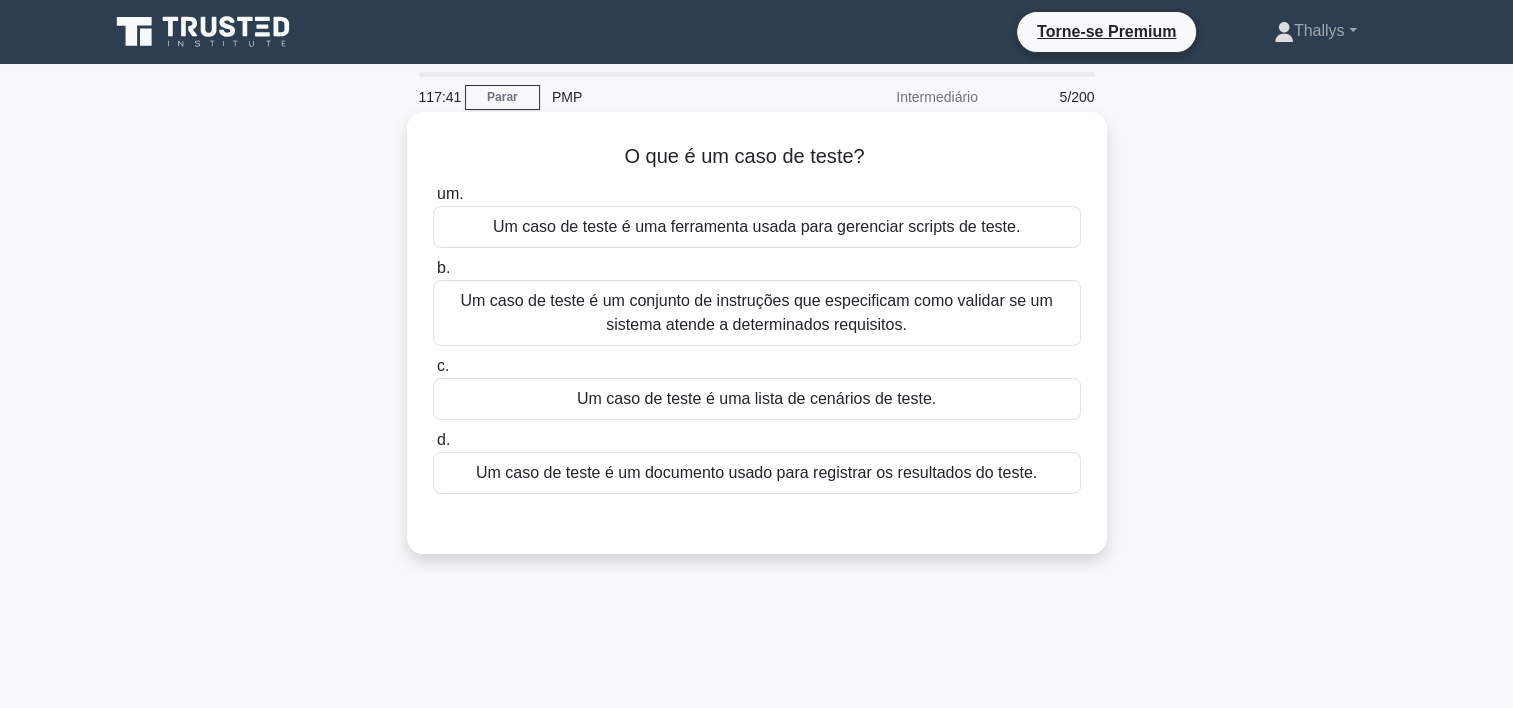 click on "Um caso de teste é um conjunto de instruções que especificam como validar se um sistema atende a determinados requisitos." at bounding box center [757, 313] 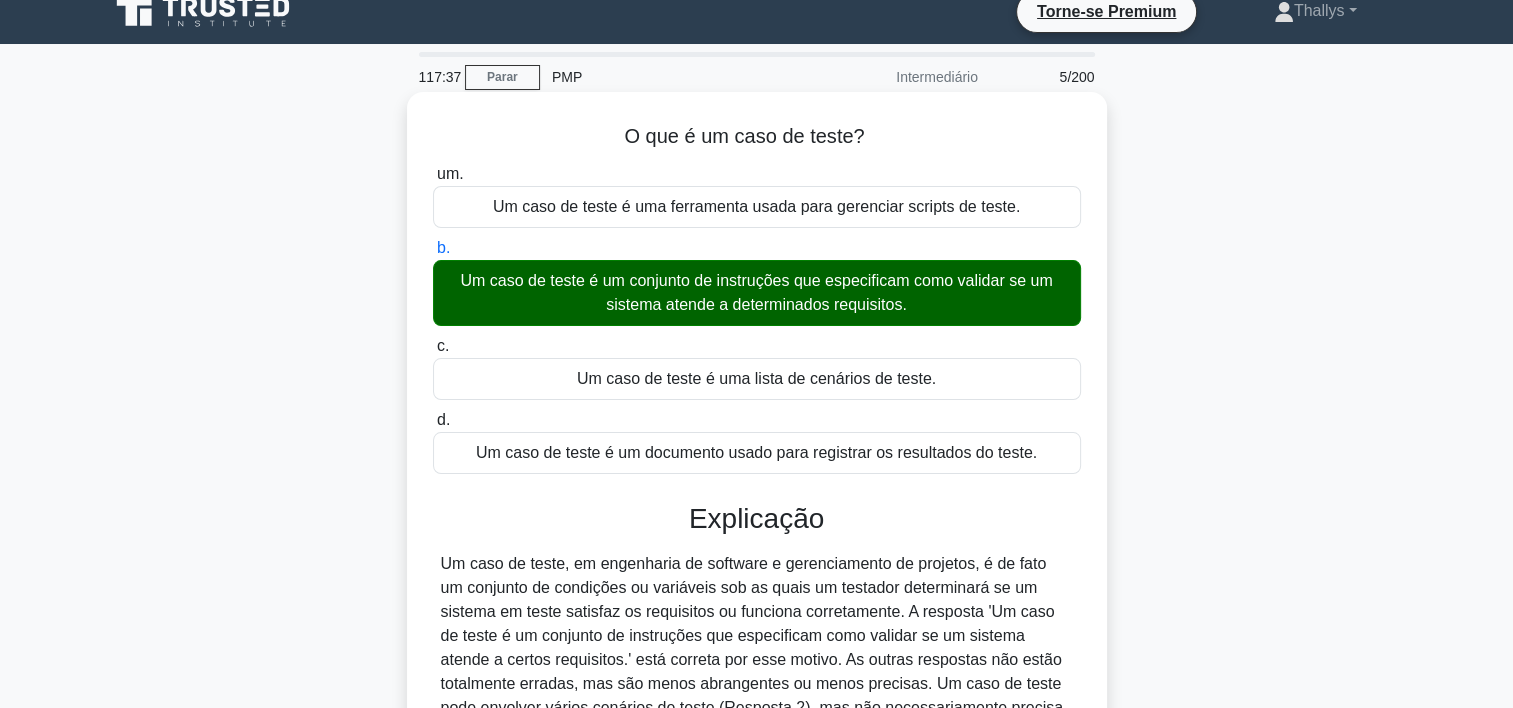 scroll, scrollTop: 372, scrollLeft: 0, axis: vertical 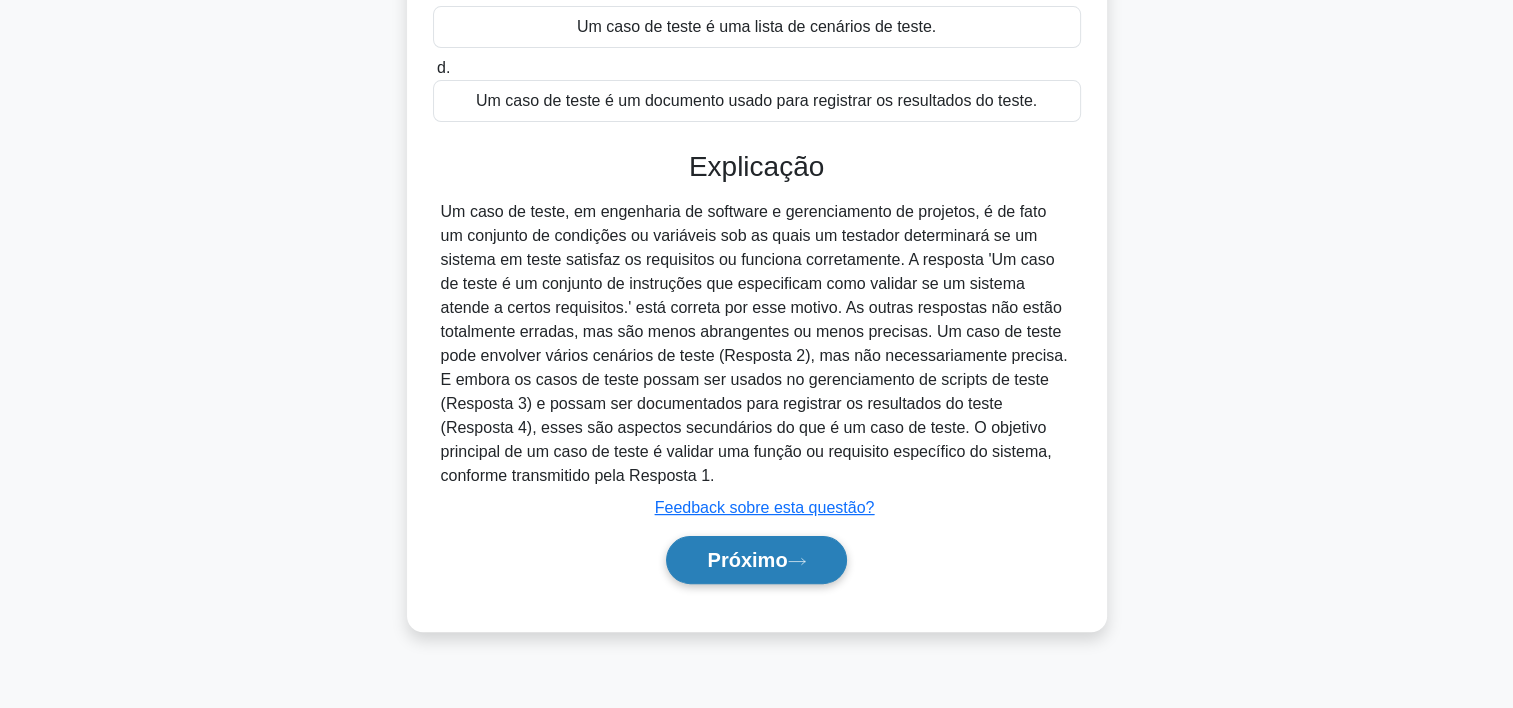 click on "Próximo" at bounding box center [747, 560] 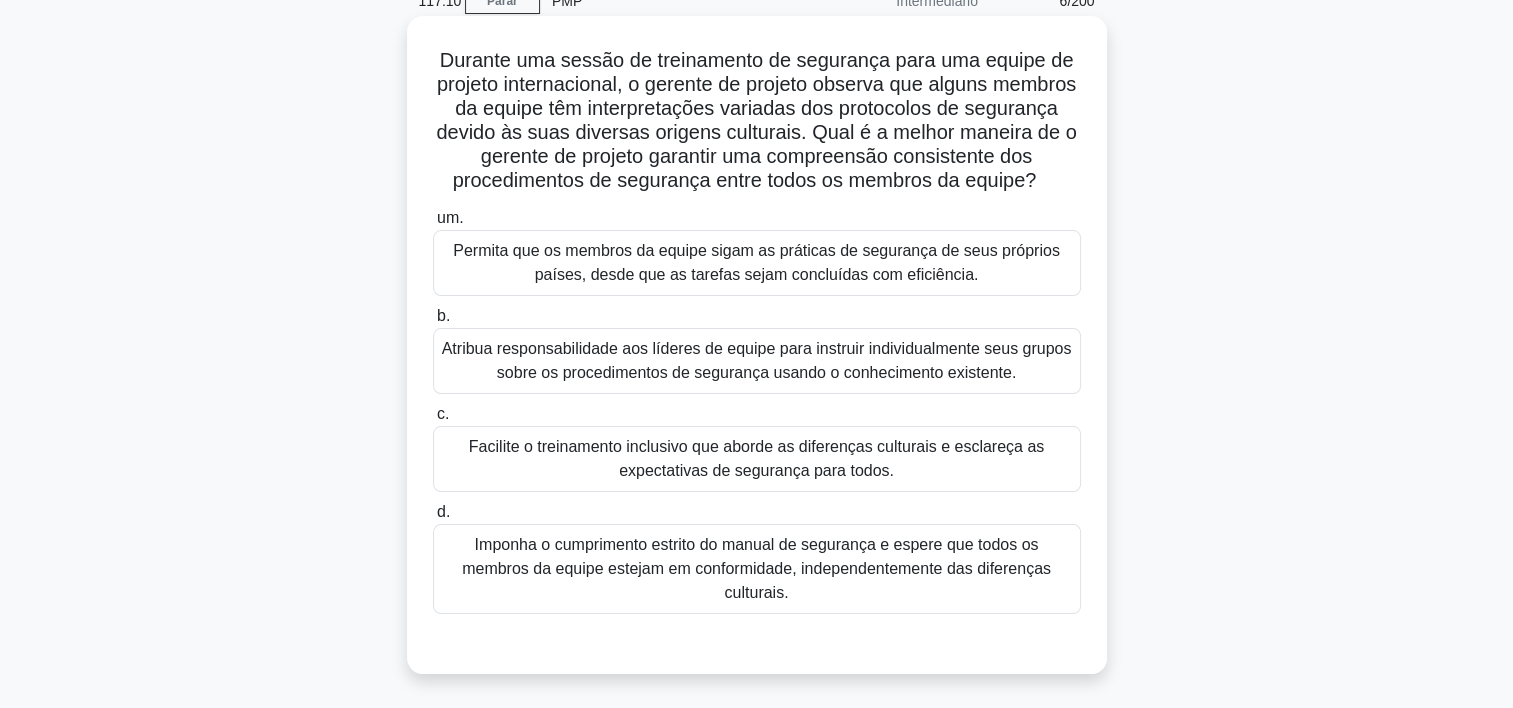 scroll, scrollTop: 100, scrollLeft: 0, axis: vertical 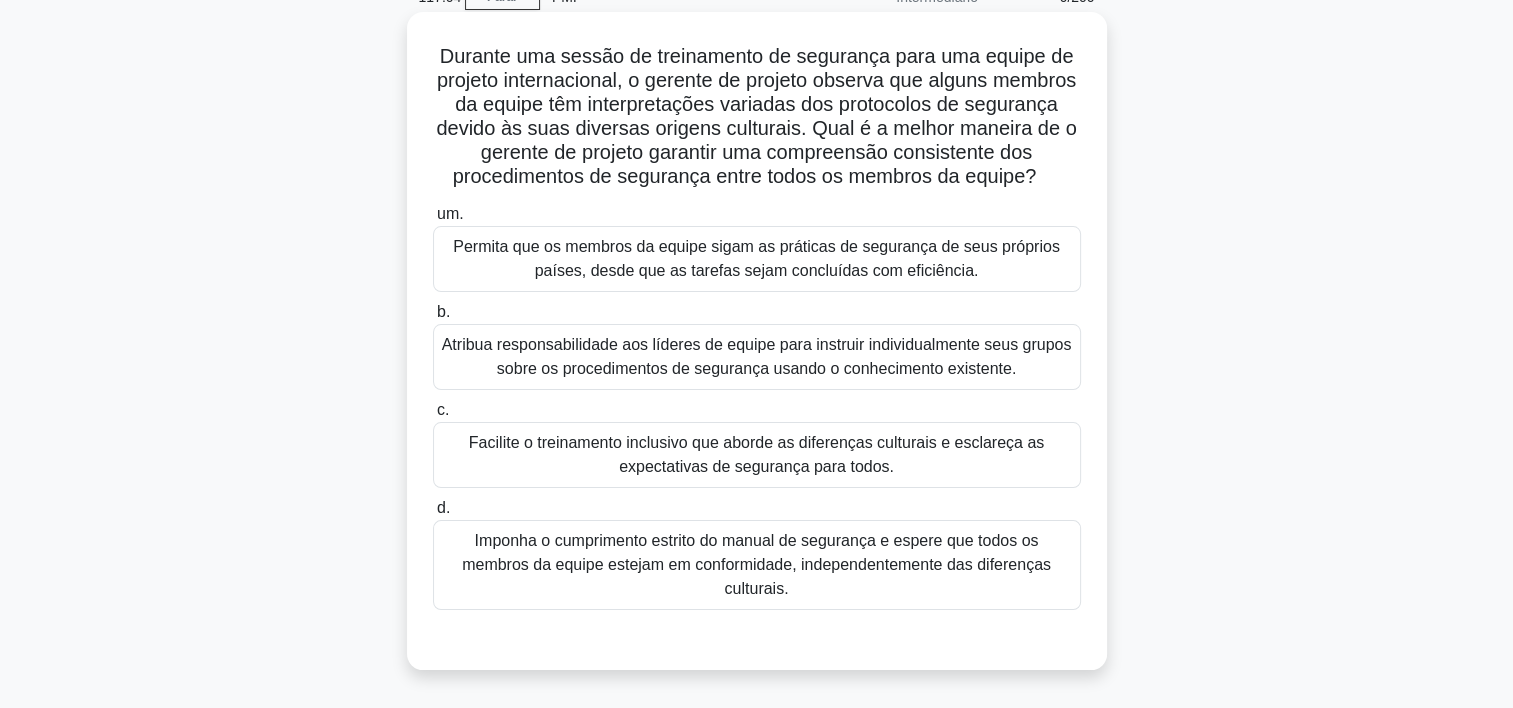 click on "Facilite o treinamento inclusivo que aborde as diferenças culturais e esclareça as expectativas de segurança para todos." at bounding box center [757, 455] 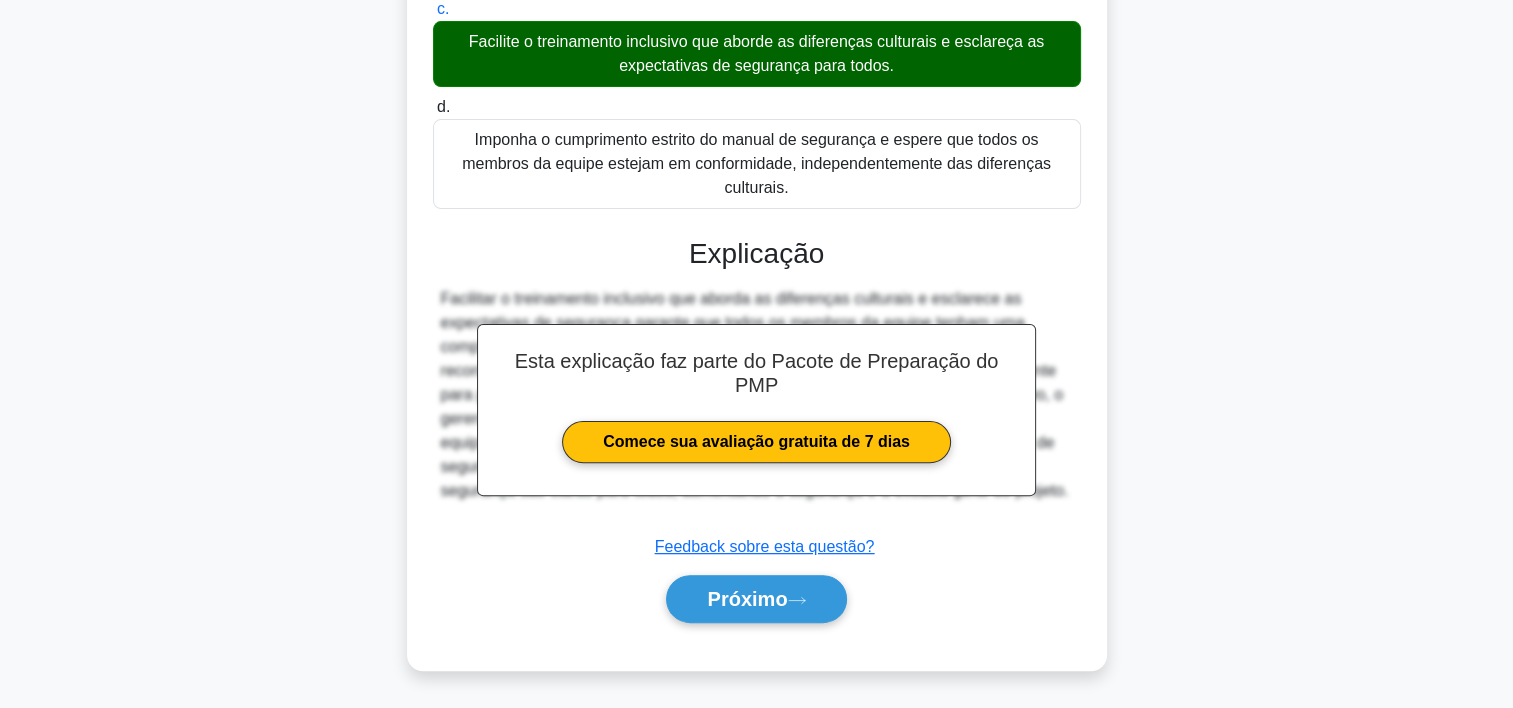 scroll, scrollTop: 524, scrollLeft: 0, axis: vertical 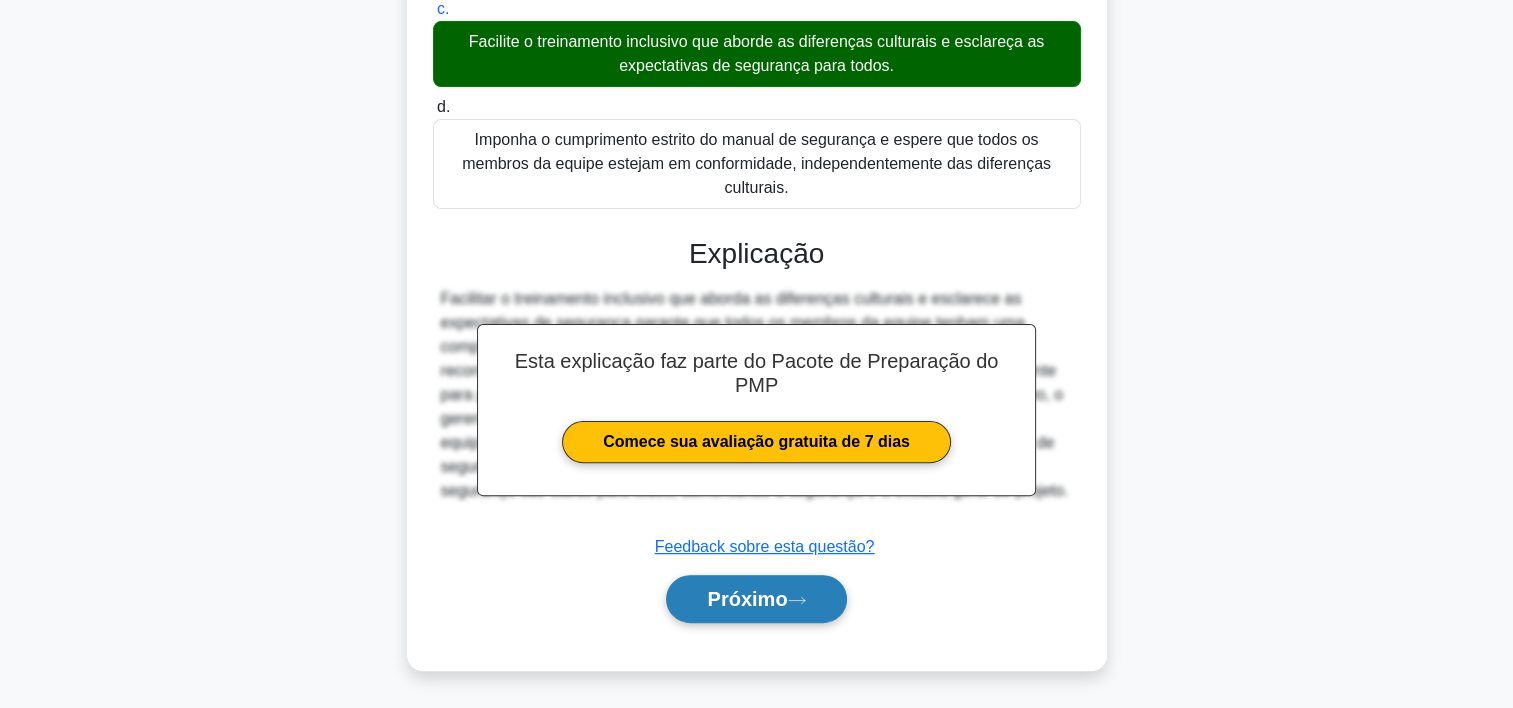 click on "Próximo" at bounding box center [756, 599] 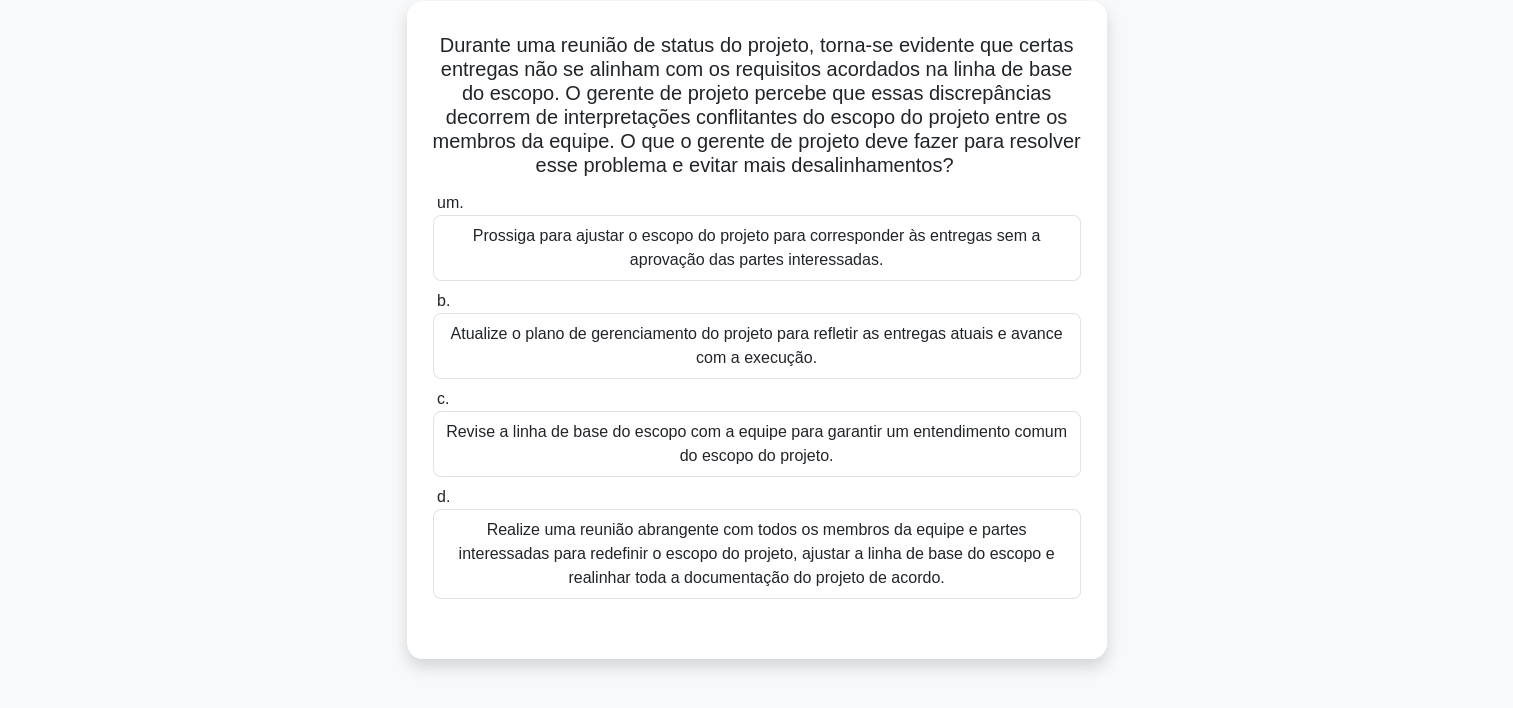 scroll, scrollTop: 116, scrollLeft: 0, axis: vertical 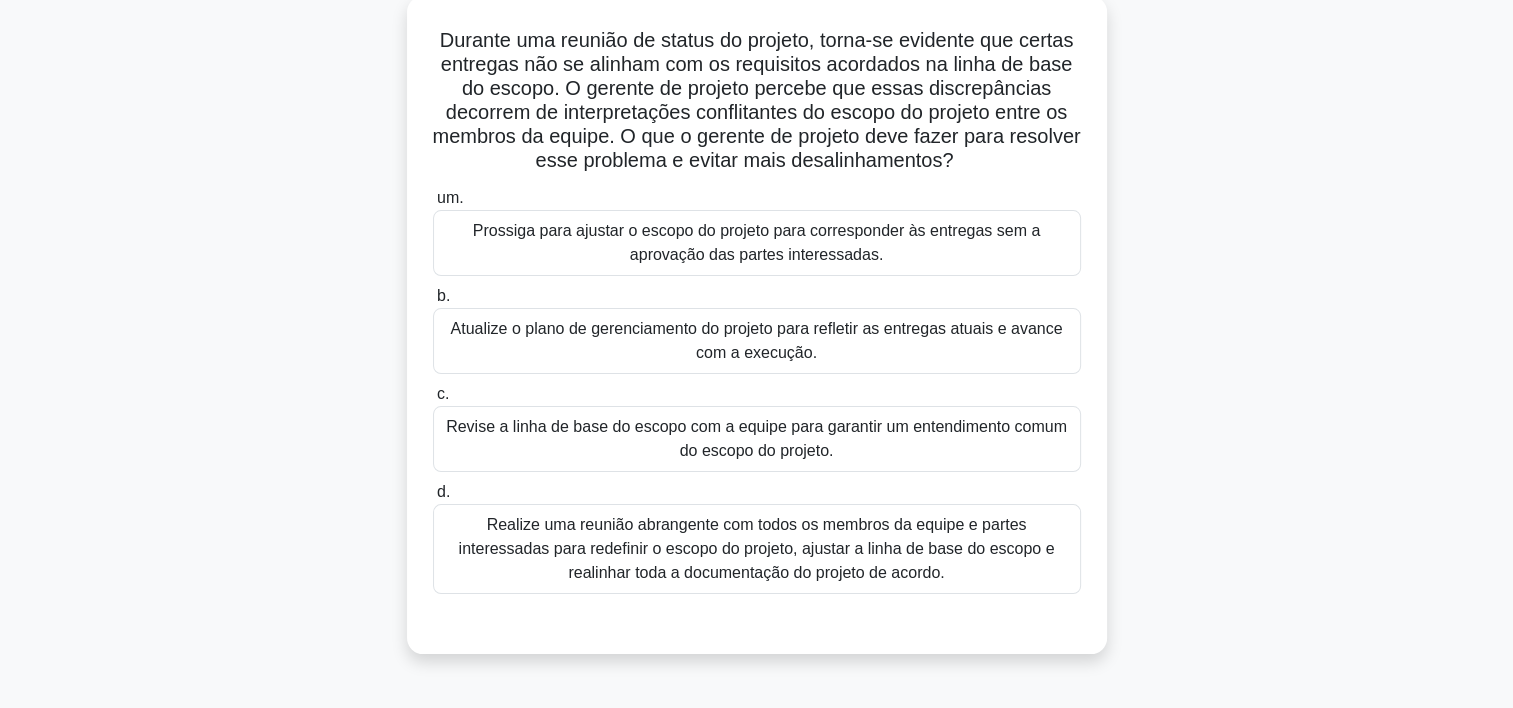 click on "Realize uma reunião abrangente com todos os membros da equipe e partes interessadas para redefinir o escopo do projeto, ajustar a linha de base do escopo e realinhar toda a documentação do projeto de acordo." at bounding box center (757, 549) 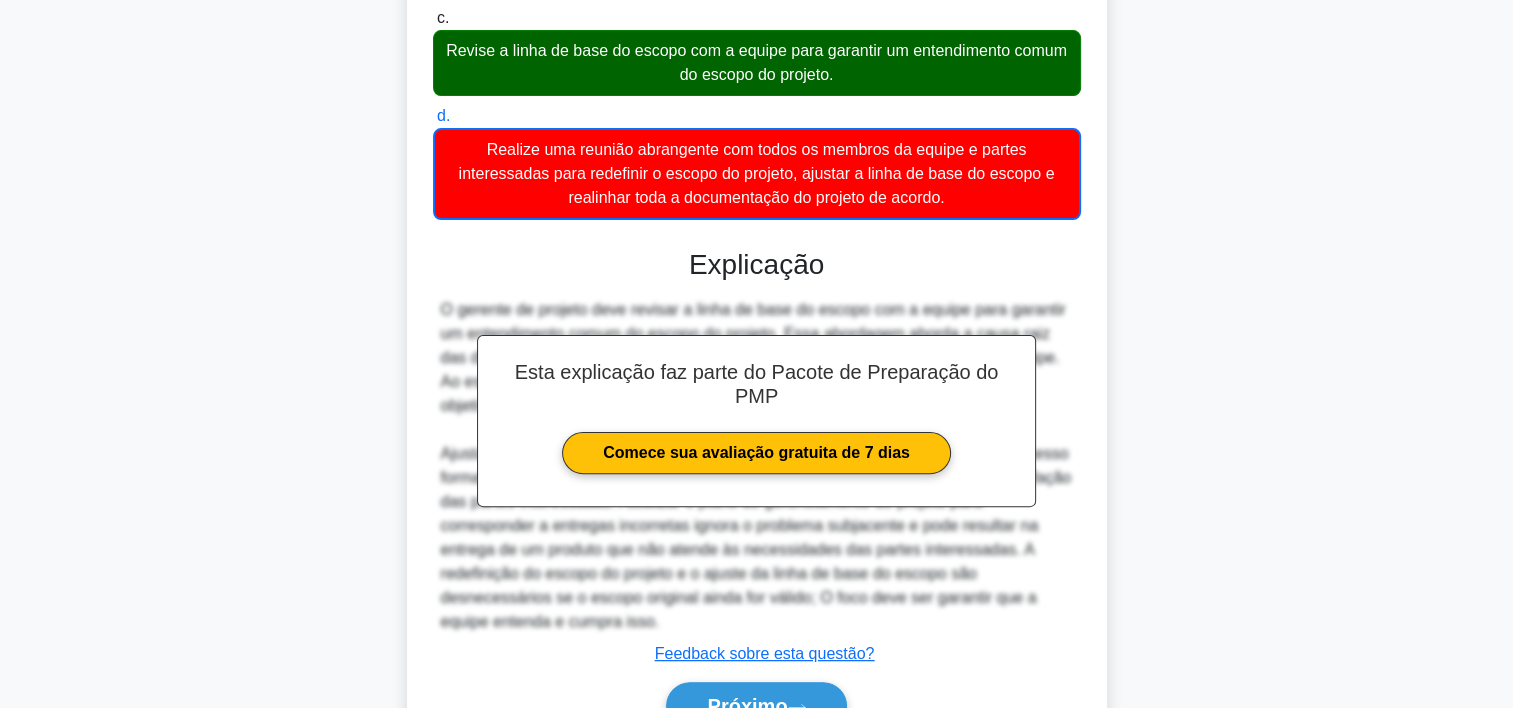 scroll, scrollTop: 597, scrollLeft: 0, axis: vertical 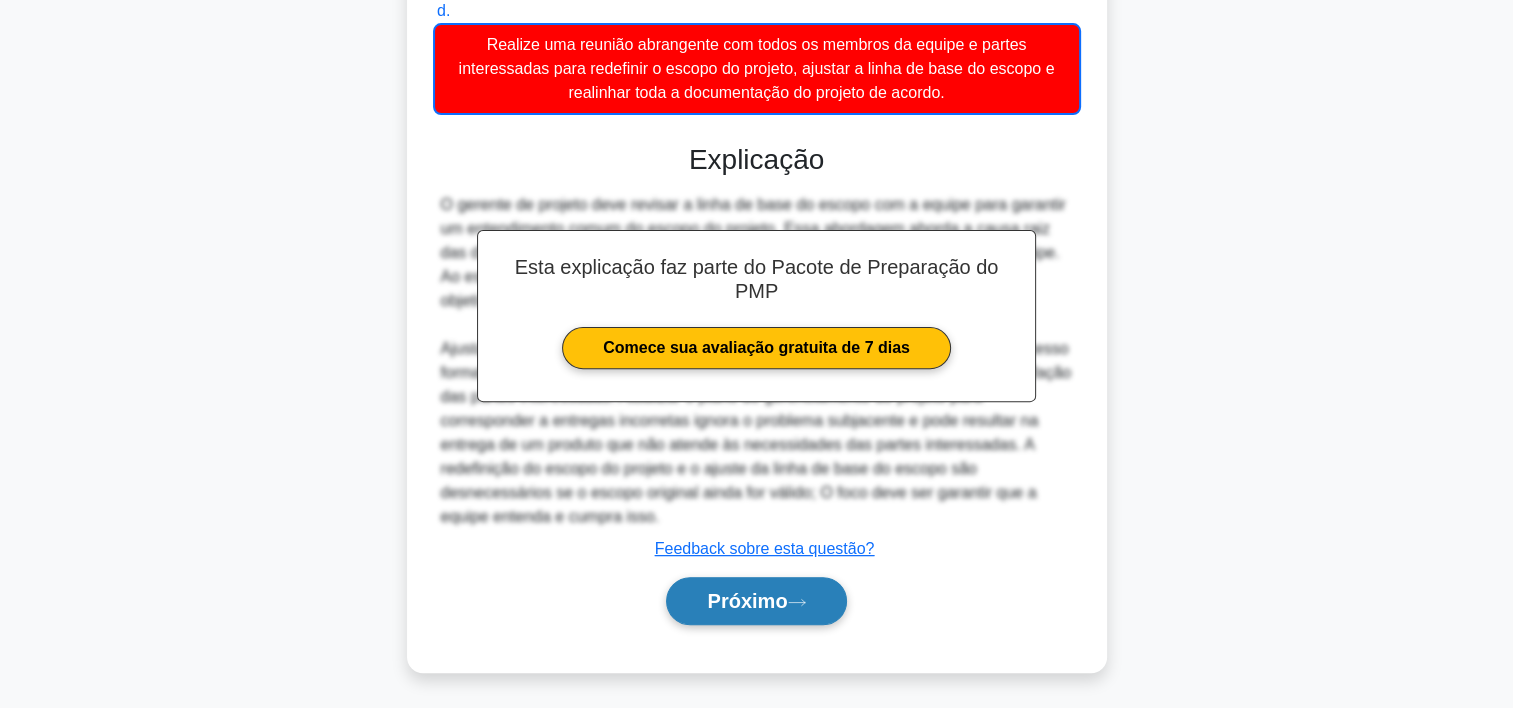 click on "Próximo" at bounding box center (747, 601) 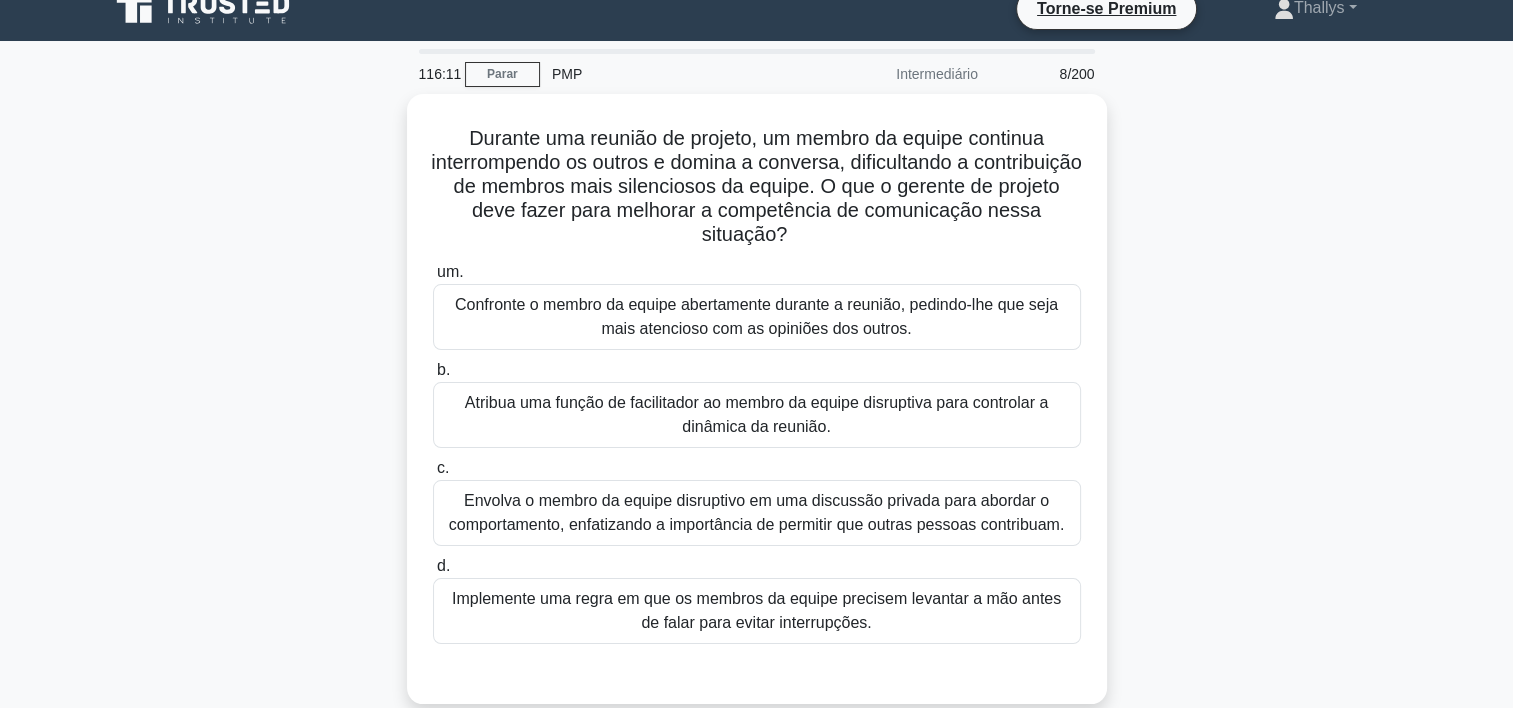 scroll, scrollTop: 24, scrollLeft: 0, axis: vertical 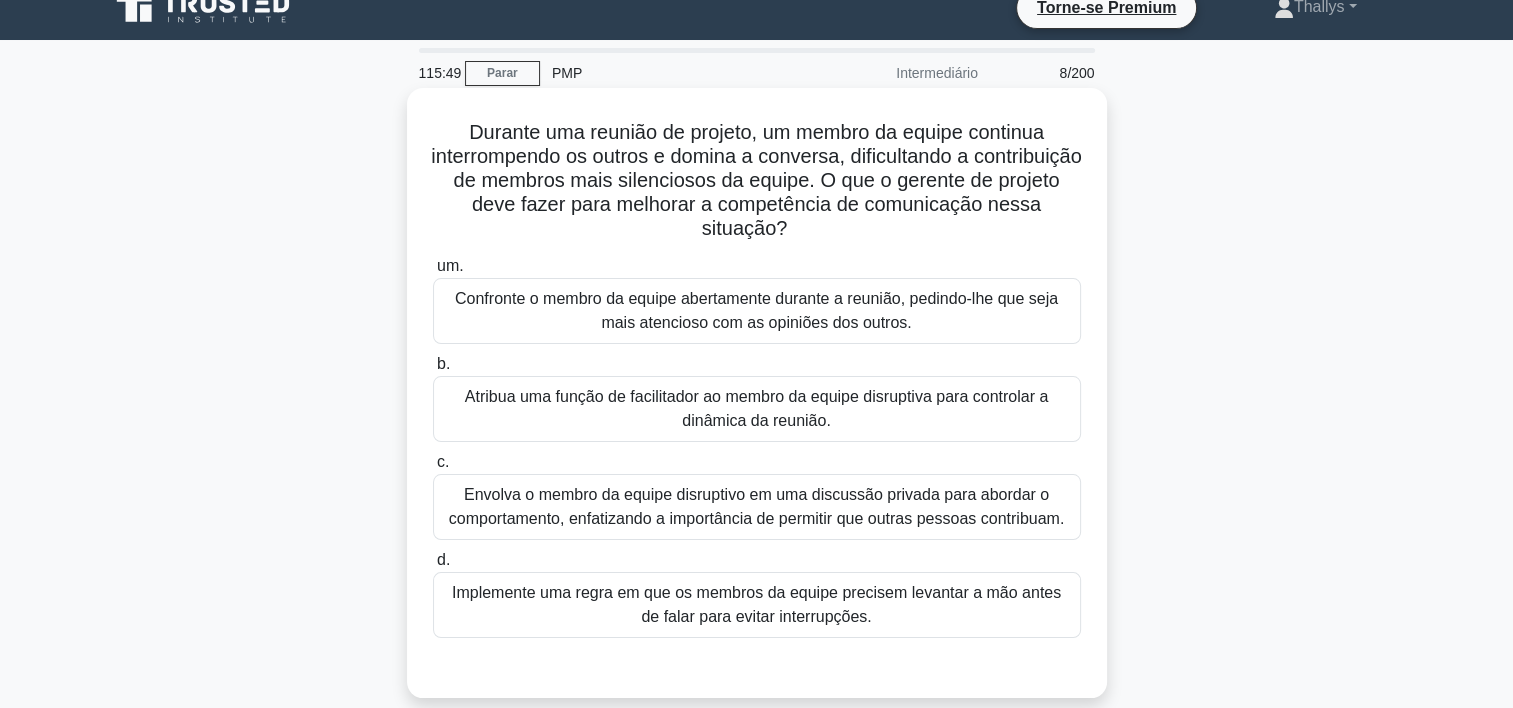 click on "Envolva o membro da equipe disruptivo em uma discussão privada para abordar o comportamento, enfatizando a importância de permitir que outras pessoas contribuam." at bounding box center (757, 507) 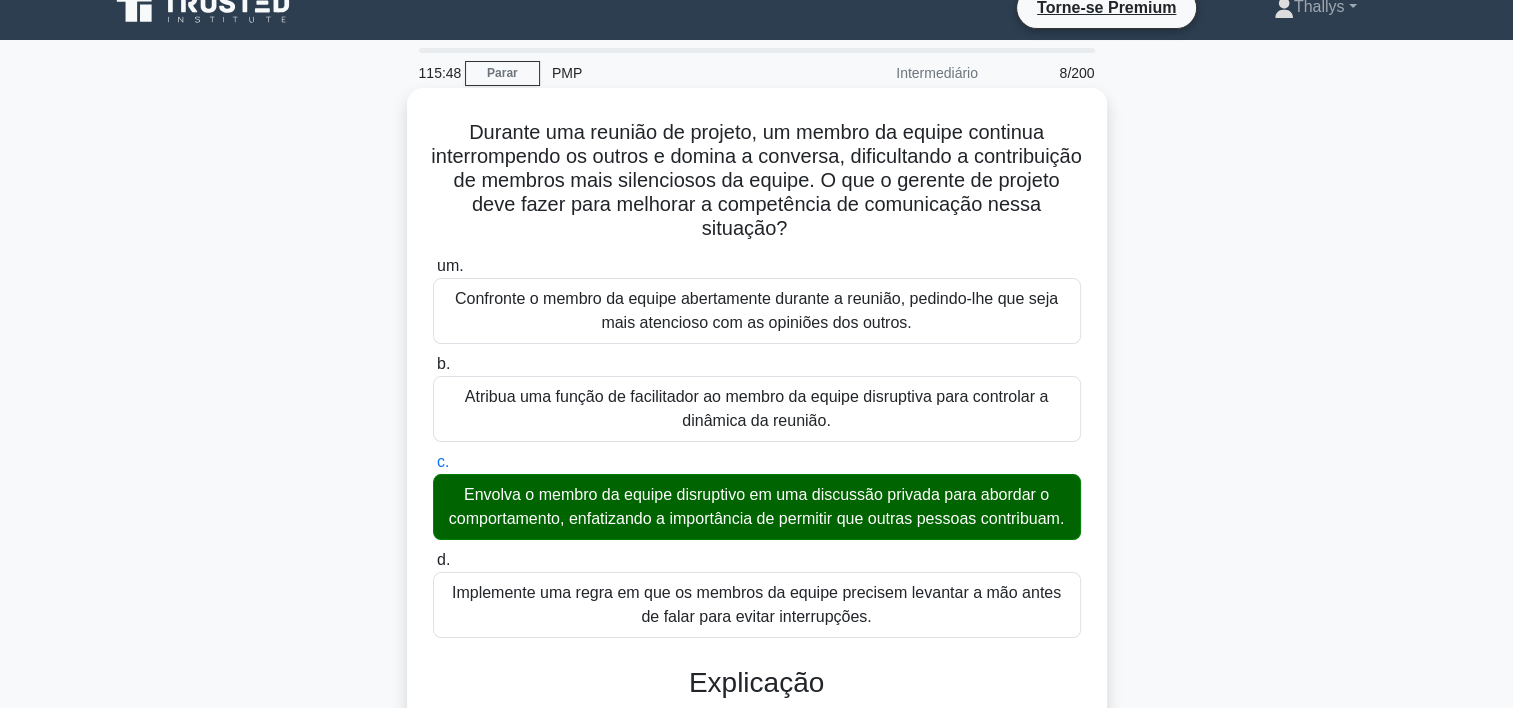 scroll, scrollTop: 372, scrollLeft: 0, axis: vertical 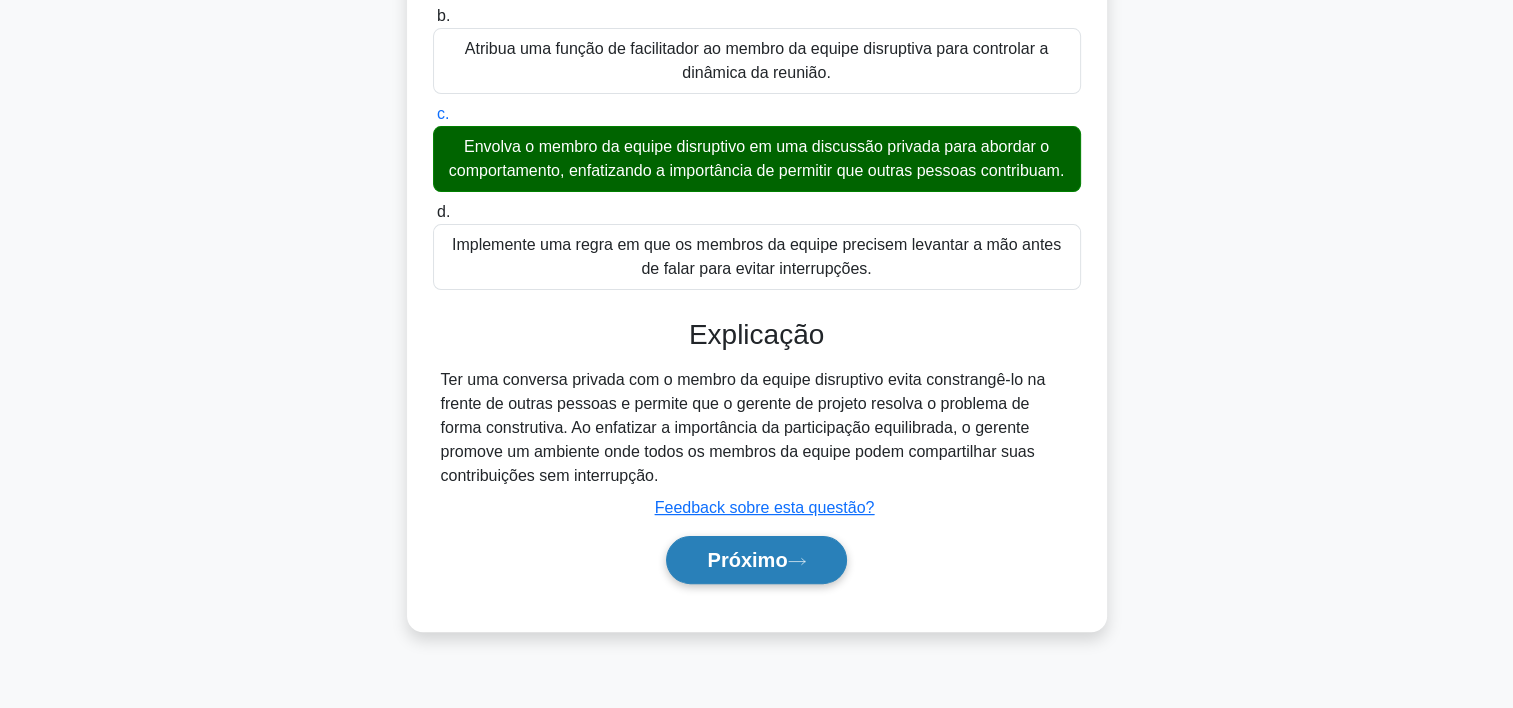 click on "Próximo" at bounding box center [756, 560] 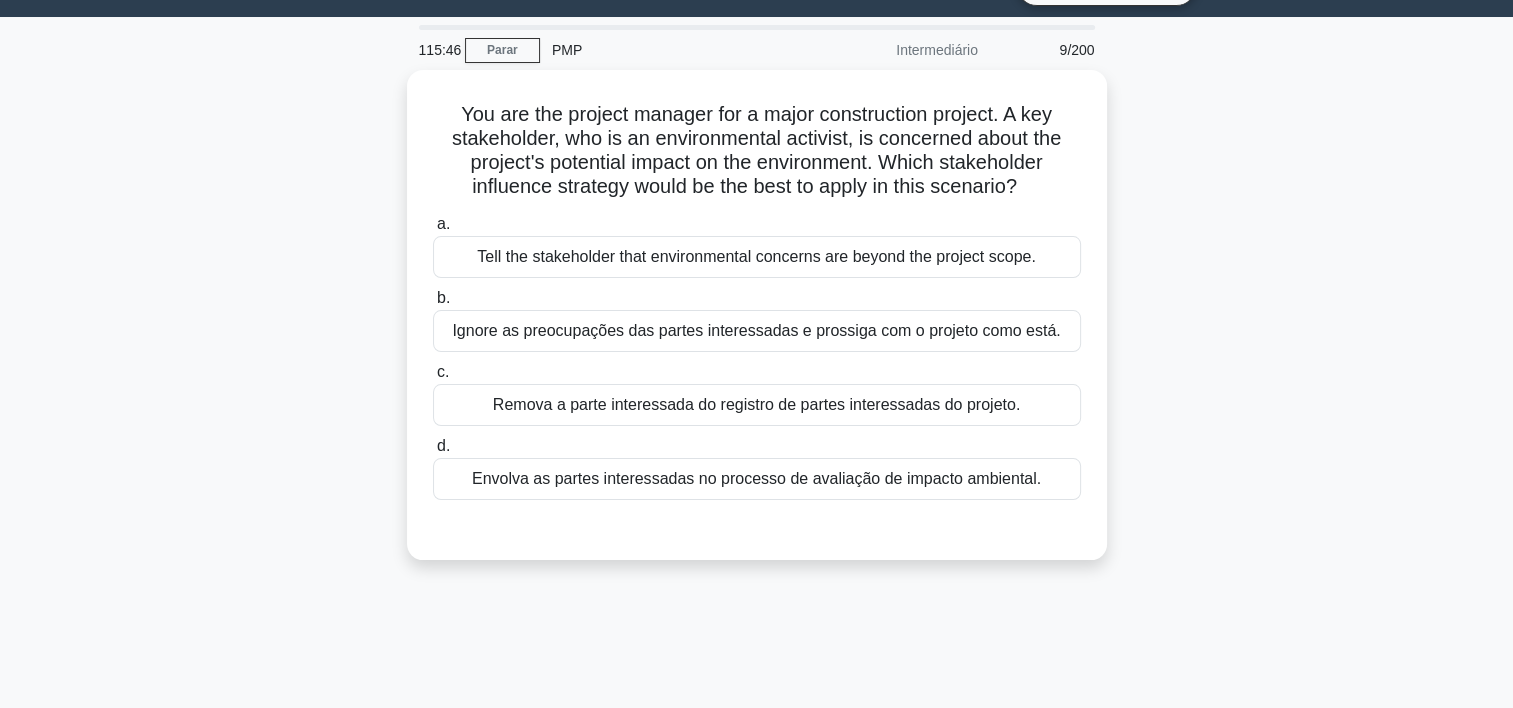scroll, scrollTop: 0, scrollLeft: 0, axis: both 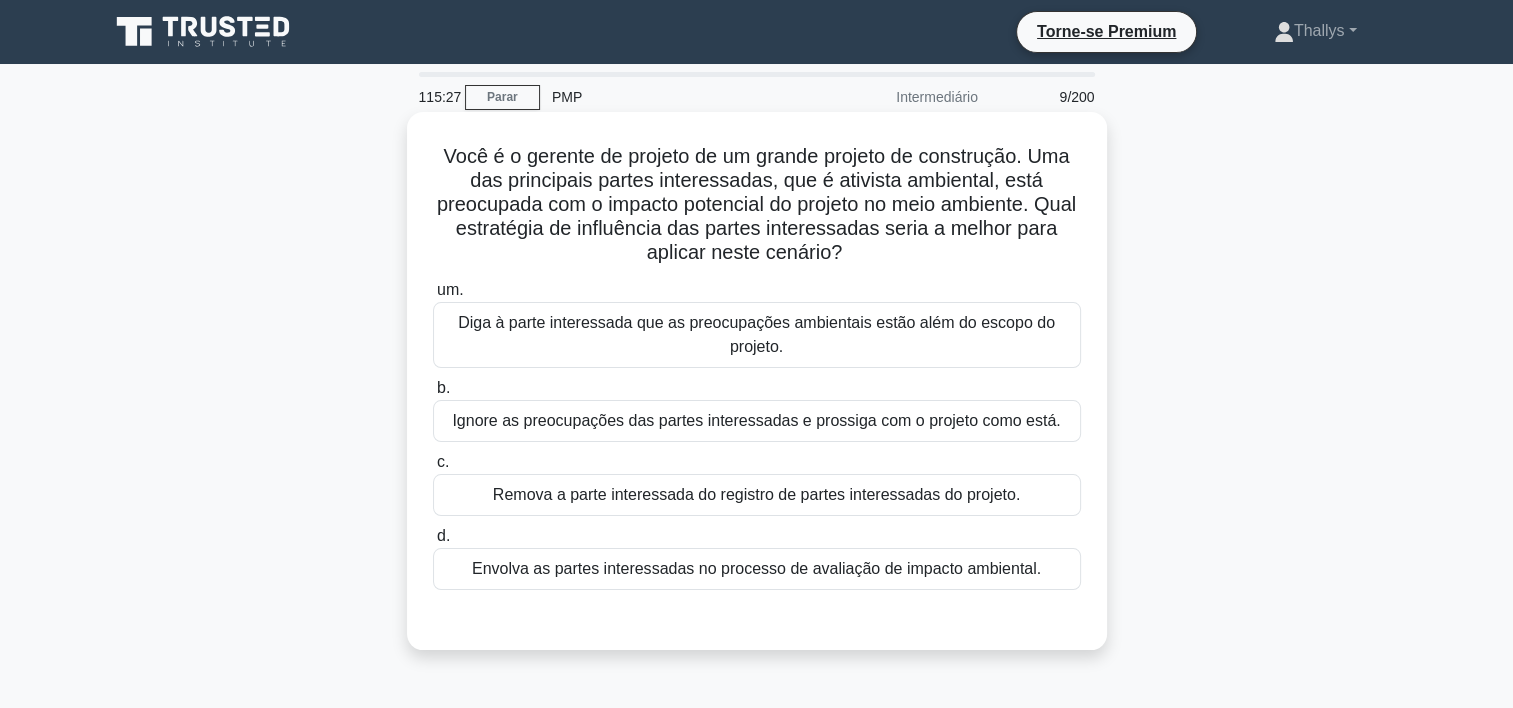 click on "Envolva as partes interessadas no processo de avaliação de impacto ambiental." at bounding box center [757, 569] 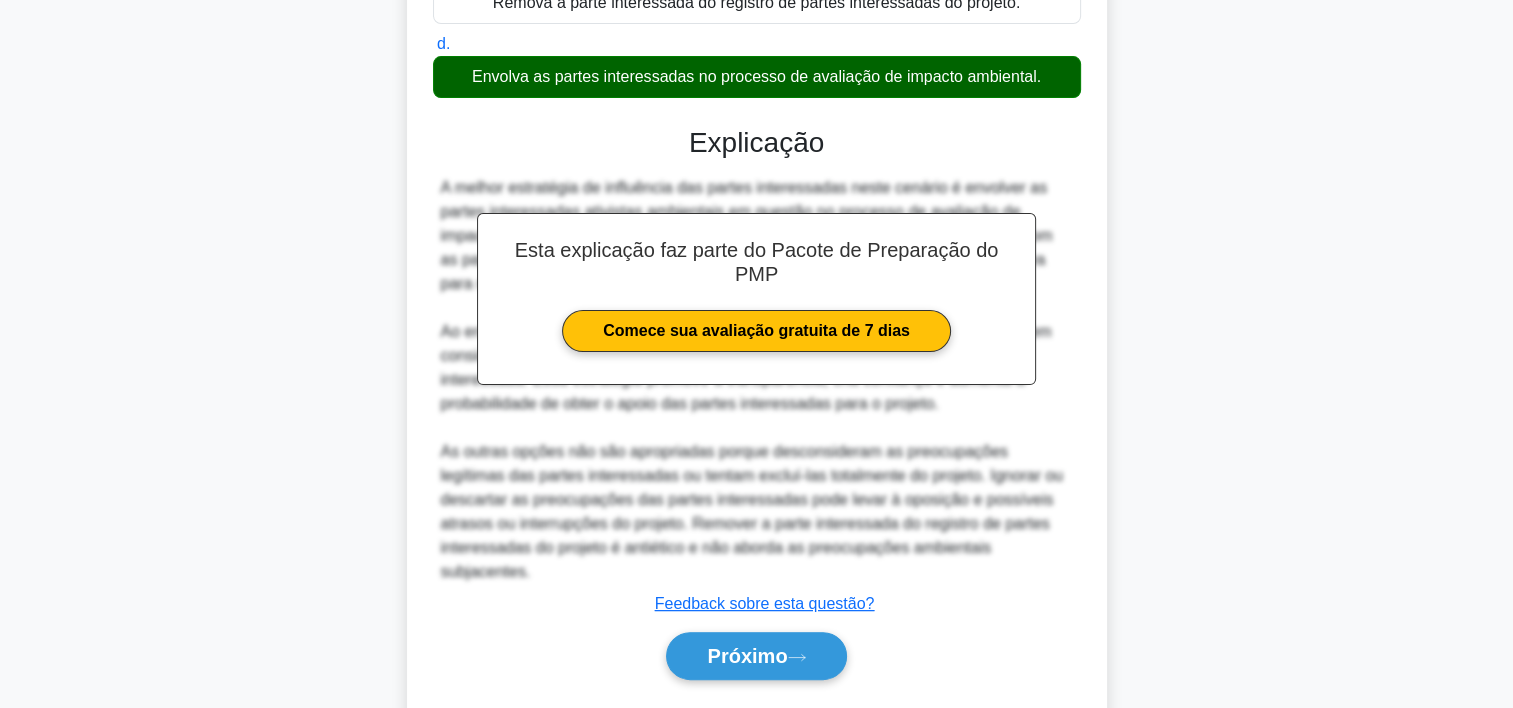 scroll, scrollTop: 524, scrollLeft: 0, axis: vertical 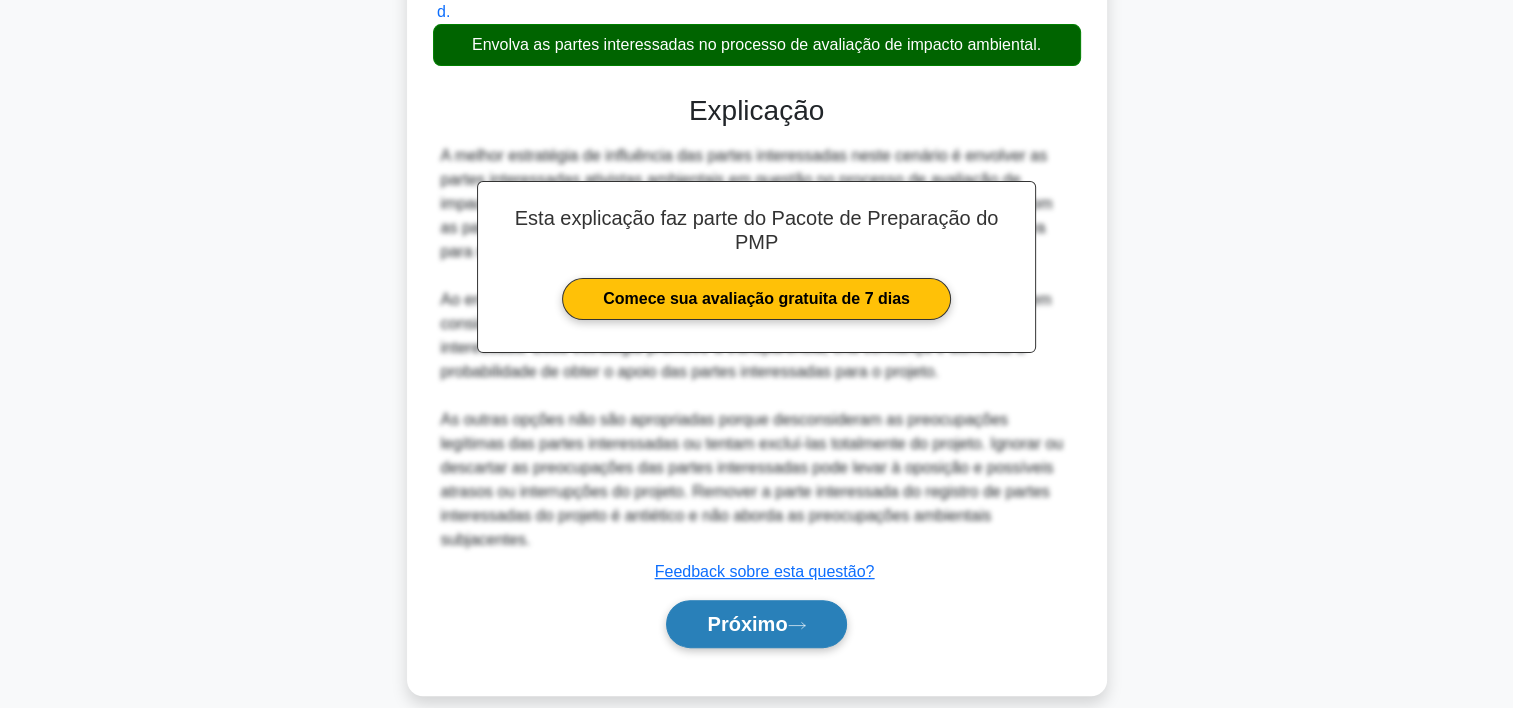 click on "Próximo" at bounding box center [747, 624] 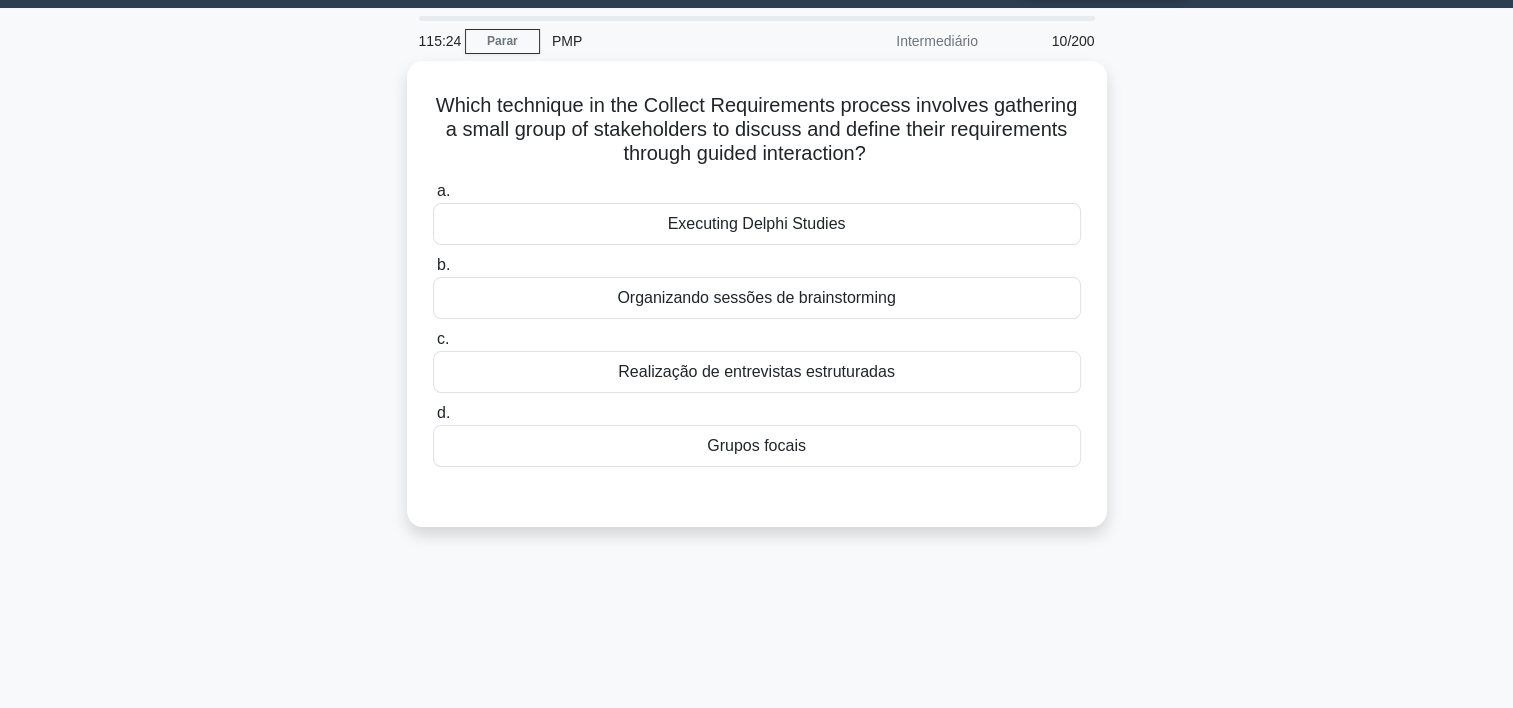scroll, scrollTop: 0, scrollLeft: 0, axis: both 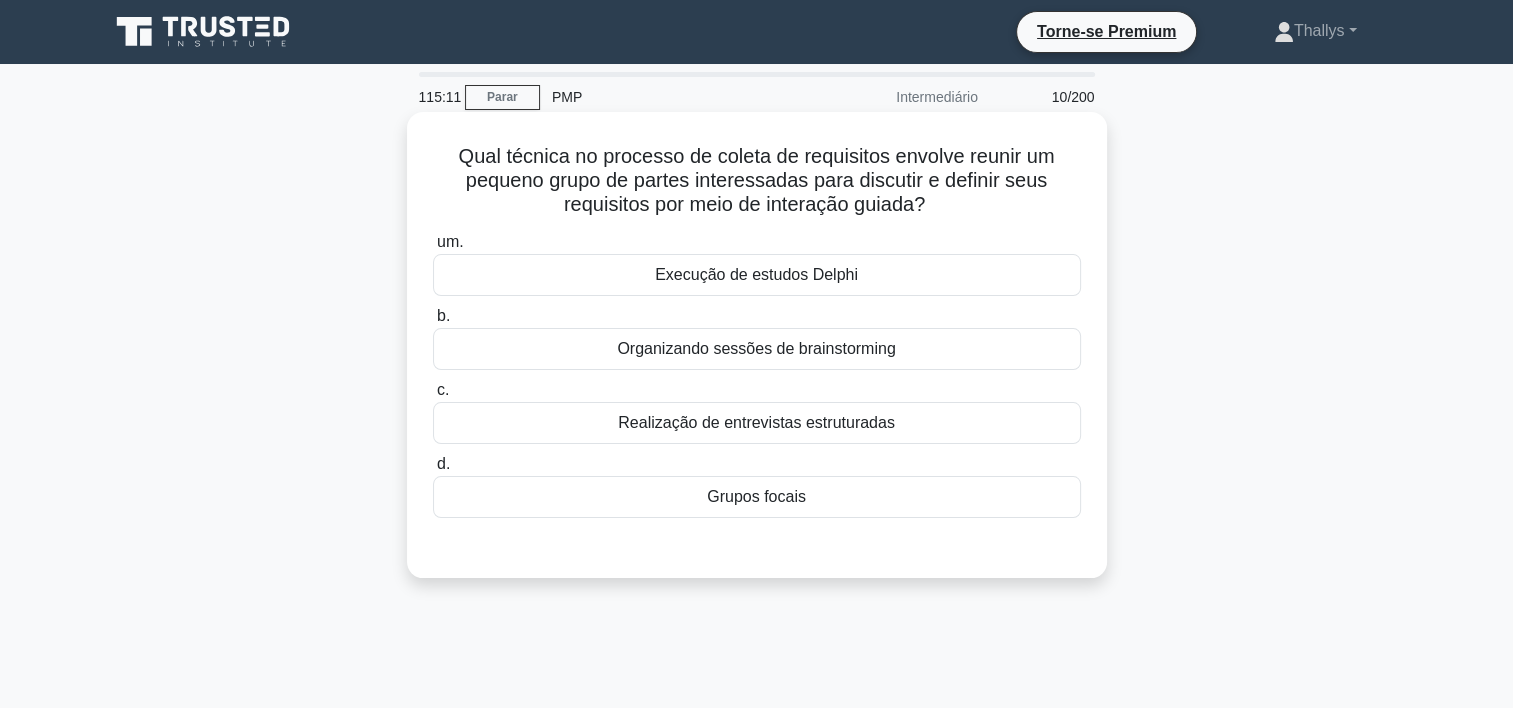 click on "Realização de entrevistas estruturadas" at bounding box center (757, 423) 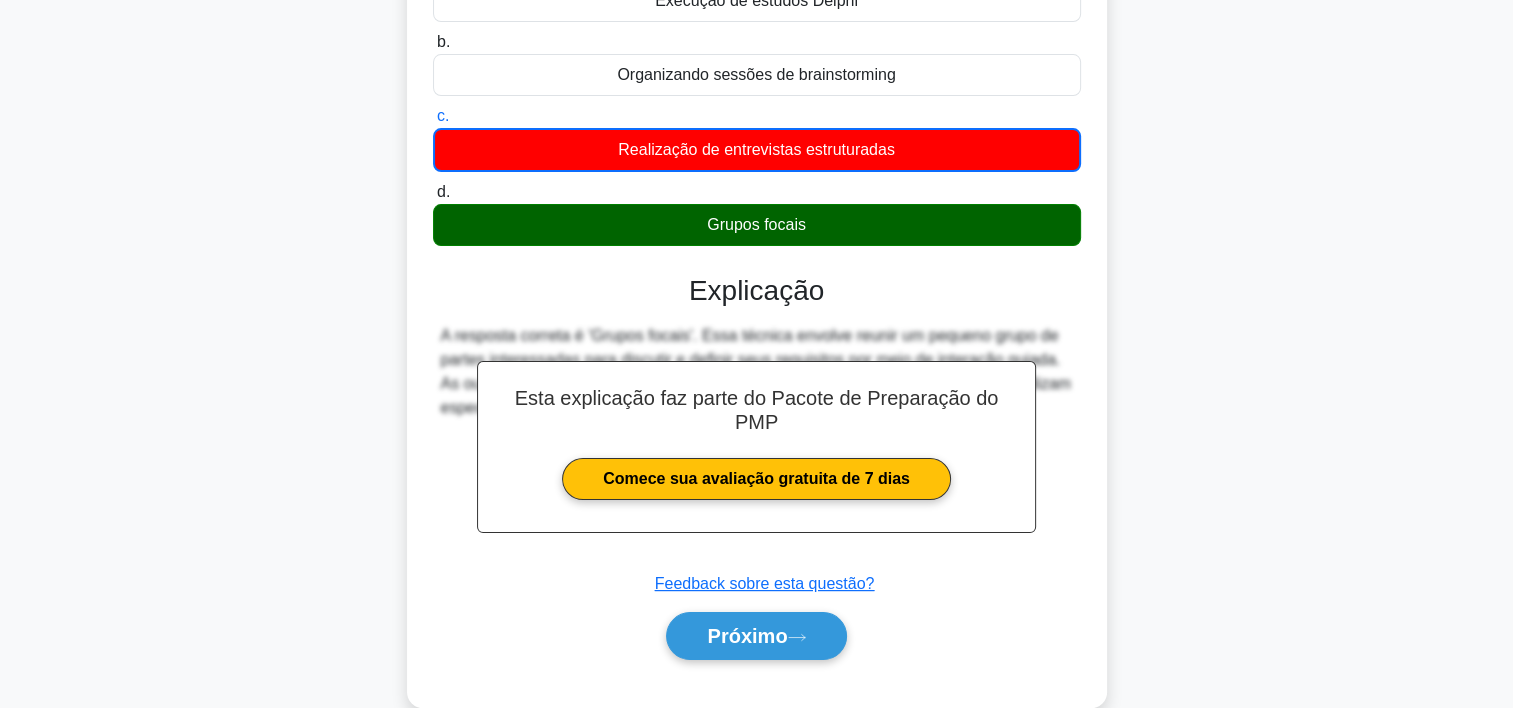 scroll, scrollTop: 372, scrollLeft: 0, axis: vertical 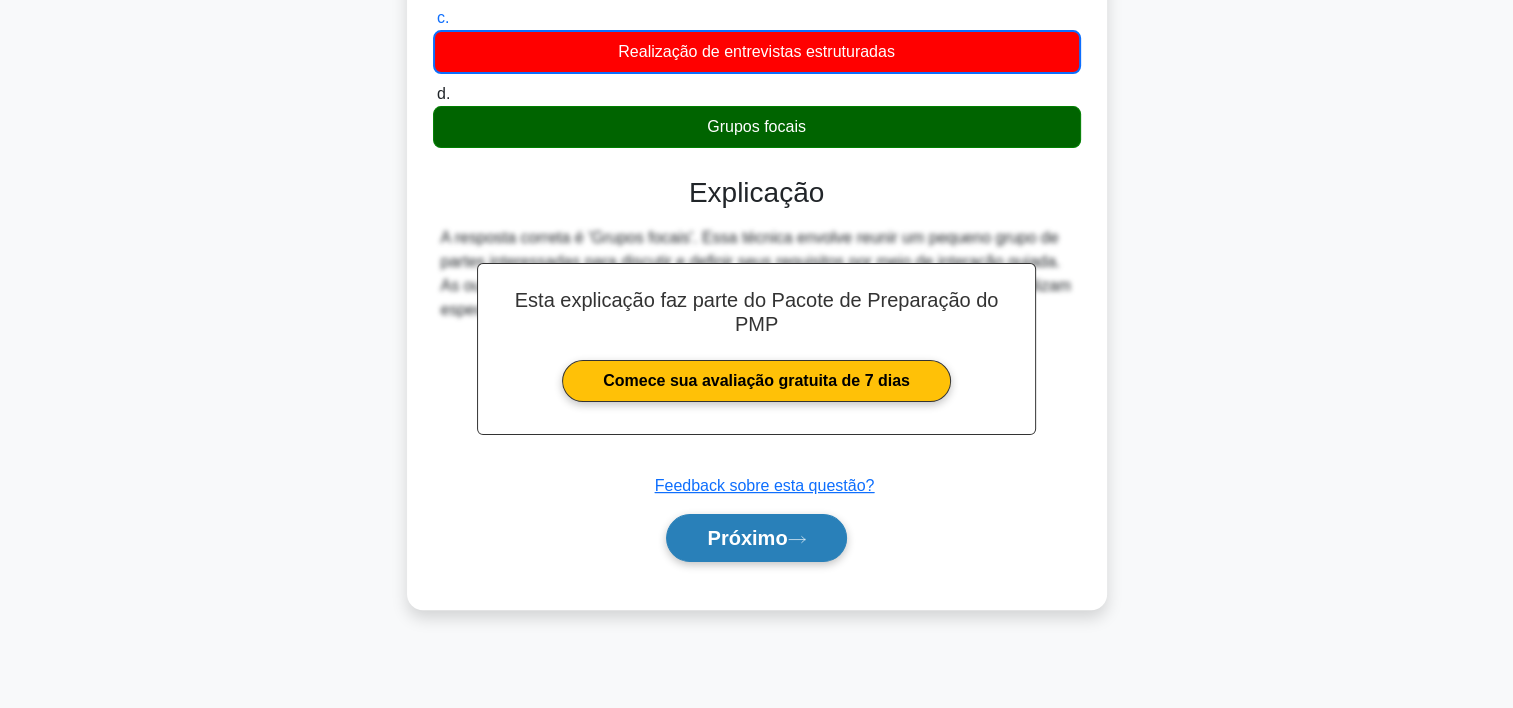 click on "Próximo" at bounding box center (756, 538) 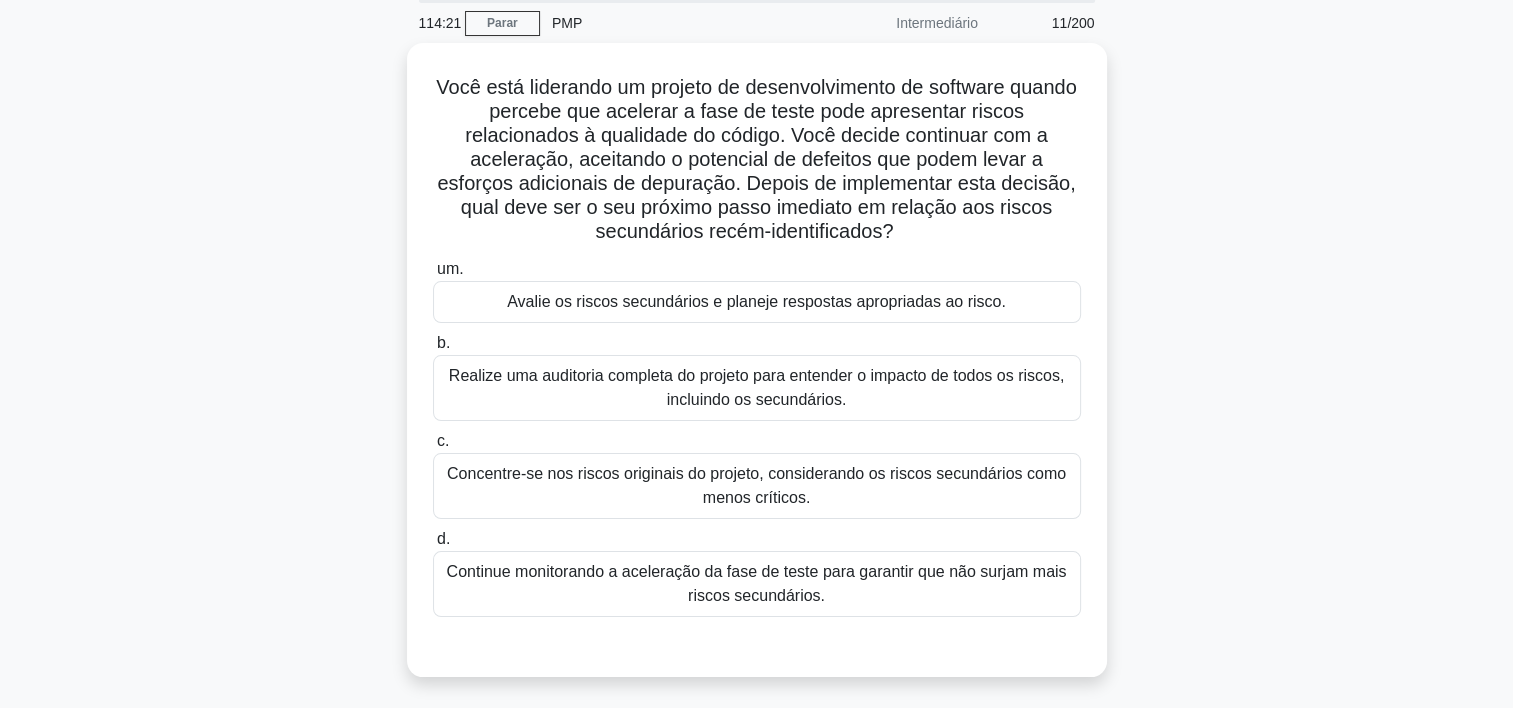 scroll, scrollTop: 76, scrollLeft: 0, axis: vertical 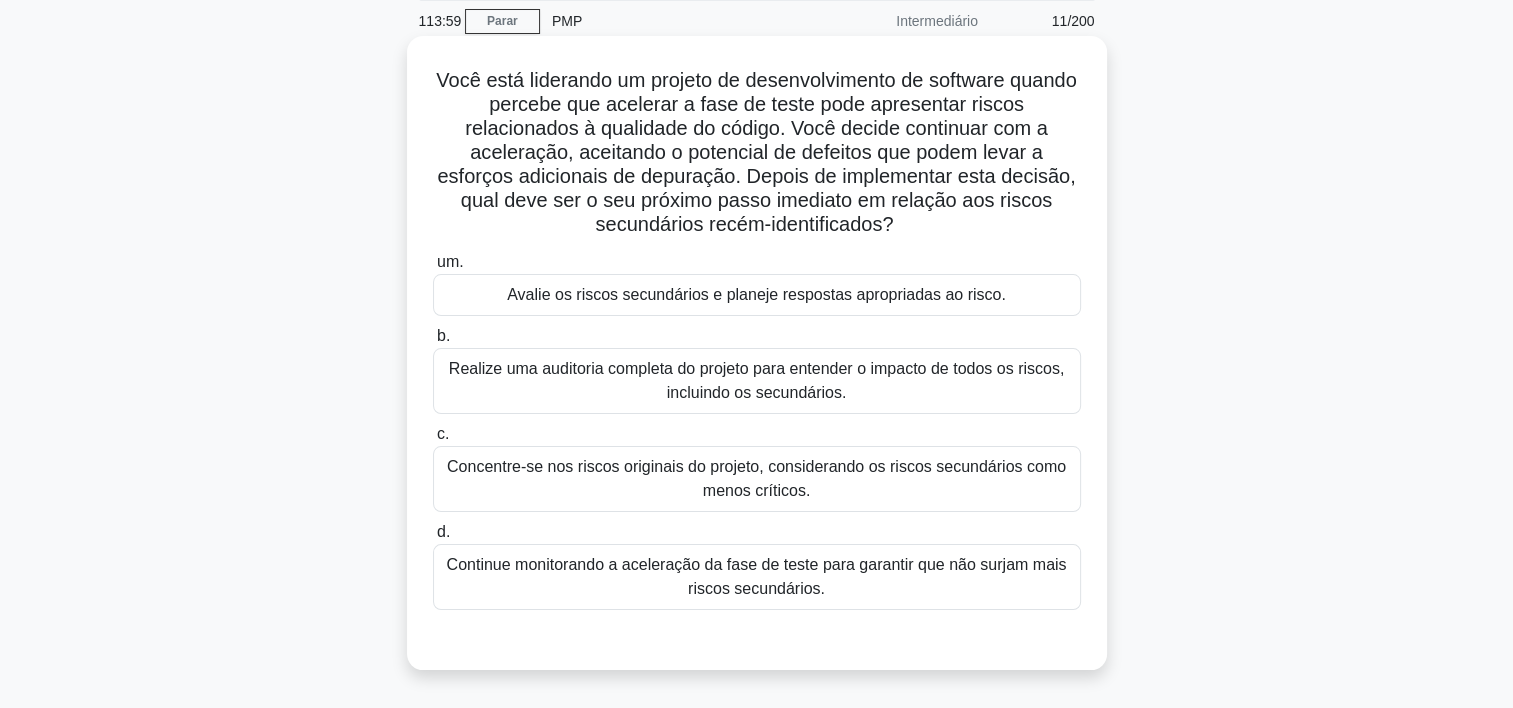 click on "Avalie os riscos secundários e planeje respostas apropriadas ao risco." at bounding box center [757, 295] 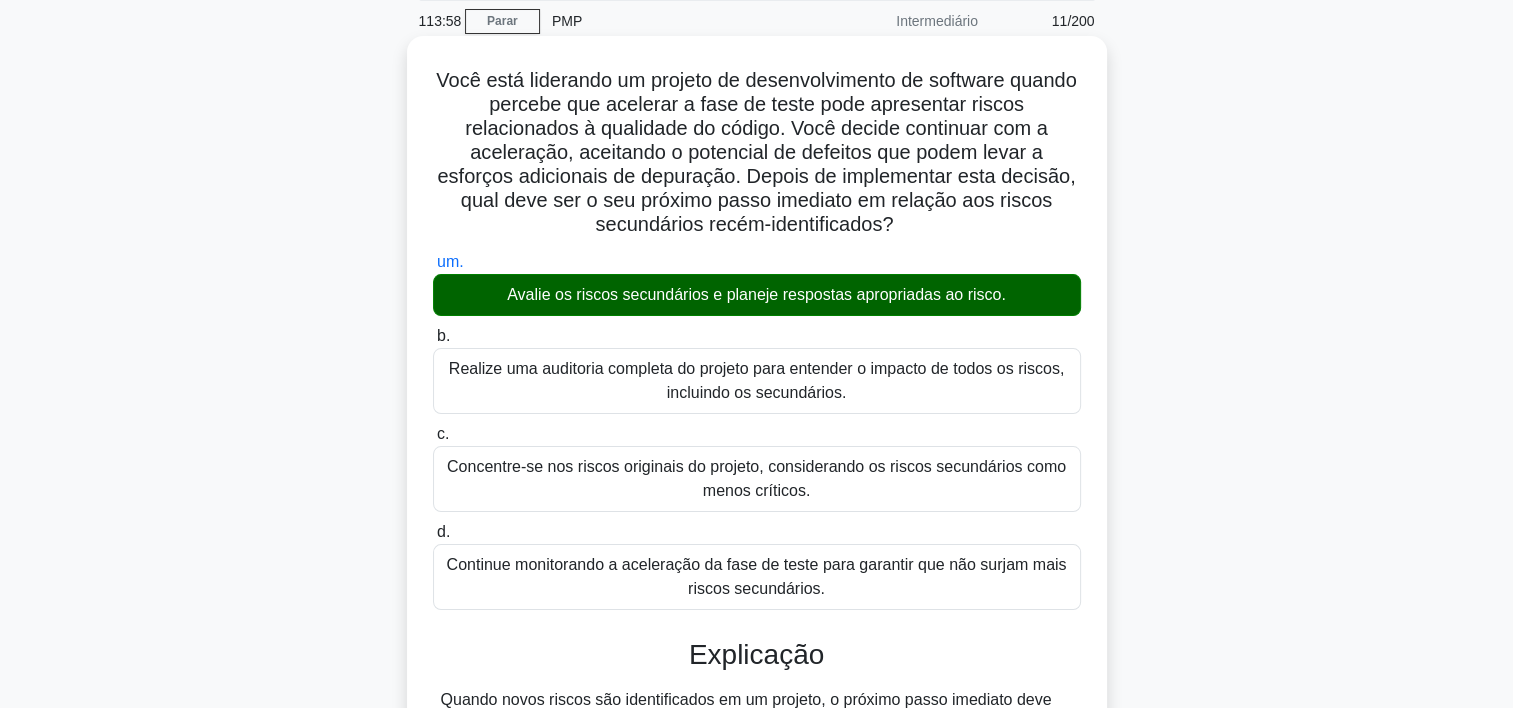 scroll, scrollTop: 572, scrollLeft: 0, axis: vertical 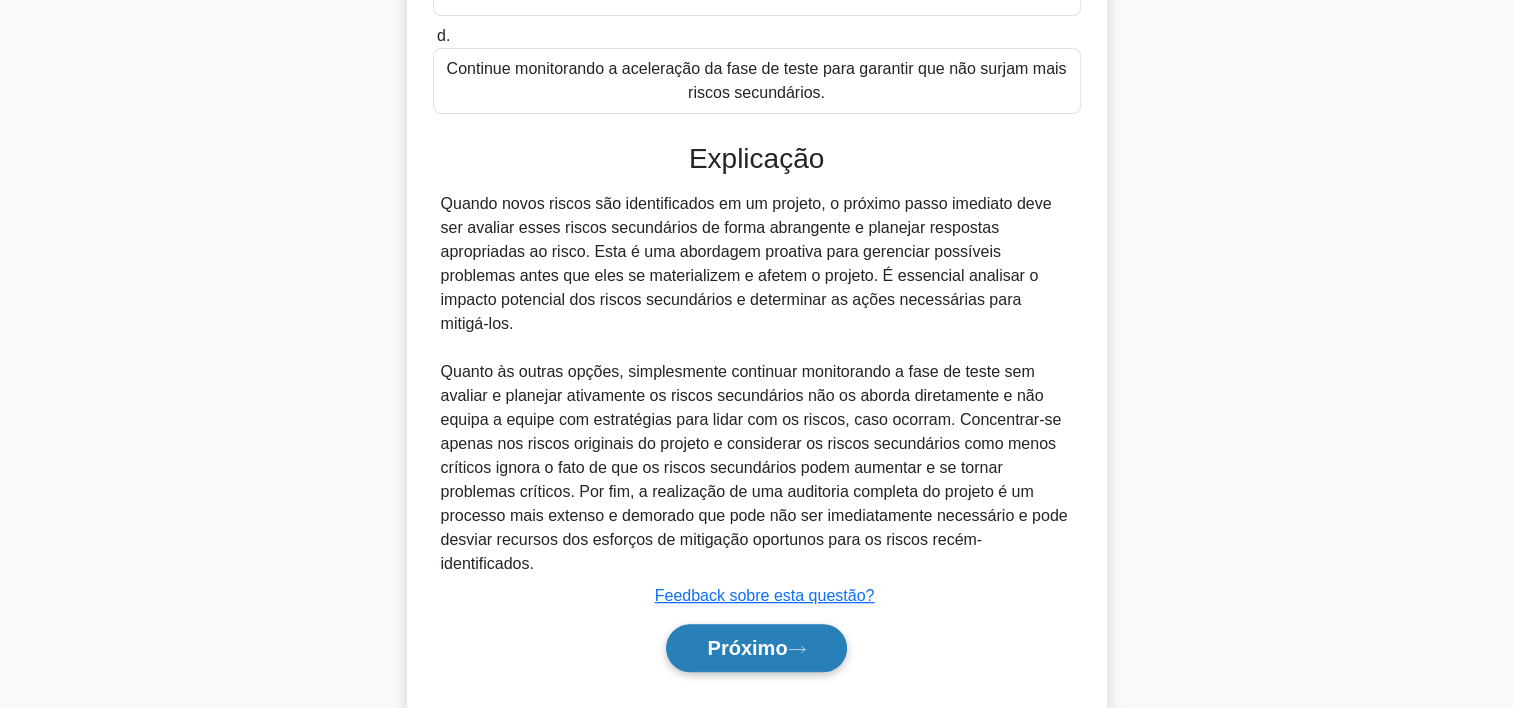 click on "Próximo" at bounding box center (756, 648) 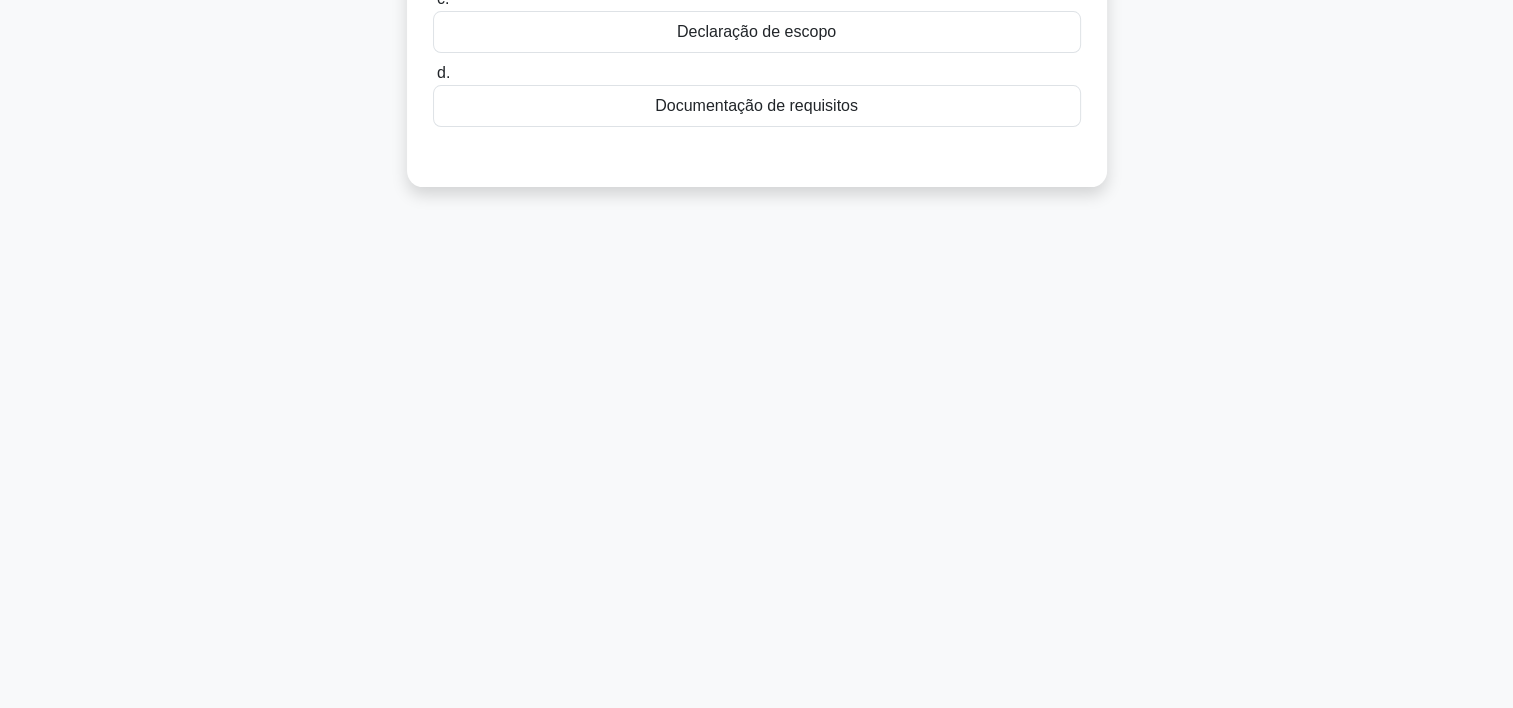 scroll, scrollTop: 0, scrollLeft: 0, axis: both 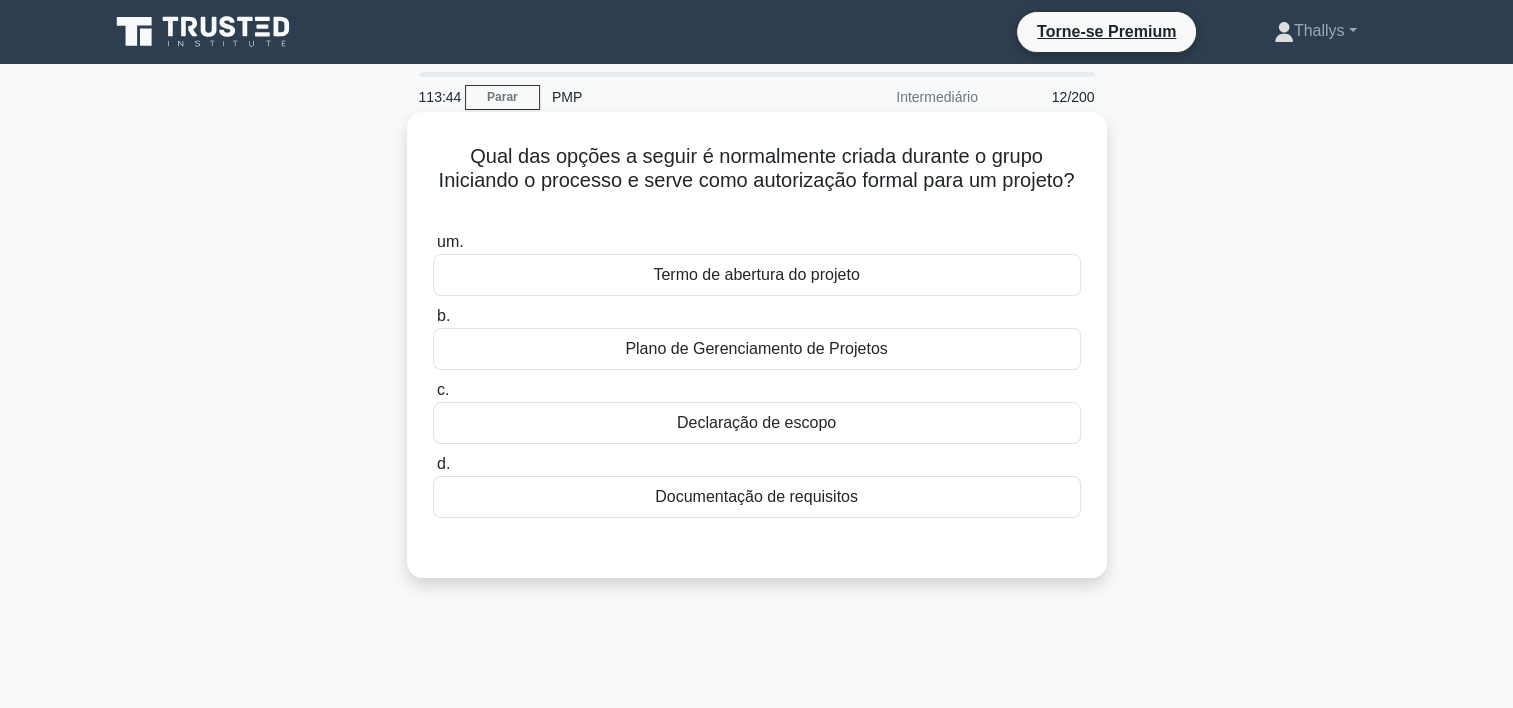 click on "Termo de abertura do projeto" at bounding box center [757, 275] 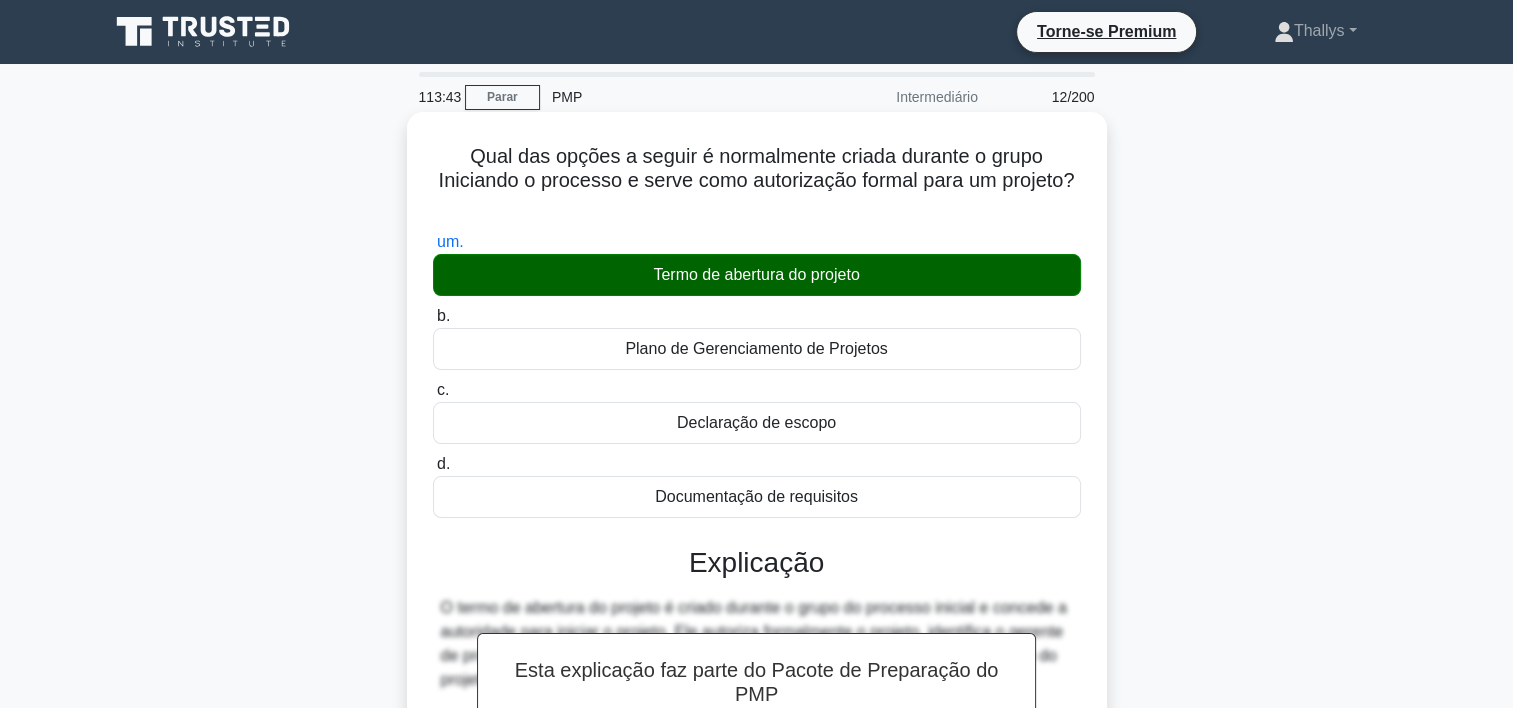 scroll, scrollTop: 372, scrollLeft: 0, axis: vertical 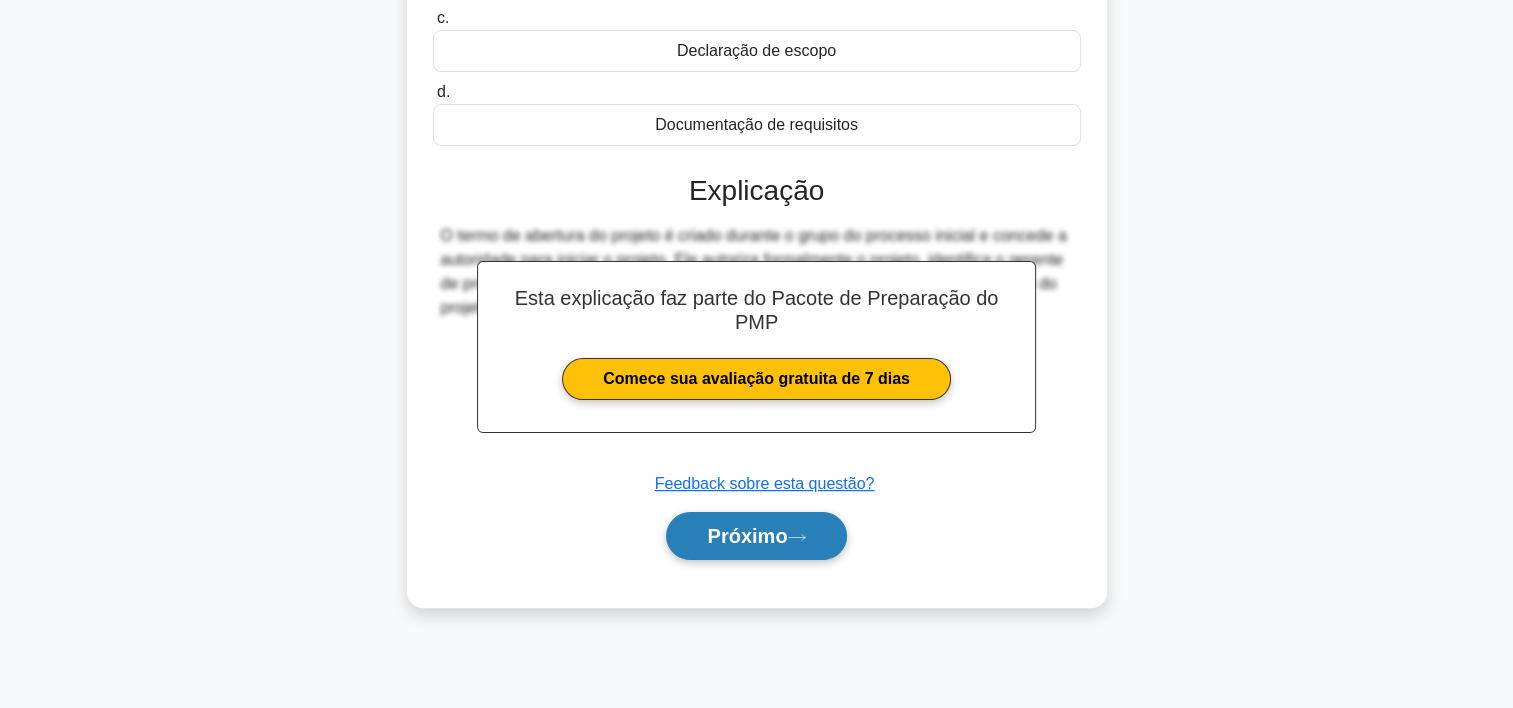 click on "Próximo" at bounding box center [756, 536] 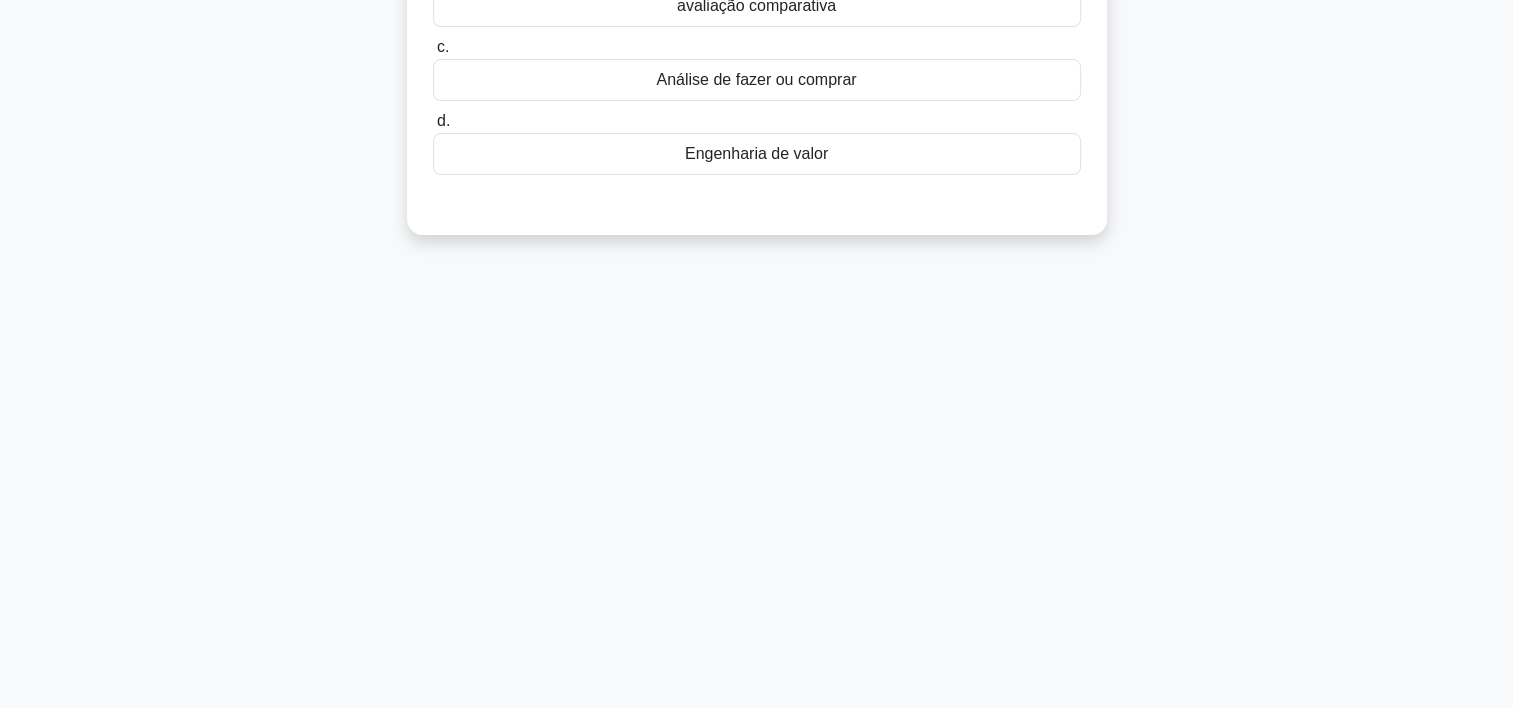 scroll, scrollTop: 0, scrollLeft: 0, axis: both 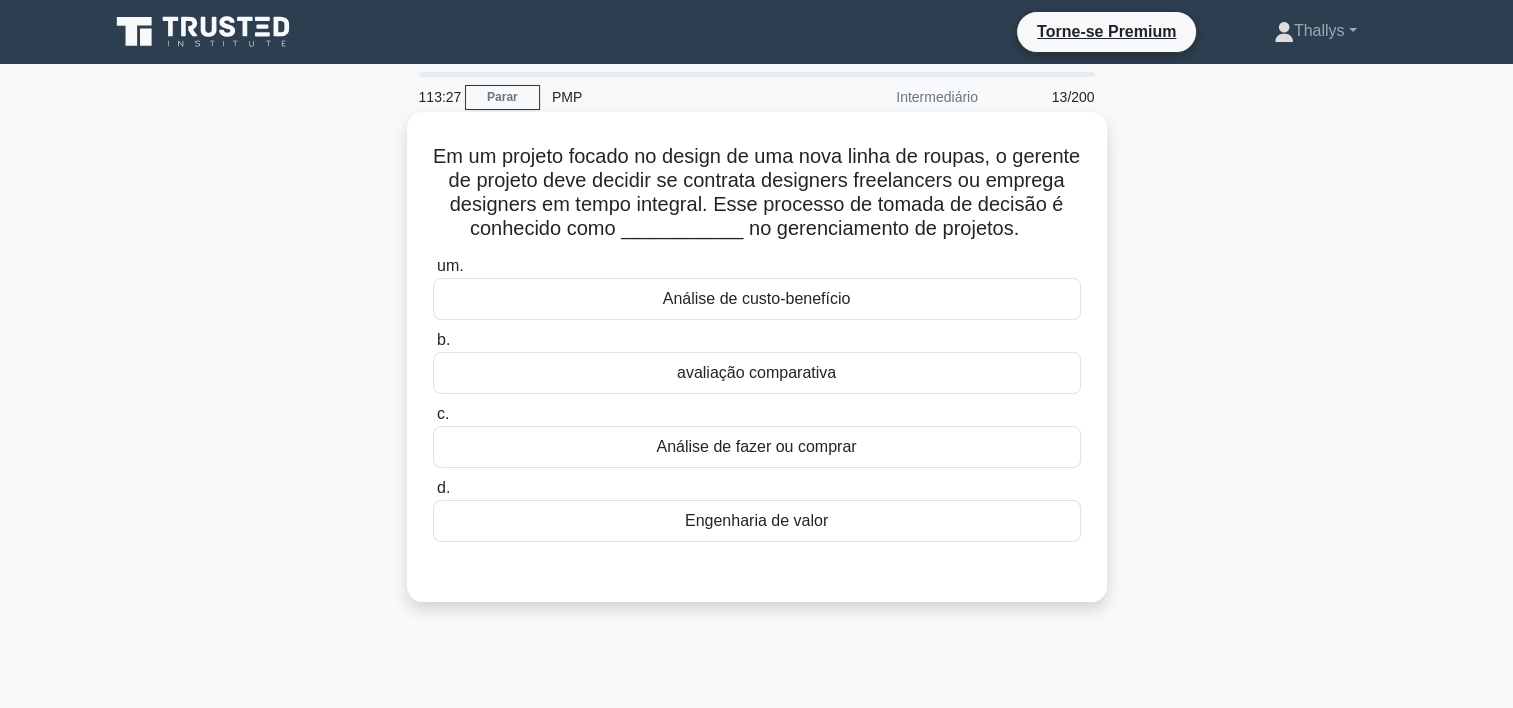 click on "Análise de fazer ou comprar" at bounding box center (757, 447) 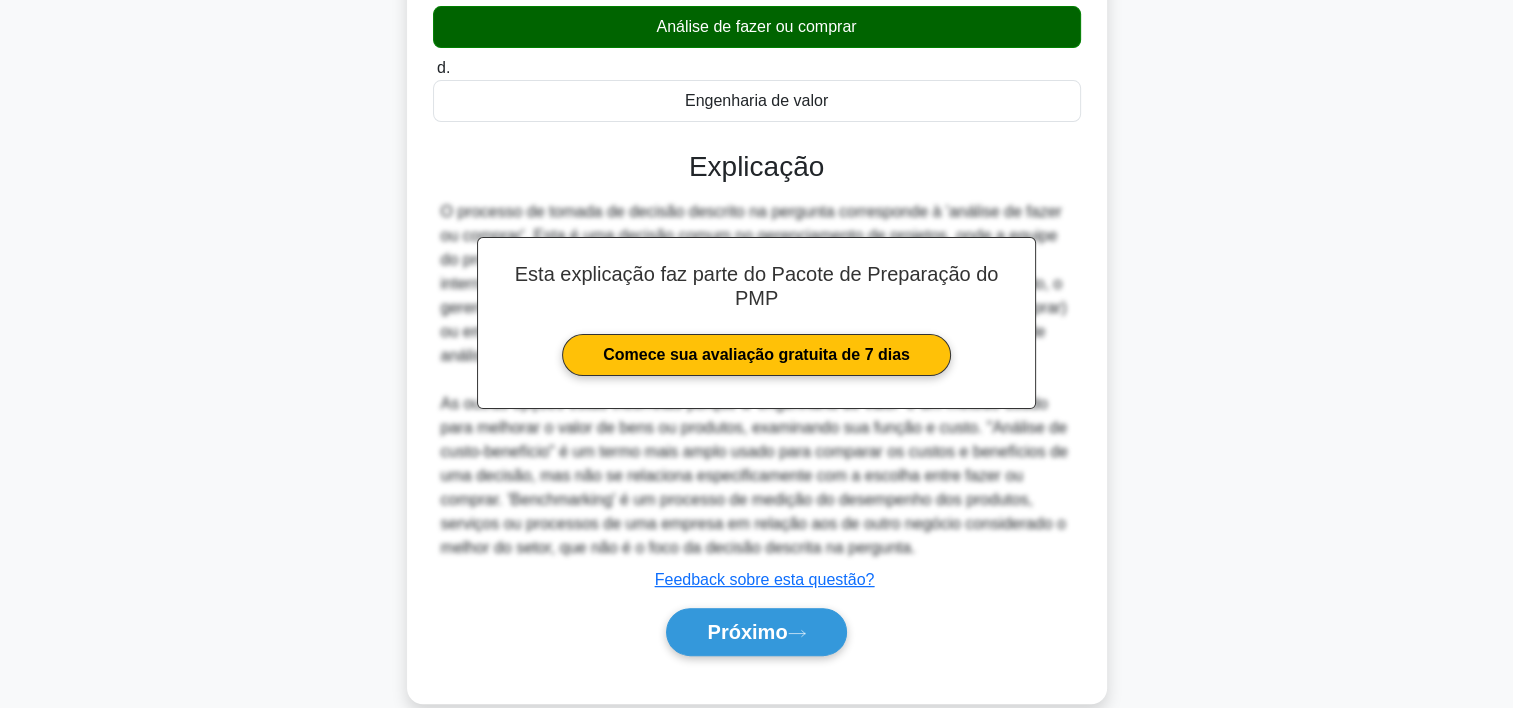 scroll, scrollTop: 452, scrollLeft: 0, axis: vertical 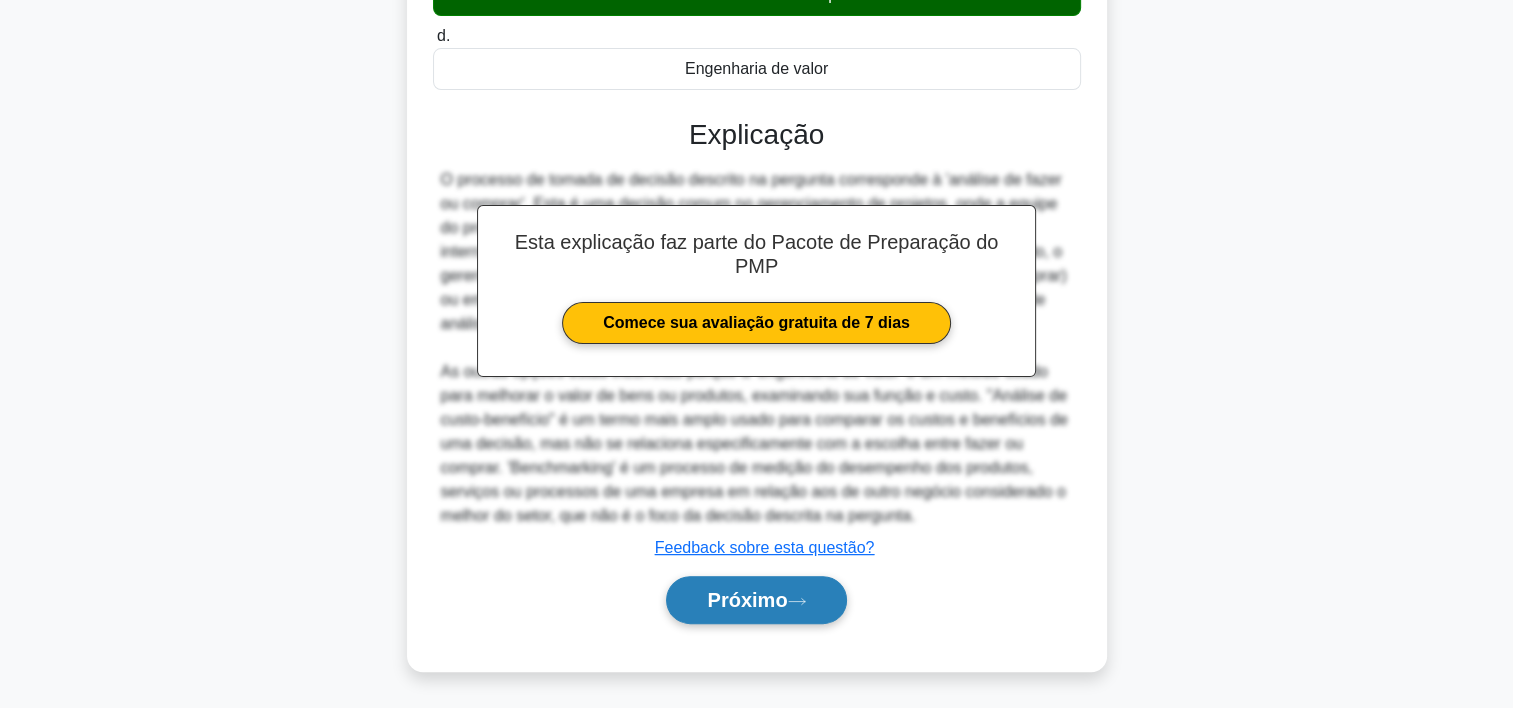 click on "Próximo" at bounding box center [756, 600] 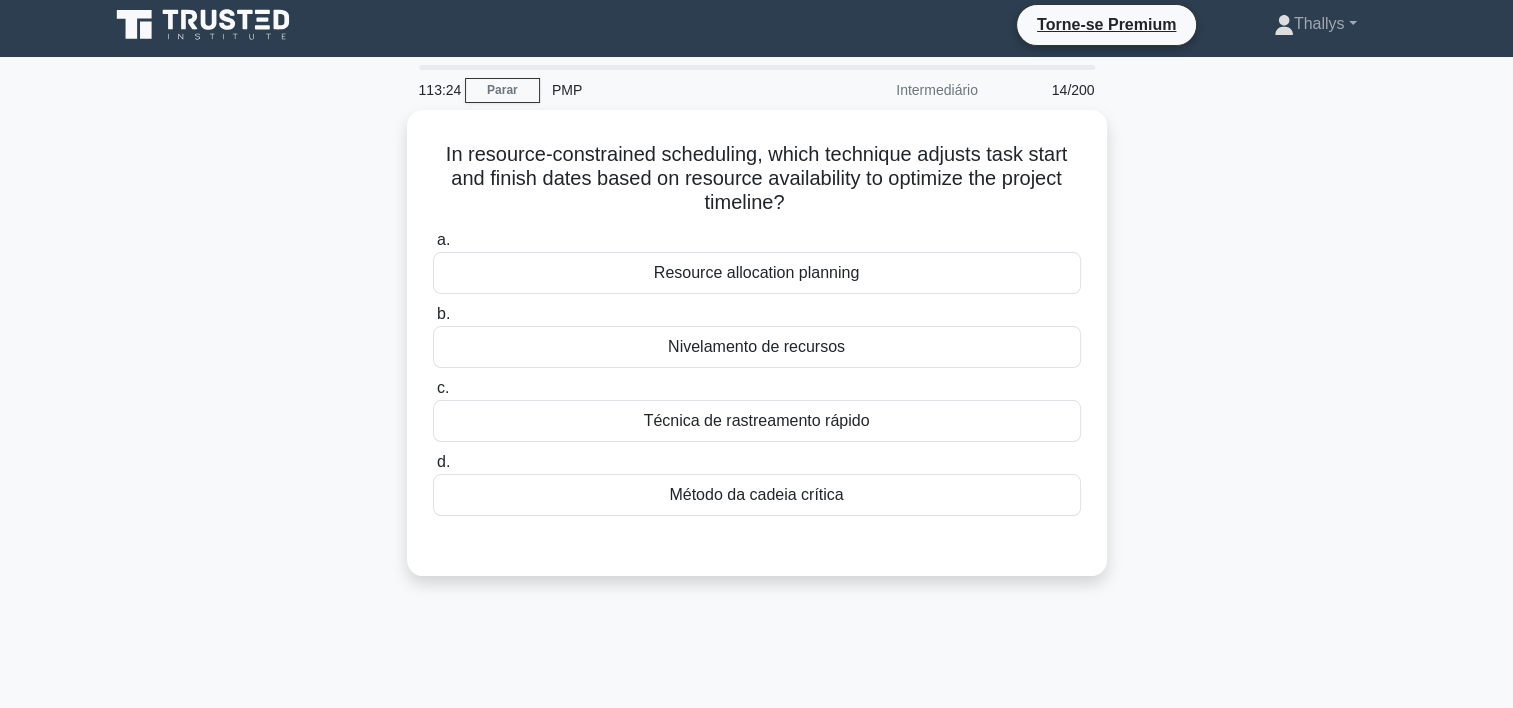scroll, scrollTop: 0, scrollLeft: 0, axis: both 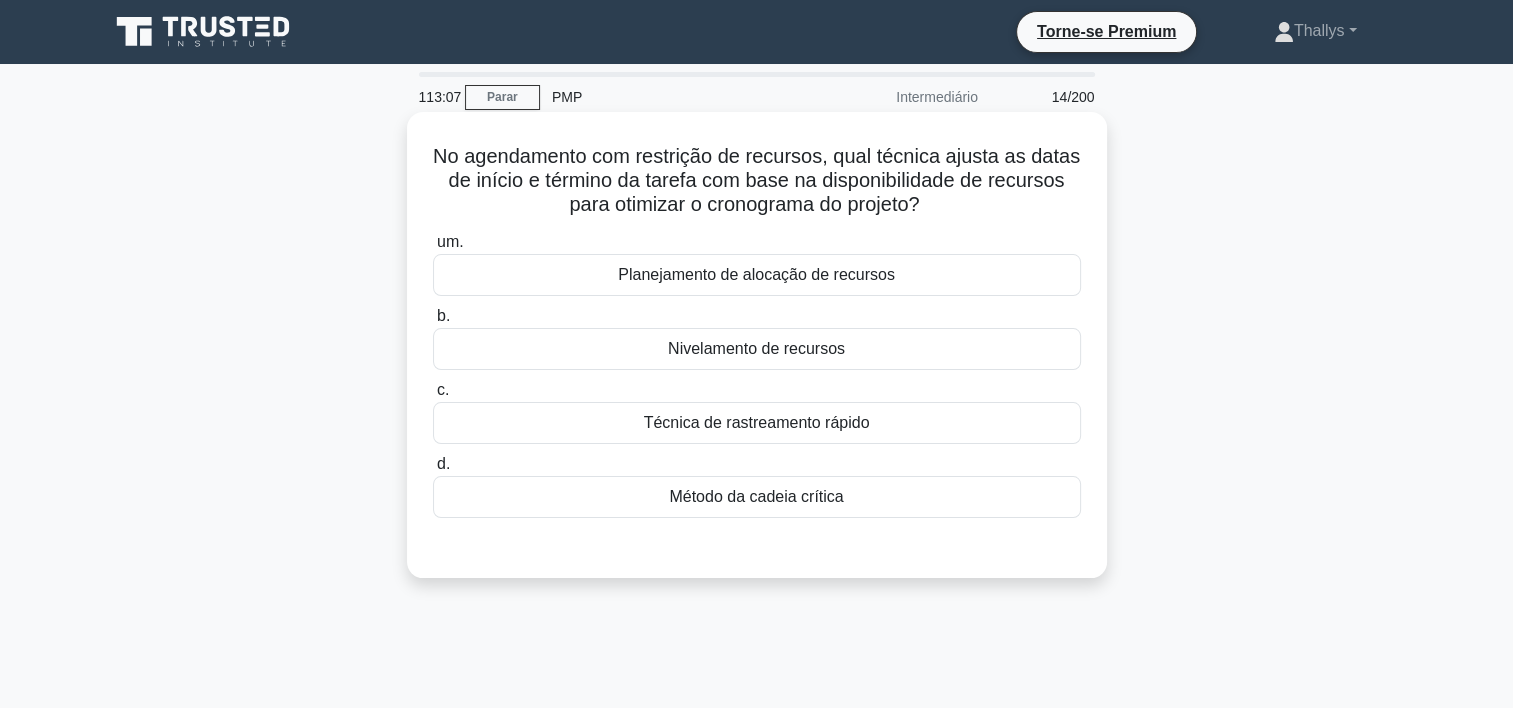click on "Planejamento de alocação de recursos" at bounding box center (757, 275) 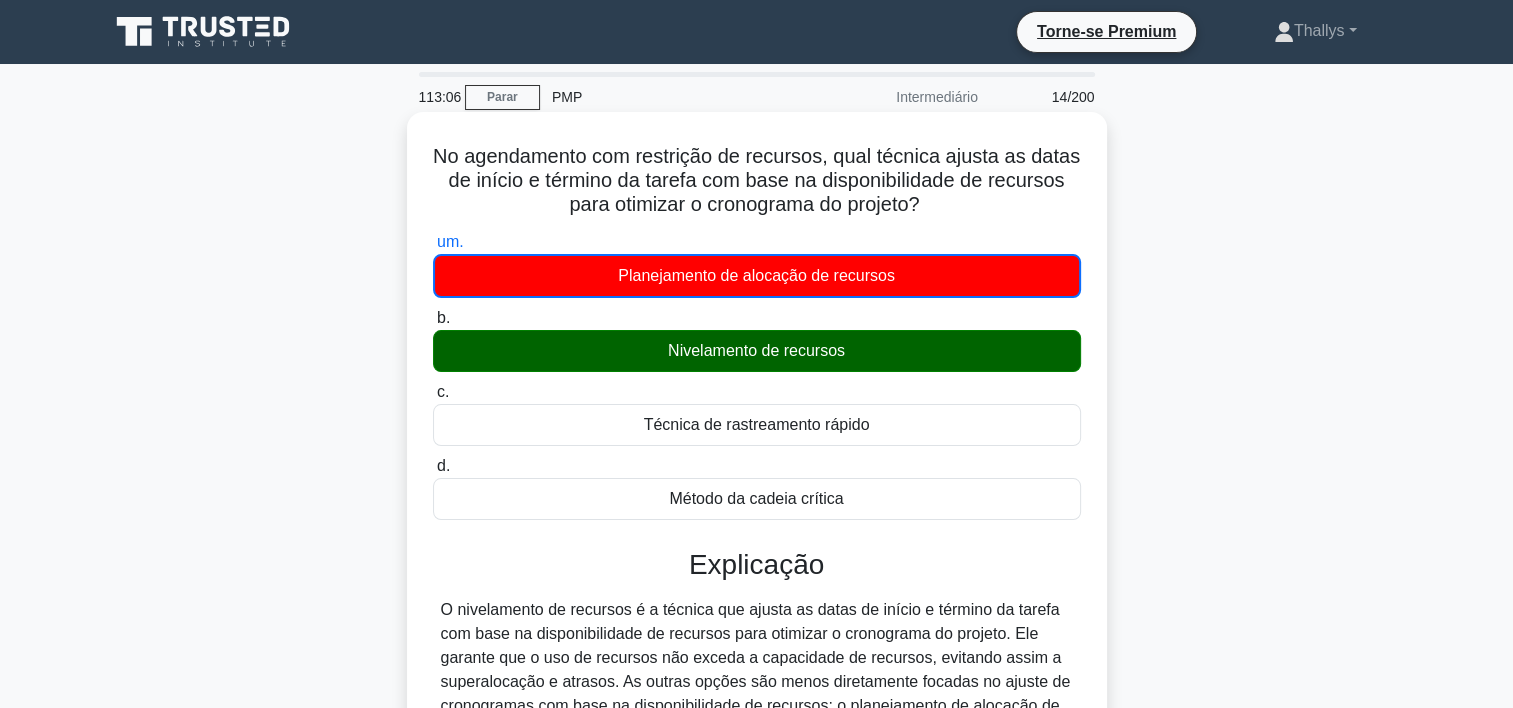 scroll, scrollTop: 372, scrollLeft: 0, axis: vertical 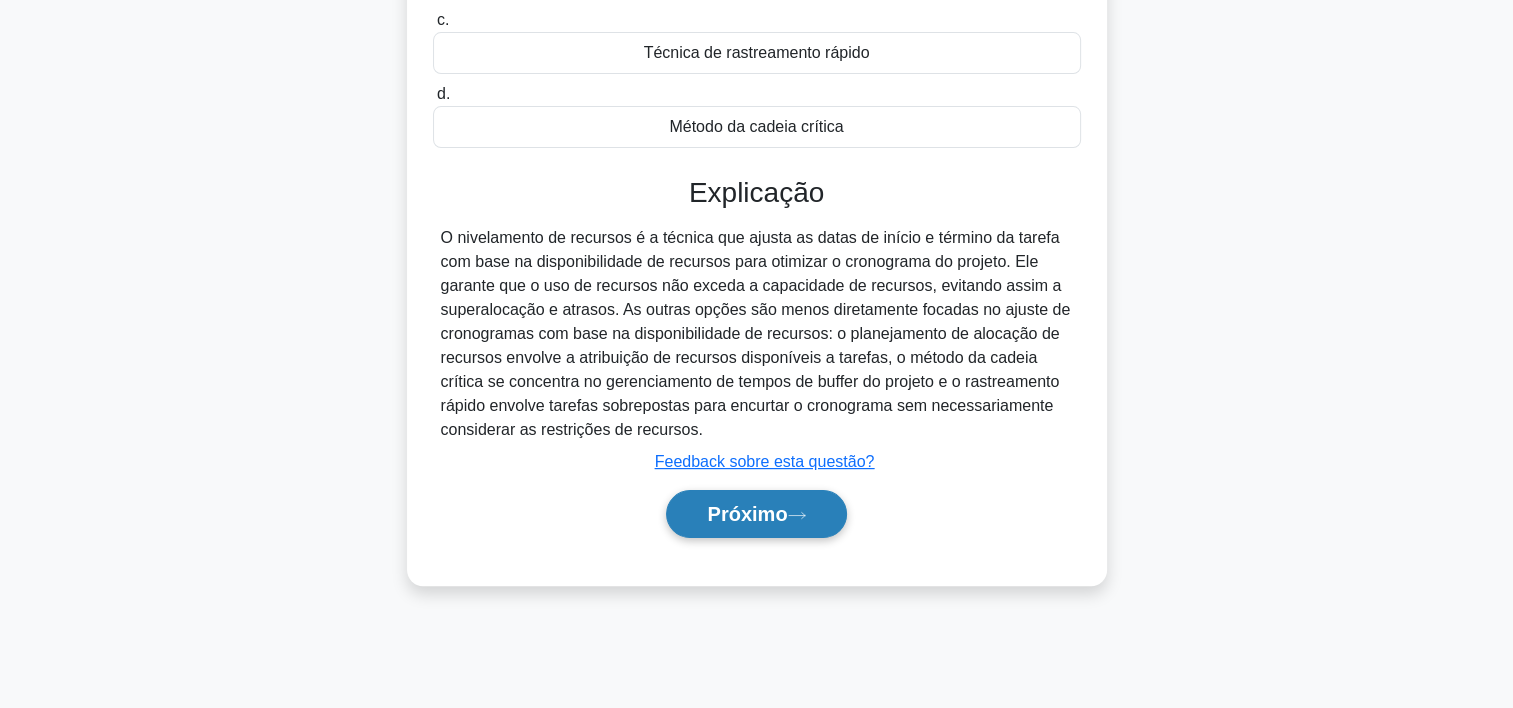 click on "Próximo" at bounding box center (747, 514) 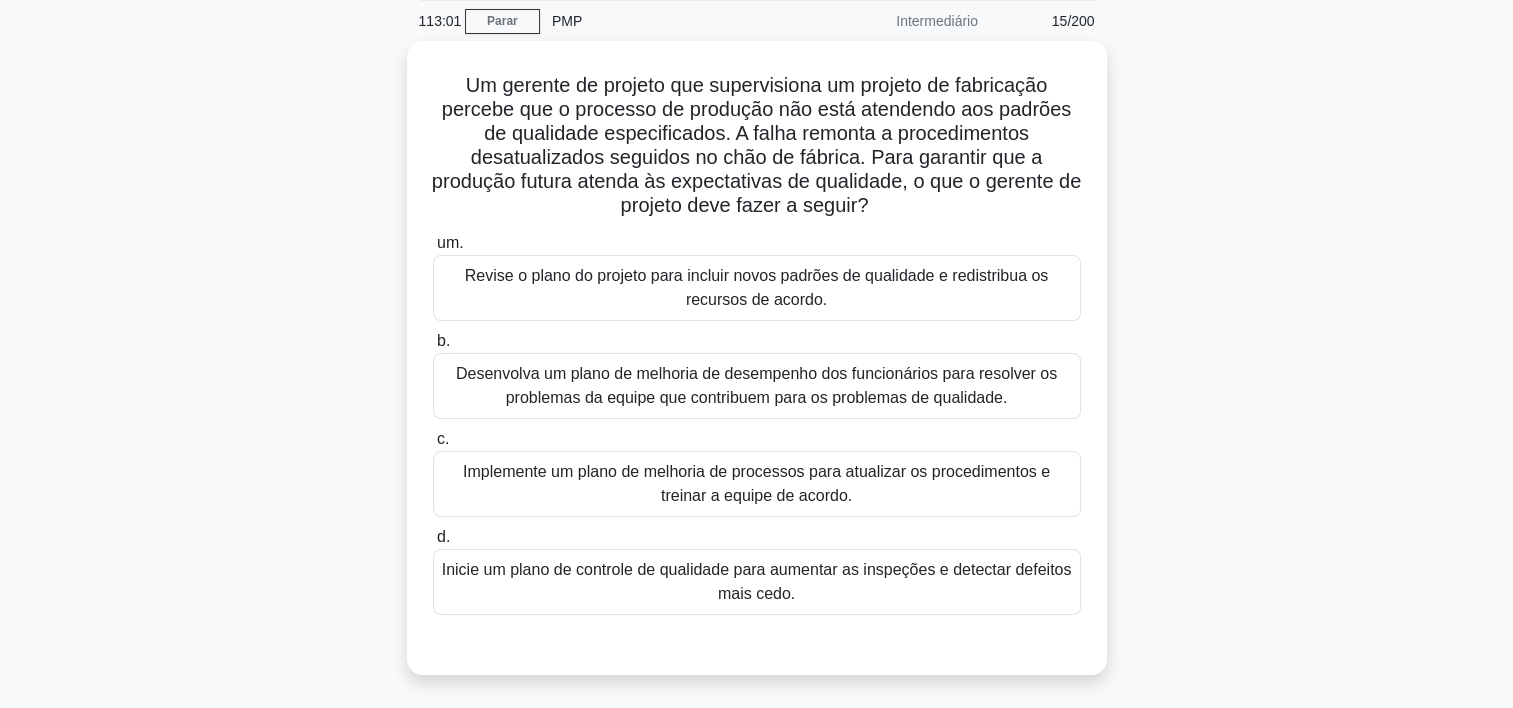 scroll, scrollTop: 76, scrollLeft: 0, axis: vertical 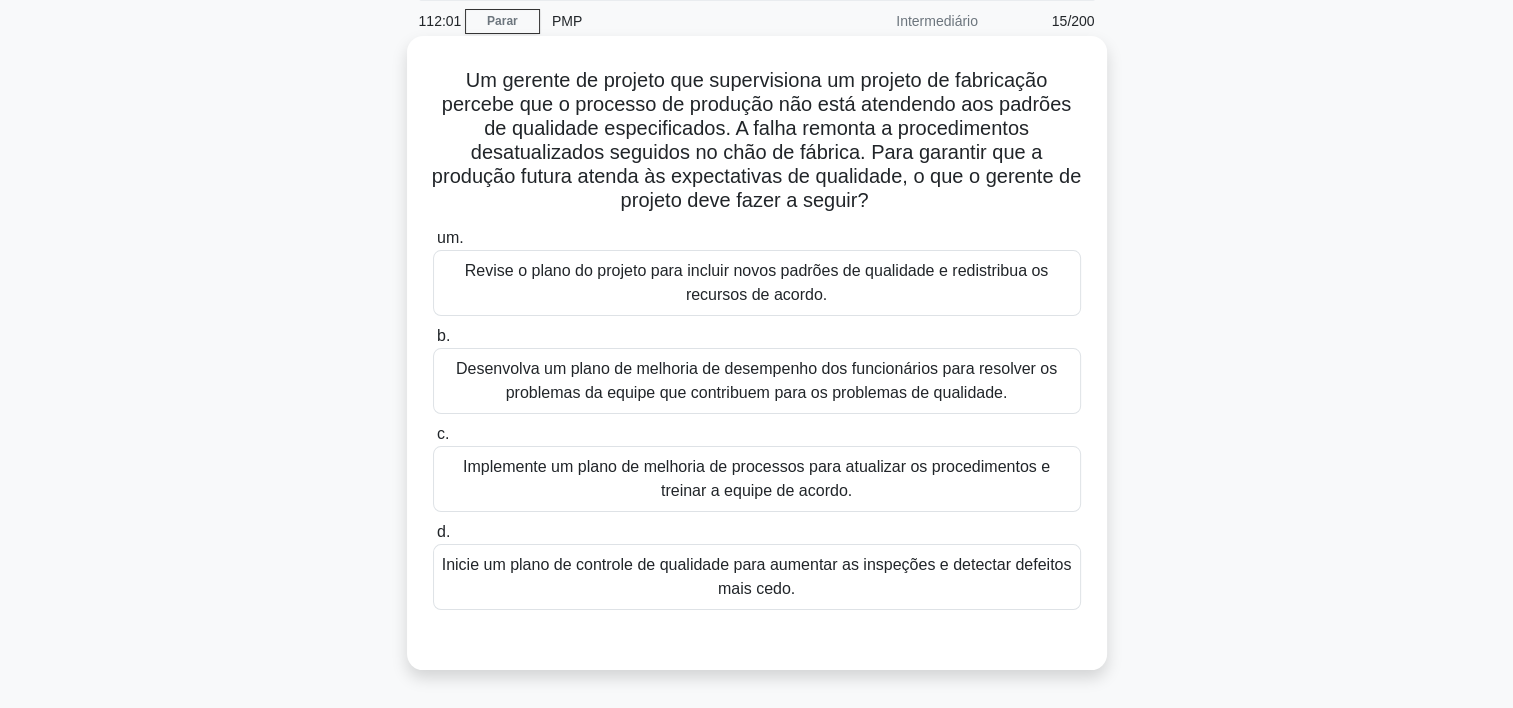 click on "Revise o plano do projeto para incluir novos padrões de qualidade e redistribua os recursos de acordo." at bounding box center (757, 283) 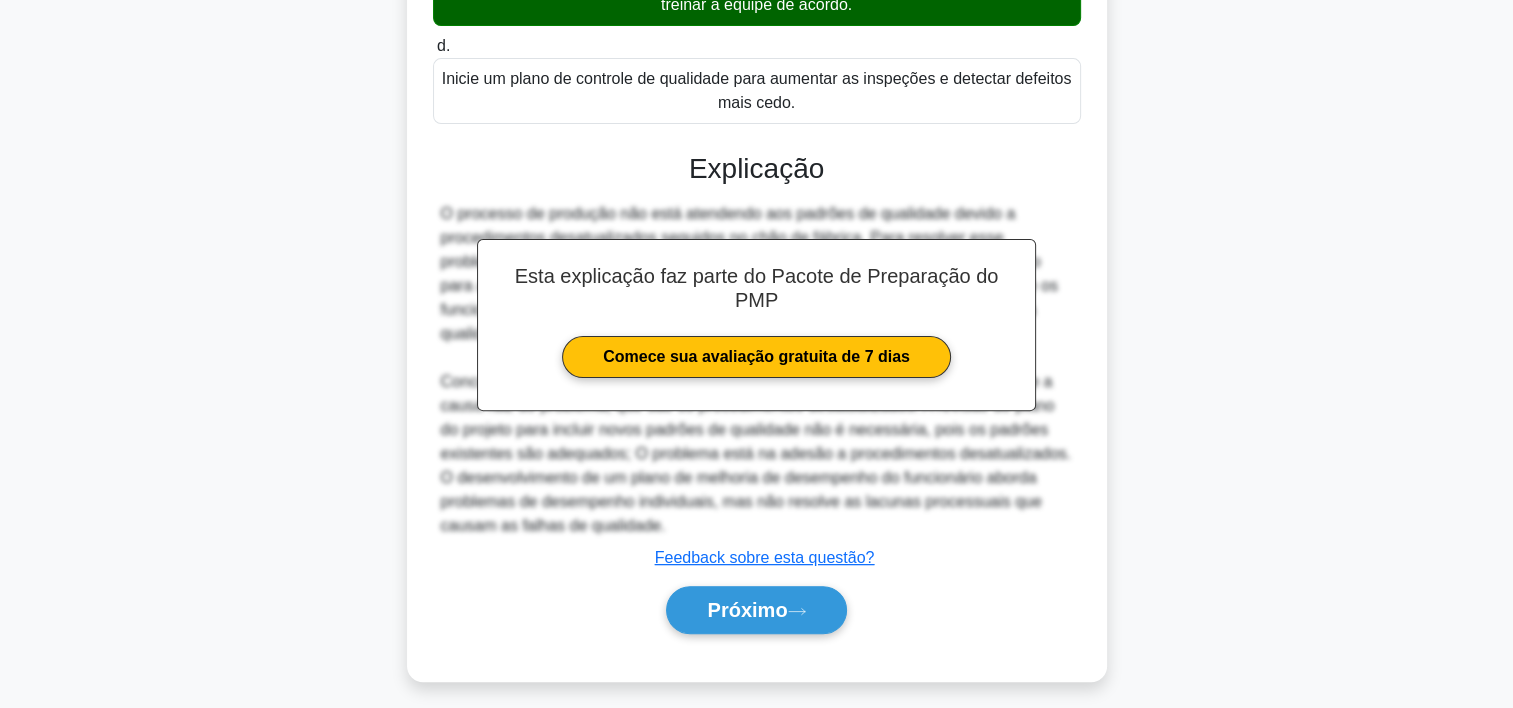 scroll, scrollTop: 573, scrollLeft: 0, axis: vertical 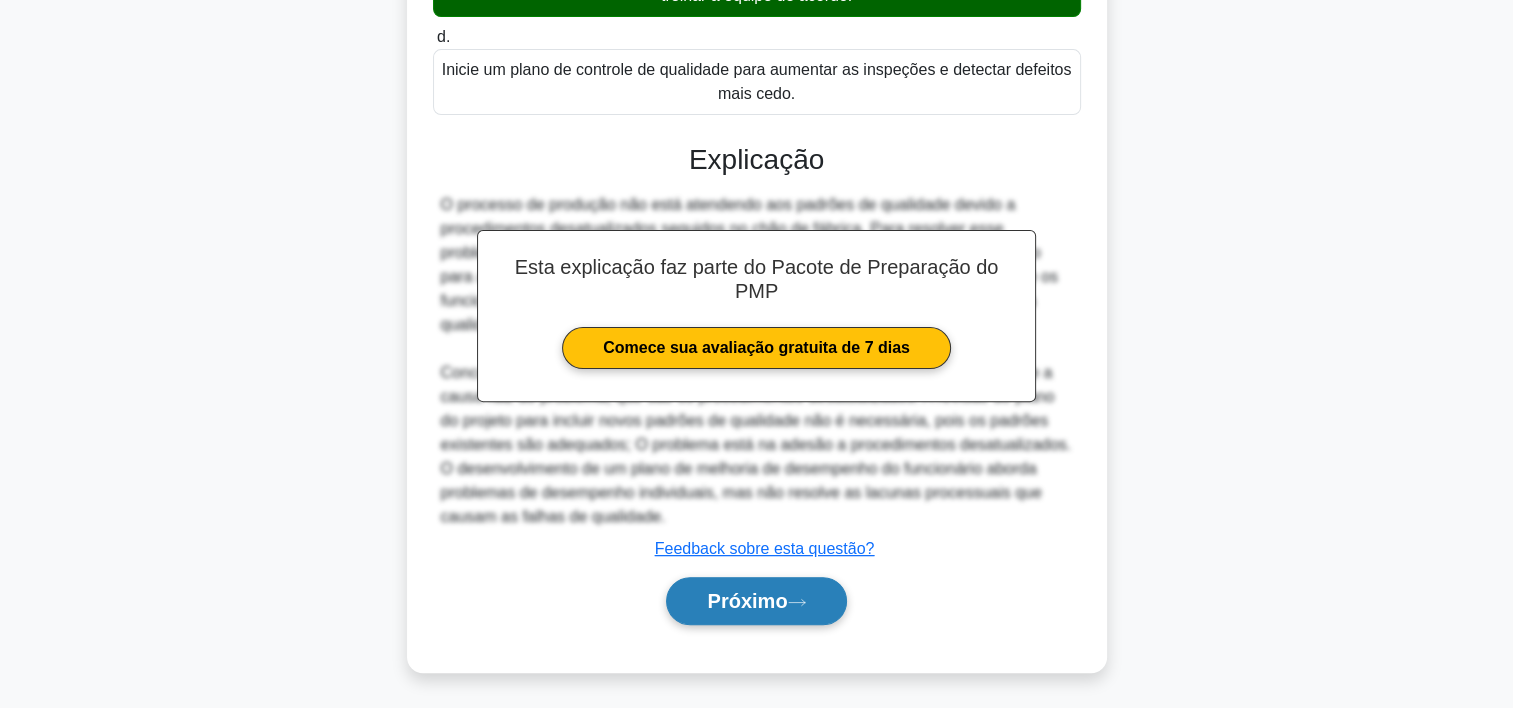 click on "Próximo" at bounding box center (747, 601) 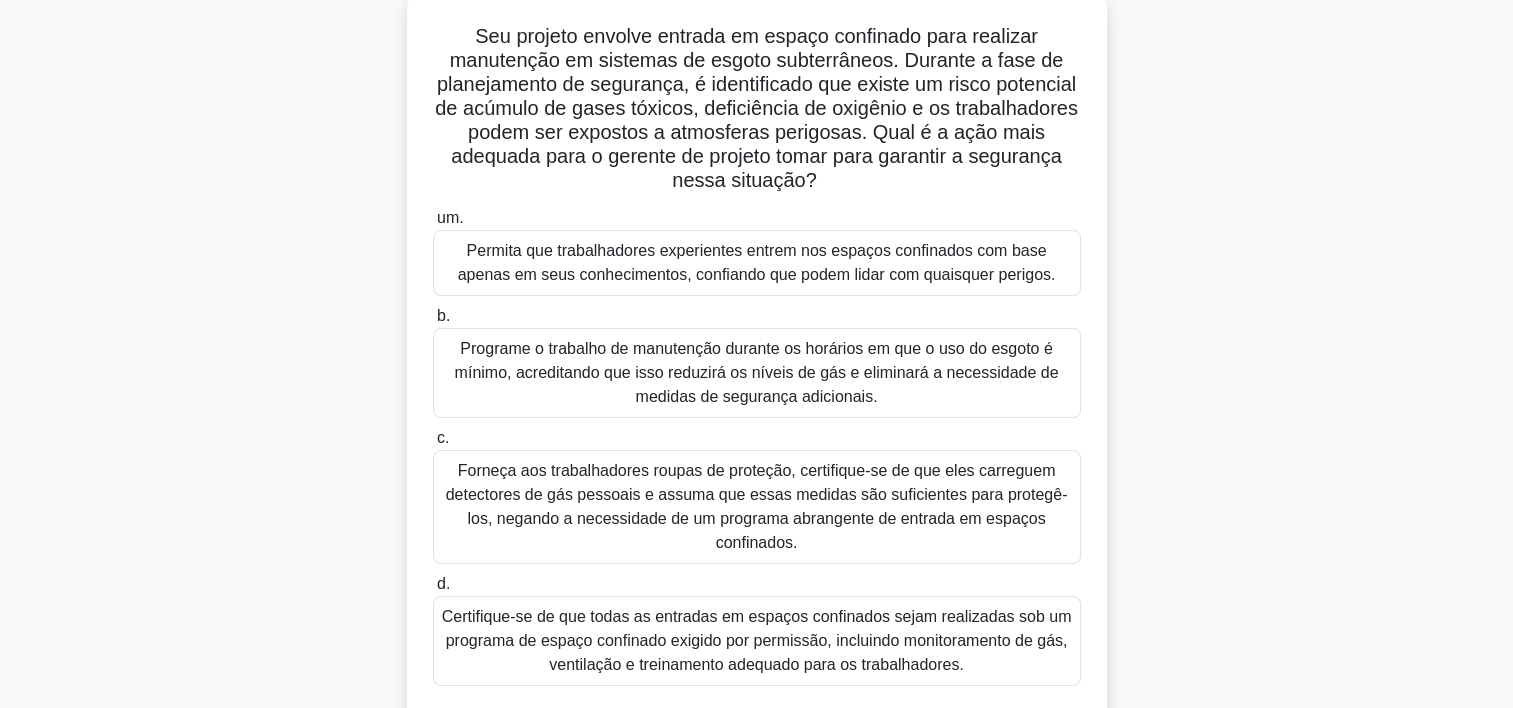 scroll, scrollTop: 128, scrollLeft: 0, axis: vertical 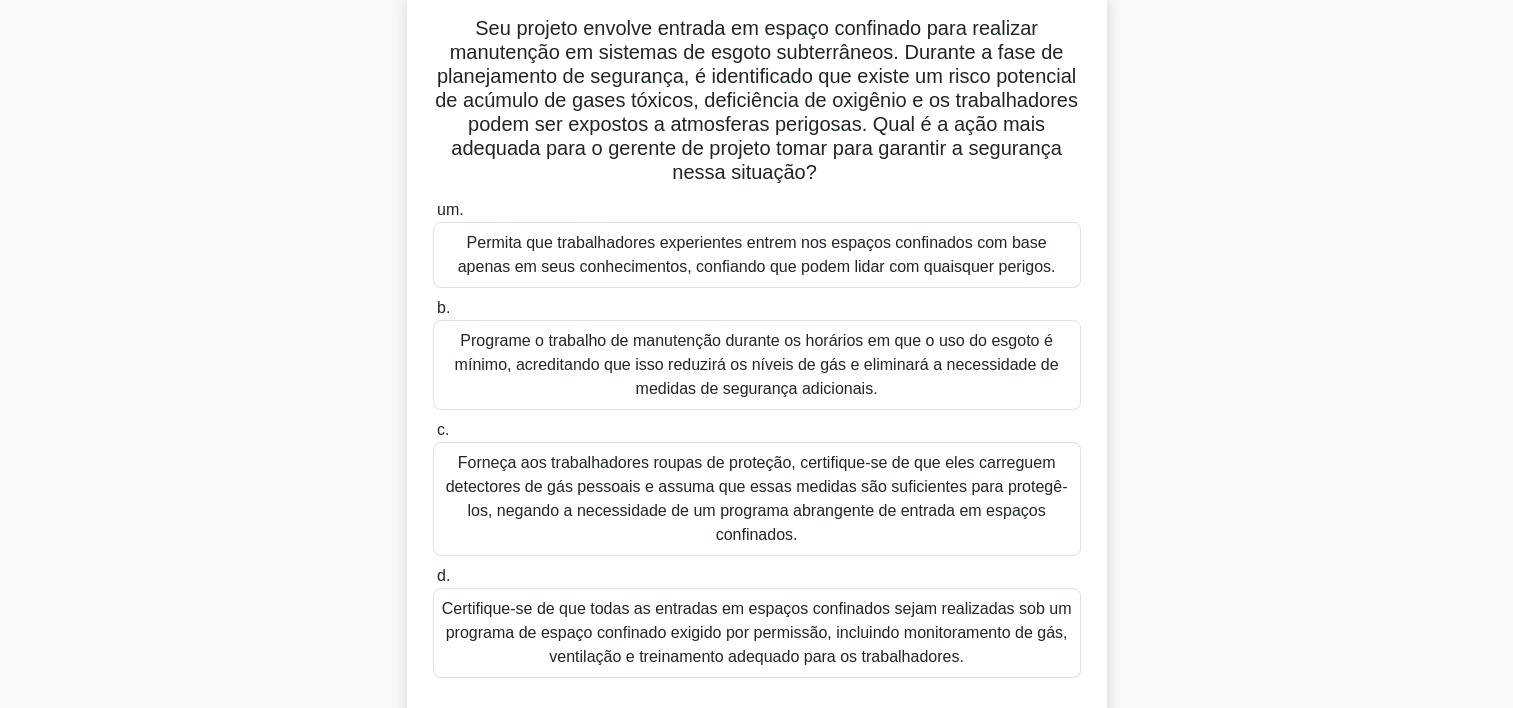 click on "Forneça aos trabalhadores roupas de proteção, certifique-se de que eles carreguem detectores de gás pessoais e assuma que essas medidas são suficientes para protegê-los, negando a necessidade de um programa abrangente de entrada em espaços confinados." at bounding box center [757, 499] 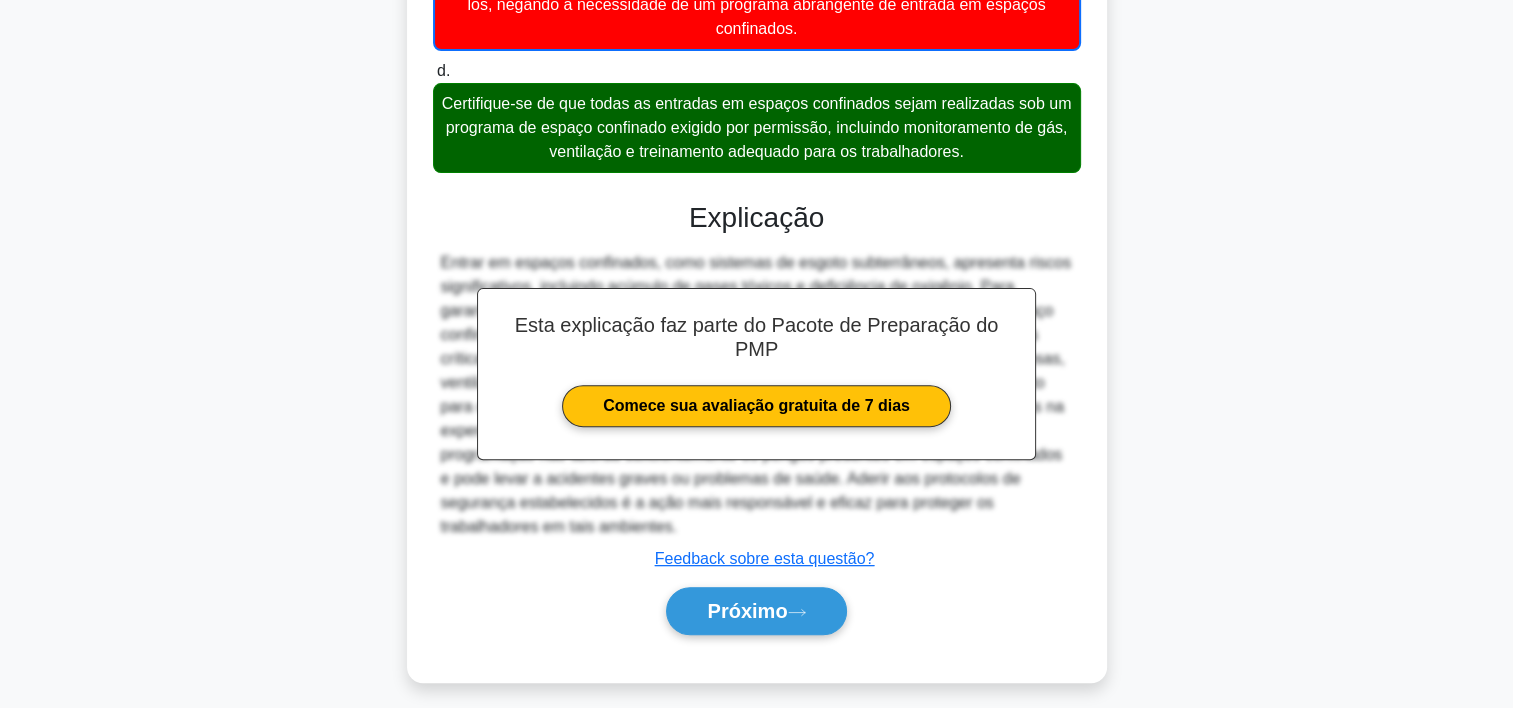scroll, scrollTop: 645, scrollLeft: 0, axis: vertical 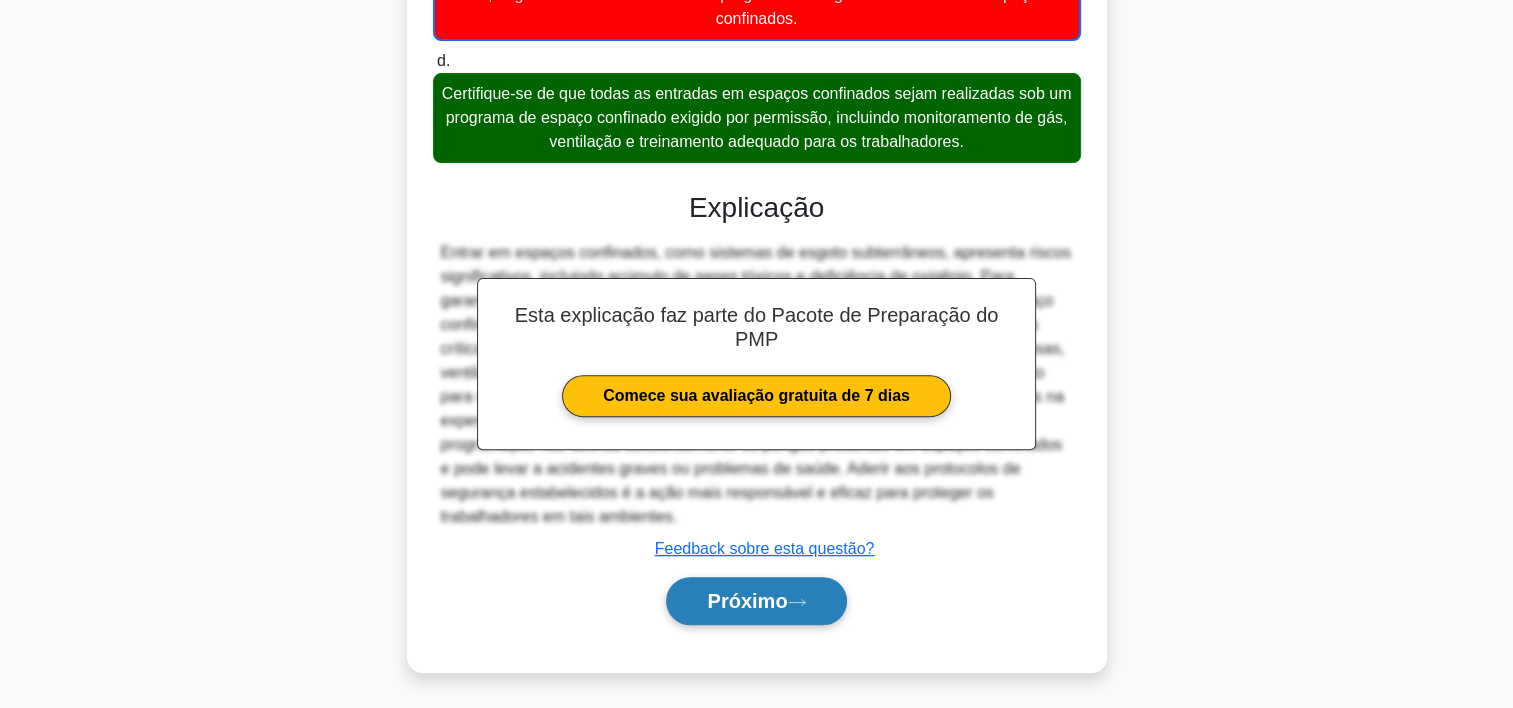 click on "Próximo" at bounding box center (756, 601) 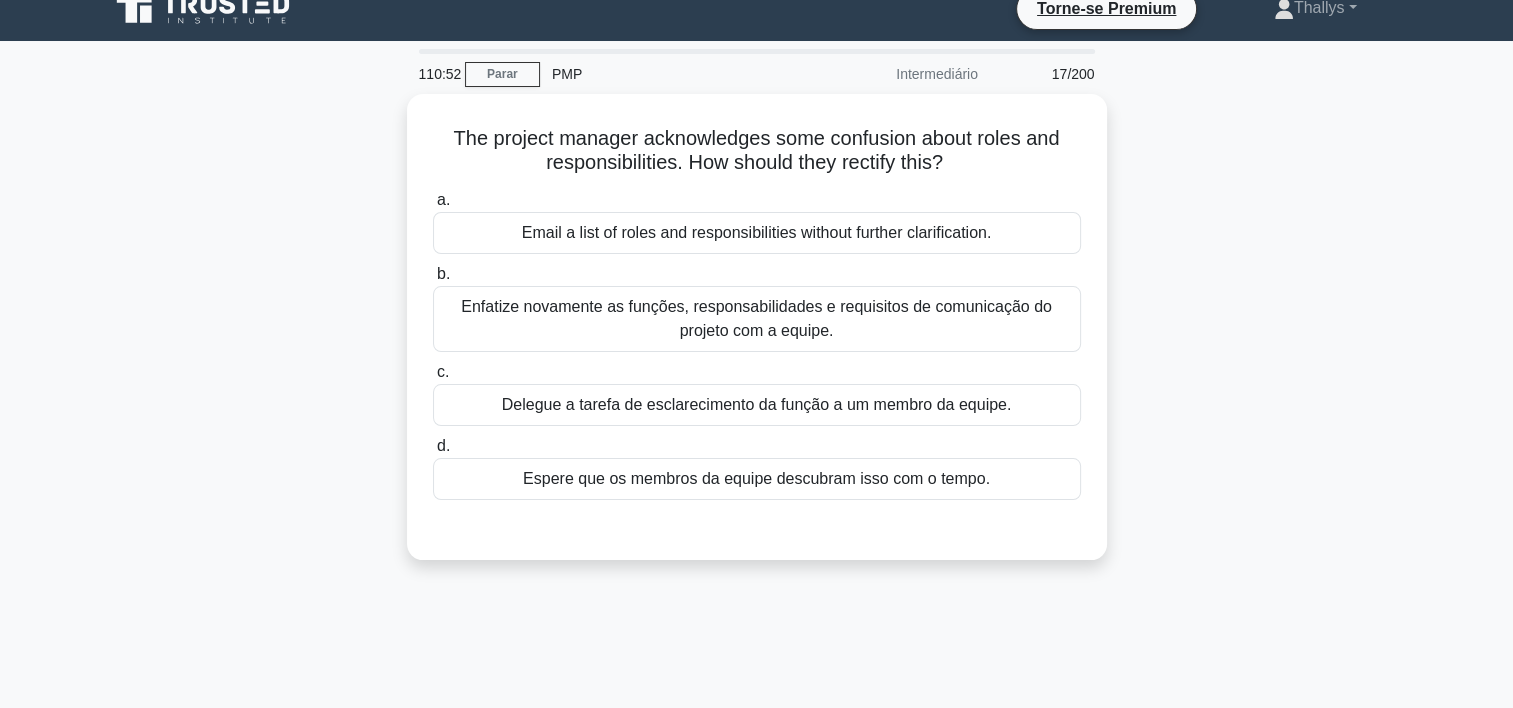 scroll, scrollTop: 0, scrollLeft: 0, axis: both 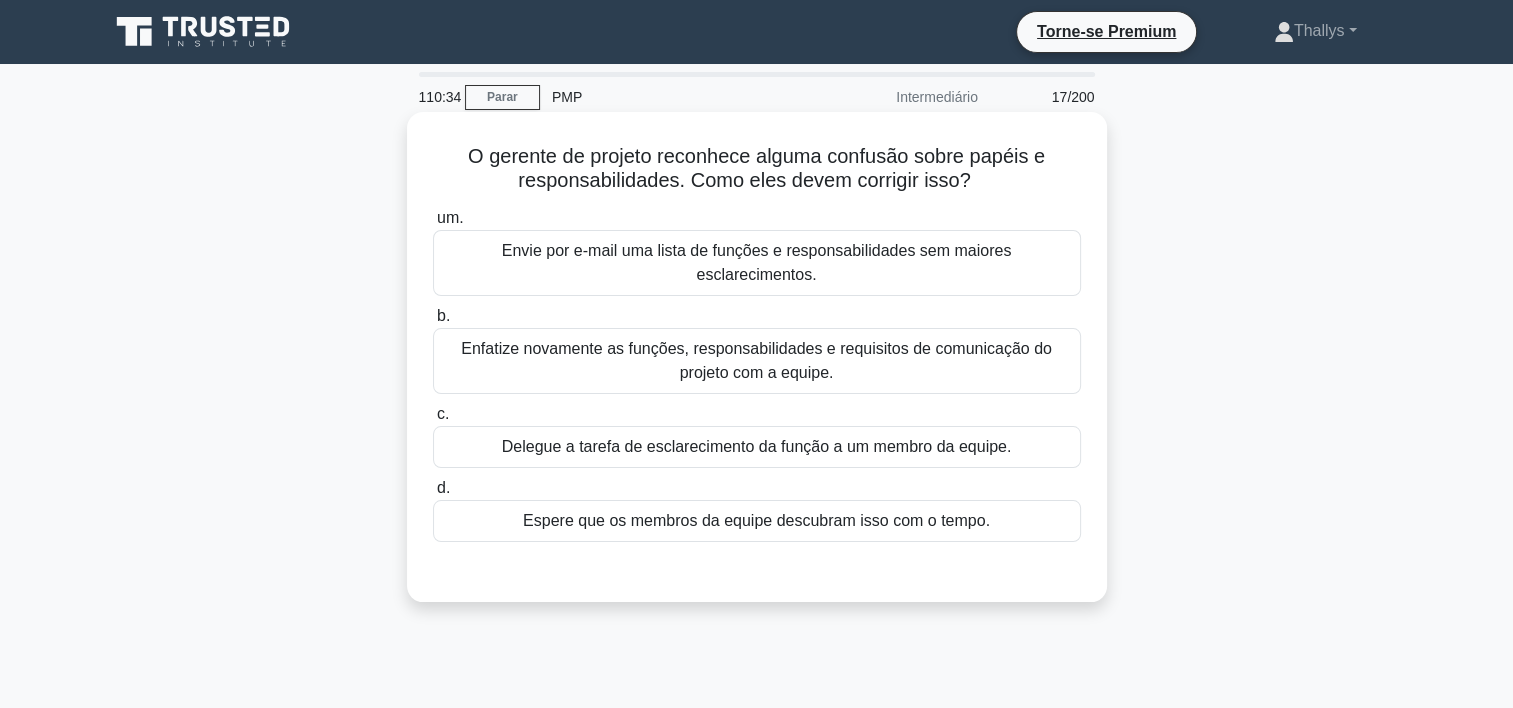 click on "Enfatize novamente as funções, responsabilidades e requisitos de comunicação do projeto com a equipe." at bounding box center [757, 361] 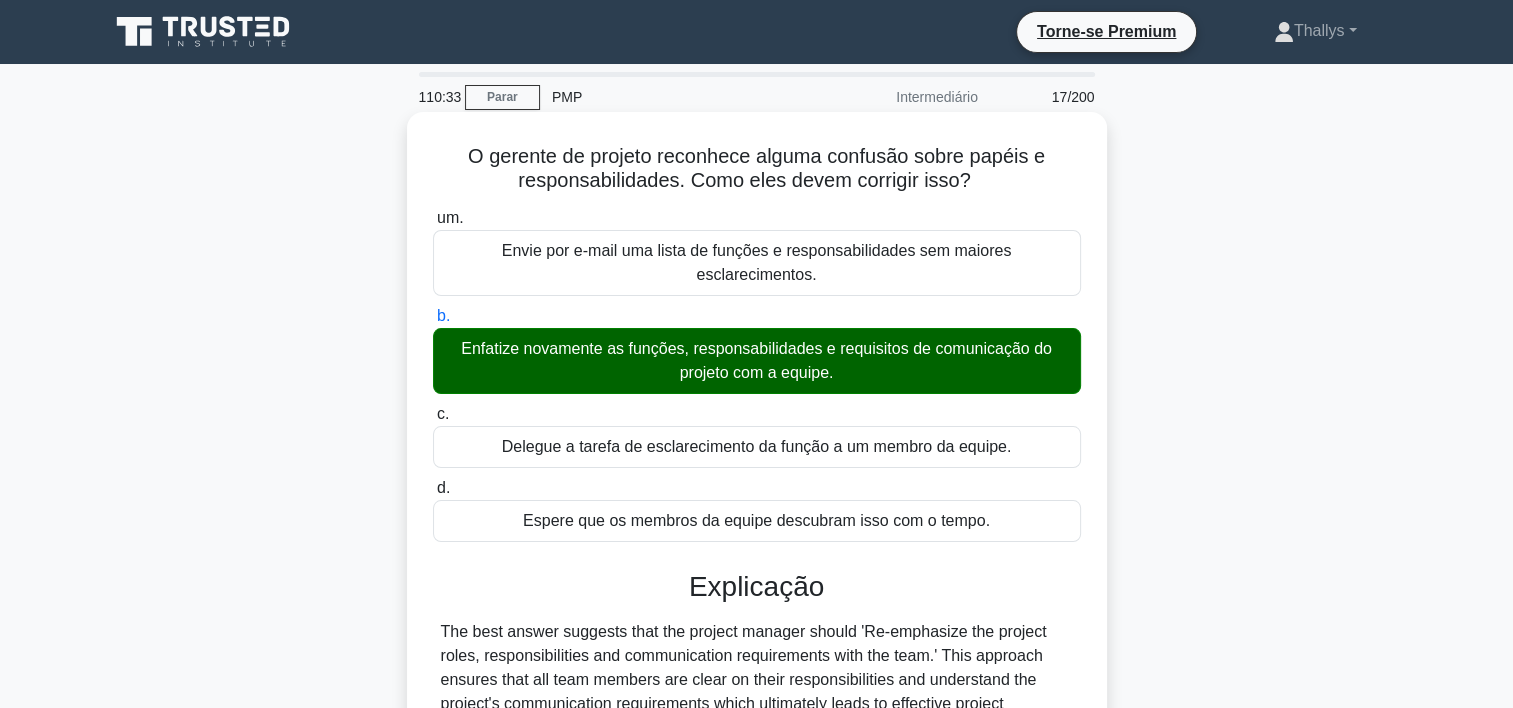 scroll, scrollTop: 372, scrollLeft: 0, axis: vertical 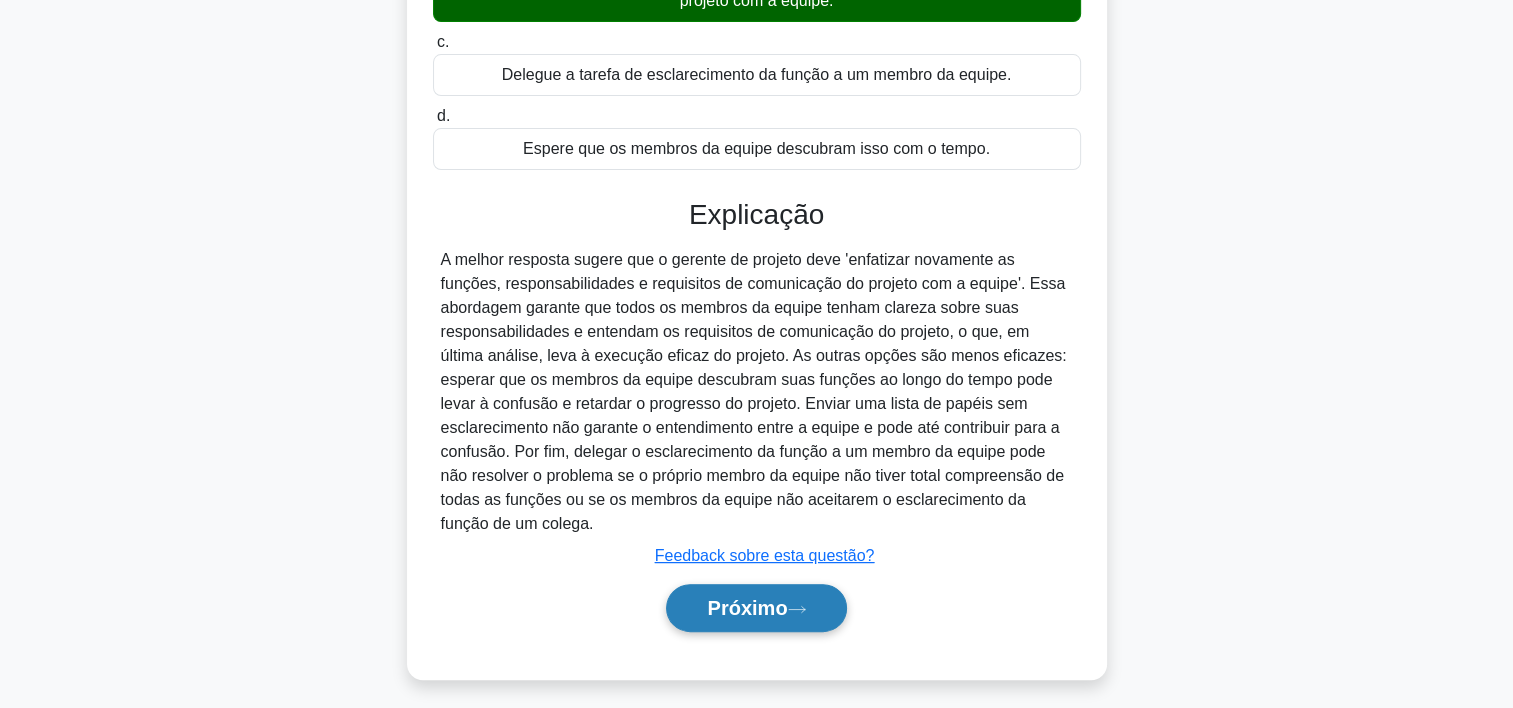 click on "Próximo" at bounding box center (756, 608) 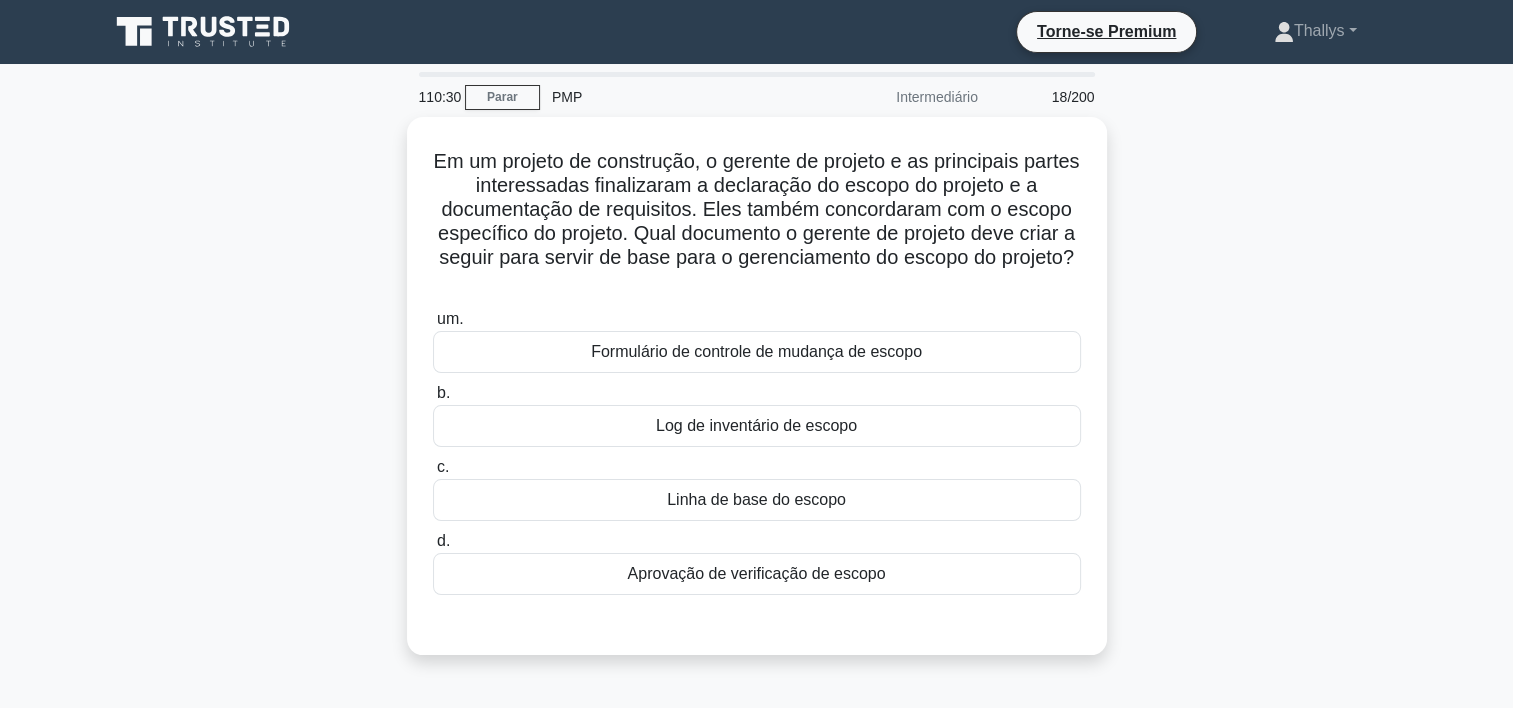 scroll, scrollTop: 29, scrollLeft: 0, axis: vertical 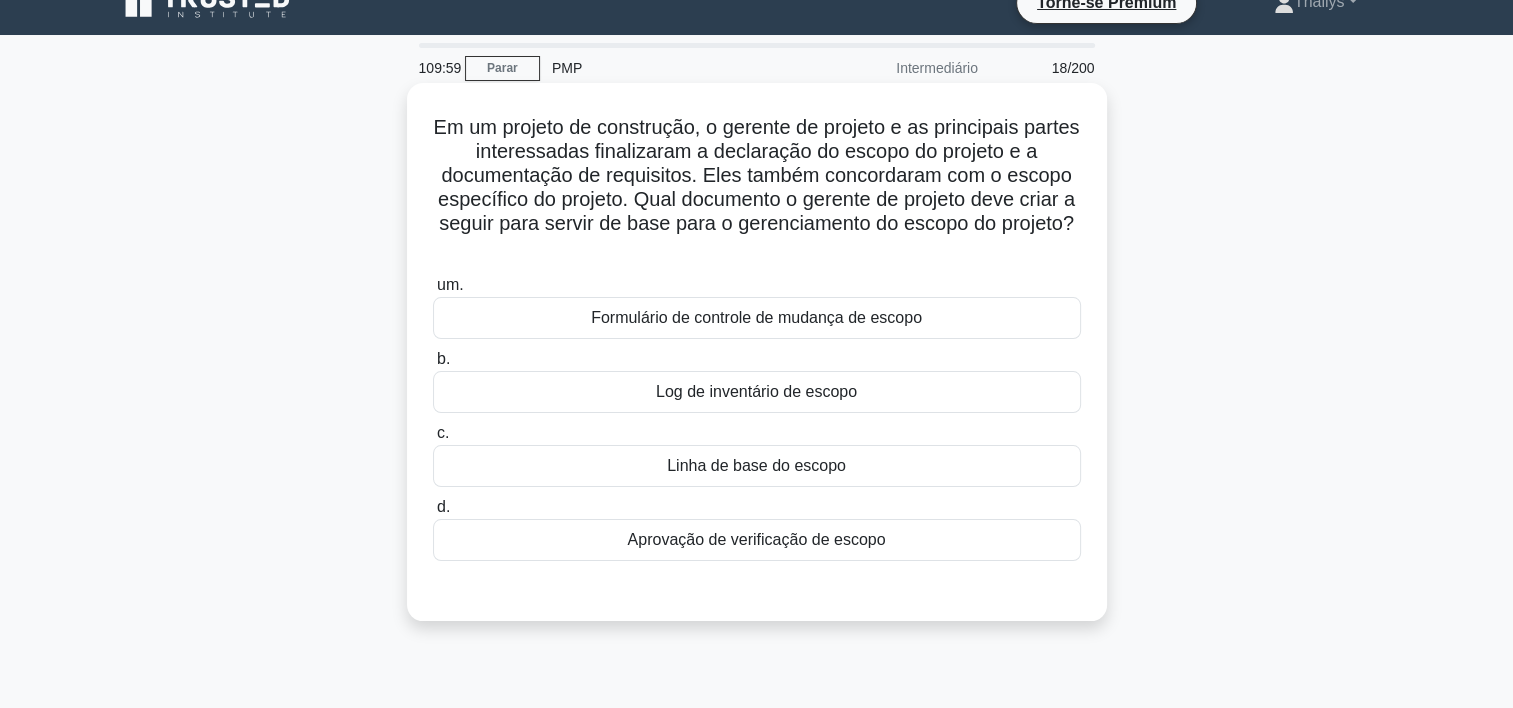 click on "Linha de base do escopo" at bounding box center (757, 466) 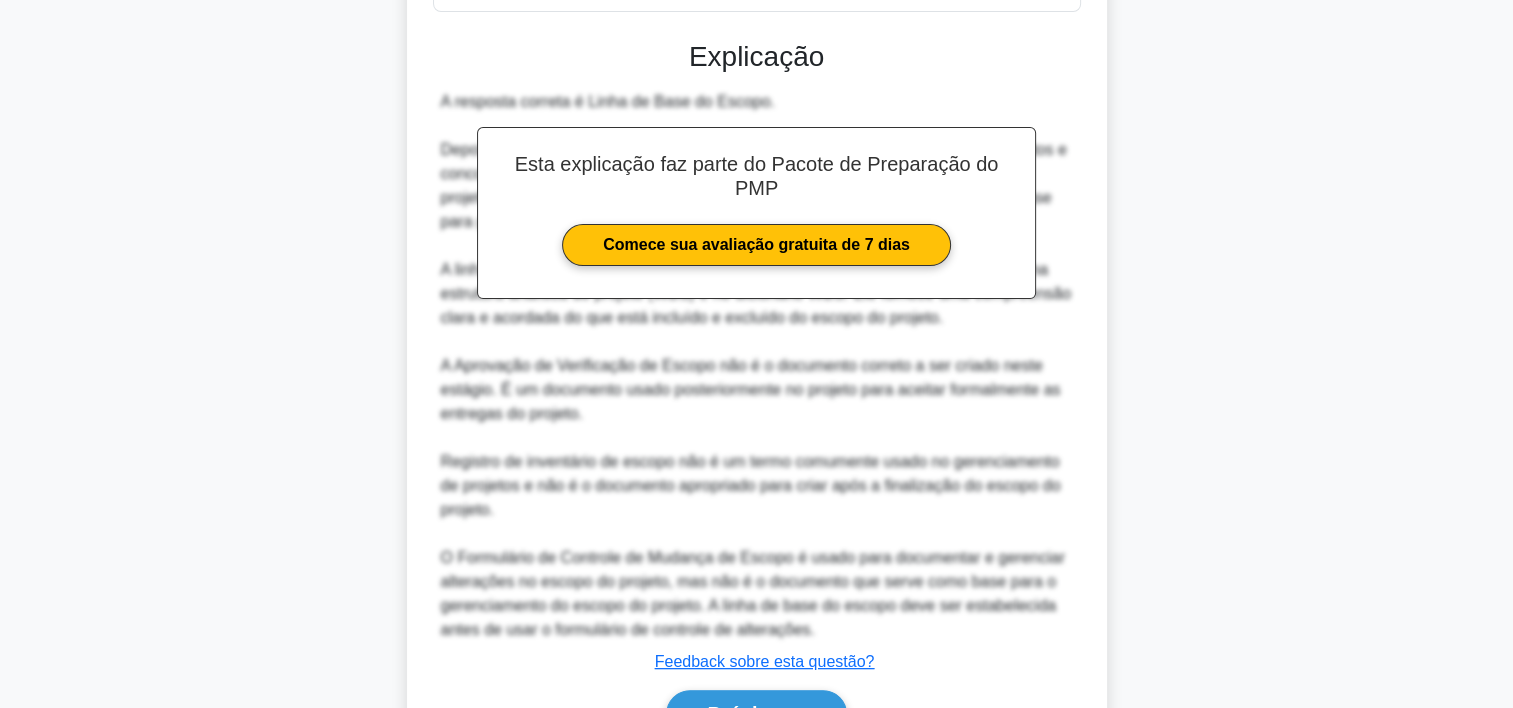 scroll, scrollTop: 692, scrollLeft: 0, axis: vertical 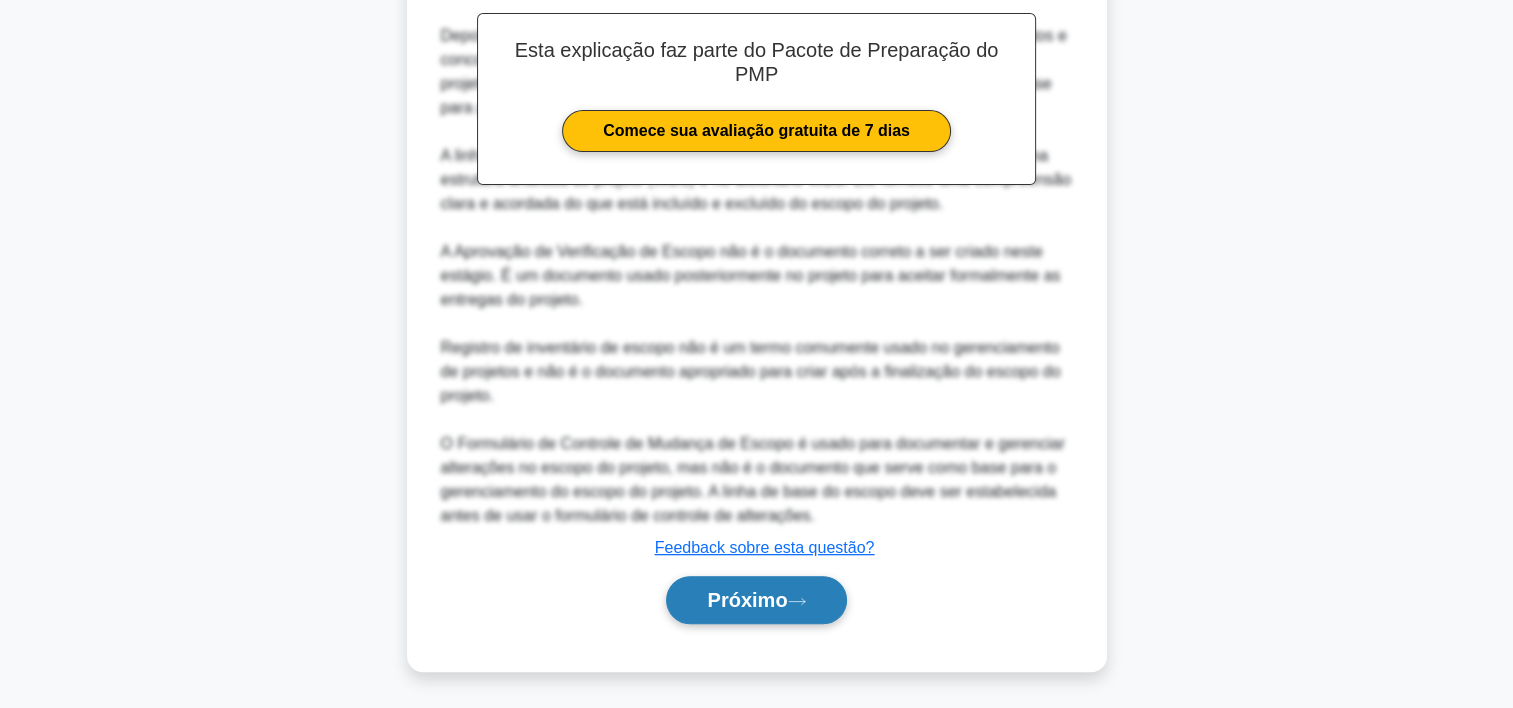 click on "Próximo" at bounding box center [756, 600] 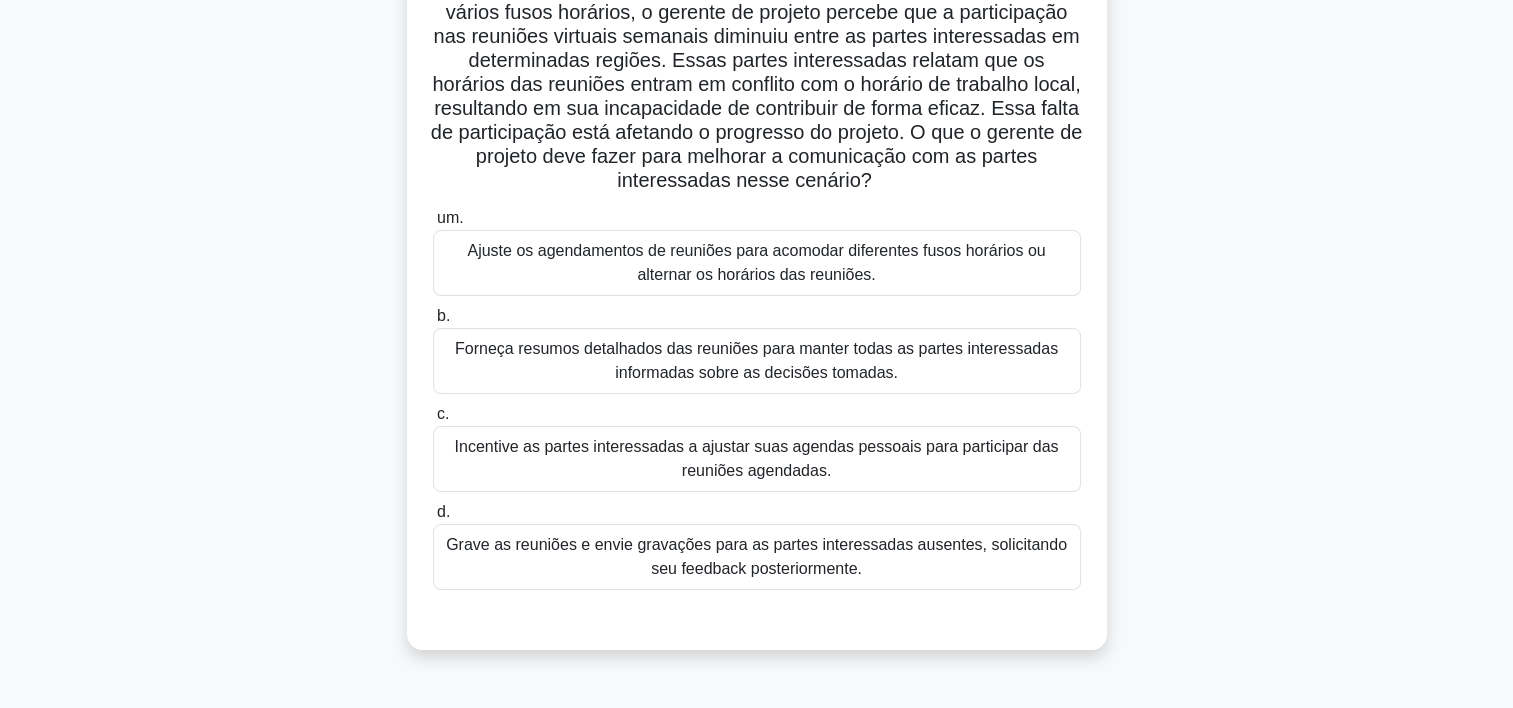 scroll, scrollTop: 176, scrollLeft: 0, axis: vertical 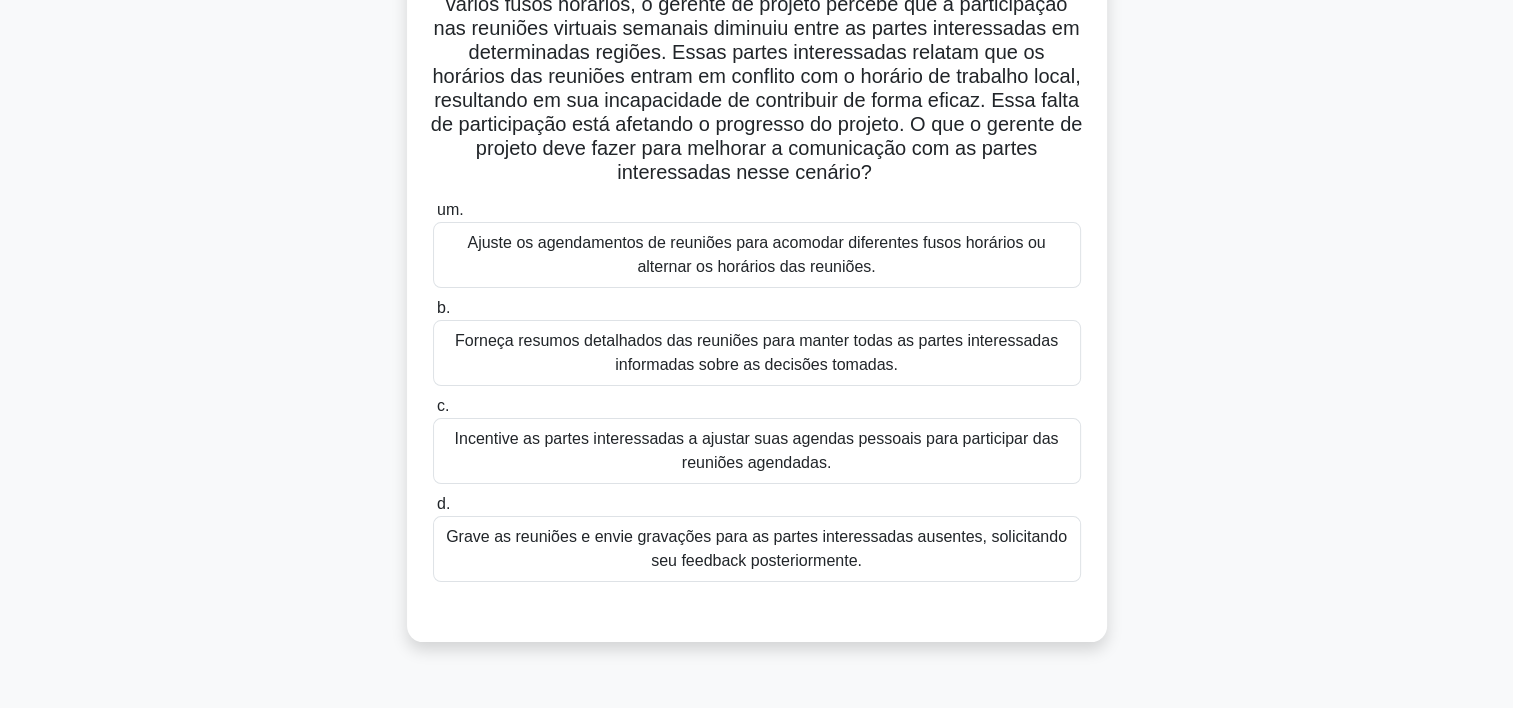 click on "Ajuste os agendamentos de reuniões para acomodar diferentes fusos horários ou alternar os horários das reuniões." at bounding box center (757, 255) 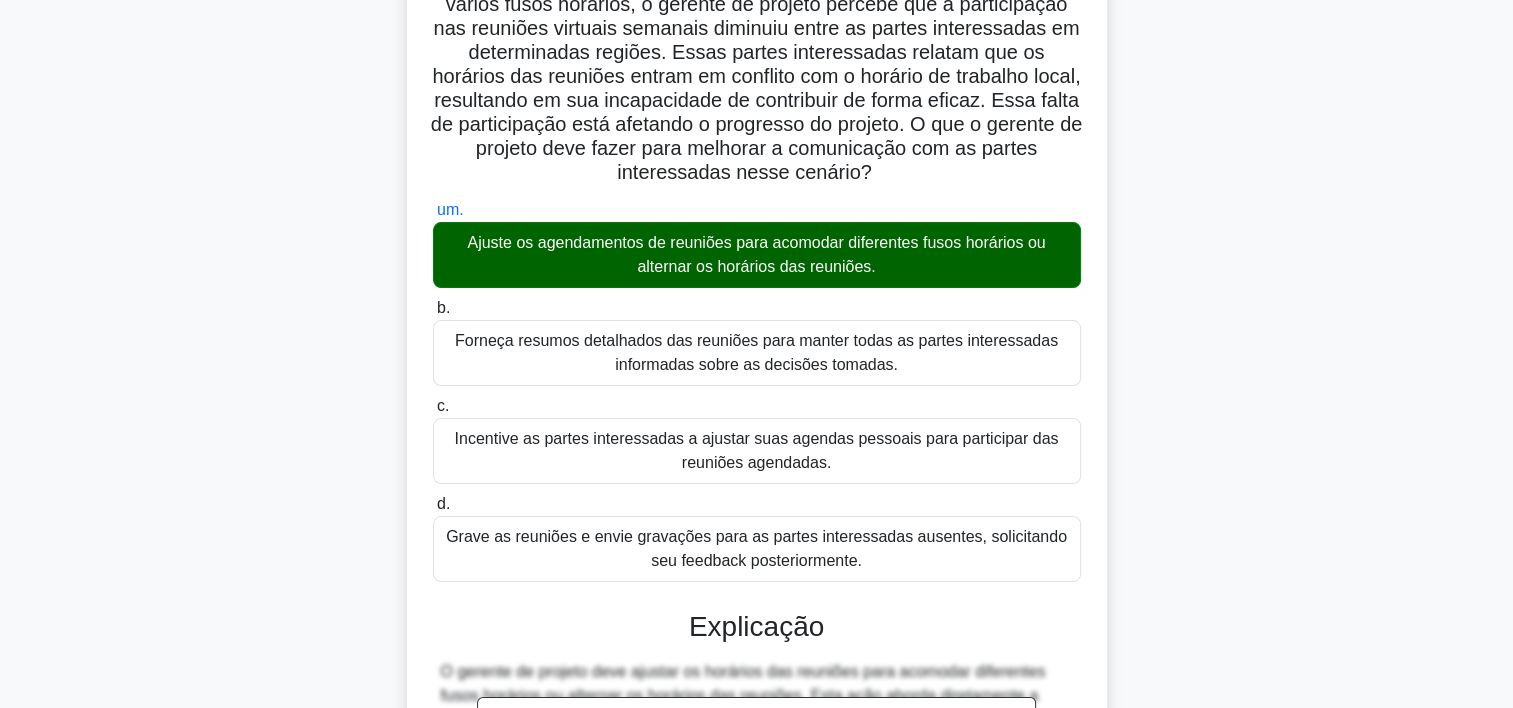 scroll, scrollTop: 692, scrollLeft: 0, axis: vertical 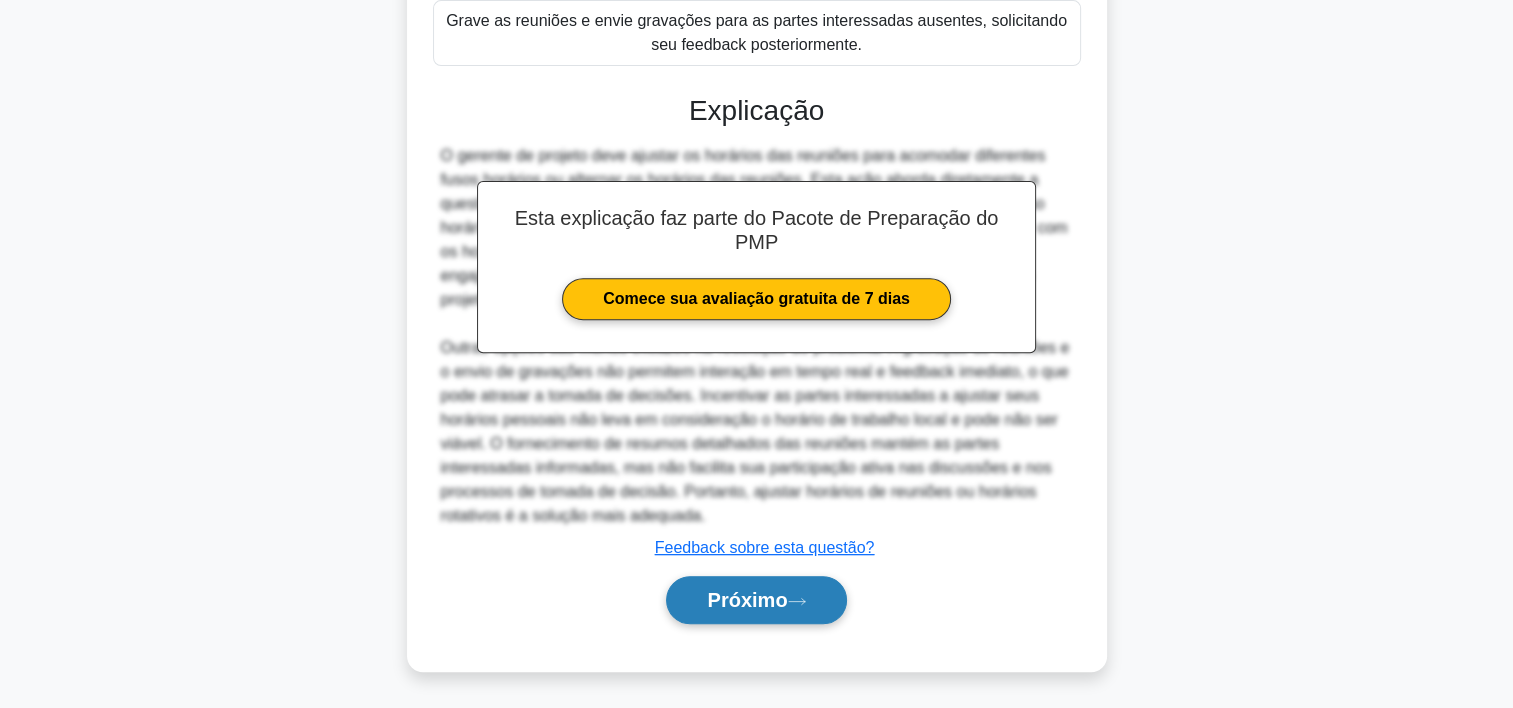 click on "Próximo" at bounding box center [747, 600] 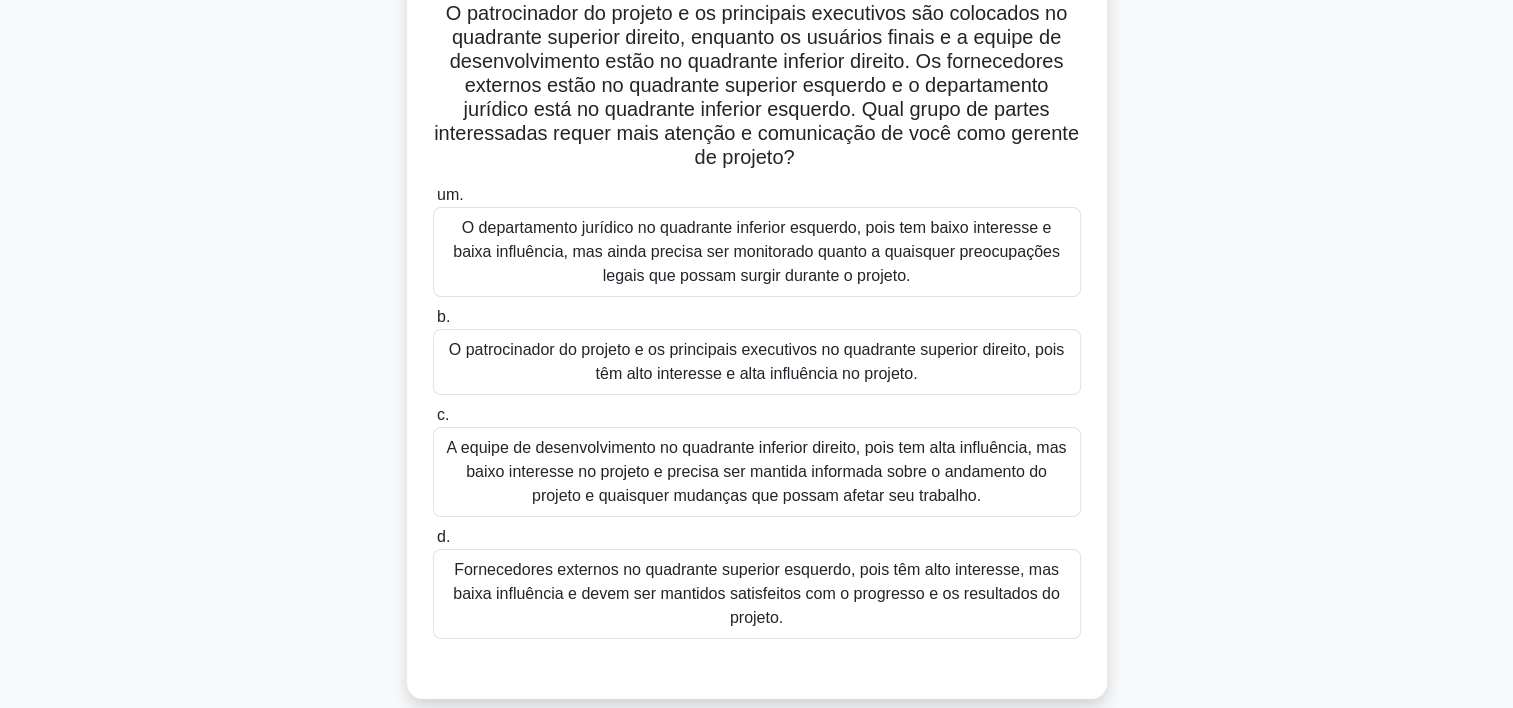 scroll, scrollTop: 196, scrollLeft: 0, axis: vertical 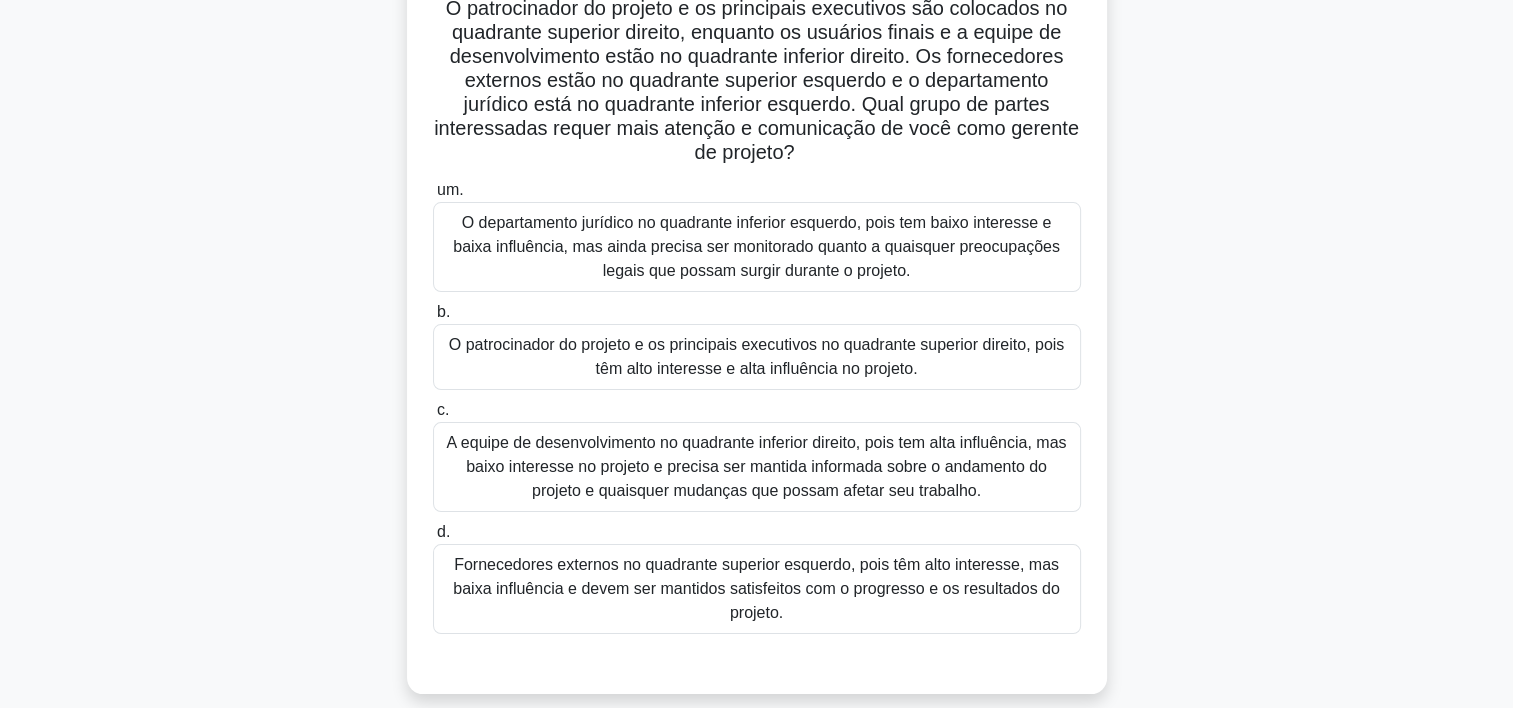 click on "O patrocinador do projeto e os principais executivos no quadrante superior direito, pois têm alto interesse e alta influência no projeto." at bounding box center [757, 357] 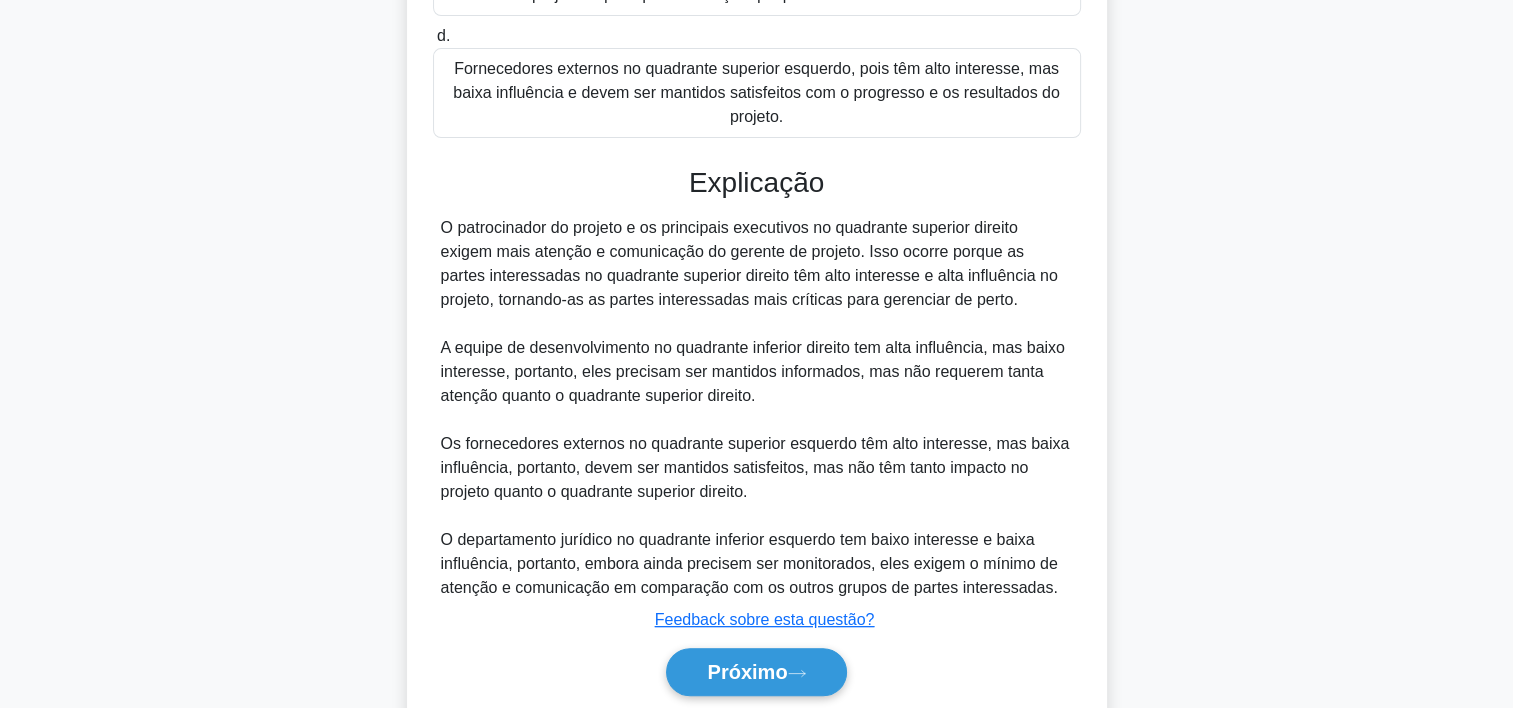 scroll, scrollTop: 719, scrollLeft: 0, axis: vertical 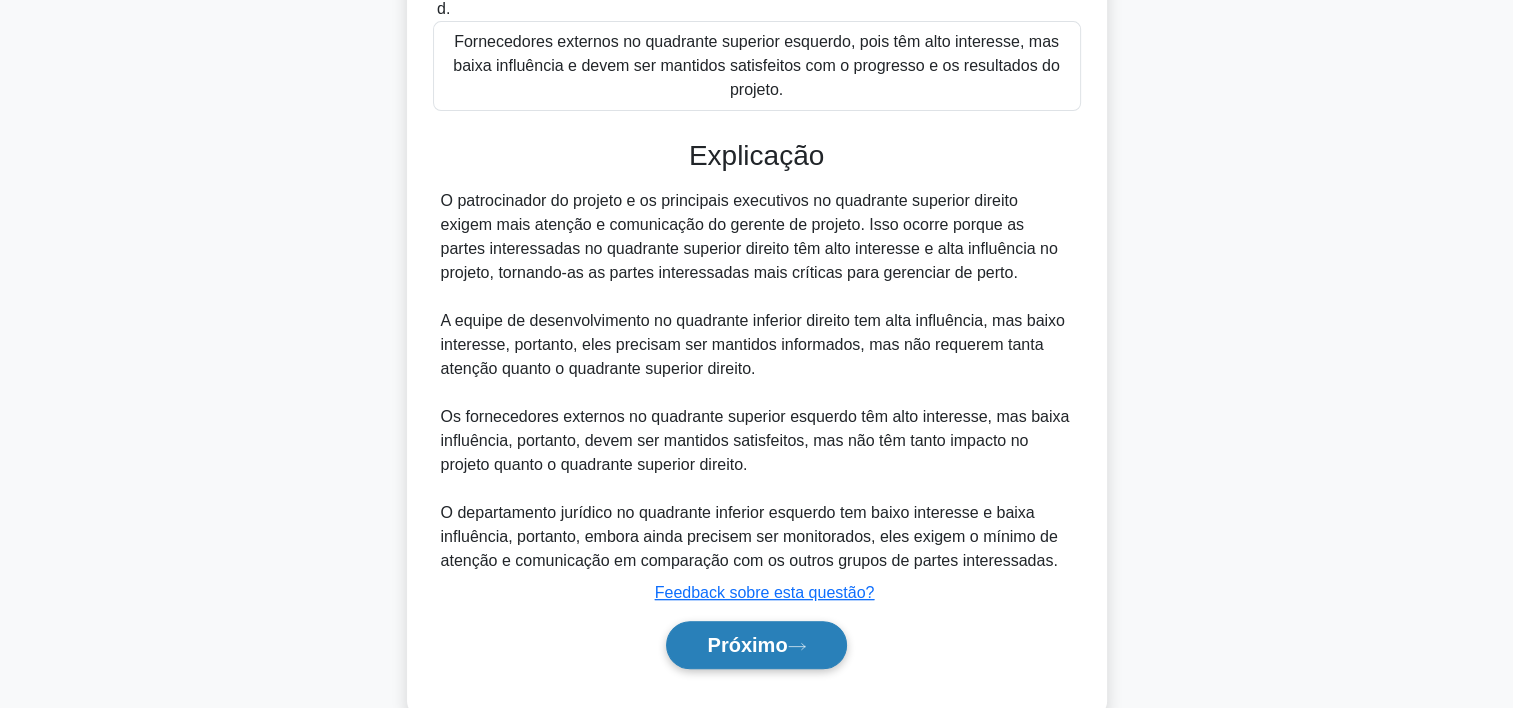 click on "Próximo" at bounding box center (747, 645) 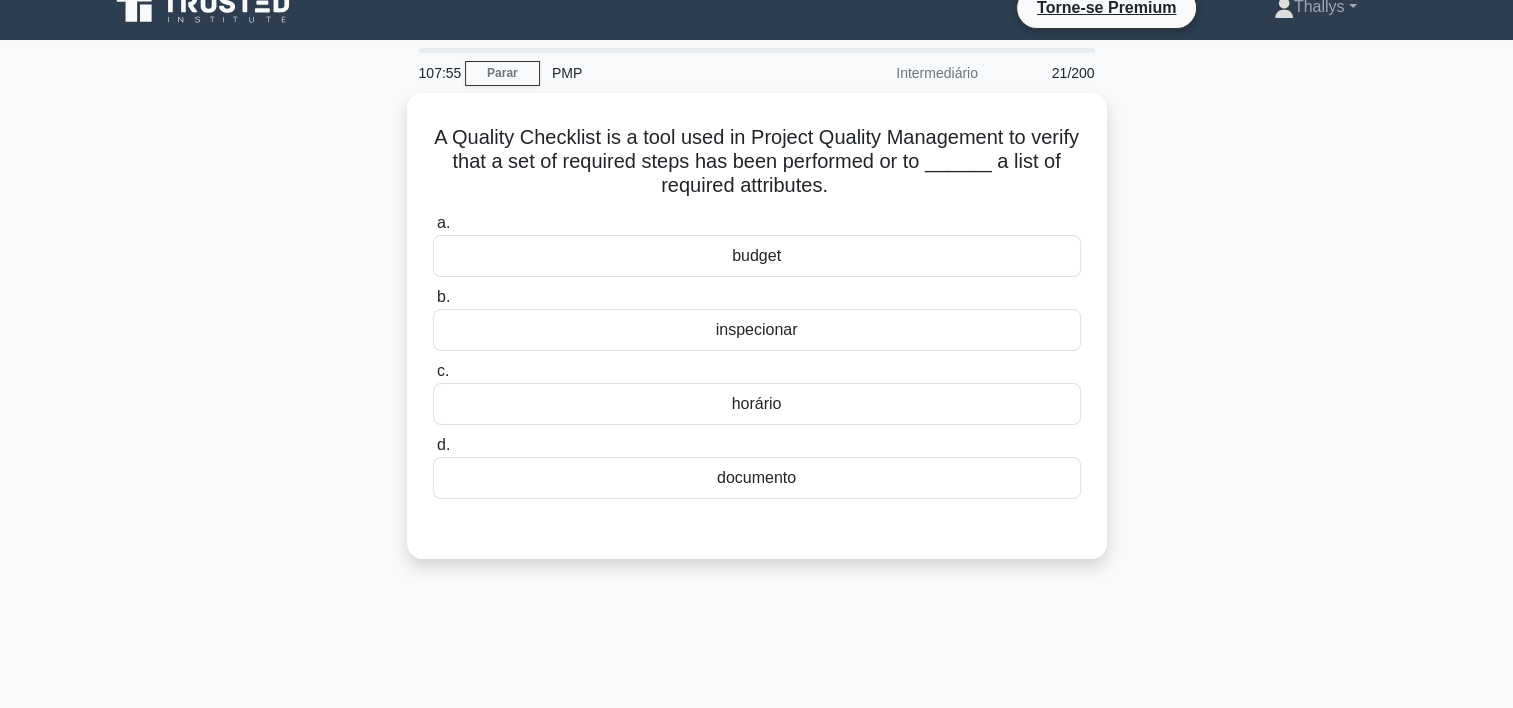 scroll, scrollTop: 0, scrollLeft: 0, axis: both 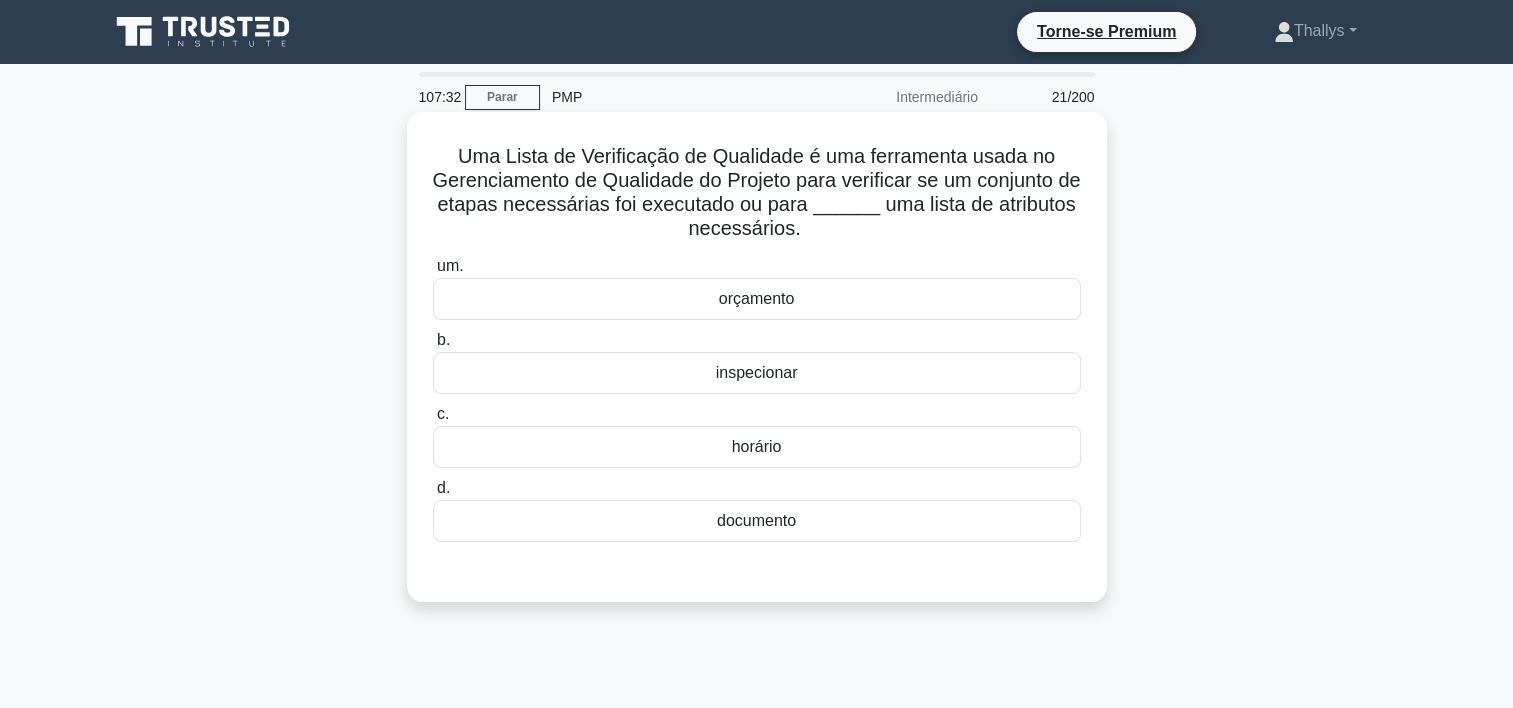 click on "inspecionar" at bounding box center (757, 373) 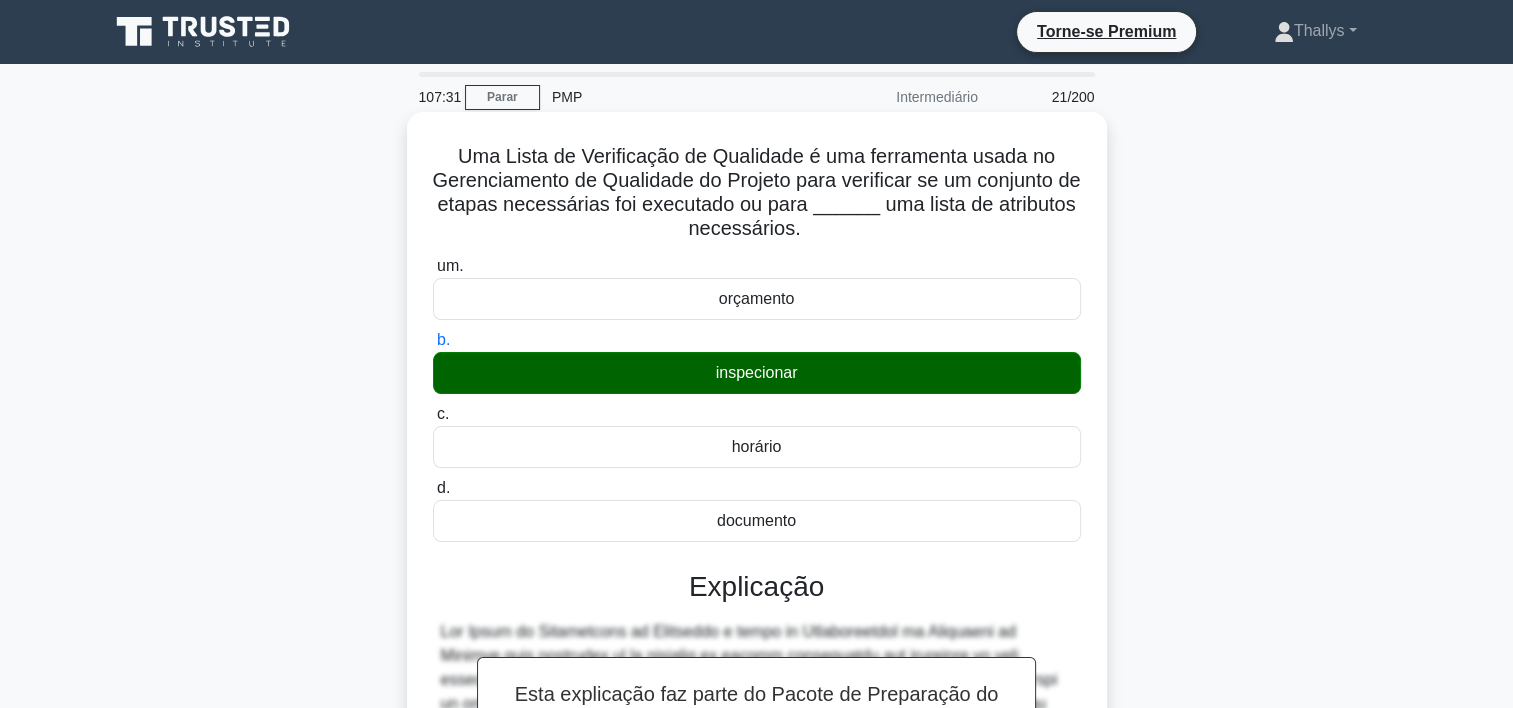 scroll, scrollTop: 404, scrollLeft: 0, axis: vertical 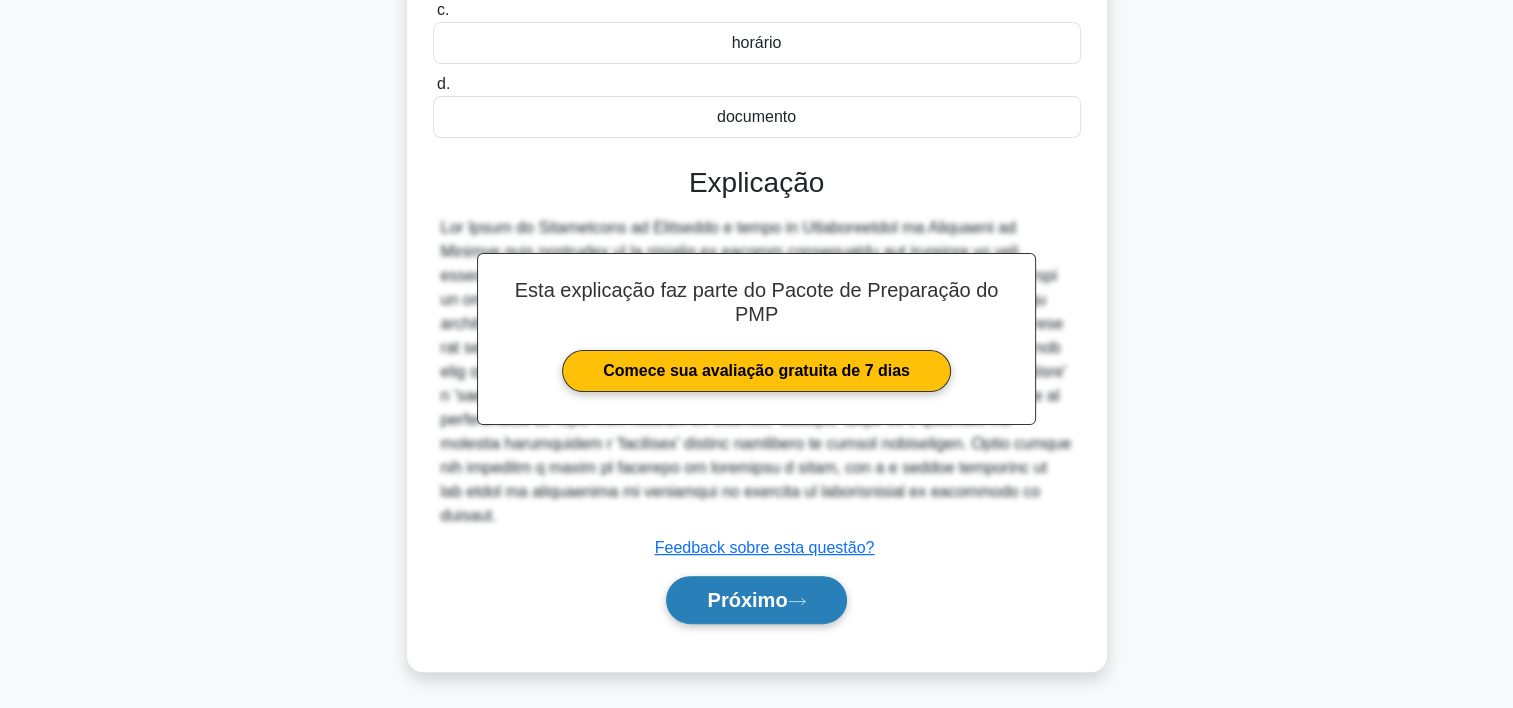 click on "Próximo" at bounding box center (747, 600) 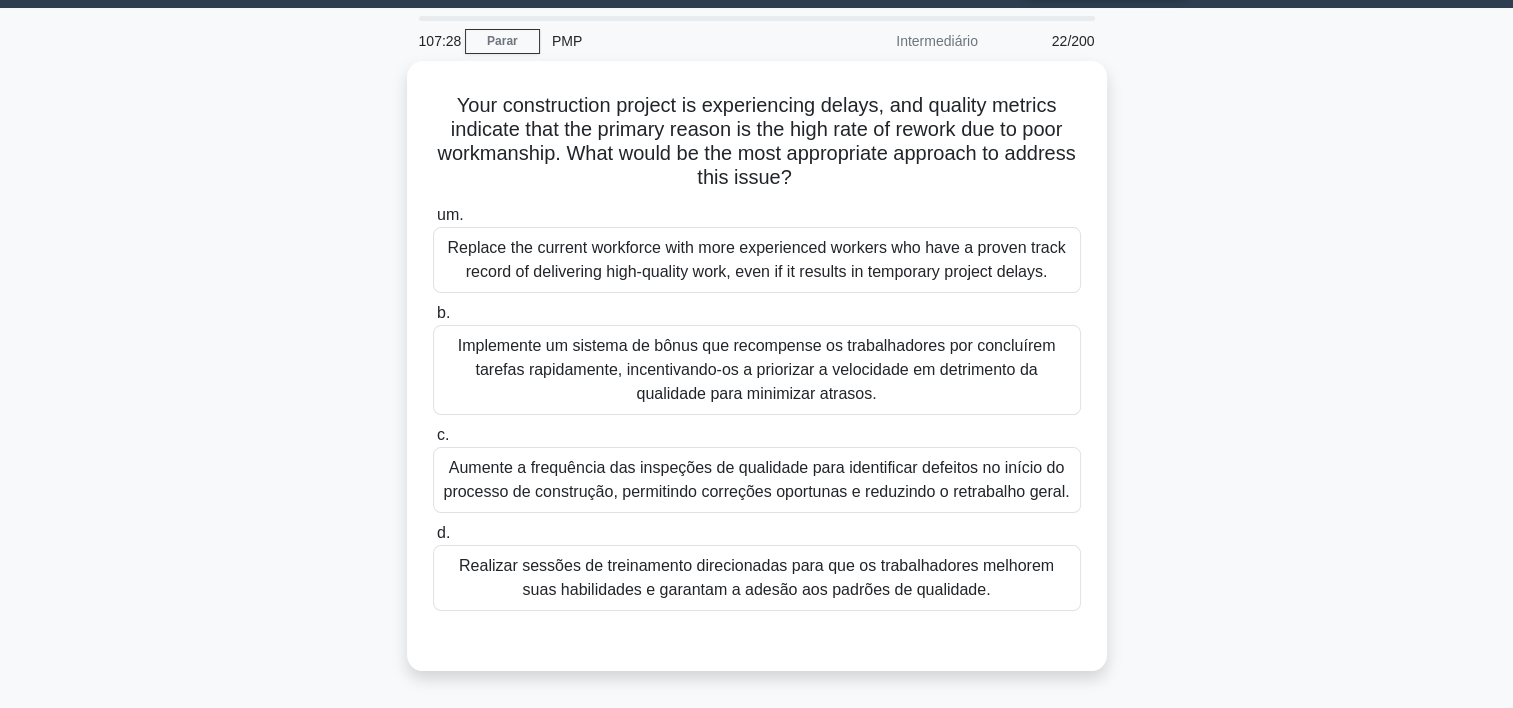 scroll, scrollTop: 57, scrollLeft: 0, axis: vertical 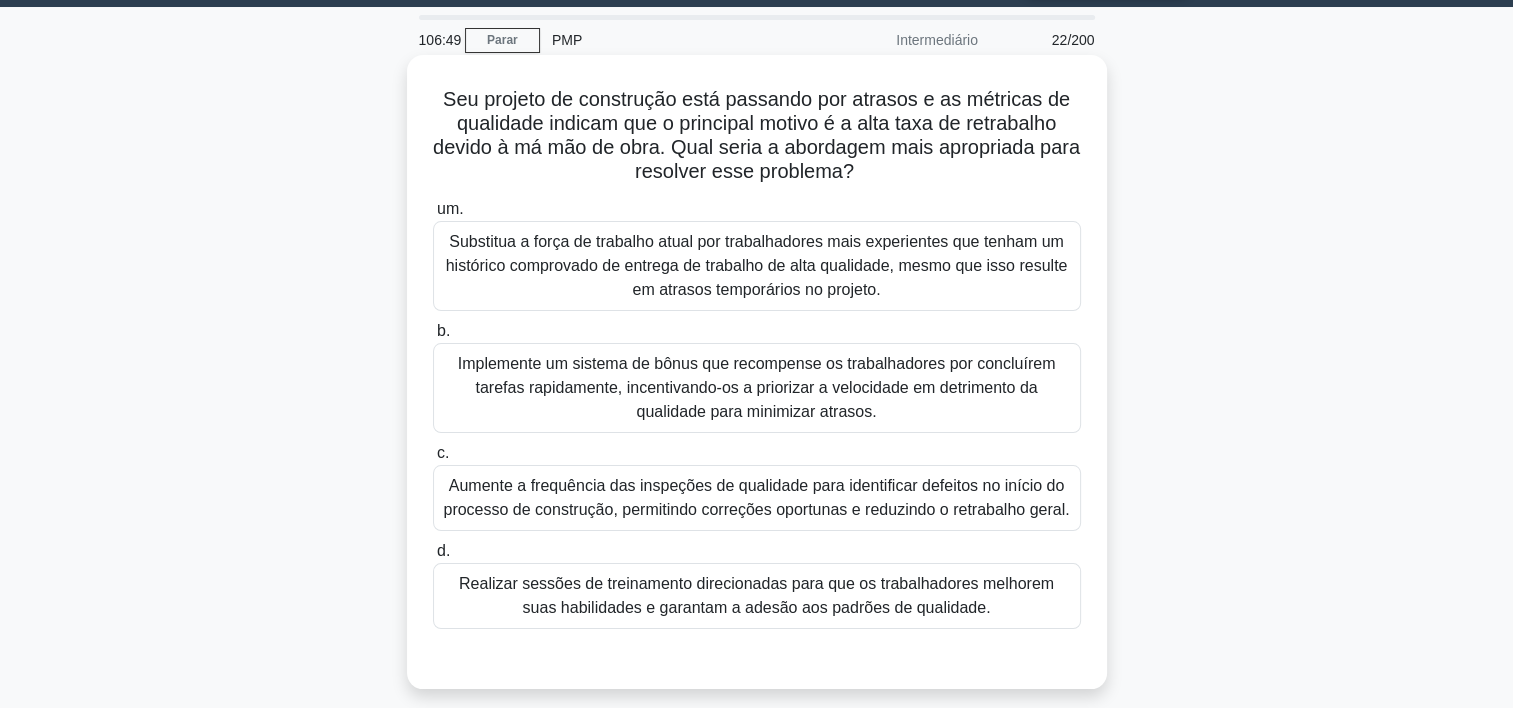 click on "Realizar sessões de treinamento direcionadas para que os trabalhadores melhorem suas habilidades e garantam a adesão aos padrões de qualidade." at bounding box center (757, 596) 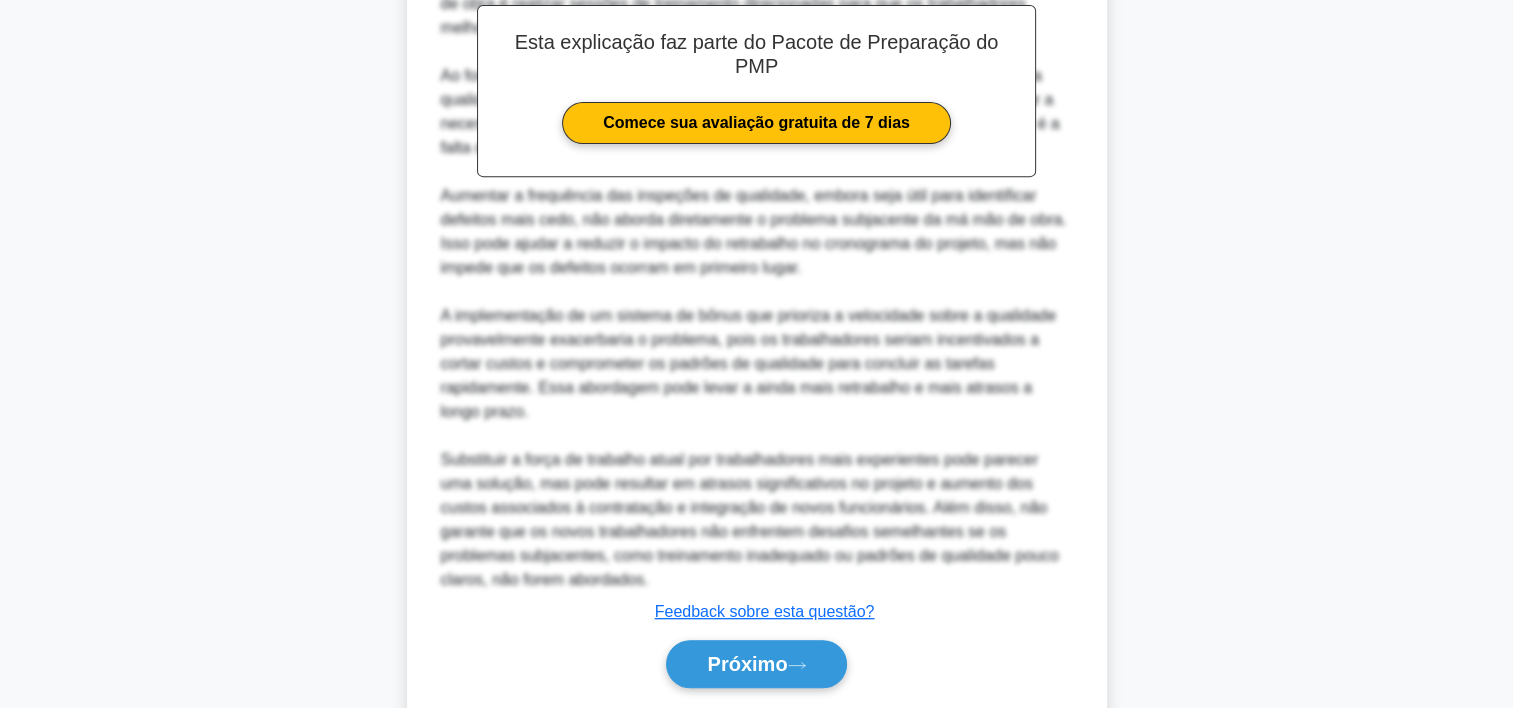 scroll, scrollTop: 860, scrollLeft: 0, axis: vertical 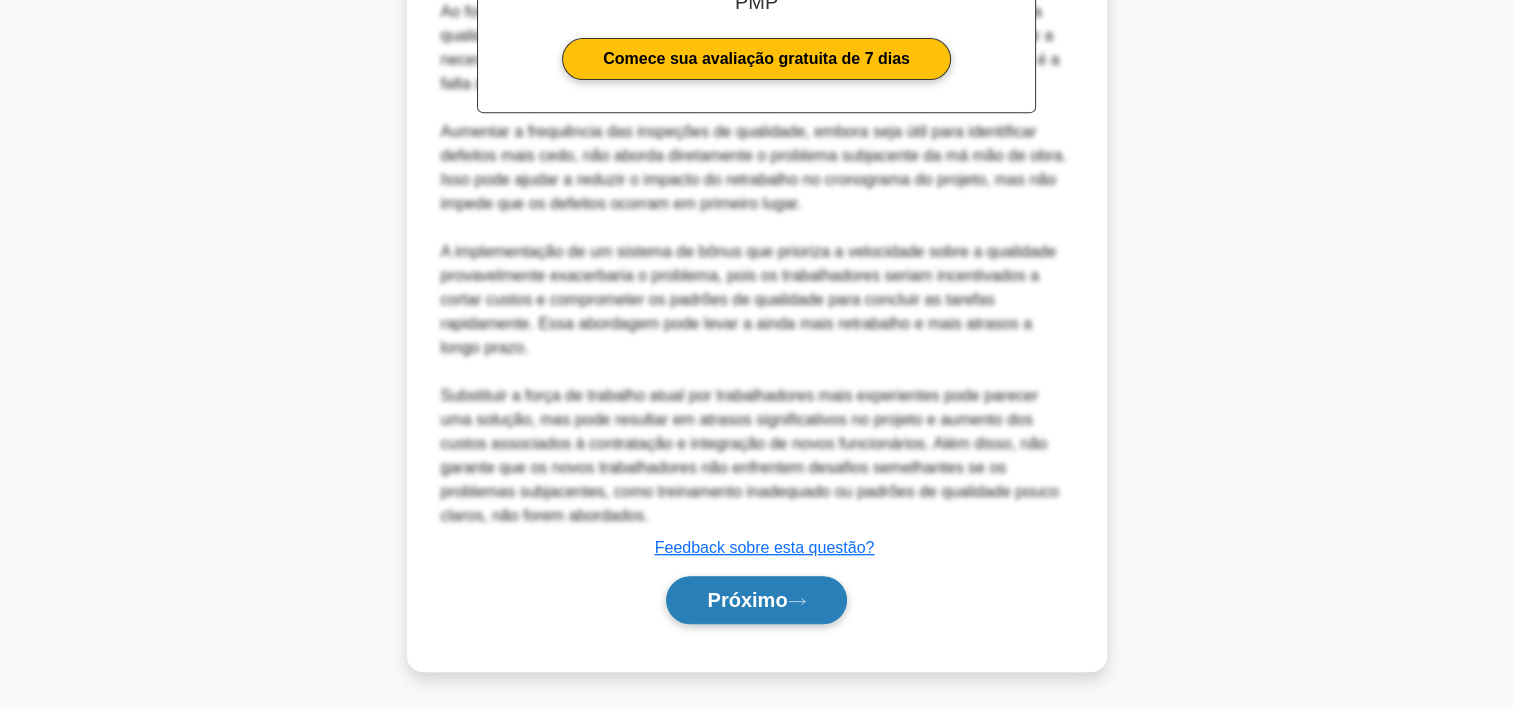 click on "Próximo" at bounding box center (747, 600) 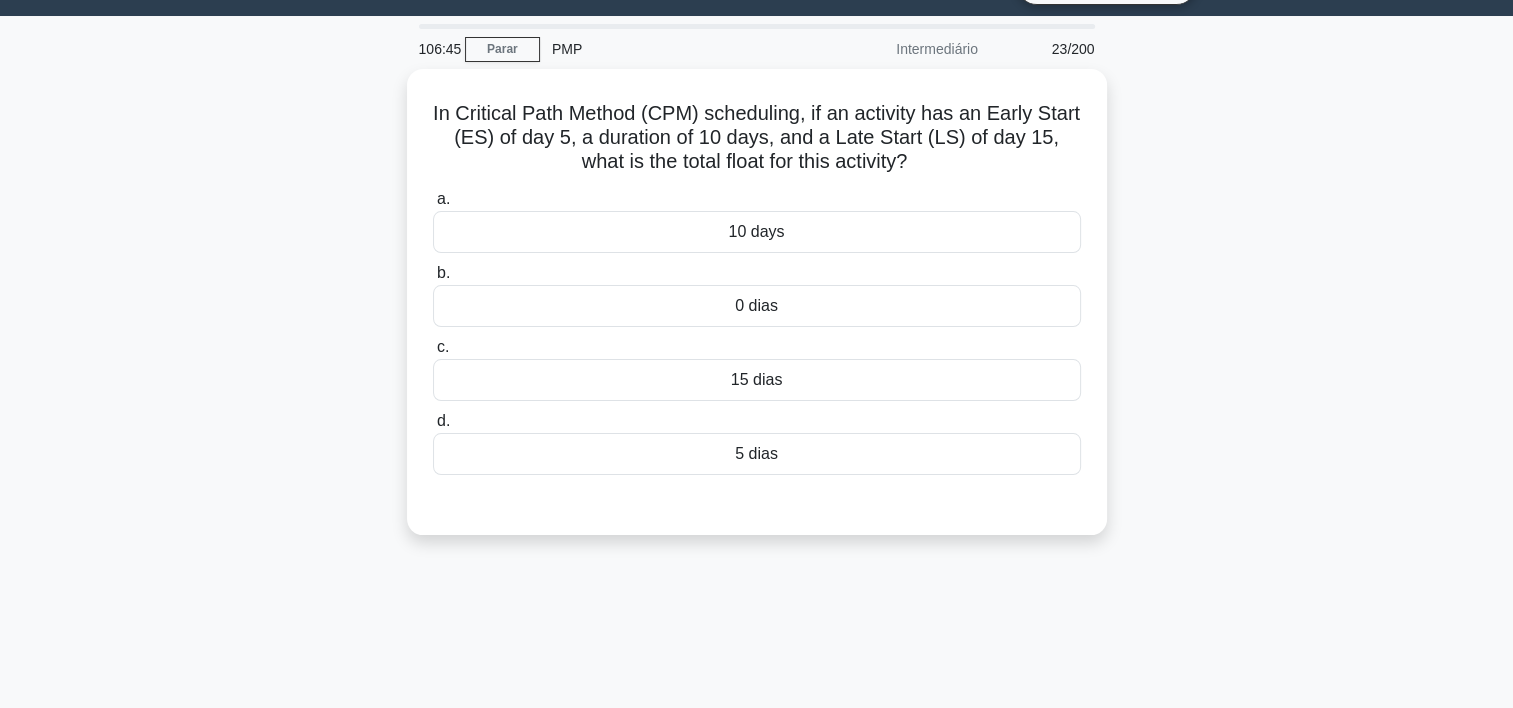 scroll, scrollTop: 45, scrollLeft: 0, axis: vertical 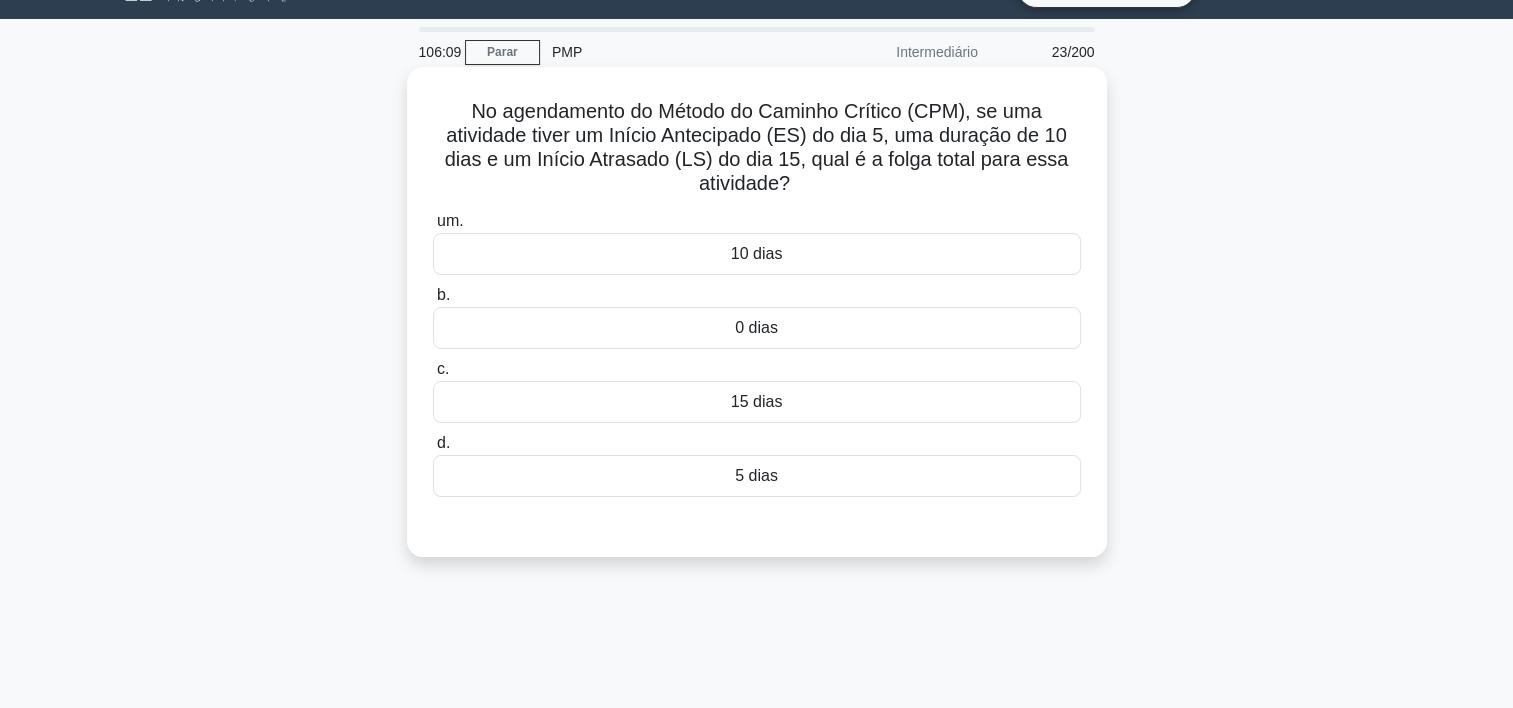 click on "5 dias" at bounding box center (757, 476) 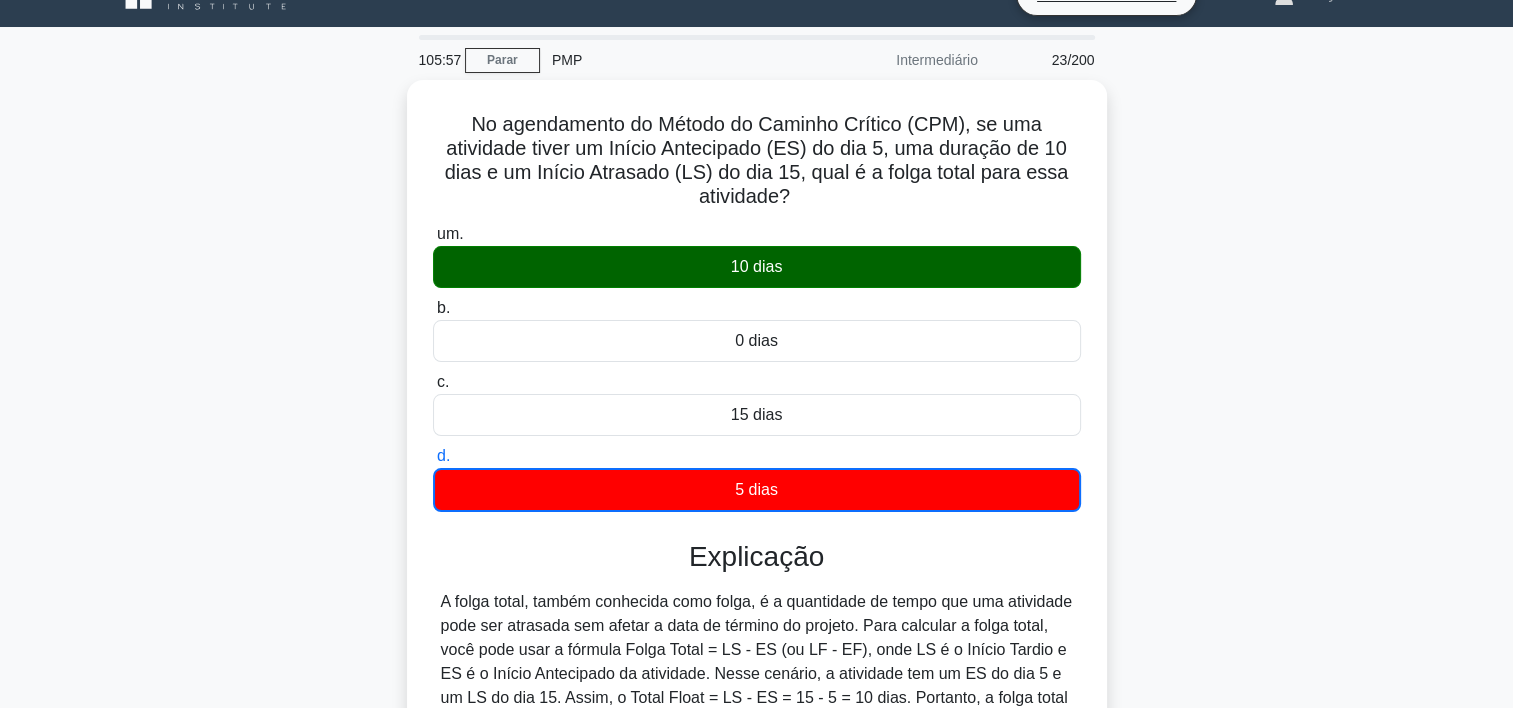 scroll, scrollTop: 372, scrollLeft: 0, axis: vertical 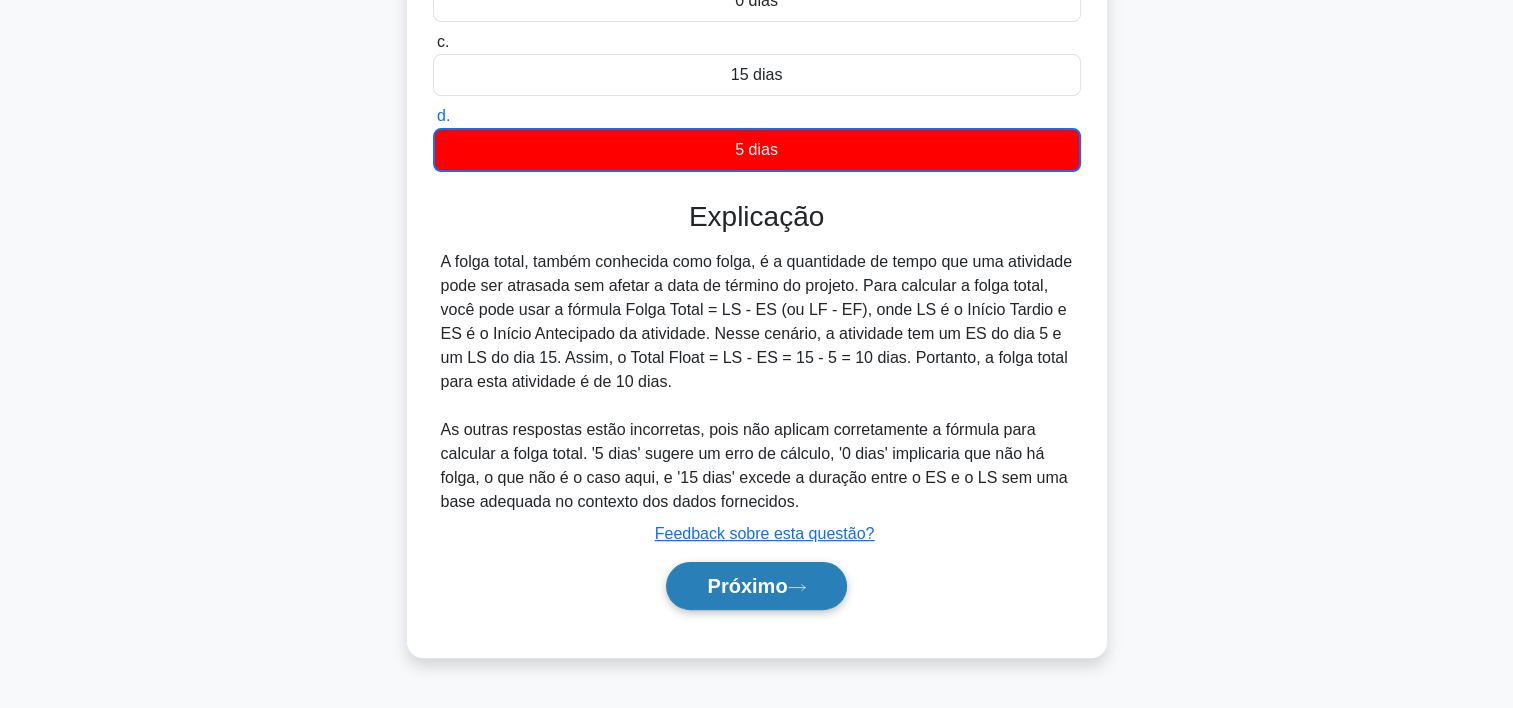 click on "Próximo" at bounding box center [747, 586] 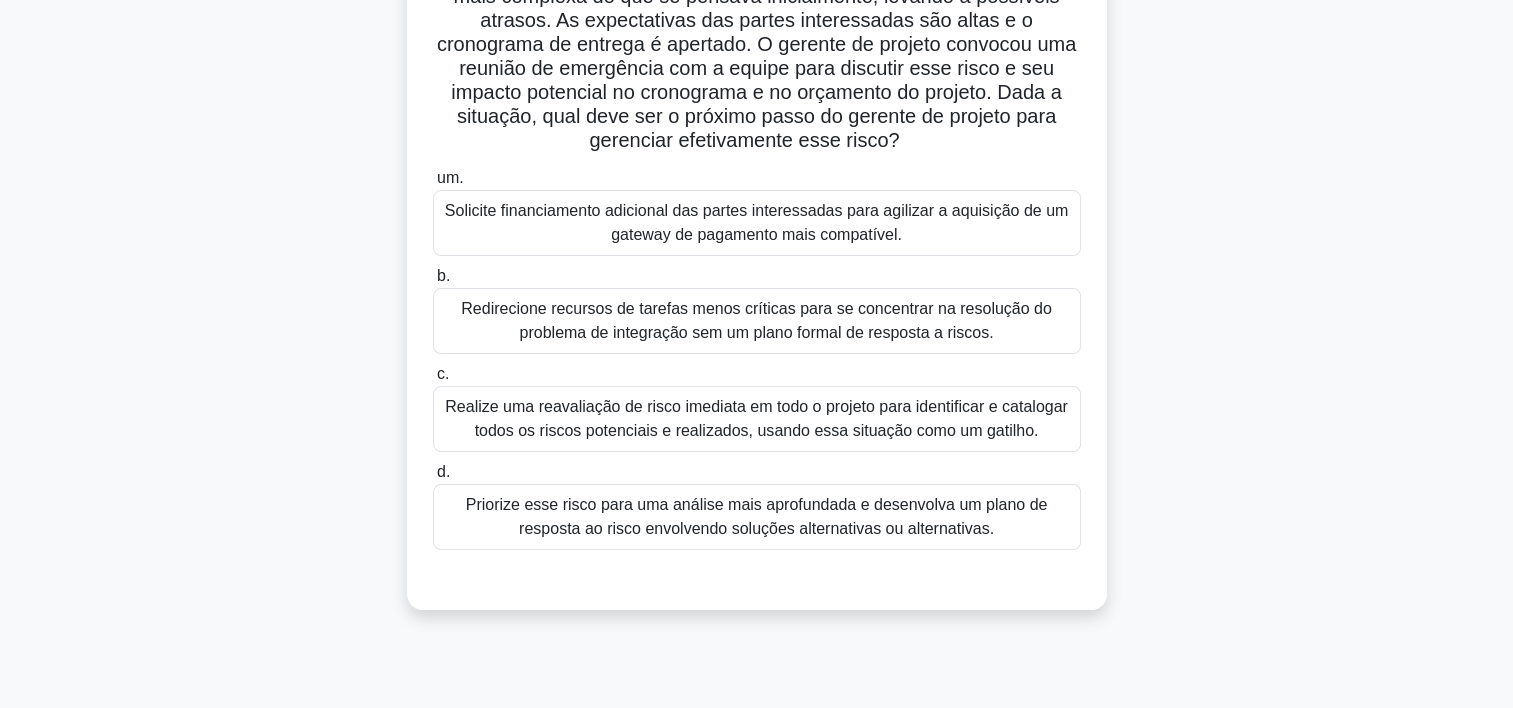 scroll, scrollTop: 280, scrollLeft: 0, axis: vertical 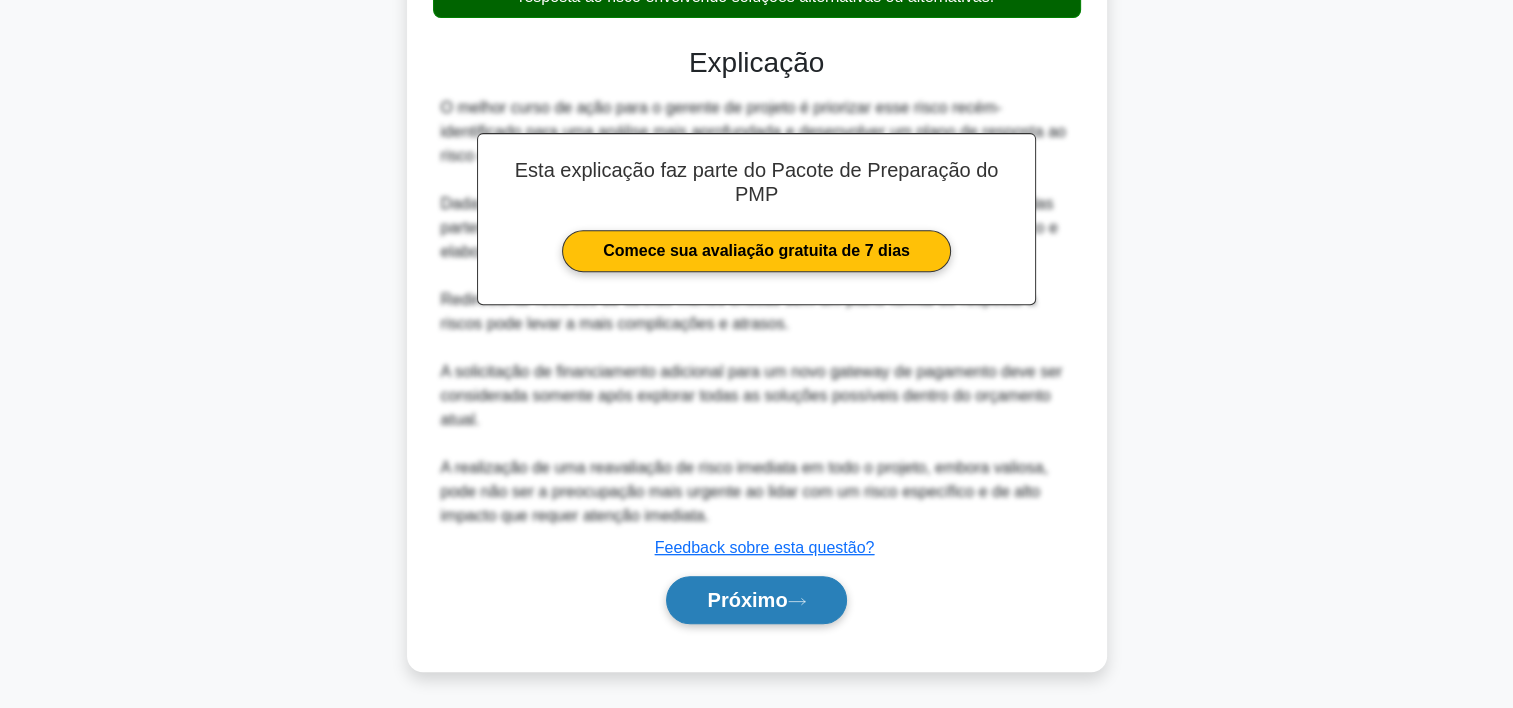 click on "Próximo" at bounding box center [756, 600] 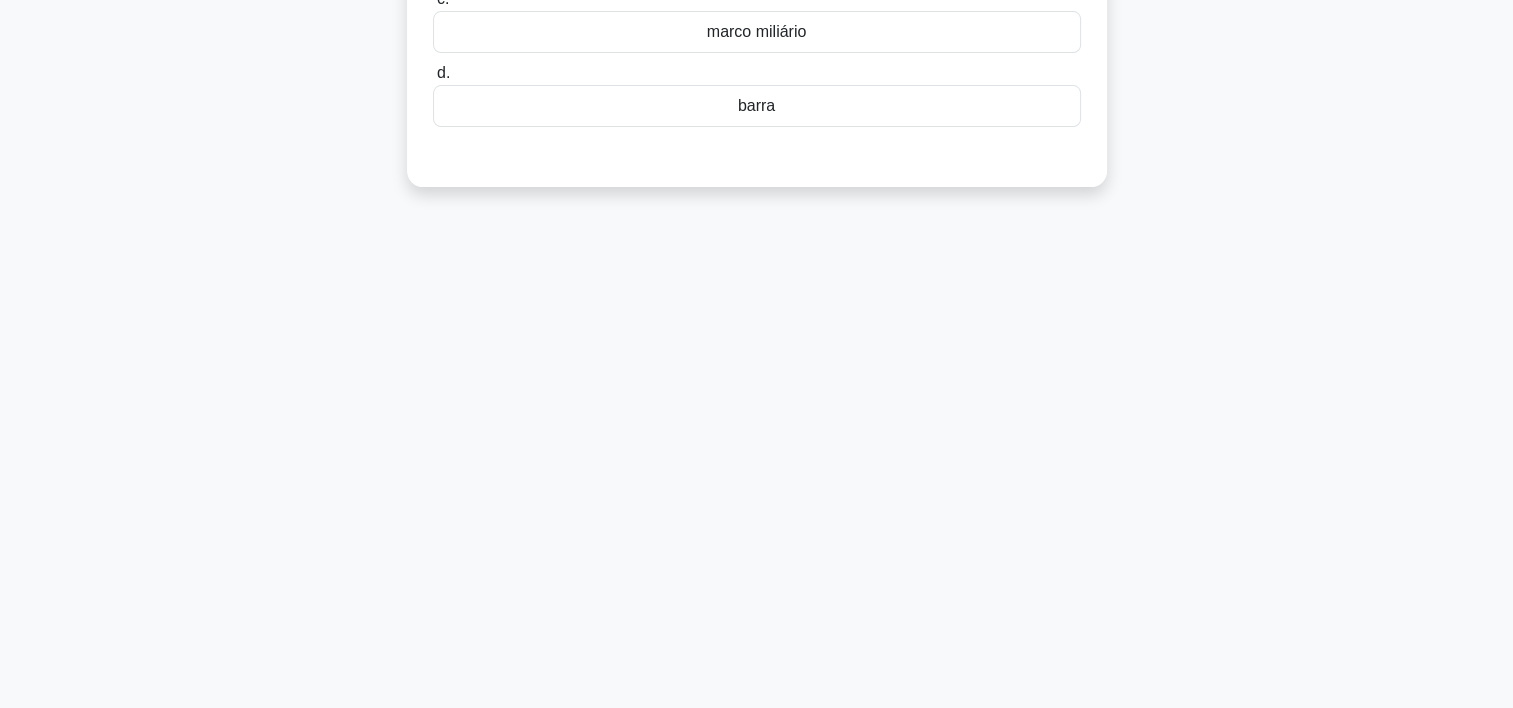 scroll, scrollTop: 0, scrollLeft: 0, axis: both 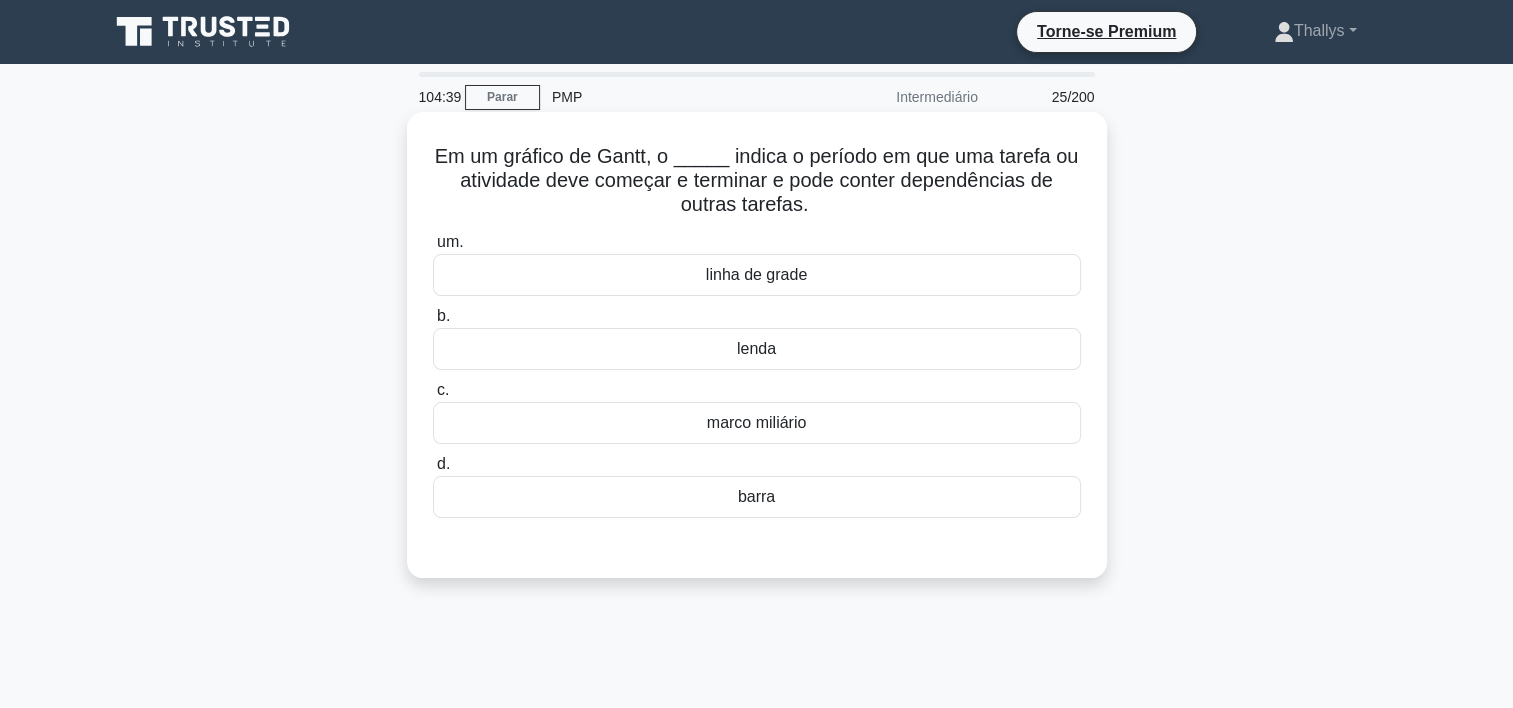 click on "barra" at bounding box center (757, 497) 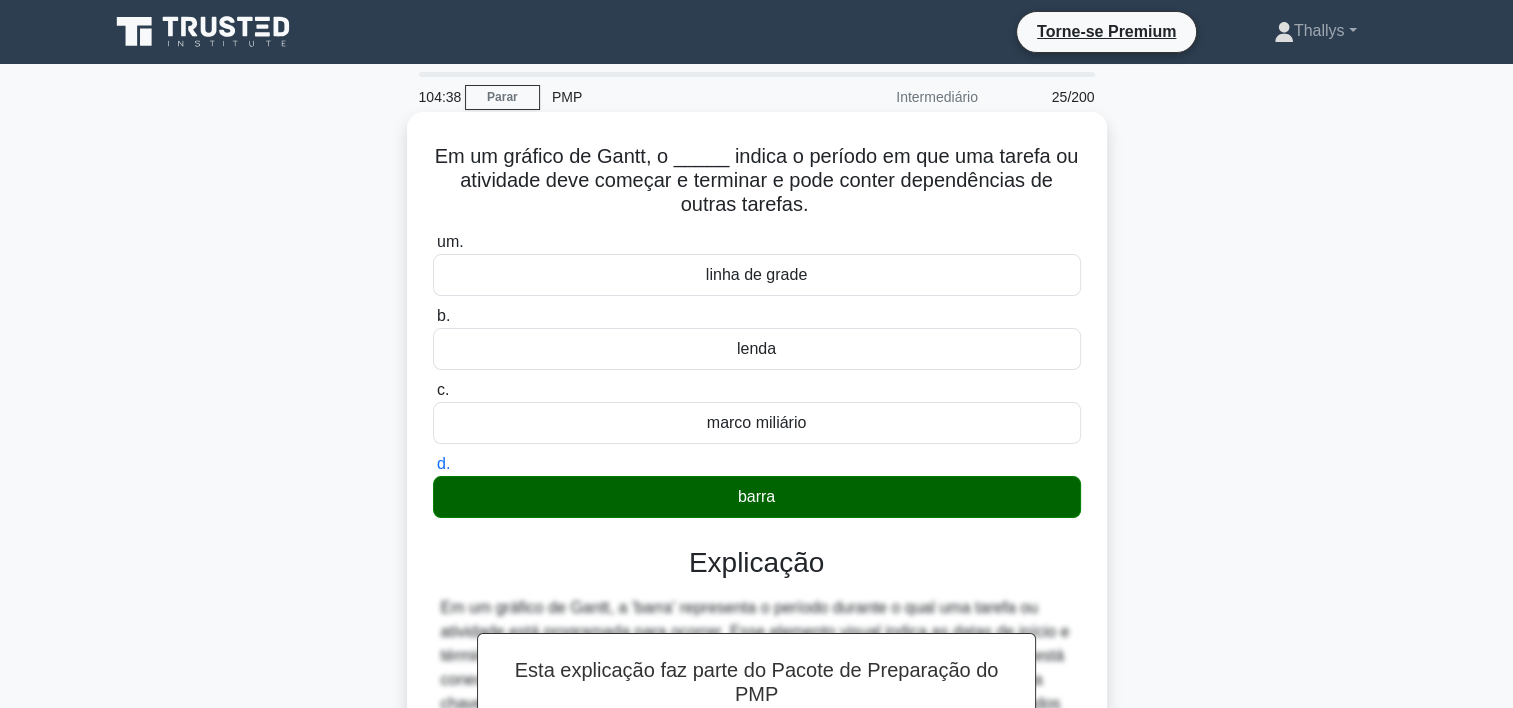 scroll, scrollTop: 372, scrollLeft: 0, axis: vertical 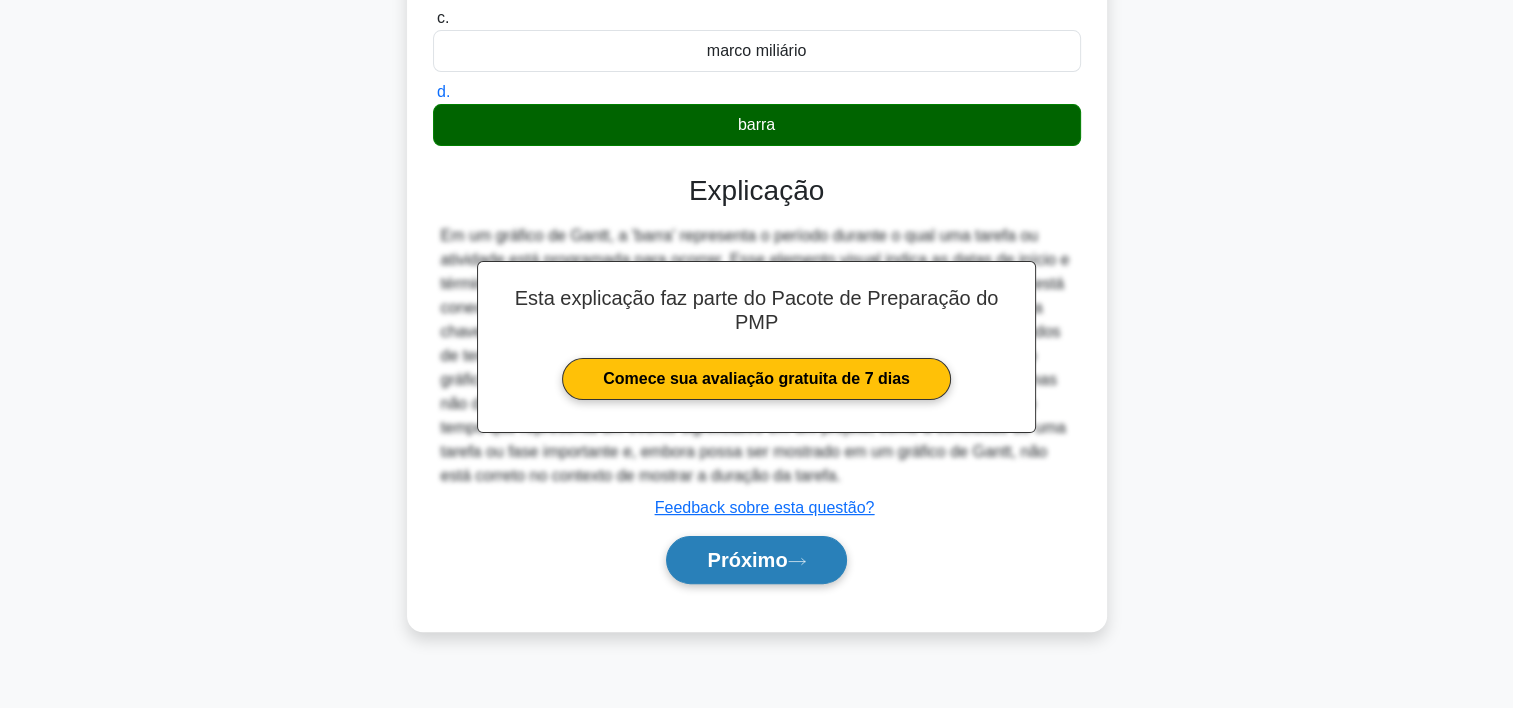 click on "Próximo" at bounding box center [747, 560] 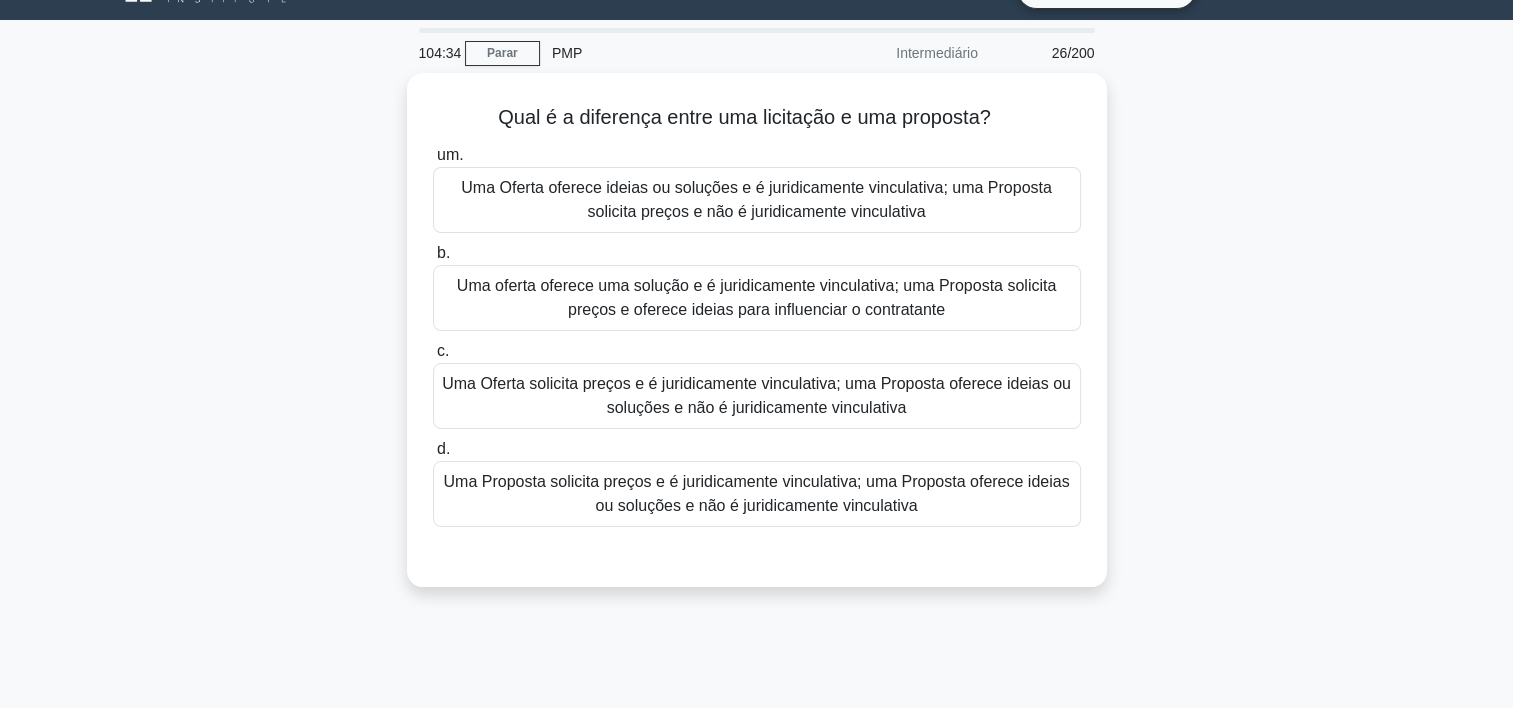 scroll, scrollTop: 46, scrollLeft: 0, axis: vertical 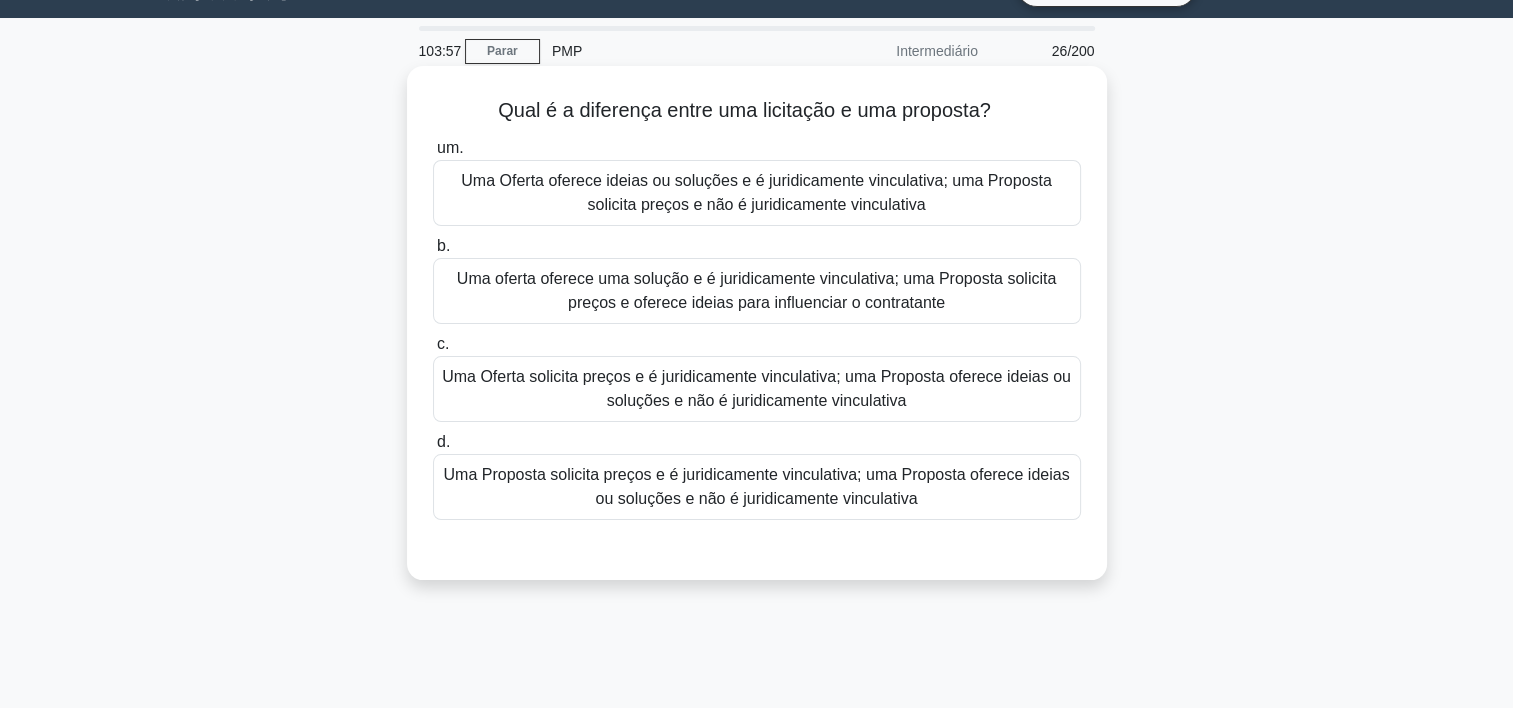 click on "Uma Oferta oferece ideias ou soluções e é juridicamente vinculativa; uma Proposta solicita preços e não é juridicamente vinculativa" at bounding box center [757, 193] 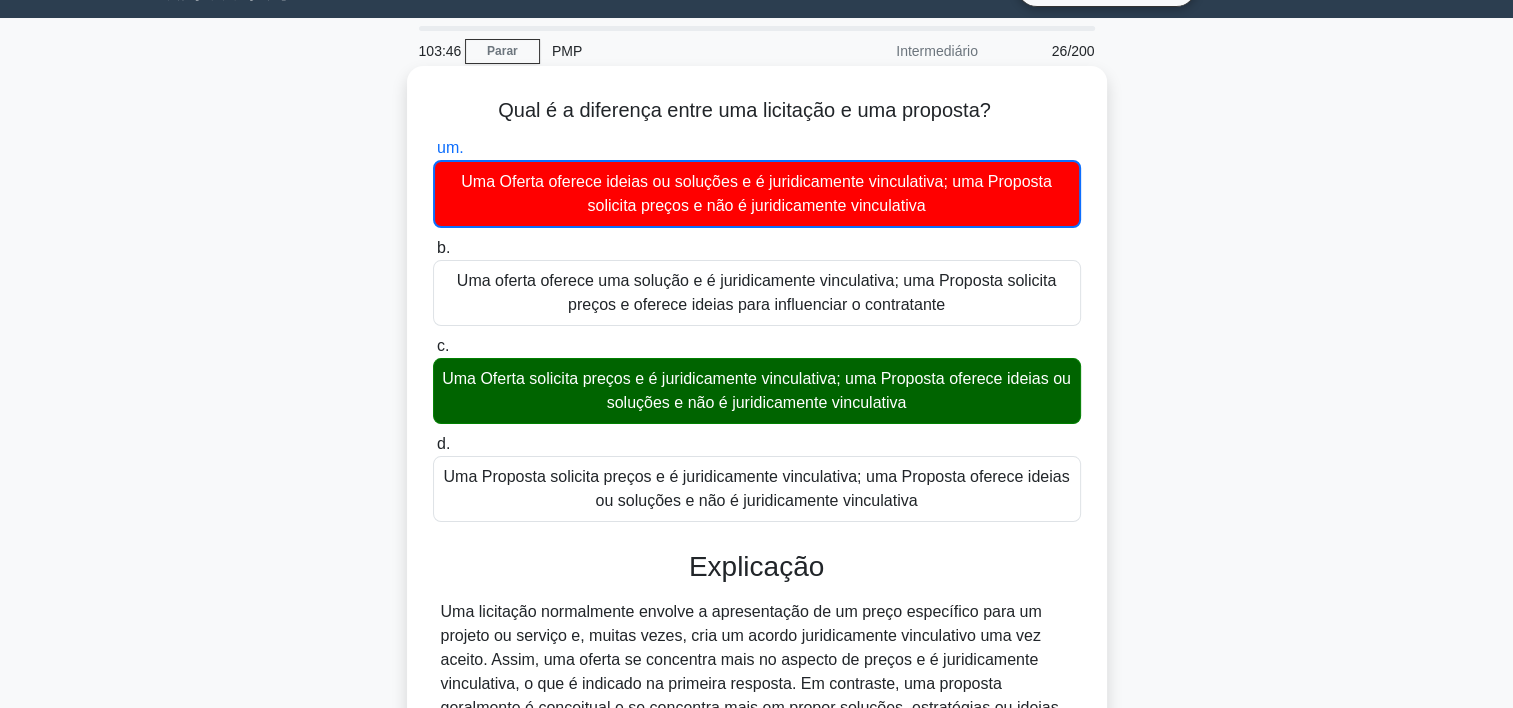 scroll, scrollTop: 372, scrollLeft: 0, axis: vertical 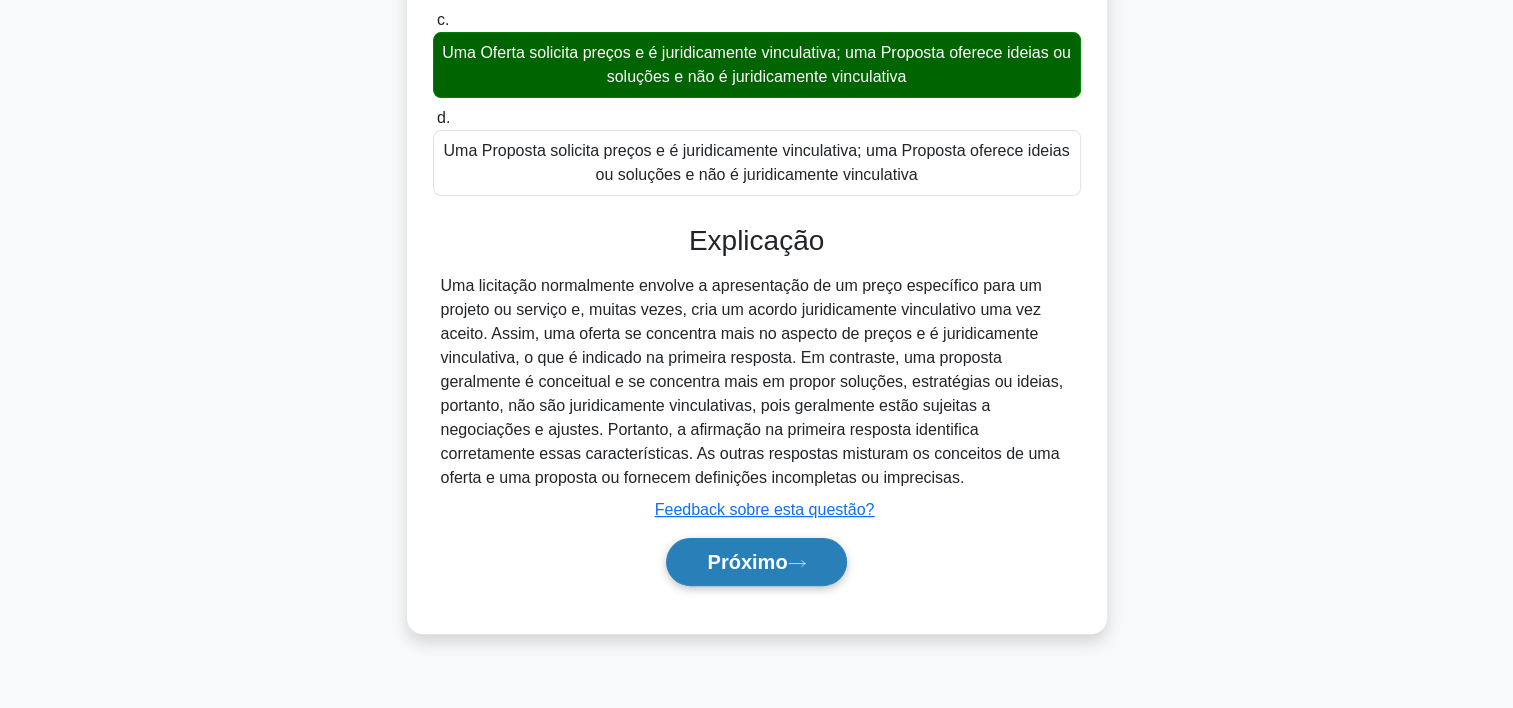 click on "Próximo" at bounding box center [756, 562] 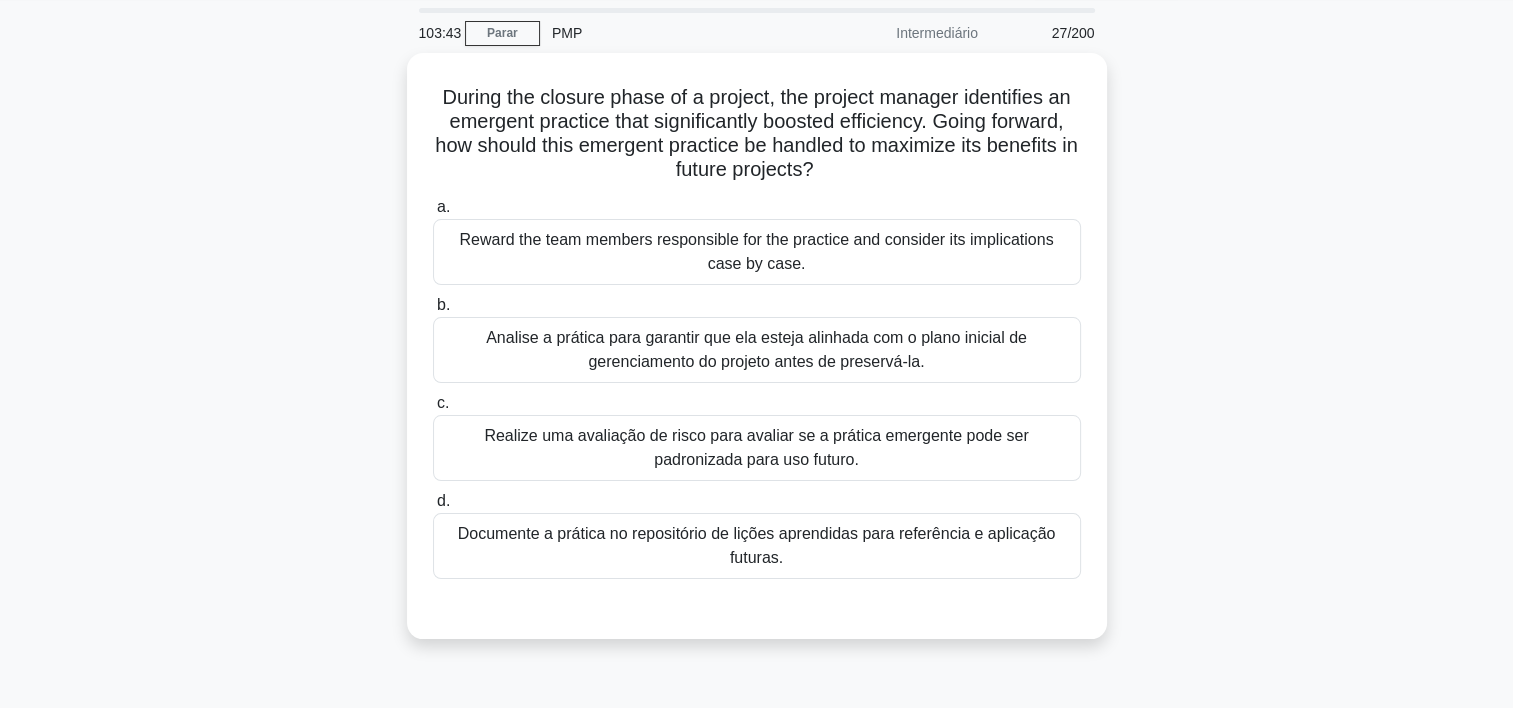 scroll, scrollTop: 64, scrollLeft: 0, axis: vertical 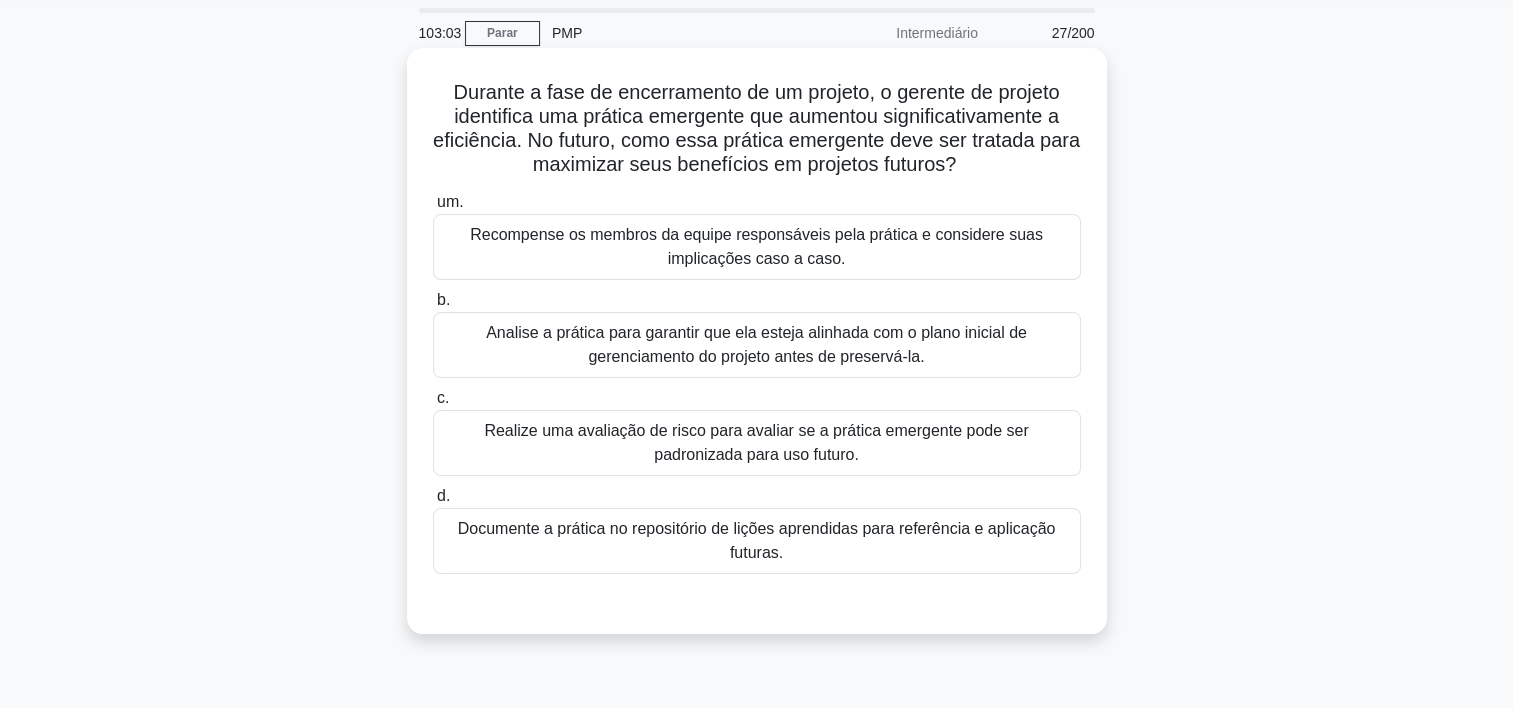 click on "Realize uma avaliação de risco para avaliar se a prática emergente pode ser padronizada para uso futuro." at bounding box center [757, 443] 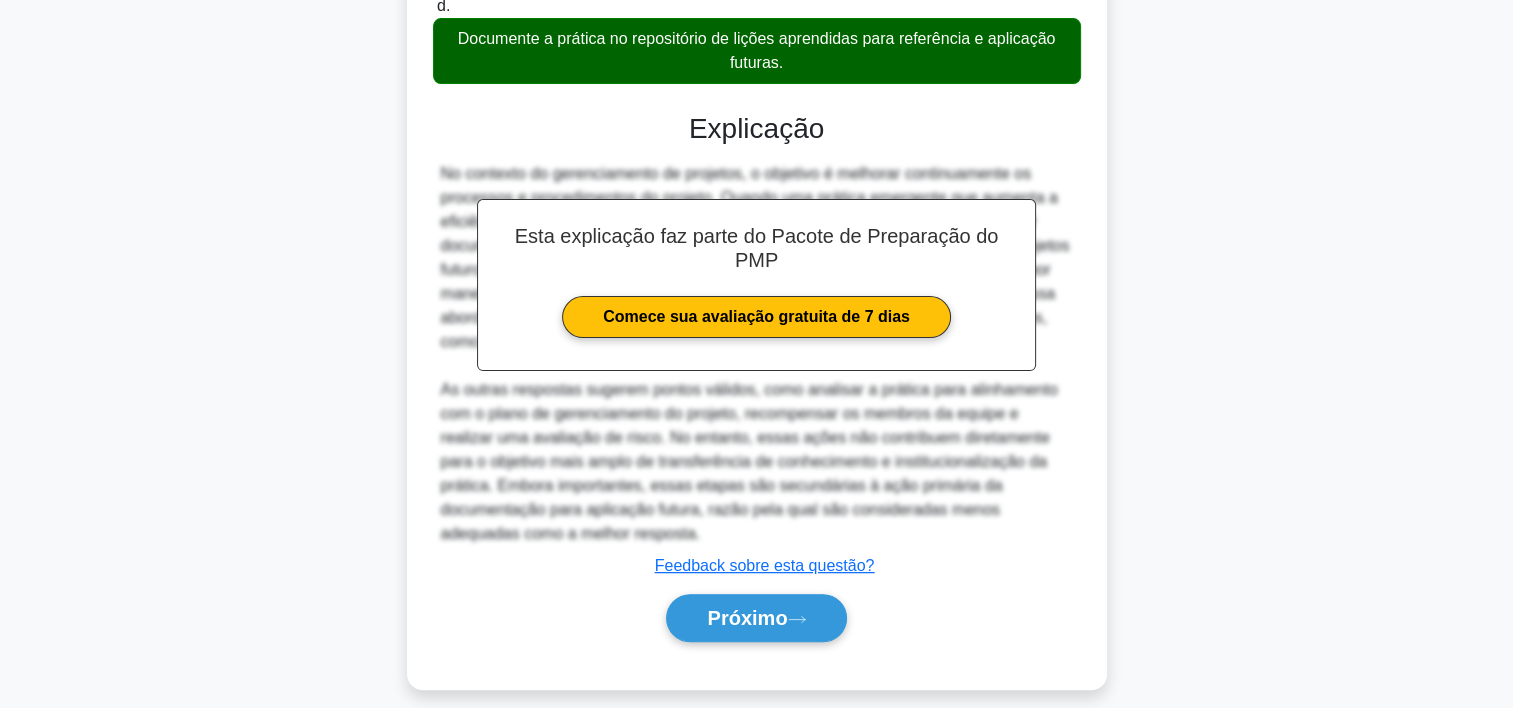 scroll, scrollTop: 573, scrollLeft: 0, axis: vertical 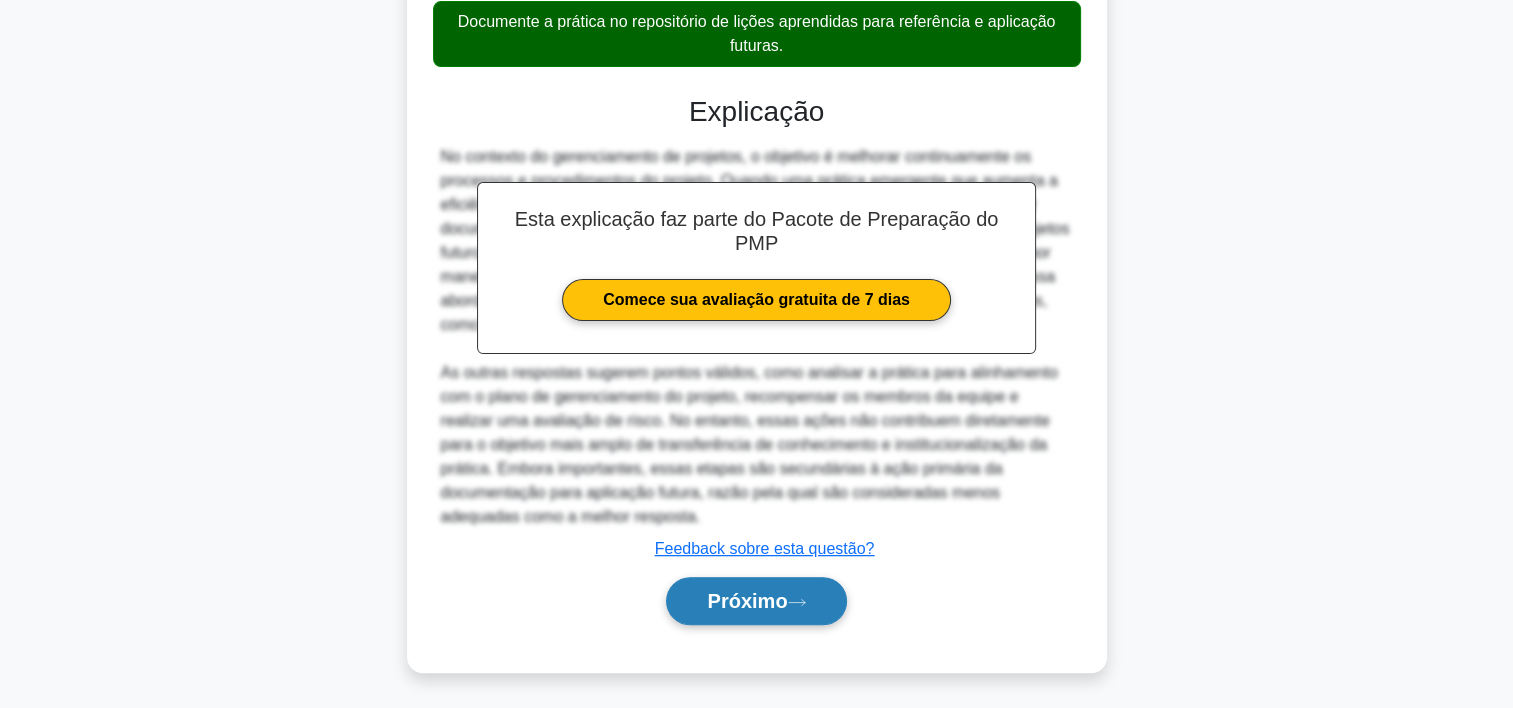 click on "Próximo" at bounding box center [756, 601] 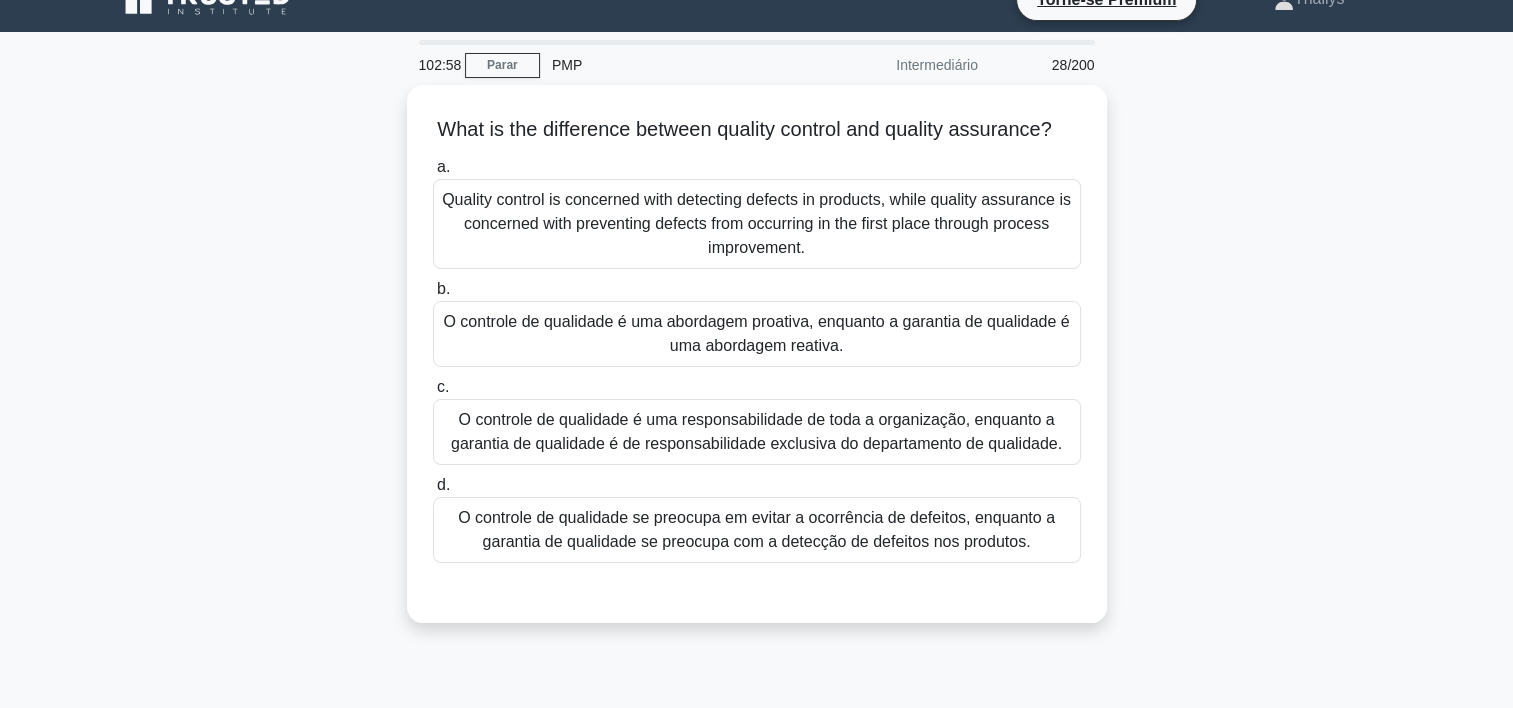 scroll, scrollTop: 0, scrollLeft: 0, axis: both 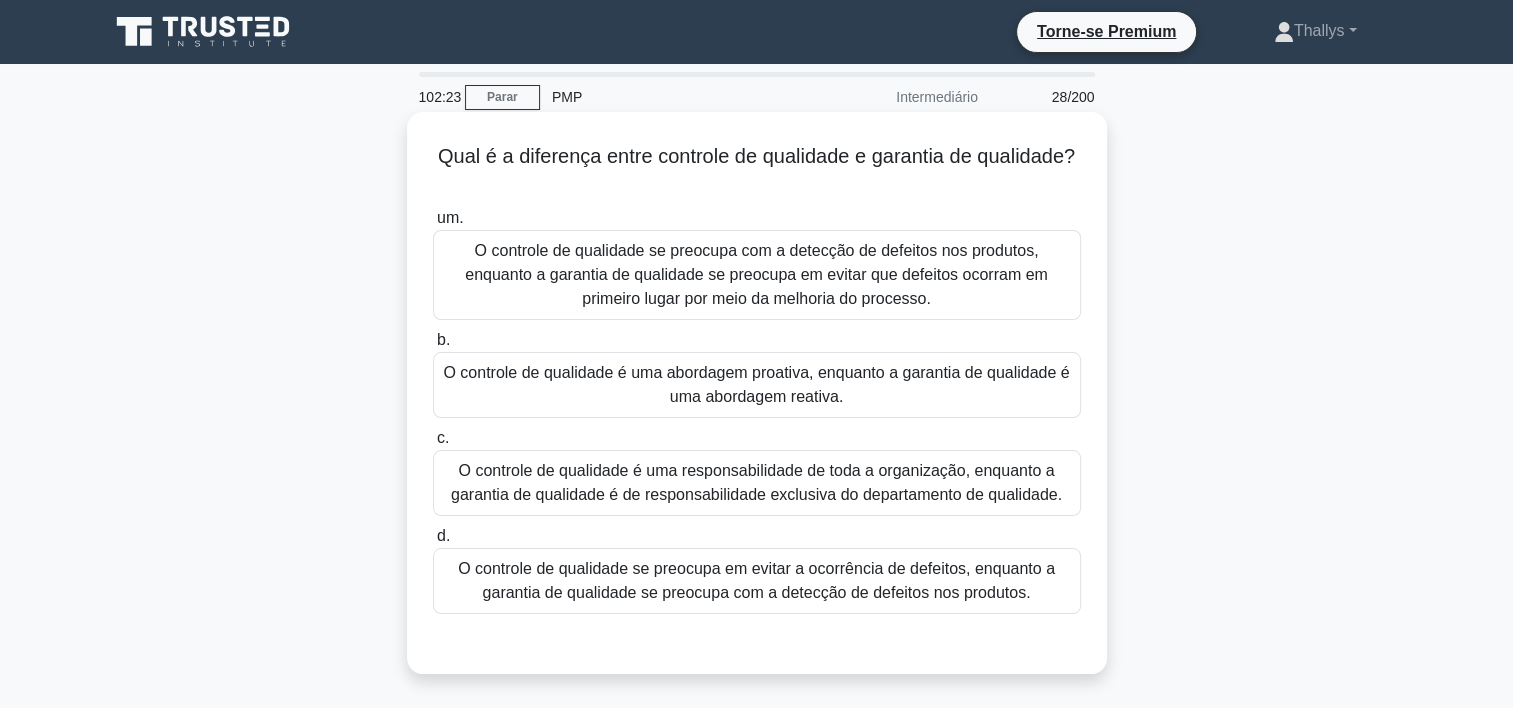 click on "O controle de qualidade se preocupa com a detecção de defeitos nos produtos, enquanto a garantia de qualidade se preocupa em evitar que defeitos ocorram em primeiro lugar por meio da melhoria do processo." at bounding box center [757, 275] 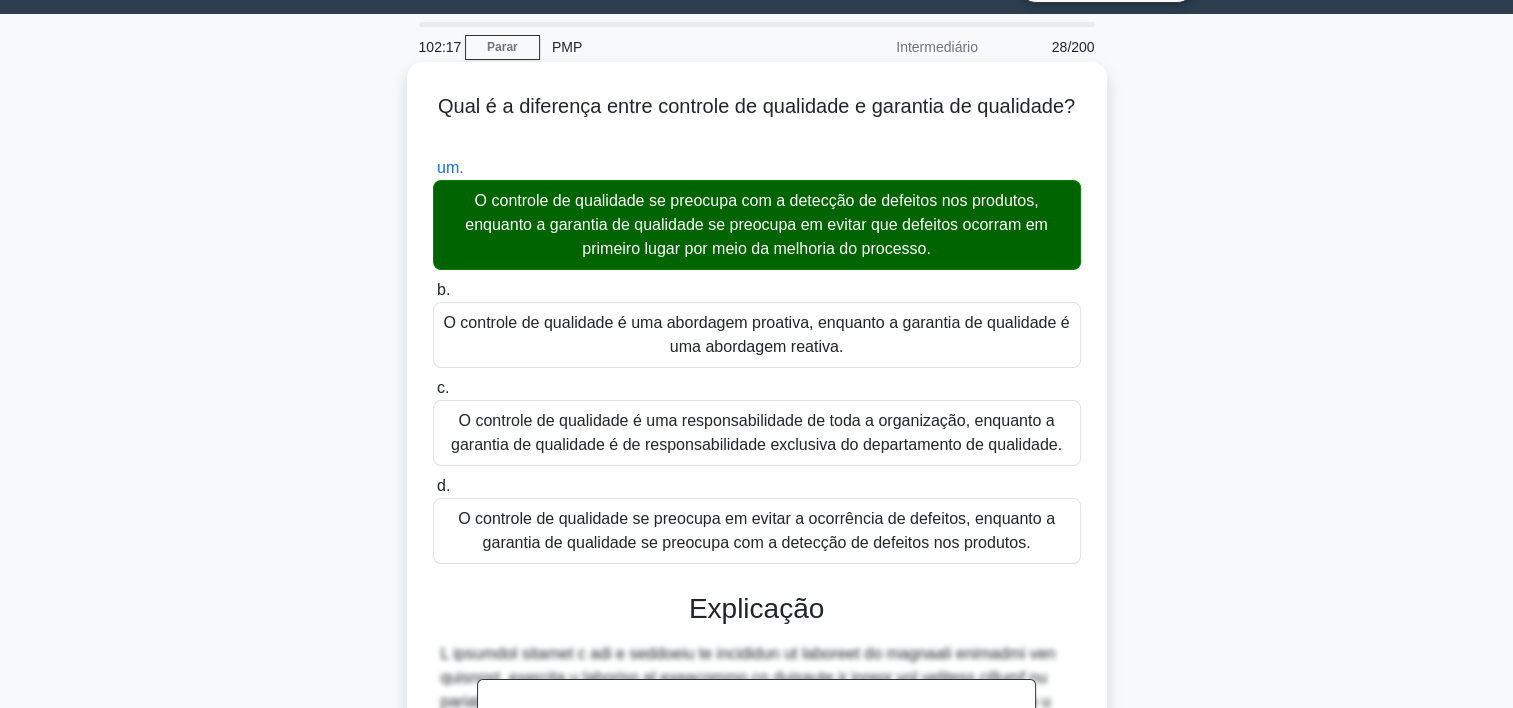 scroll, scrollTop: 476, scrollLeft: 0, axis: vertical 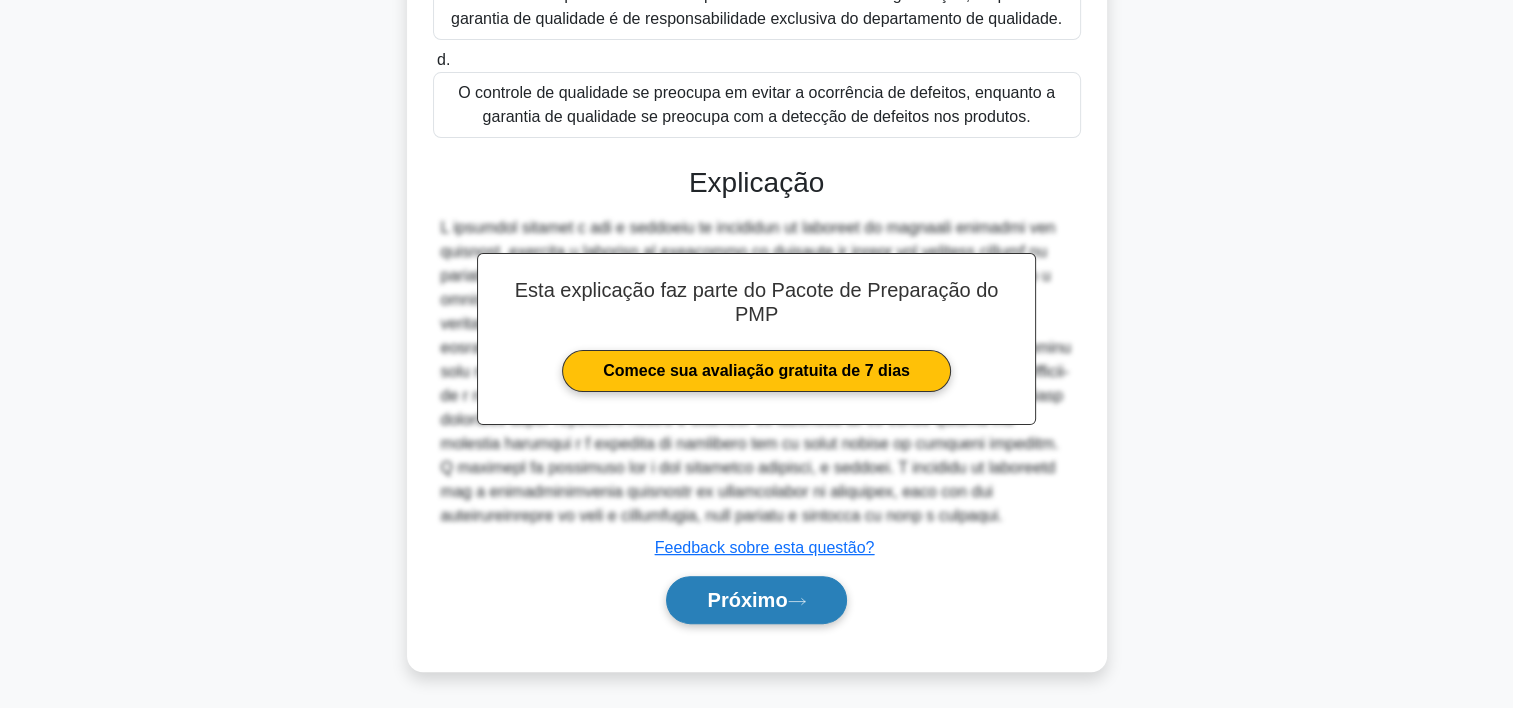 click on "Próximo" at bounding box center (747, 600) 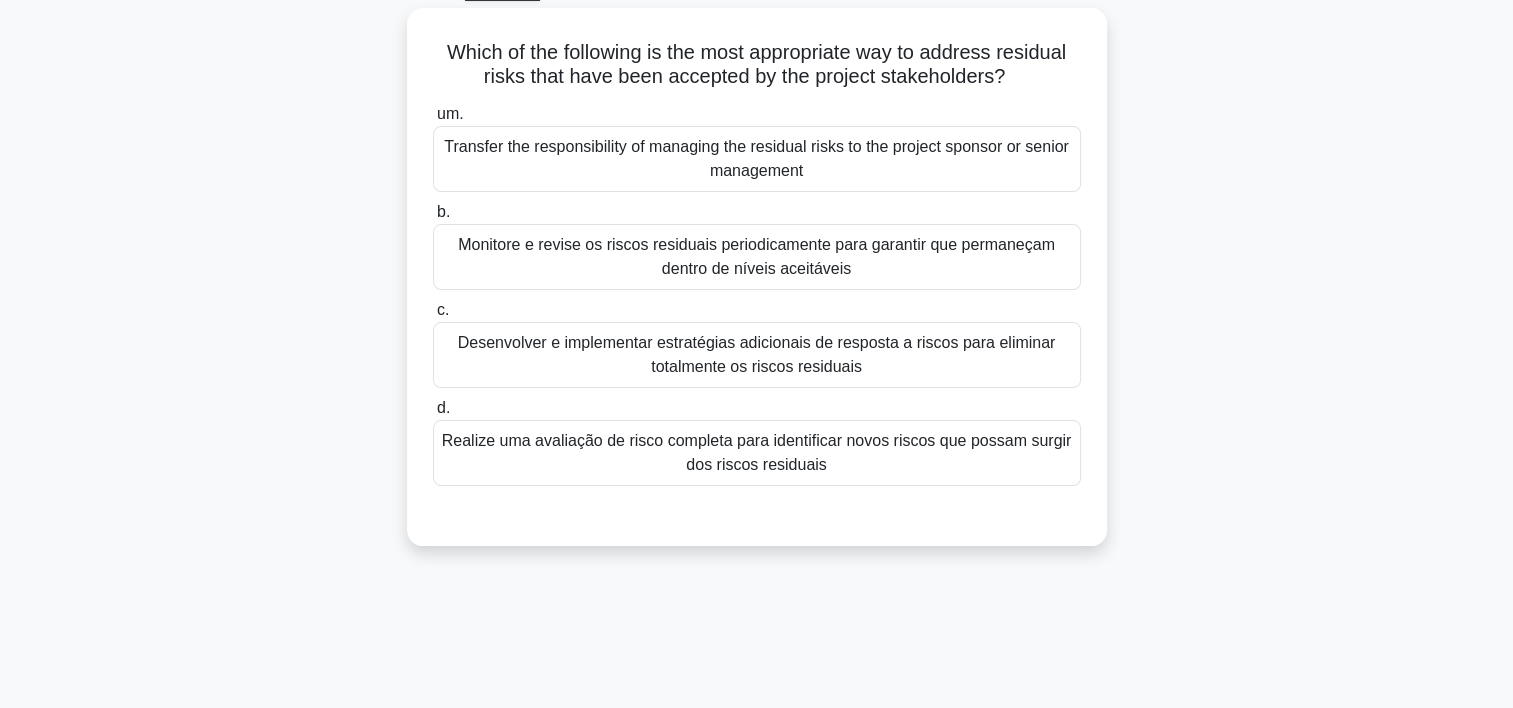 scroll, scrollTop: 108, scrollLeft: 0, axis: vertical 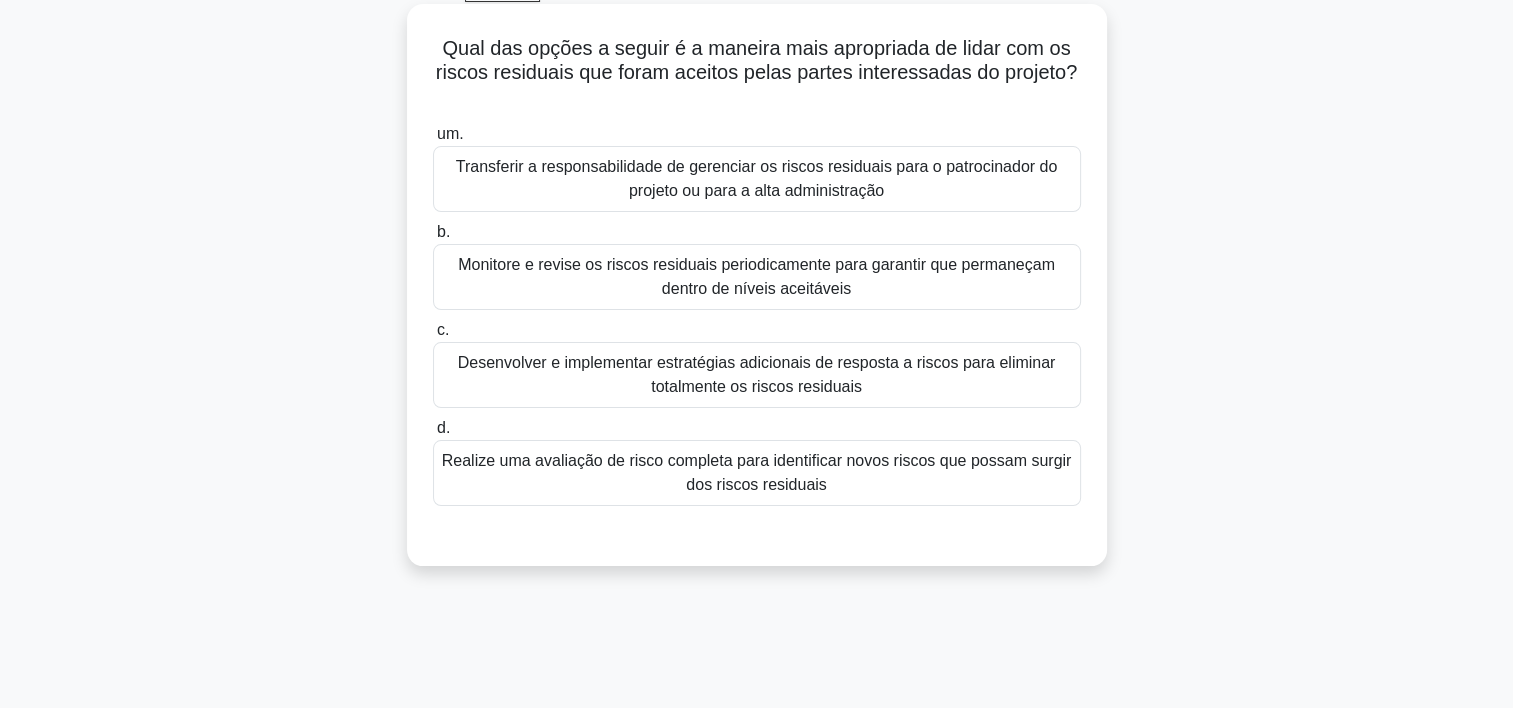 click on "Monitore e revise os riscos residuais periodicamente para garantir que permaneçam dentro de níveis aceitáveis" at bounding box center [757, 277] 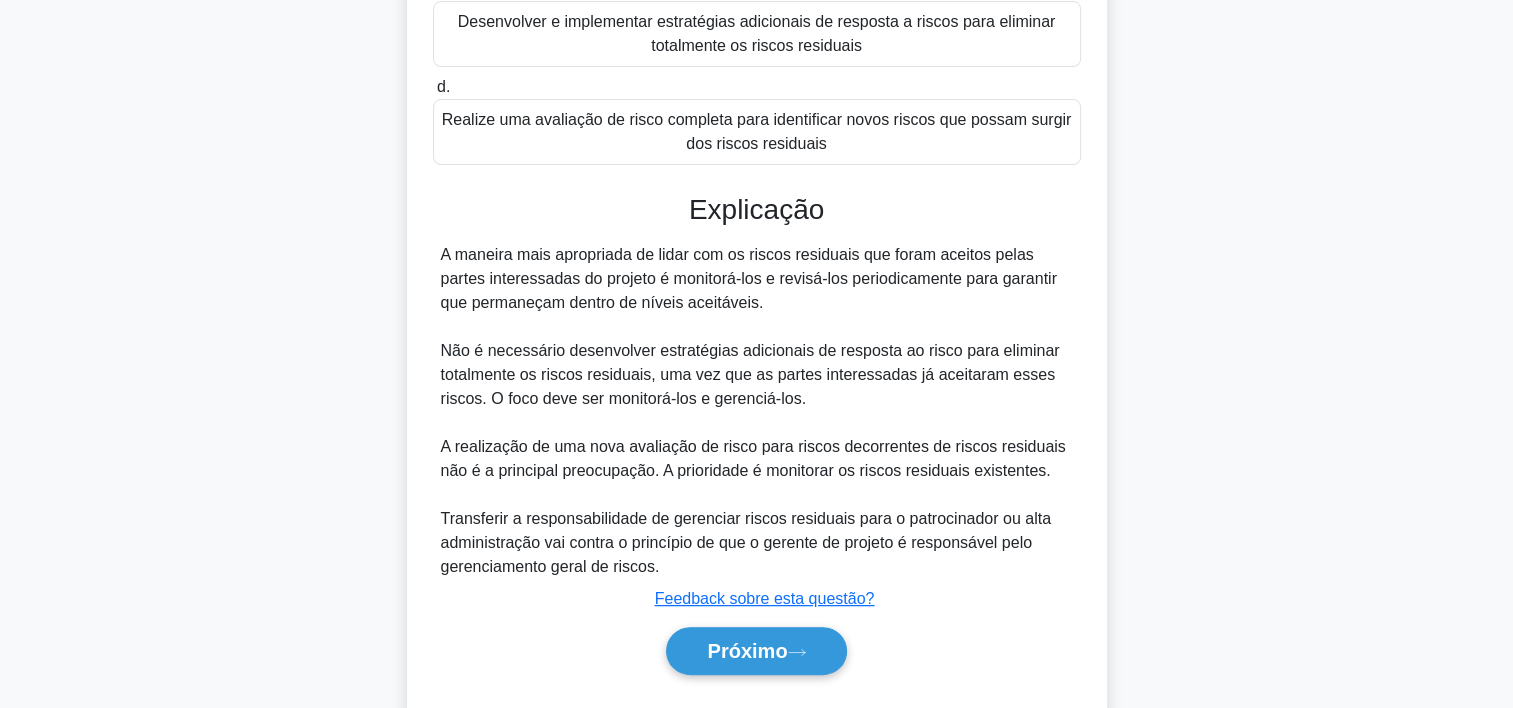 scroll, scrollTop: 500, scrollLeft: 0, axis: vertical 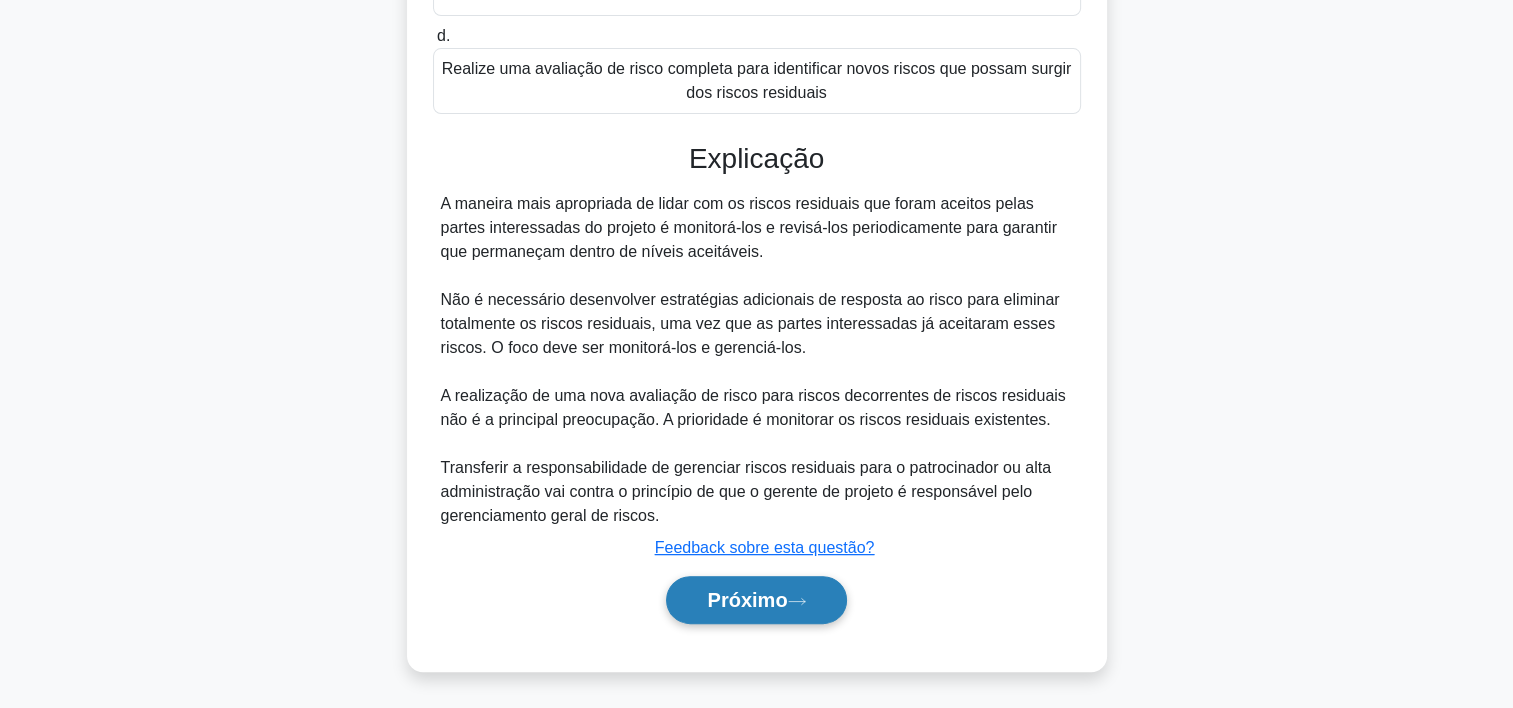 click on "Próximo" at bounding box center [747, 600] 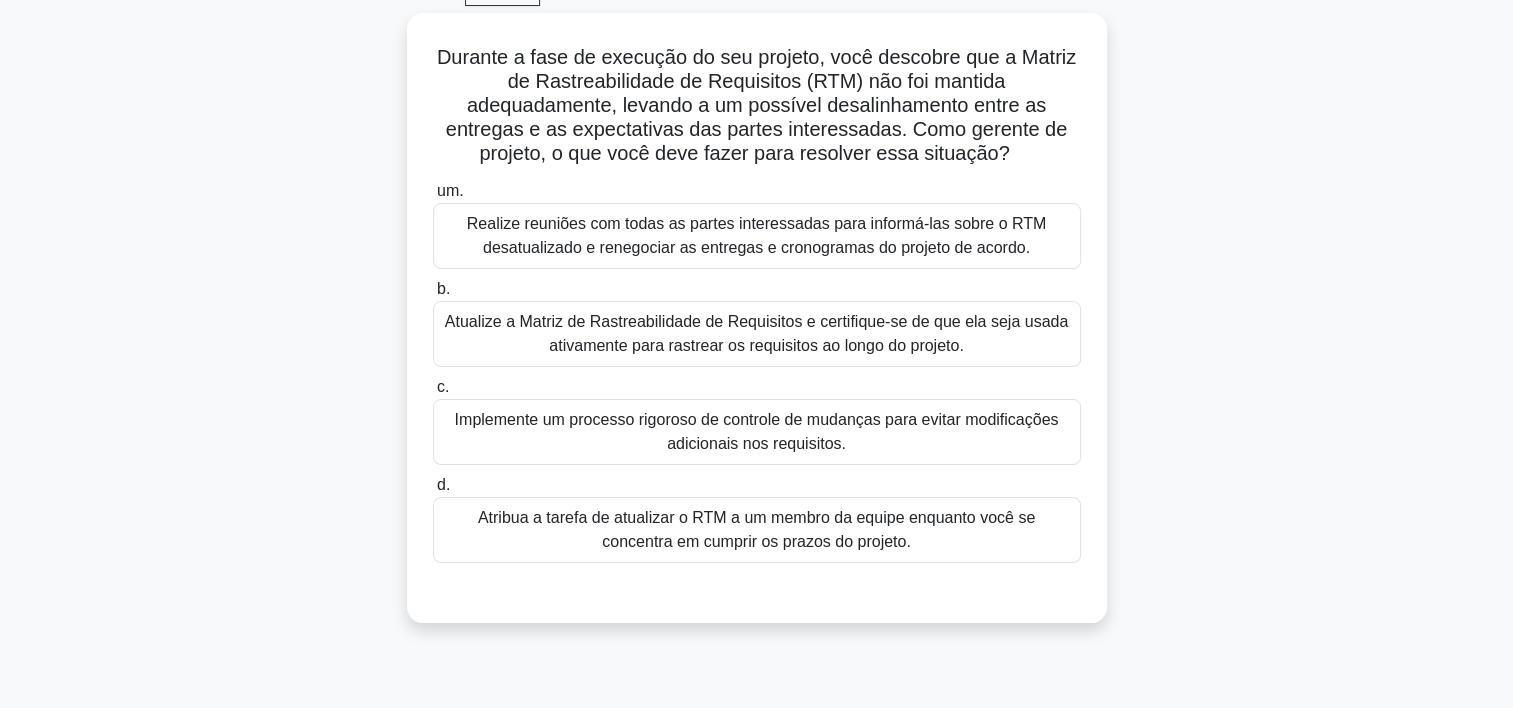 scroll, scrollTop: 101, scrollLeft: 0, axis: vertical 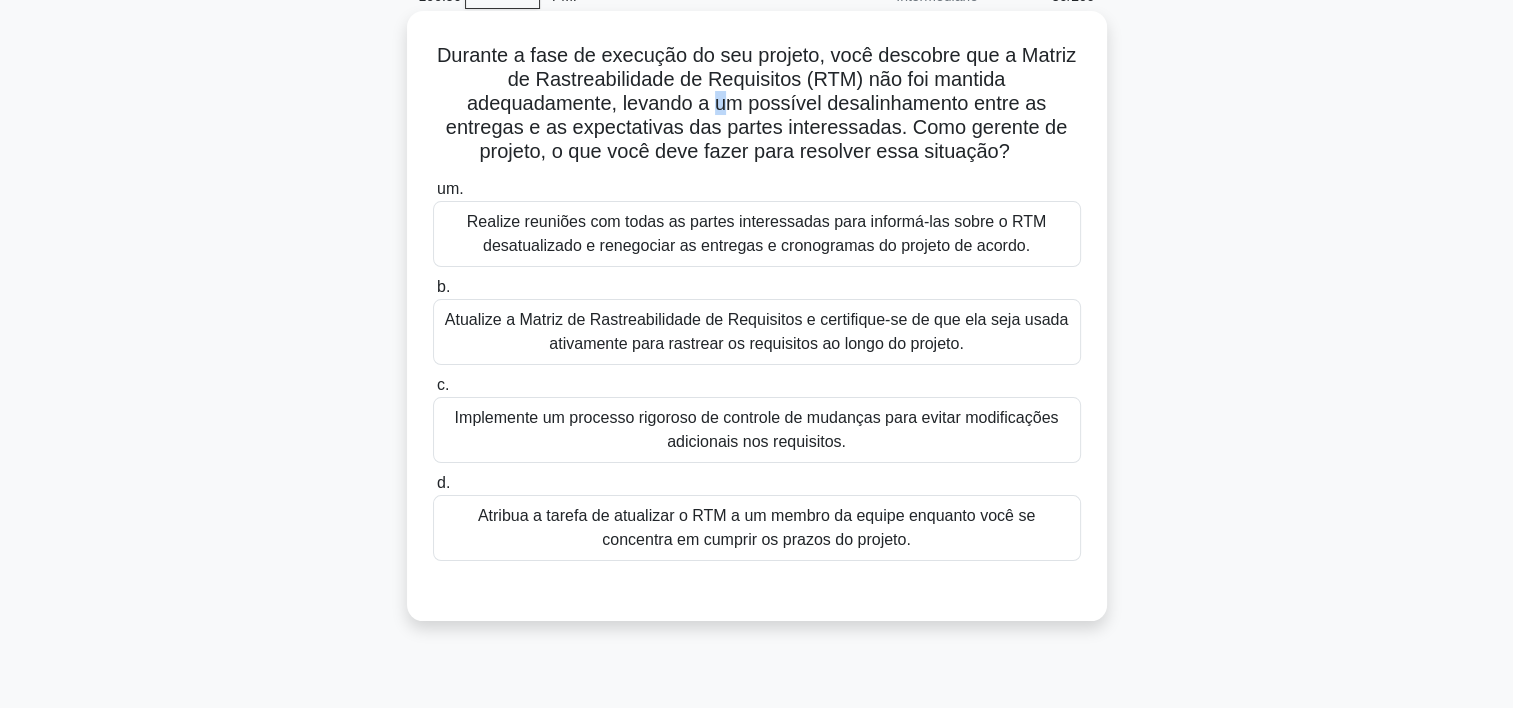 drag, startPoint x: 716, startPoint y: 100, endPoint x: 728, endPoint y: 102, distance: 12.165525 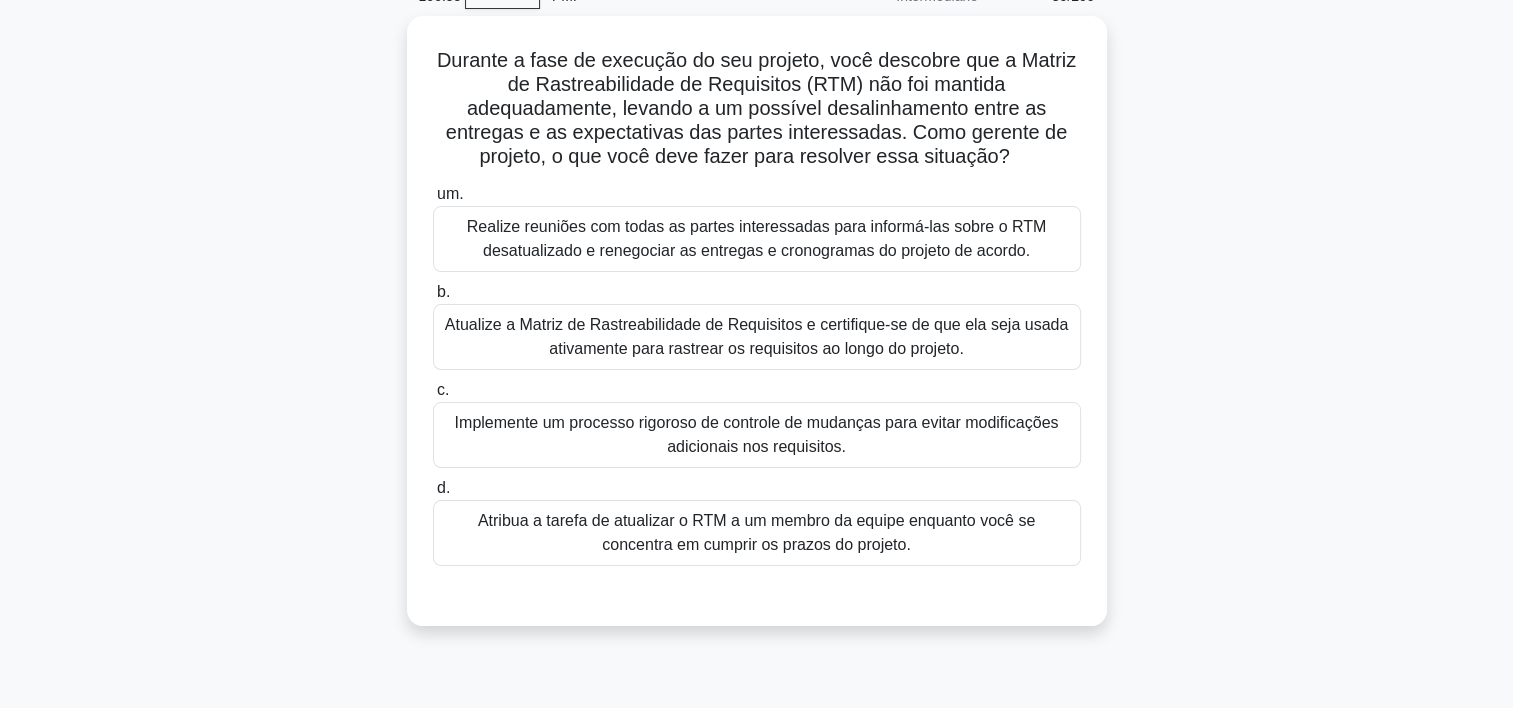 click on "Durante a fase de execução do seu projeto, você descobre que a Matriz de Rastreabilidade de Requisitos (RTM) não foi mantida adequadamente, levando a um possível desalinhamento entre as entregas e as expectativas das partes interessadas. Como gerente de projeto, o que você deve fazer para resolver essa situação?    .spinner_0XTQ {origem da transformação: centro; animação:spinner_y6GP .75s linear infinito}@keyframes spinner_y6GP{100%{transformar:girar(360deg)}}
um.
Realize reuniões com todas as partes interessadas para informá-las sobre o RTM desatualizado e renegociar as entregas e cronogramas do projeto de acordo.
b." at bounding box center [757, 333] 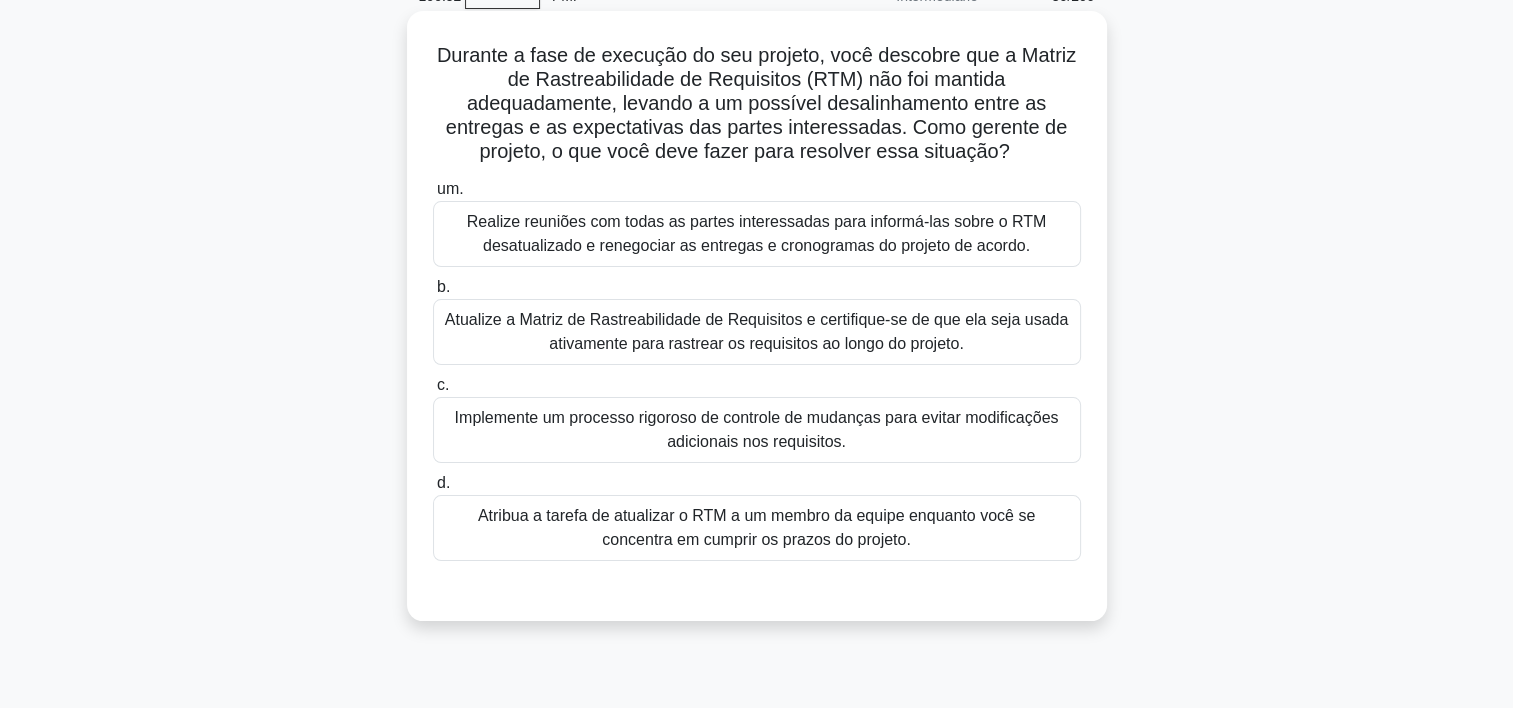 click on "Implemente um processo rigoroso de controle de mudanças para evitar modificações adicionais nos requisitos." at bounding box center (757, 430) 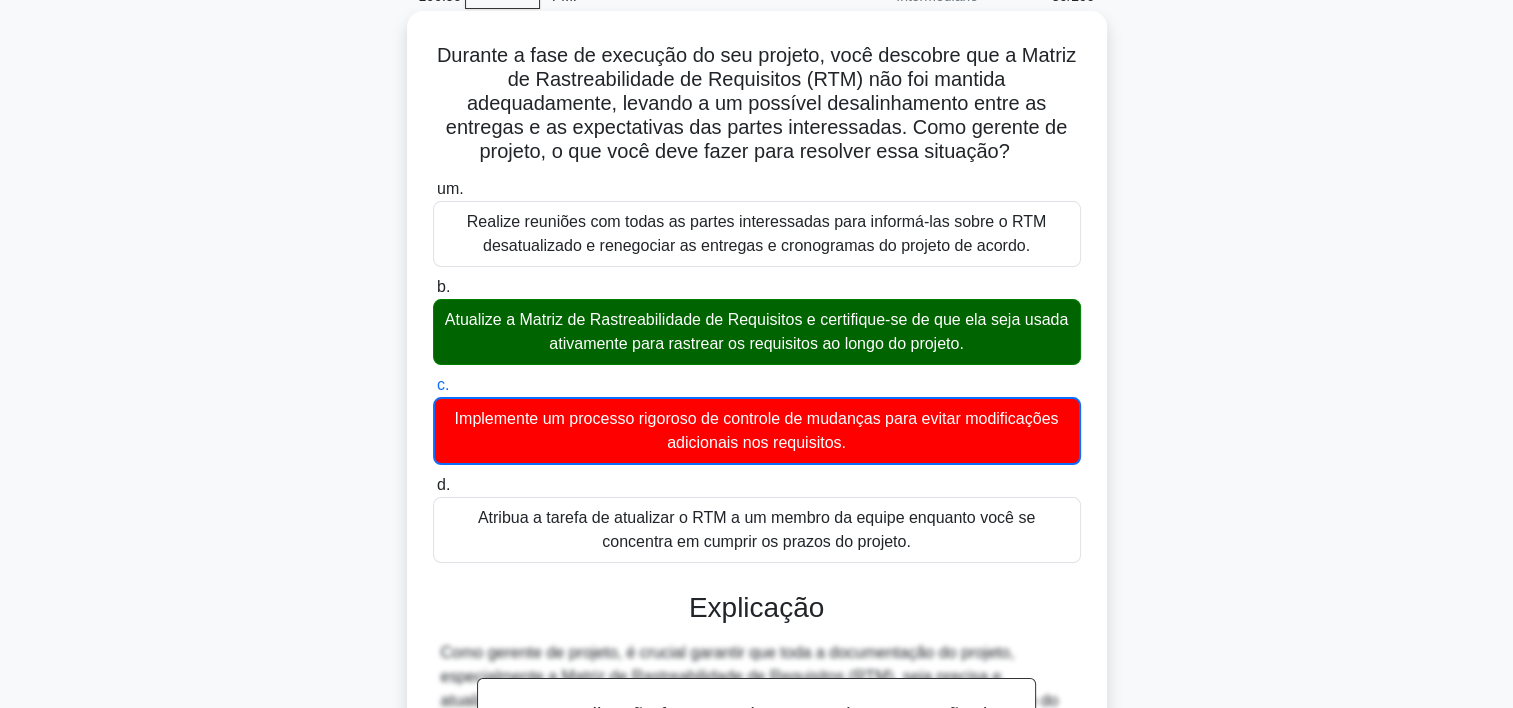 scroll, scrollTop: 453, scrollLeft: 0, axis: vertical 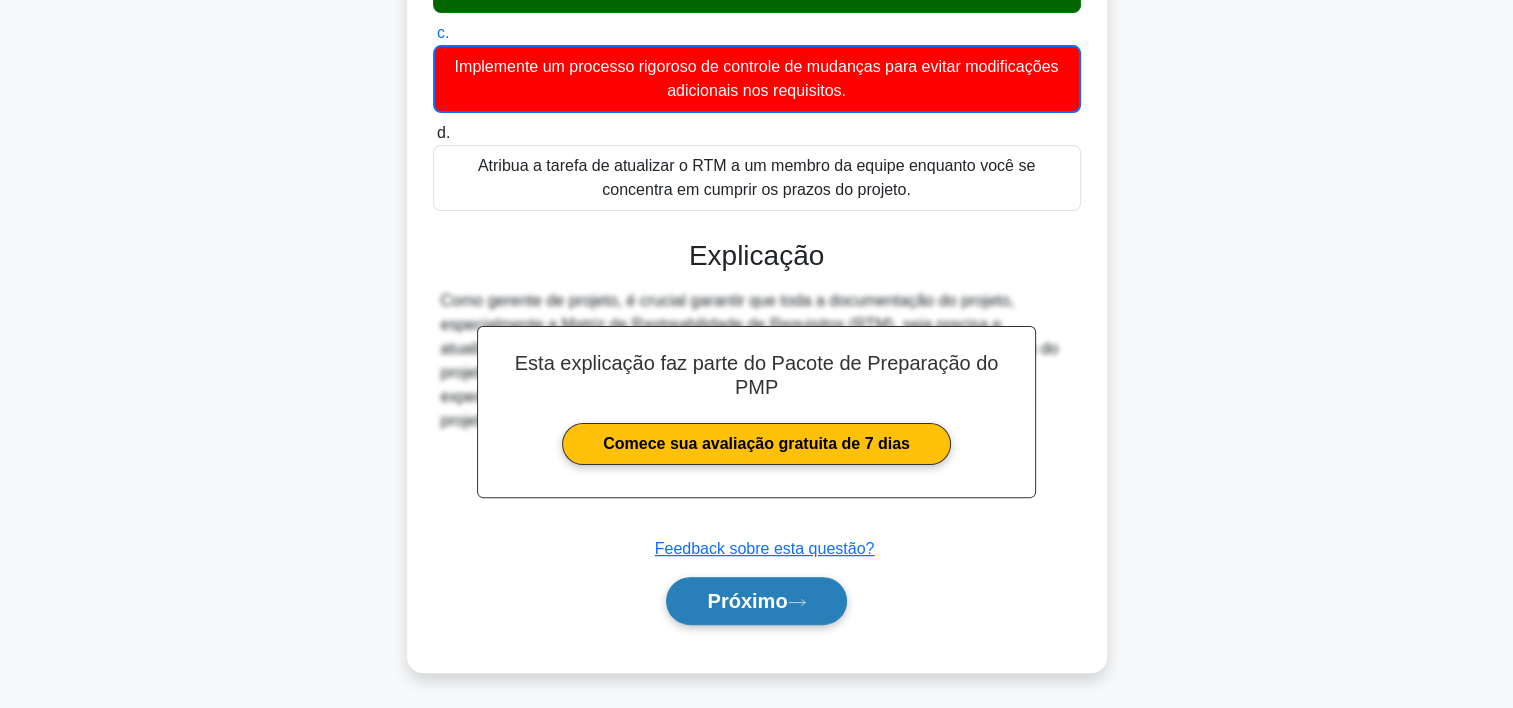 click on "Próximo" at bounding box center [747, 601] 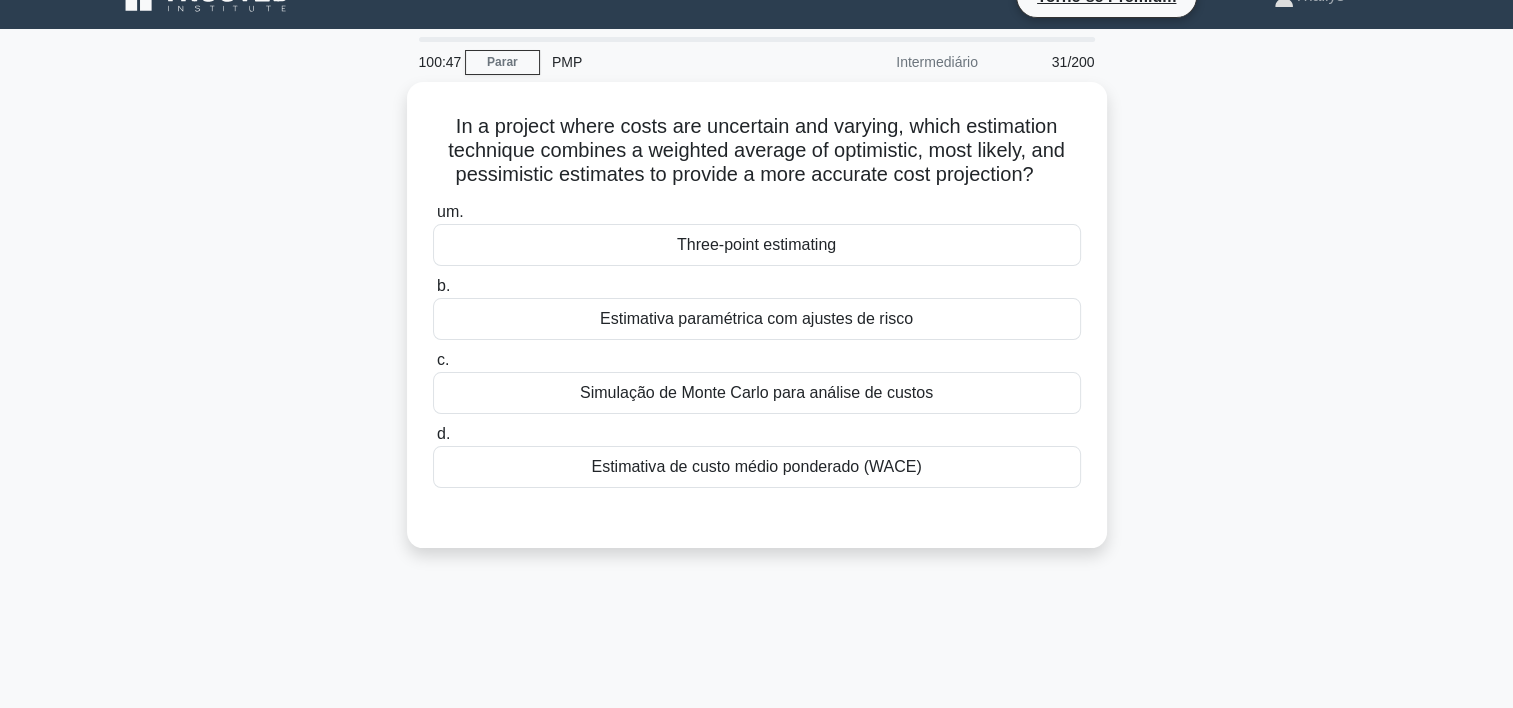 scroll, scrollTop: 0, scrollLeft: 0, axis: both 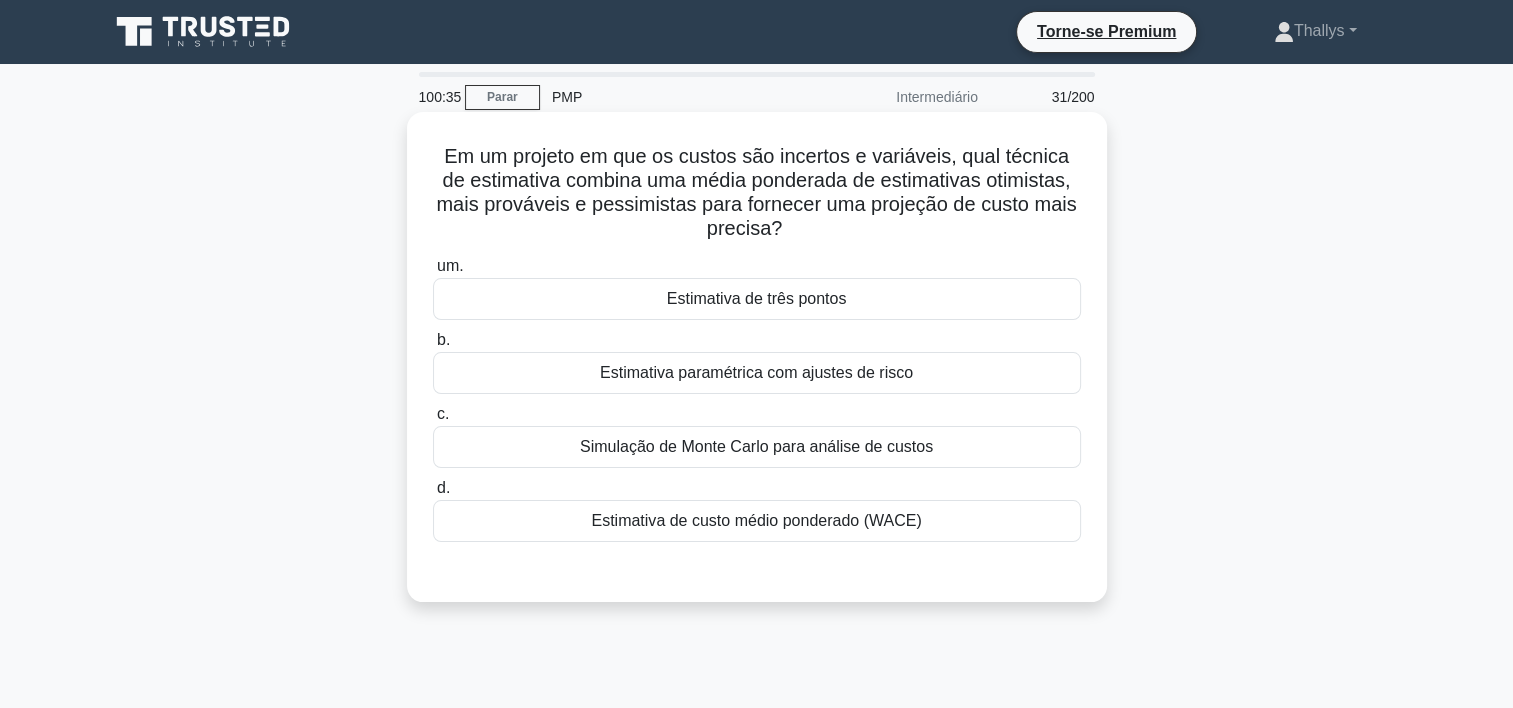 click on "Estimativa de três pontos" at bounding box center (757, 299) 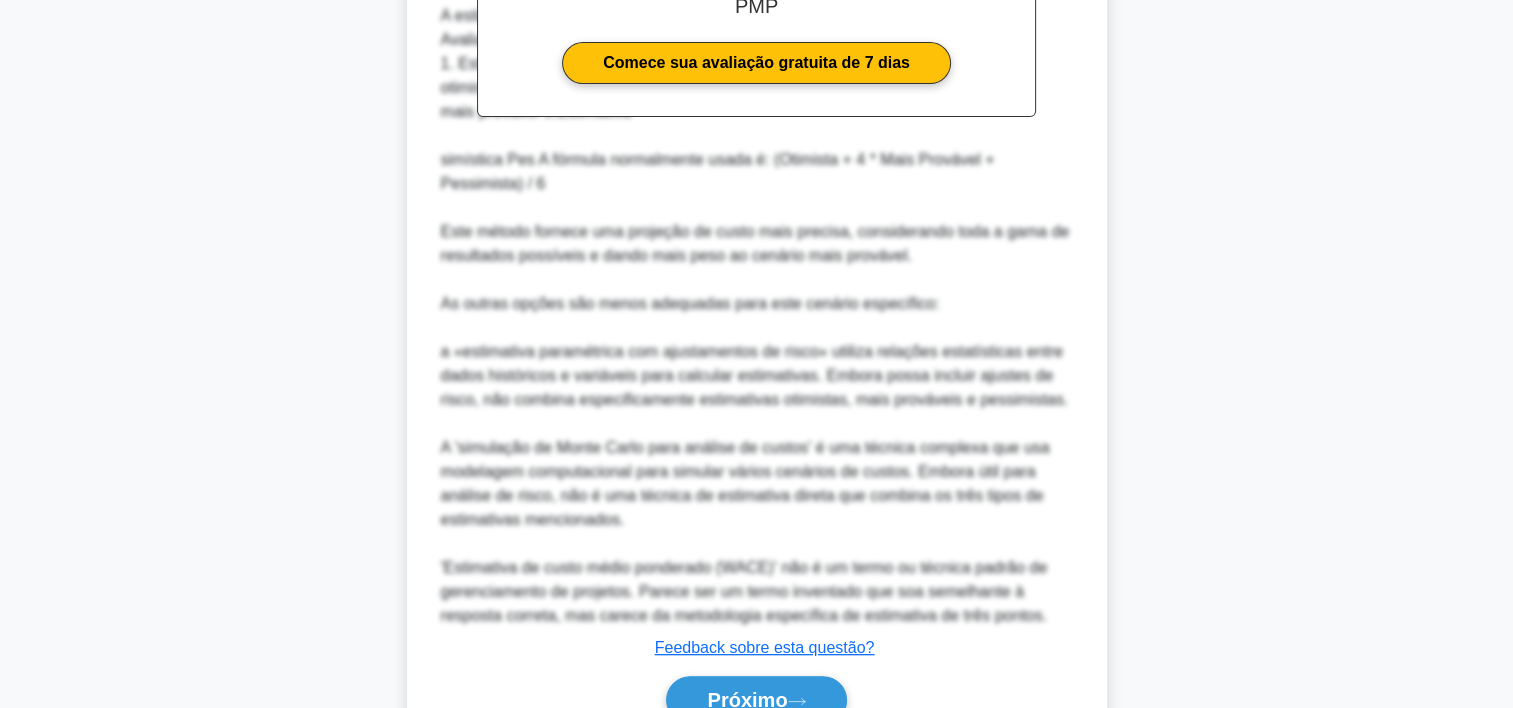 scroll, scrollTop: 812, scrollLeft: 0, axis: vertical 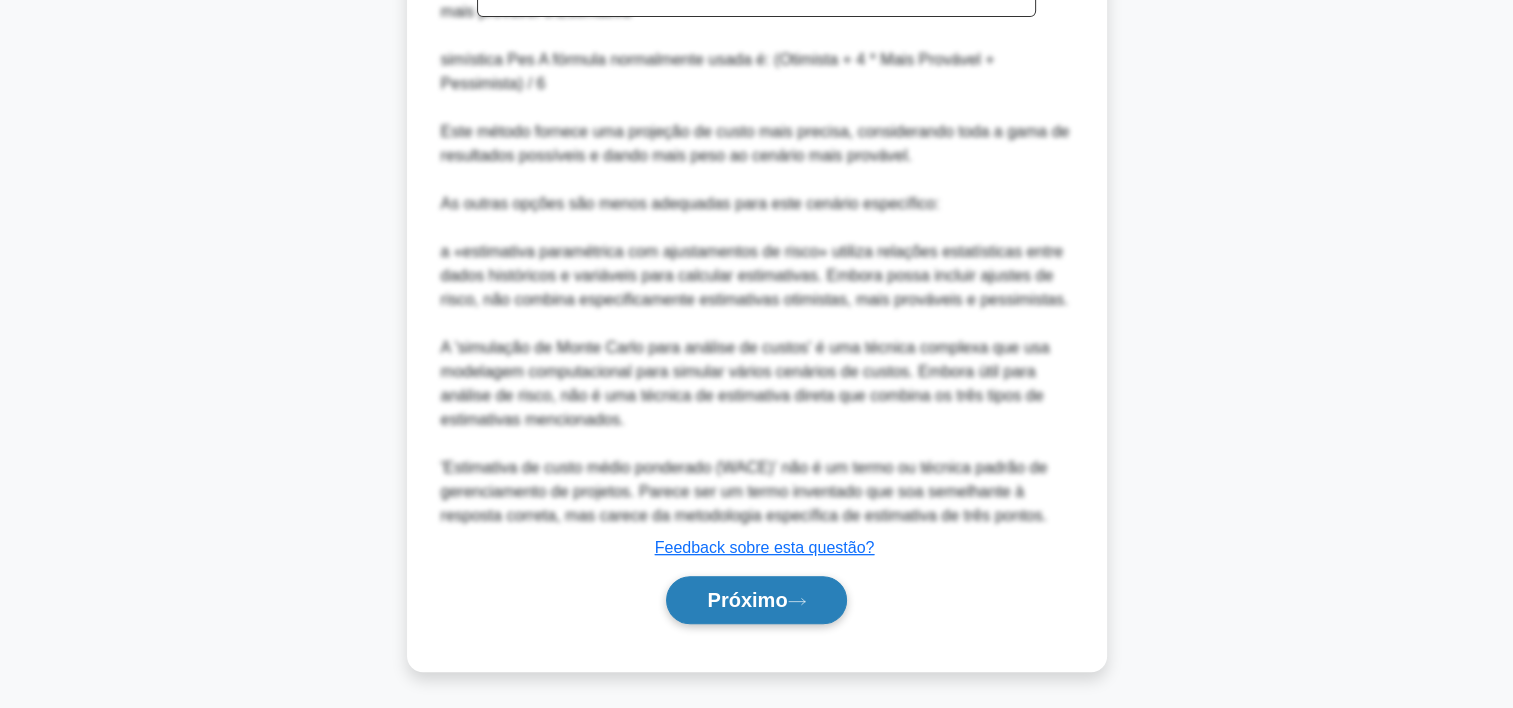 click on "Próximo" at bounding box center [756, 600] 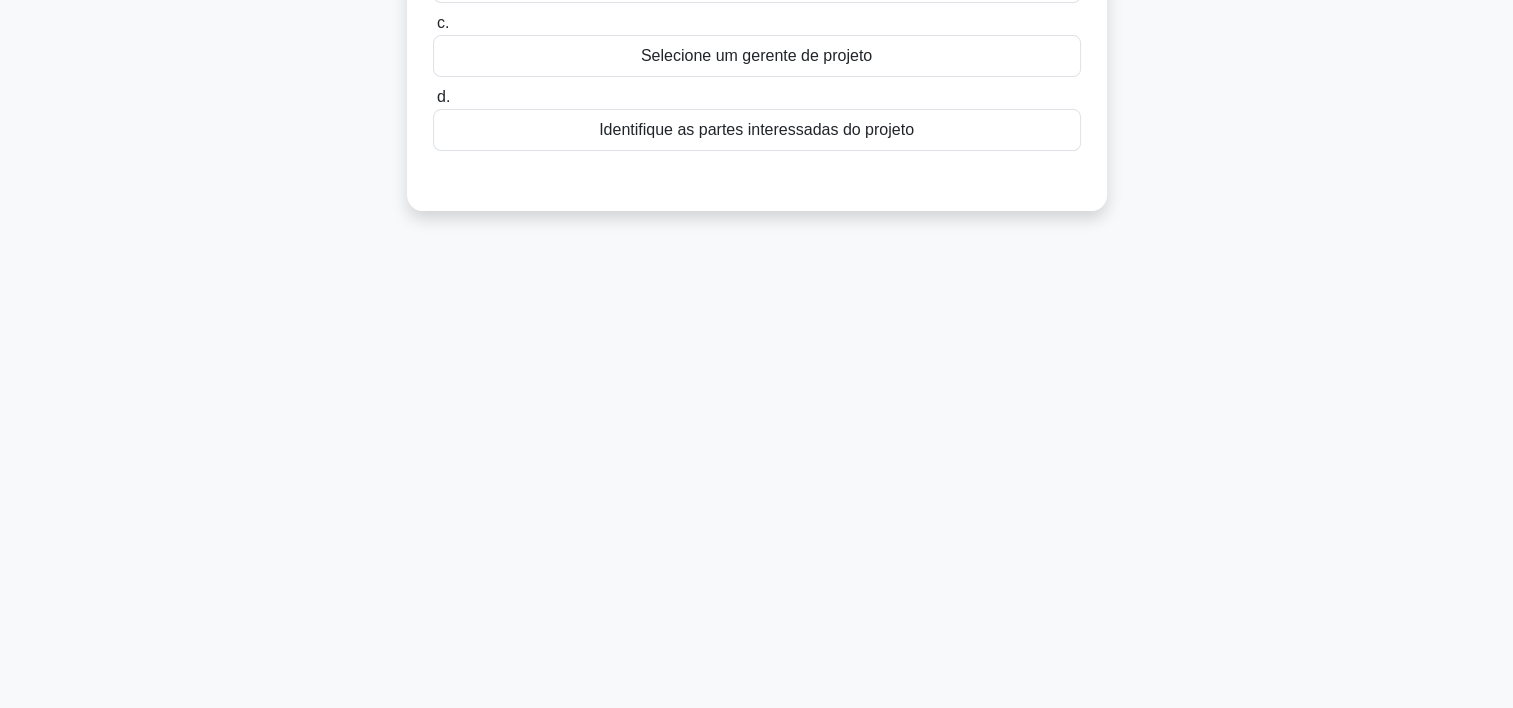 scroll, scrollTop: 0, scrollLeft: 0, axis: both 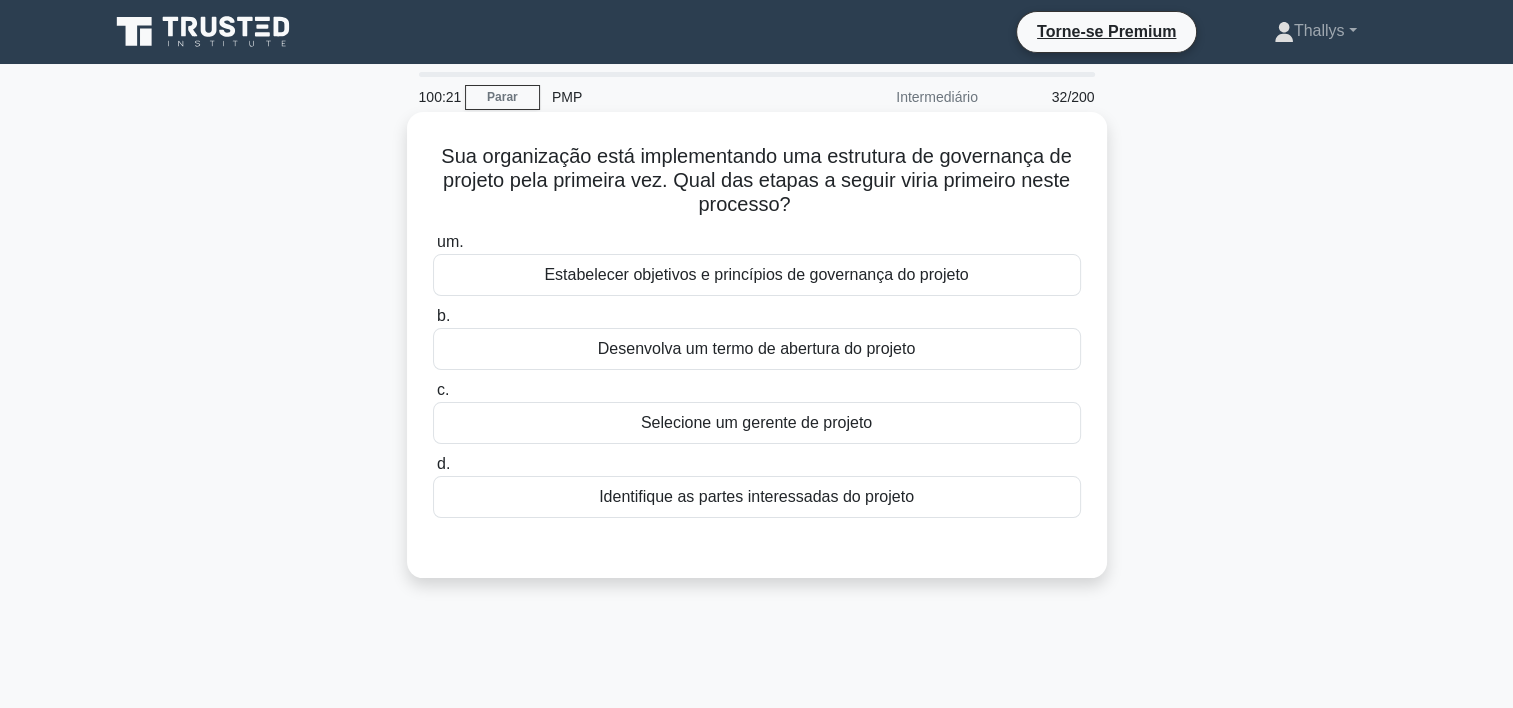 click on "Estabelecer objetivos e princípios de governança do projeto" at bounding box center [757, 275] 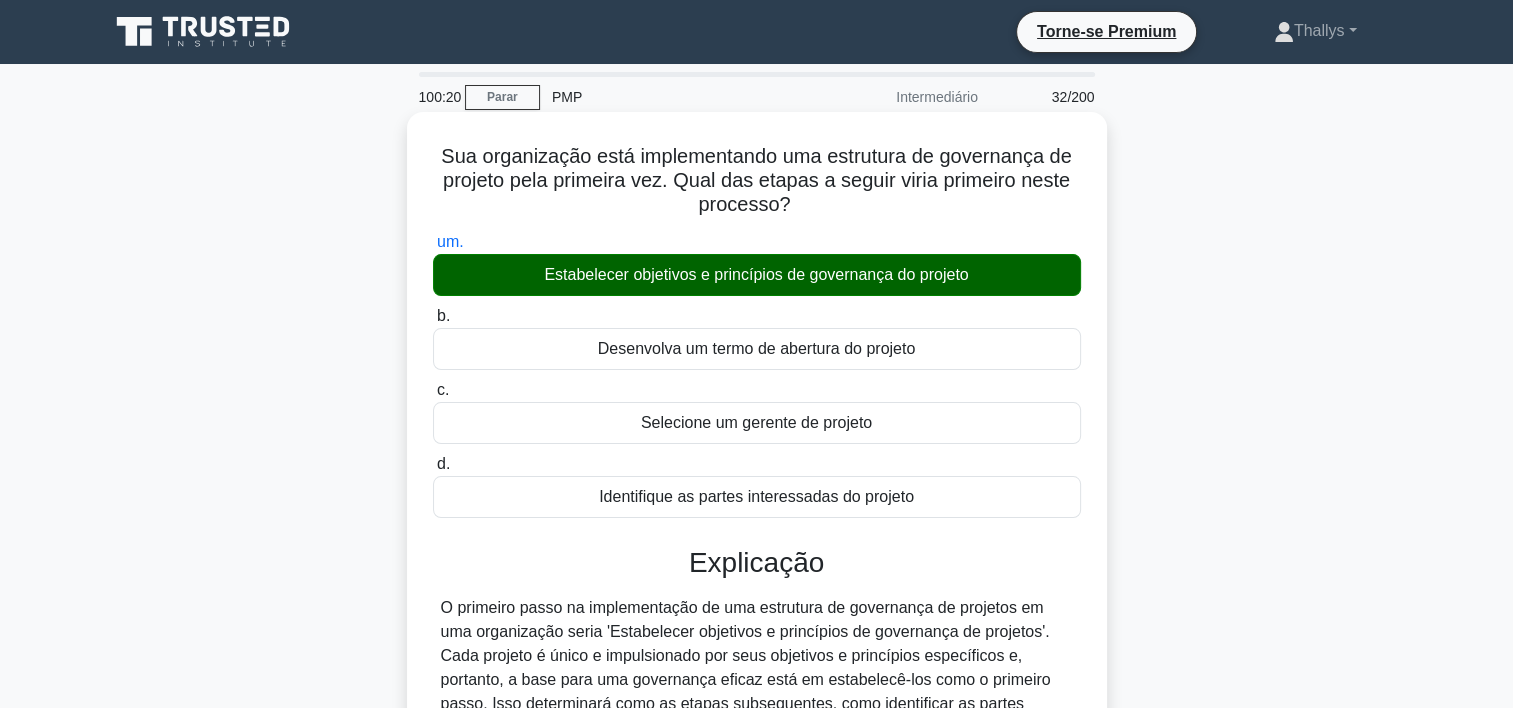 scroll, scrollTop: 372, scrollLeft: 0, axis: vertical 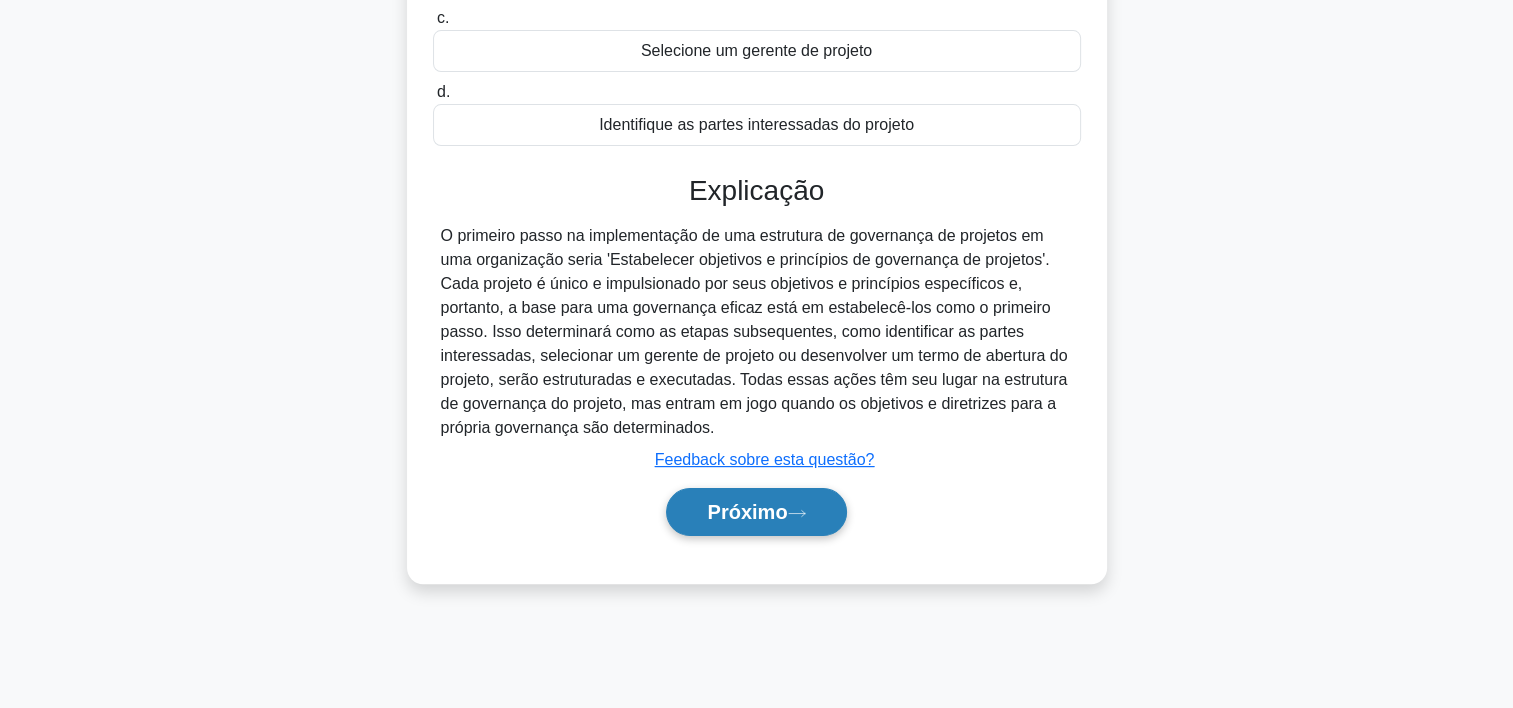 click on "Próximo" at bounding box center [747, 512] 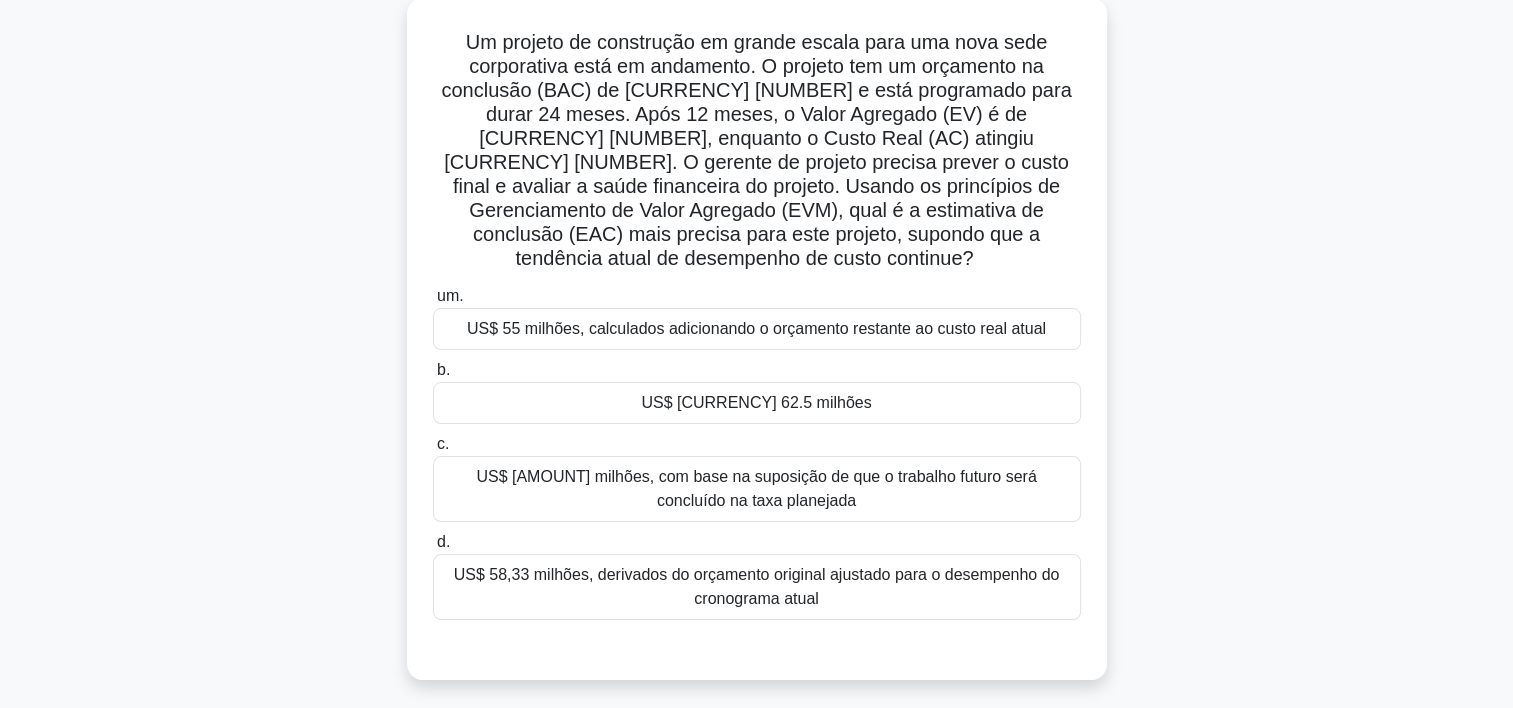 scroll, scrollTop: 117, scrollLeft: 0, axis: vertical 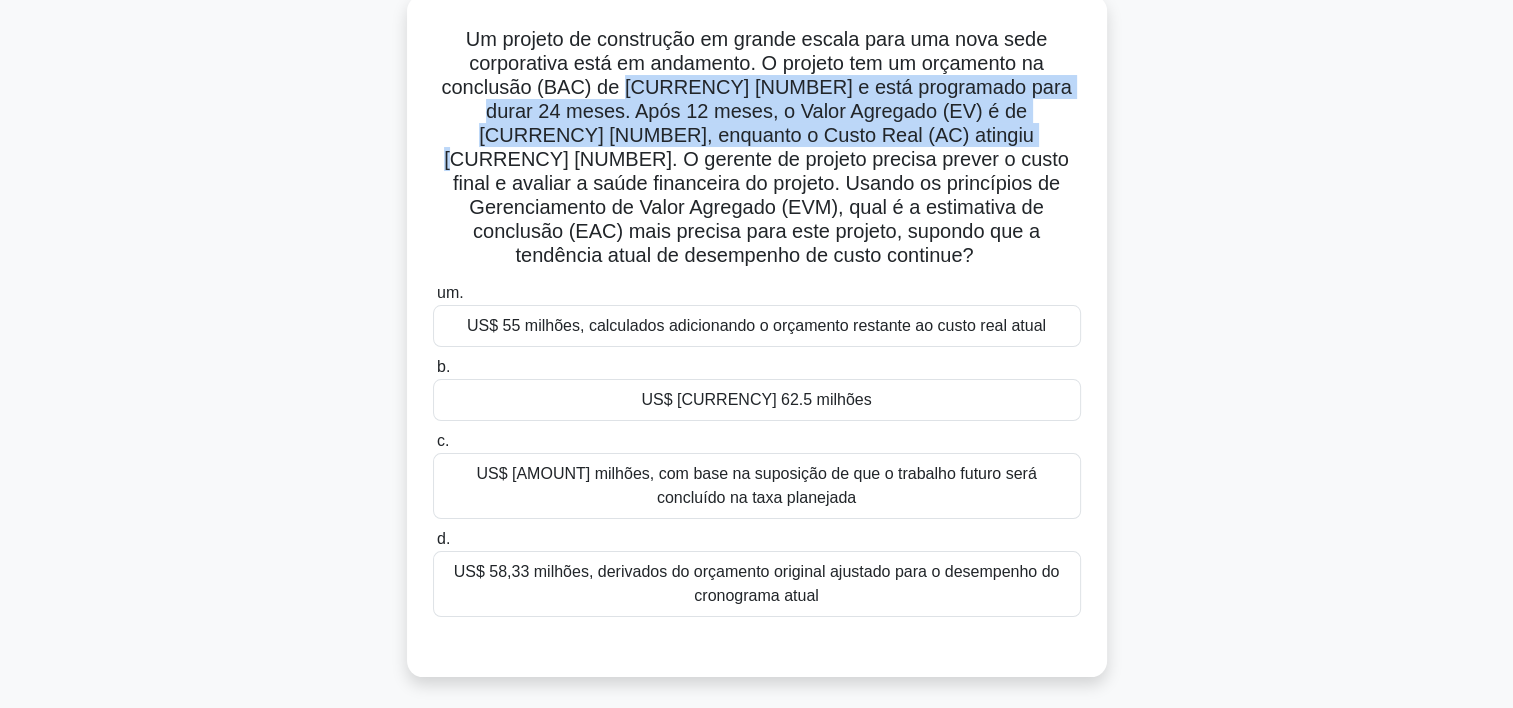 drag, startPoint x: 630, startPoint y: 88, endPoint x: 892, endPoint y: 130, distance: 265.34506 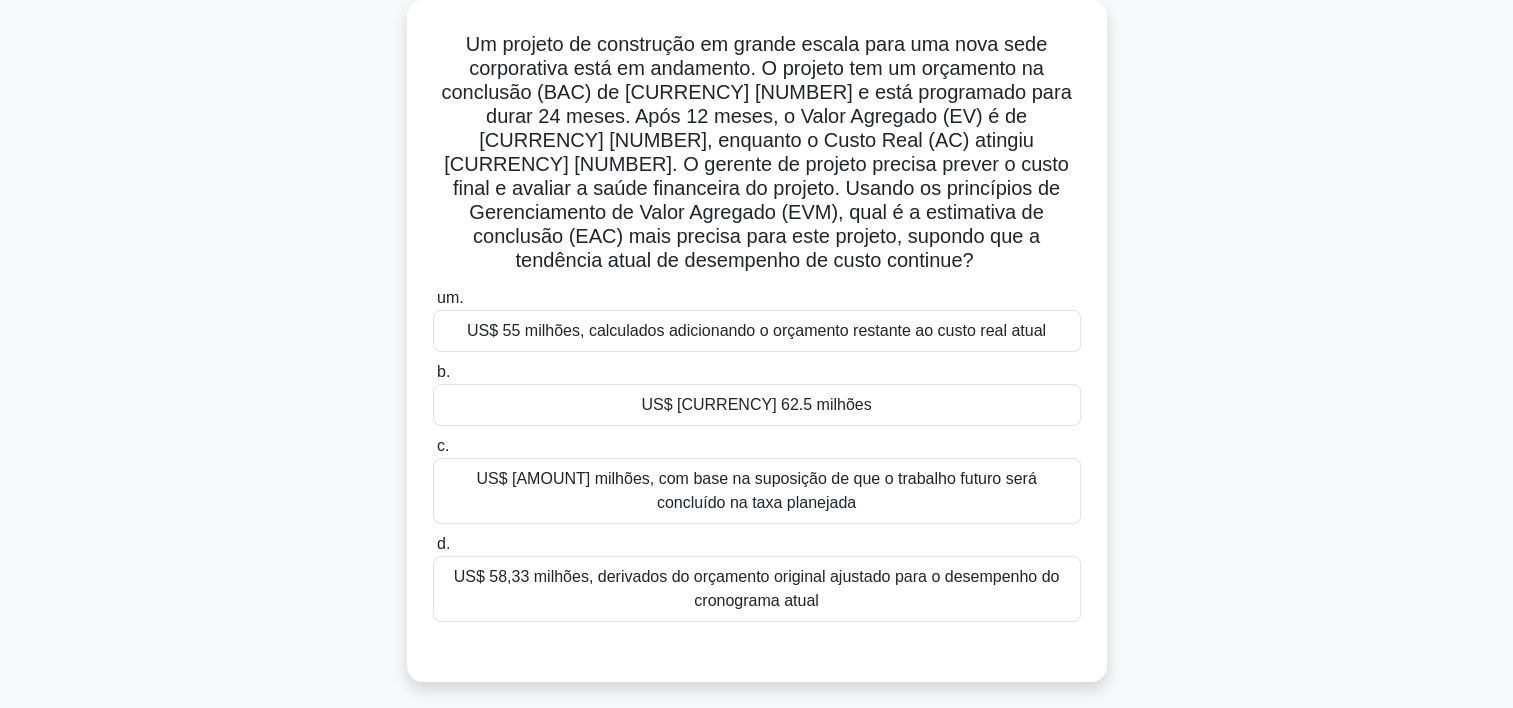click on "Um projeto de construção em grande escala para uma nova sede corporativa está em andamento. O projeto tem um orçamento na conclusão (BAC) de US$ 50 milhões e está programado para durar 24 meses. Após 12 meses, o Valor Agregado (EV) é de US$ 20 milhões, enquanto o Custo Real (AC) atingiu US$ 25 milhões. O gerente de projeto precisa prever o custo final e avaliar a saúde financeira do projeto. Usando os princípios de Gerenciamento de Valor Agregado (EVM), qual é a estimativa de conclusão (EAC) mais precisa para este projeto, supondo que a tendência atual de desempenho de custo continue?    .spinner_0XTQ {origem da transformação: centro; animação:spinner_y6GP .75s linear infinito}@keyframes spinner_y6GP{100%{transformar:girar(360deg)}}
um. b. c." at bounding box center [757, 353] 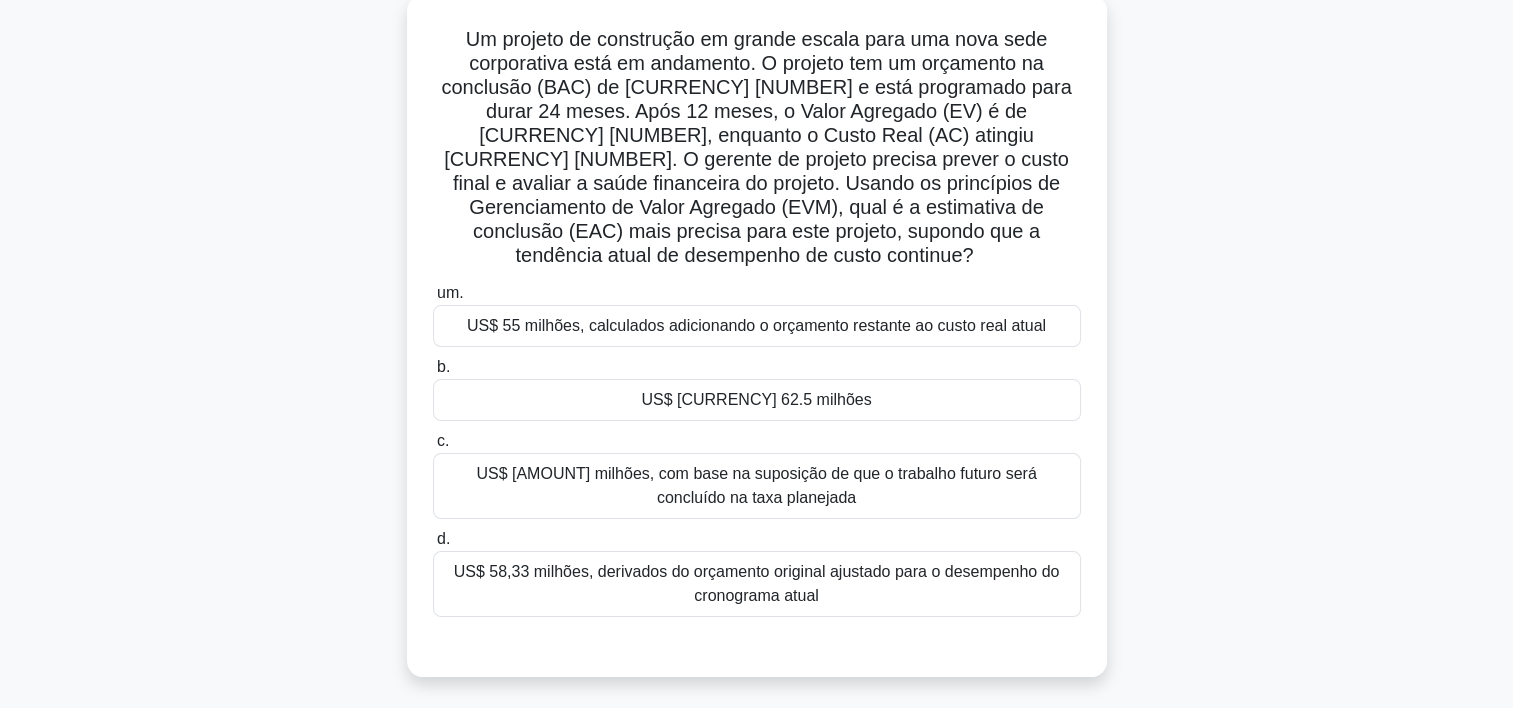 click on "US$ [AMOUNT] milhões, com base na suposição de que o trabalho futuro será concluído na taxa planejada" at bounding box center (757, 486) 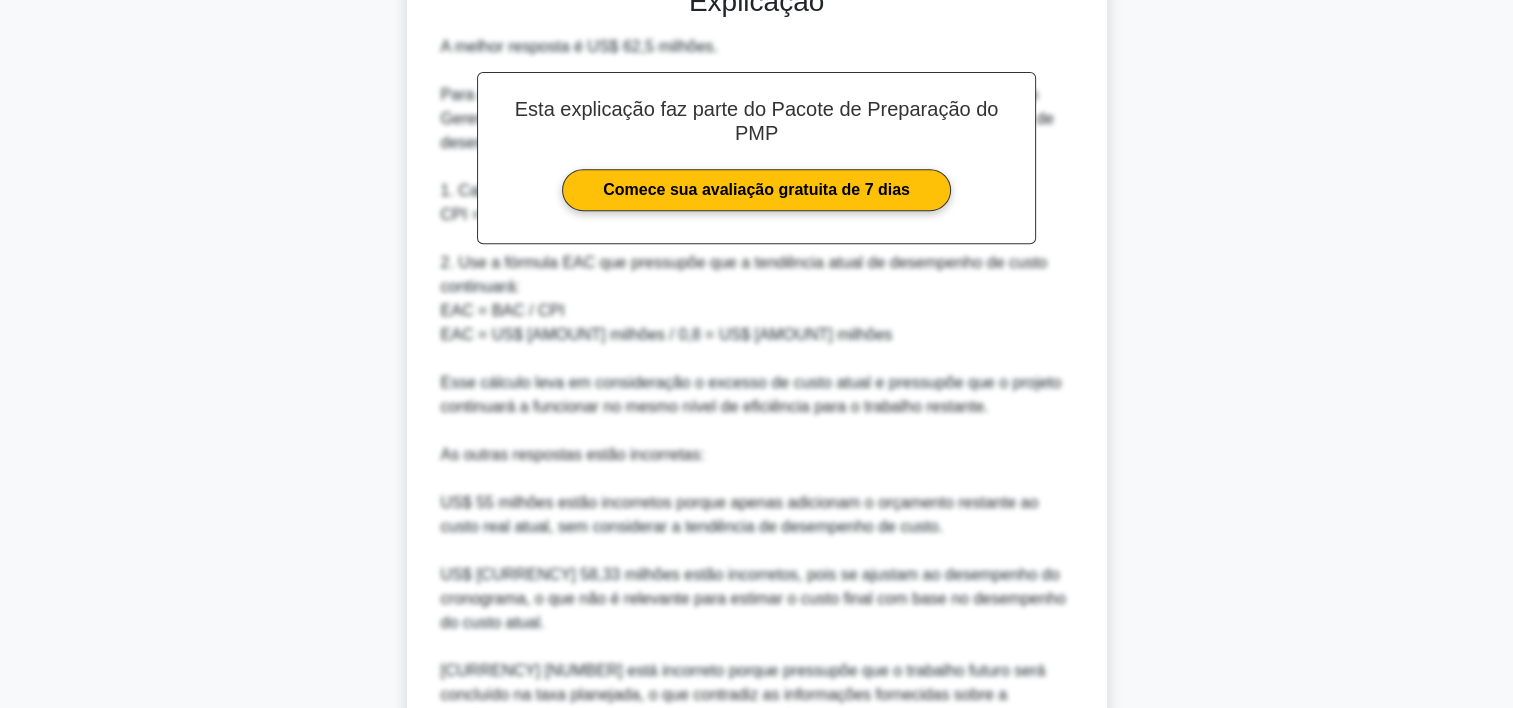 scroll, scrollTop: 957, scrollLeft: 0, axis: vertical 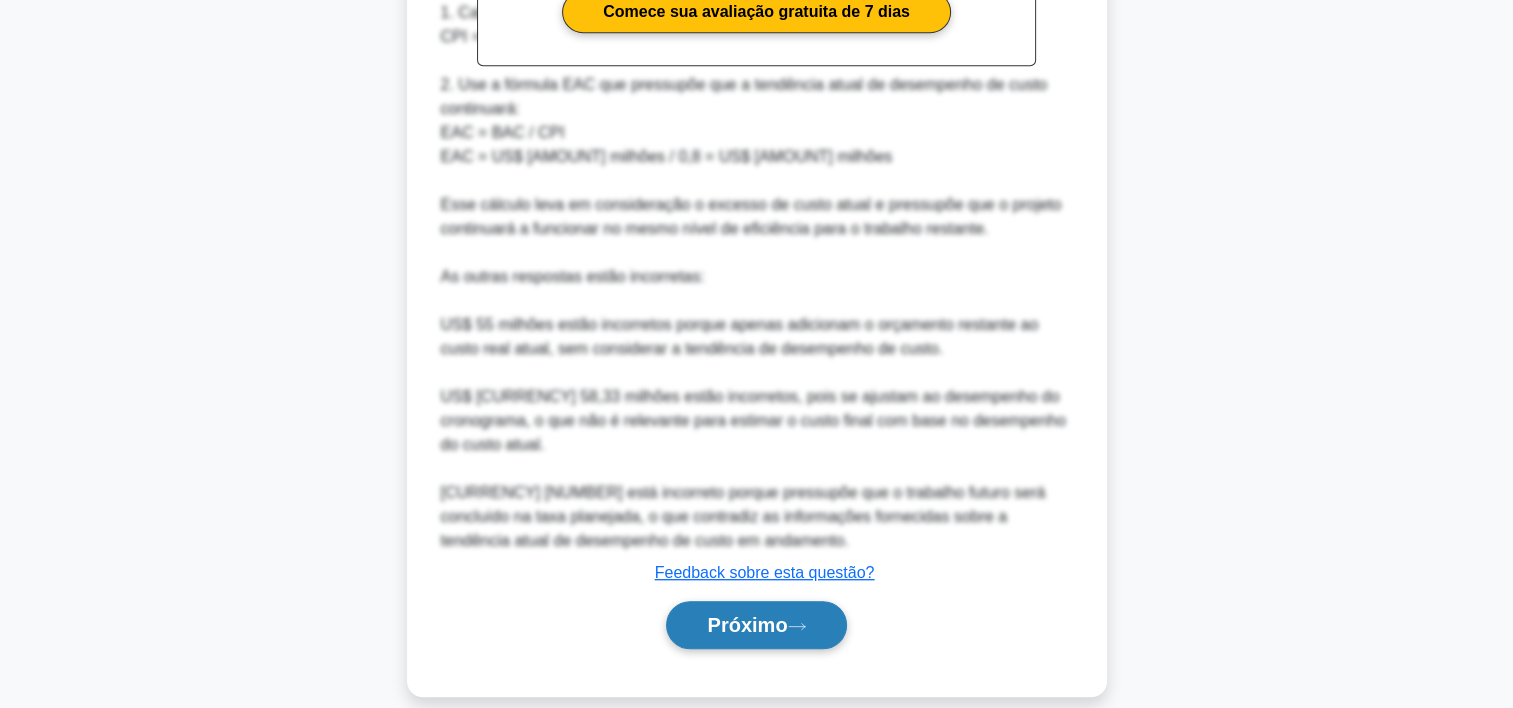 click on "Próximo" at bounding box center [756, 625] 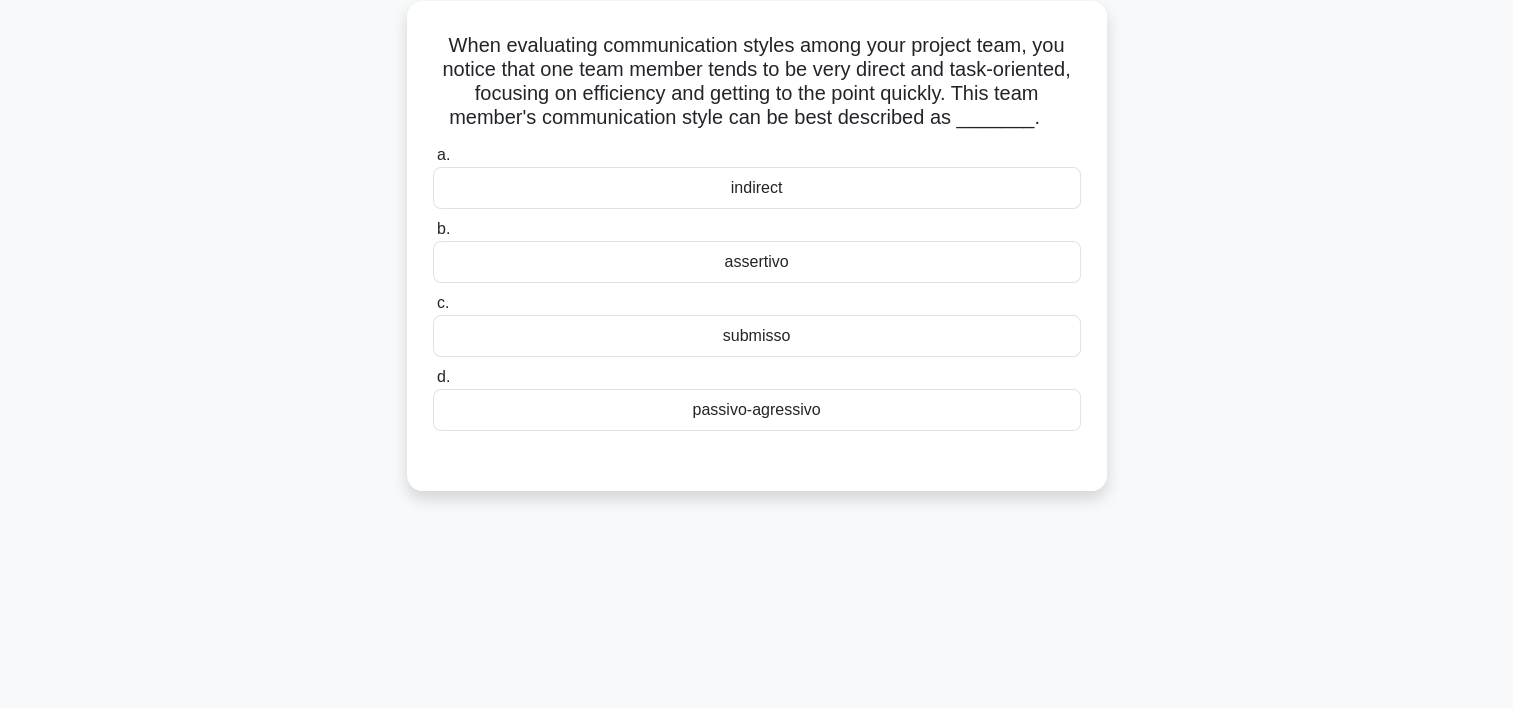 scroll, scrollTop: 0, scrollLeft: 0, axis: both 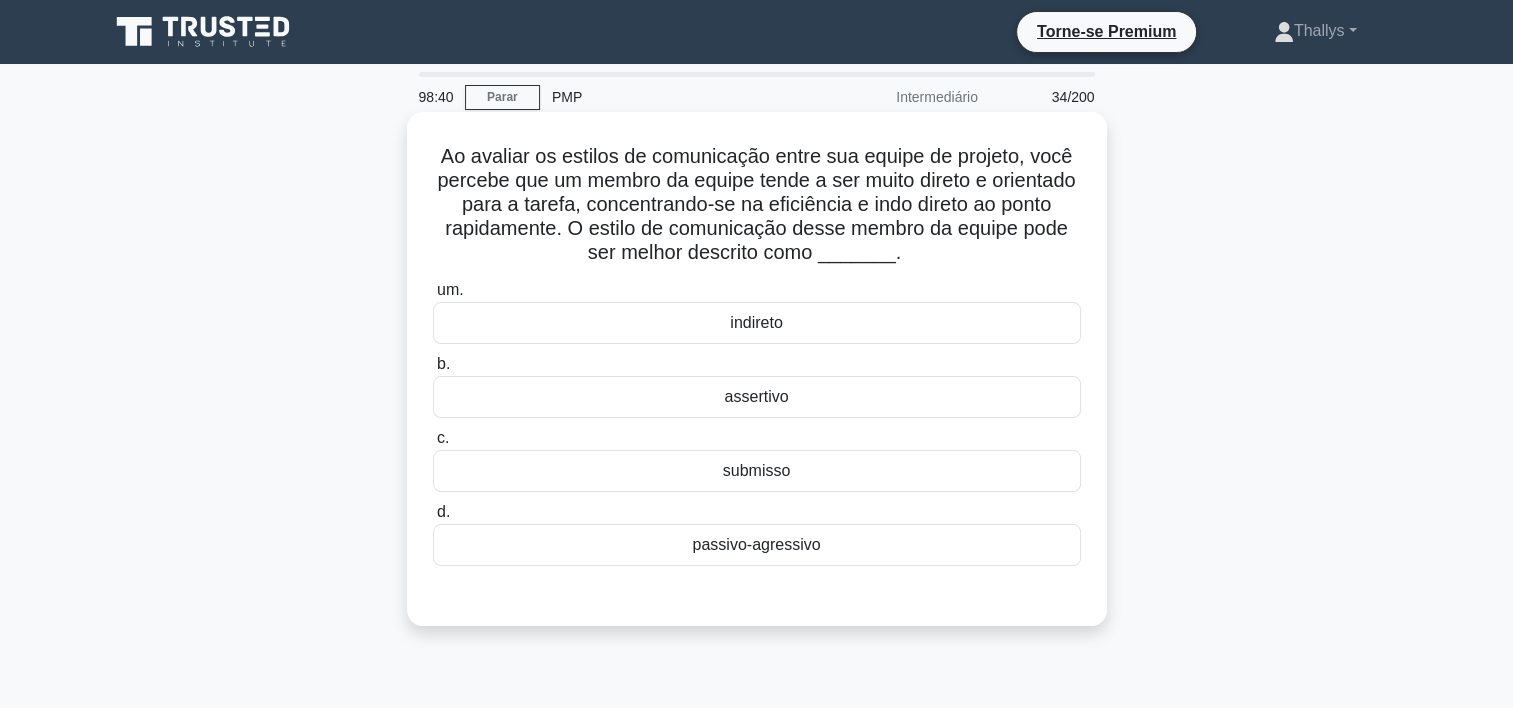 click on "assertivo" at bounding box center [757, 397] 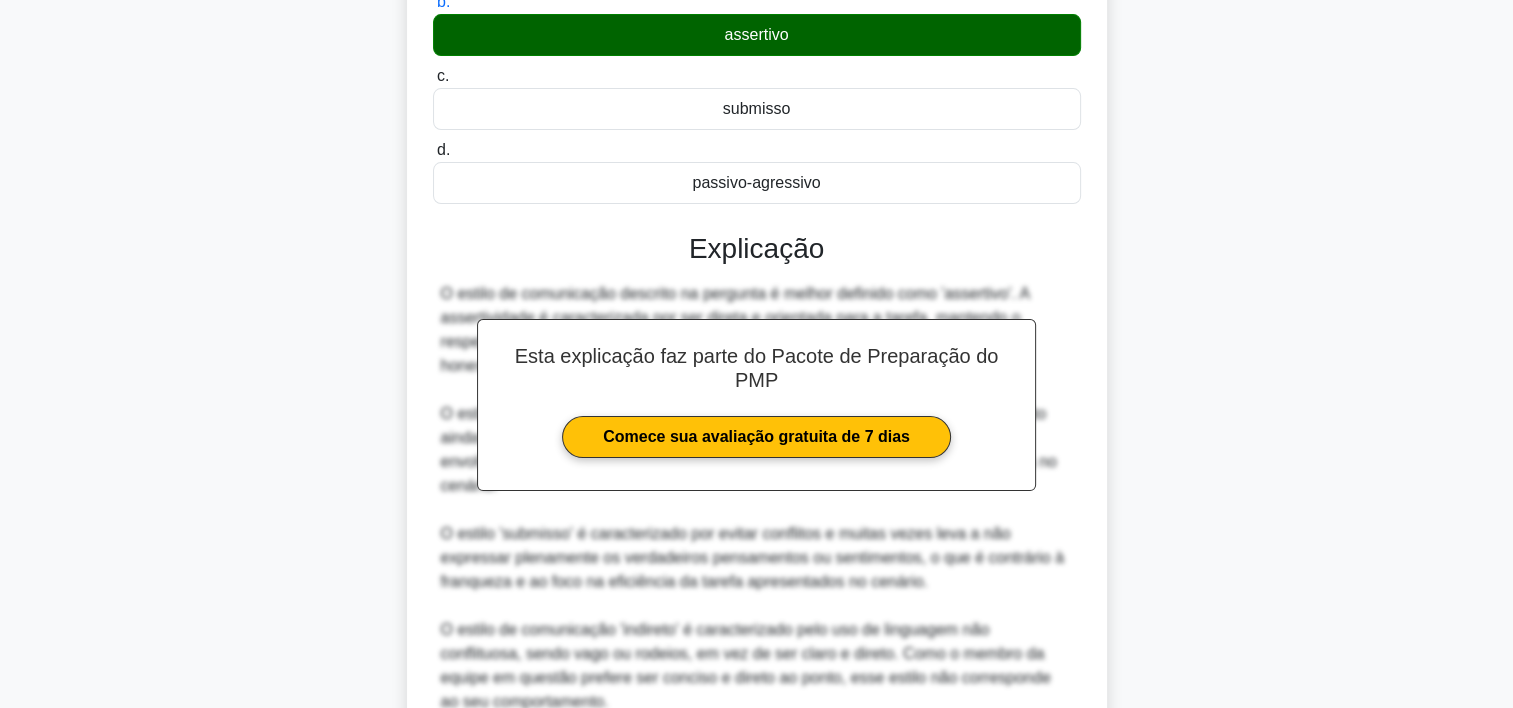 scroll, scrollTop: 524, scrollLeft: 0, axis: vertical 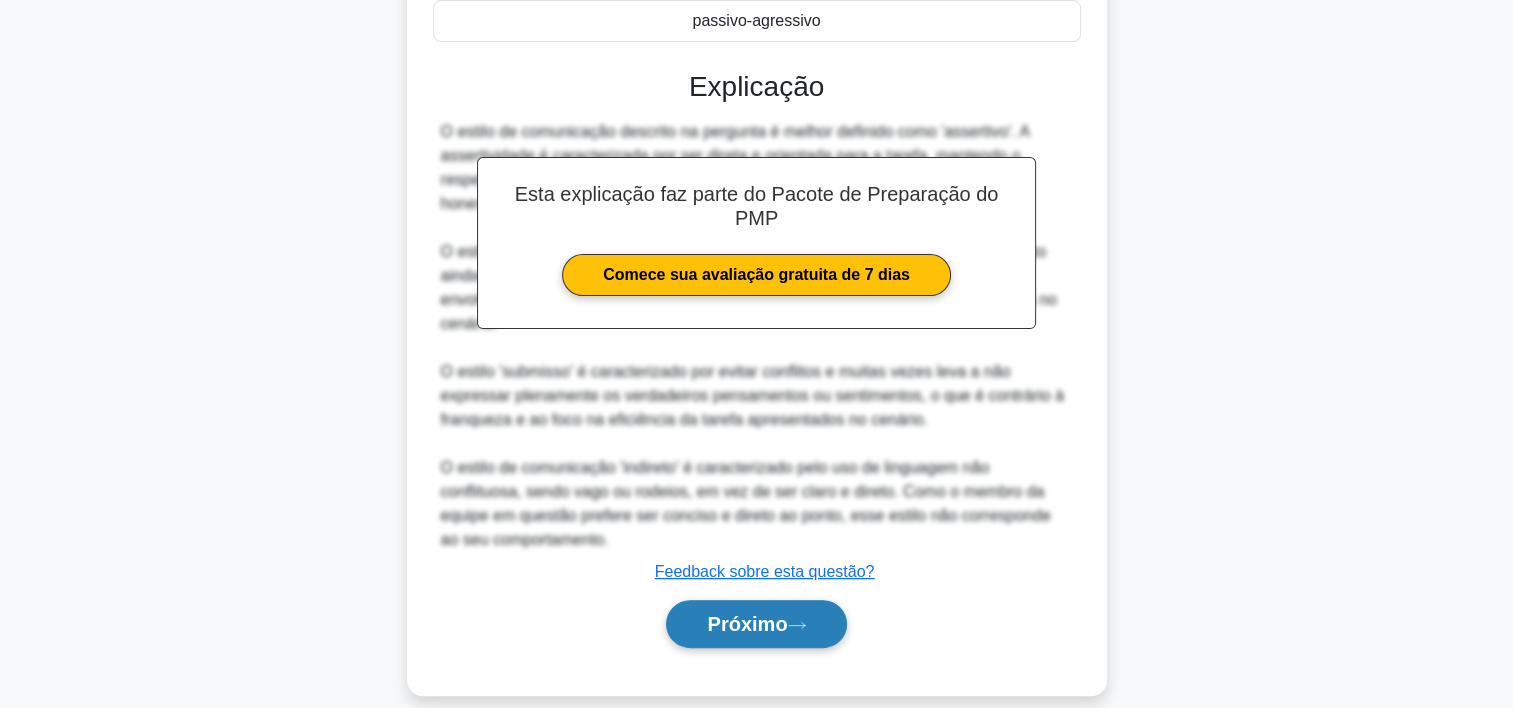 click on "Próximo" at bounding box center [747, 624] 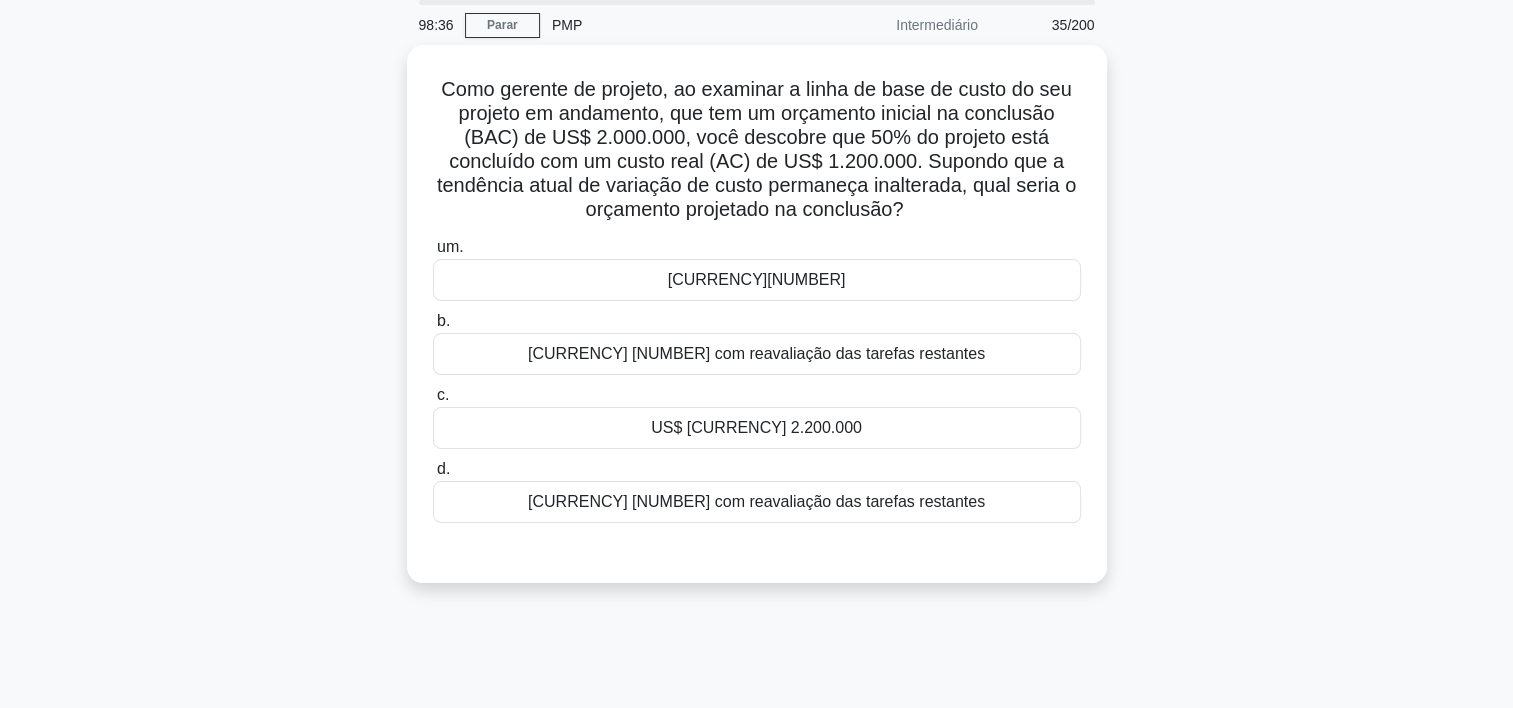 scroll, scrollTop: 68, scrollLeft: 0, axis: vertical 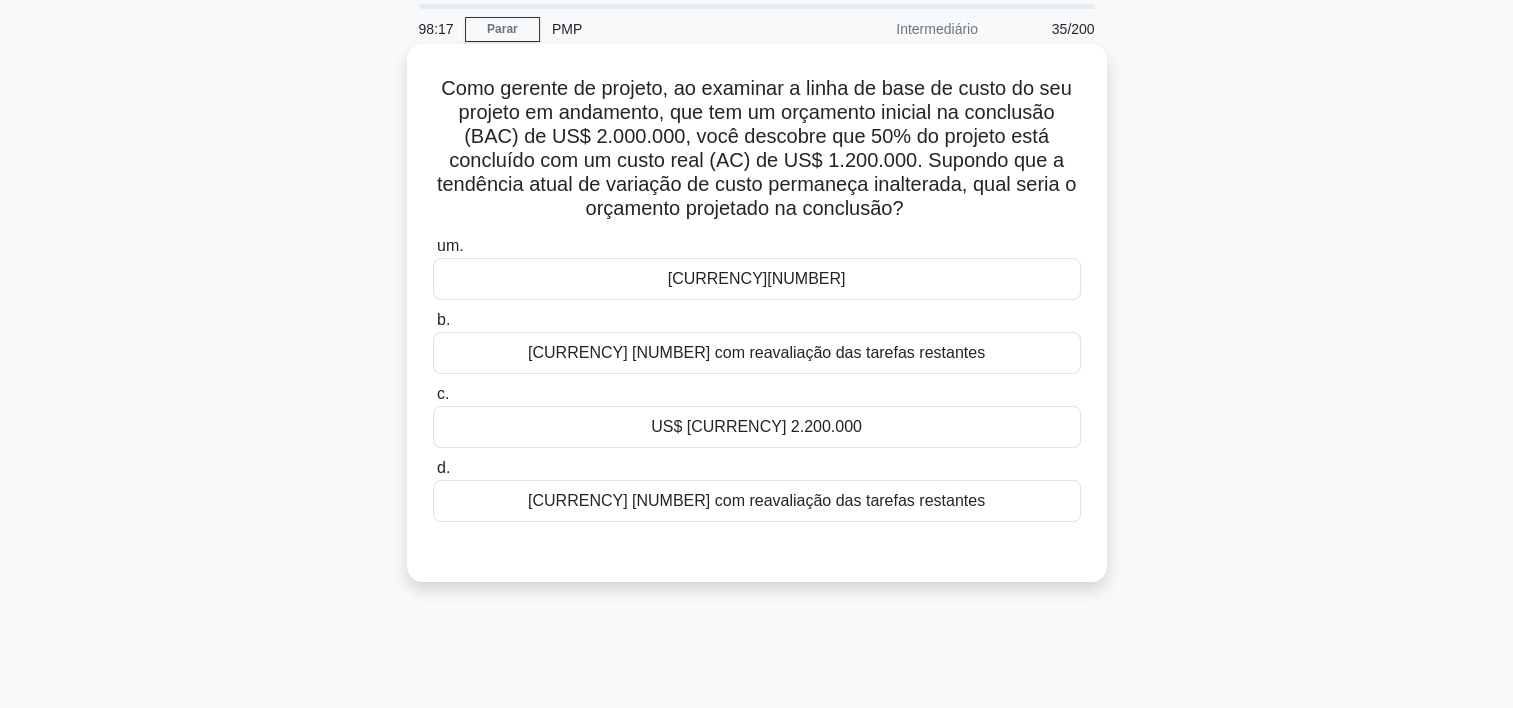 click on "[CURRENCY][NUMBER]" at bounding box center (757, 279) 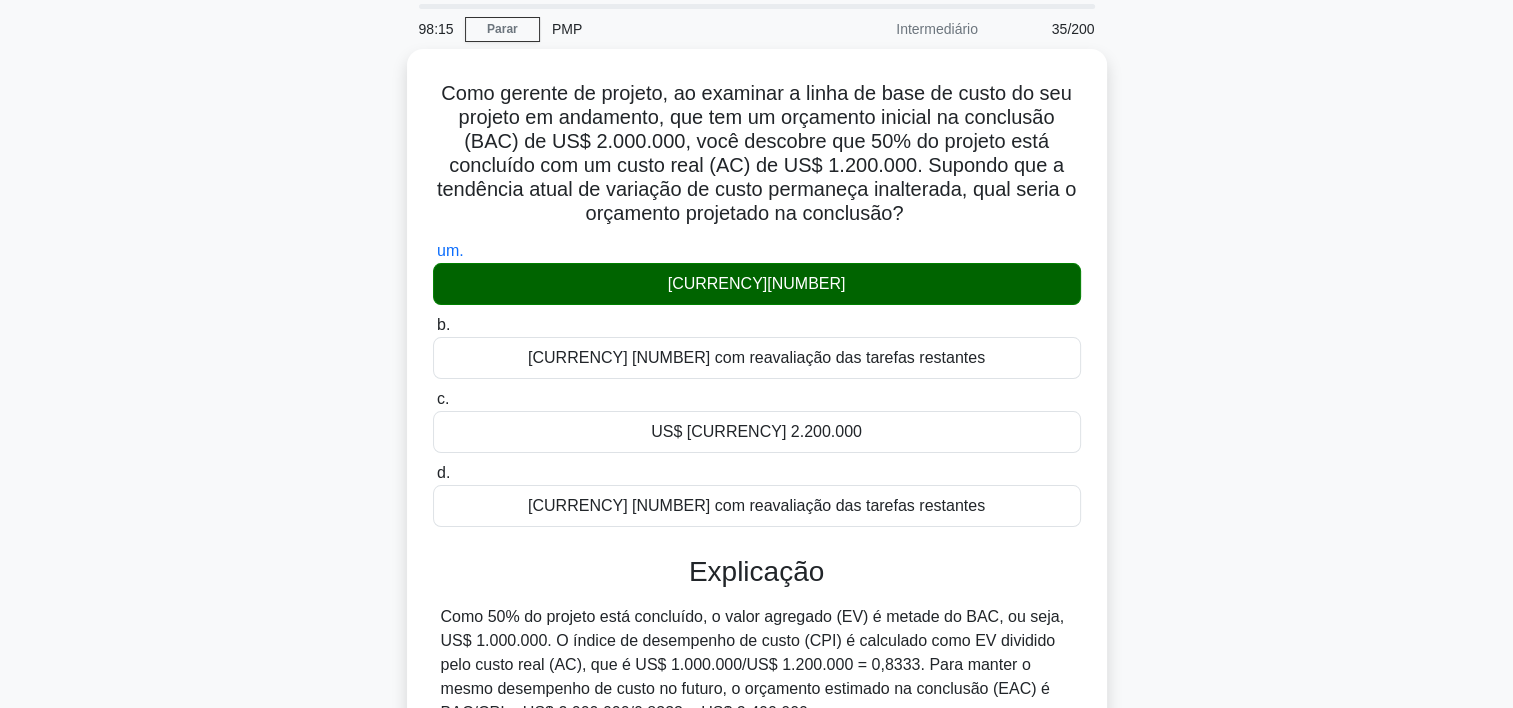 scroll, scrollTop: 372, scrollLeft: 0, axis: vertical 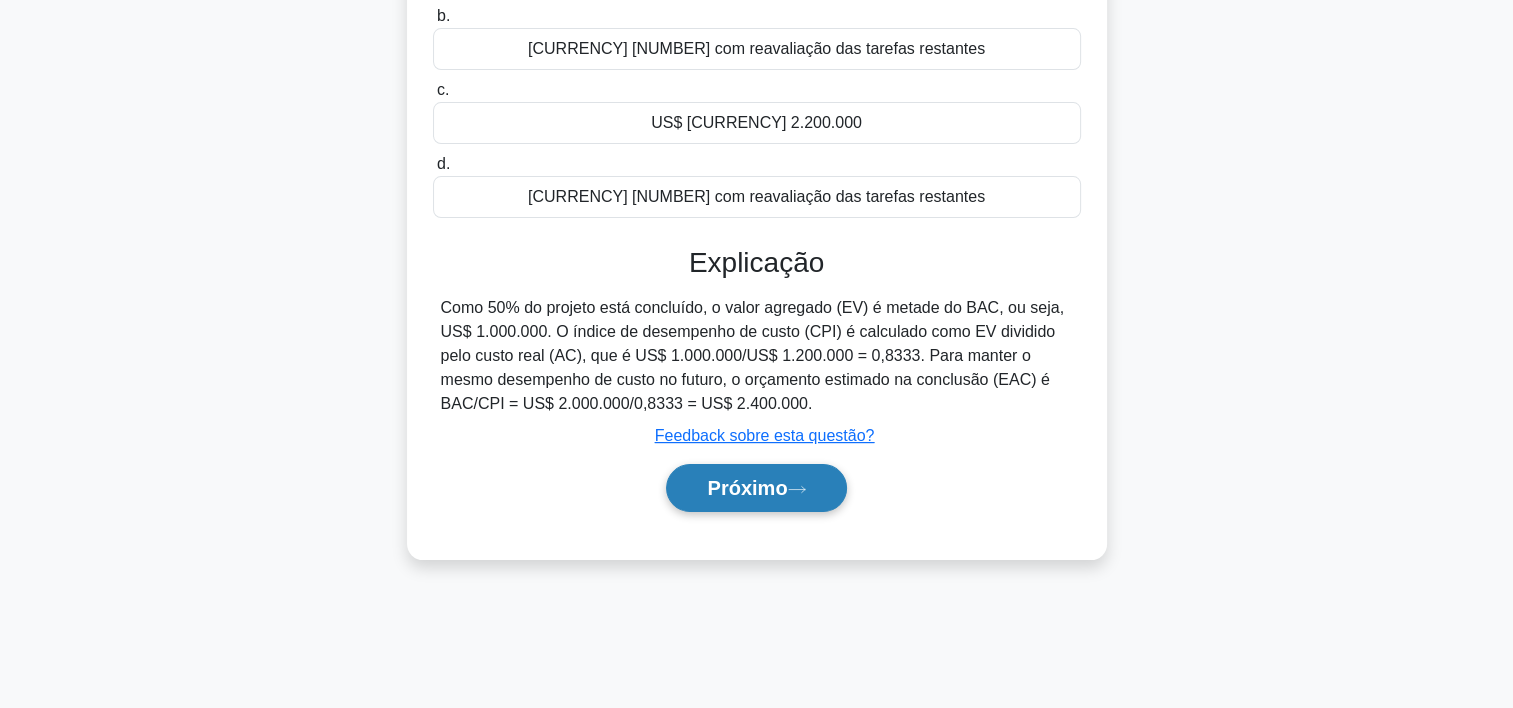 click on "Próximo" at bounding box center [747, 488] 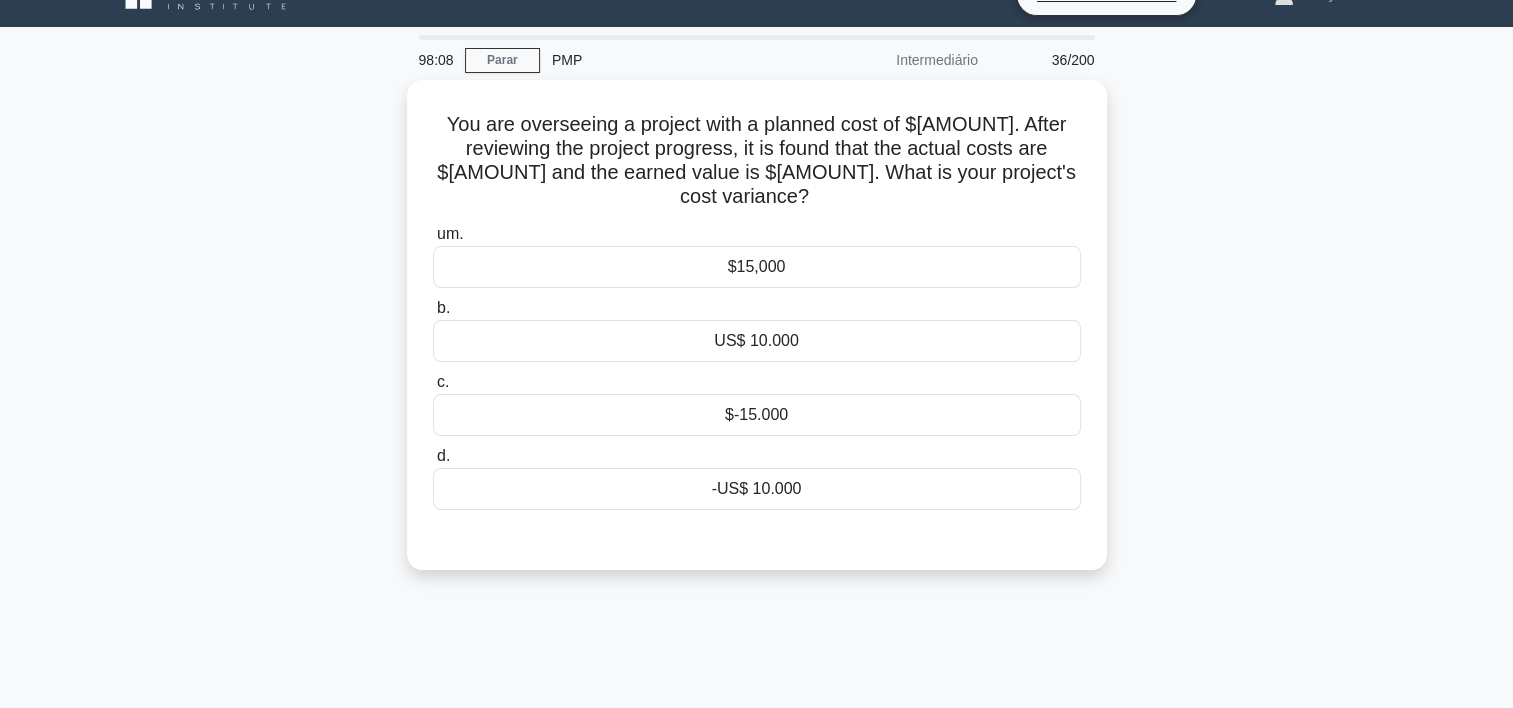 scroll, scrollTop: 36, scrollLeft: 0, axis: vertical 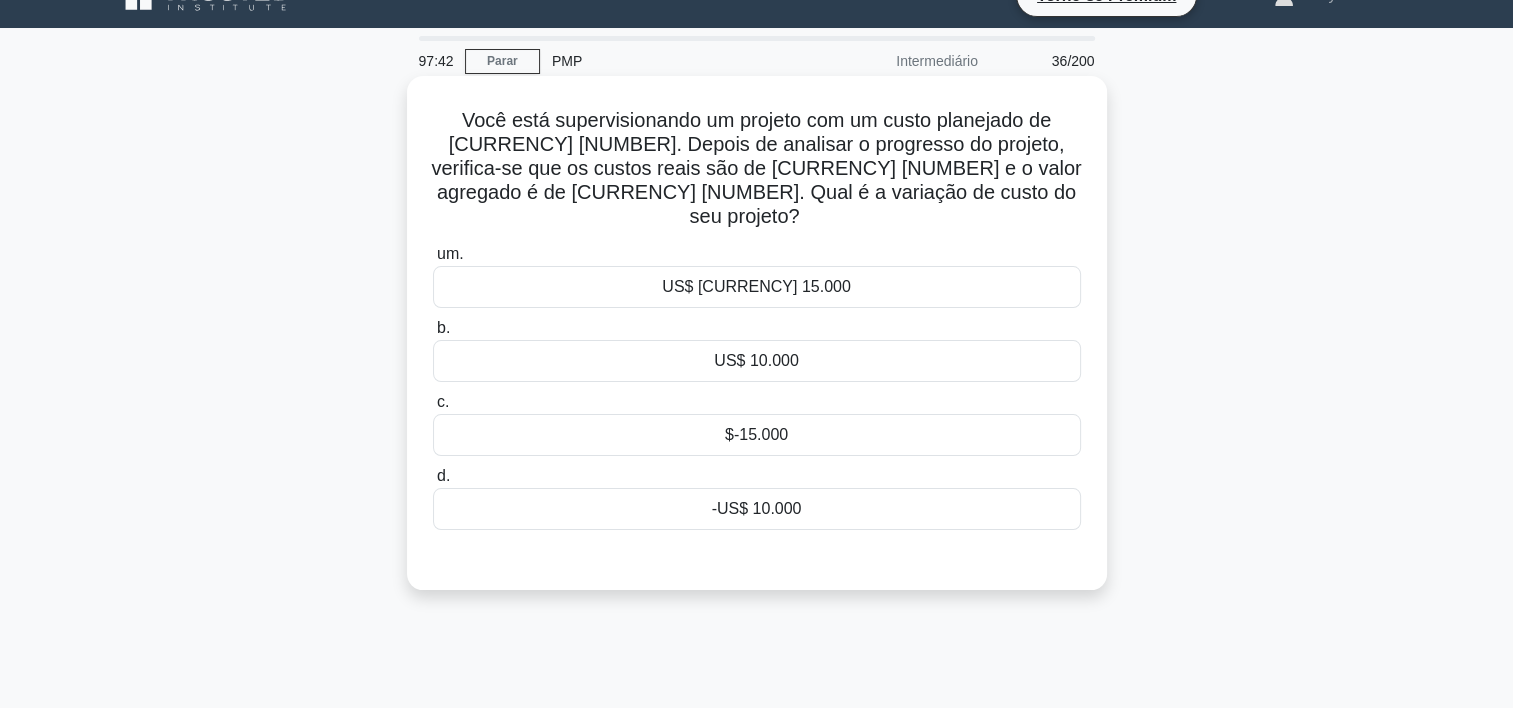 click on "$-15.000" at bounding box center [757, 435] 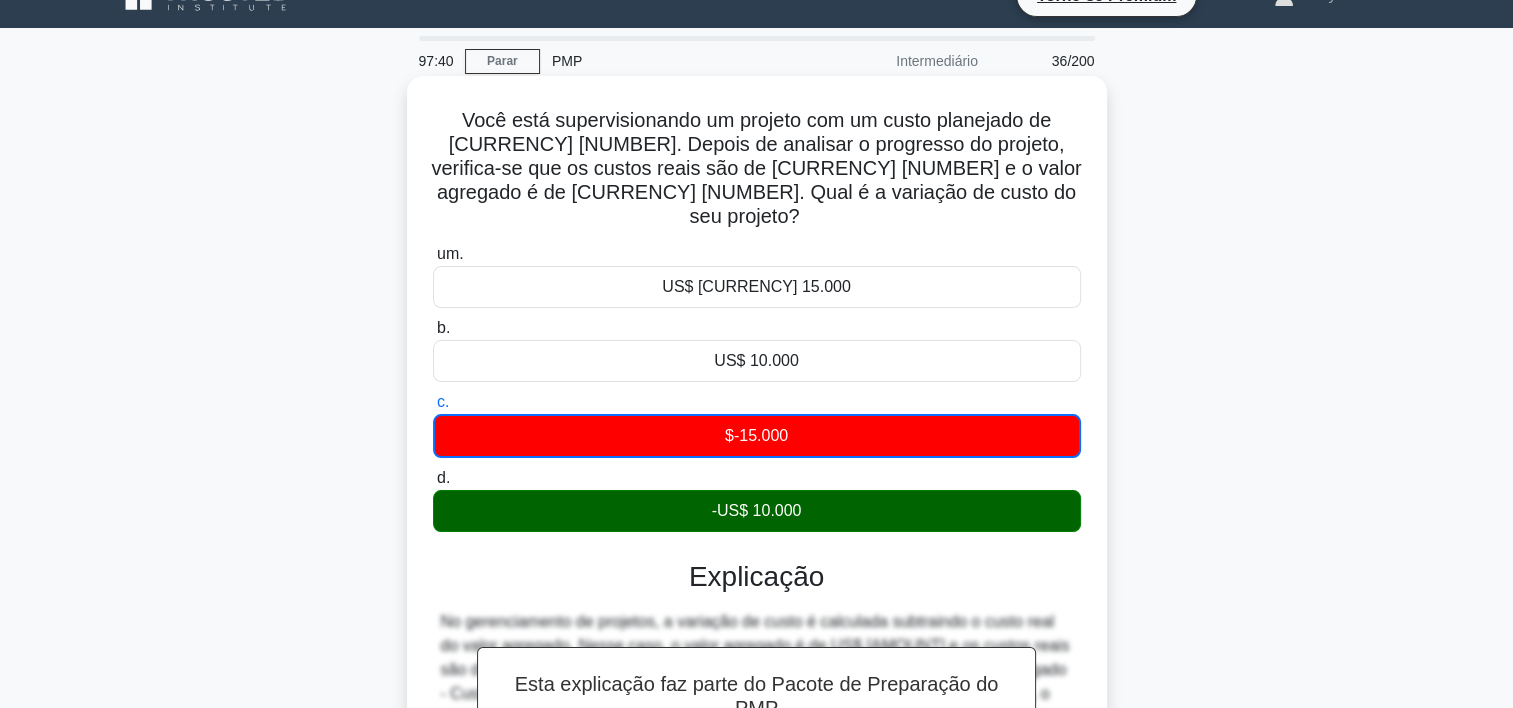 scroll, scrollTop: 372, scrollLeft: 0, axis: vertical 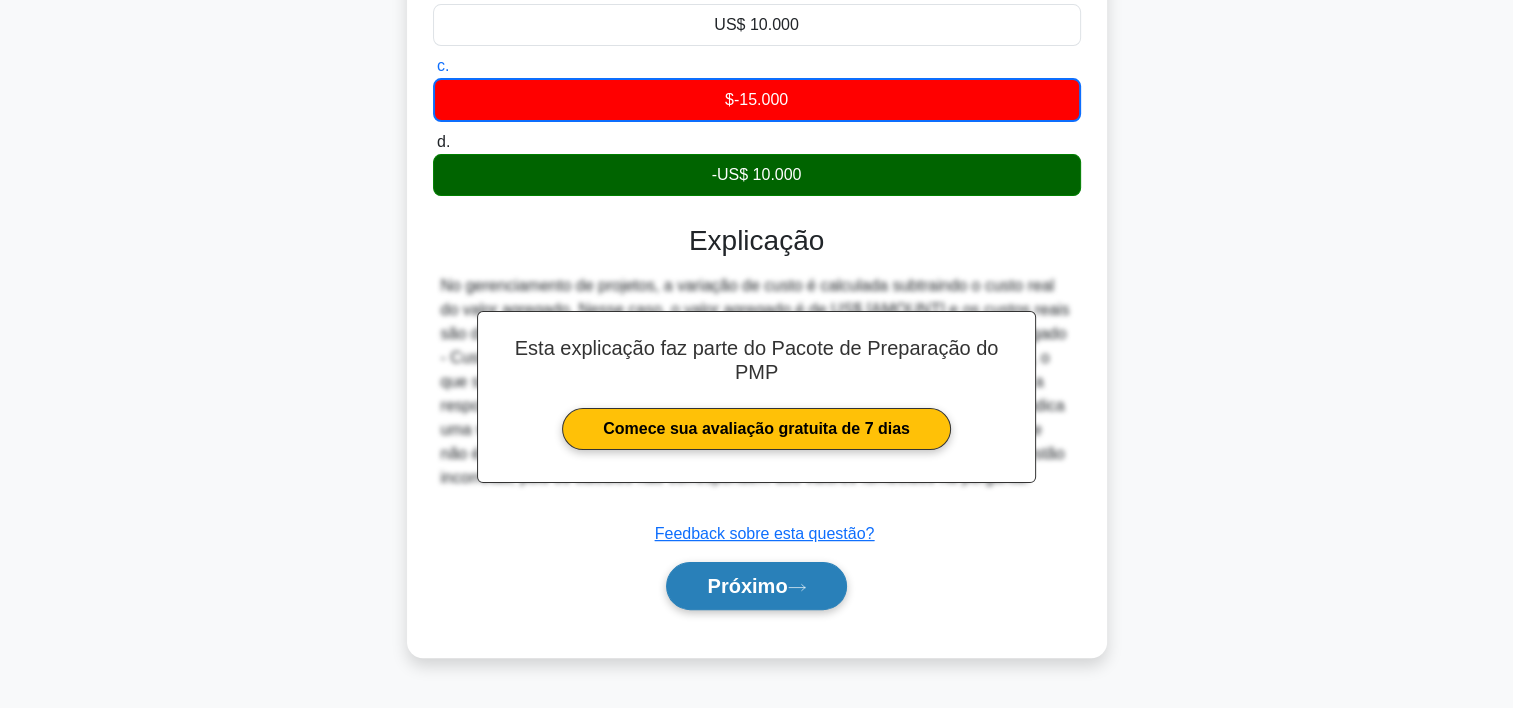 click on "Próximo" at bounding box center [747, 586] 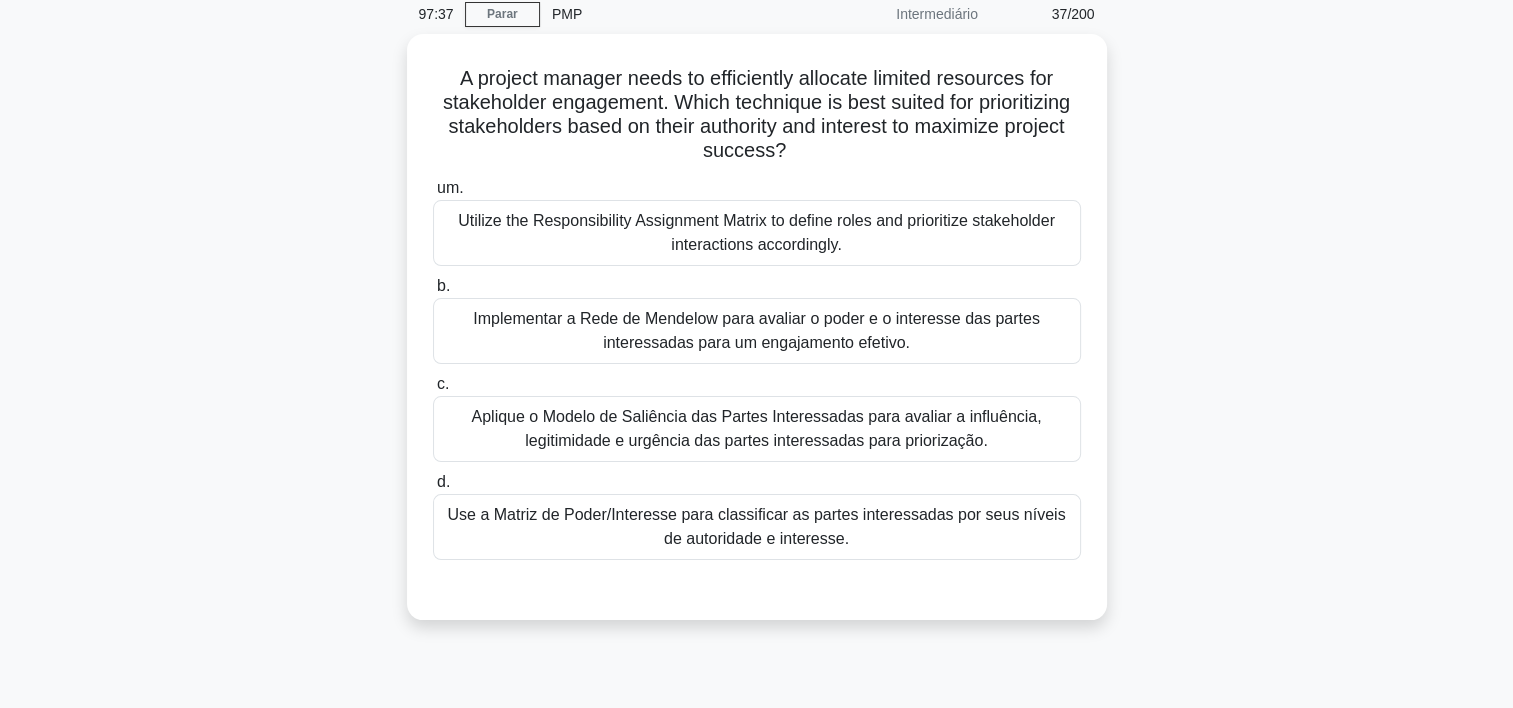 scroll, scrollTop: 81, scrollLeft: 0, axis: vertical 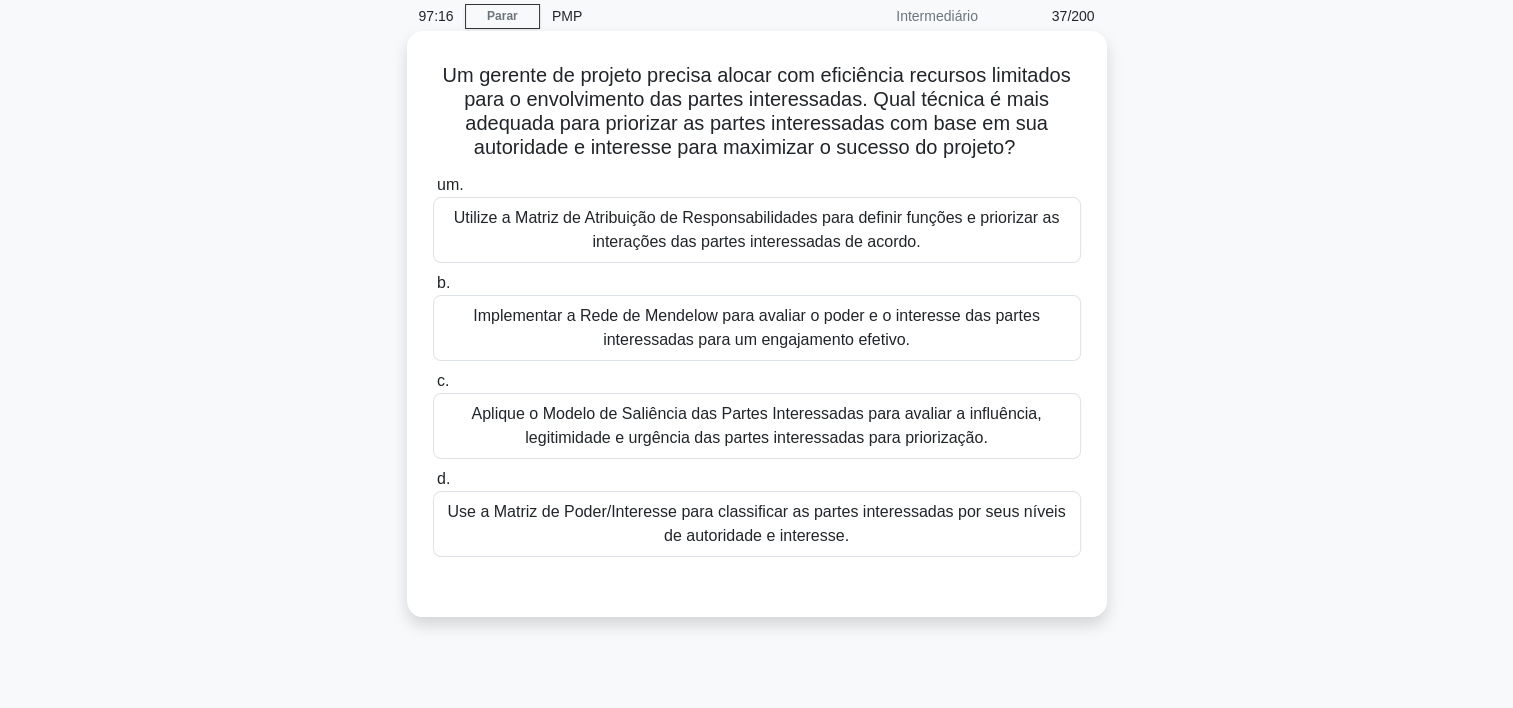 click on "Use a Matriz de Poder/Interesse para classificar as partes interessadas por seus níveis de autoridade e interesse." at bounding box center (757, 524) 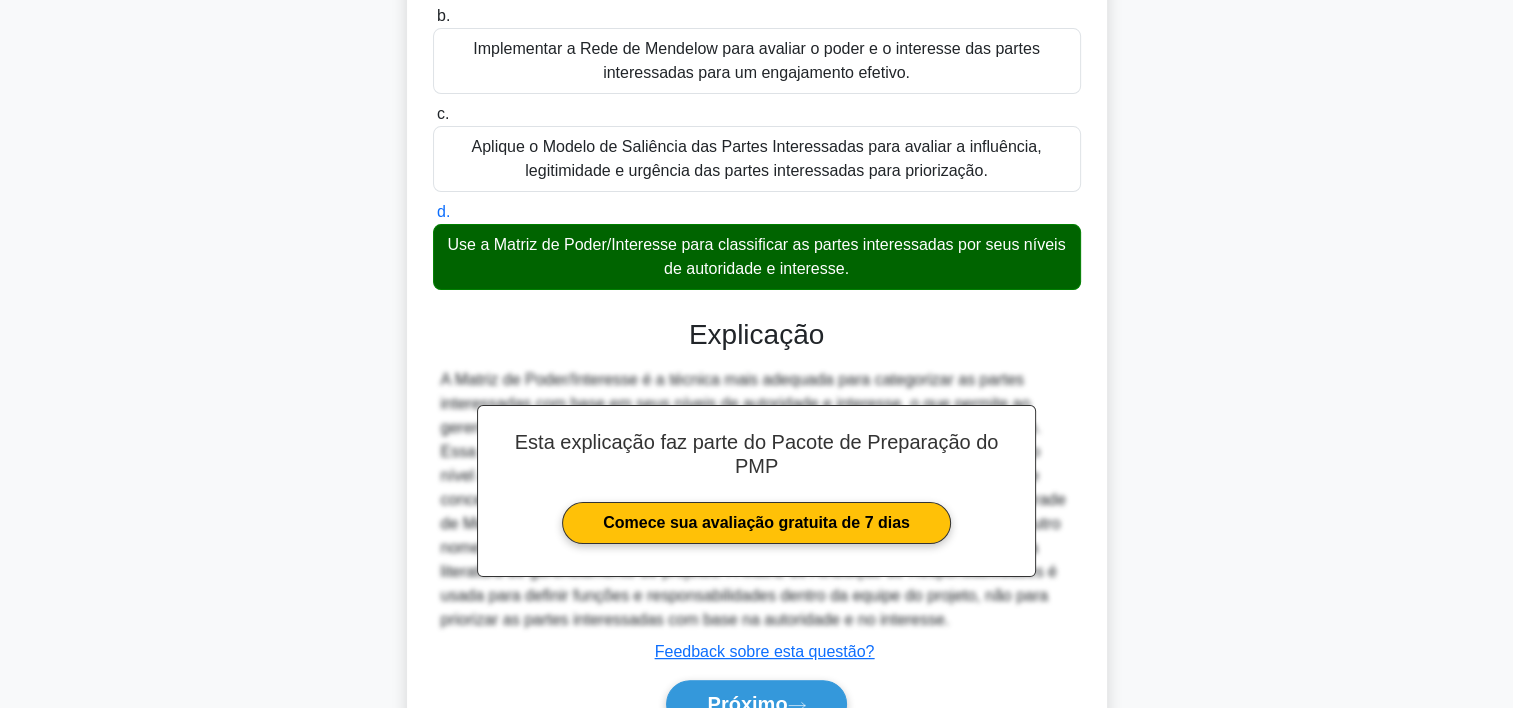 scroll, scrollTop: 452, scrollLeft: 0, axis: vertical 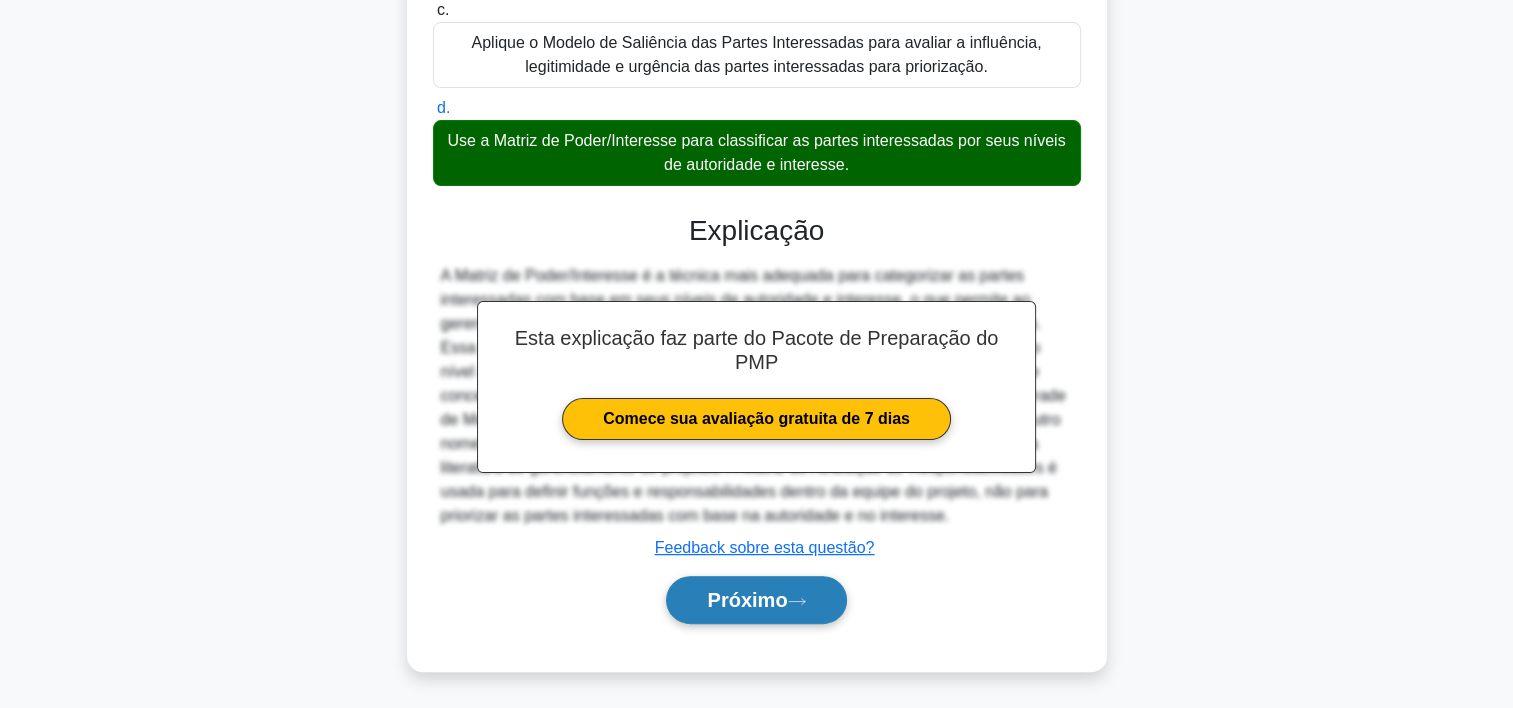 click on "Próximo" at bounding box center [747, 600] 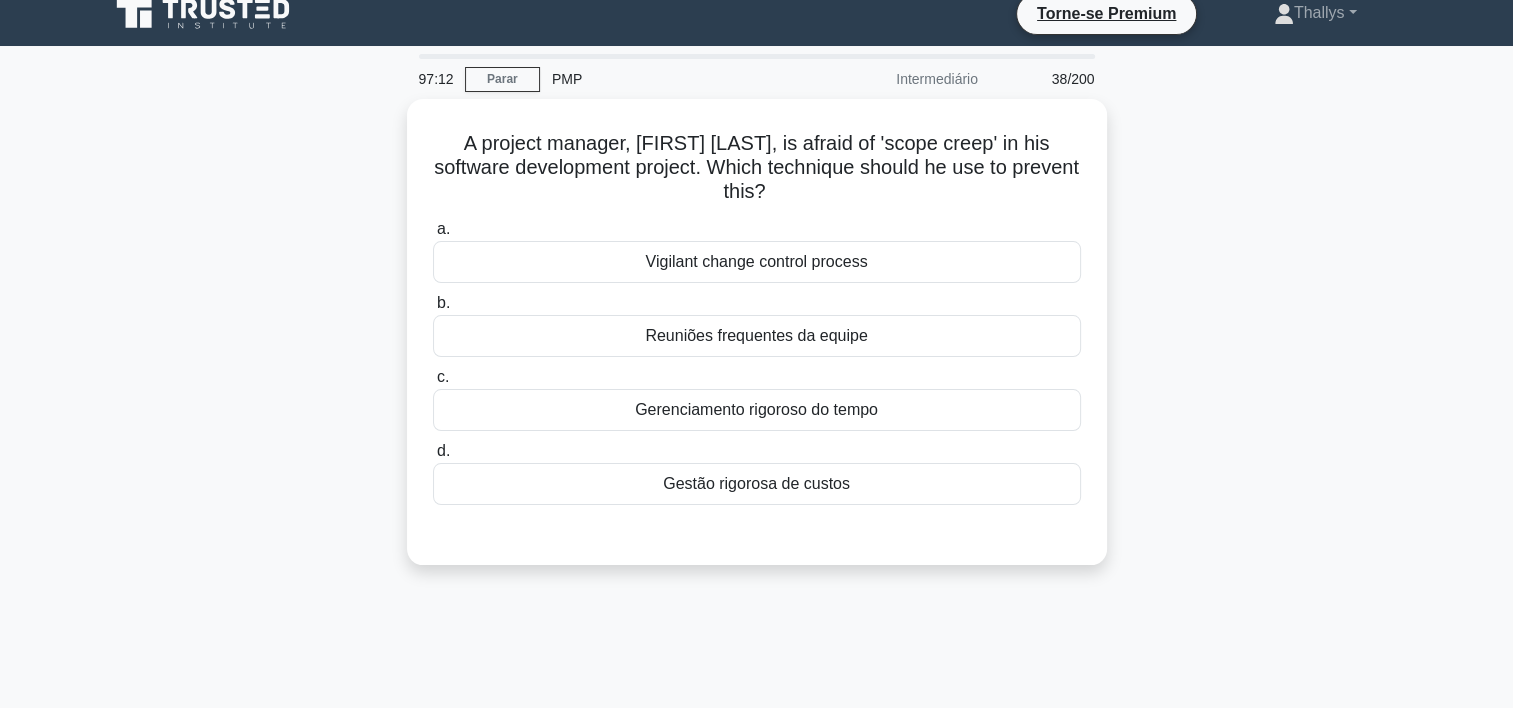 scroll, scrollTop: 0, scrollLeft: 0, axis: both 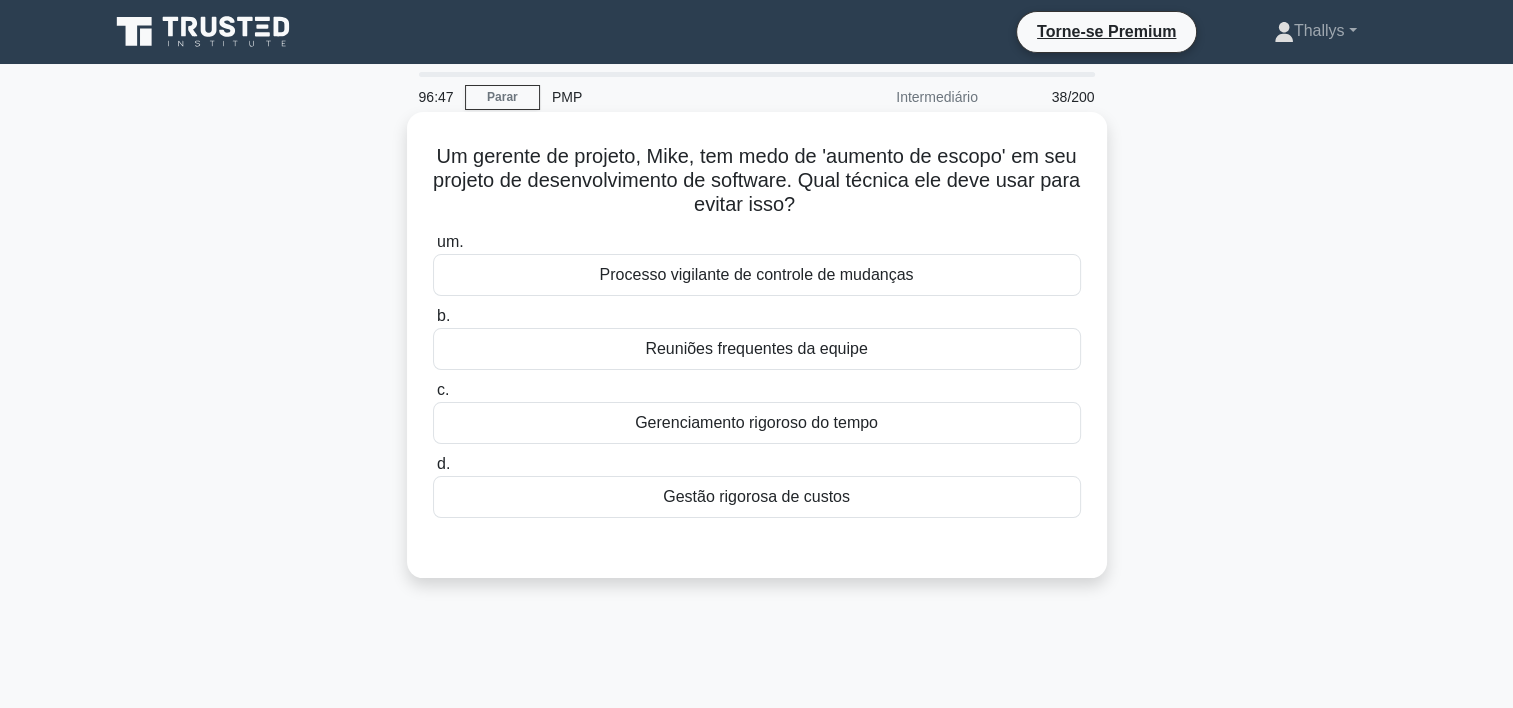 click on "Processo vigilante de controle de mudanças" at bounding box center [757, 275] 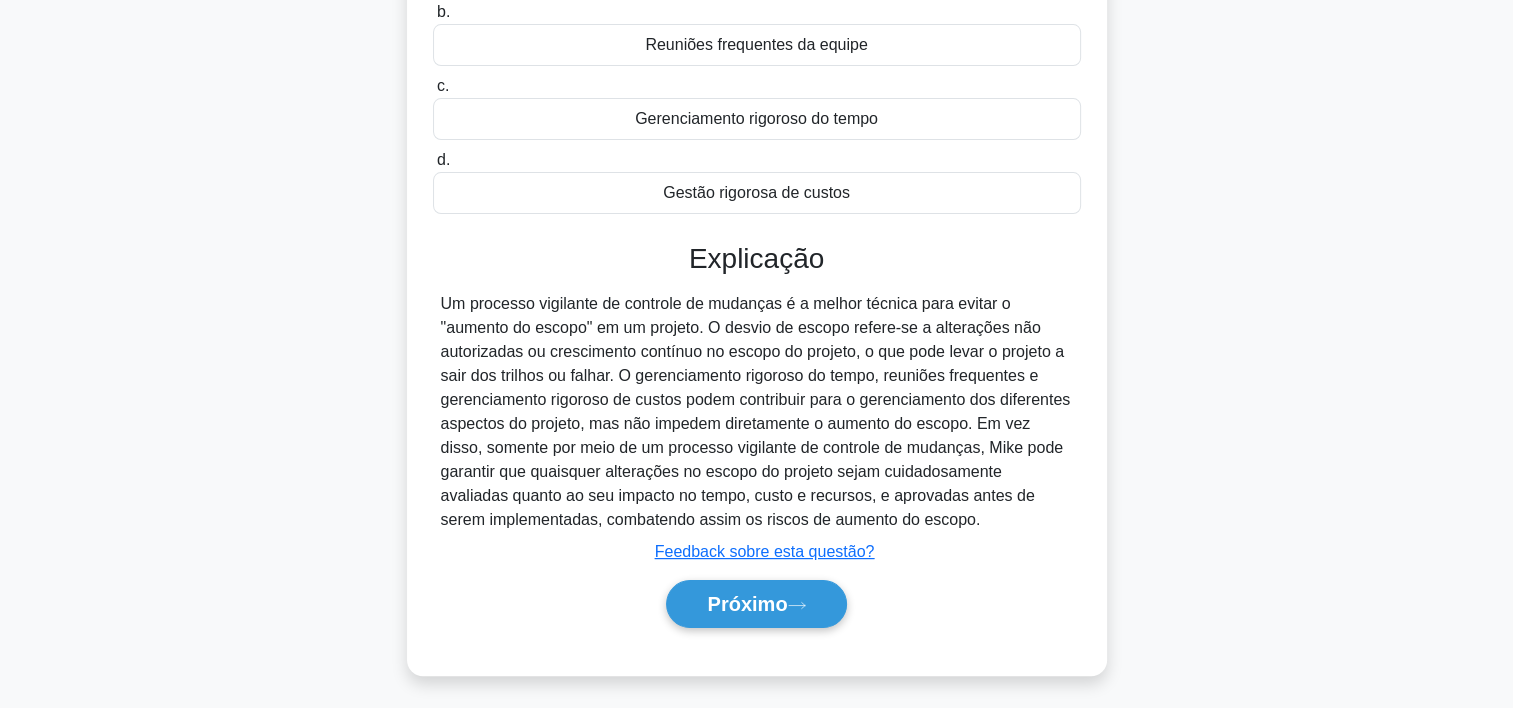 scroll, scrollTop: 372, scrollLeft: 0, axis: vertical 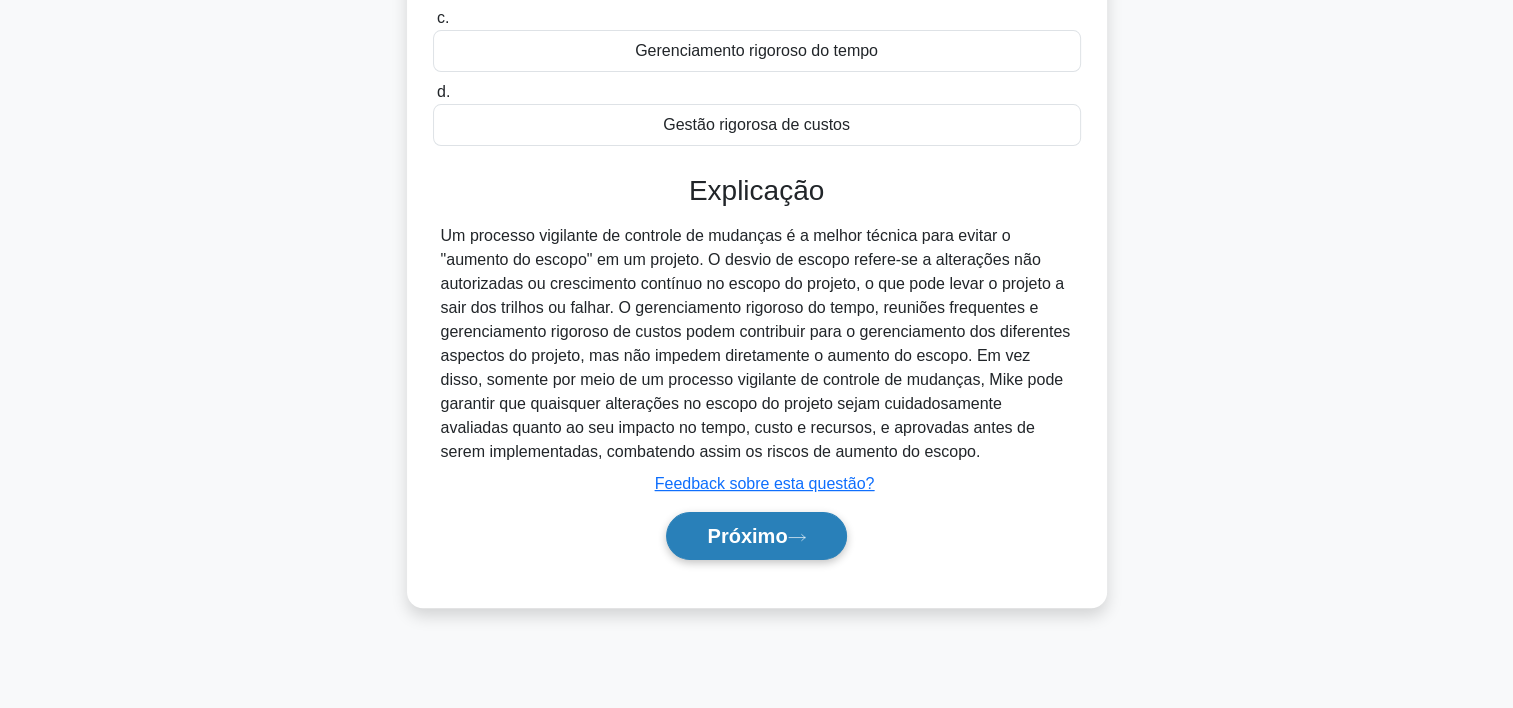 click on "Próximo" at bounding box center (747, 536) 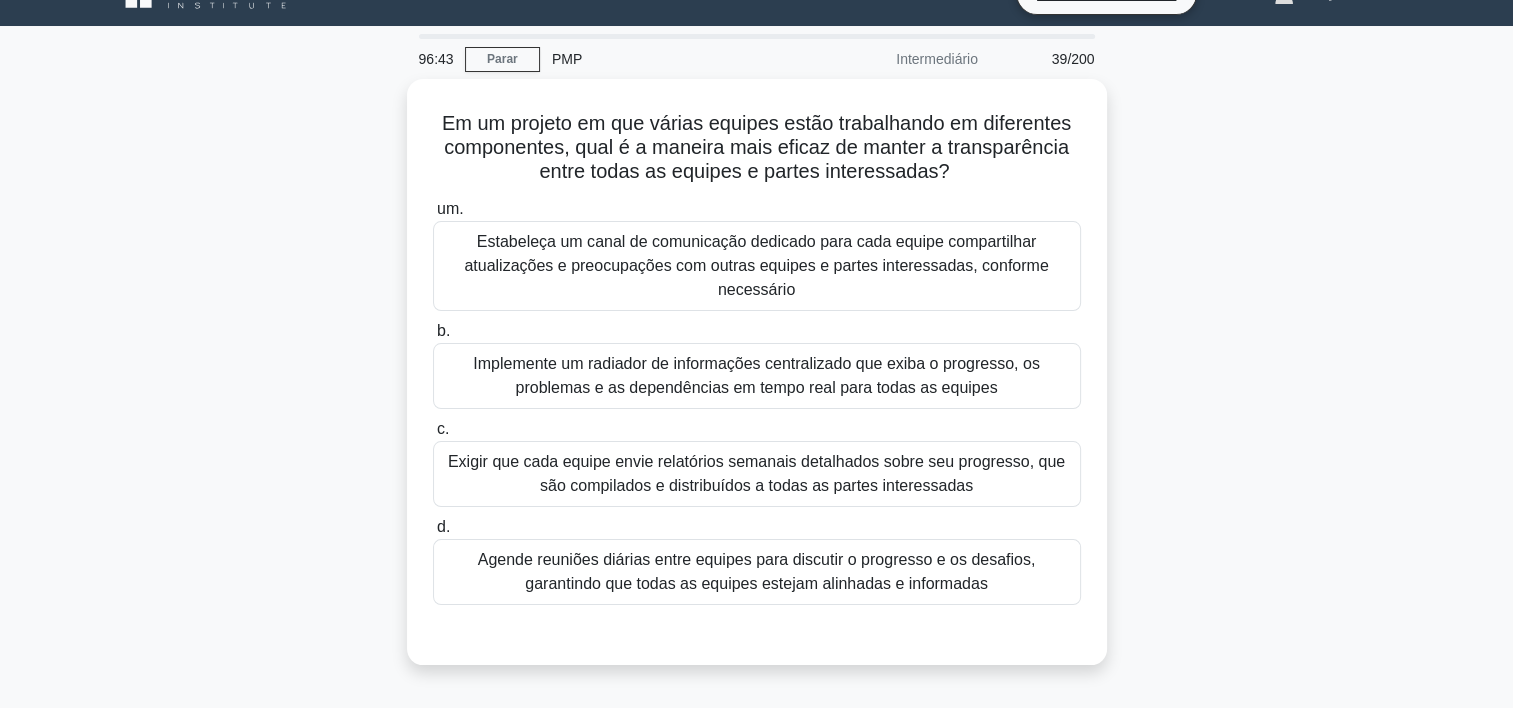 scroll, scrollTop: 39, scrollLeft: 0, axis: vertical 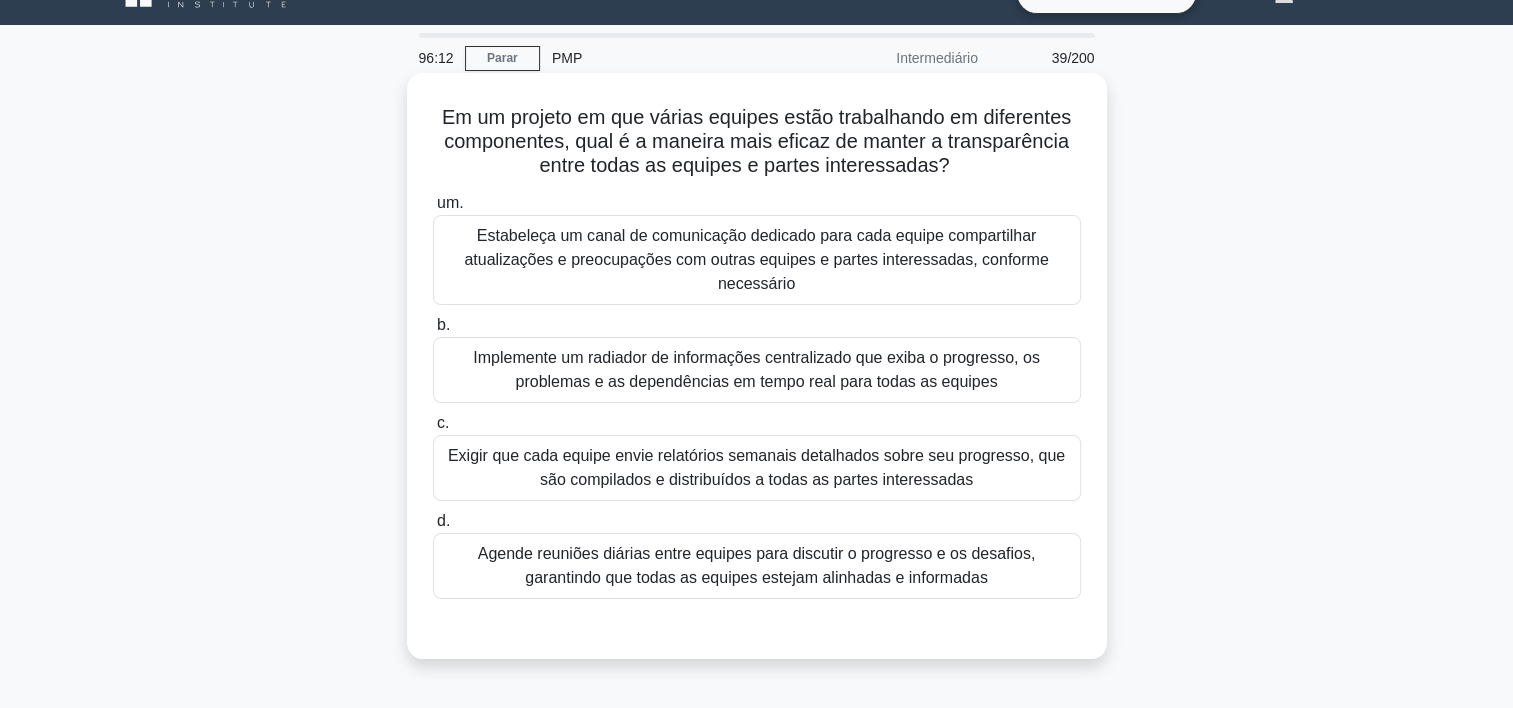 click on "Agende reuniões diárias entre equipes para discutir o progresso e os desafios, garantindo que todas as equipes estejam alinhadas e informadas" at bounding box center [757, 566] 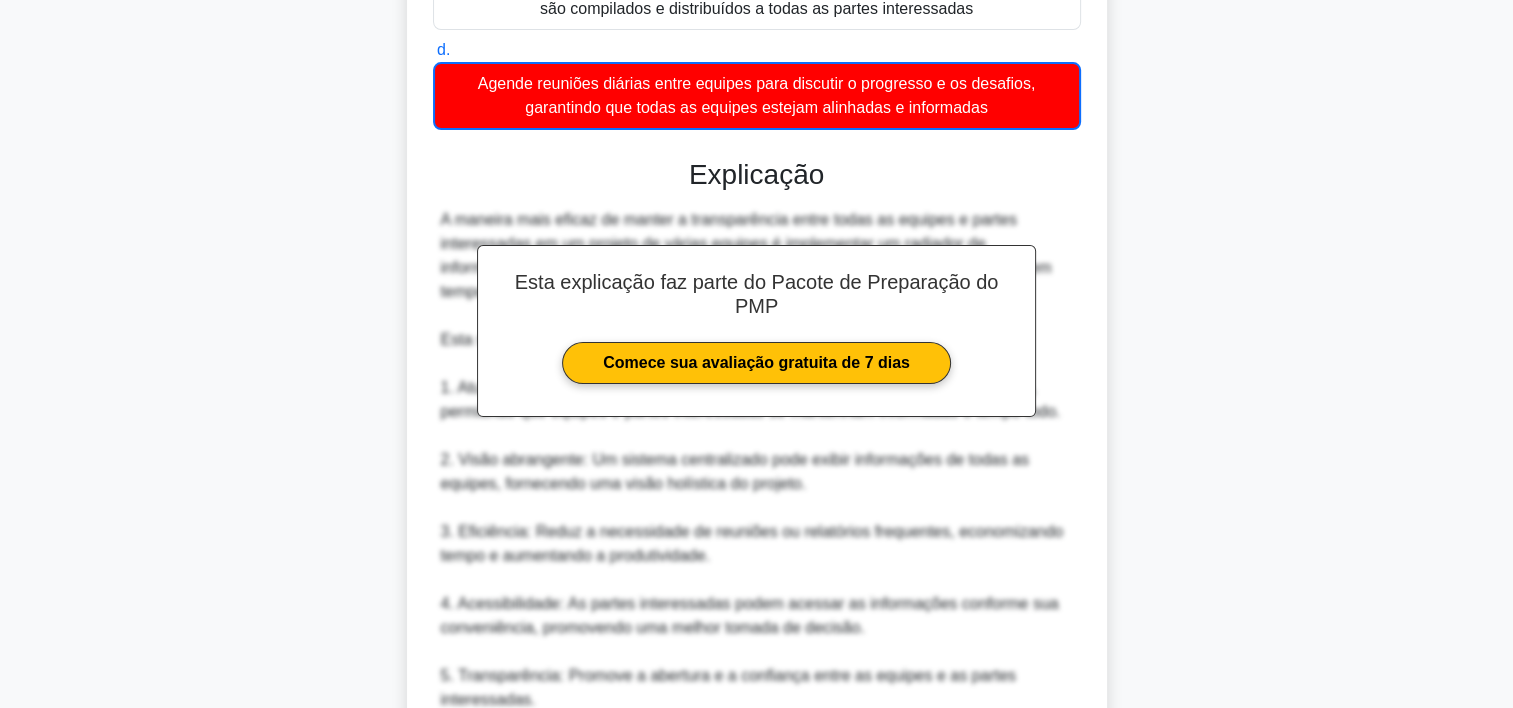 scroll, scrollTop: 1077, scrollLeft: 0, axis: vertical 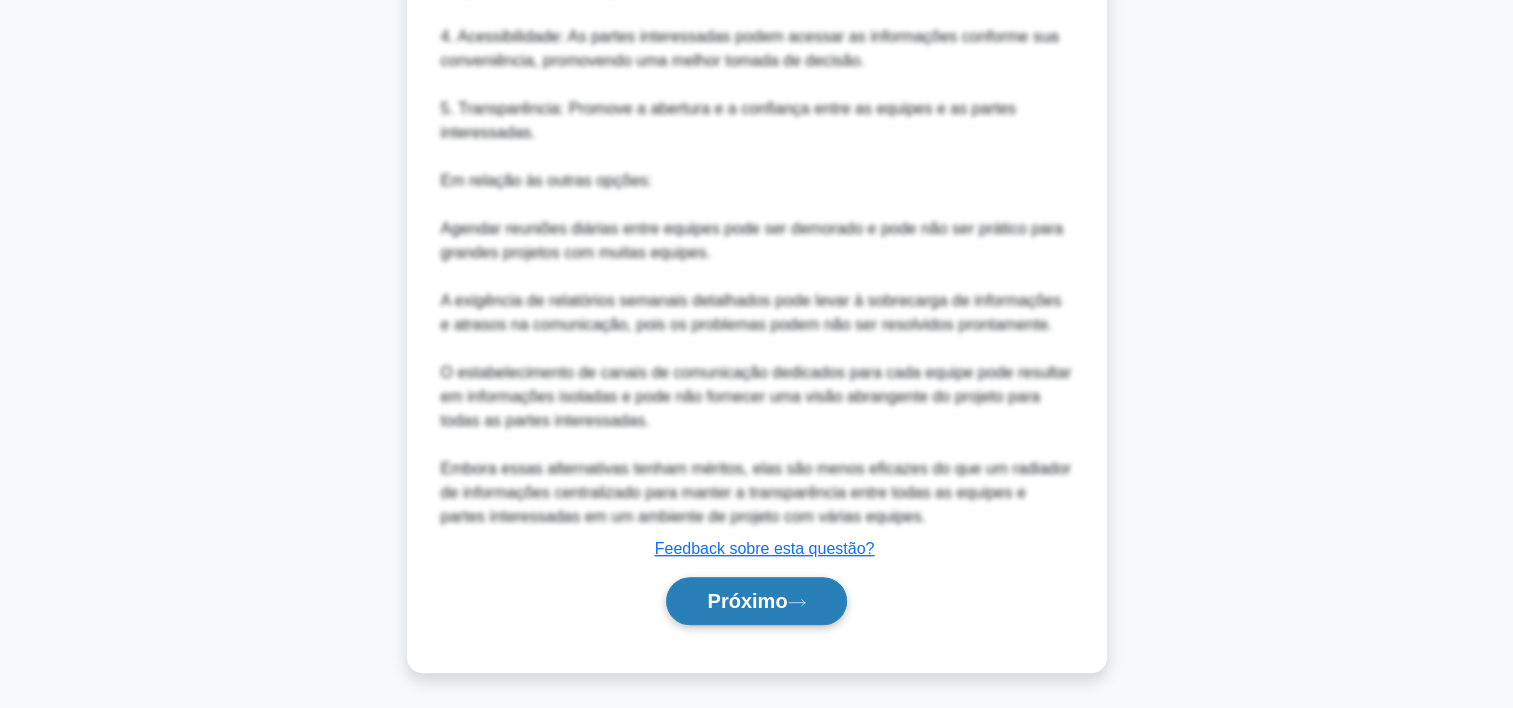click on "Próximo" at bounding box center (747, 601) 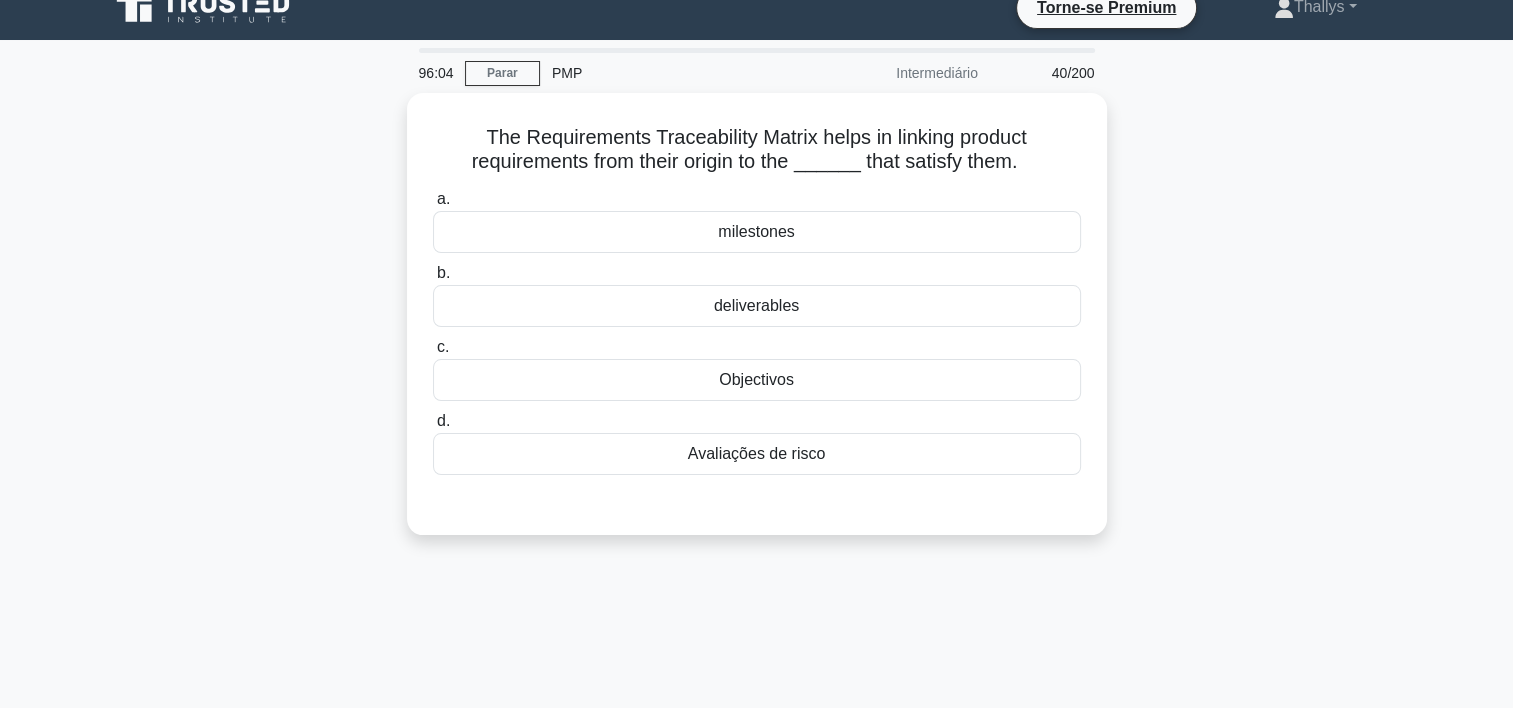 scroll, scrollTop: 23, scrollLeft: 0, axis: vertical 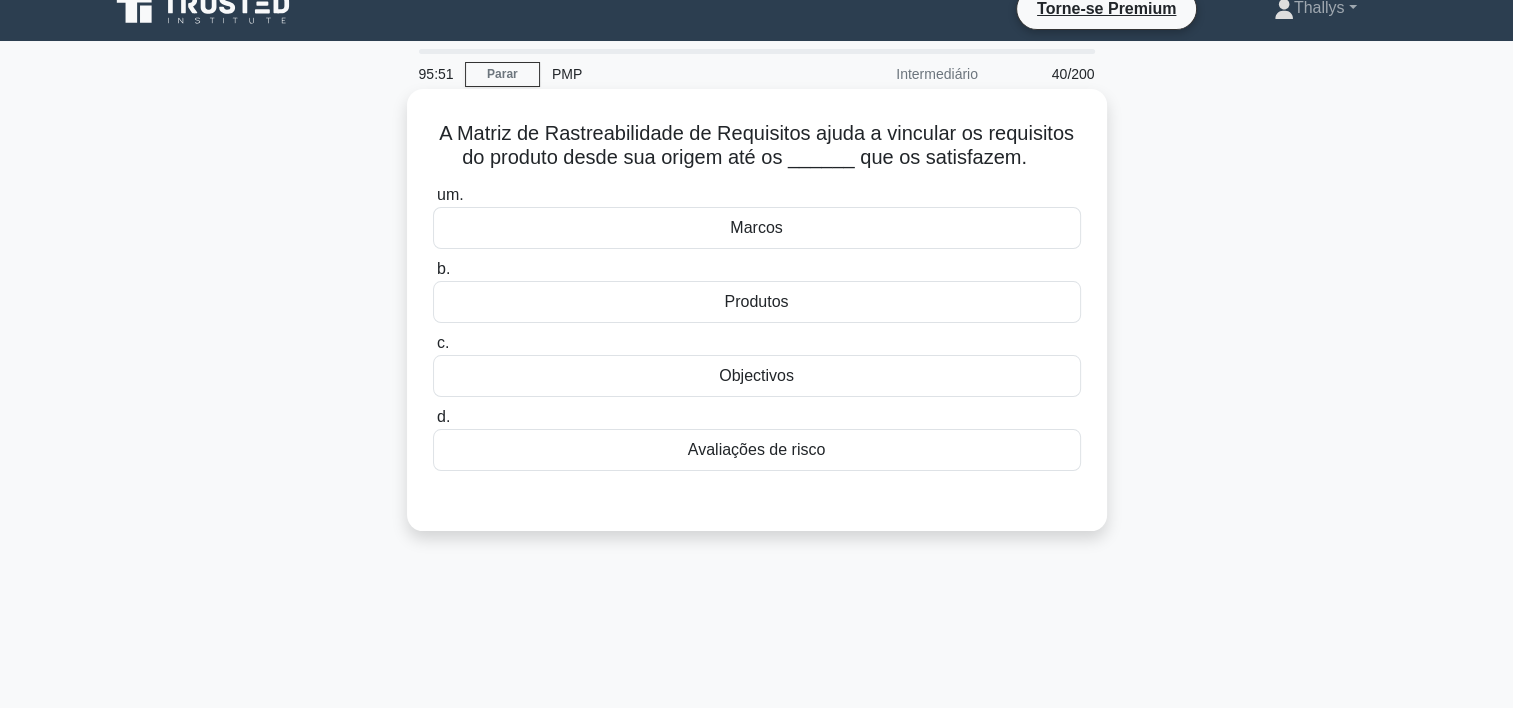 click on "Objectivos" at bounding box center (757, 376) 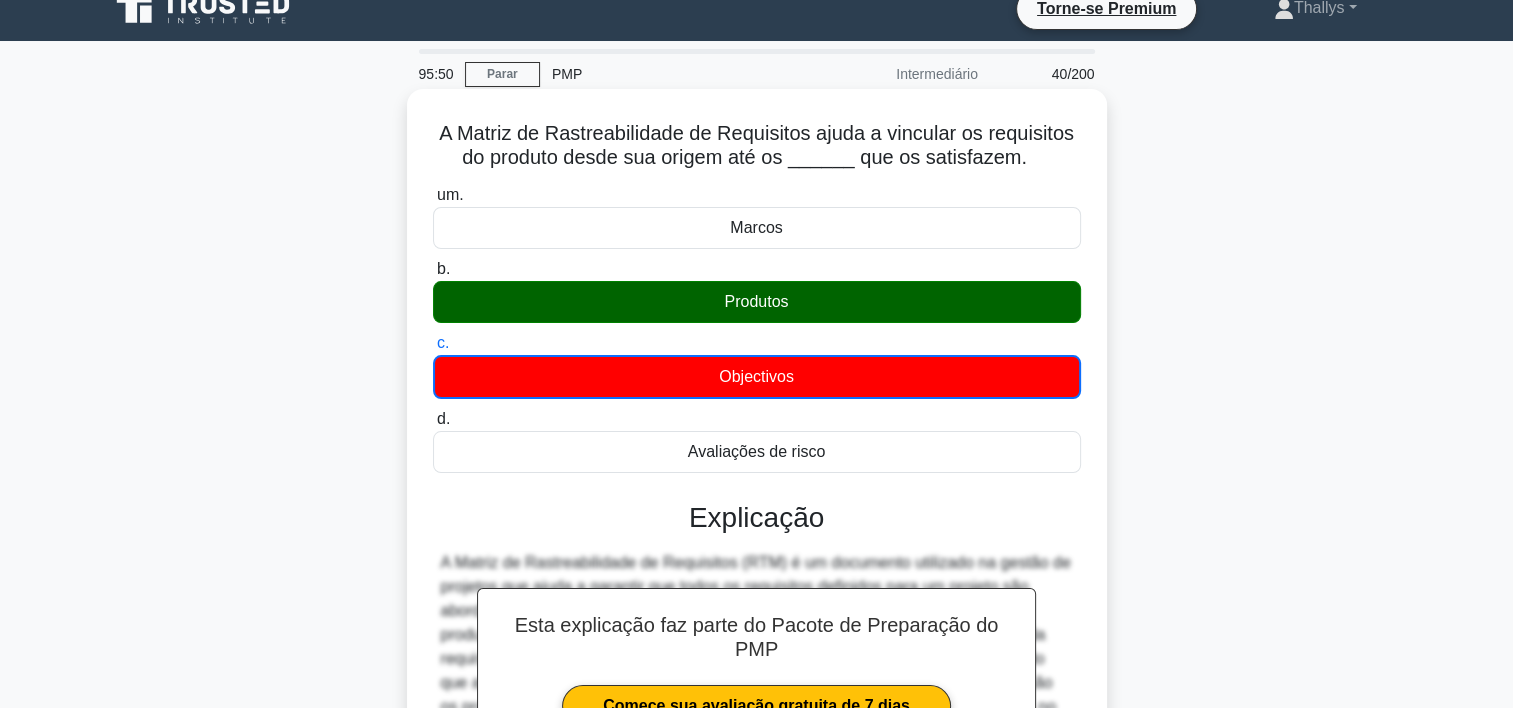 click on "Objectivos" at bounding box center (757, 377) 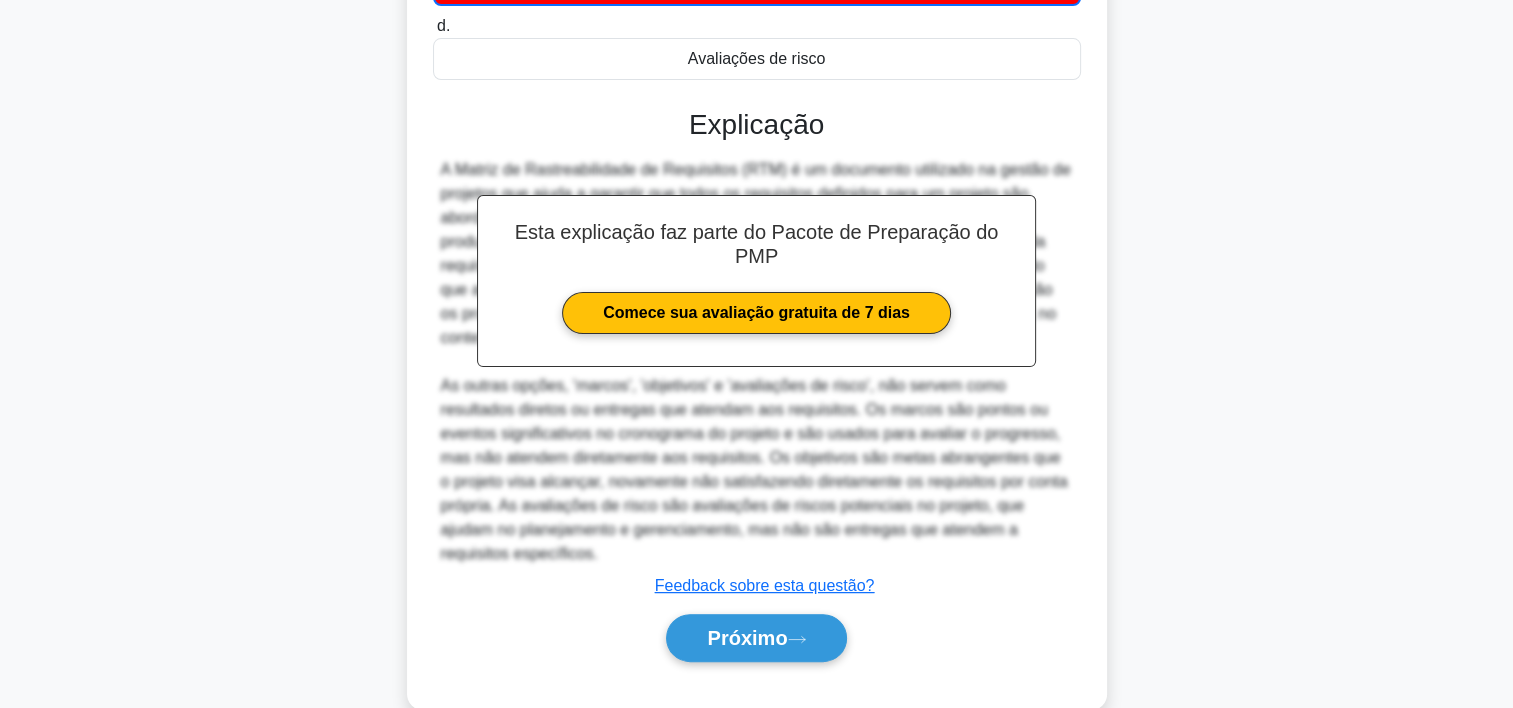 scroll, scrollTop: 453, scrollLeft: 0, axis: vertical 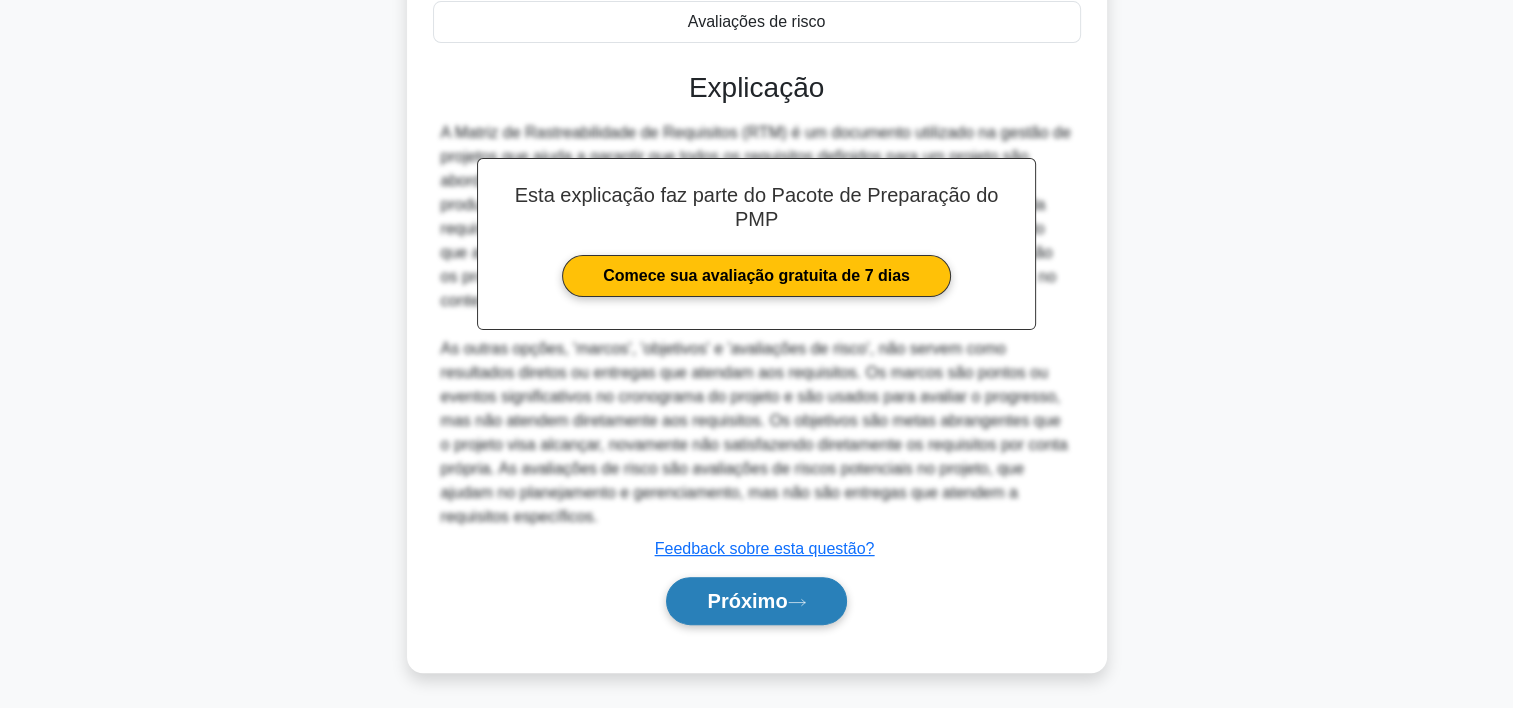 click on "Próximo" at bounding box center [747, 601] 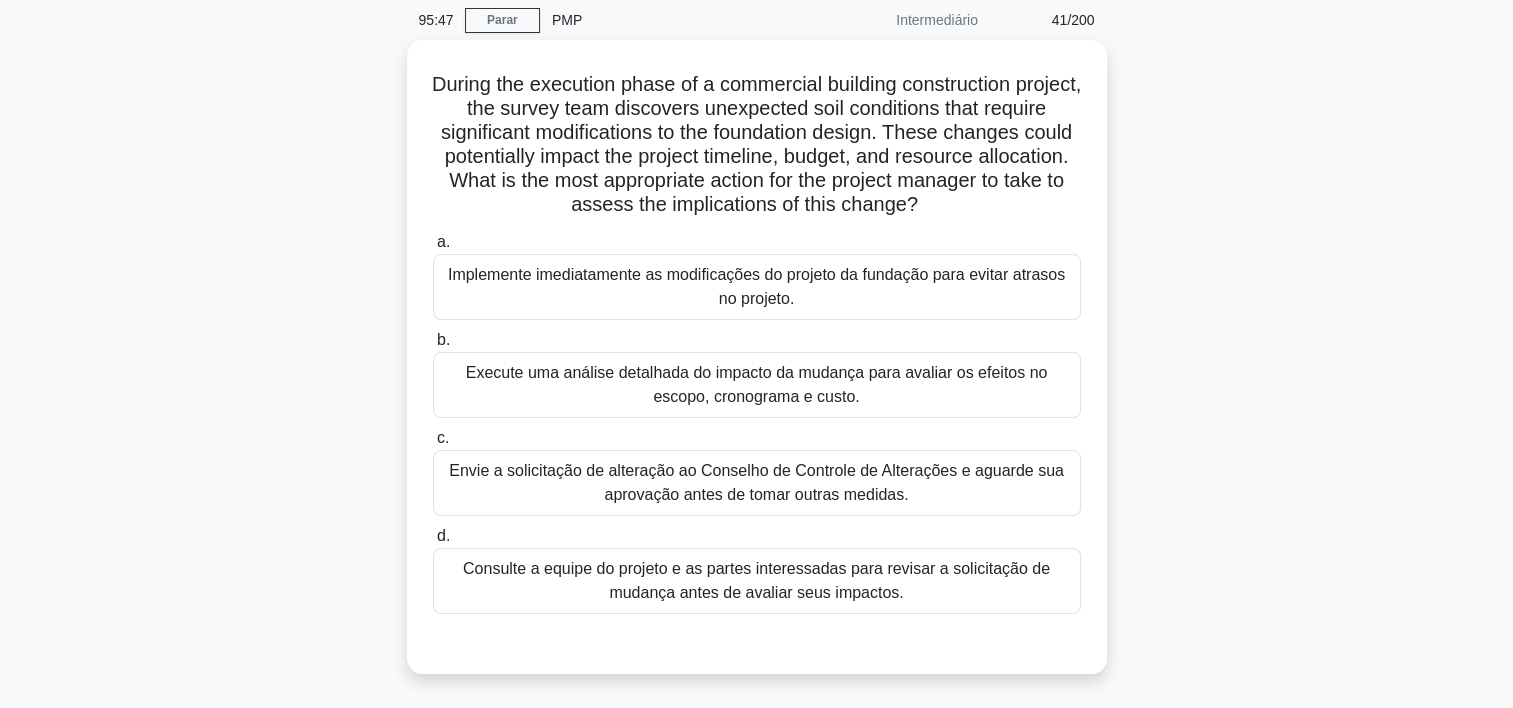 scroll, scrollTop: 72, scrollLeft: 0, axis: vertical 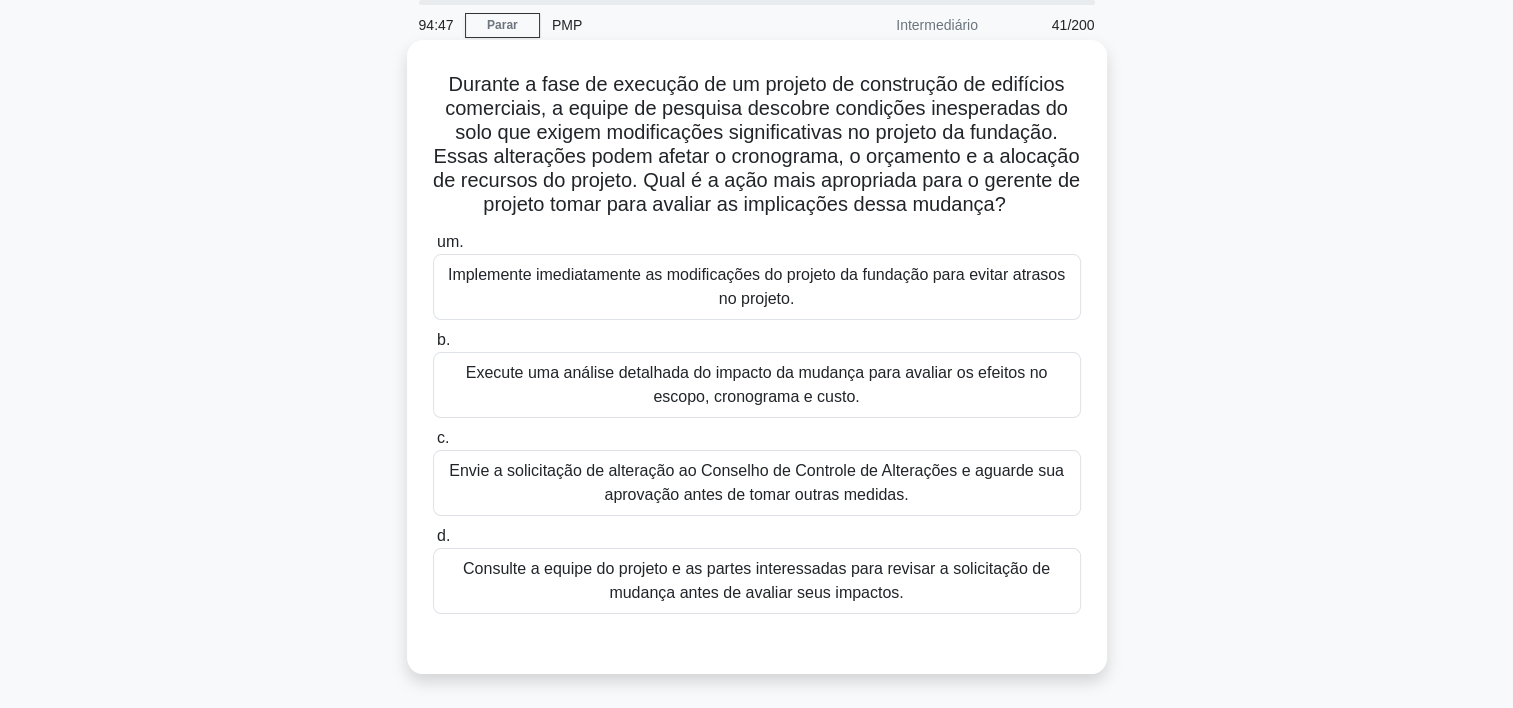 click on "Execute uma análise detalhada do impacto da mudança para avaliar os efeitos no escopo, cronograma e custo." at bounding box center [757, 385] 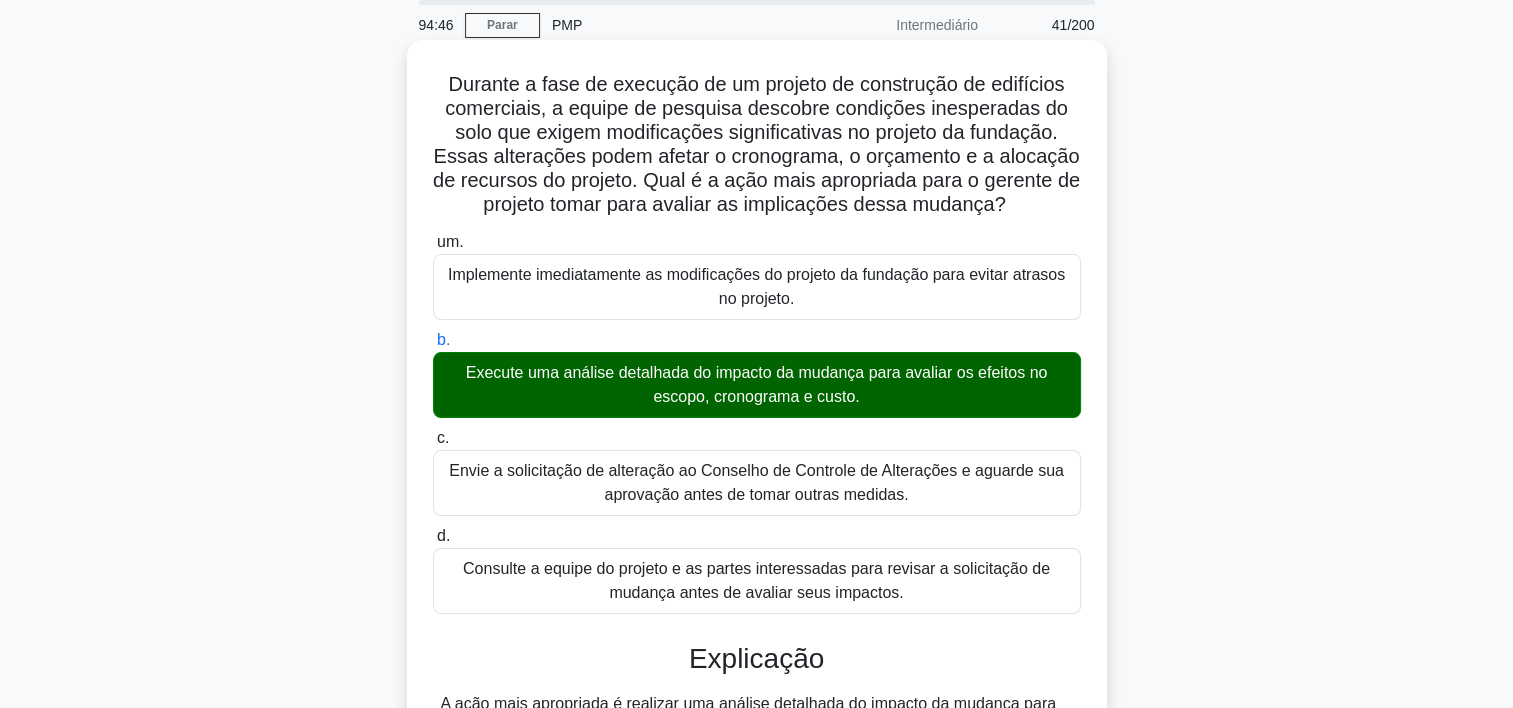 scroll, scrollTop: 380, scrollLeft: 0, axis: vertical 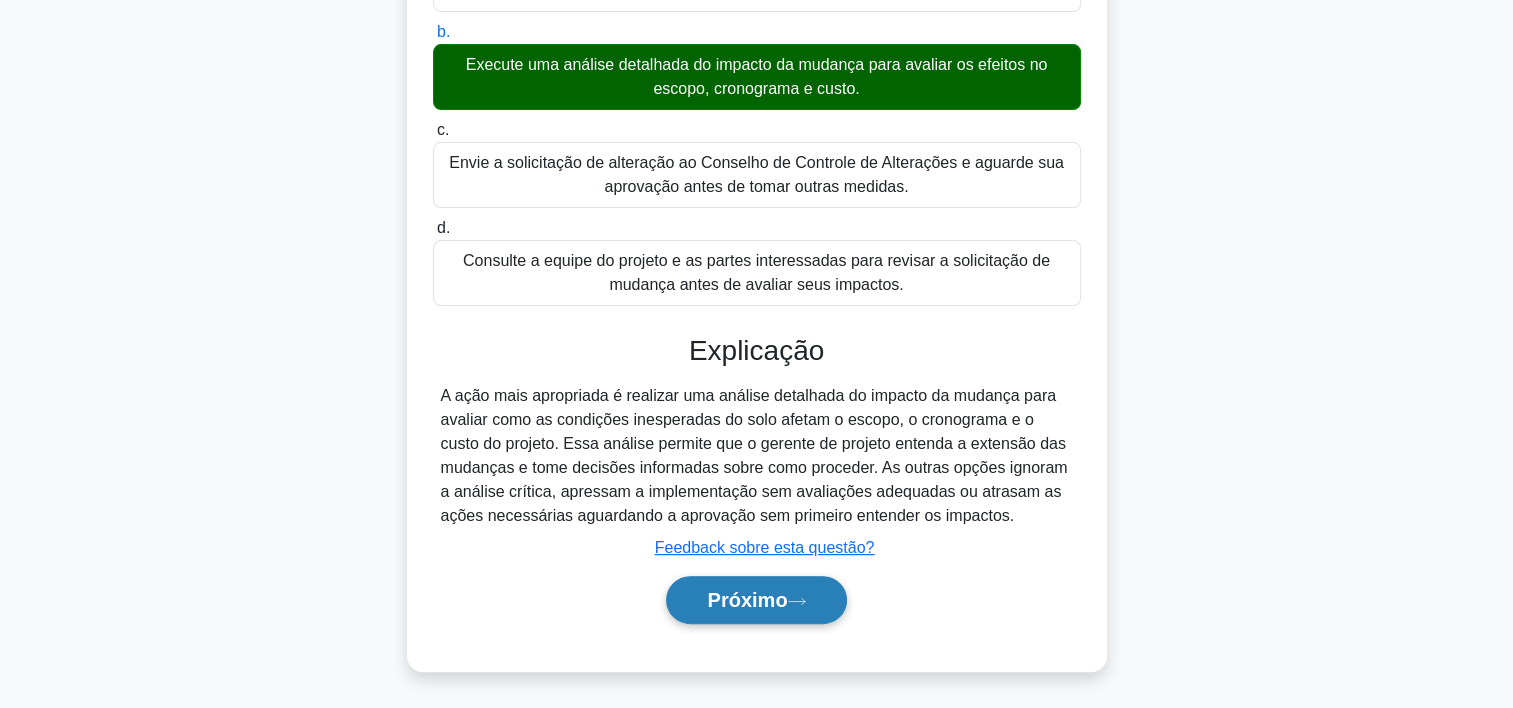 click on "Próximo" at bounding box center (747, 600) 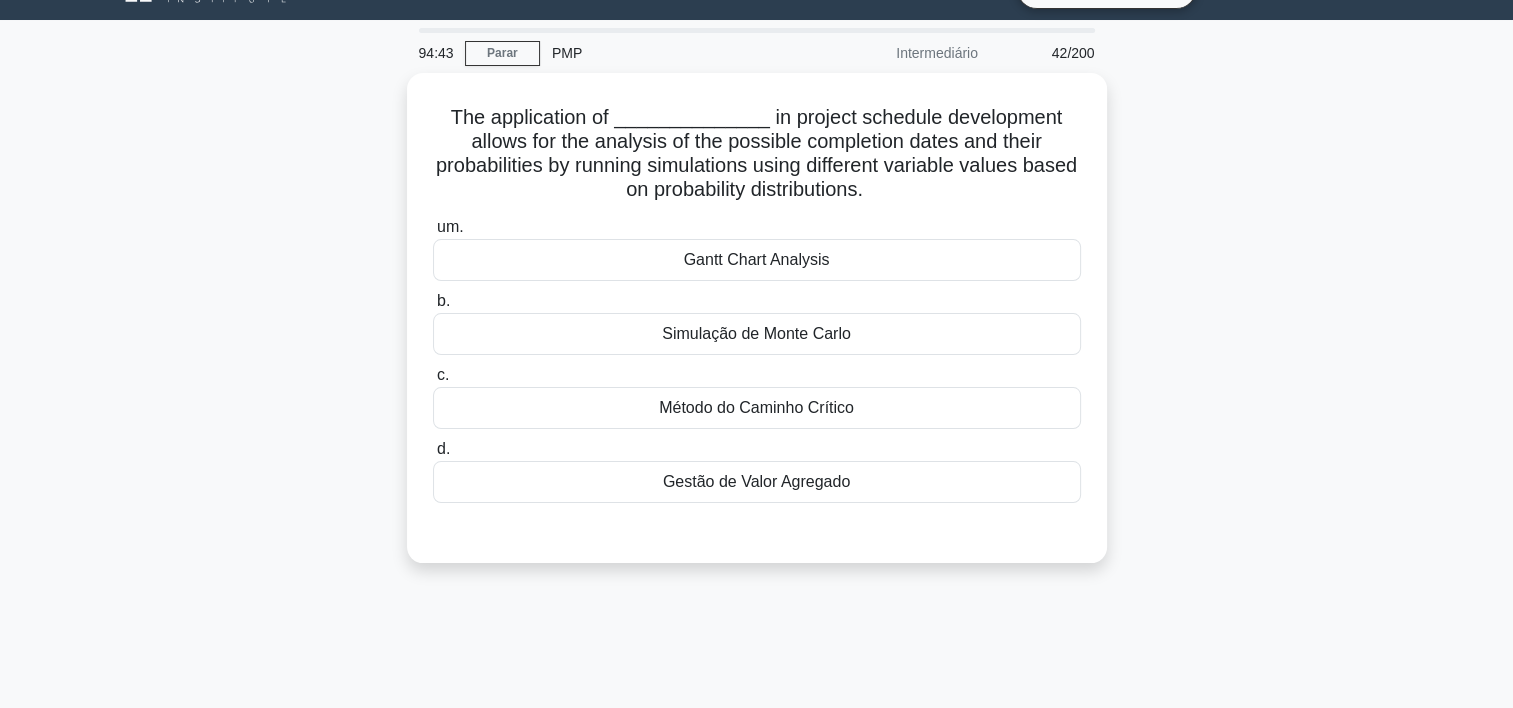 scroll, scrollTop: 43, scrollLeft: 0, axis: vertical 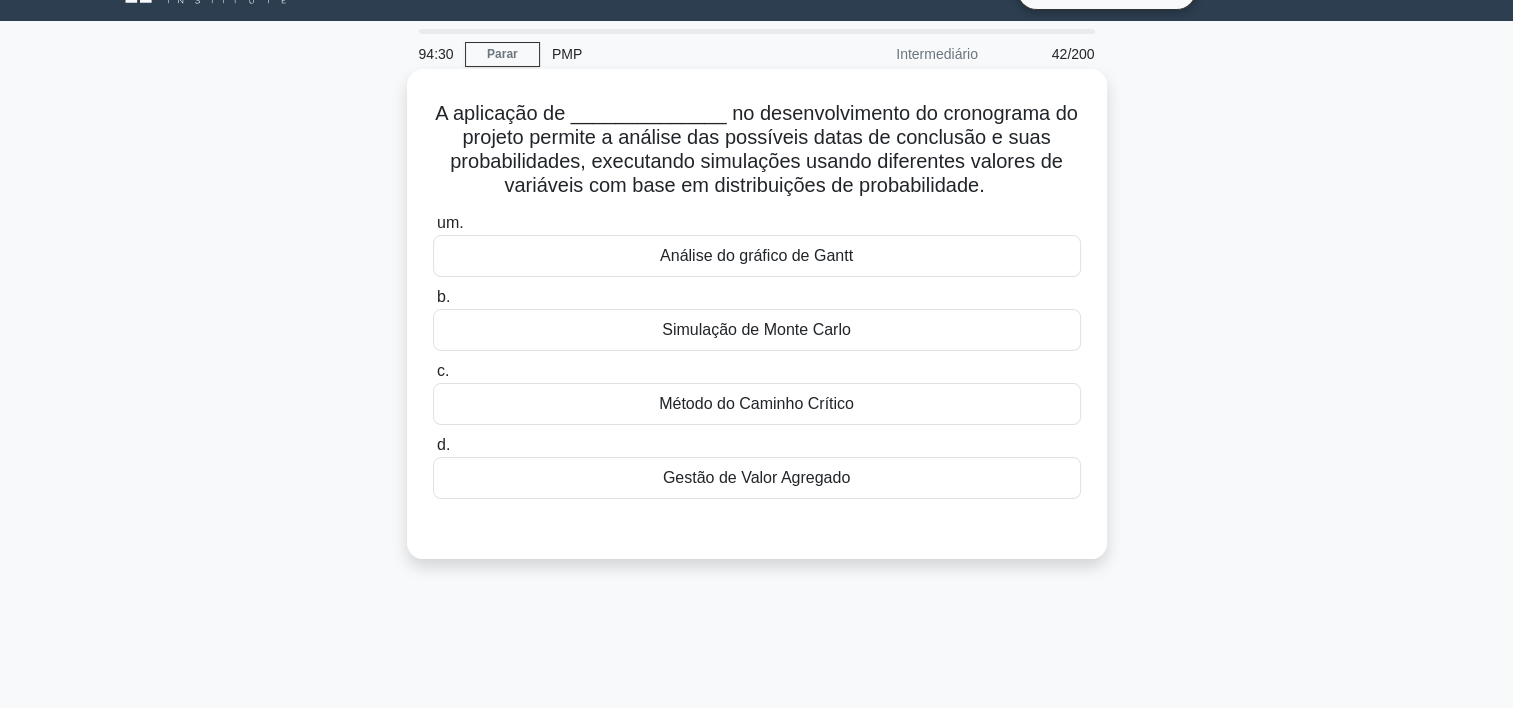 click on "Simulação de Monte Carlo" at bounding box center [757, 330] 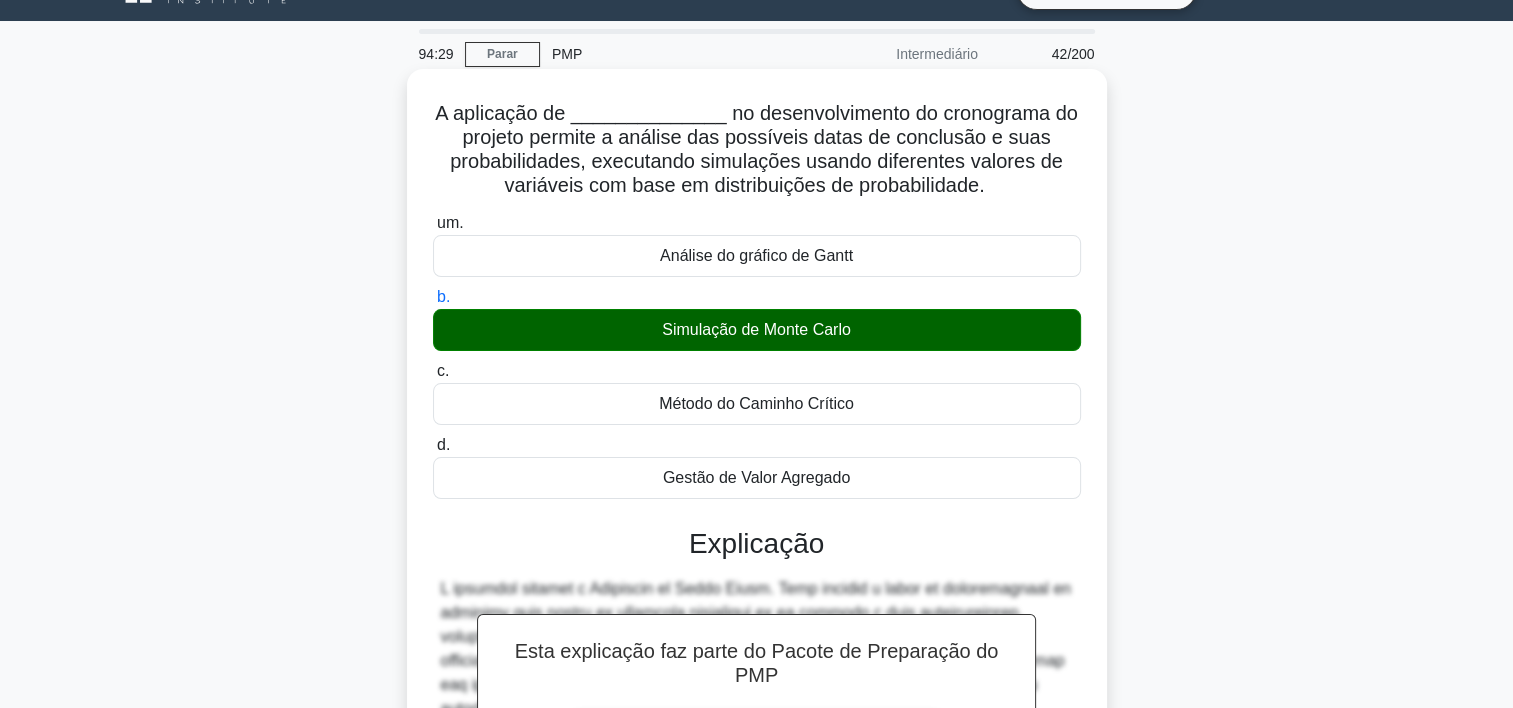 scroll, scrollTop: 380, scrollLeft: 0, axis: vertical 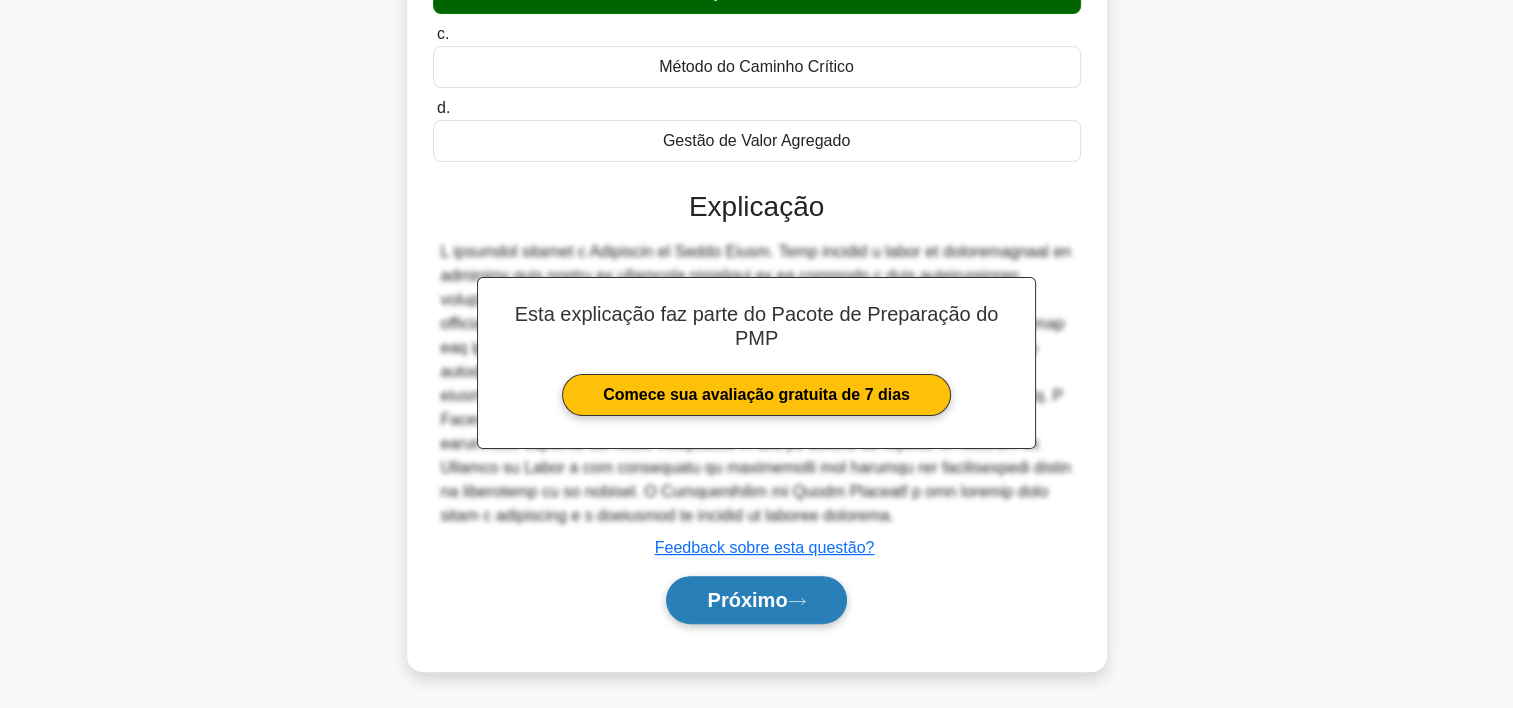 click on "Próximo" at bounding box center [756, 600] 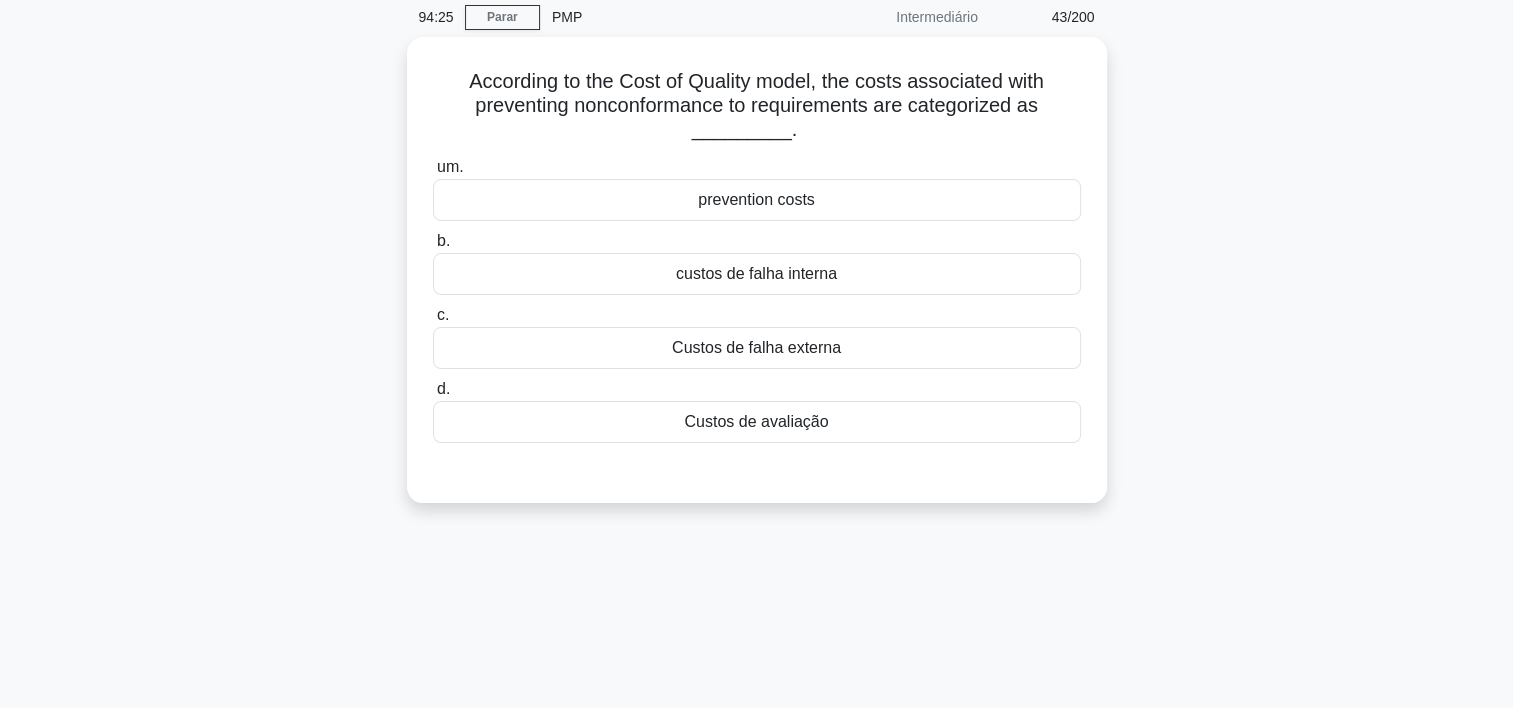 scroll, scrollTop: 0, scrollLeft: 0, axis: both 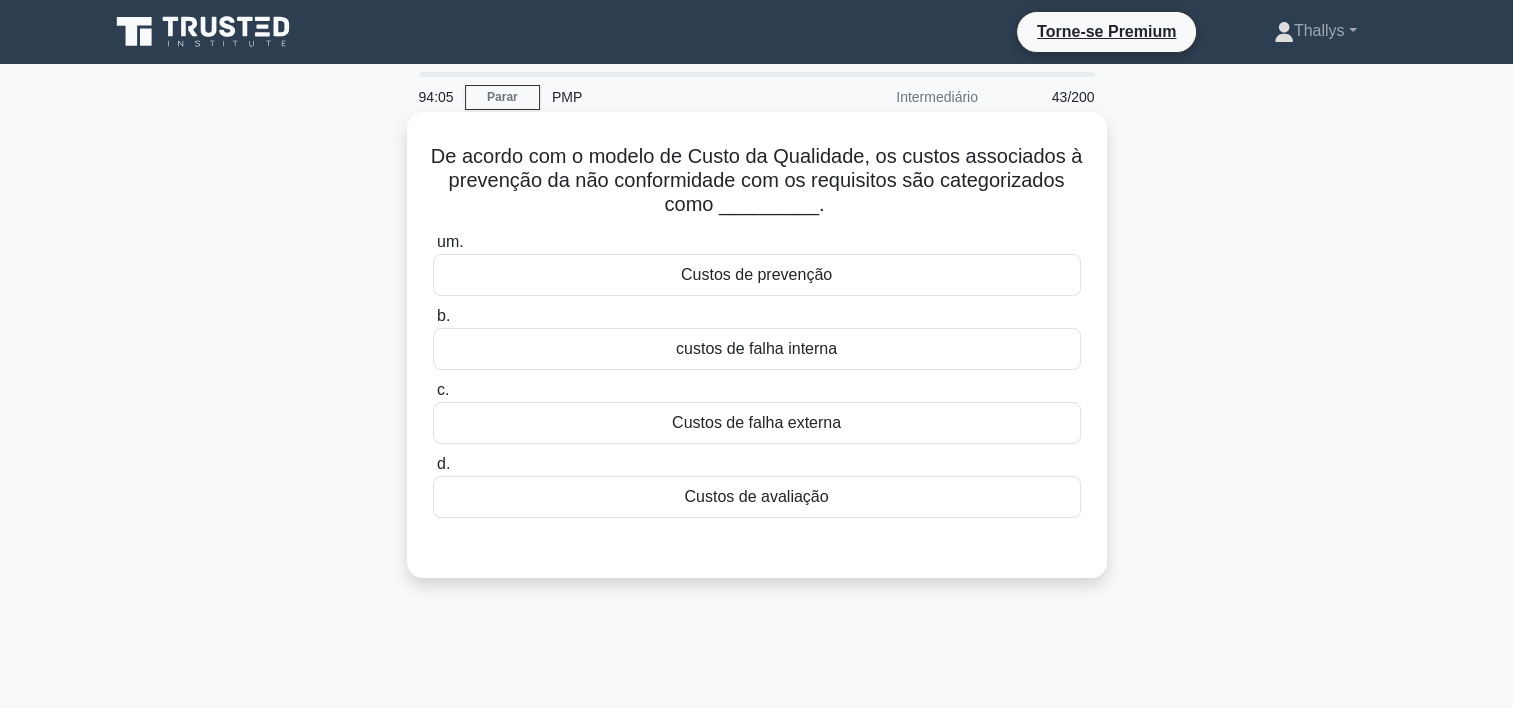 click on "custos de falha interna" at bounding box center (757, 349) 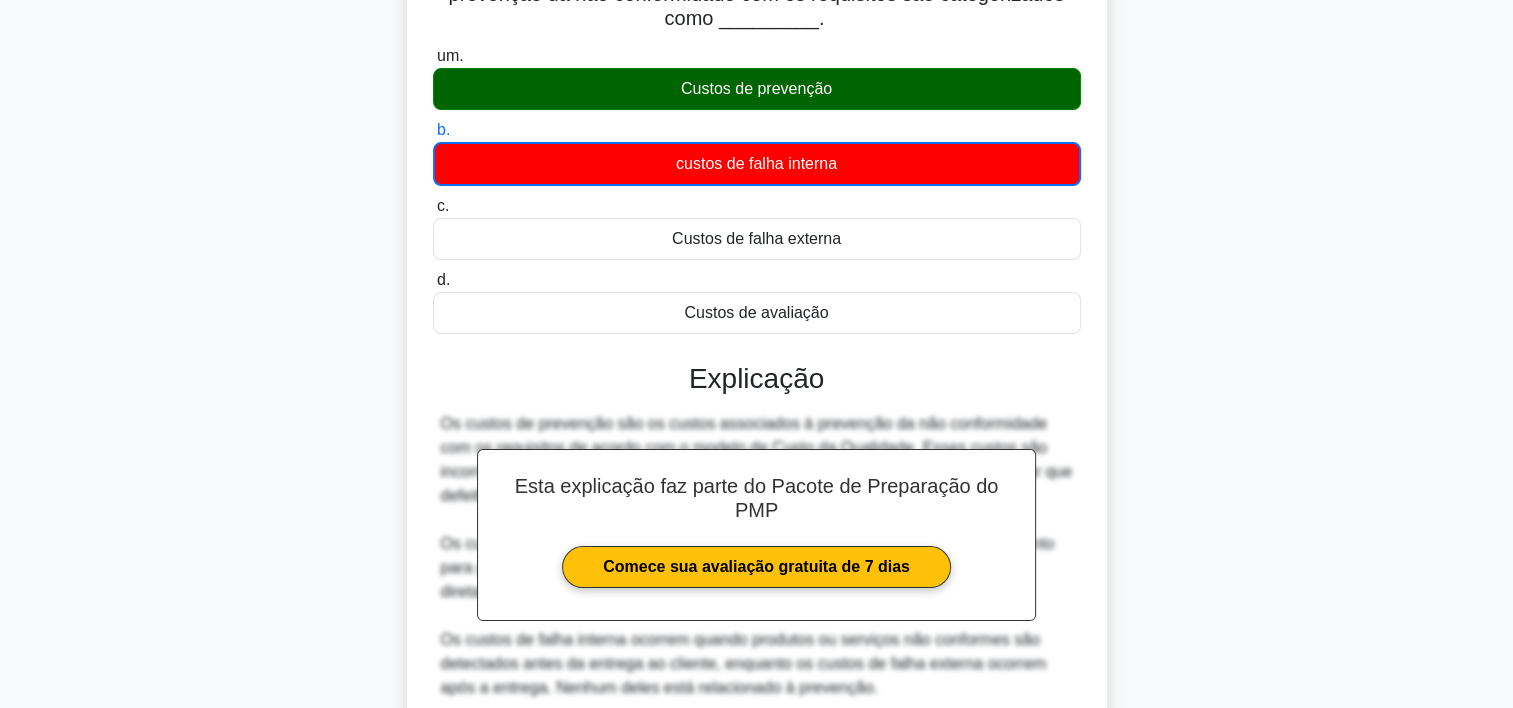 scroll, scrollTop: 372, scrollLeft: 0, axis: vertical 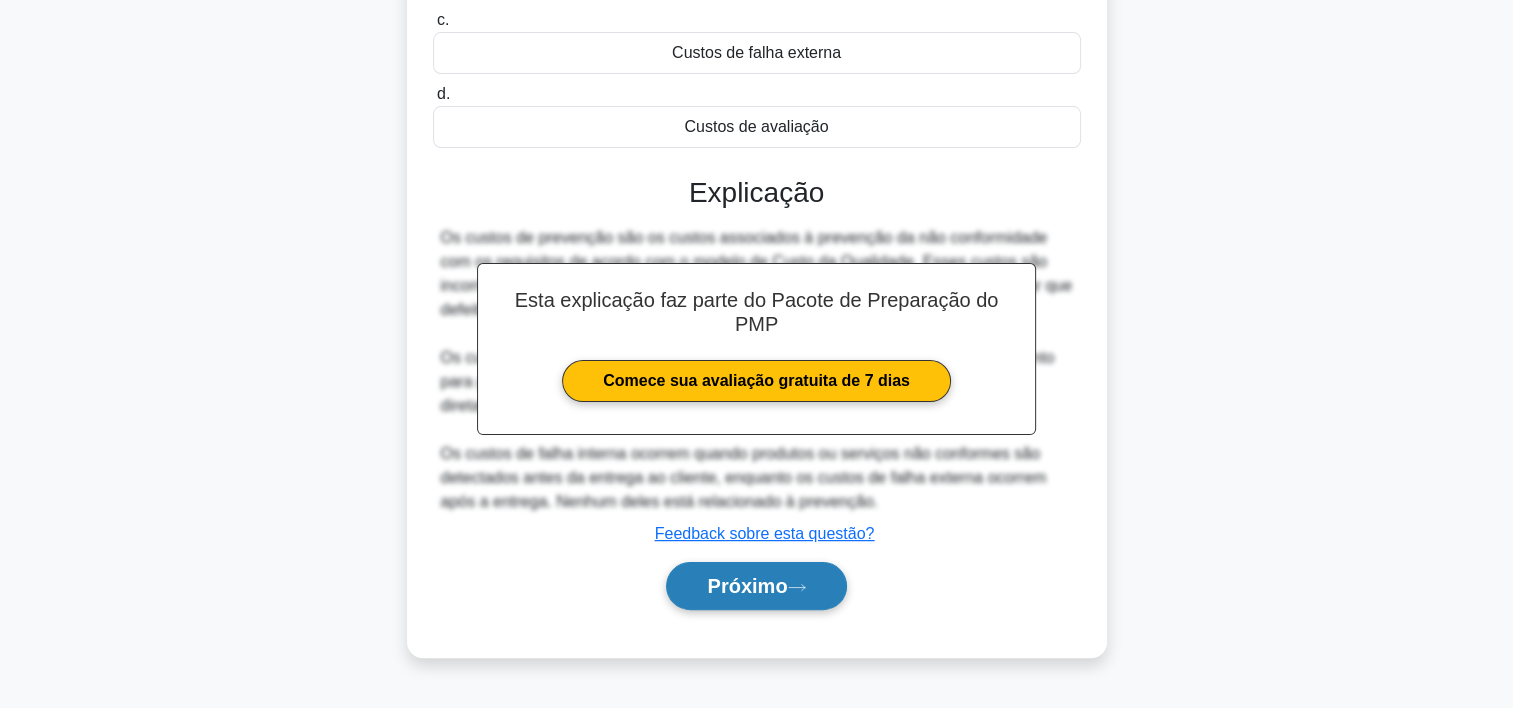 click on "Próximo" at bounding box center [747, 586] 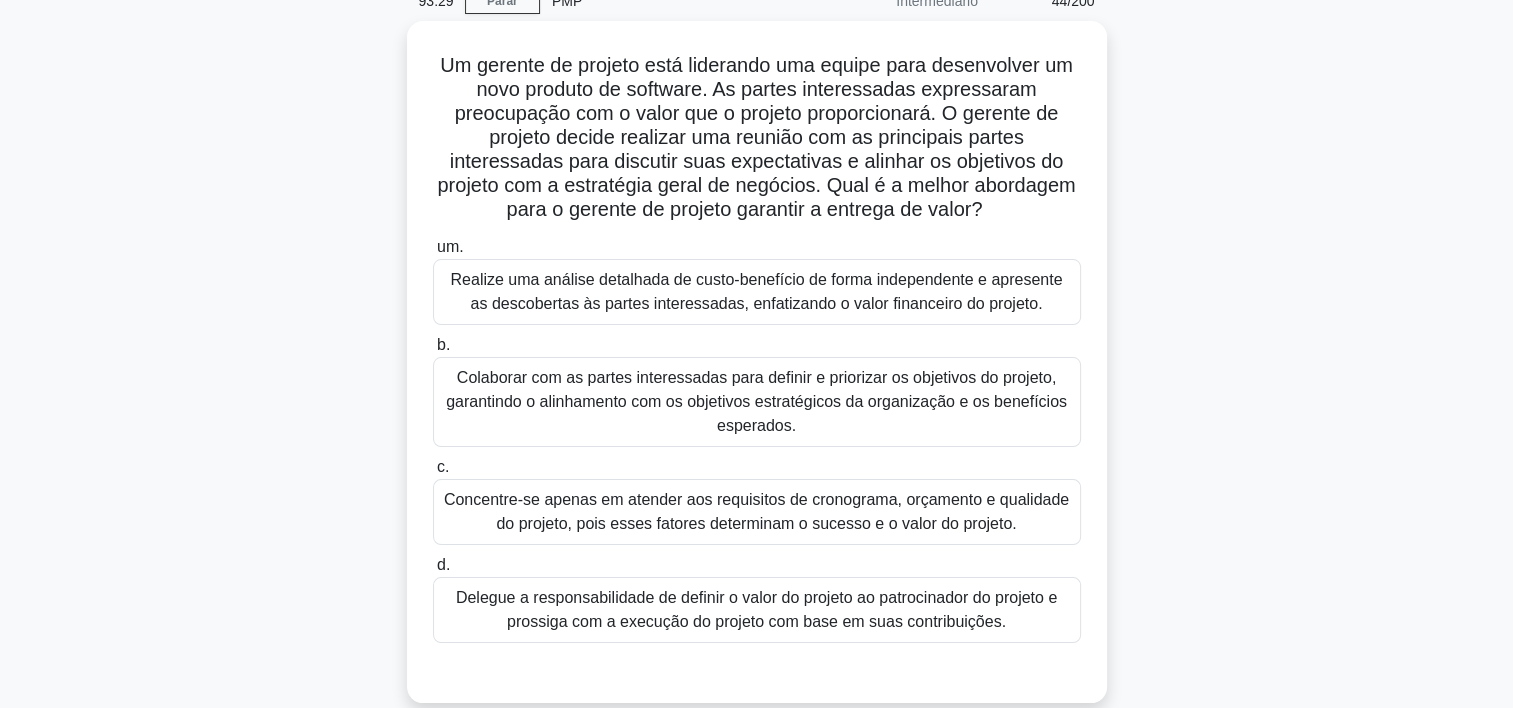 scroll, scrollTop: 96, scrollLeft: 0, axis: vertical 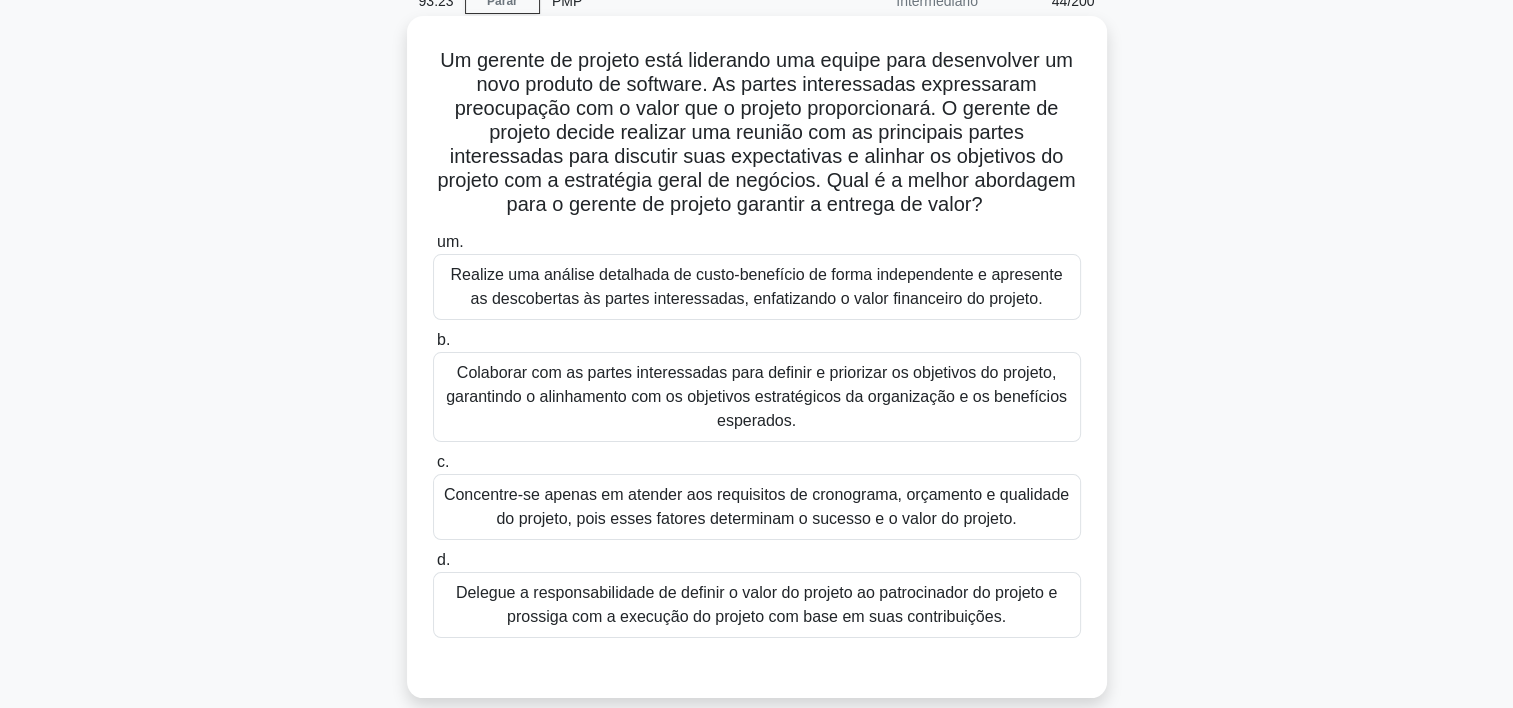 click on "Realize uma análise detalhada de custo-benefício de forma independente e apresente as descobertas às partes interessadas, enfatizando o valor financeiro do projeto." at bounding box center [757, 287] 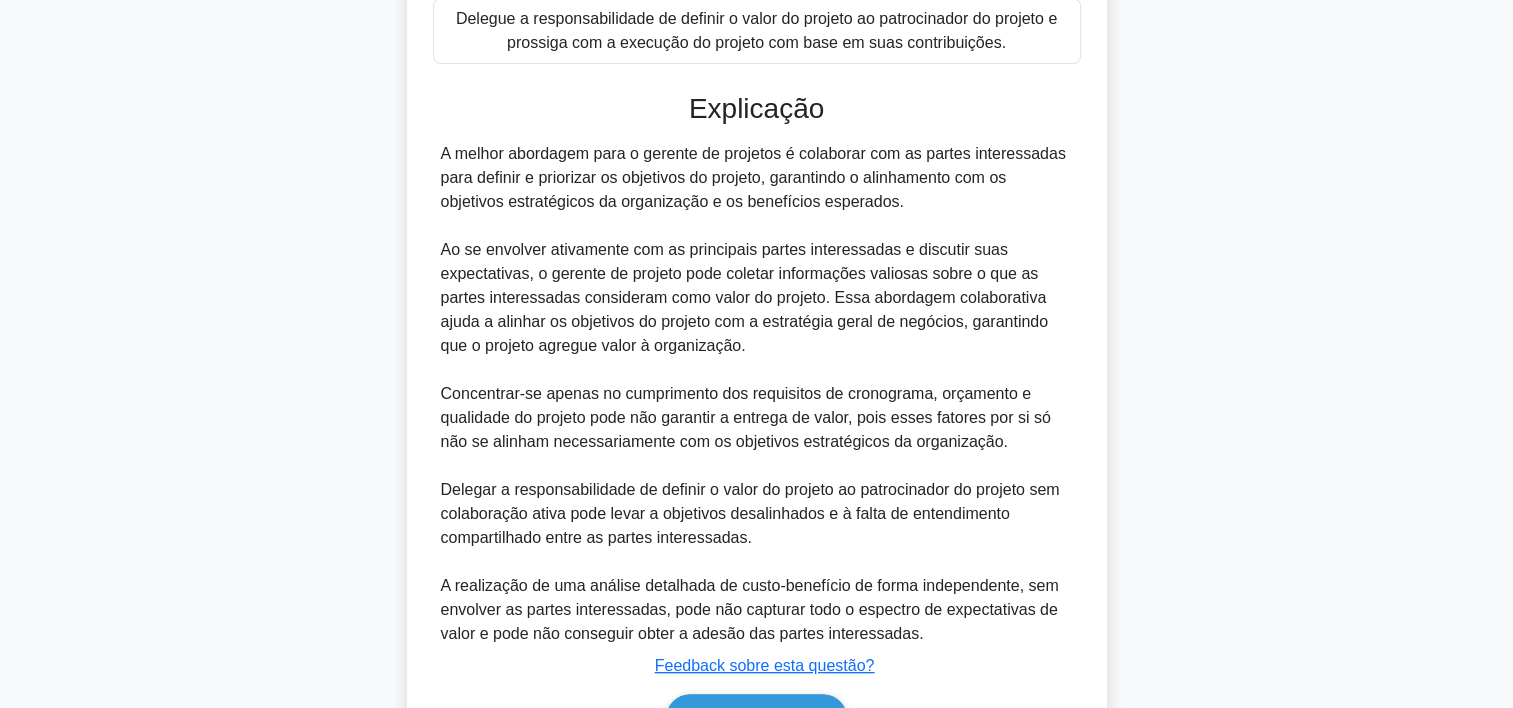 scroll, scrollTop: 789, scrollLeft: 0, axis: vertical 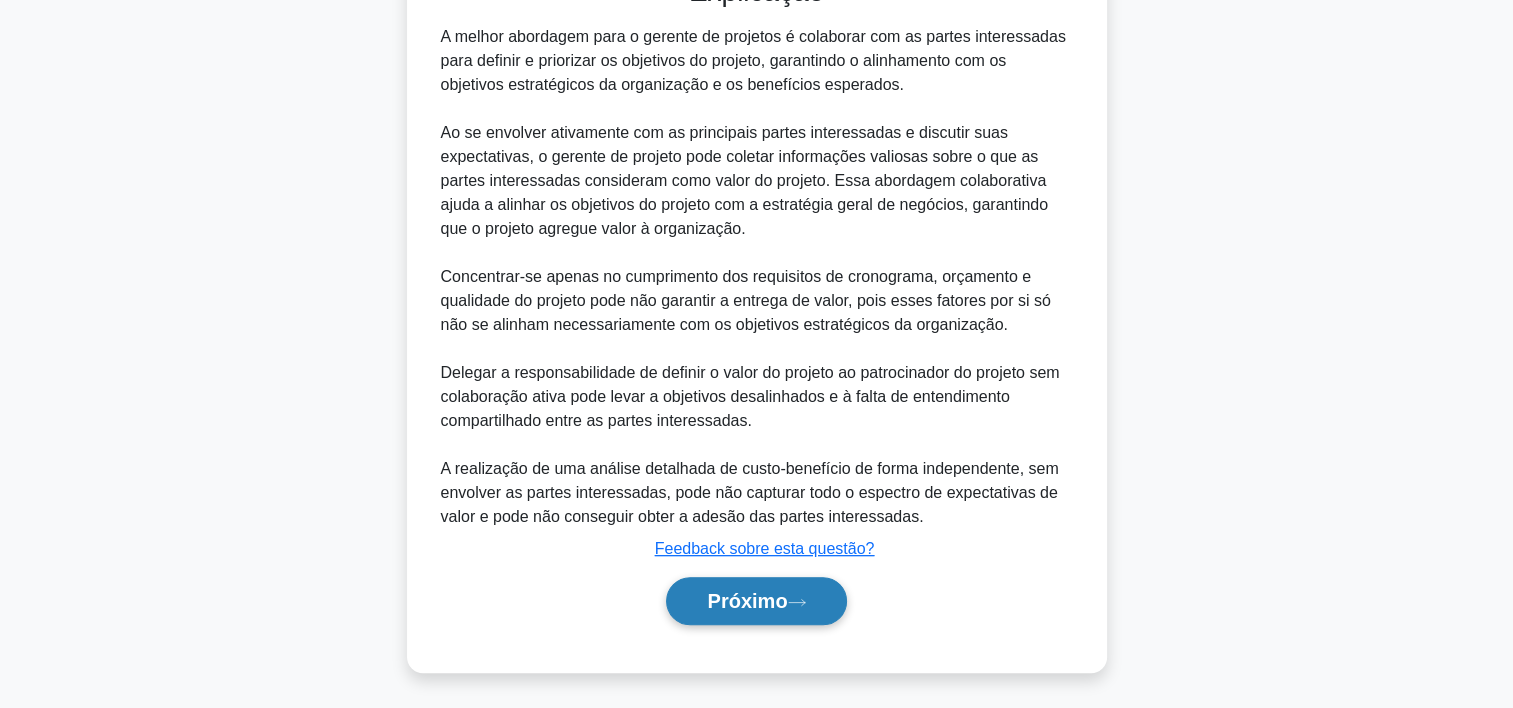 click on "Próximo" at bounding box center (747, 601) 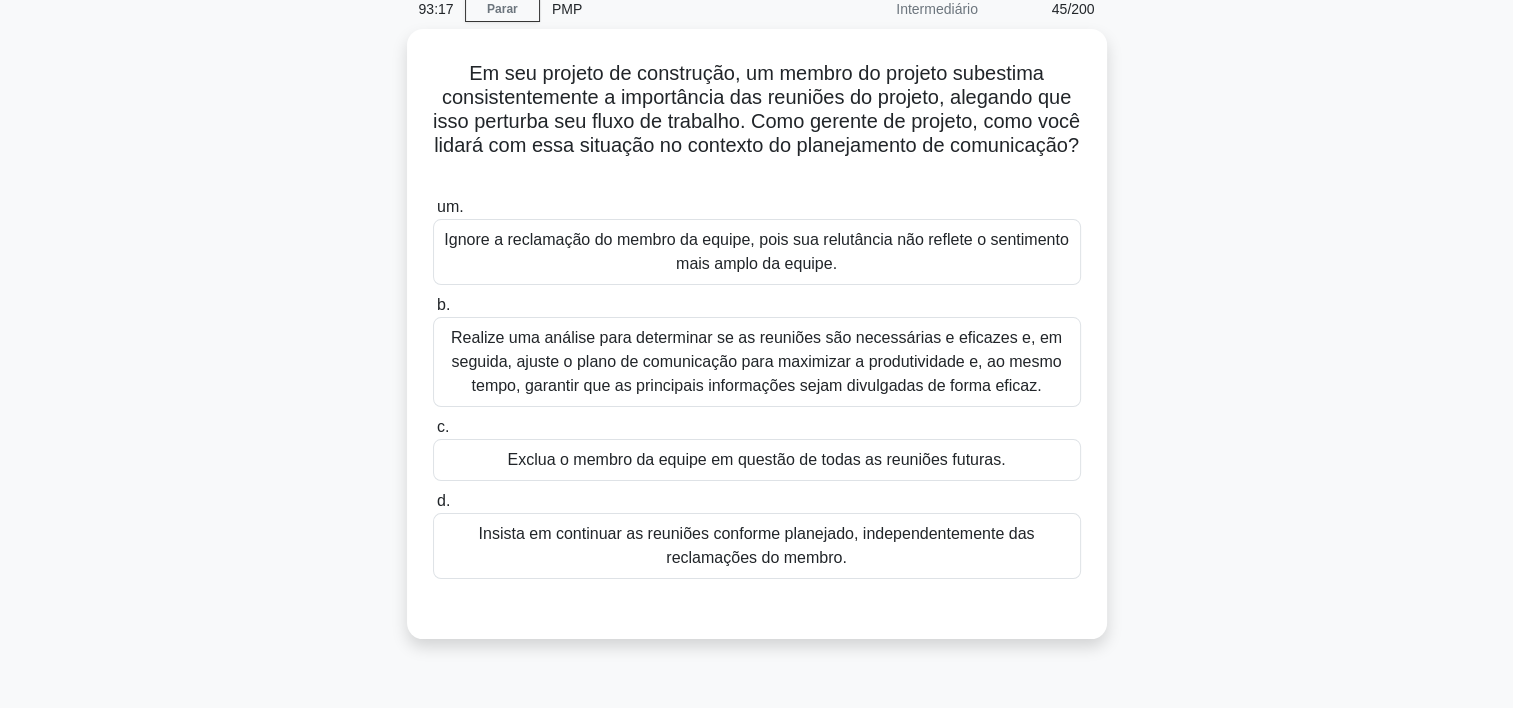 scroll, scrollTop: 83, scrollLeft: 0, axis: vertical 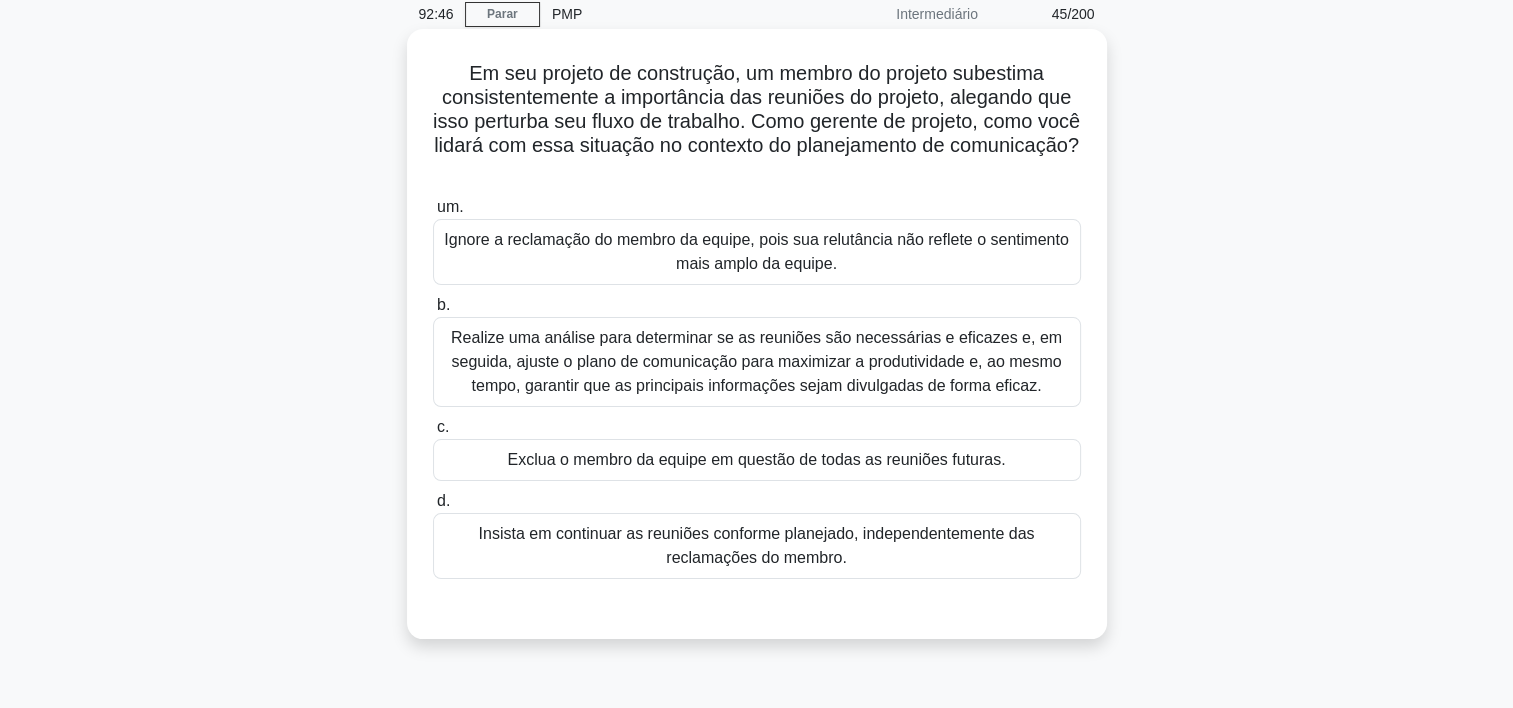 click on "Realize uma análise para determinar se as reuniões são necessárias e eficazes e, em seguida, ajuste o plano de comunicação para maximizar a produtividade e, ao mesmo tempo, garantir que as principais informações sejam divulgadas de forma eficaz." at bounding box center (757, 362) 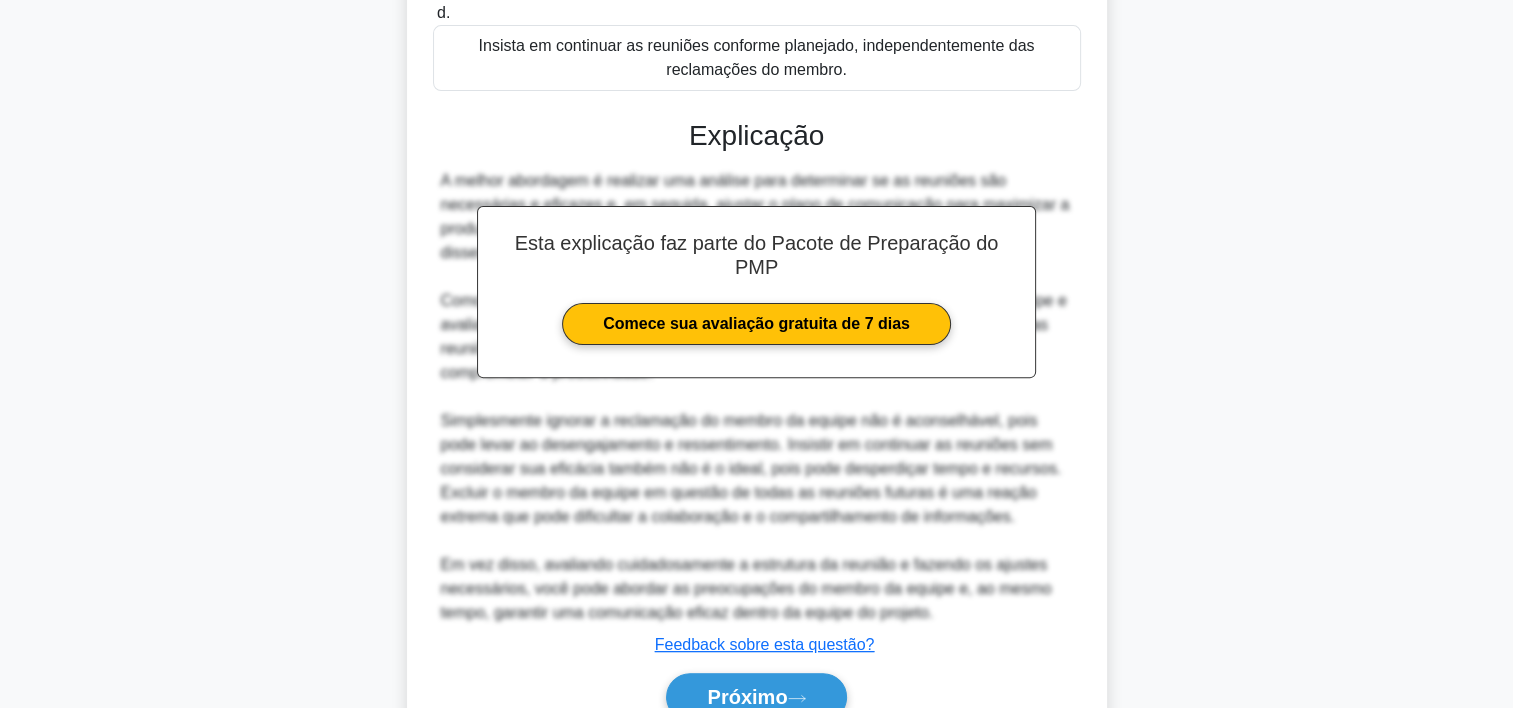 scroll, scrollTop: 603, scrollLeft: 0, axis: vertical 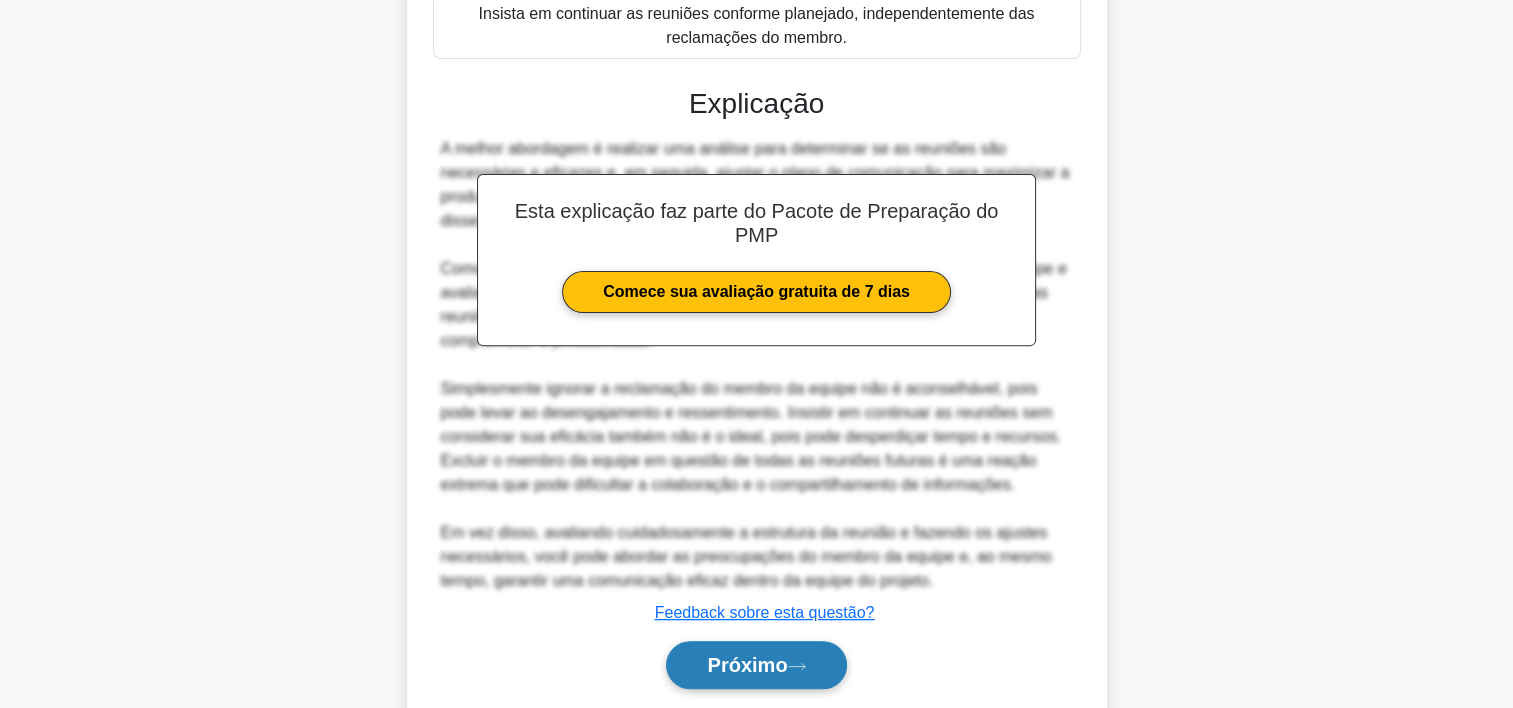 click on "Próximo" at bounding box center [756, 665] 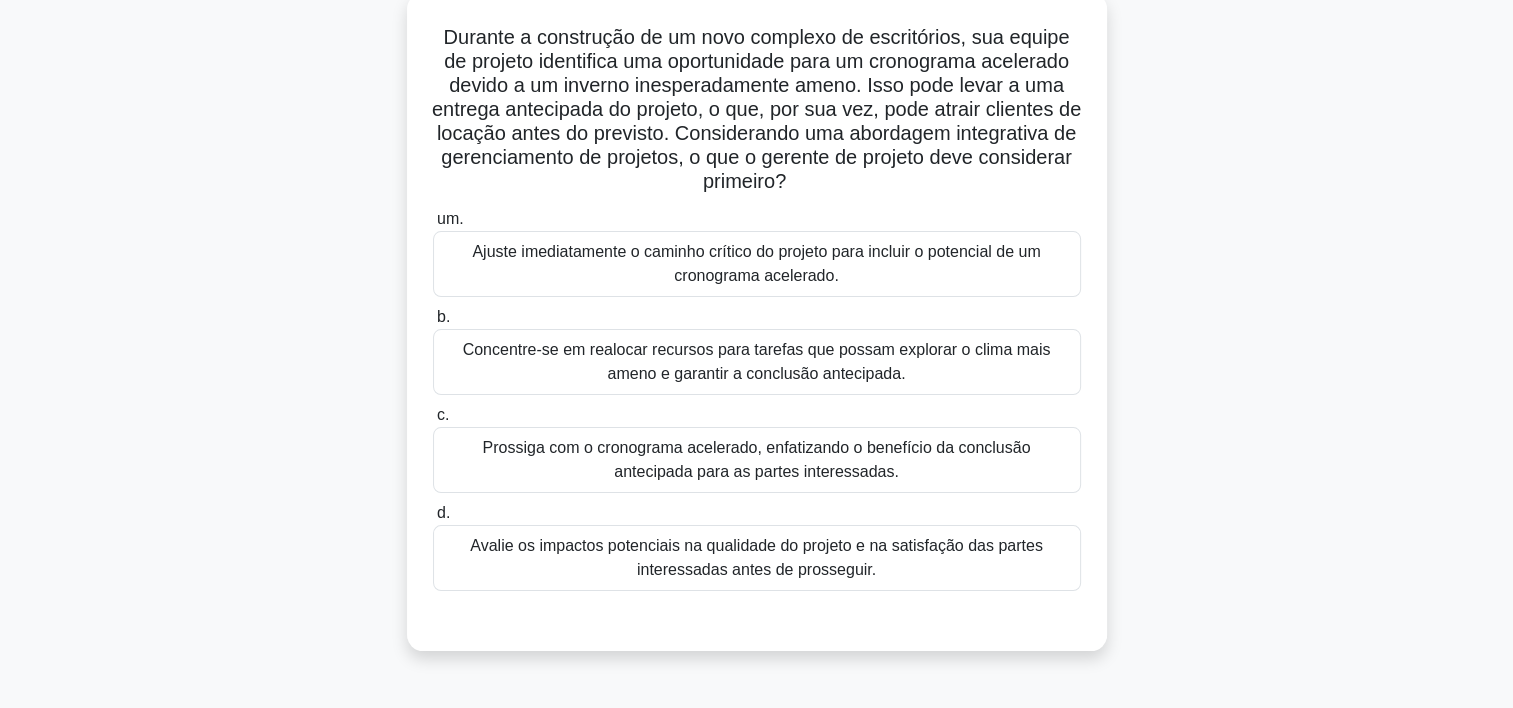 scroll, scrollTop: 126, scrollLeft: 0, axis: vertical 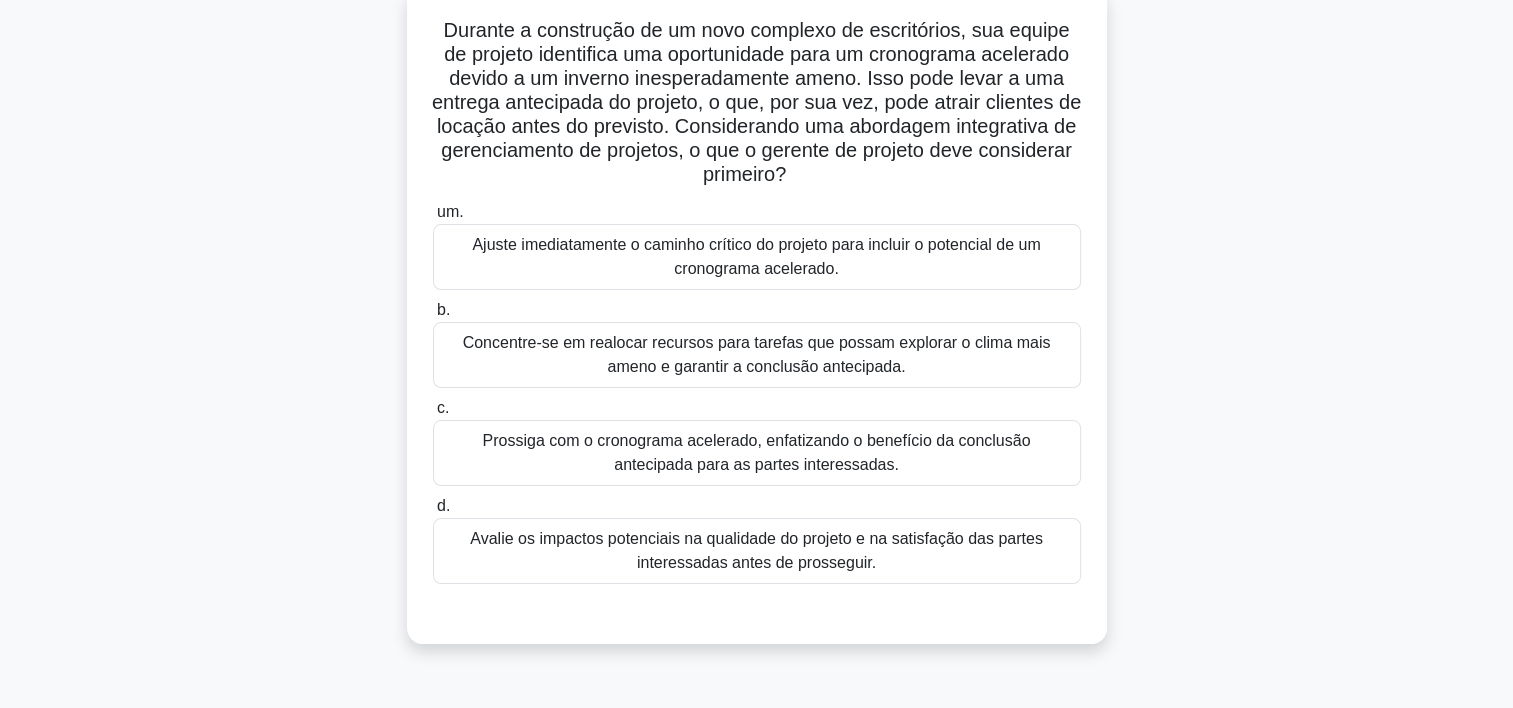 click on "Avalie os impactos potenciais na qualidade do projeto e na satisfação das partes interessadas antes de prosseguir." at bounding box center (757, 551) 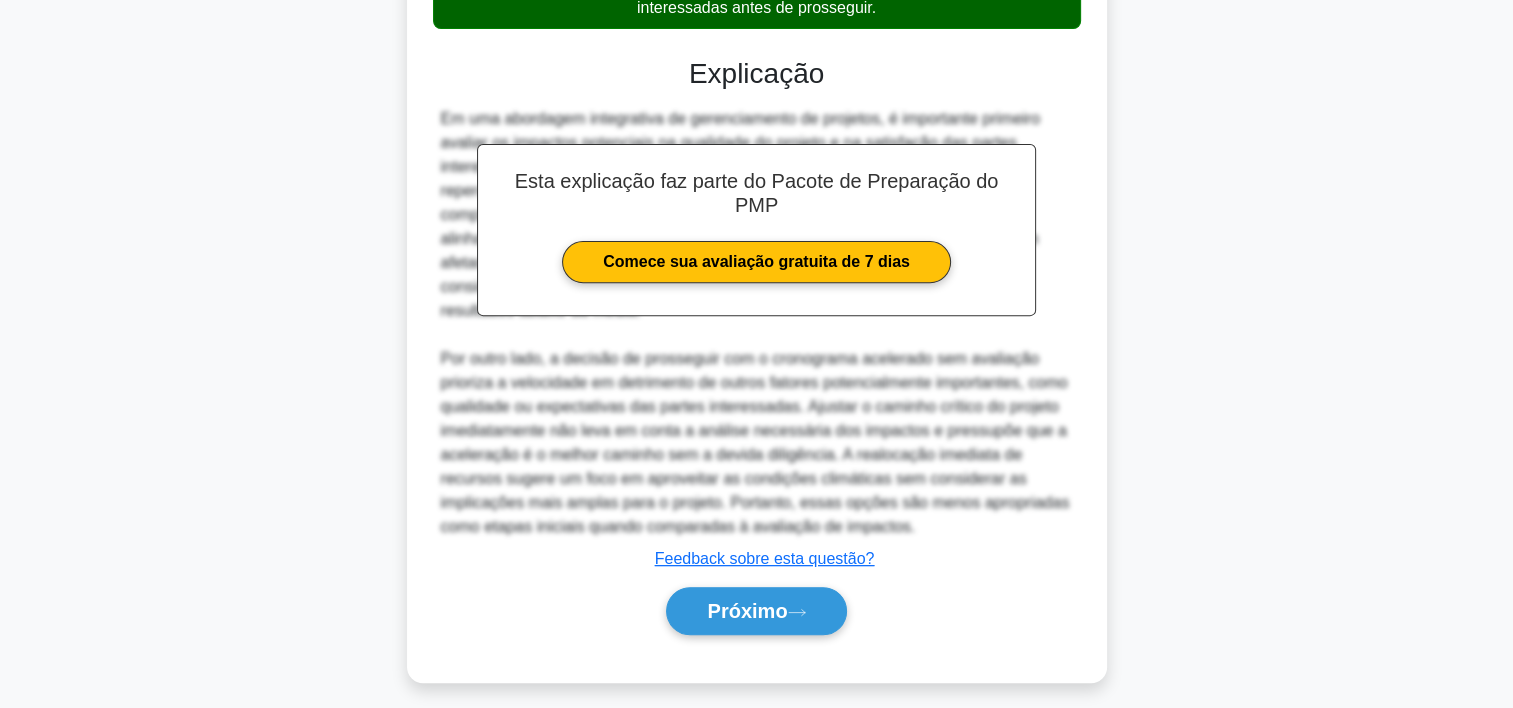 scroll, scrollTop: 692, scrollLeft: 0, axis: vertical 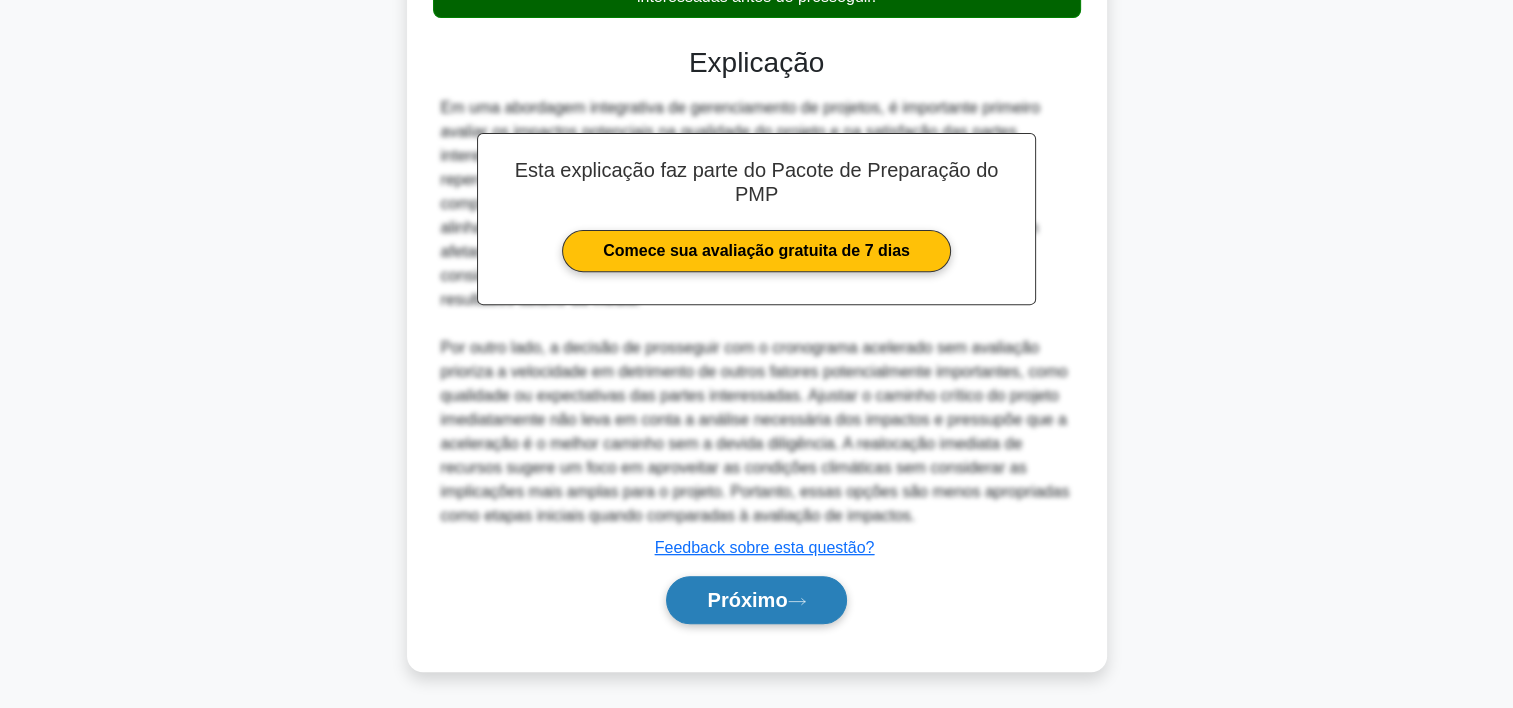 click on "Próximo" at bounding box center (747, 600) 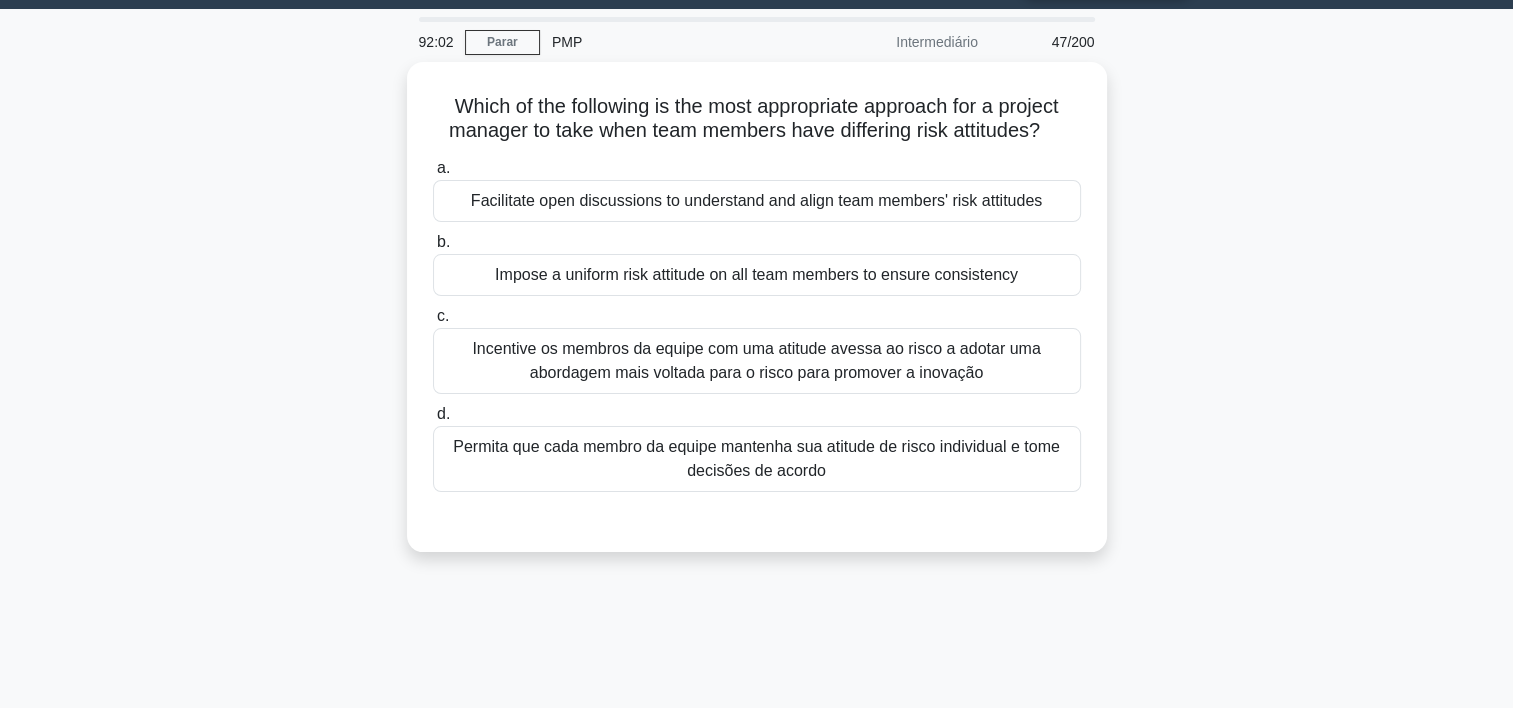 scroll, scrollTop: 0, scrollLeft: 0, axis: both 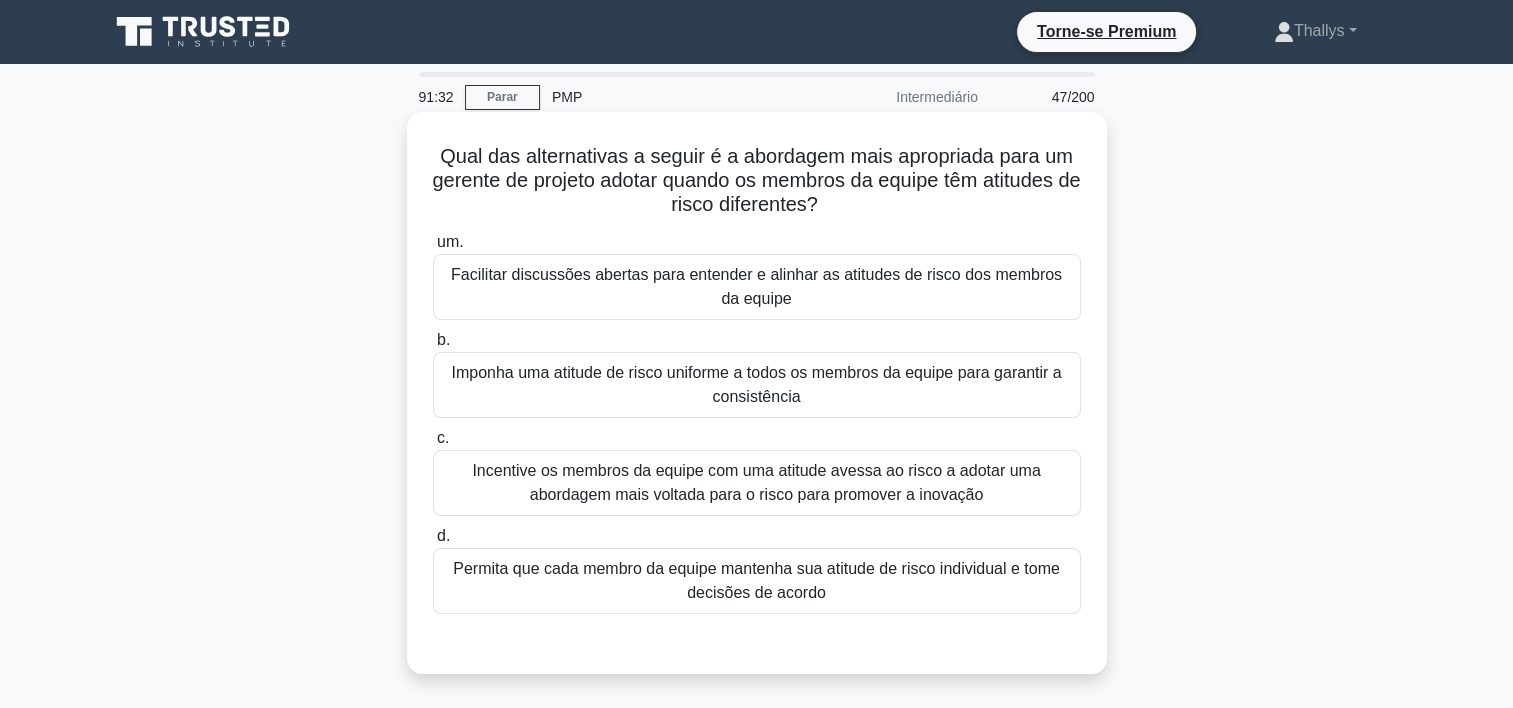 click on "Facilitar discussões abertas para entender e alinhar as atitudes de risco dos membros da equipe" at bounding box center [757, 287] 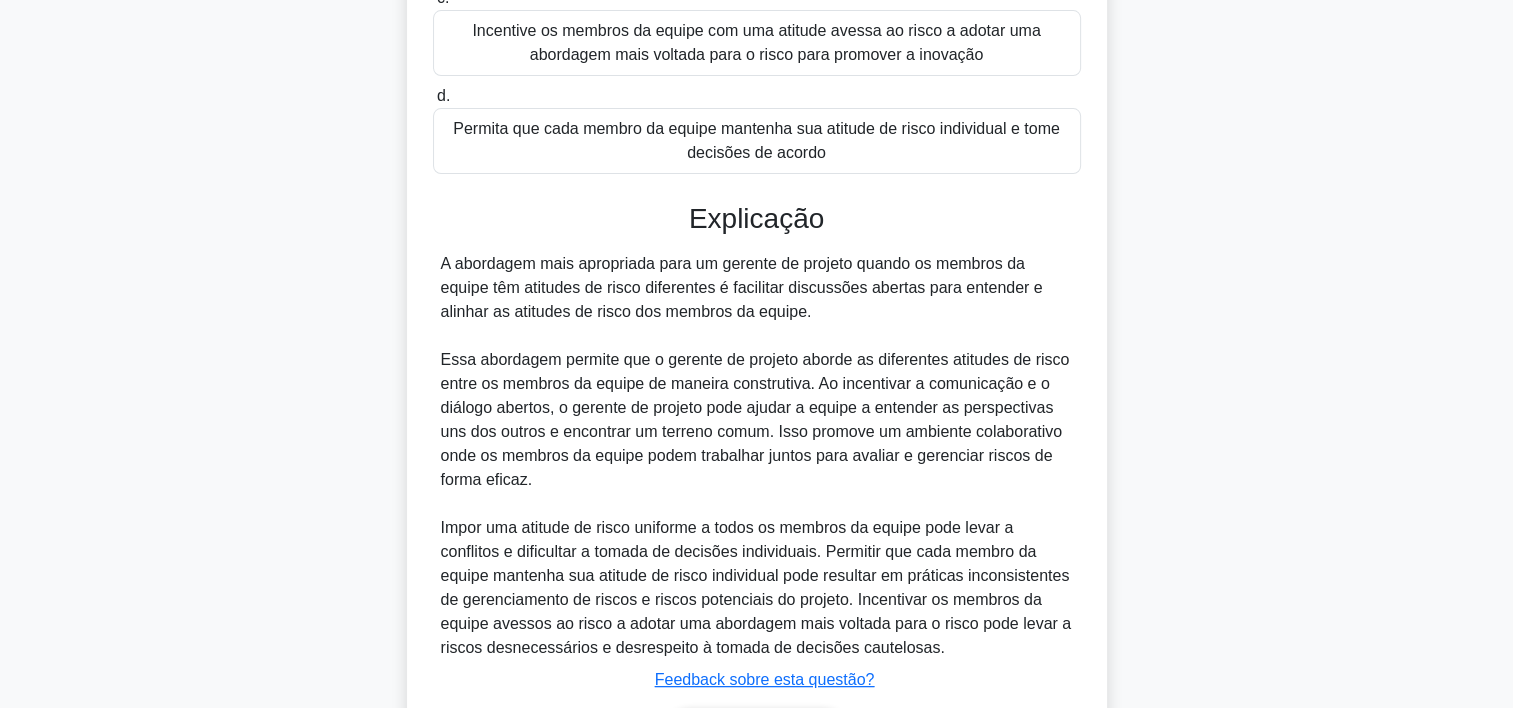 scroll, scrollTop: 572, scrollLeft: 0, axis: vertical 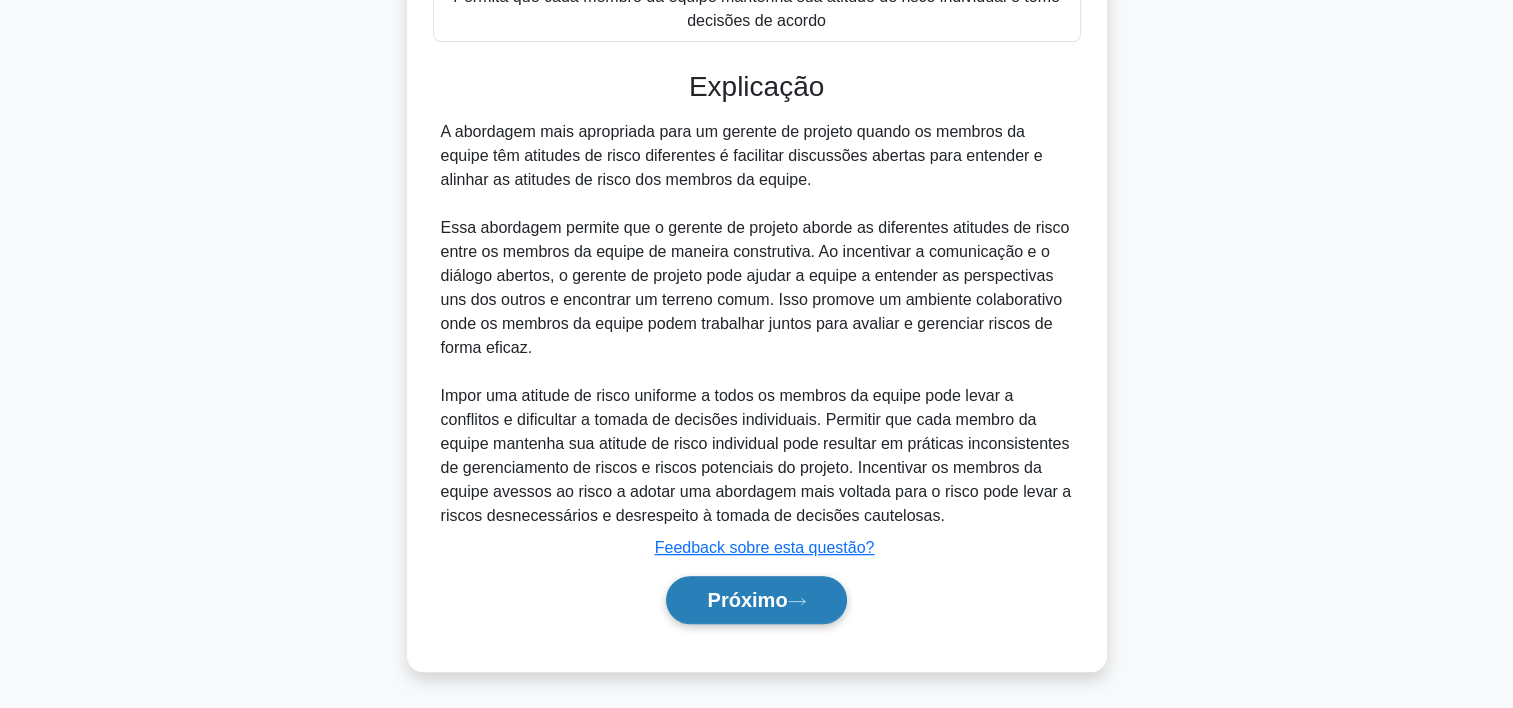click on "Próximo" at bounding box center [756, 600] 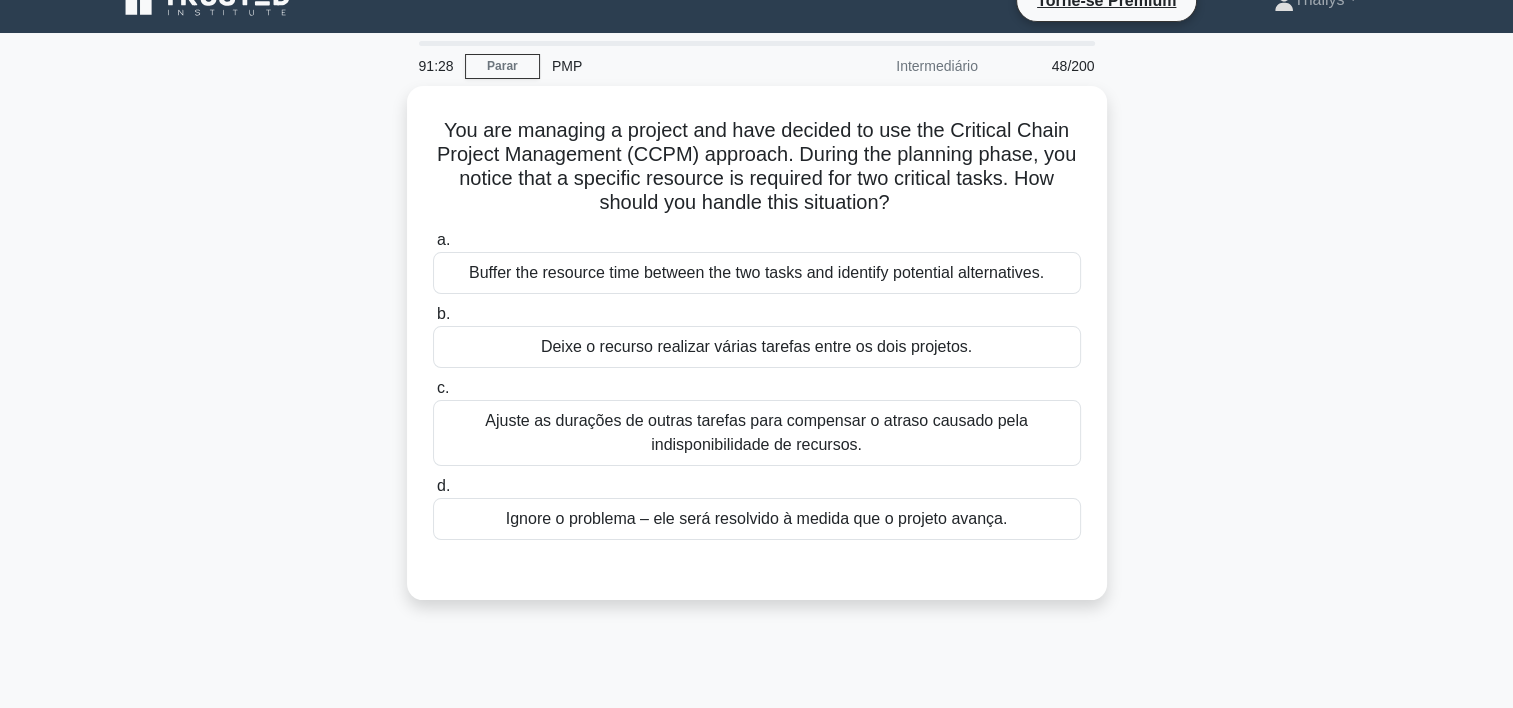 scroll, scrollTop: 0, scrollLeft: 0, axis: both 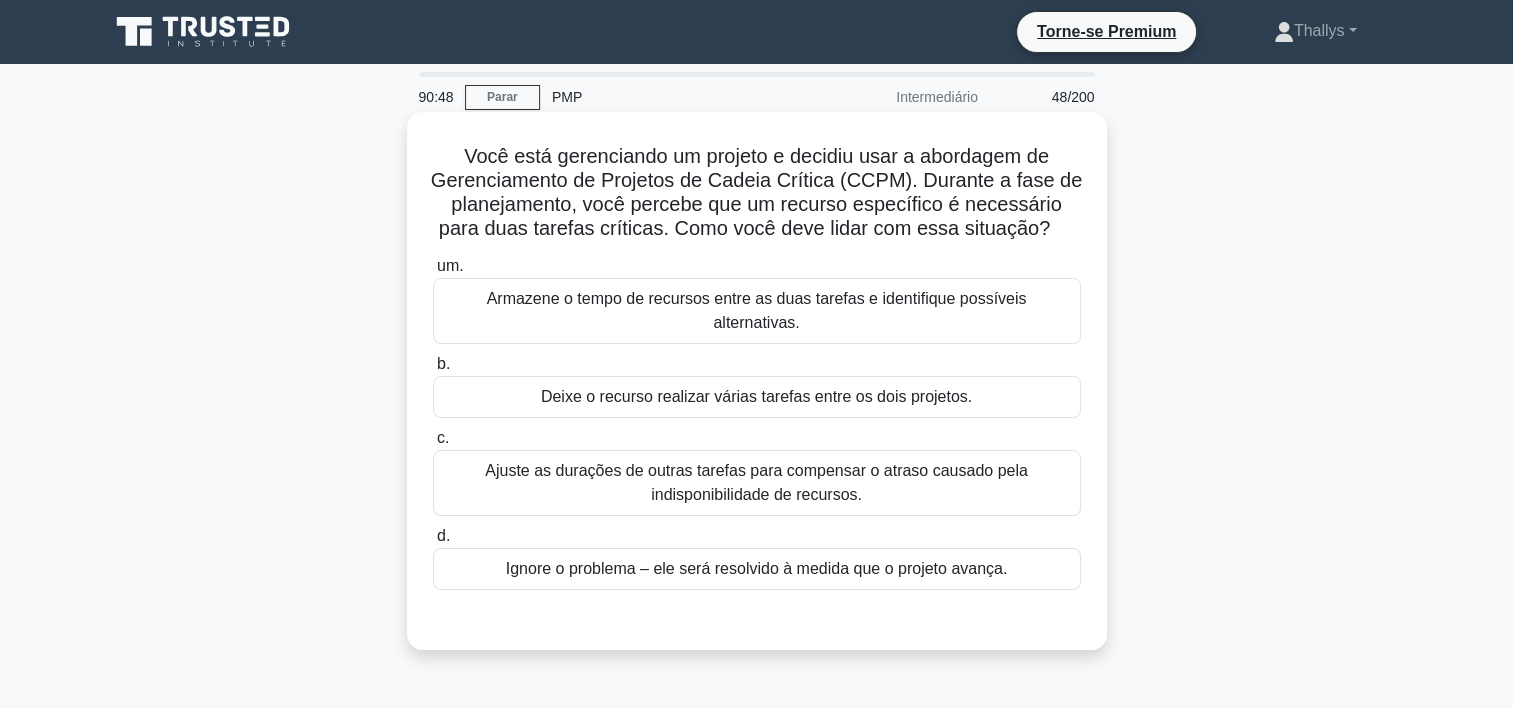 click on "Armazene o tempo de recursos entre as duas tarefas e identifique possíveis alternativas." at bounding box center (757, 311) 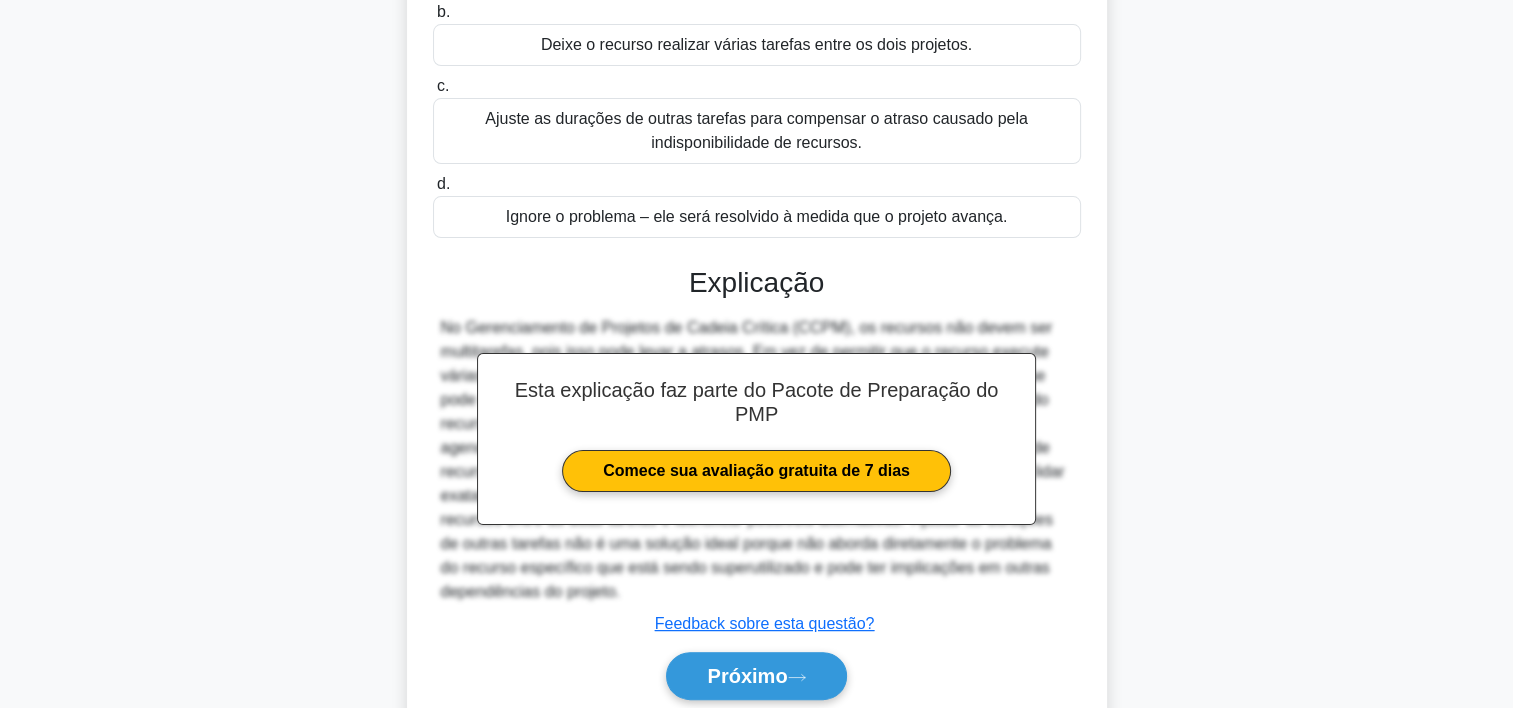 scroll, scrollTop: 428, scrollLeft: 0, axis: vertical 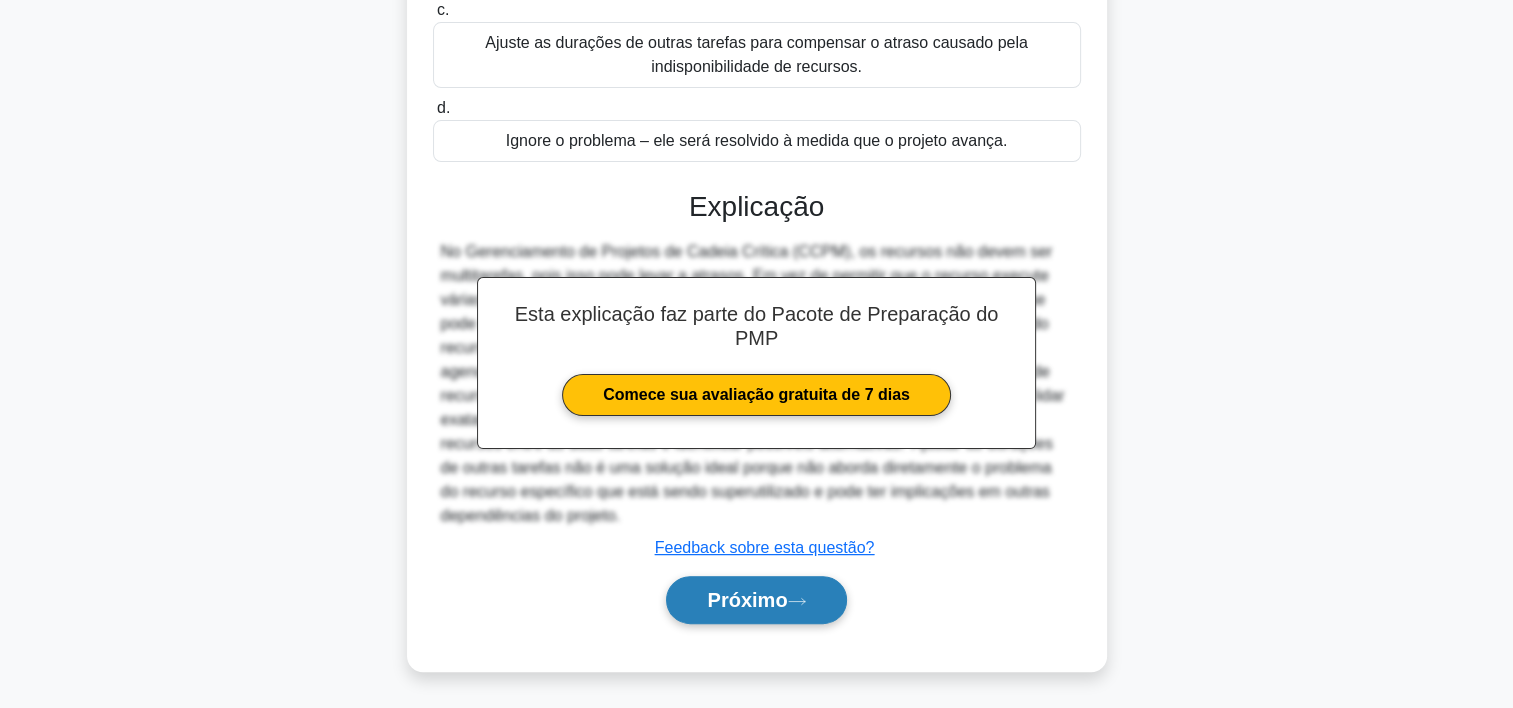 click on "Próximo" at bounding box center (756, 600) 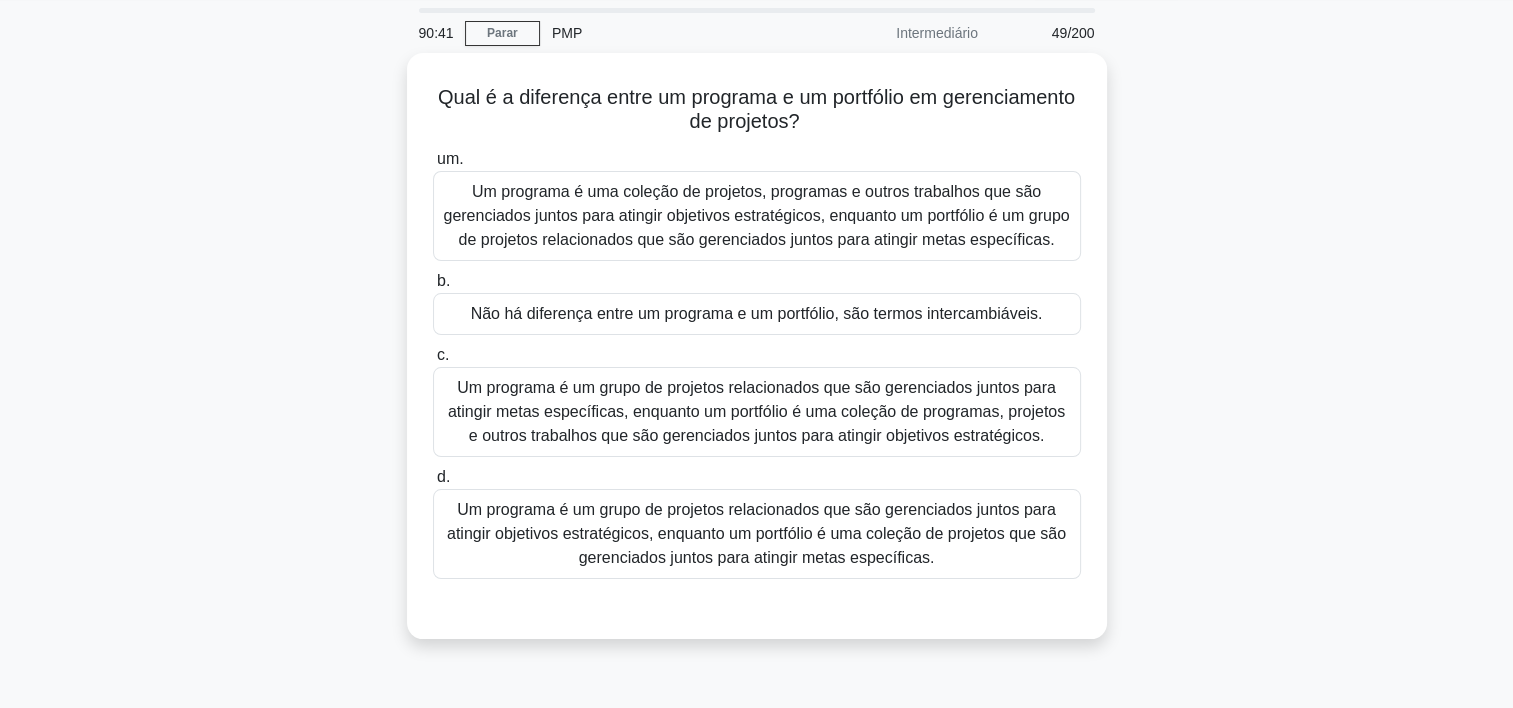 scroll, scrollTop: 60, scrollLeft: 0, axis: vertical 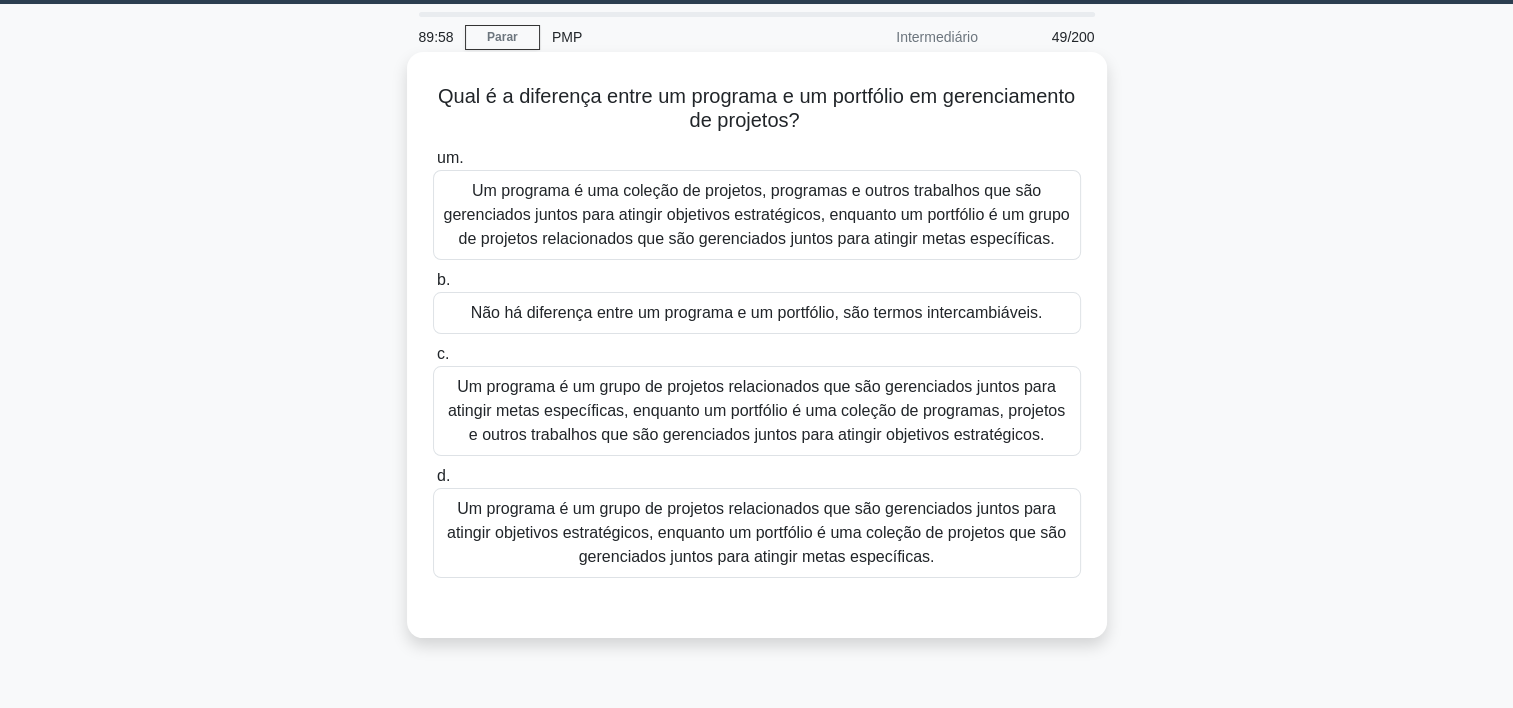 click on "Um programa é um grupo de projetos relacionados que são gerenciados juntos para atingir metas específicas, enquanto um portfólio é uma coleção de programas, projetos e outros trabalhos que são gerenciados juntos para atingir objetivos estratégicos." at bounding box center (757, 411) 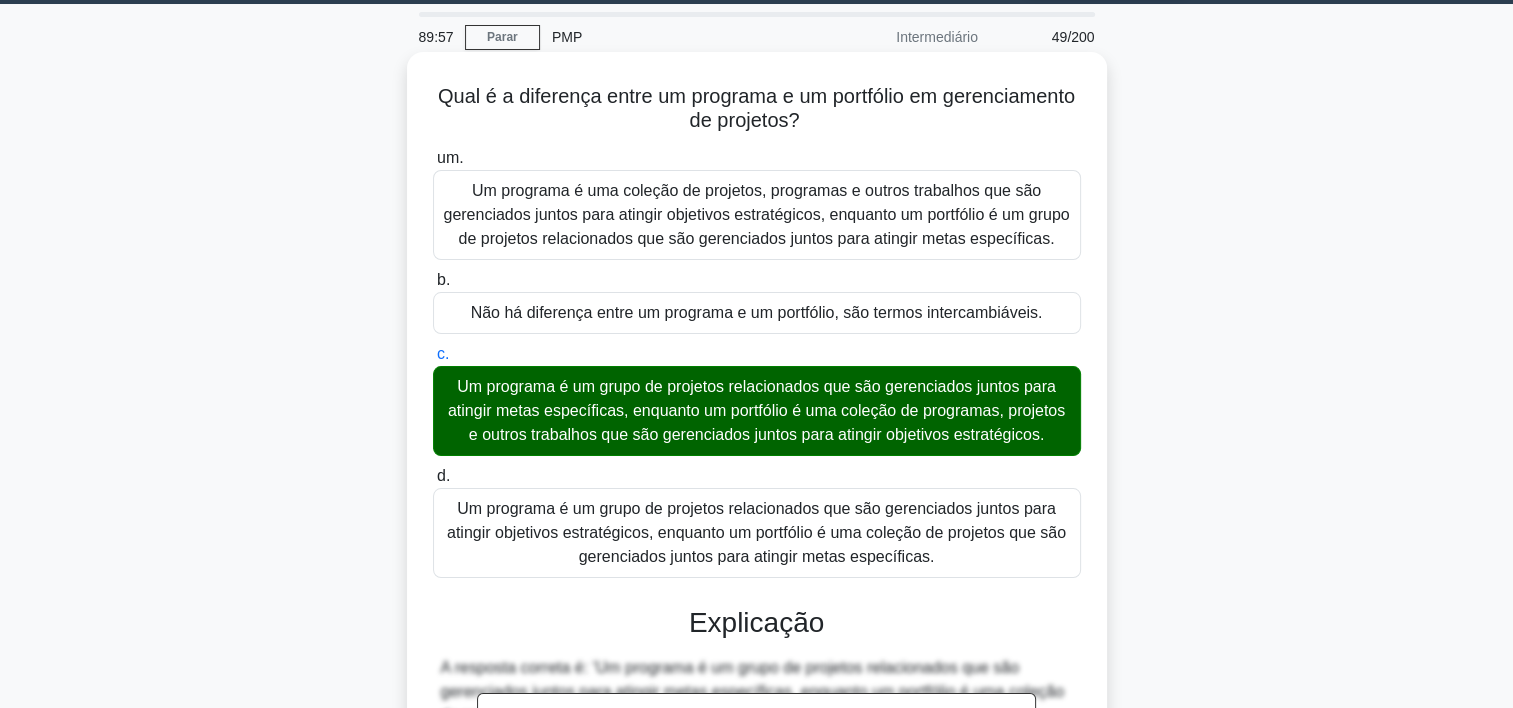 scroll, scrollTop: 476, scrollLeft: 0, axis: vertical 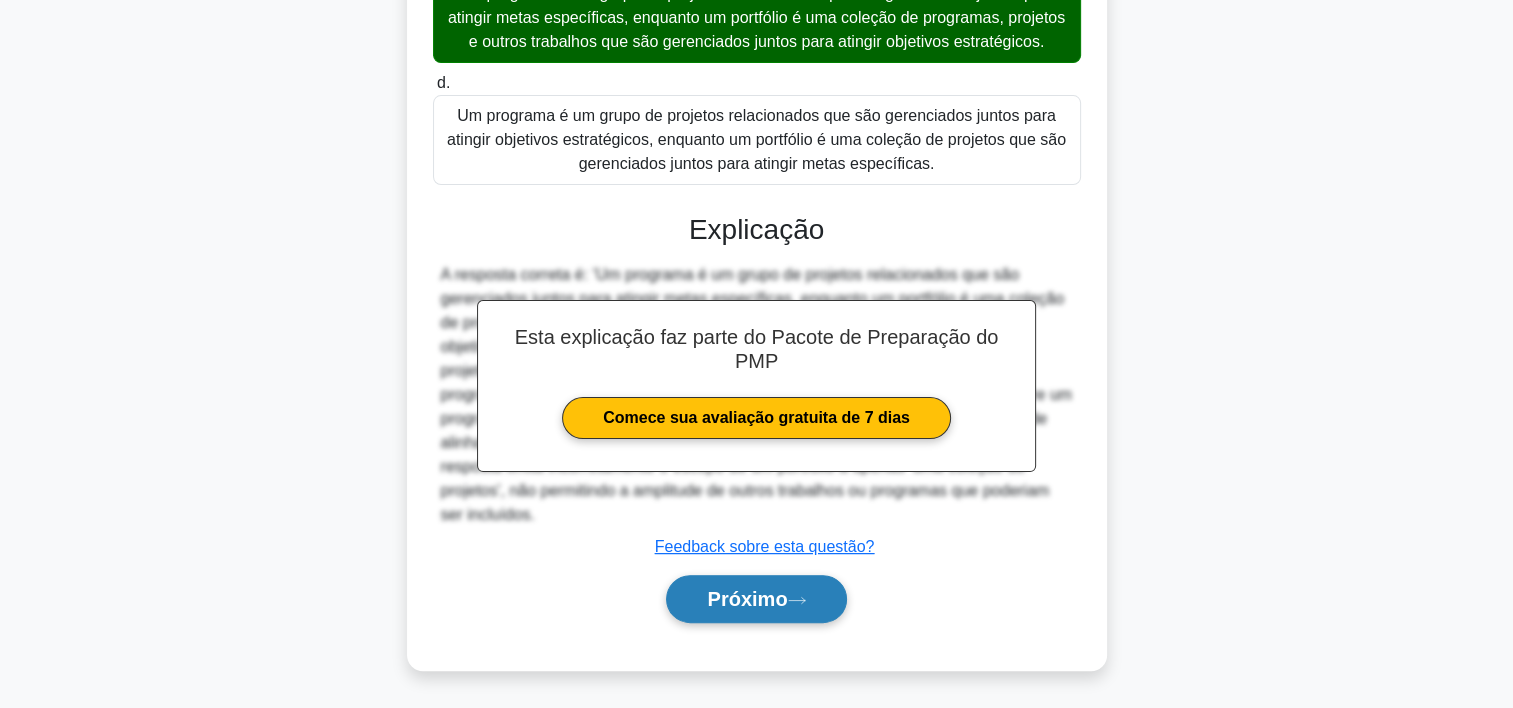 click on "Próximo" at bounding box center (747, 599) 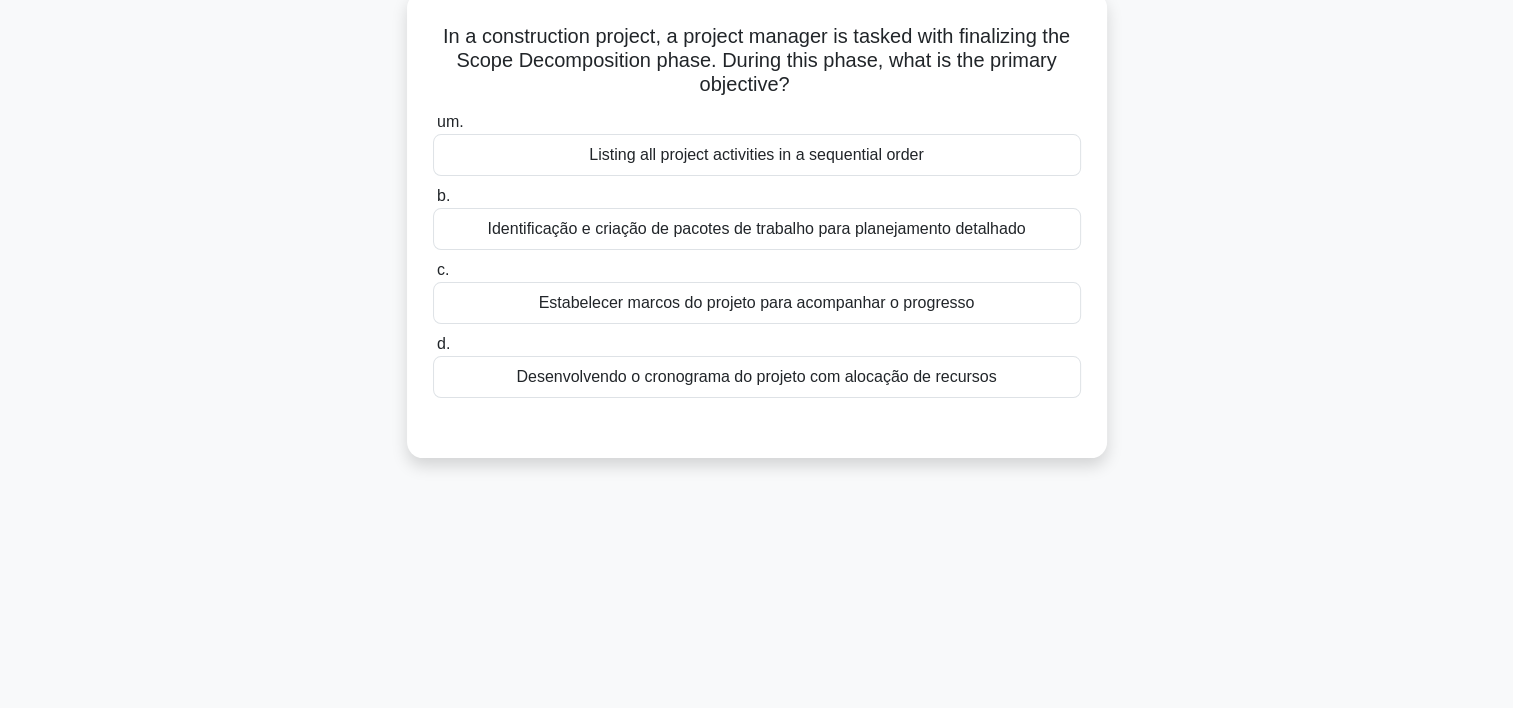 scroll, scrollTop: 0, scrollLeft: 0, axis: both 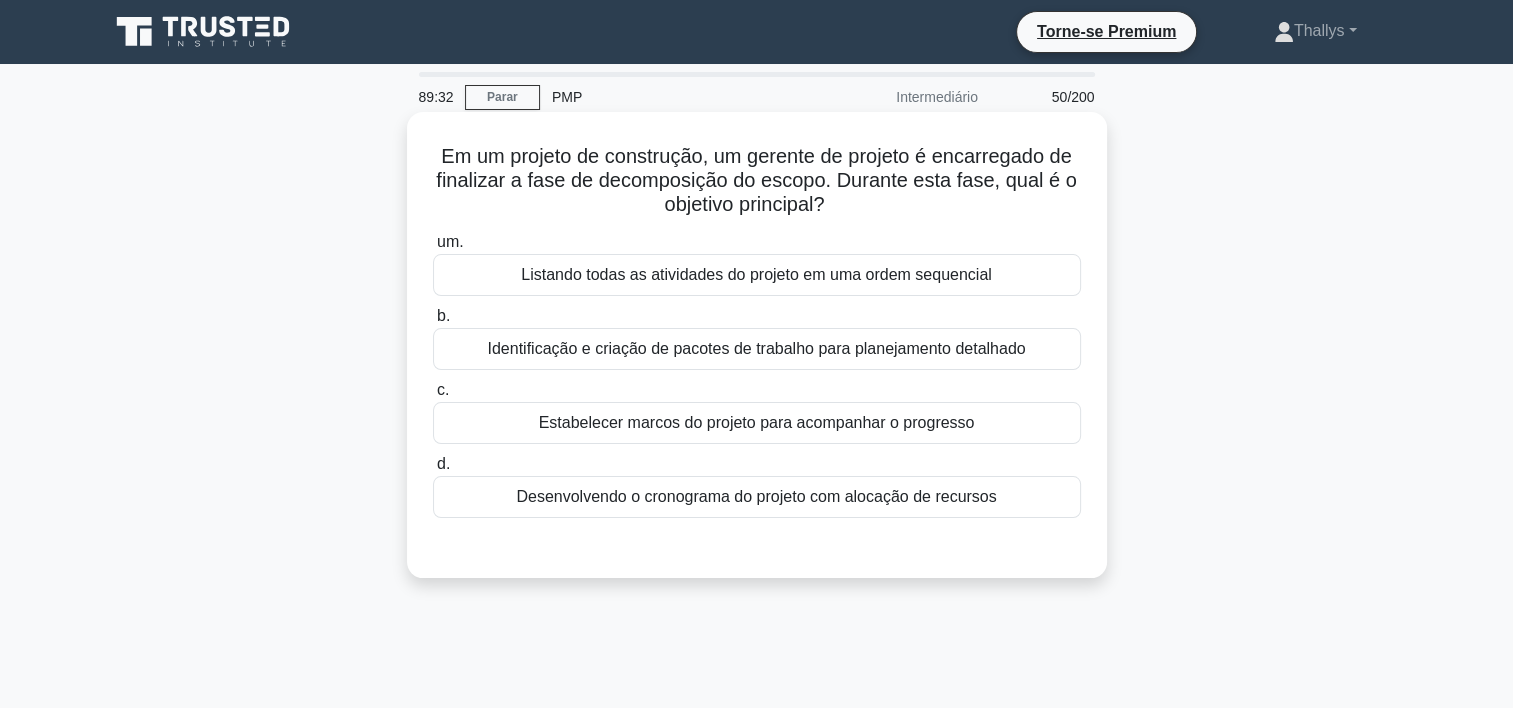 click on "Listando todas as atividades do projeto em uma ordem sequencial" at bounding box center (757, 275) 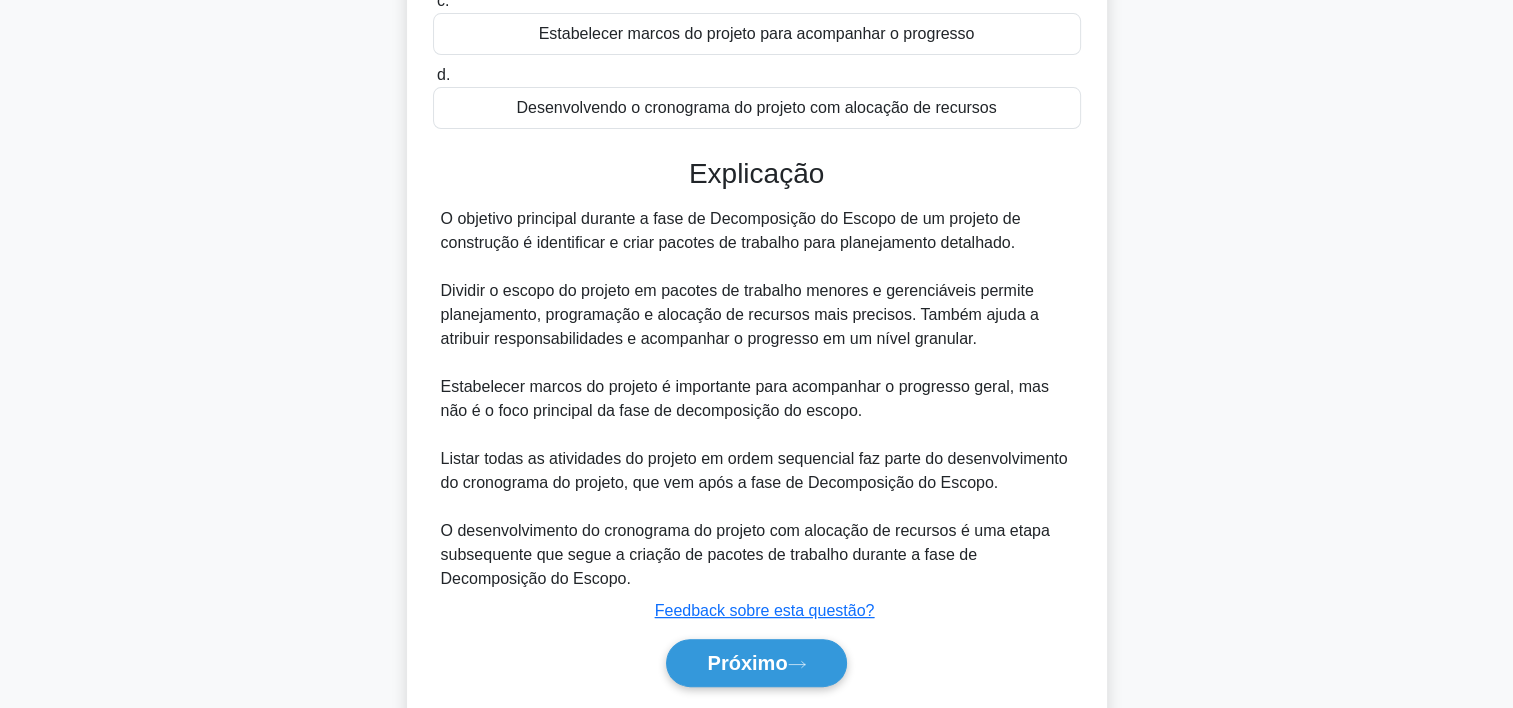 scroll, scrollTop: 453, scrollLeft: 0, axis: vertical 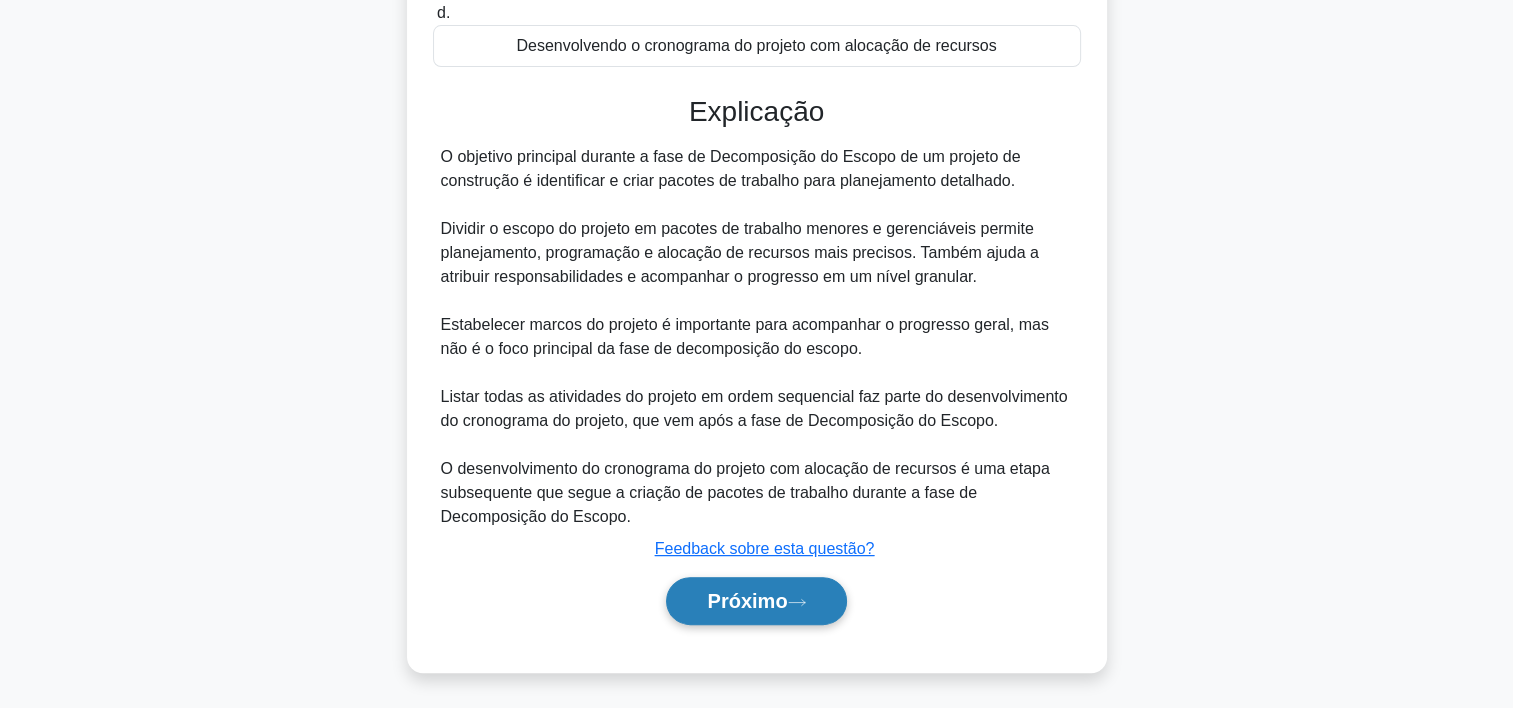 click on "Próximo" at bounding box center [747, 601] 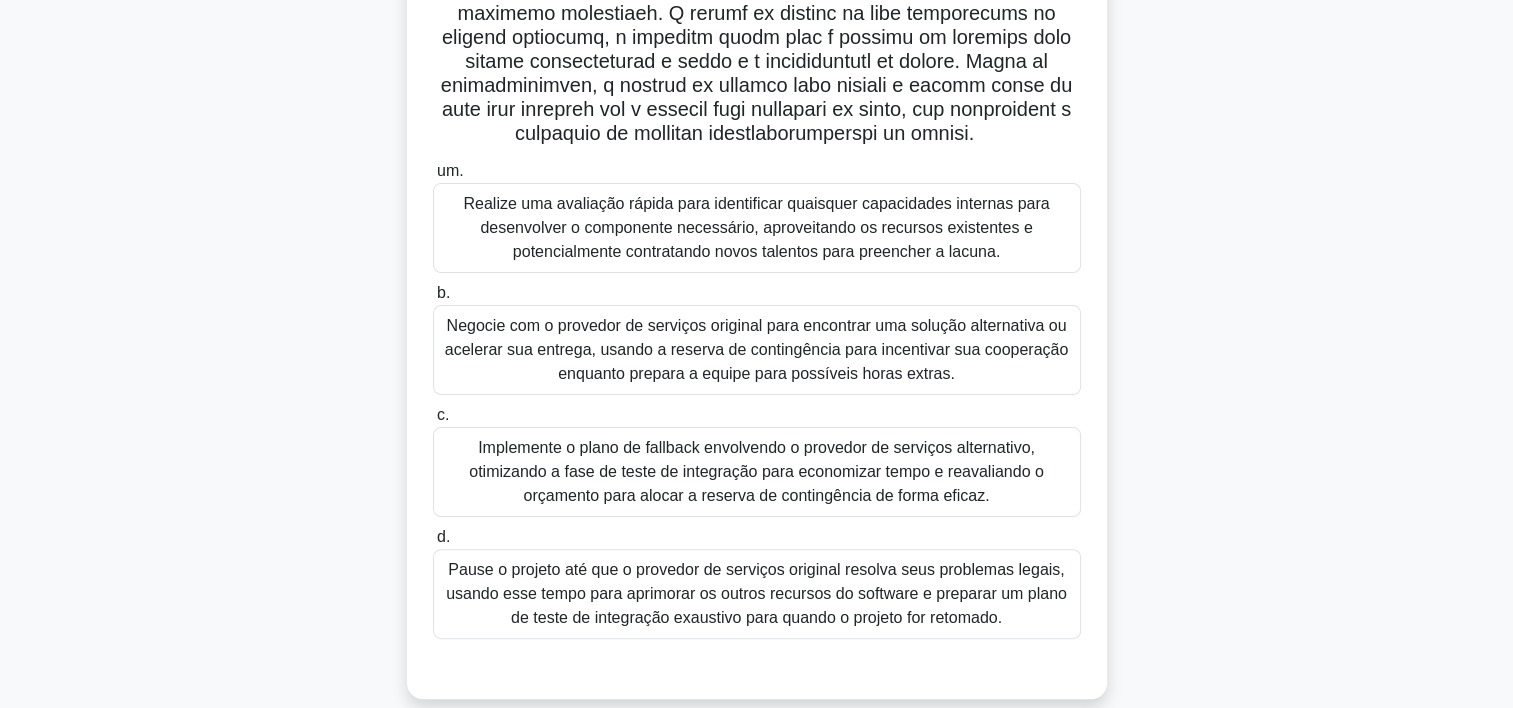scroll, scrollTop: 413, scrollLeft: 0, axis: vertical 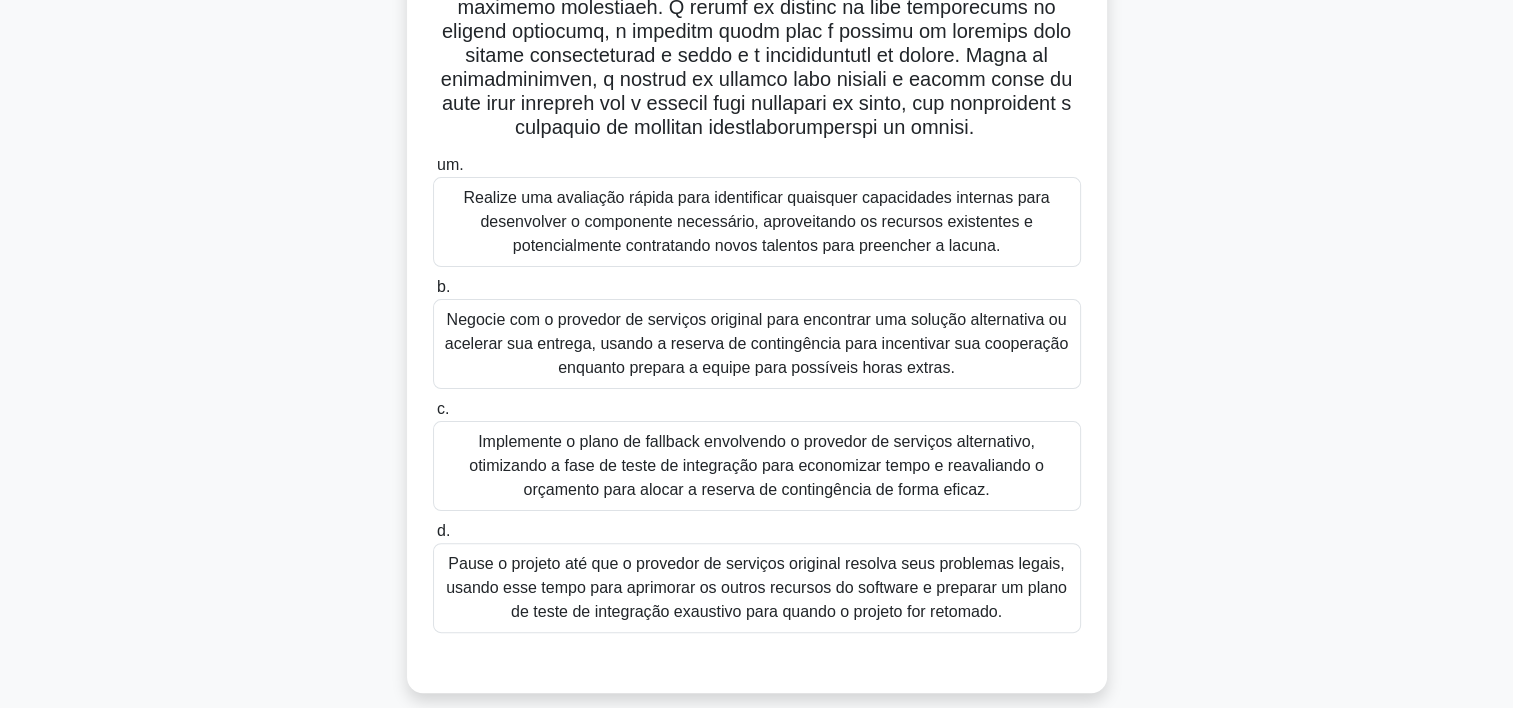 click on "Implemente o plano de fallback envolvendo o provedor de serviços alternativo, otimizando a fase de teste de integração para economizar tempo e reavaliando o orçamento para alocar a reserva de contingência de forma eficaz." at bounding box center [757, 466] 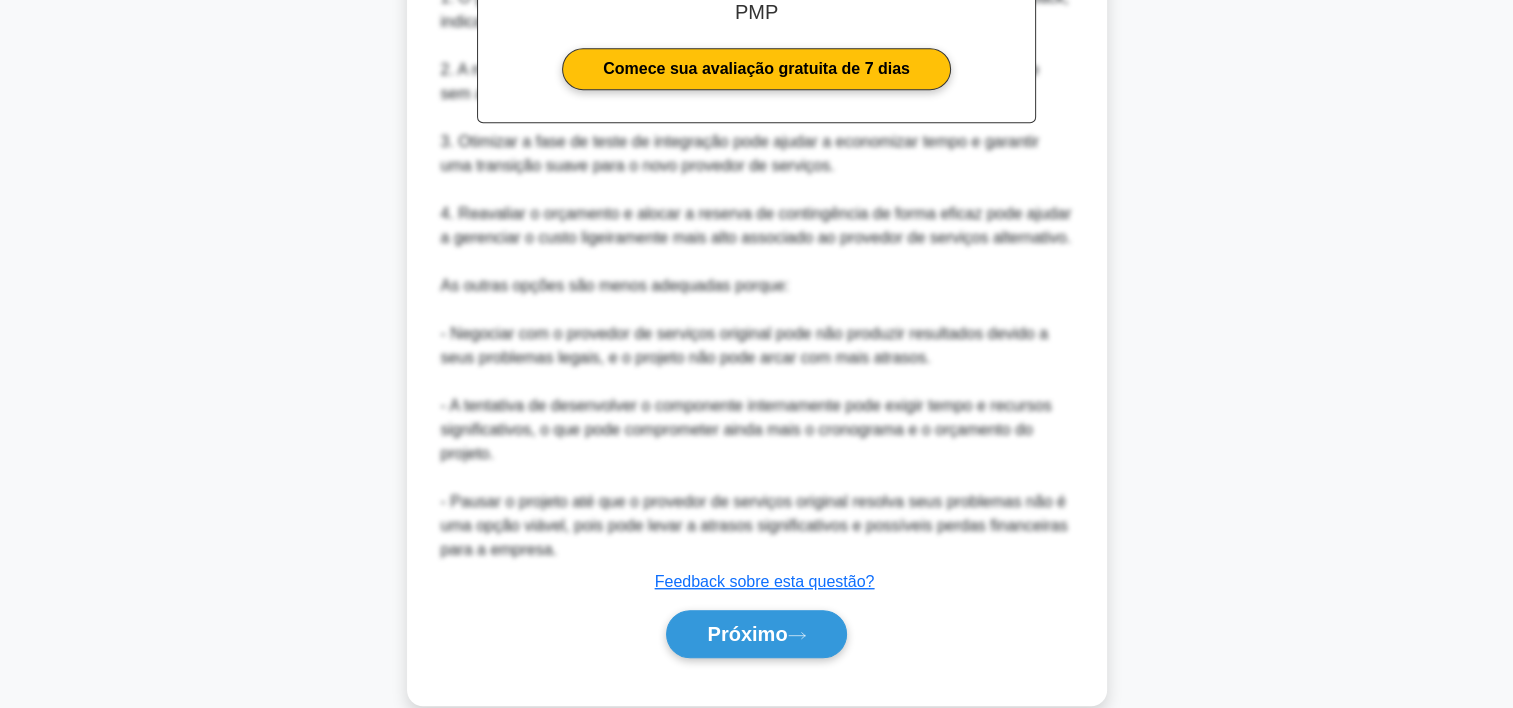 scroll, scrollTop: 1209, scrollLeft: 0, axis: vertical 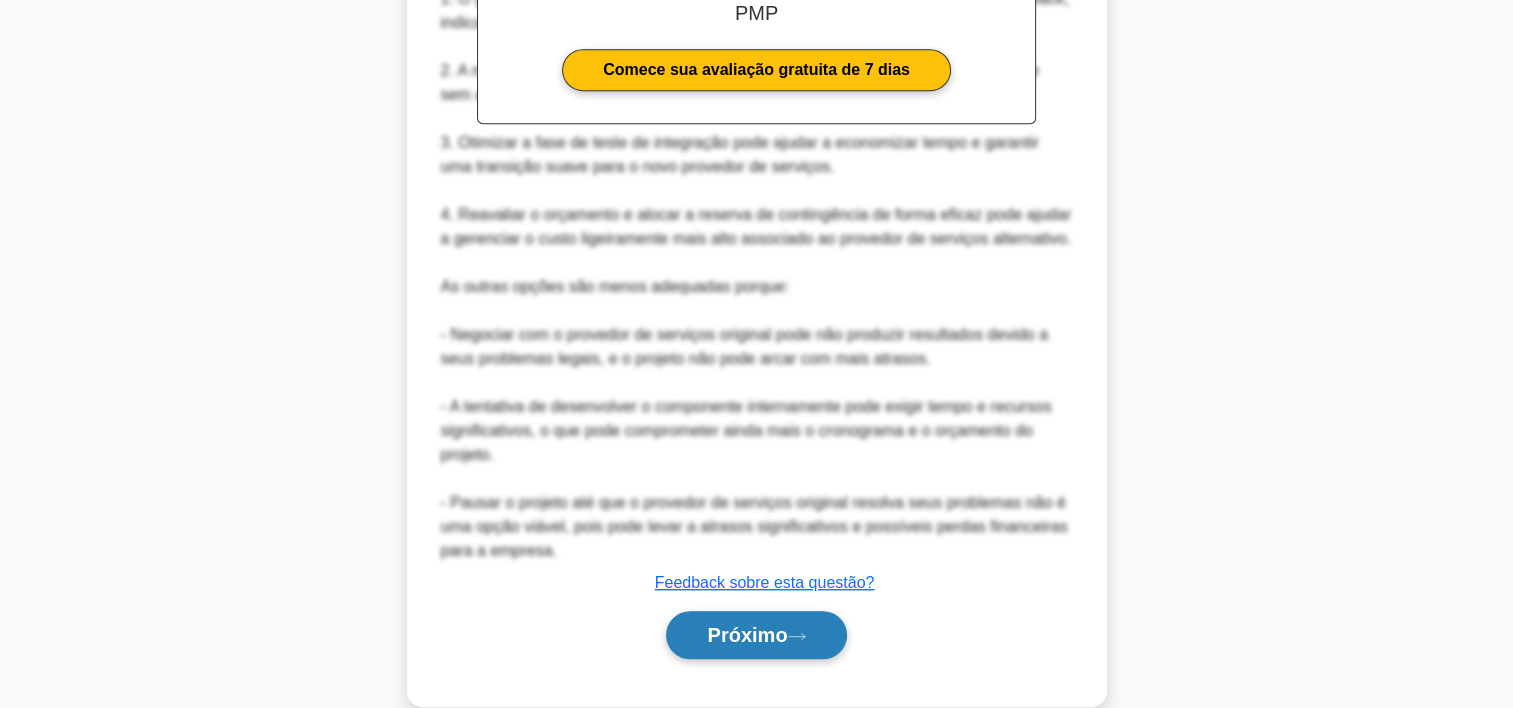 click on "Próximo" at bounding box center [747, 635] 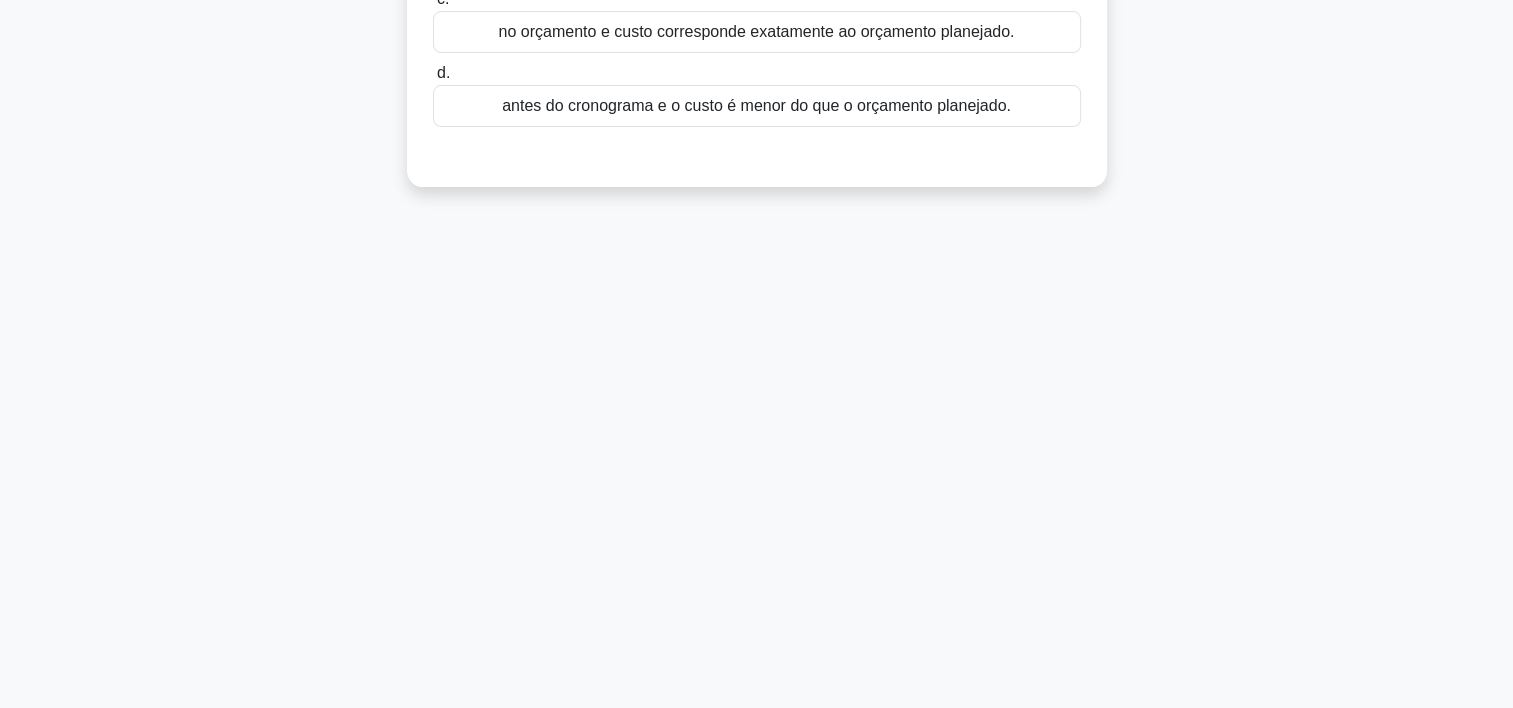 scroll, scrollTop: 0, scrollLeft: 0, axis: both 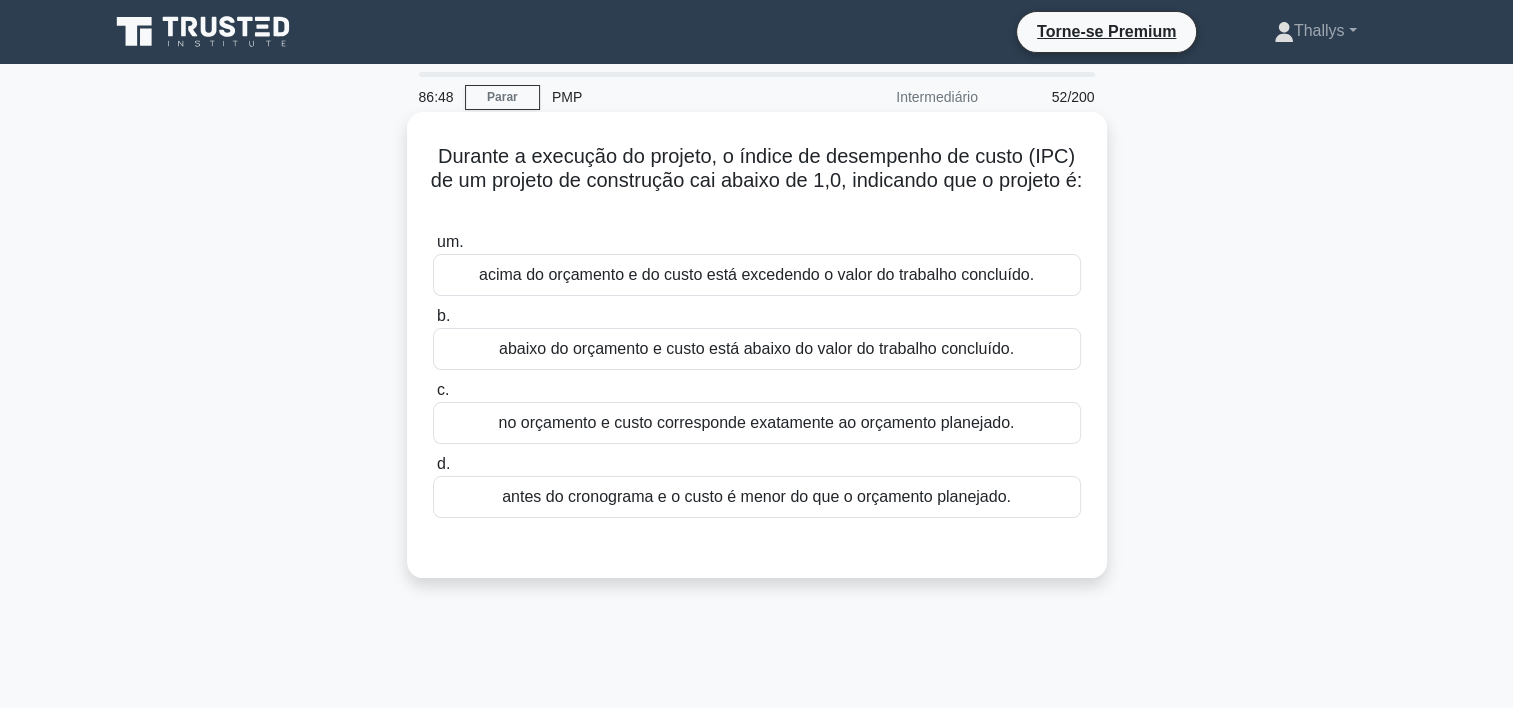 click on "abaixo do orçamento e custo está abaixo do valor do trabalho concluído." at bounding box center (757, 349) 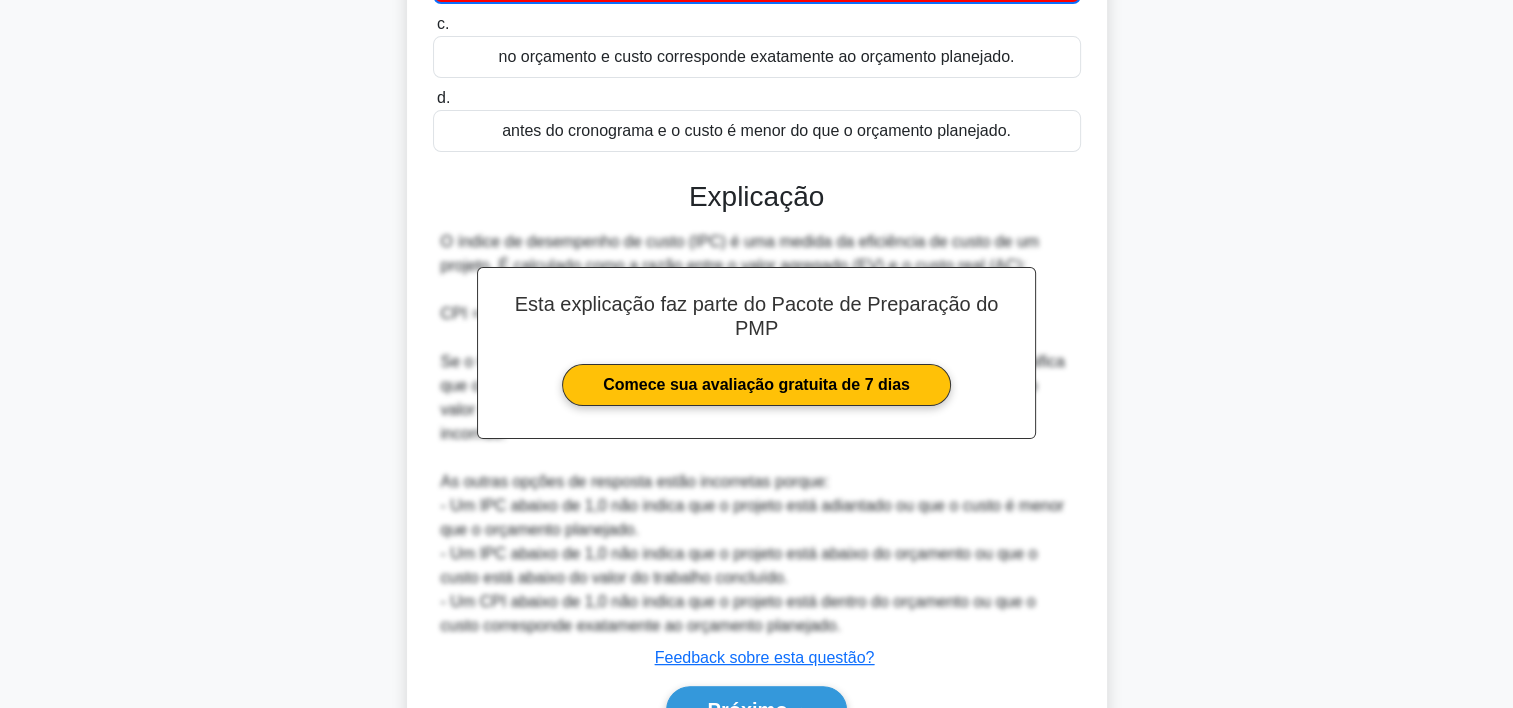 scroll, scrollTop: 477, scrollLeft: 0, axis: vertical 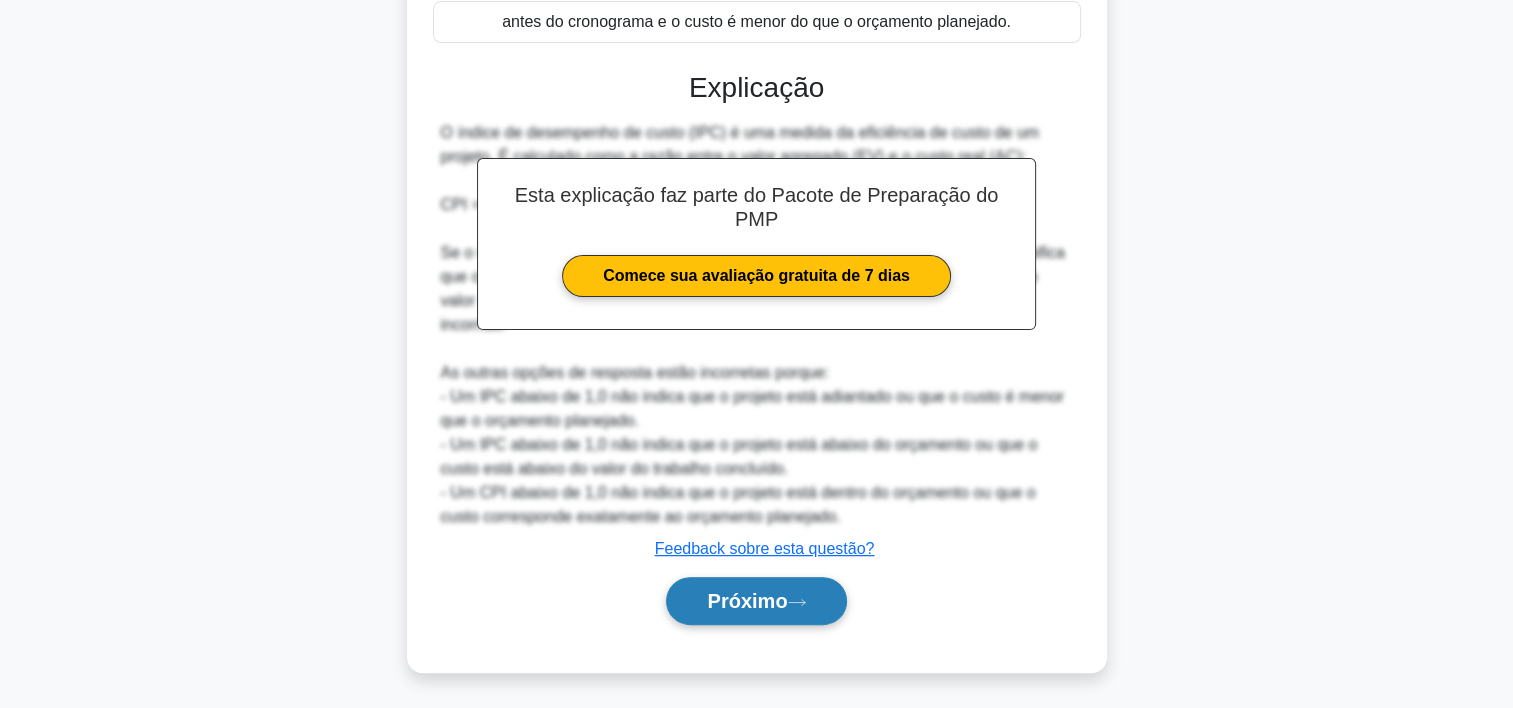 click on "Próximo" at bounding box center [747, 601] 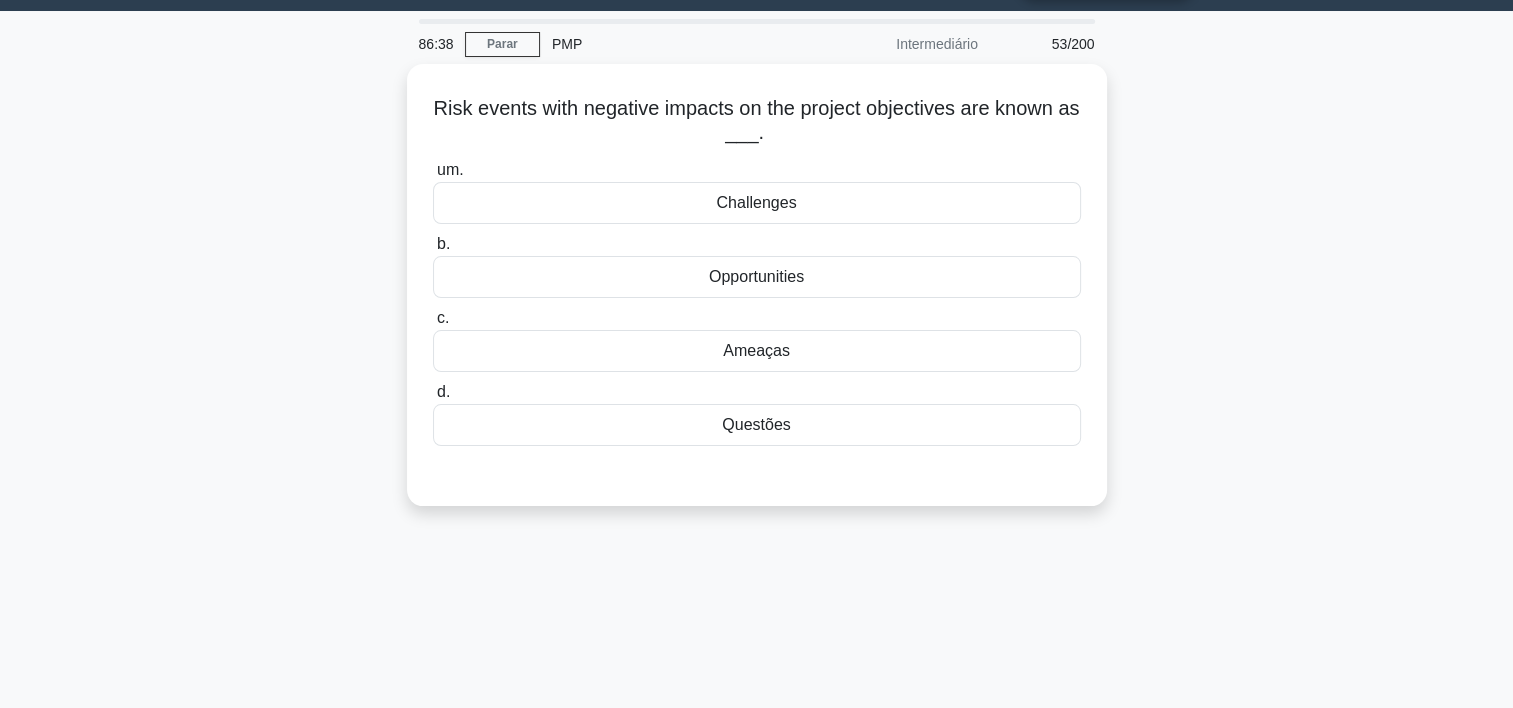 scroll, scrollTop: 0, scrollLeft: 0, axis: both 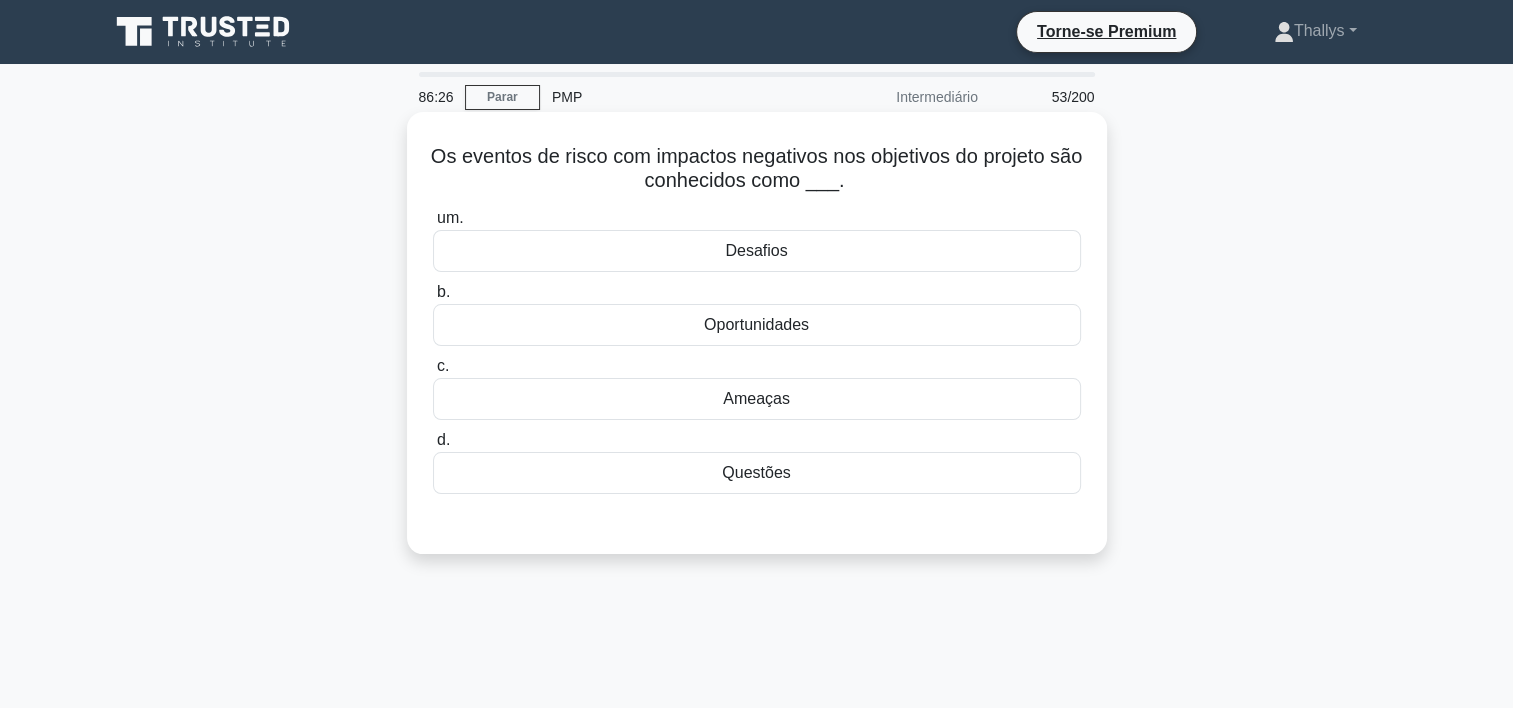 click on "Ameaças" at bounding box center [757, 399] 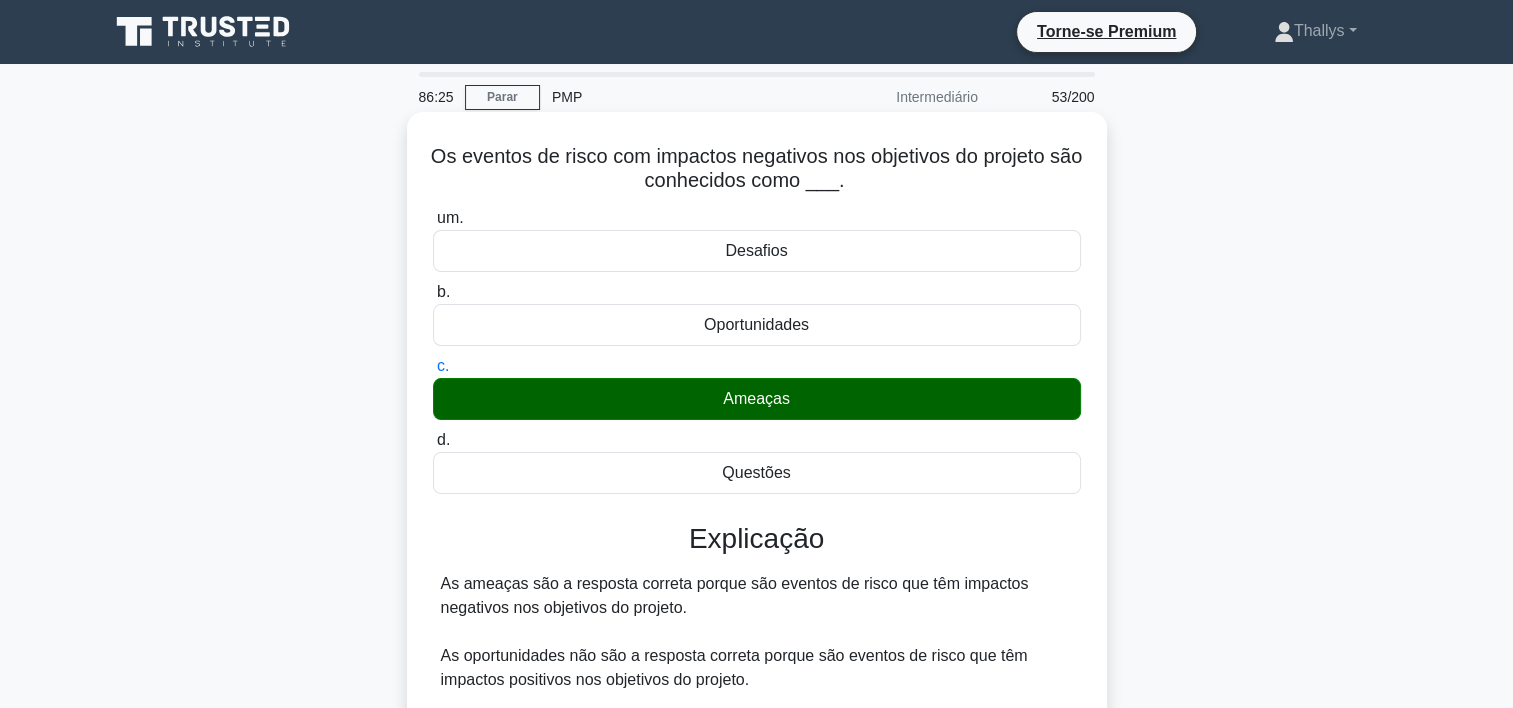 scroll, scrollTop: 372, scrollLeft: 0, axis: vertical 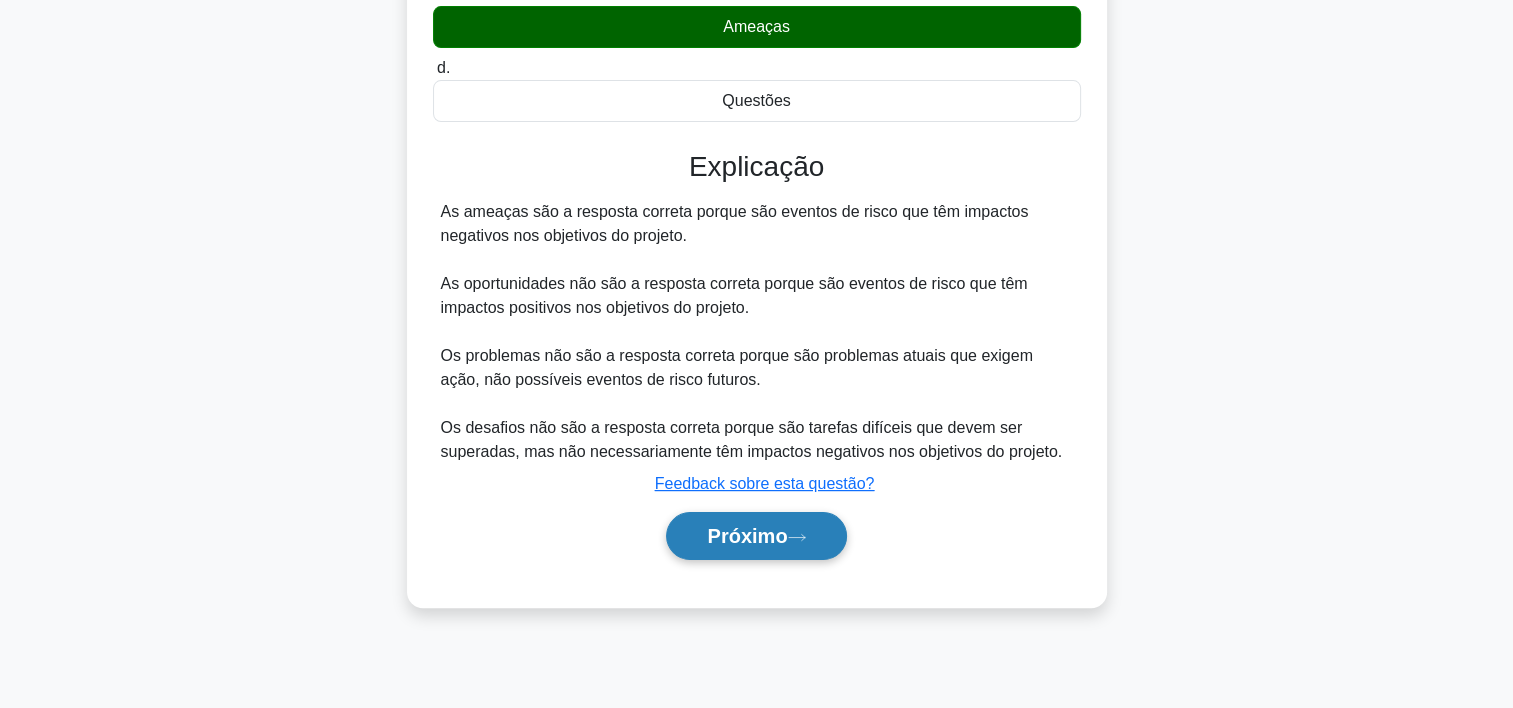 click on "Próximo" at bounding box center (756, 536) 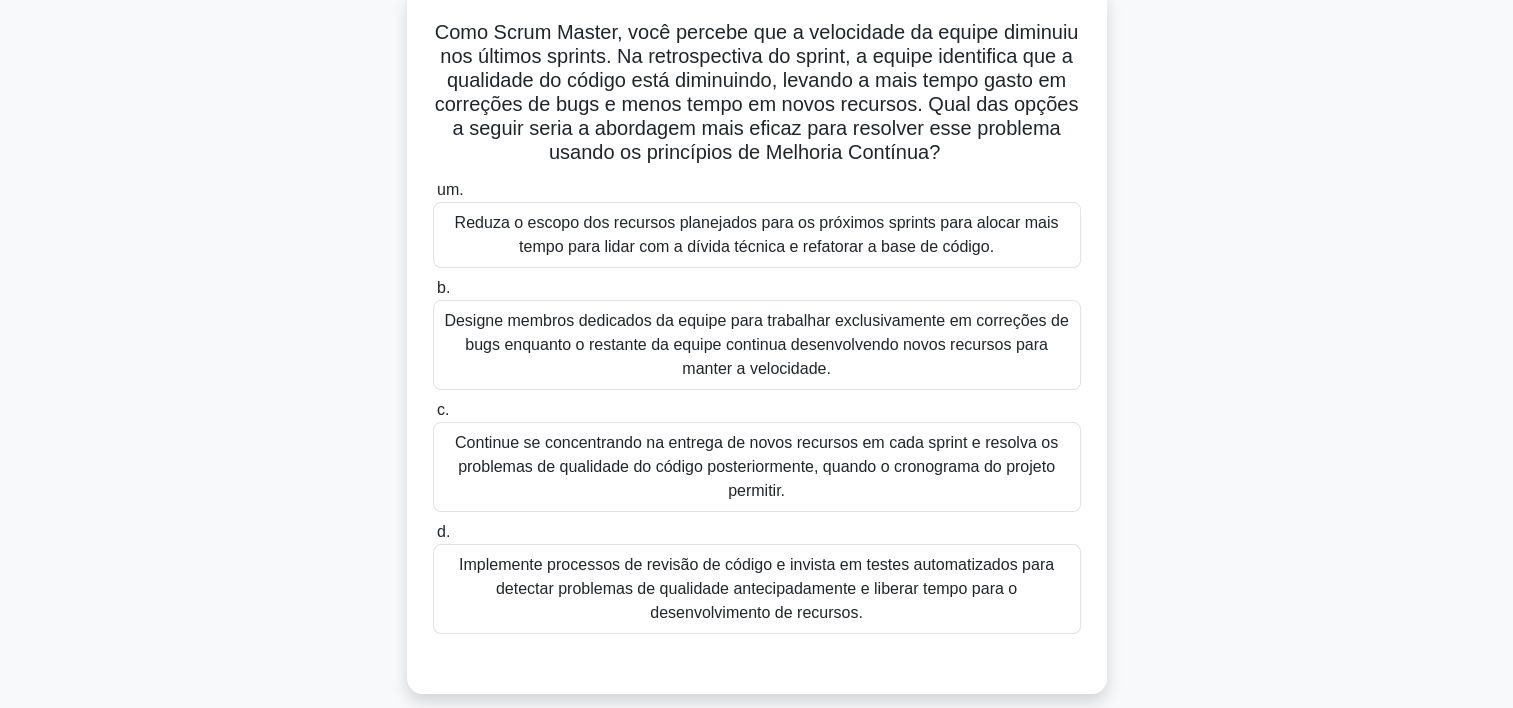 scroll, scrollTop: 131, scrollLeft: 0, axis: vertical 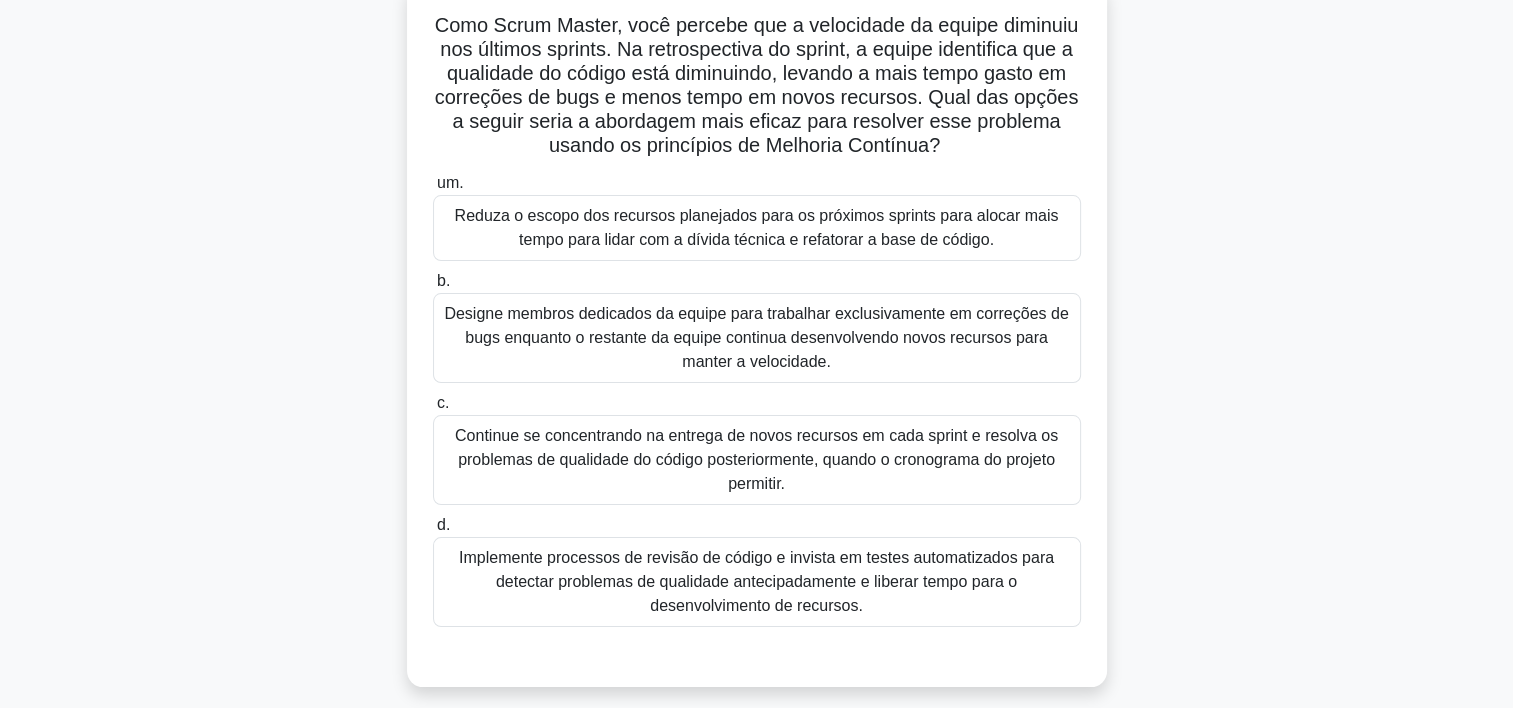 click on "Implemente processos de revisão de código e invista em testes automatizados para detectar problemas de qualidade antecipadamente e liberar tempo para o desenvolvimento de recursos." at bounding box center [757, 582] 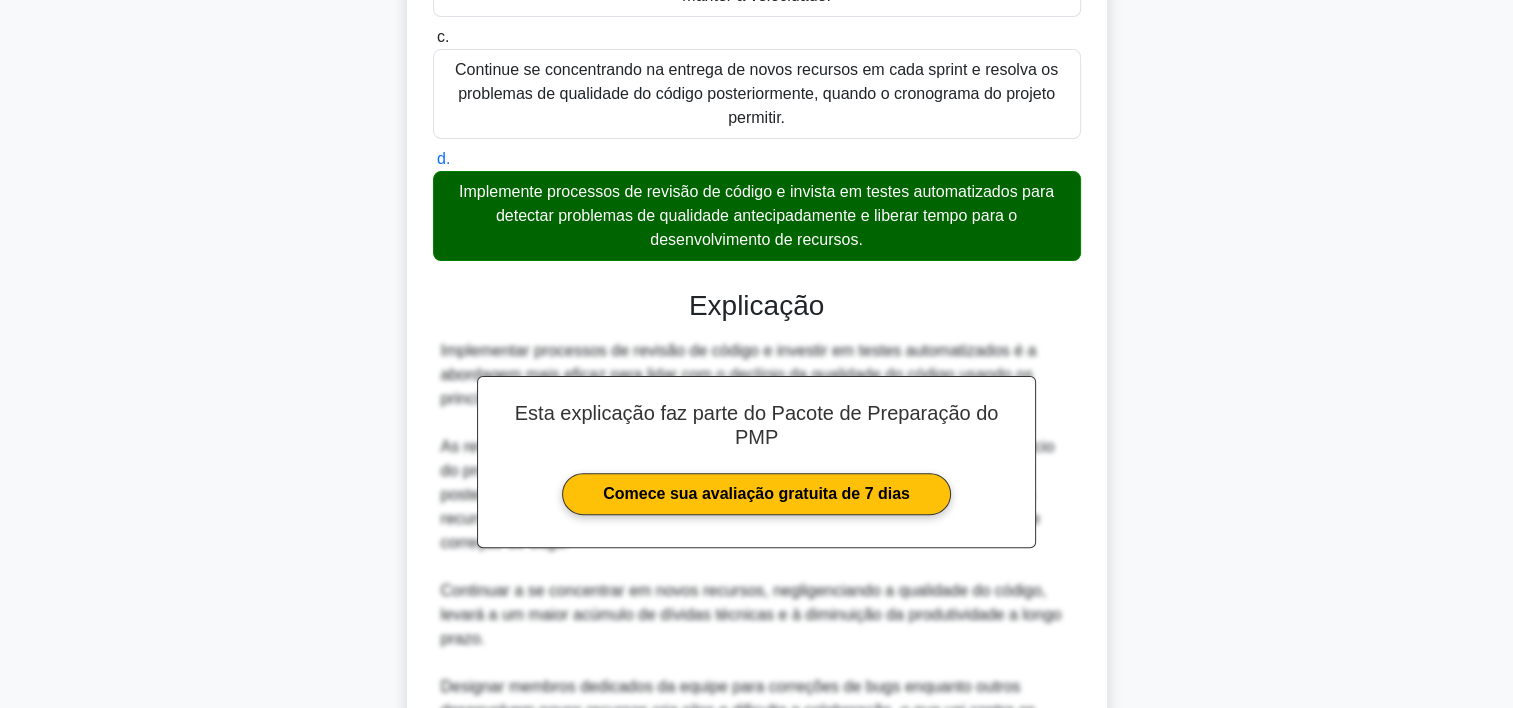 scroll, scrollTop: 812, scrollLeft: 0, axis: vertical 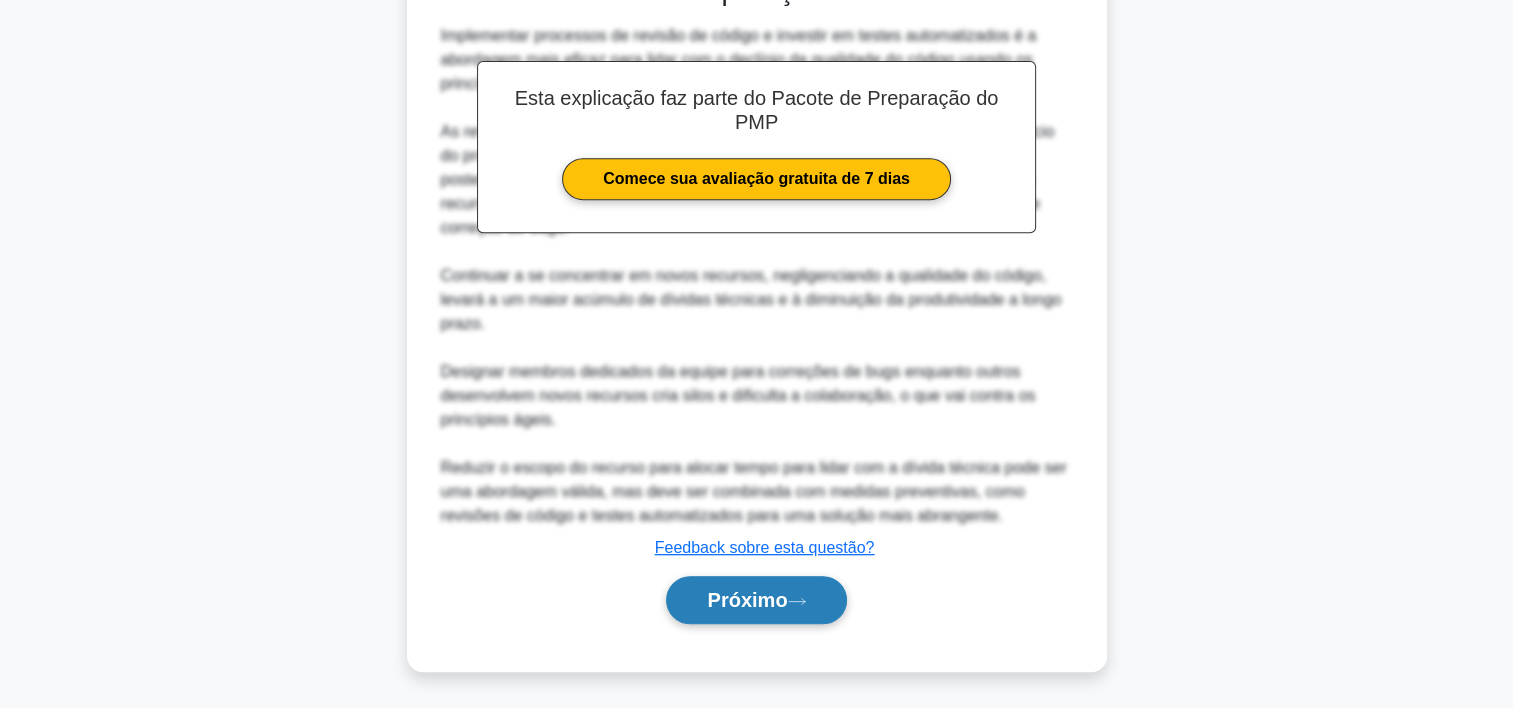 click on "Próximo" at bounding box center (747, 600) 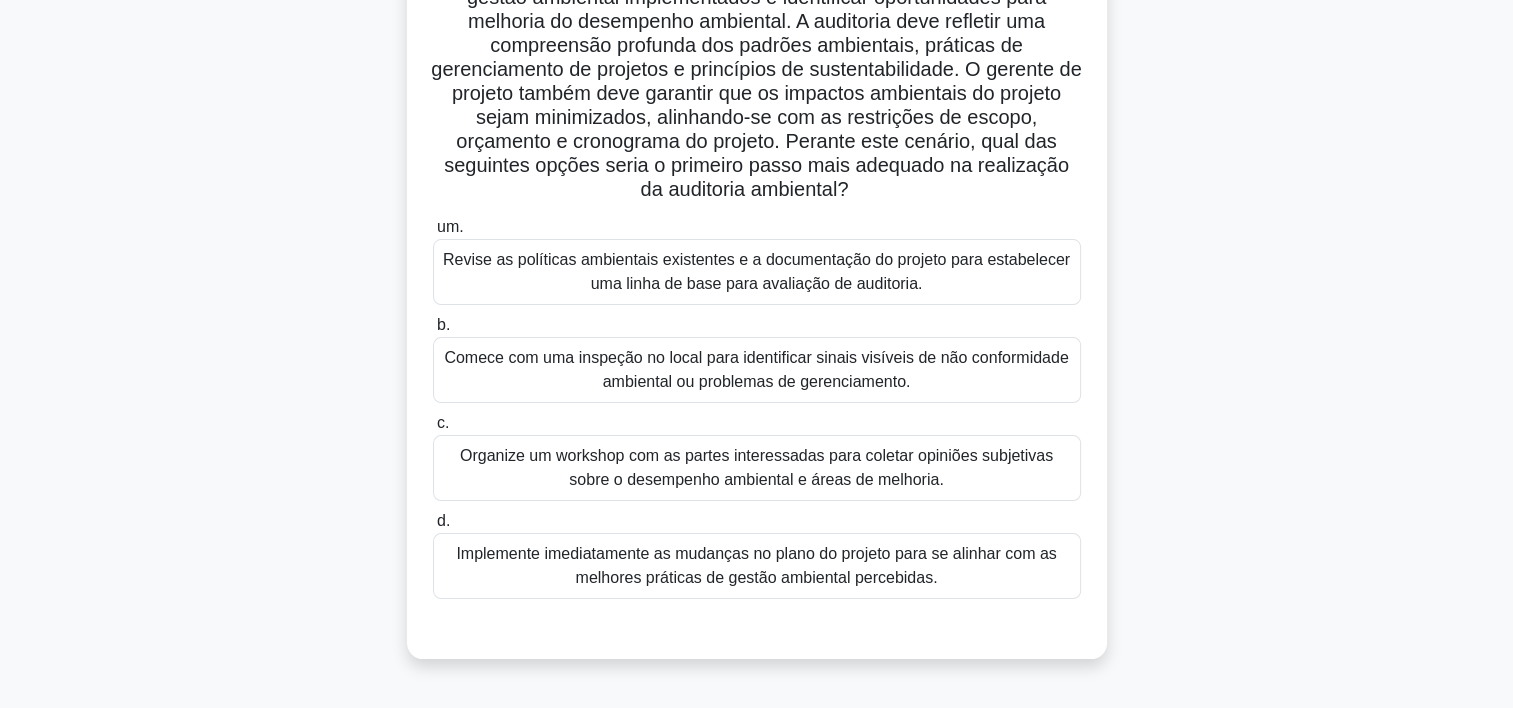 scroll, scrollTop: 265, scrollLeft: 0, axis: vertical 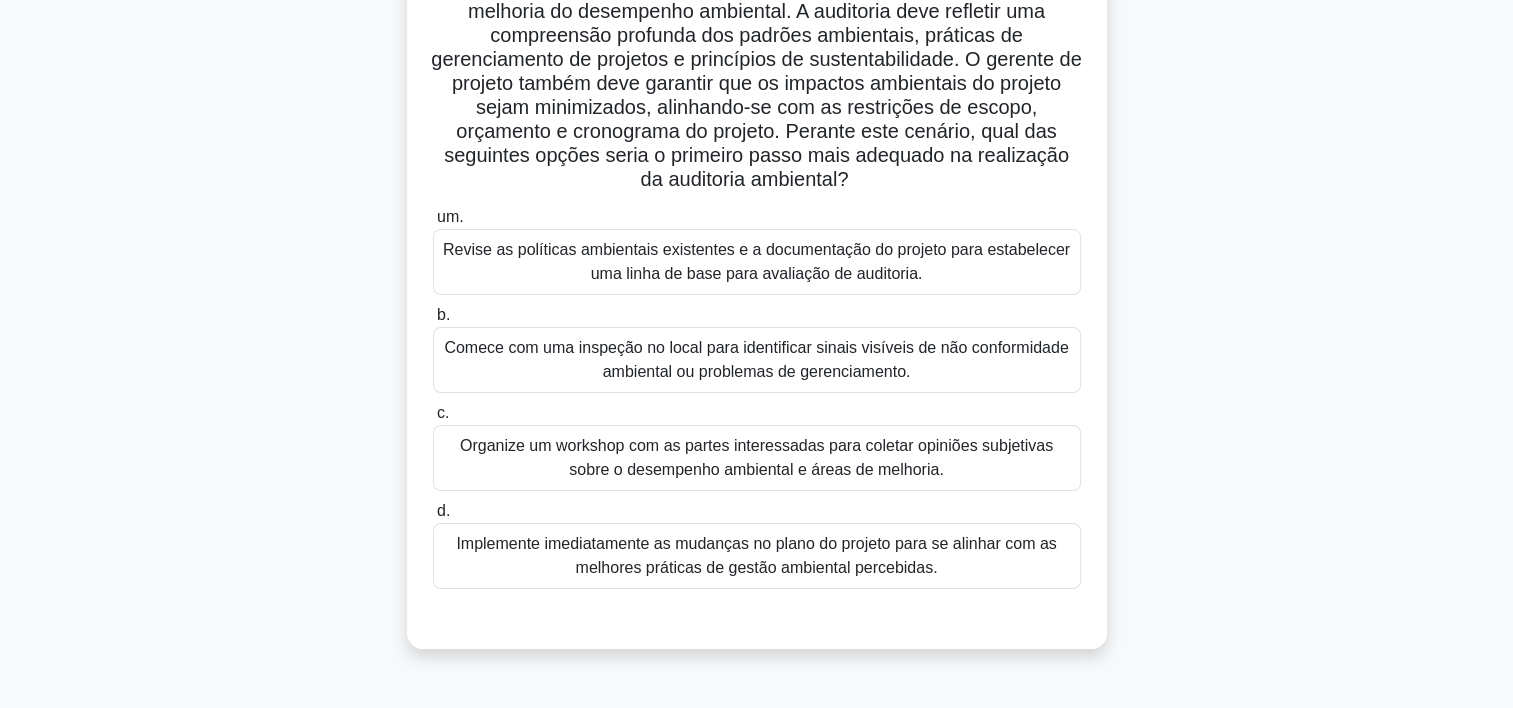 click on "Revise as políticas ambientais existentes e a documentação do projeto para estabelecer uma linha de base para avaliação de auditoria." at bounding box center (757, 262) 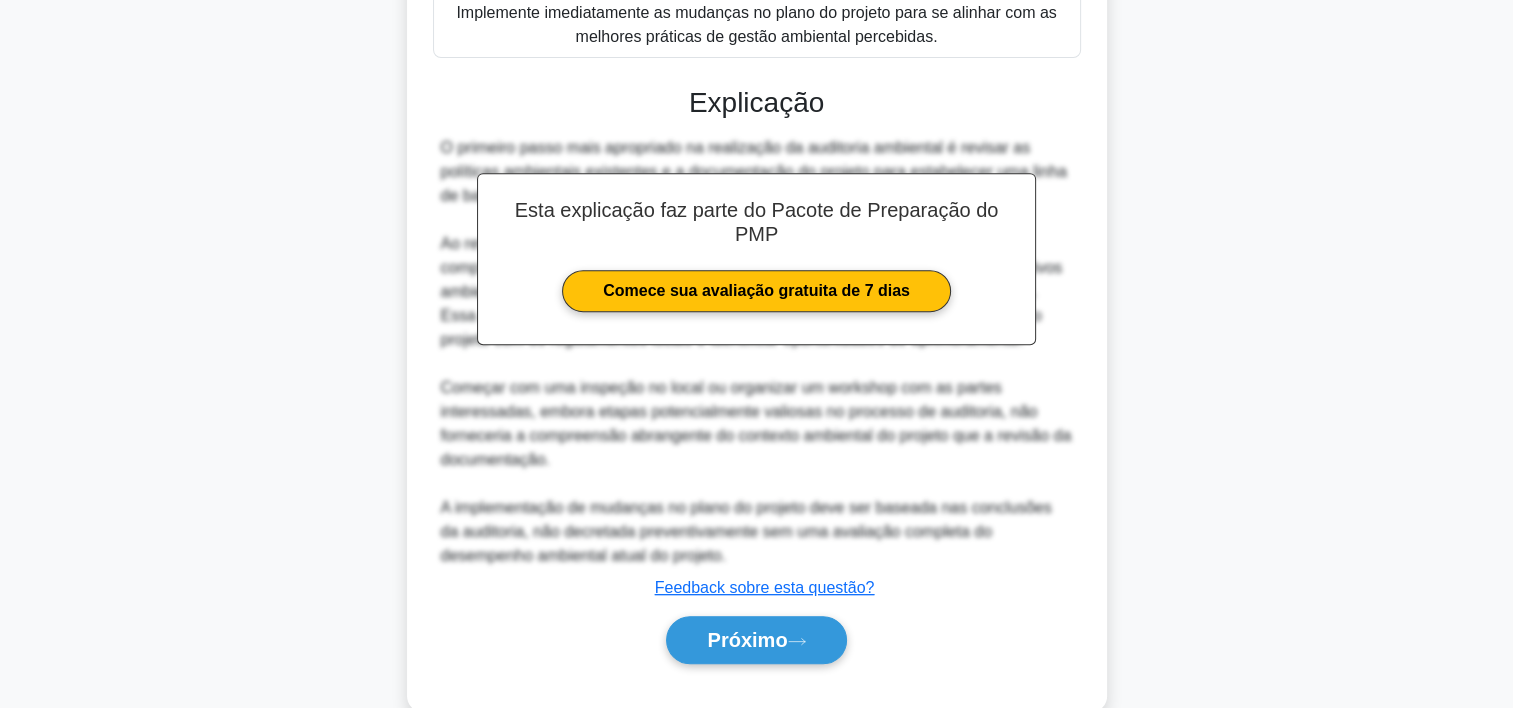 scroll, scrollTop: 836, scrollLeft: 0, axis: vertical 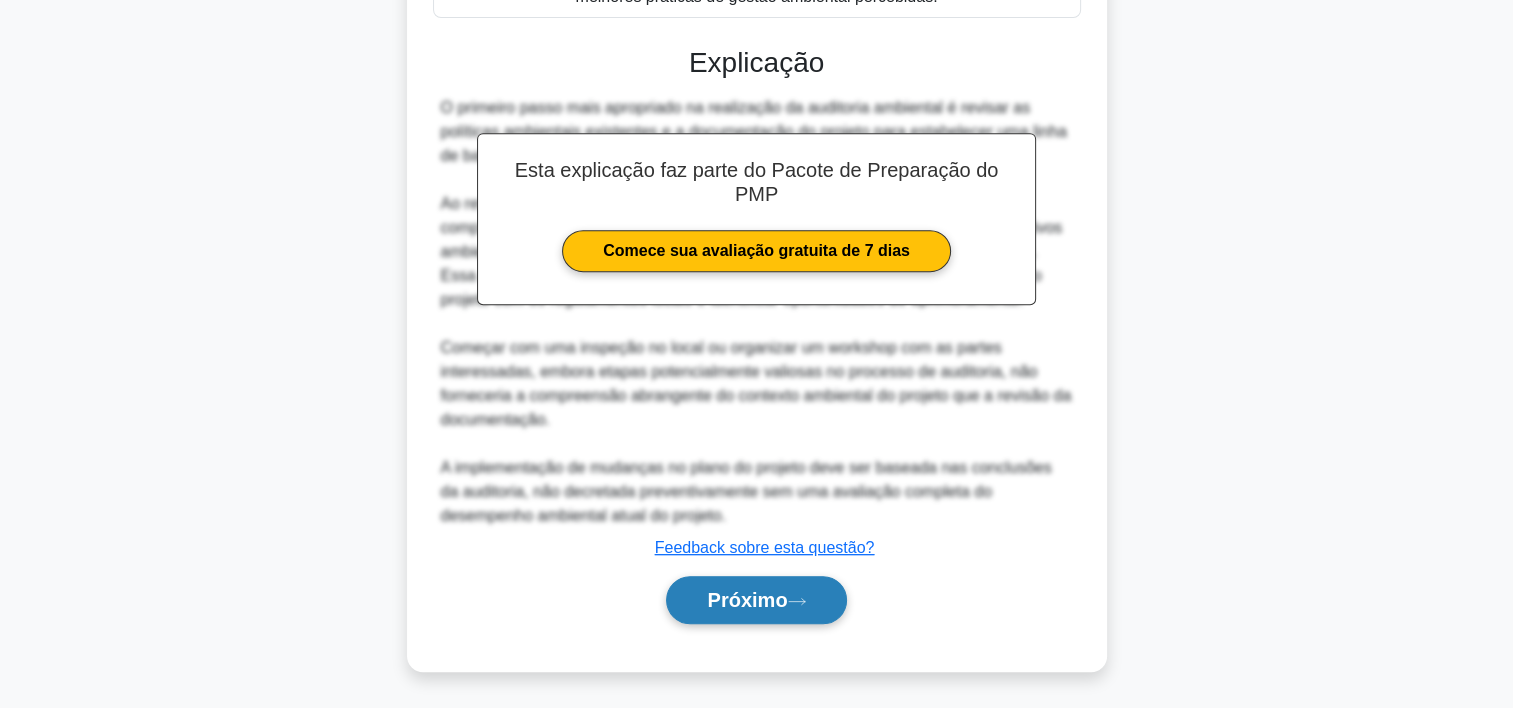 click on "Próximo" at bounding box center [747, 600] 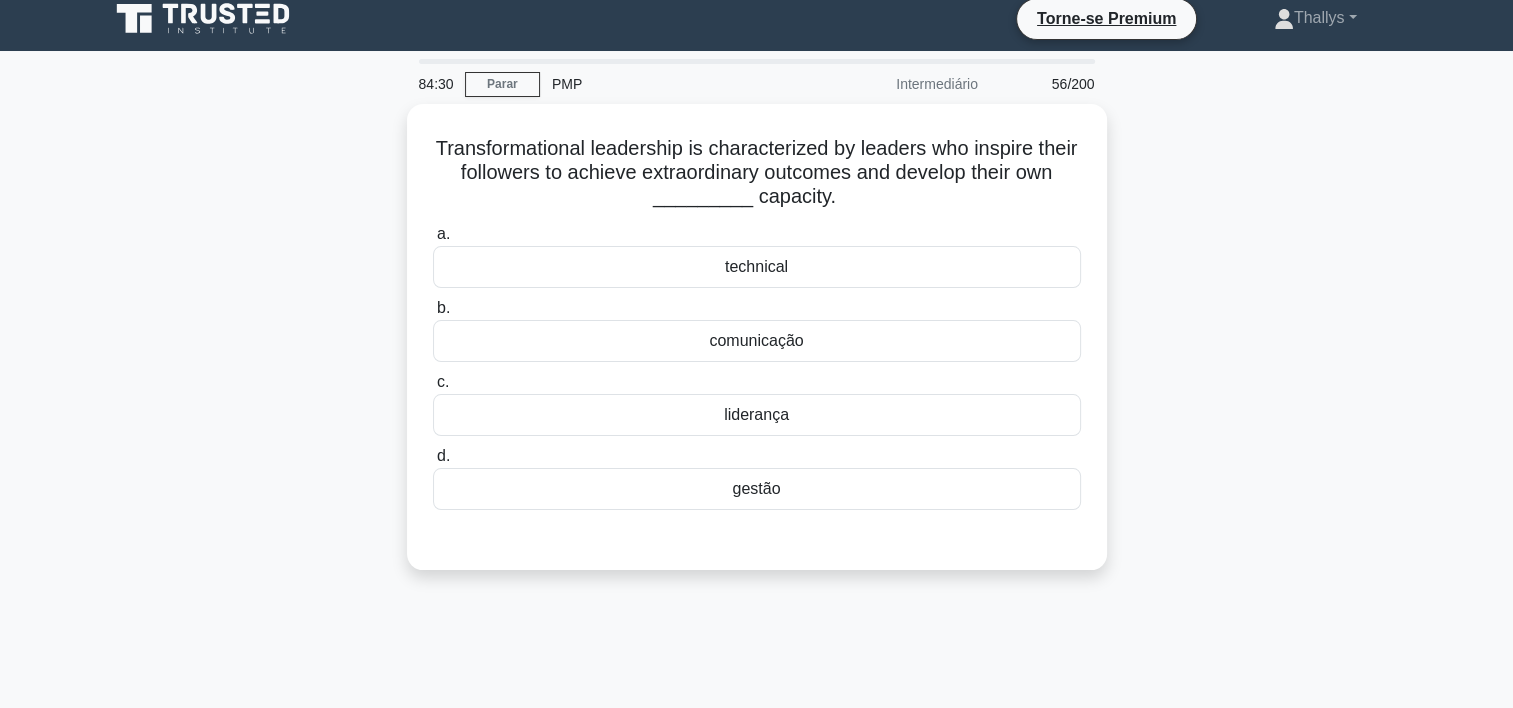 scroll, scrollTop: 9, scrollLeft: 0, axis: vertical 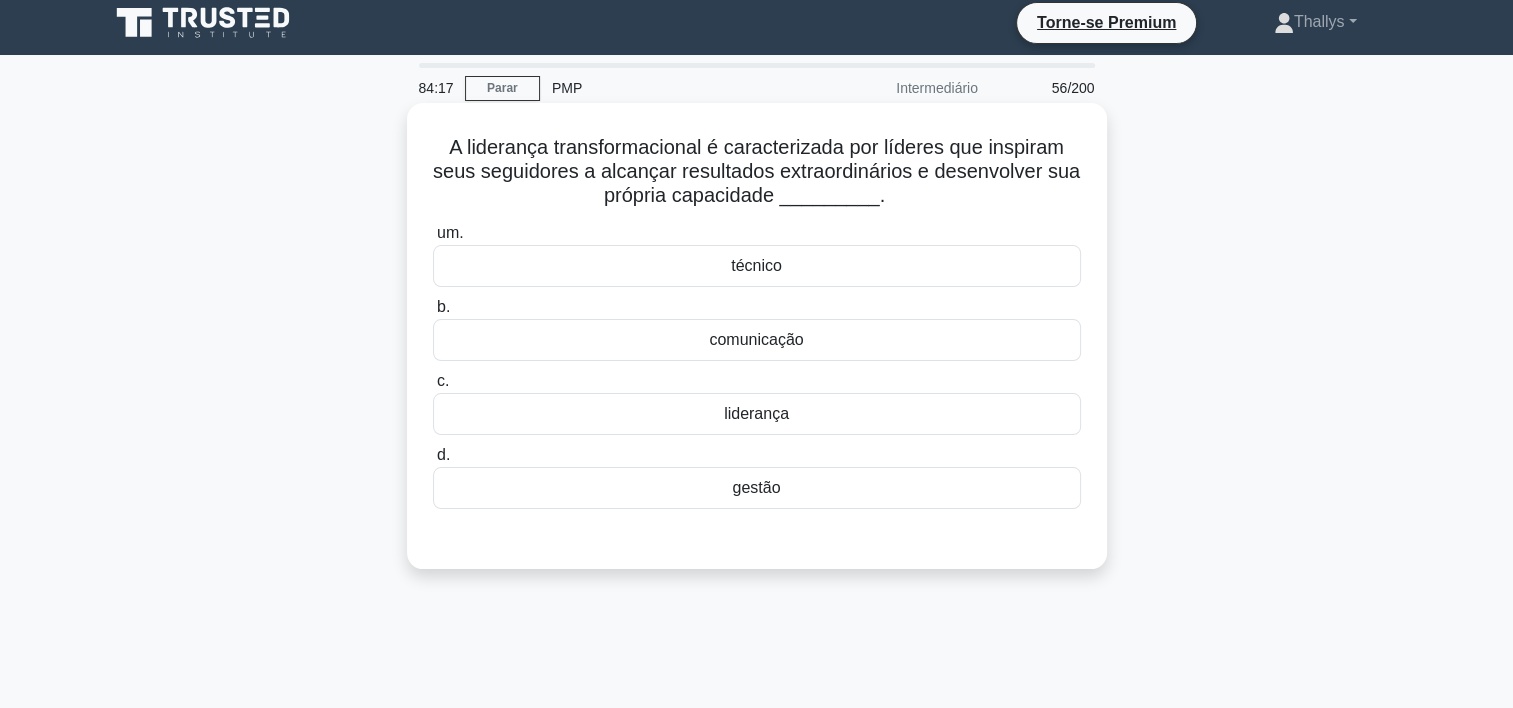 click on "liderança" at bounding box center (757, 414) 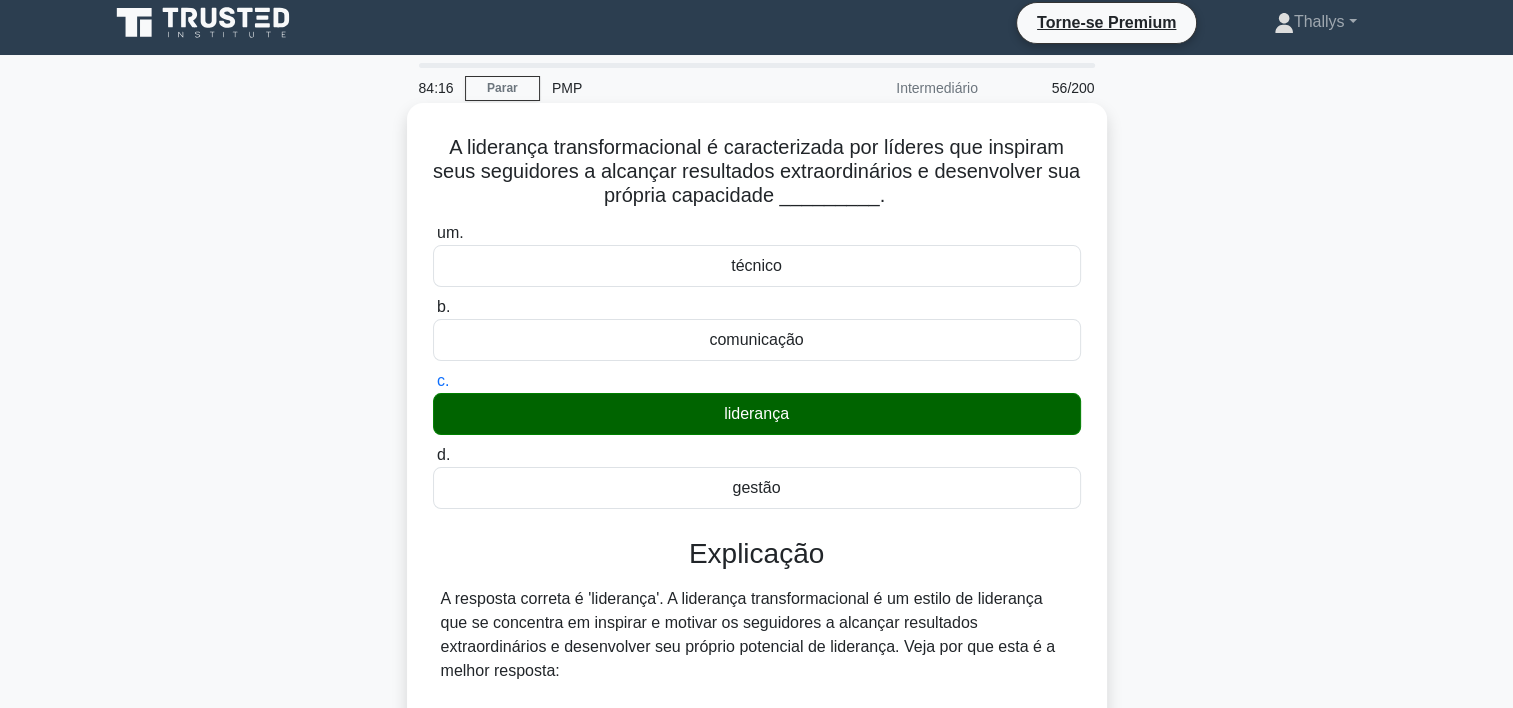 scroll, scrollTop: 572, scrollLeft: 0, axis: vertical 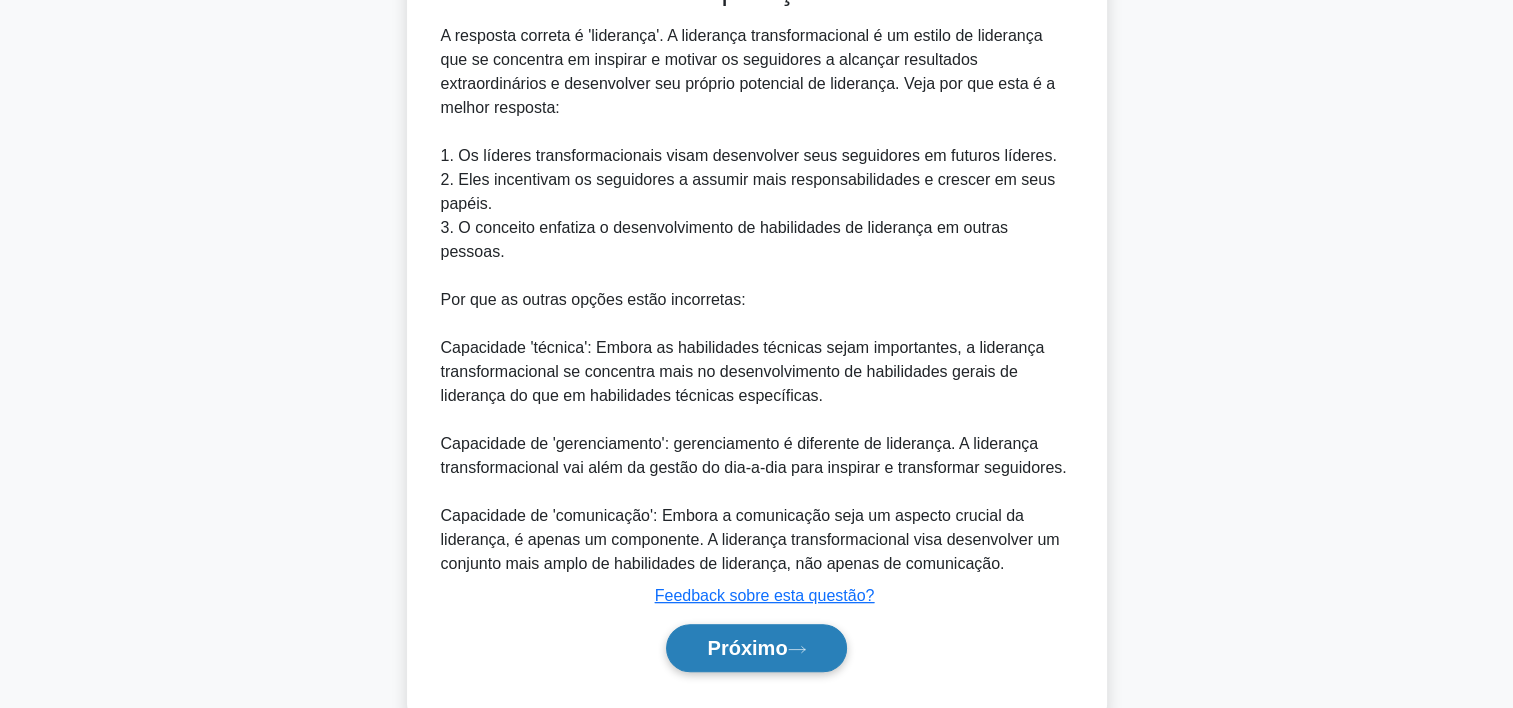 click on "Próximo" at bounding box center (747, 648) 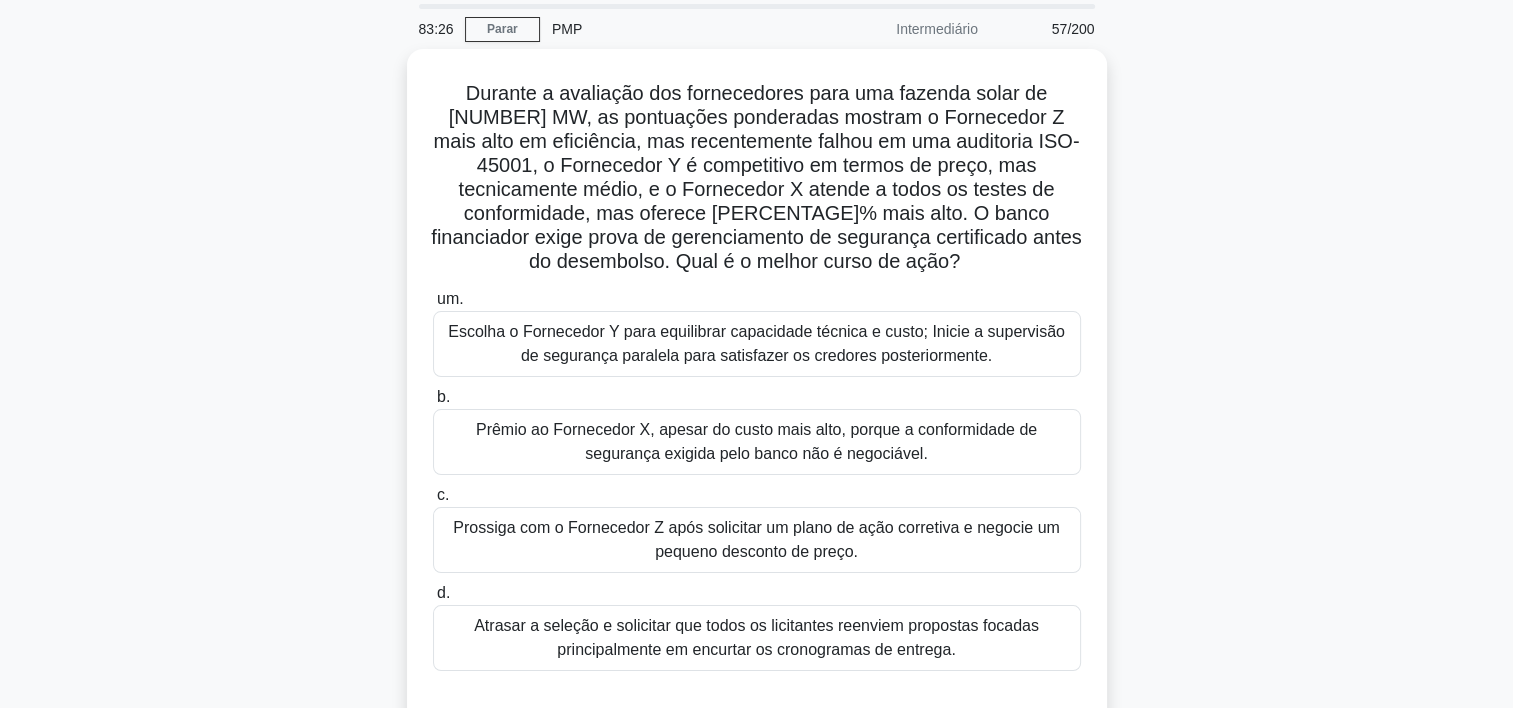 scroll, scrollTop: 68, scrollLeft: 0, axis: vertical 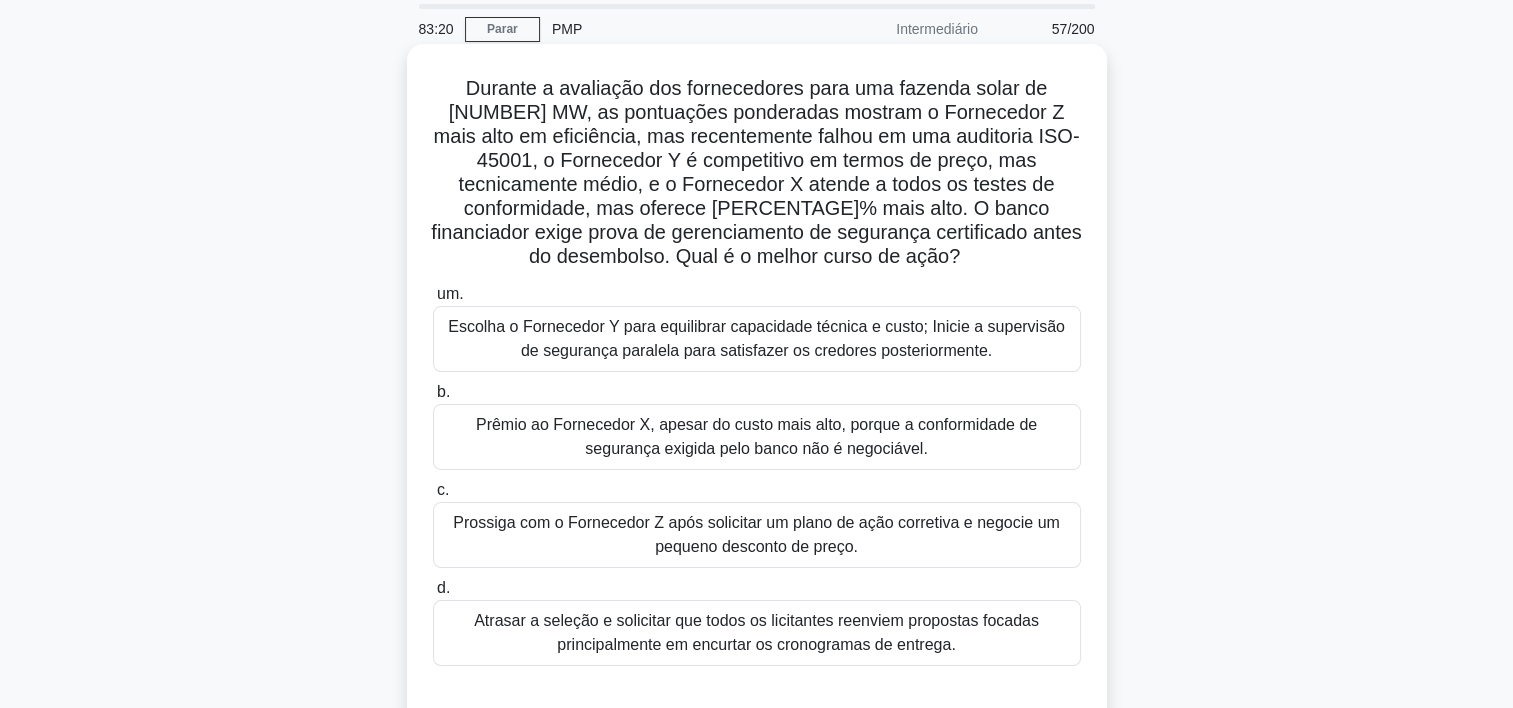 click on "Prêmio ao Fornecedor X, apesar do custo mais alto, porque a conformidade de segurança exigida pelo banco não é negociável." at bounding box center (757, 437) 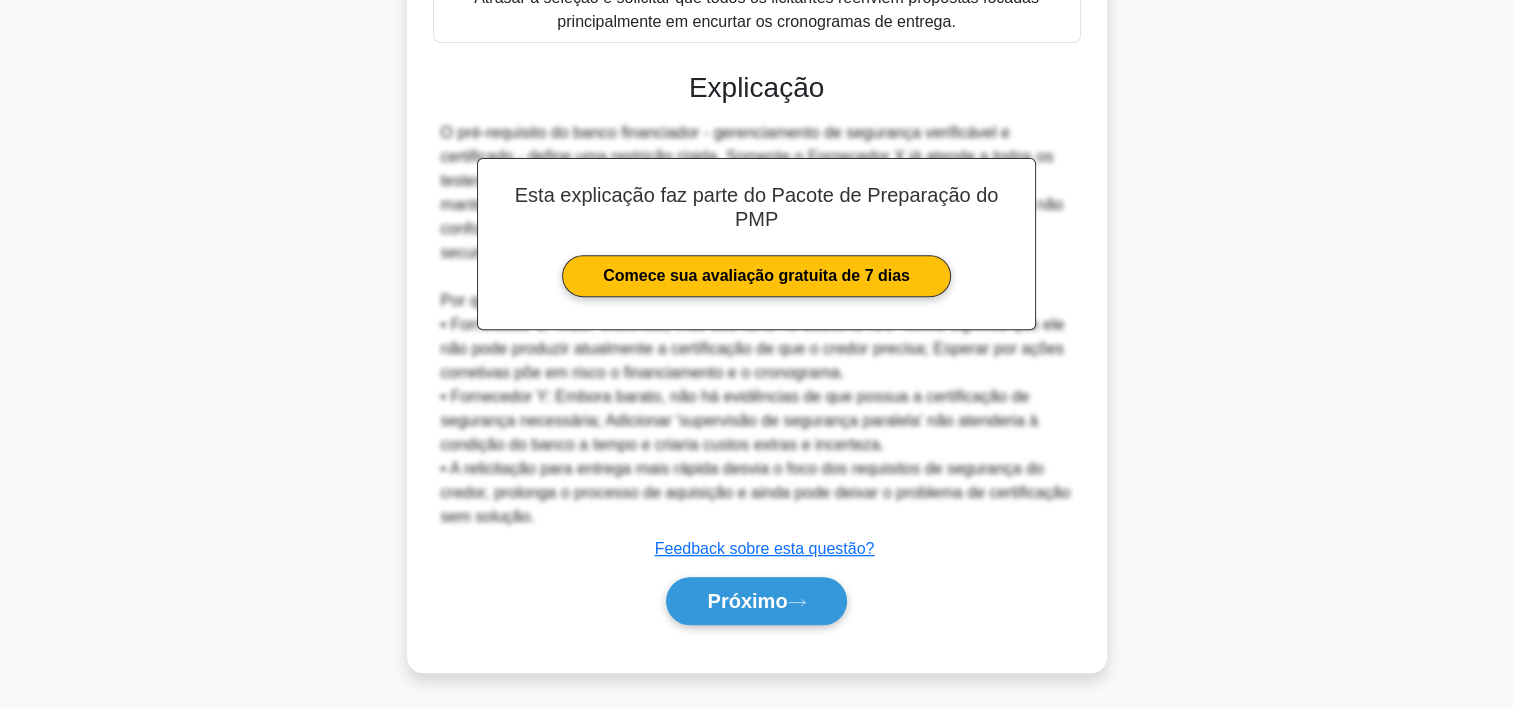 scroll, scrollTop: 692, scrollLeft: 0, axis: vertical 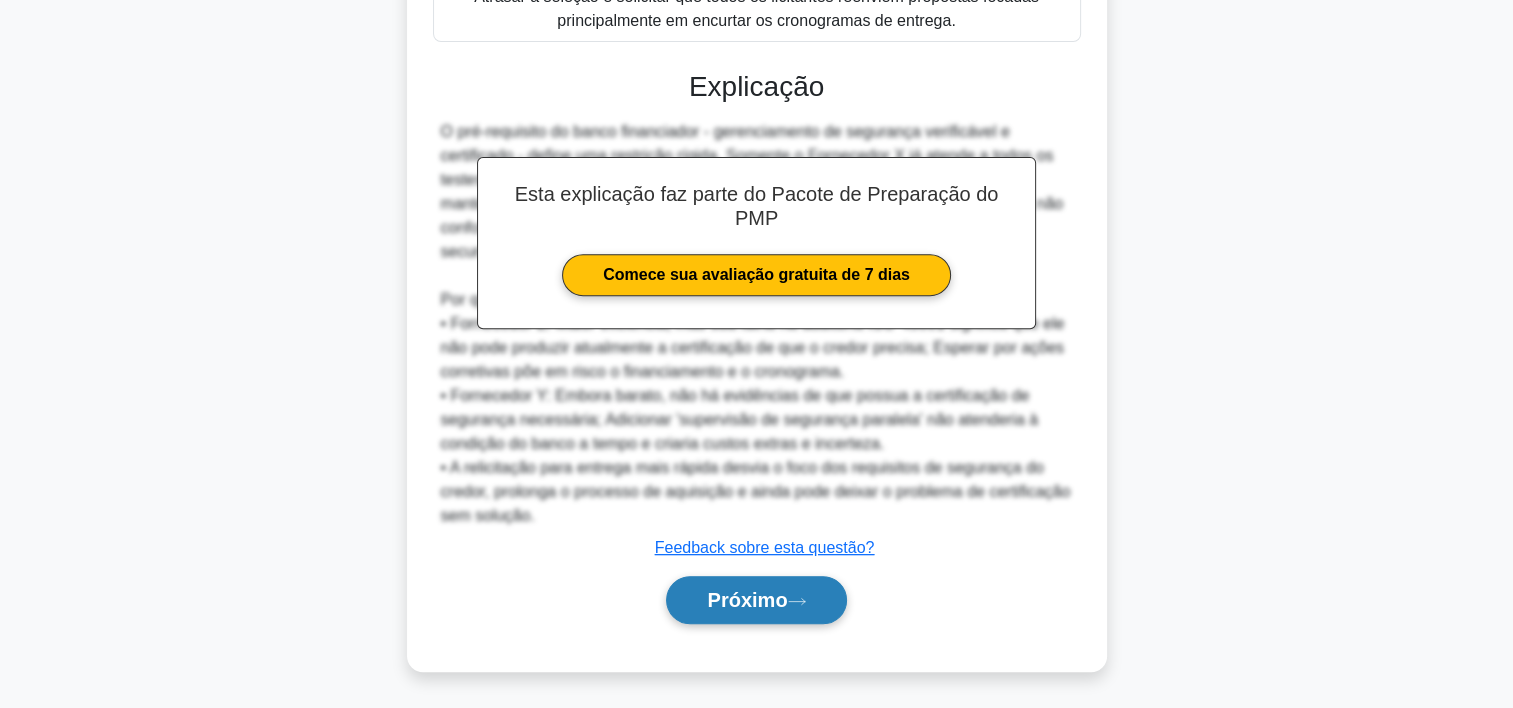 click on "Próximo" at bounding box center [747, 600] 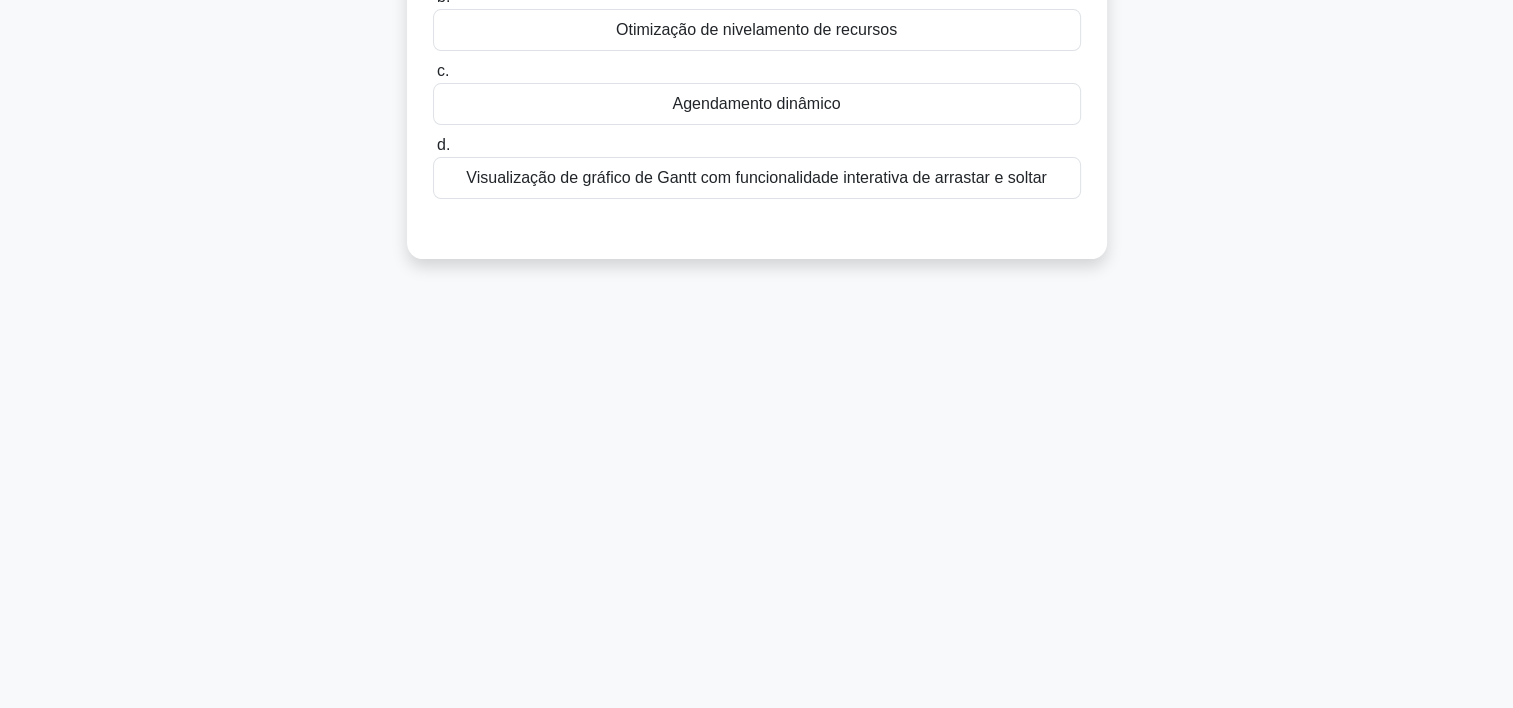 scroll, scrollTop: 0, scrollLeft: 0, axis: both 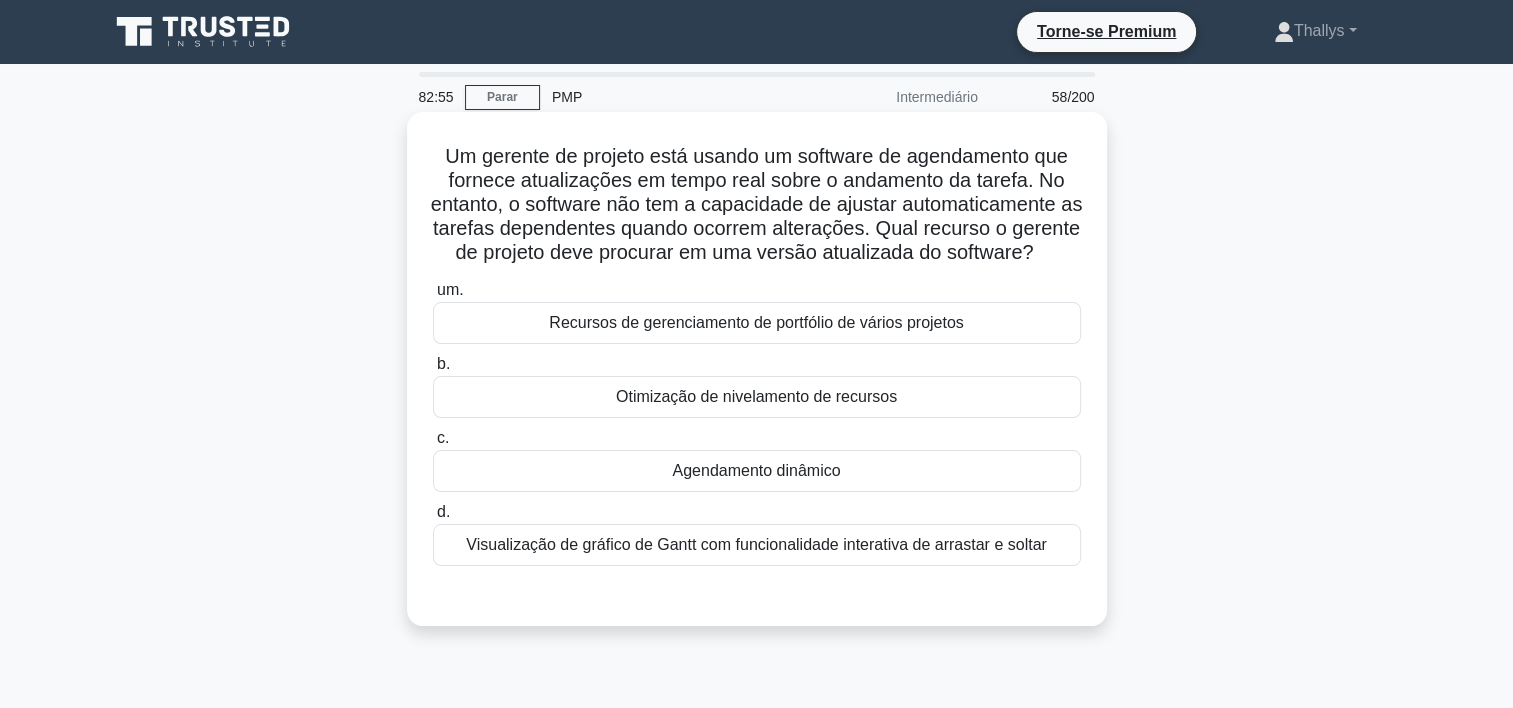 click on "Agendamento dinâmico" at bounding box center [757, 471] 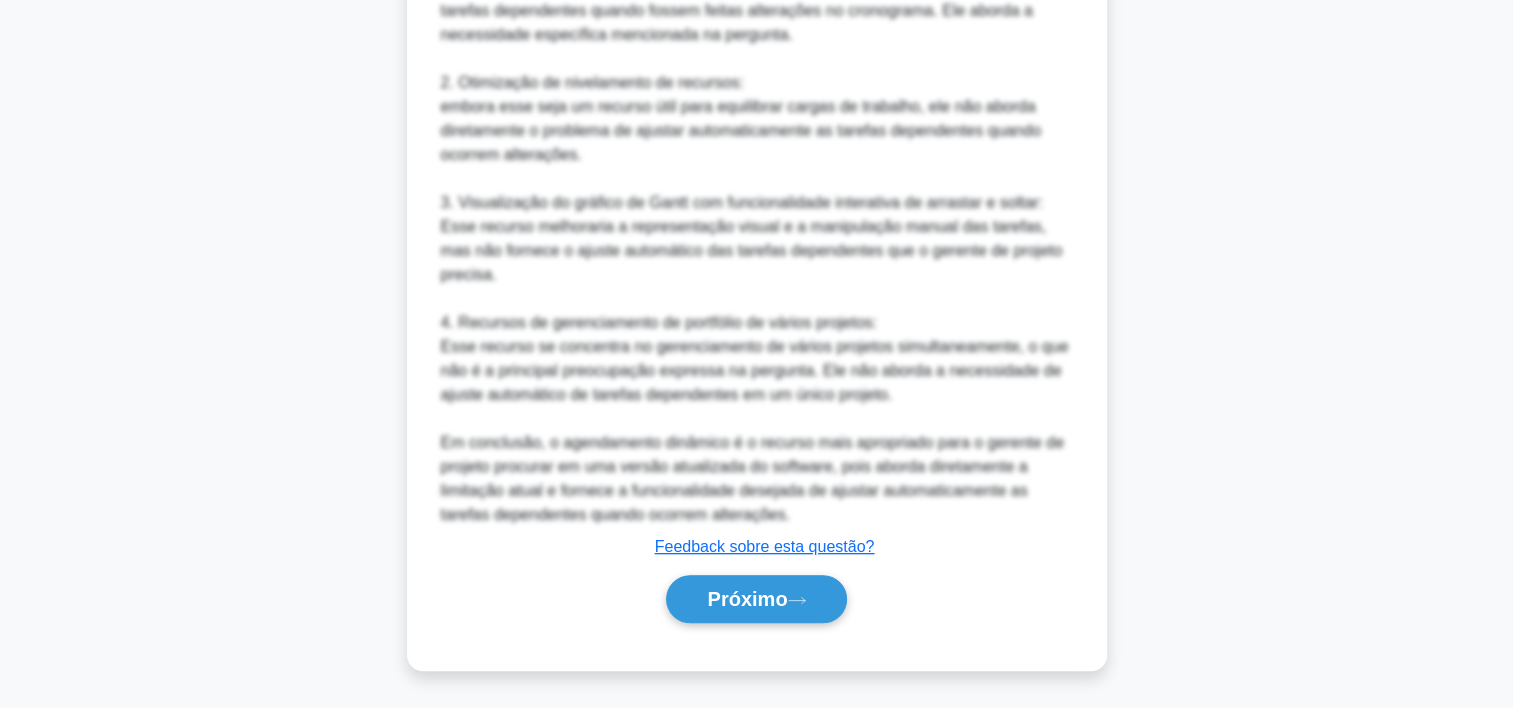scroll, scrollTop: 908, scrollLeft: 0, axis: vertical 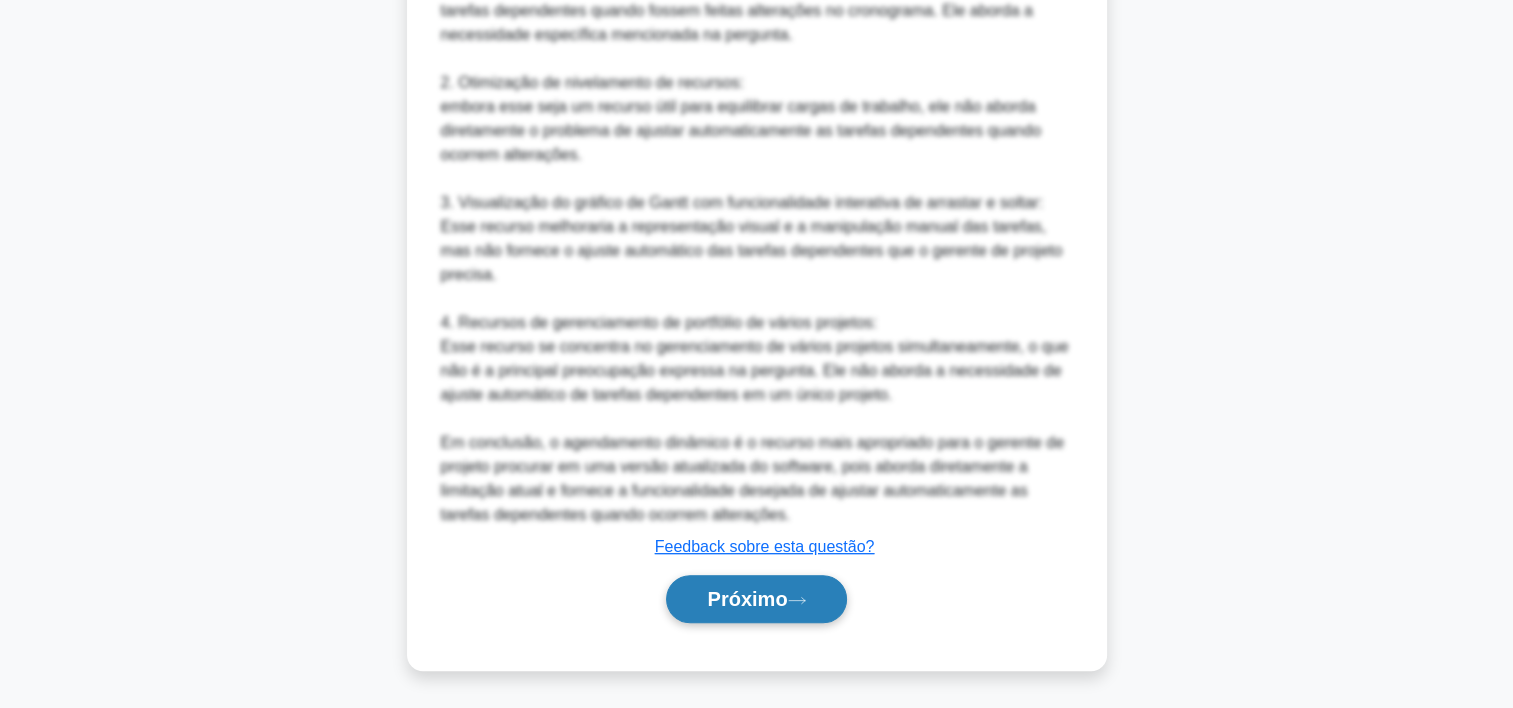 click on "Próximo" at bounding box center (756, 599) 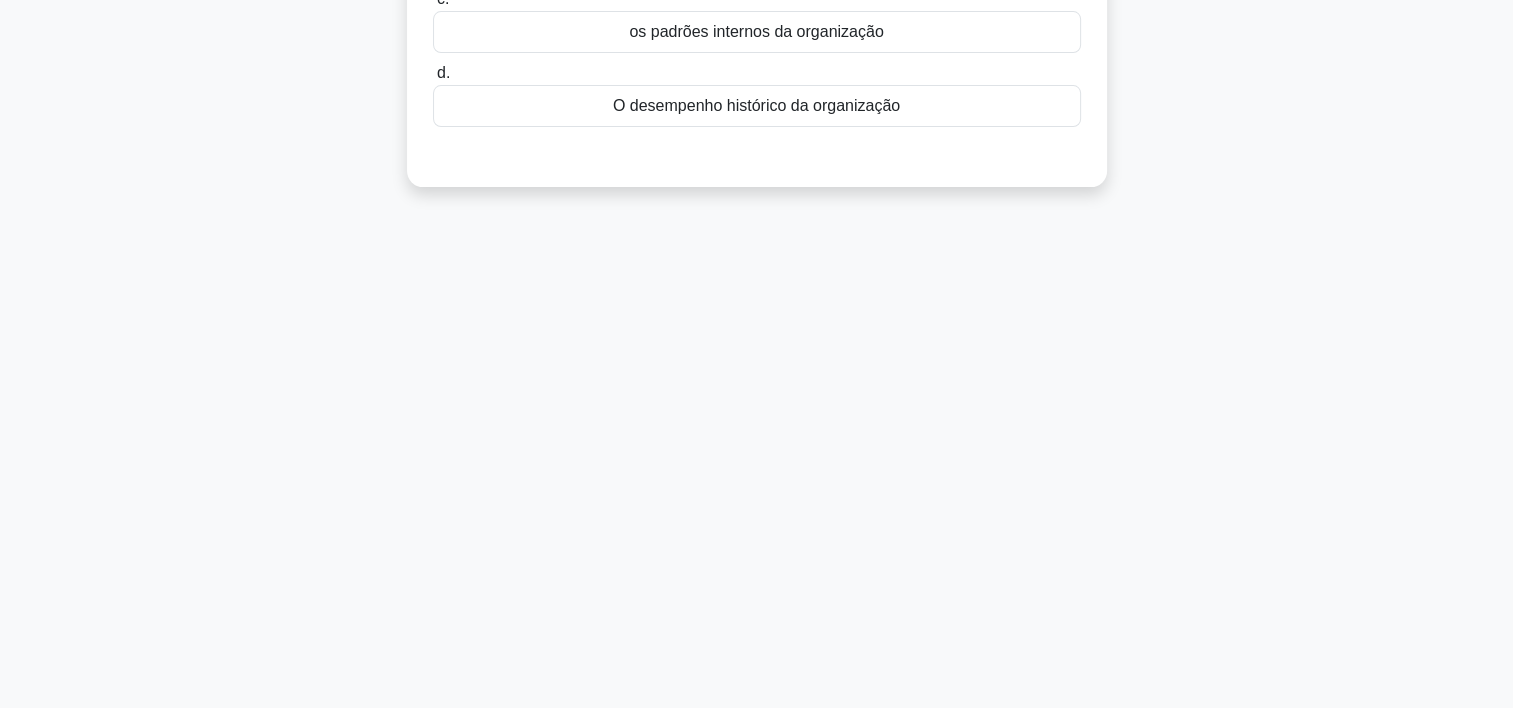 scroll, scrollTop: 0, scrollLeft: 0, axis: both 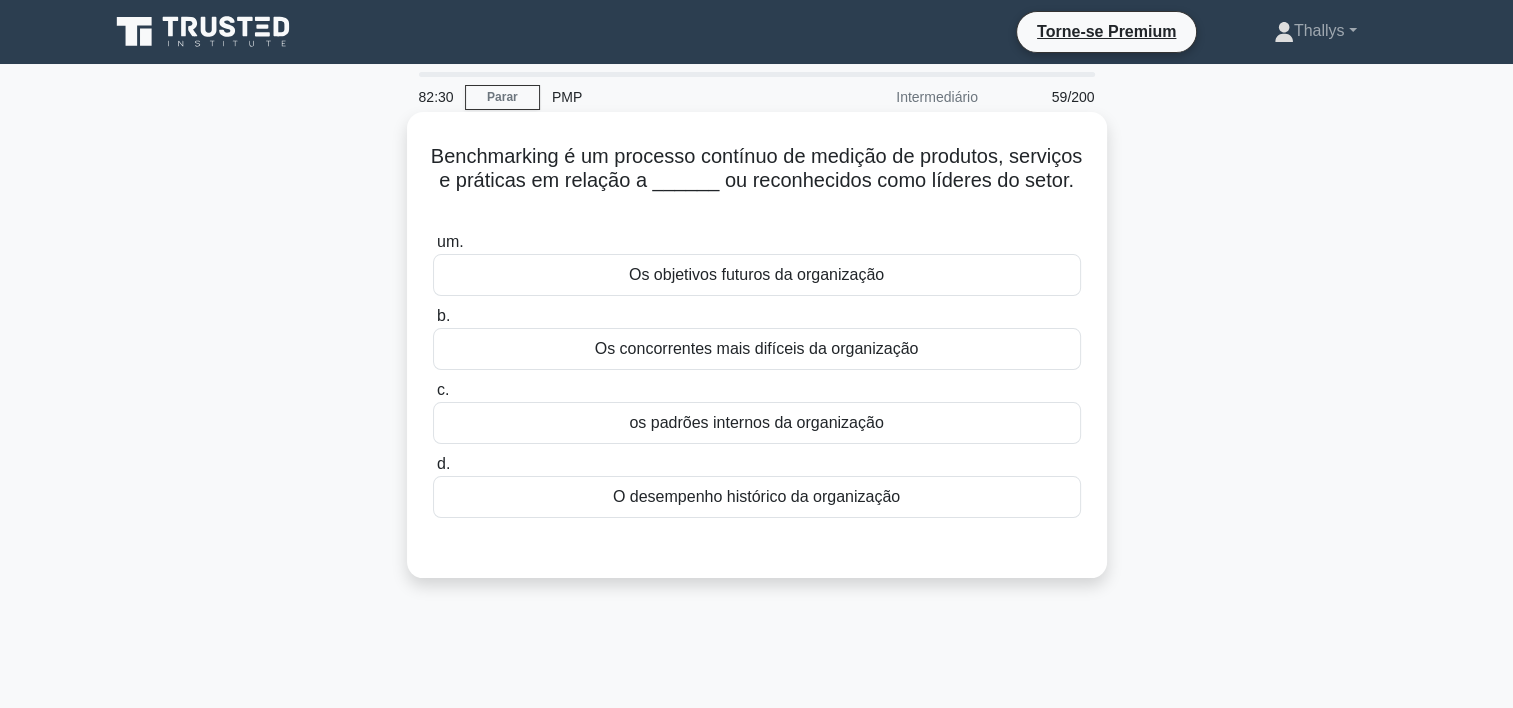 click on "os padrões internos da organização" at bounding box center [757, 423] 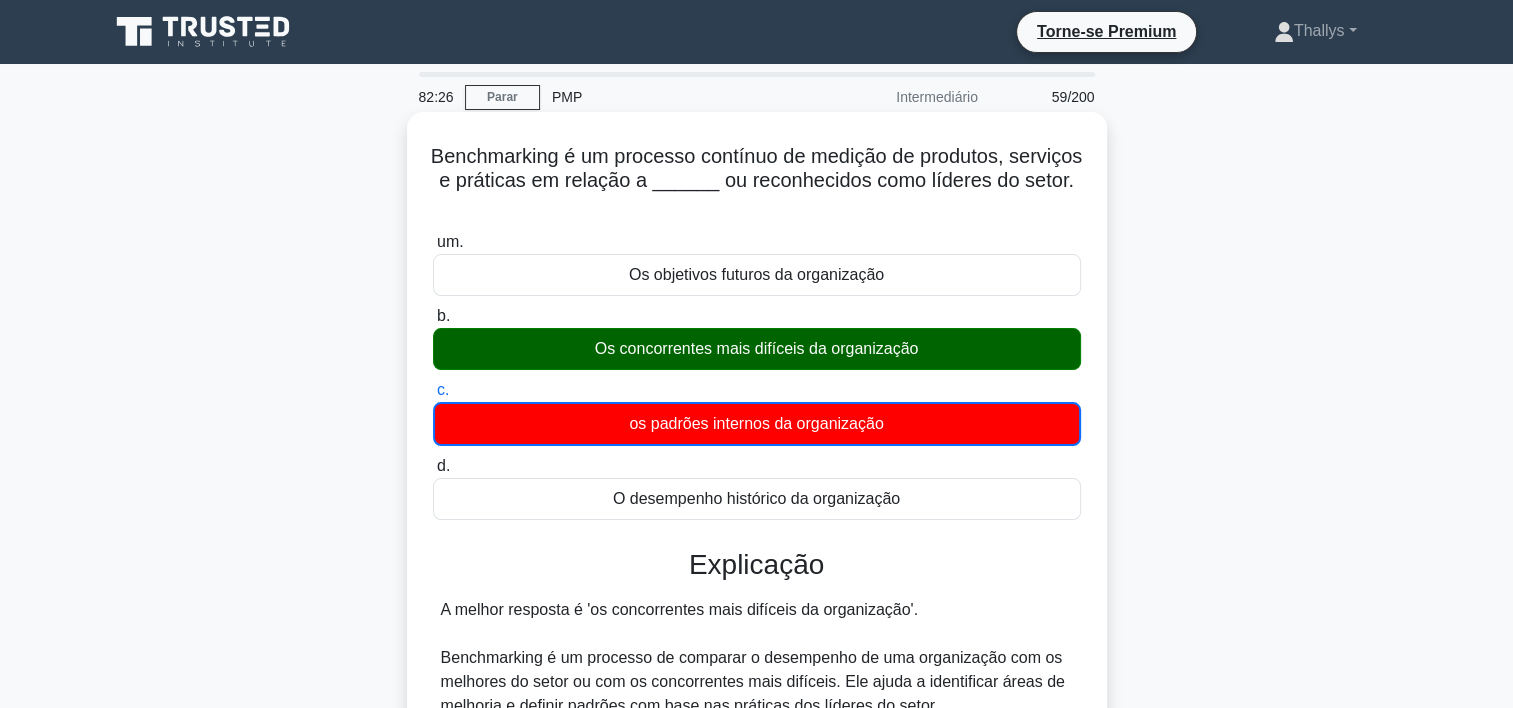 scroll, scrollTop: 381, scrollLeft: 0, axis: vertical 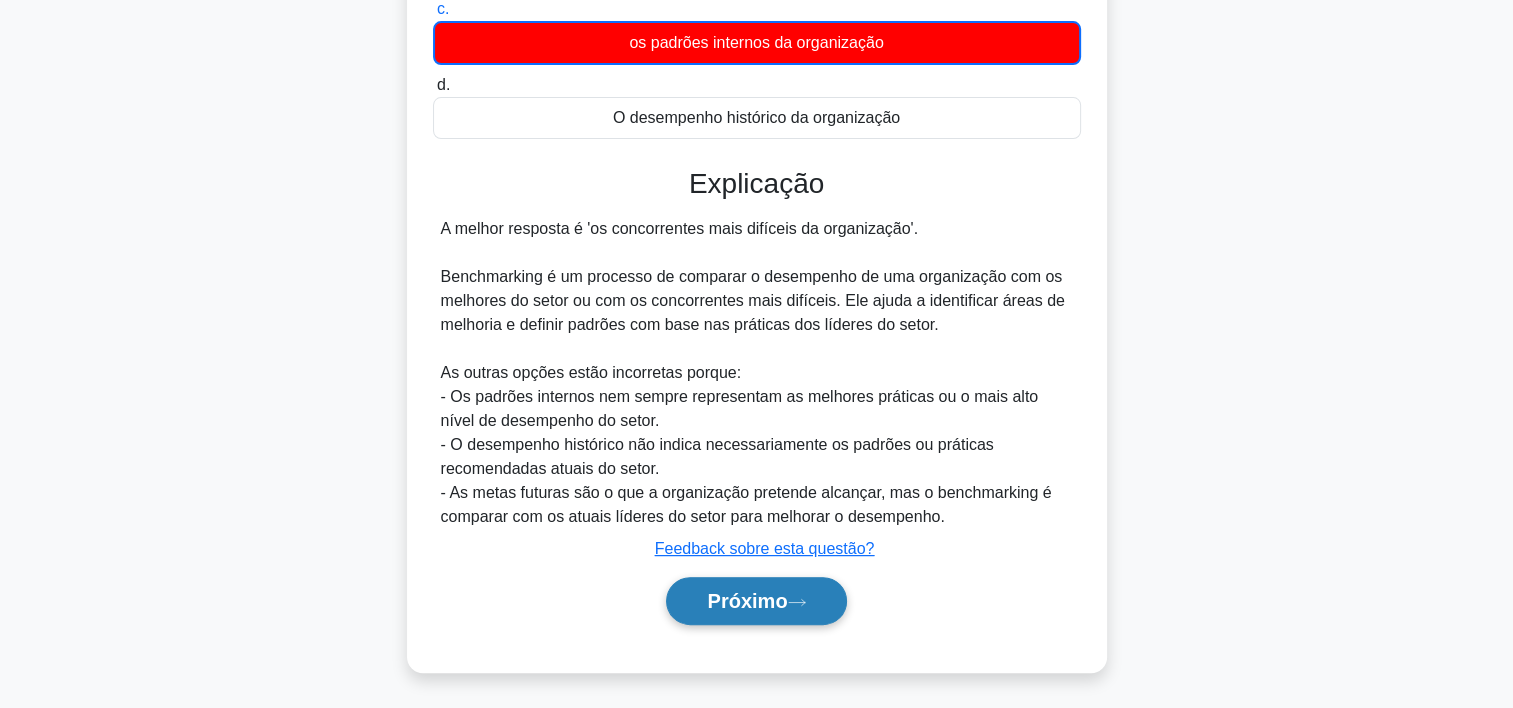 click on "Próximo" at bounding box center [747, 601] 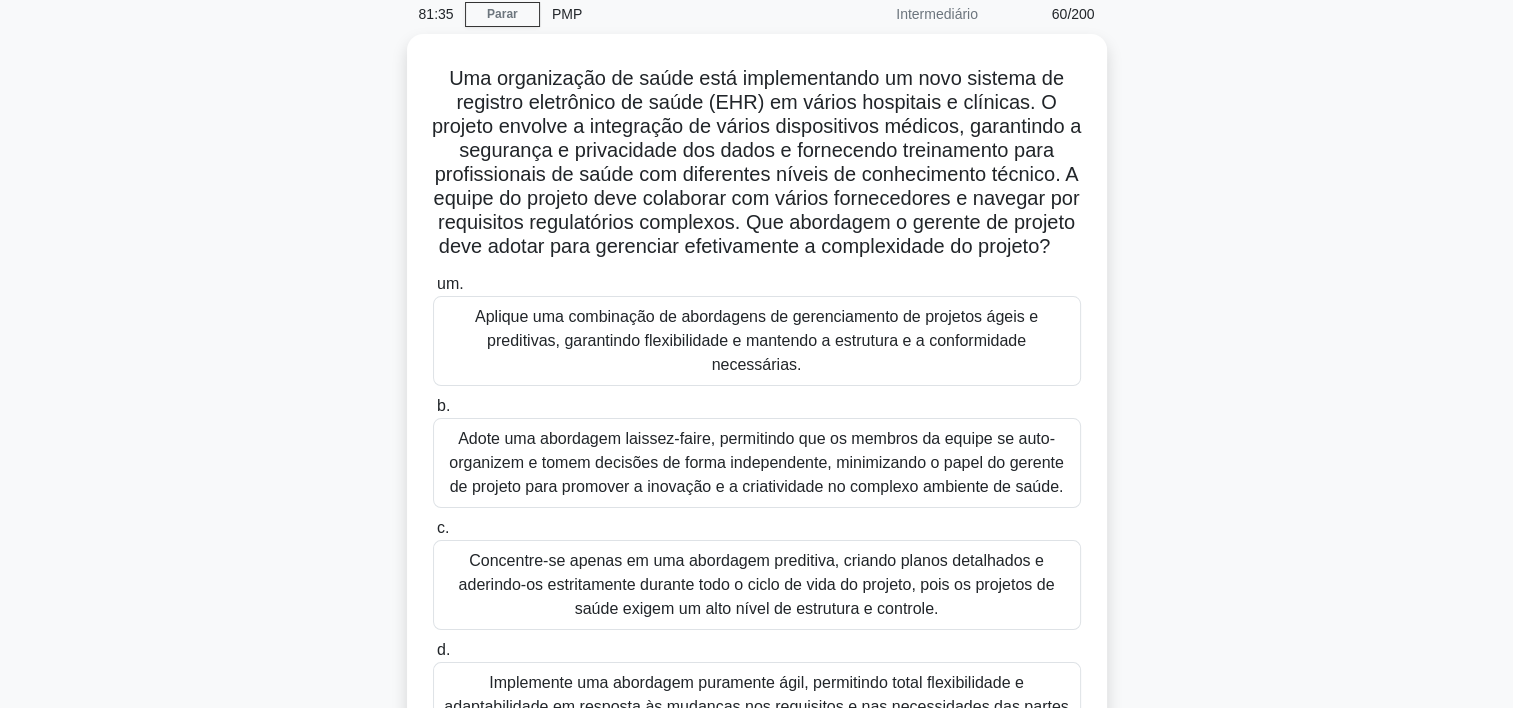 scroll, scrollTop: 80, scrollLeft: 0, axis: vertical 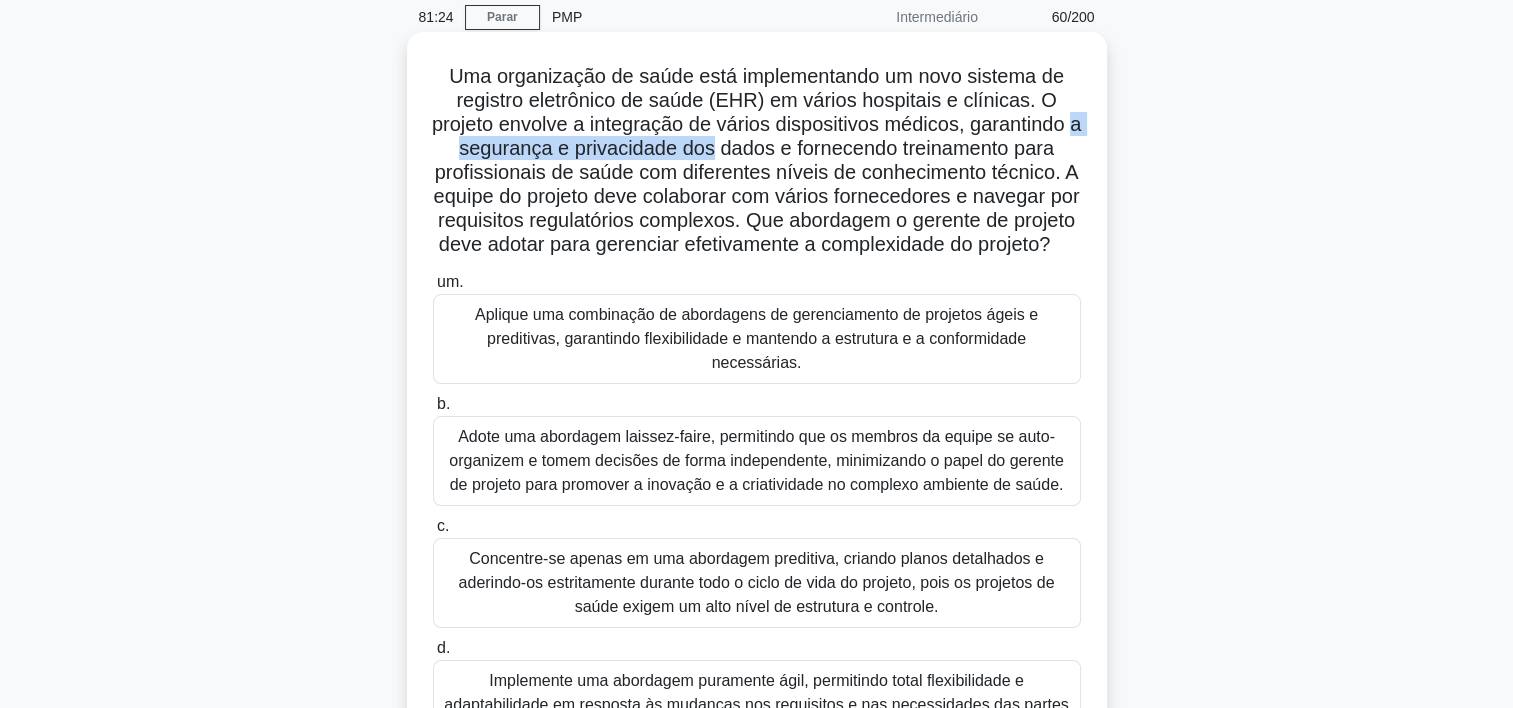 drag, startPoint x: 428, startPoint y: 143, endPoint x: 718, endPoint y: 156, distance: 290.29123 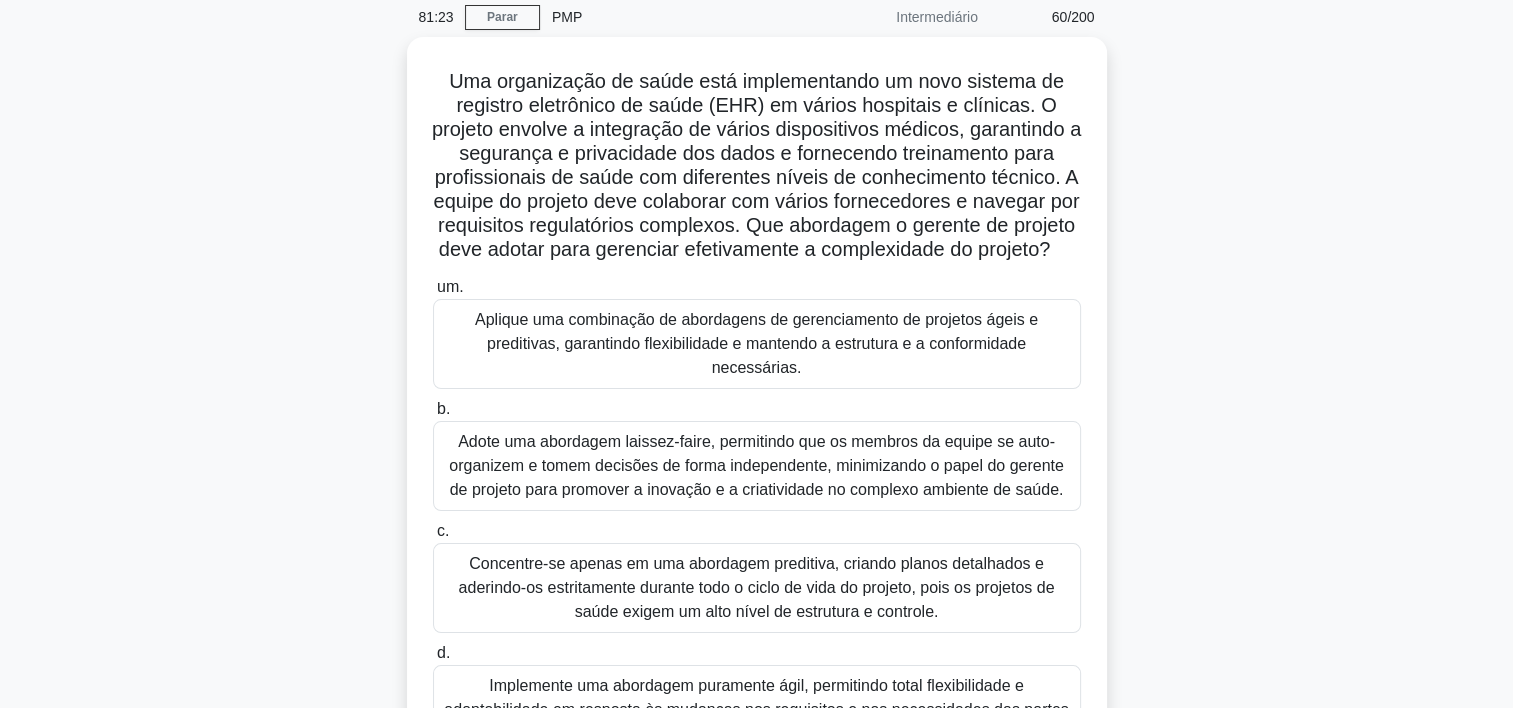 click on "Uma organização de saúde está implementando um novo sistema de registro eletrônico de saúde (EHR) em vários hospitais e clínicas. O projeto envolve a integração de vários dispositivos médicos, garantindo a segurança e privacidade dos dados e fornecendo treinamento para profissionais de saúde com diferentes níveis de conhecimento técnico. A equipe do projeto deve colaborar com vários fornecedores e navegar por requisitos regulatórios complexos. Que abordagem o gerente de projeto deve adotar para gerenciar efetivamente a complexidade do projeto?    .spinner_0XTQ {origem da transformação: centro; animação:spinner_y6GP .75s linear infinito}@keyframes spinner_y6GP{100%{transformar:girar(360deg)}}
um. b. c. d." at bounding box center [757, 438] 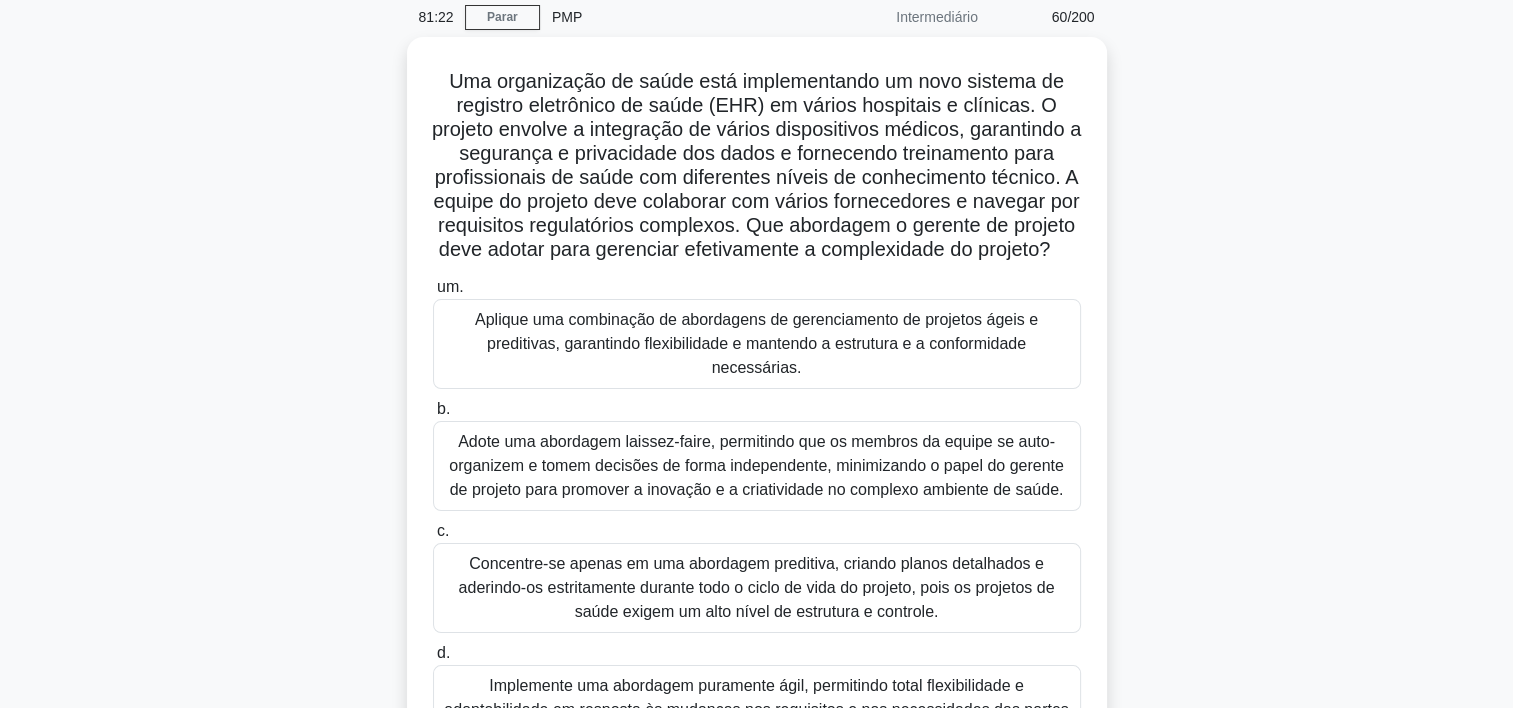 click on "Uma organização de saúde está implementando um novo sistema de registro eletrônico de saúde (EHR) em vários hospitais e clínicas. O projeto envolve a integração de vários dispositivos médicos, garantindo a segurança e privacidade dos dados e fornecendo treinamento para profissionais de saúde com diferentes níveis de conhecimento técnico. A equipe do projeto deve colaborar com vários fornecedores e navegar por requisitos regulatórios complexos. Que abordagem o gerente de projeto deve adotar para gerenciar efetivamente a complexidade do projeto?    .spinner_0XTQ {origem da transformação: centro; animação:spinner_y6GP .75s linear infinito}@keyframes spinner_y6GP{100%{transformar:girar(360deg)}}
um. b. c. d." at bounding box center [757, 438] 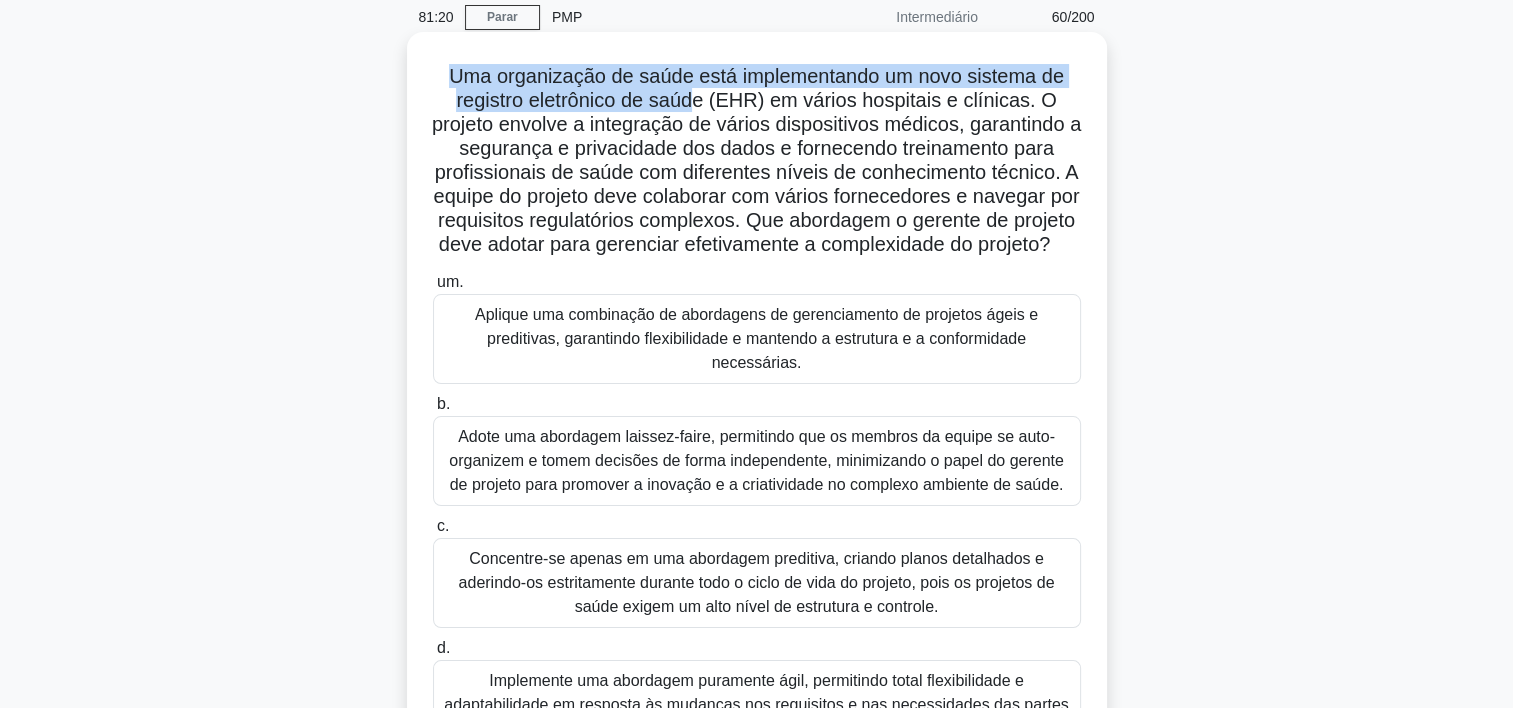 drag, startPoint x: 435, startPoint y: 72, endPoint x: 700, endPoint y: 106, distance: 267.17224 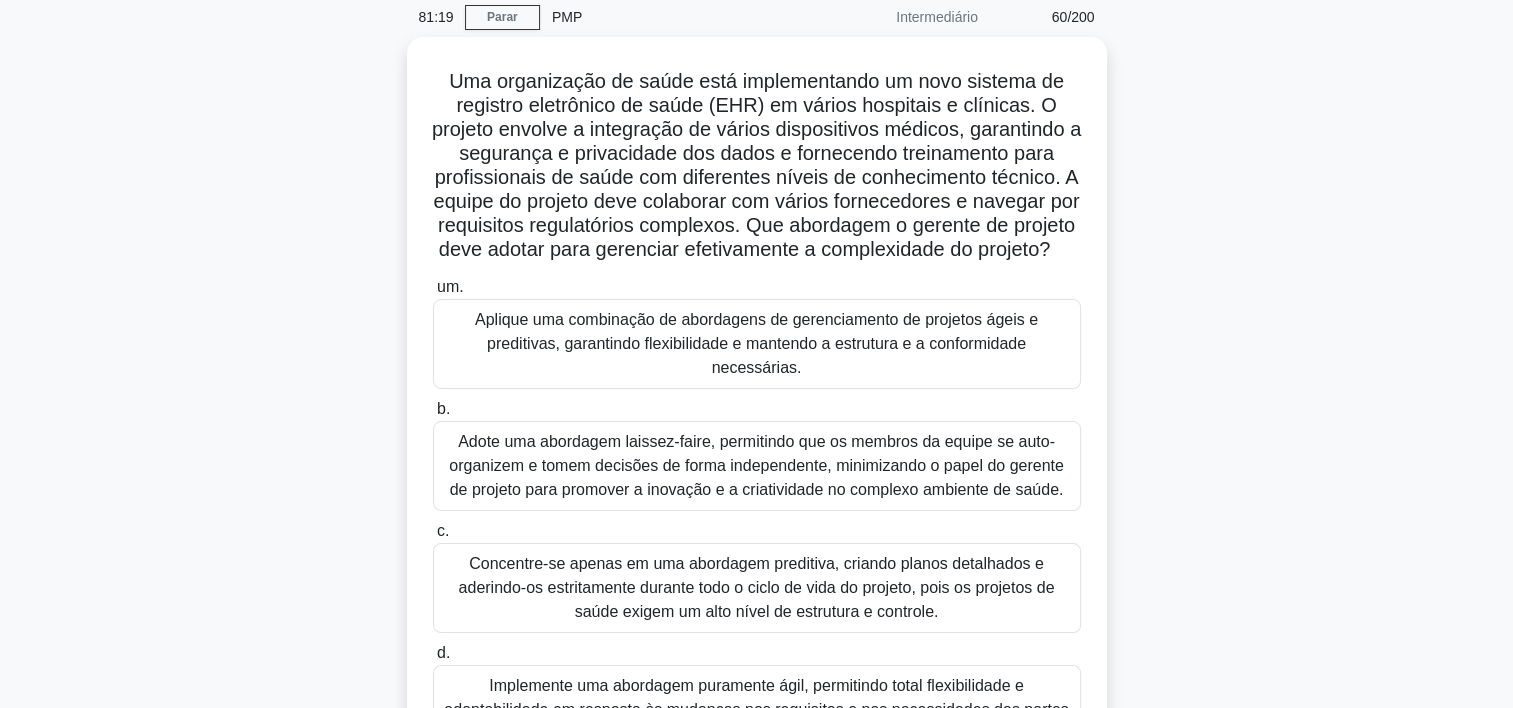 click on "81:19 Parar PMP Intermediário 60/200 .spinner_0XTQ {origem da transformação: centro; animação:spinner_y6GP .75s linear infinito}@keyframes spinner_y6GP{100%{transformar:girar(360deg)}} um." at bounding box center [756, 492] 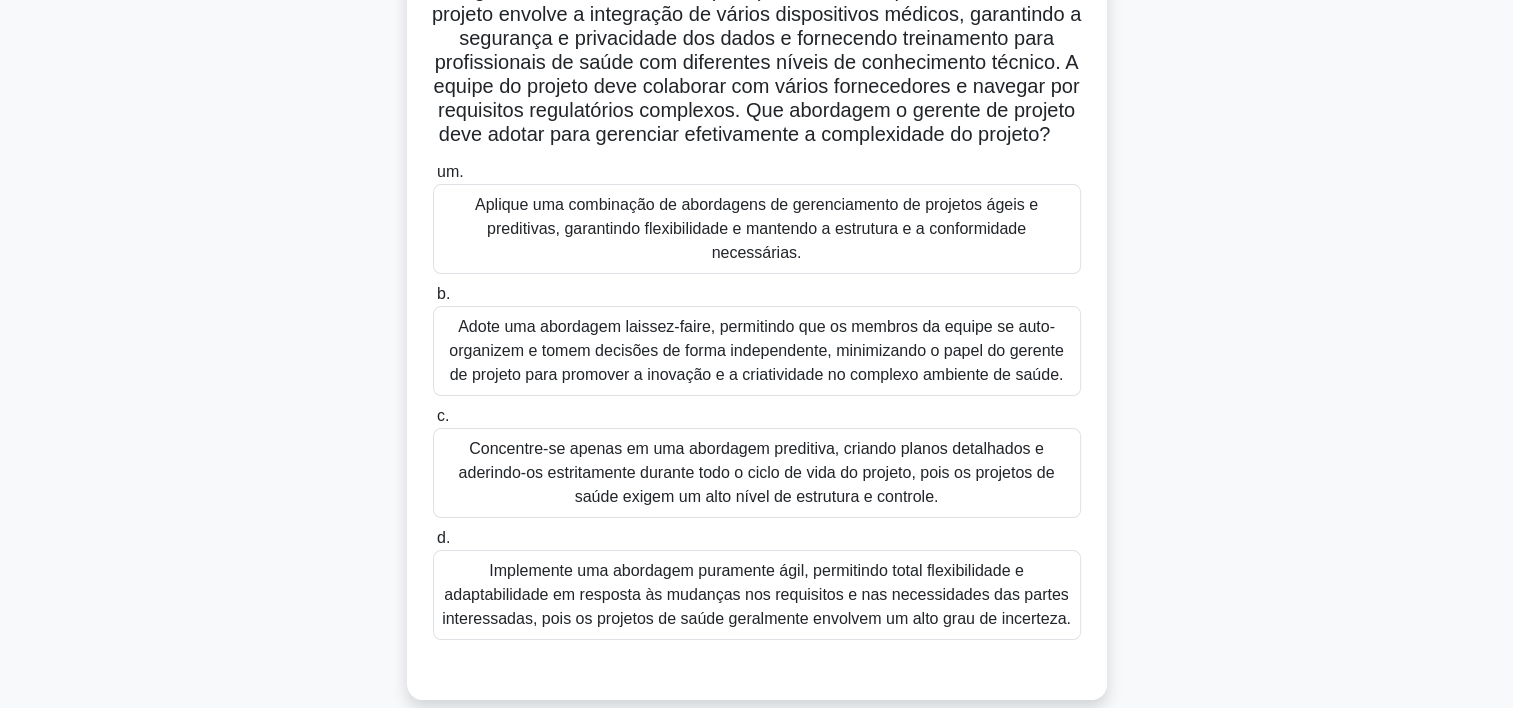 scroll, scrollTop: 208, scrollLeft: 0, axis: vertical 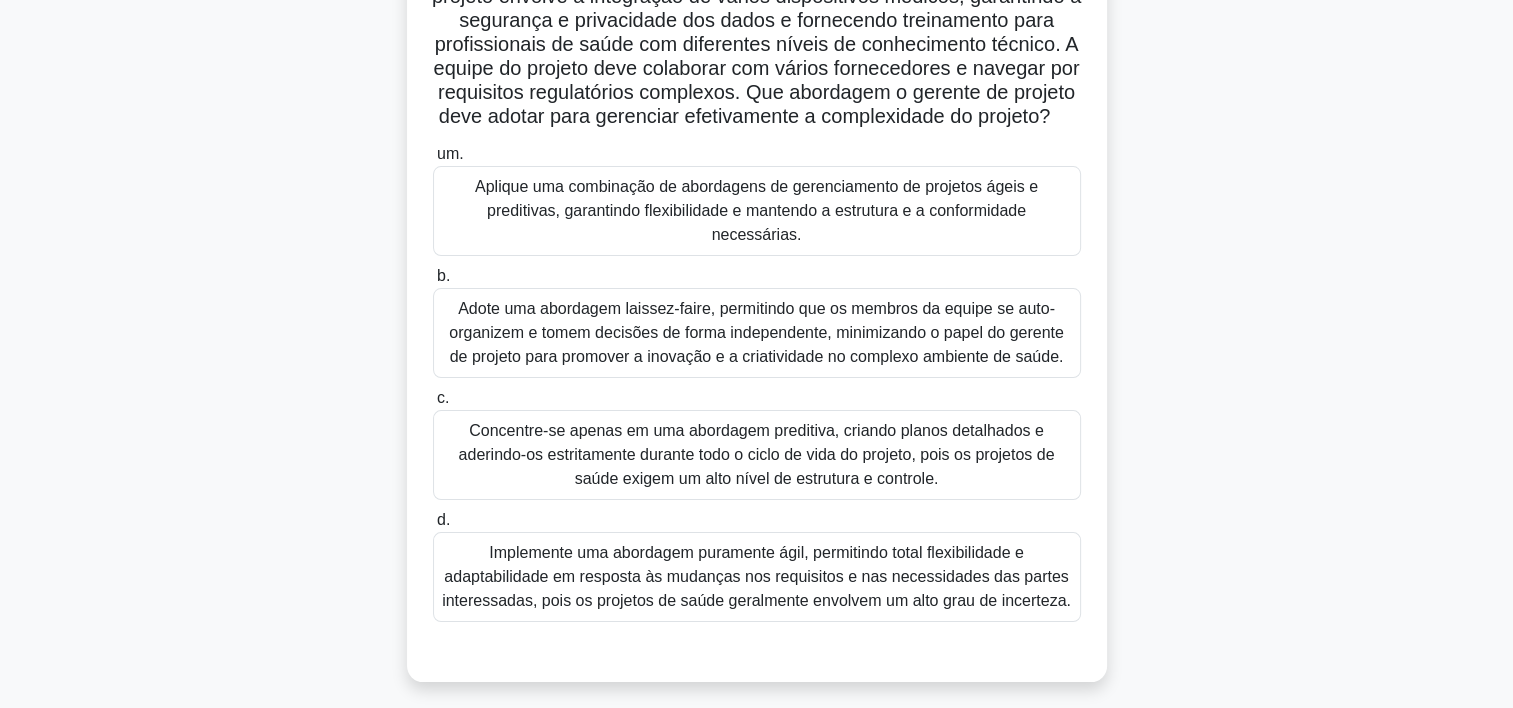 click on "Implemente uma abordagem puramente ágil, permitindo total flexibilidade e adaptabilidade em resposta às mudanças nos requisitos e nas necessidades das partes interessadas, pois os projetos de saúde geralmente envolvem um alto grau de incerteza." at bounding box center [757, 577] 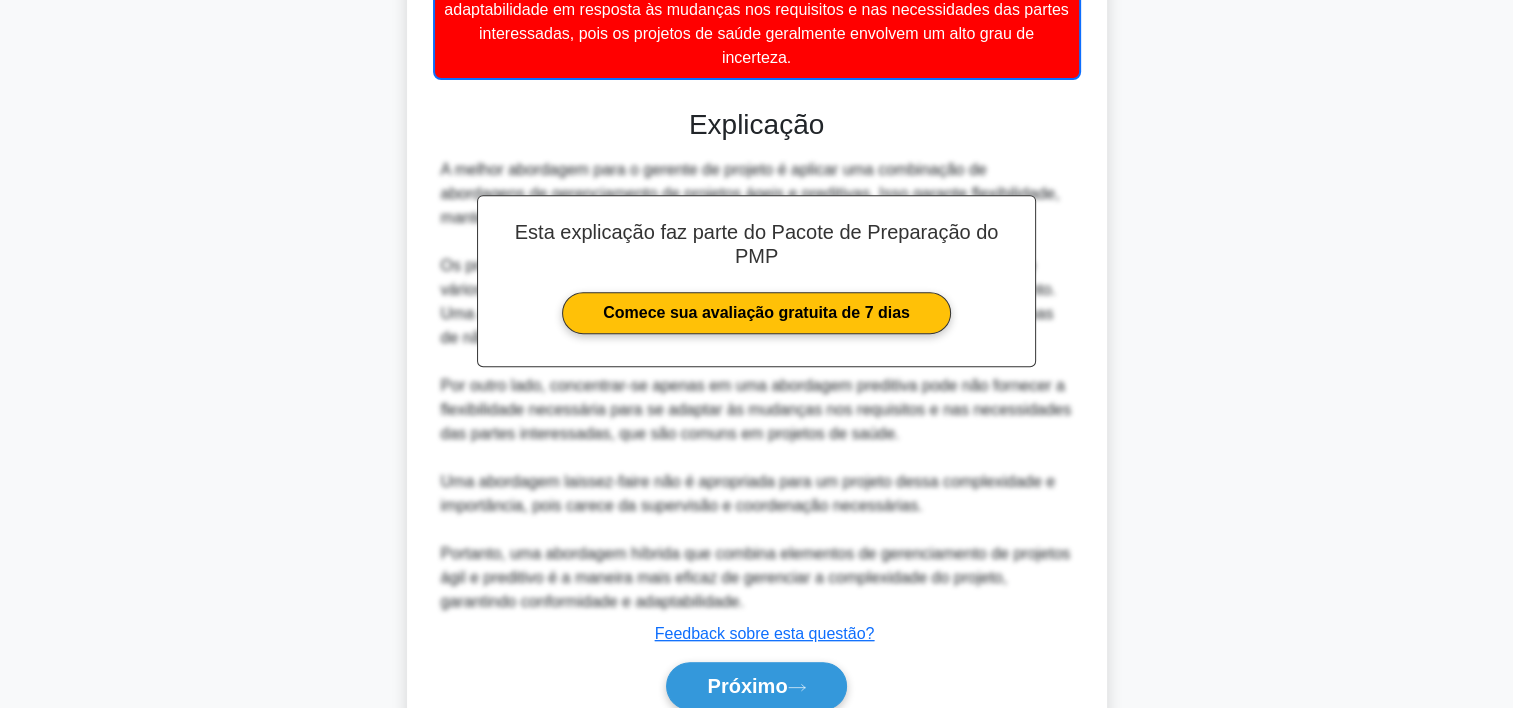 scroll, scrollTop: 885, scrollLeft: 0, axis: vertical 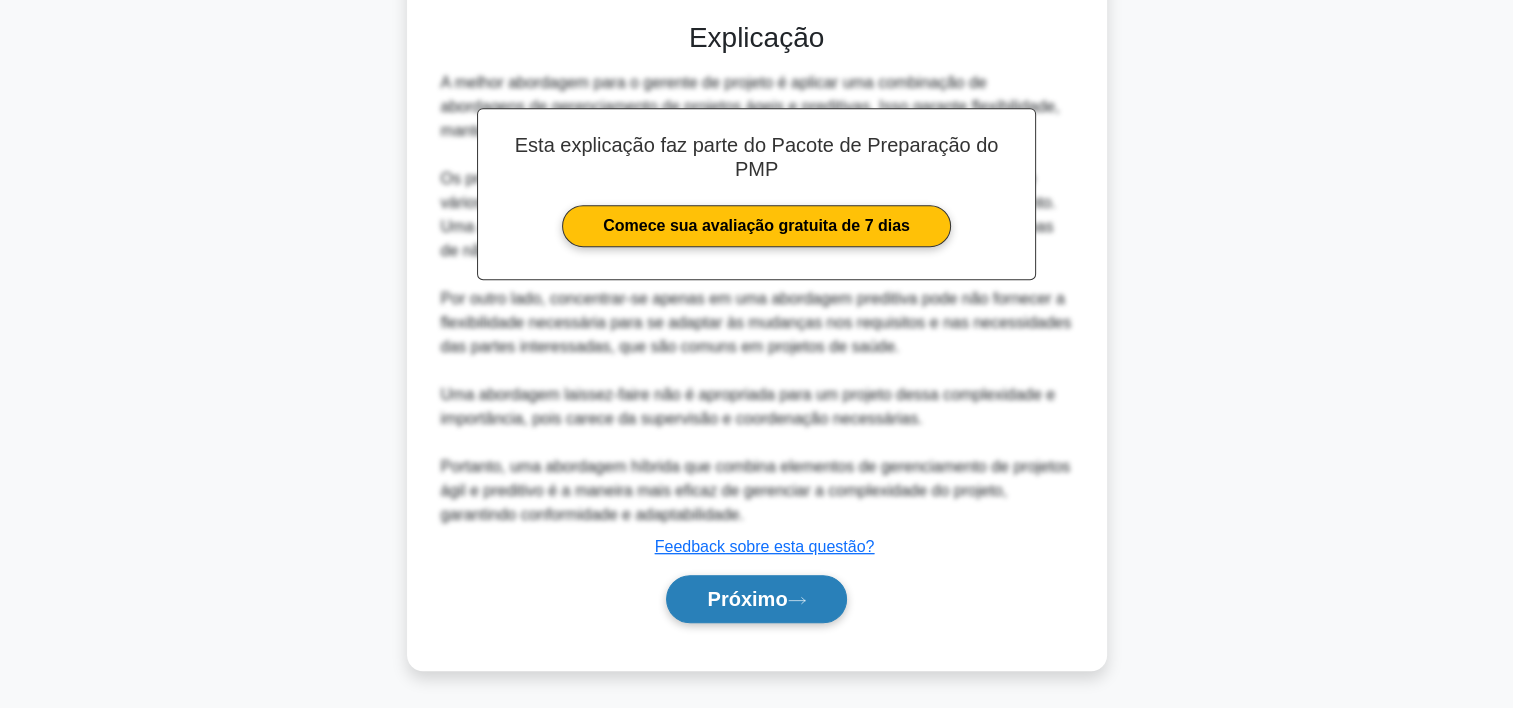 click on "Próximo" at bounding box center [756, 599] 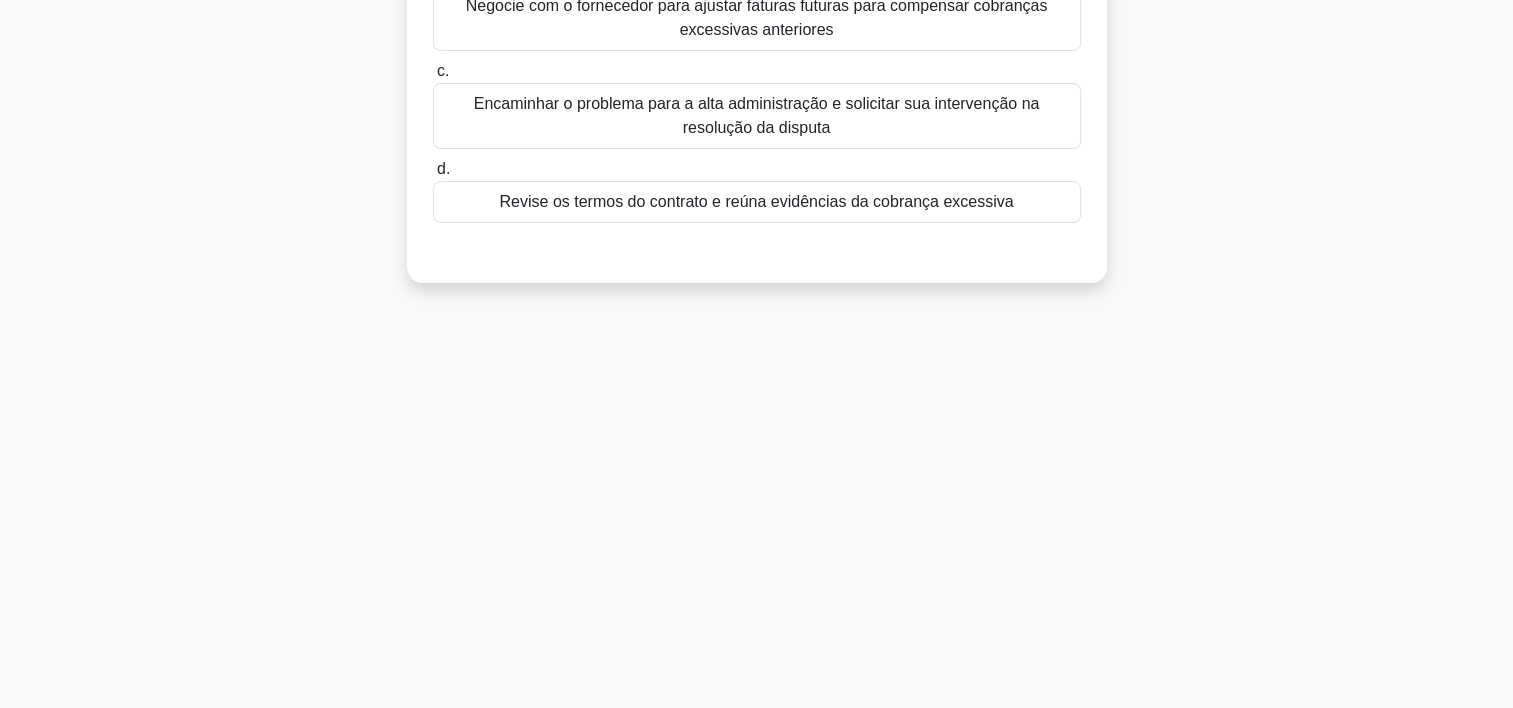 scroll, scrollTop: 0, scrollLeft: 0, axis: both 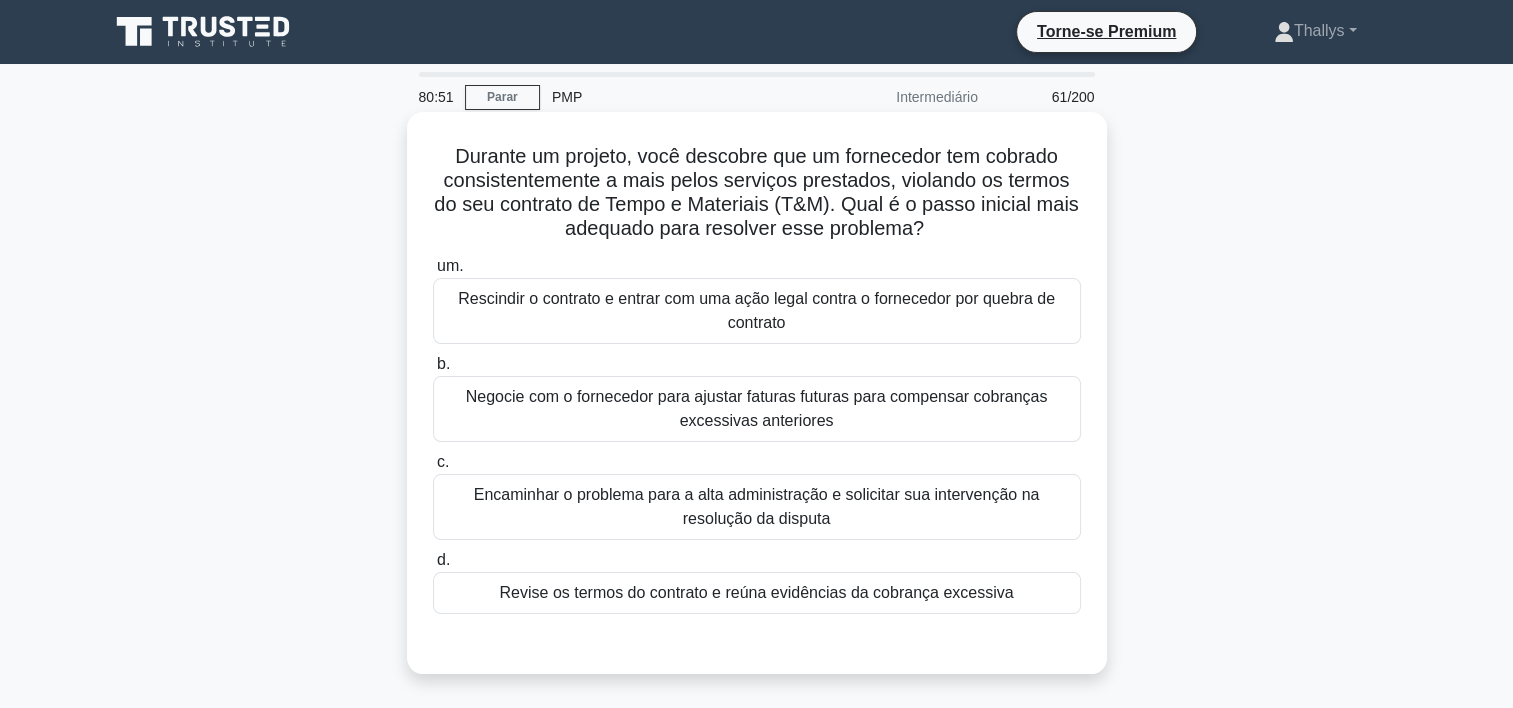 click on "Negocie com o fornecedor para ajustar faturas futuras para compensar cobranças excessivas anteriores" at bounding box center [757, 409] 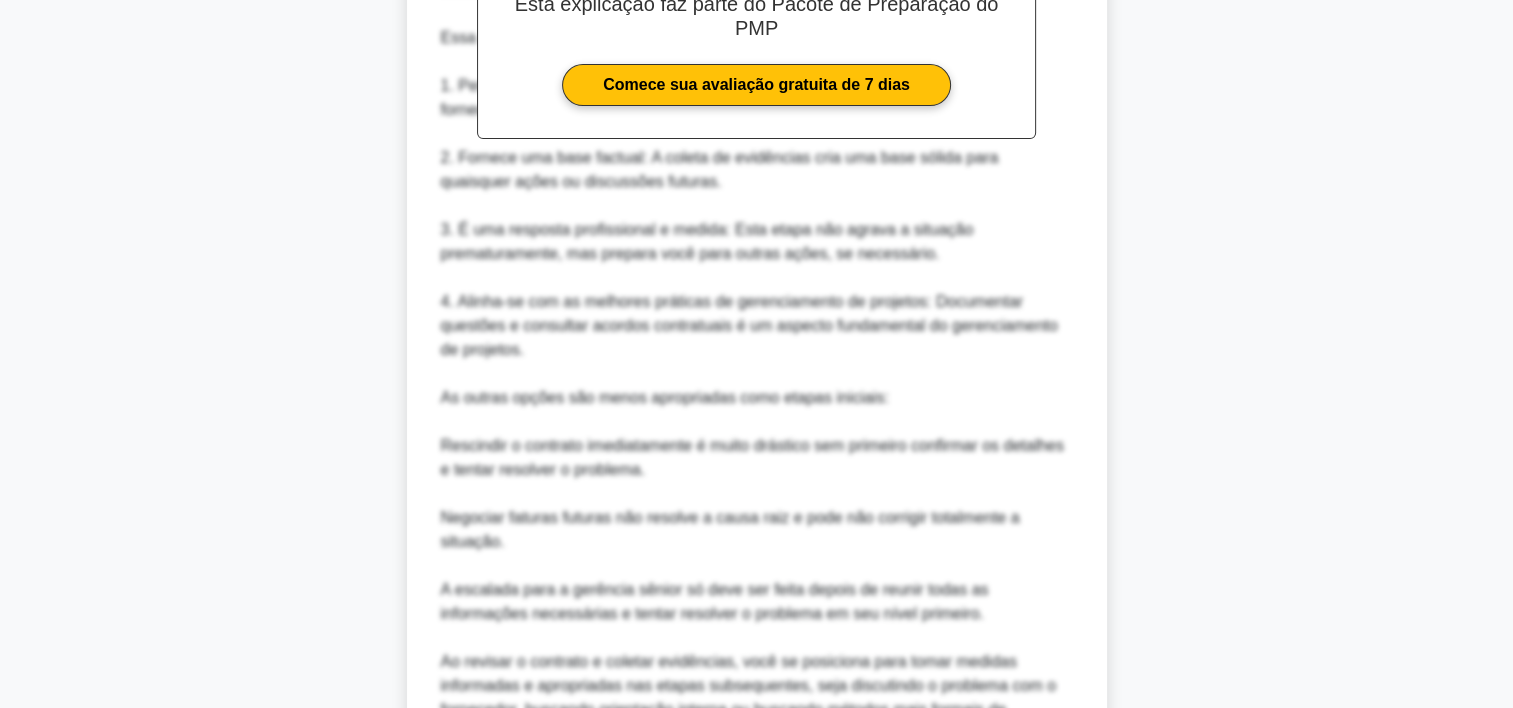 scroll, scrollTop: 981, scrollLeft: 0, axis: vertical 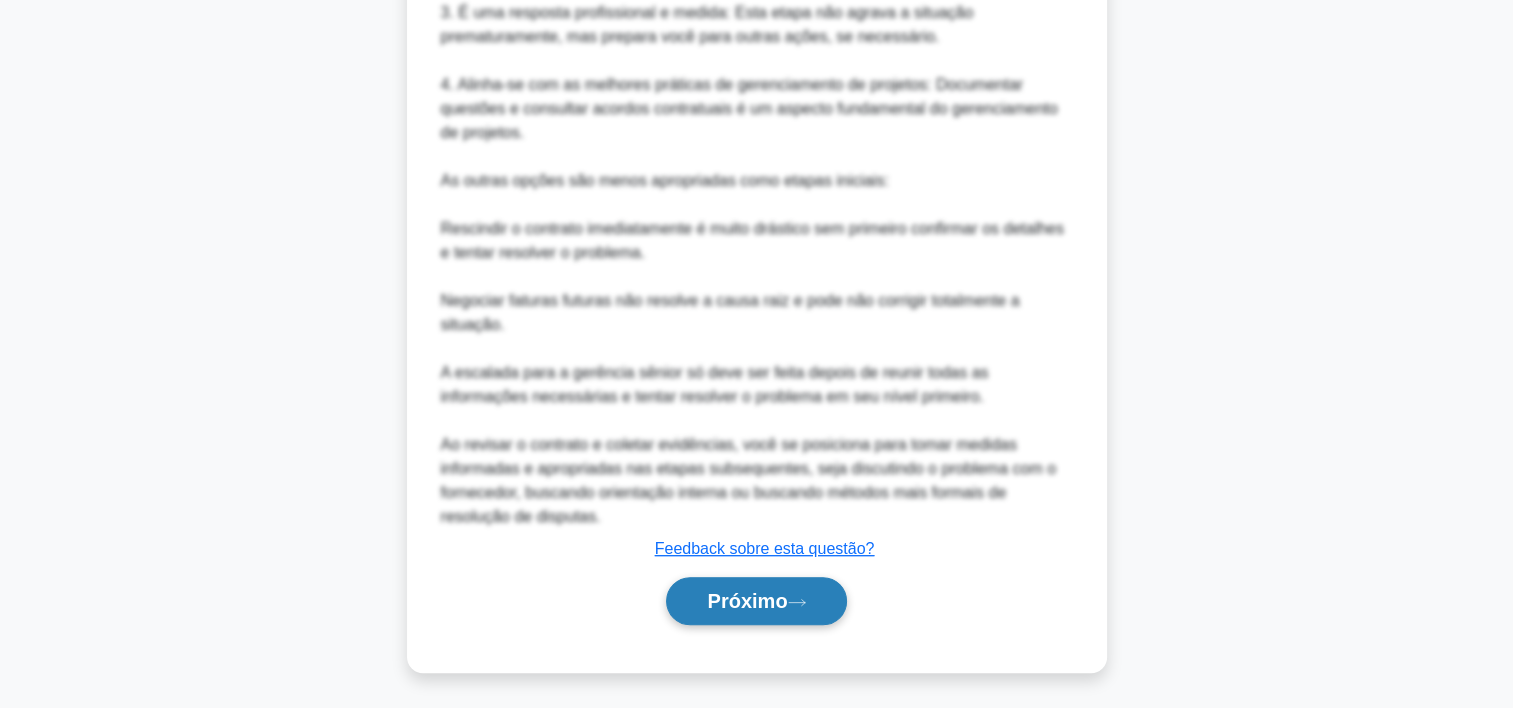click on "Próximo" at bounding box center (756, 601) 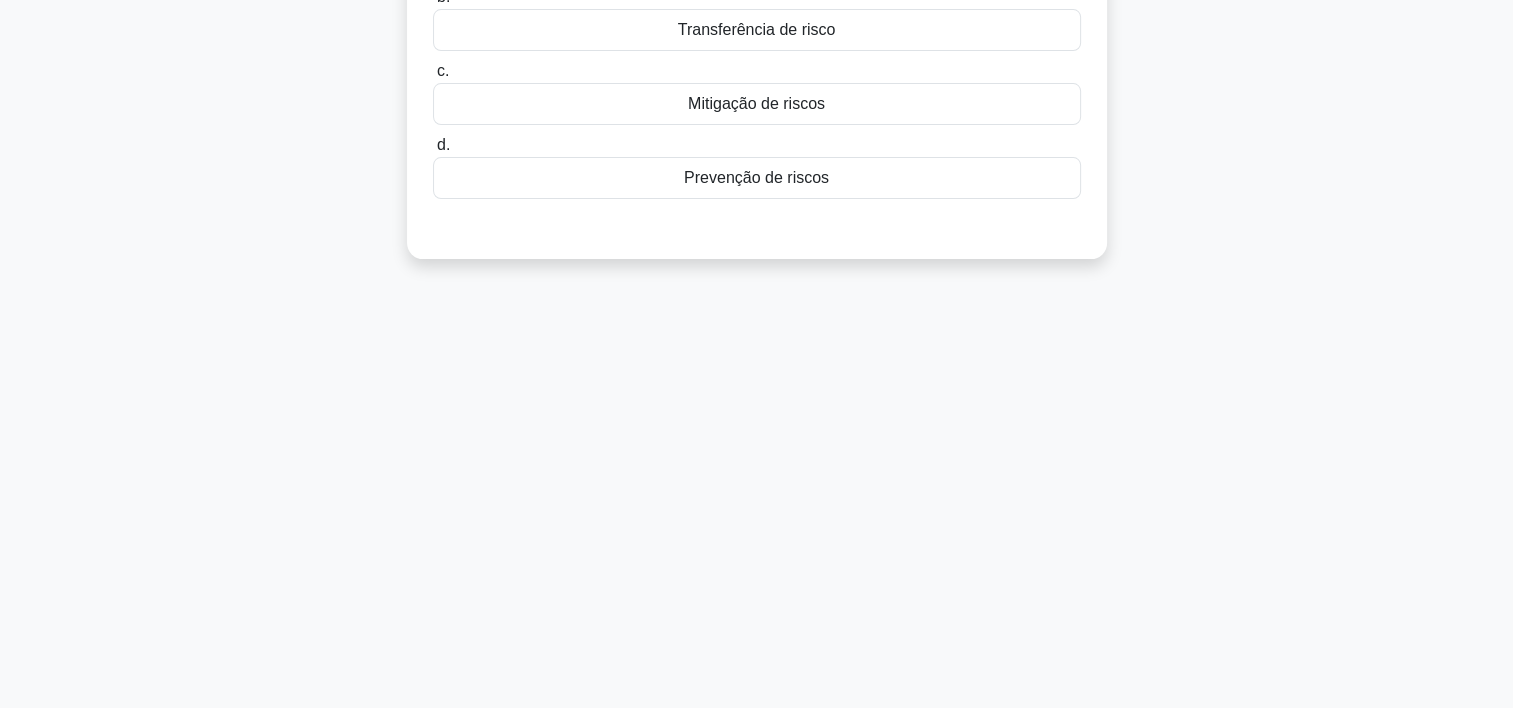 scroll, scrollTop: 0, scrollLeft: 0, axis: both 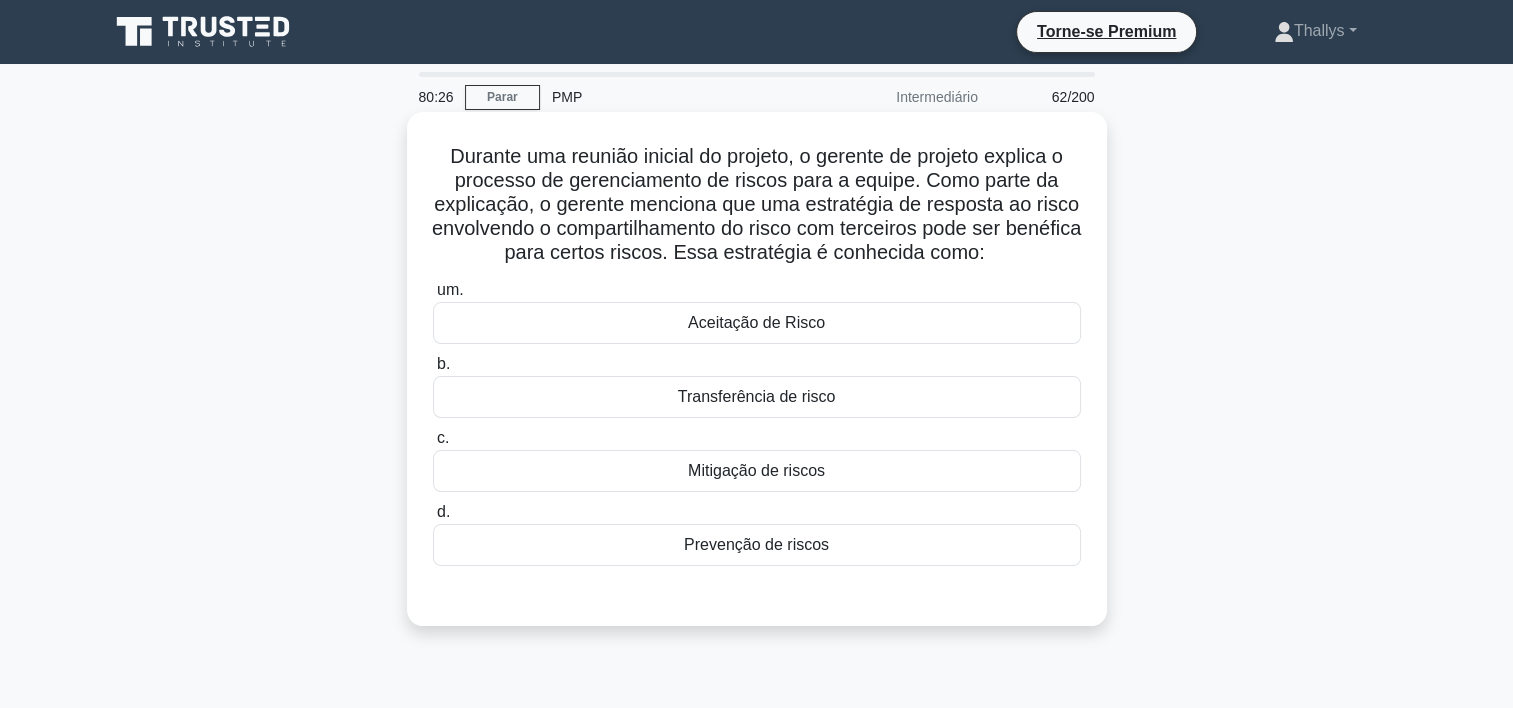 click on "Transferência de risco" at bounding box center (757, 397) 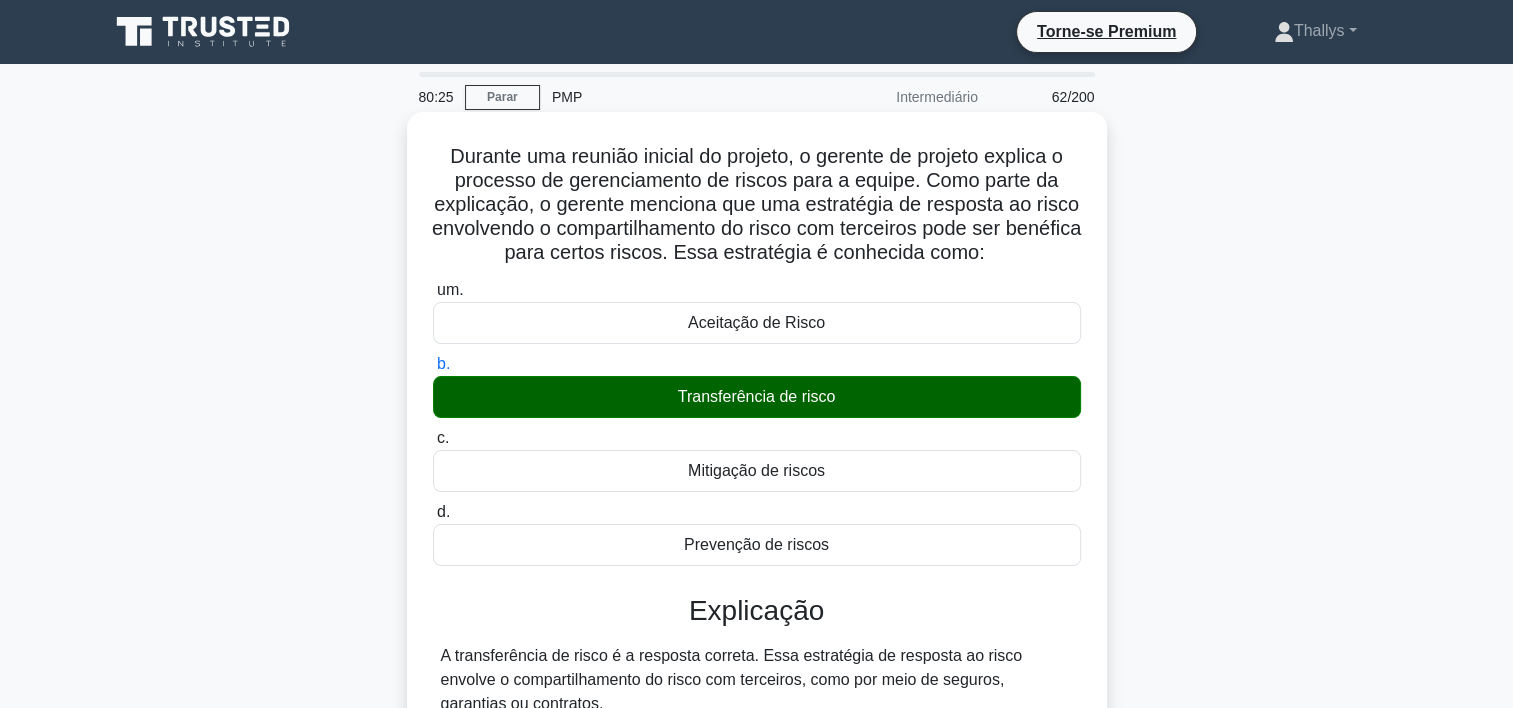scroll, scrollTop: 404, scrollLeft: 0, axis: vertical 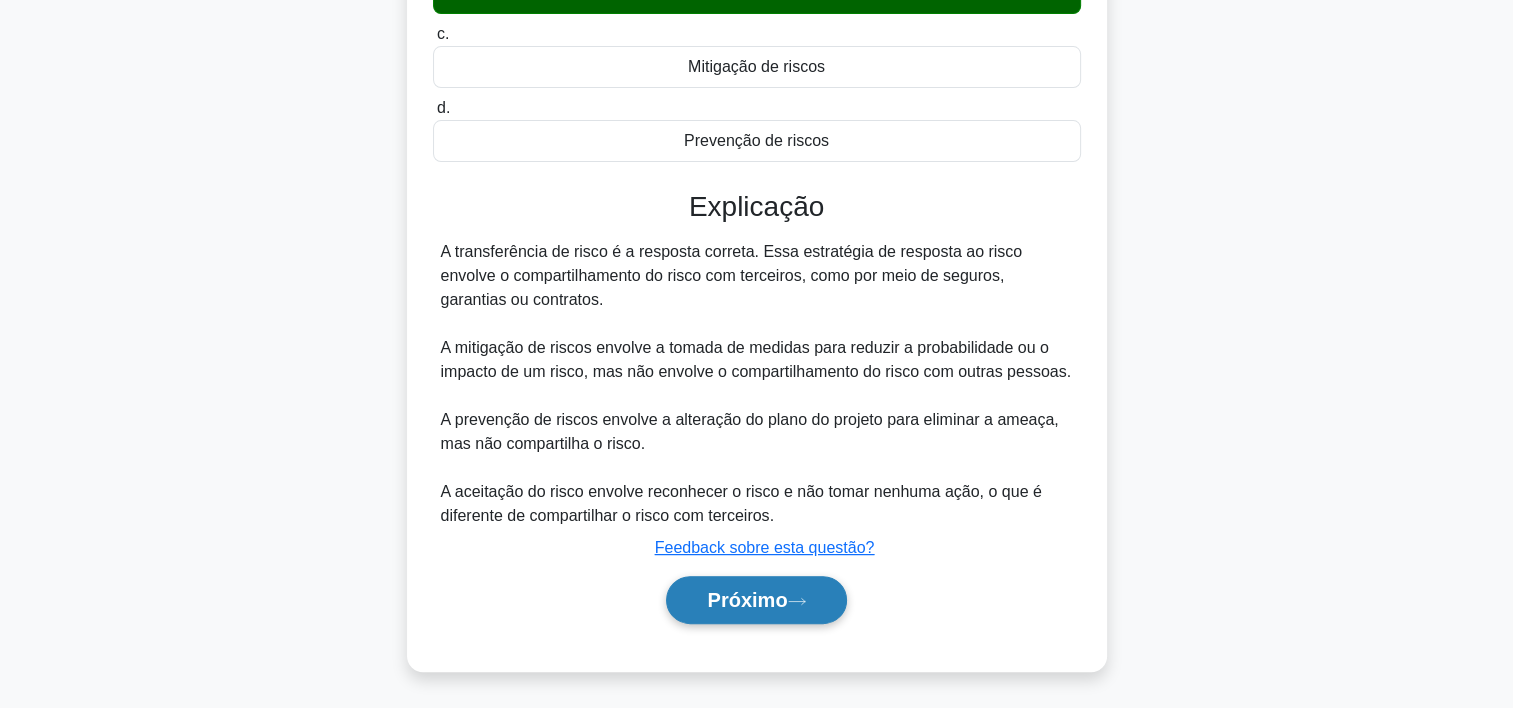 click on "Próximo" at bounding box center (747, 600) 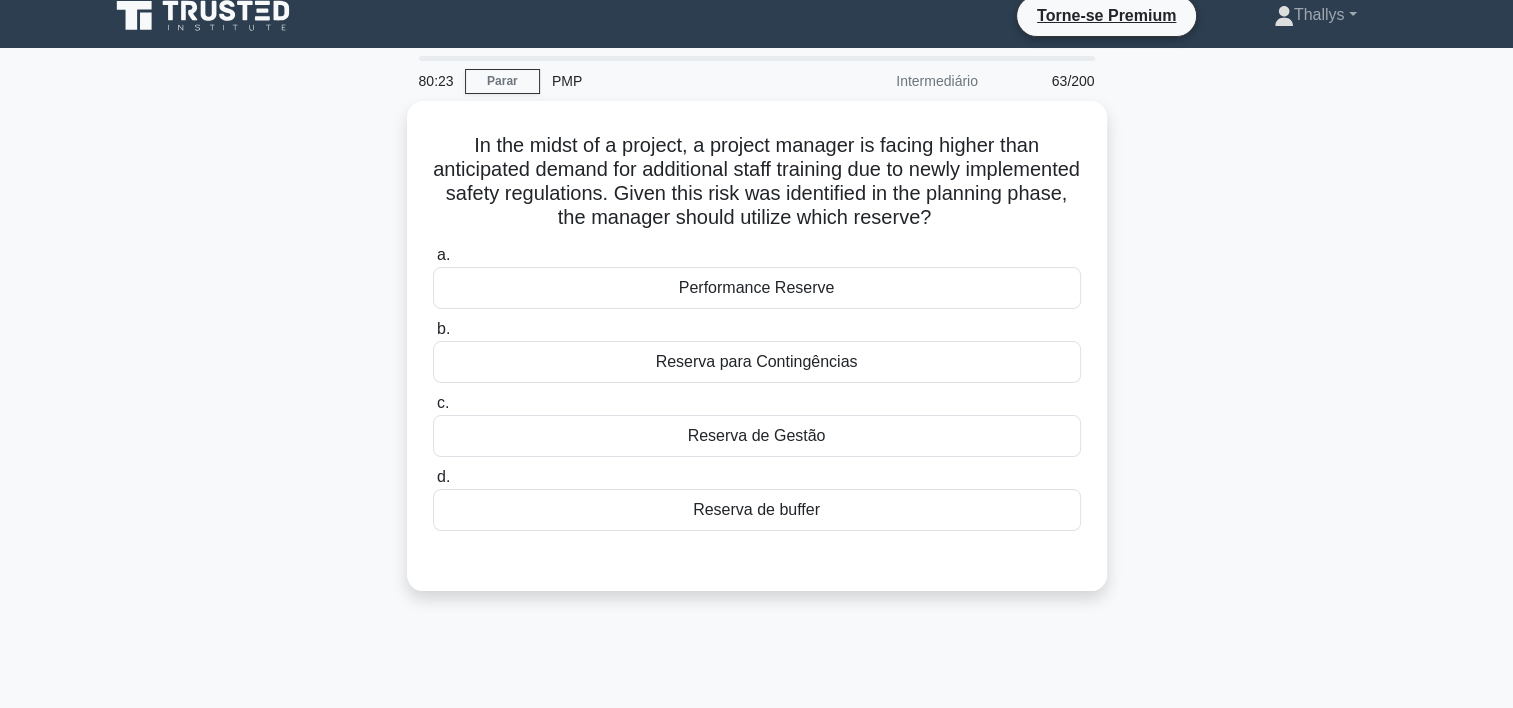 scroll, scrollTop: 0, scrollLeft: 0, axis: both 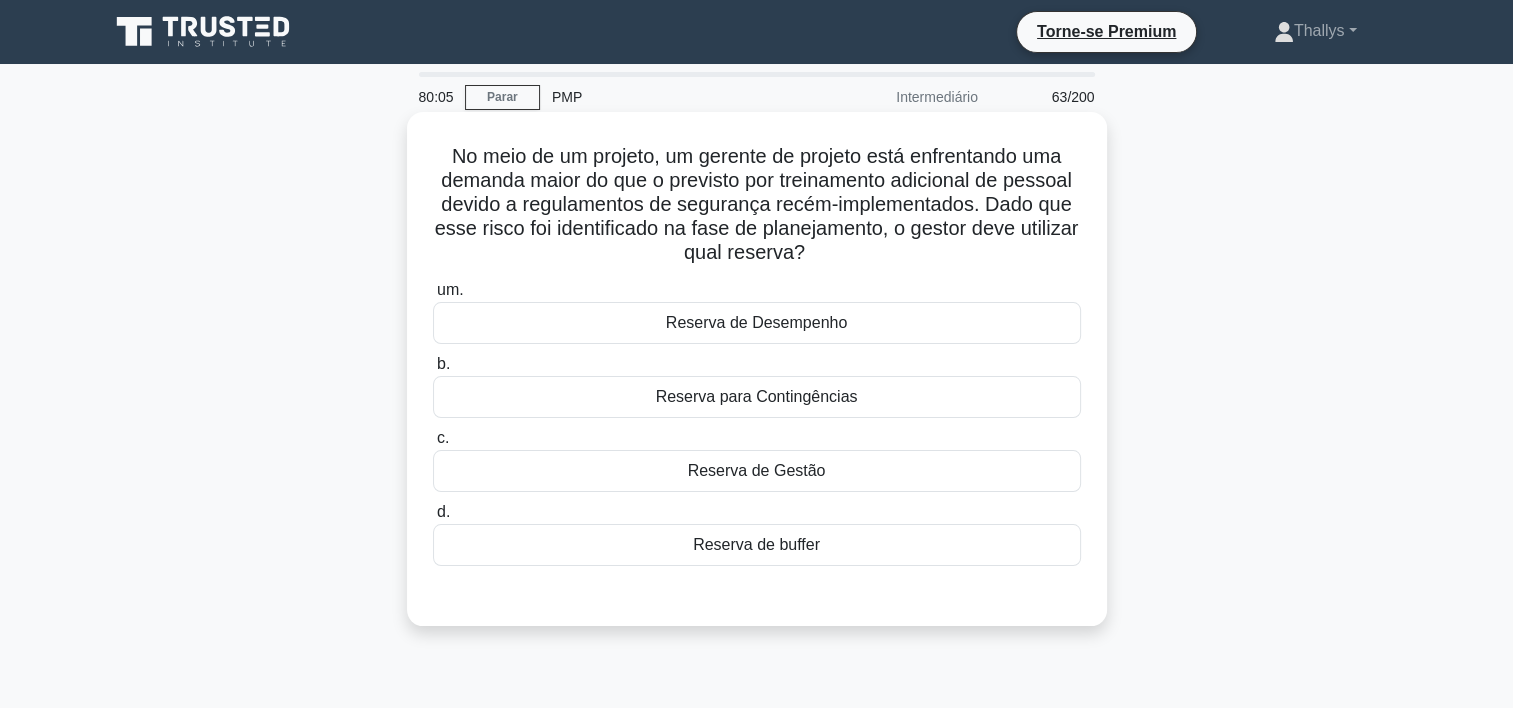 click on "Reserva para Contingências" at bounding box center (757, 397) 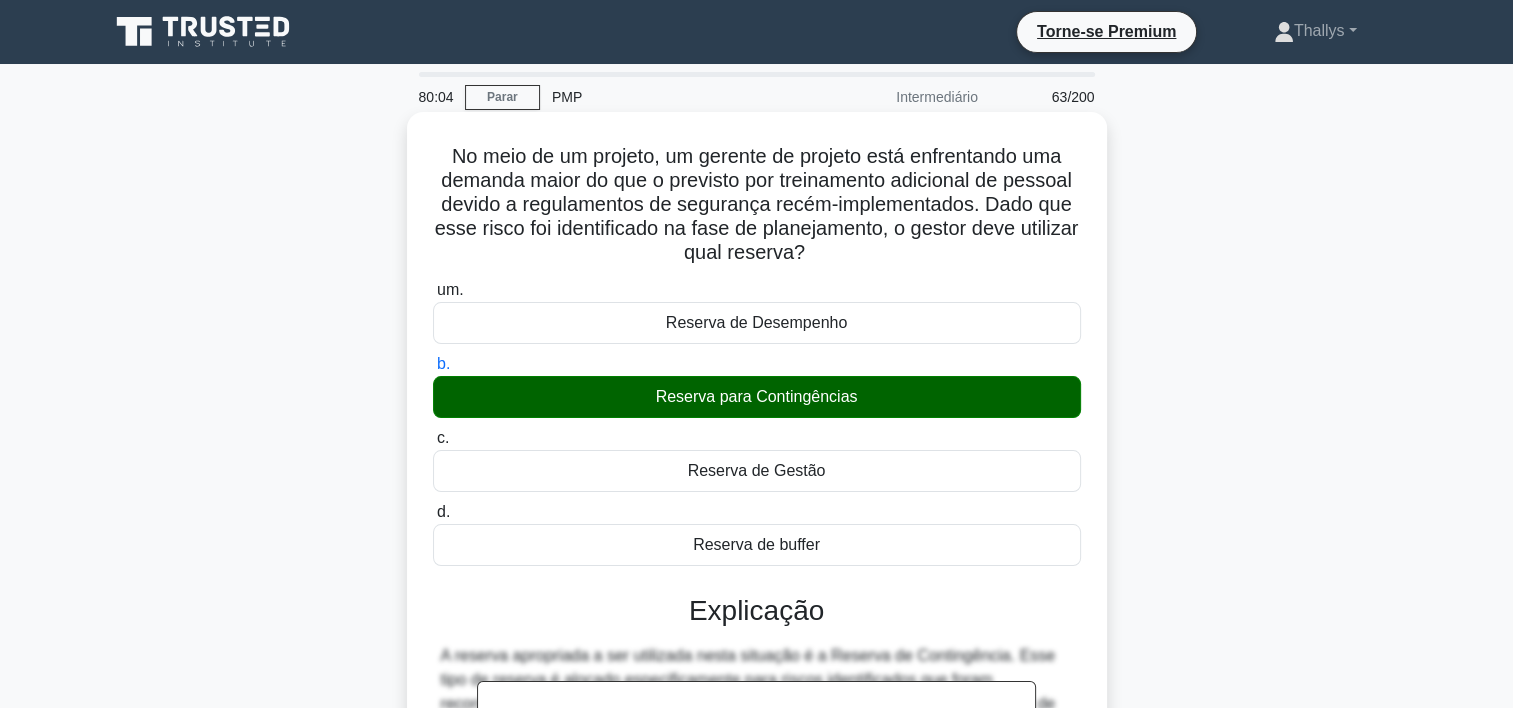 scroll, scrollTop: 476, scrollLeft: 0, axis: vertical 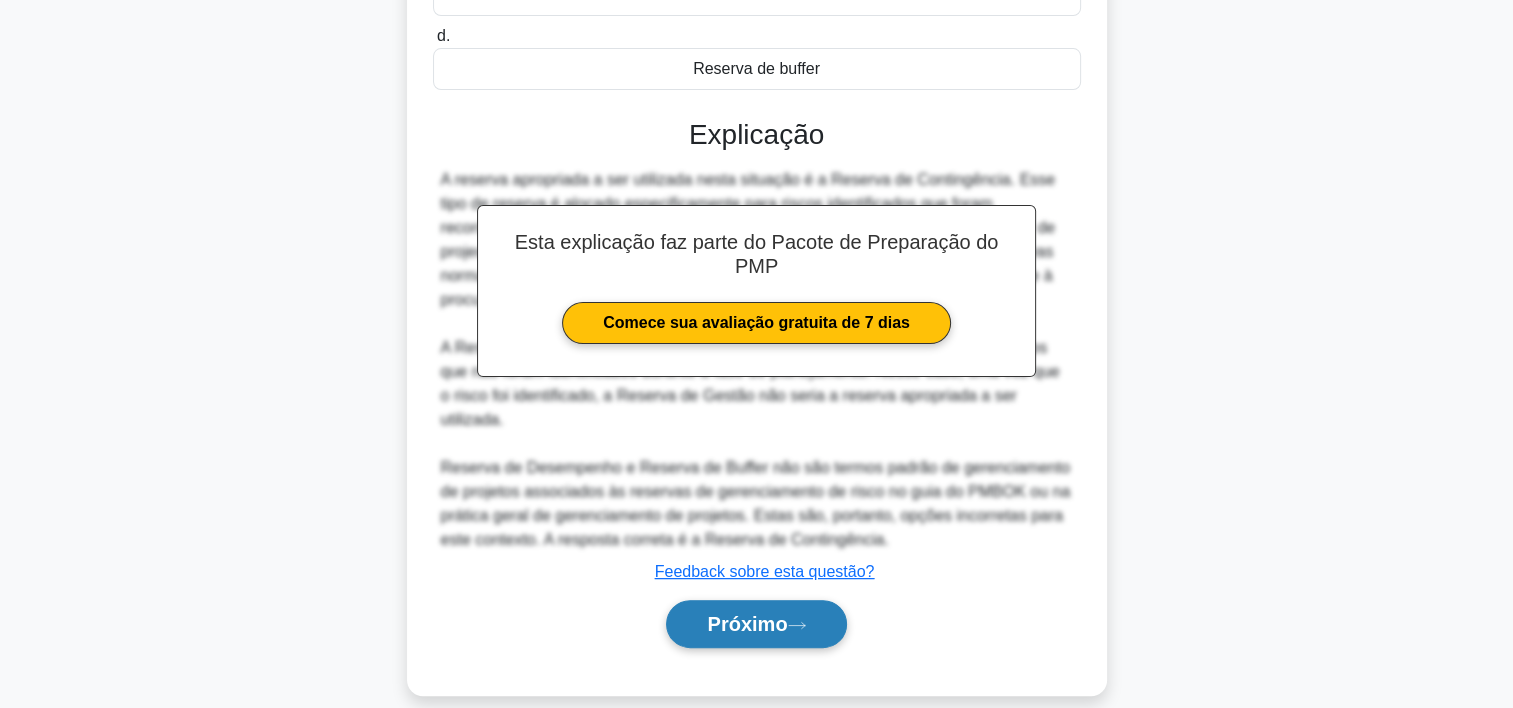 click on "Próximo" at bounding box center [756, 624] 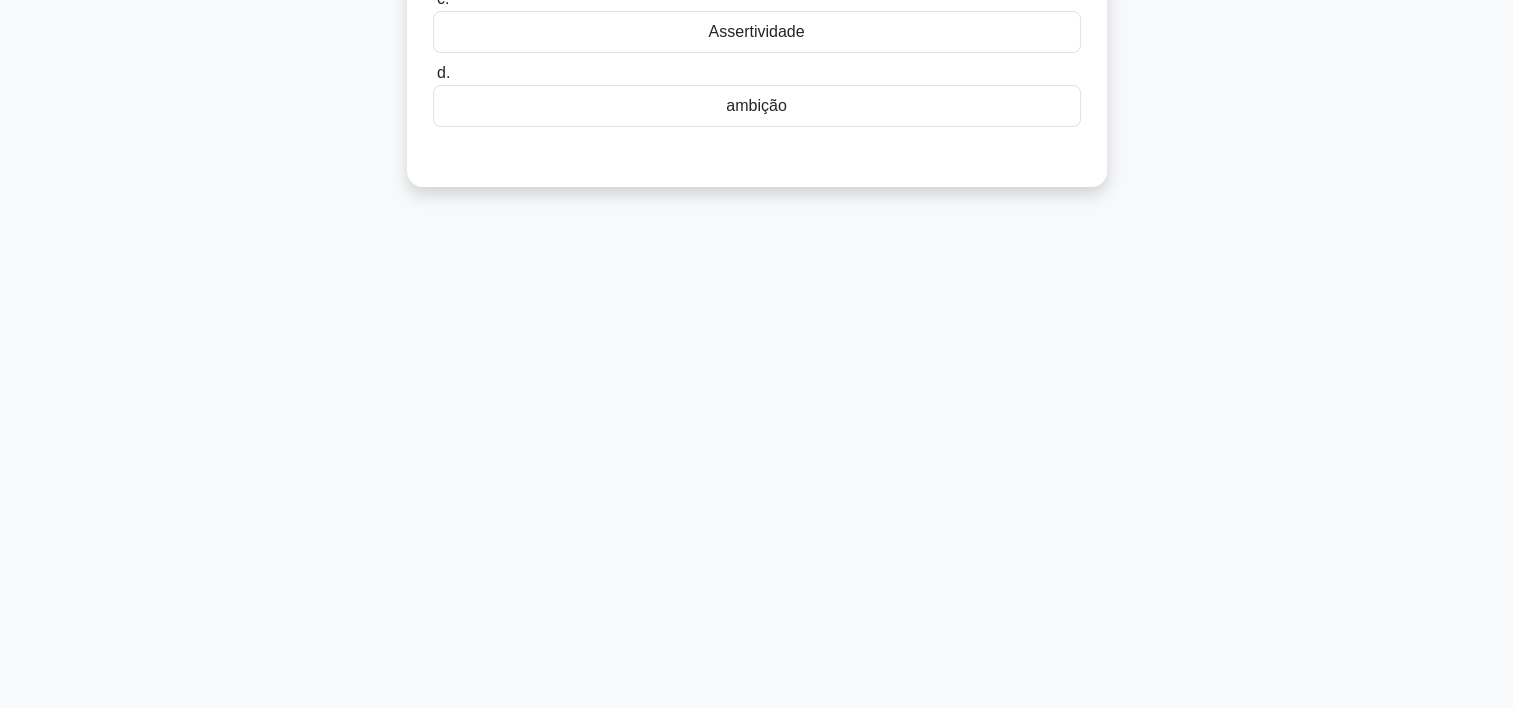 scroll, scrollTop: 0, scrollLeft: 0, axis: both 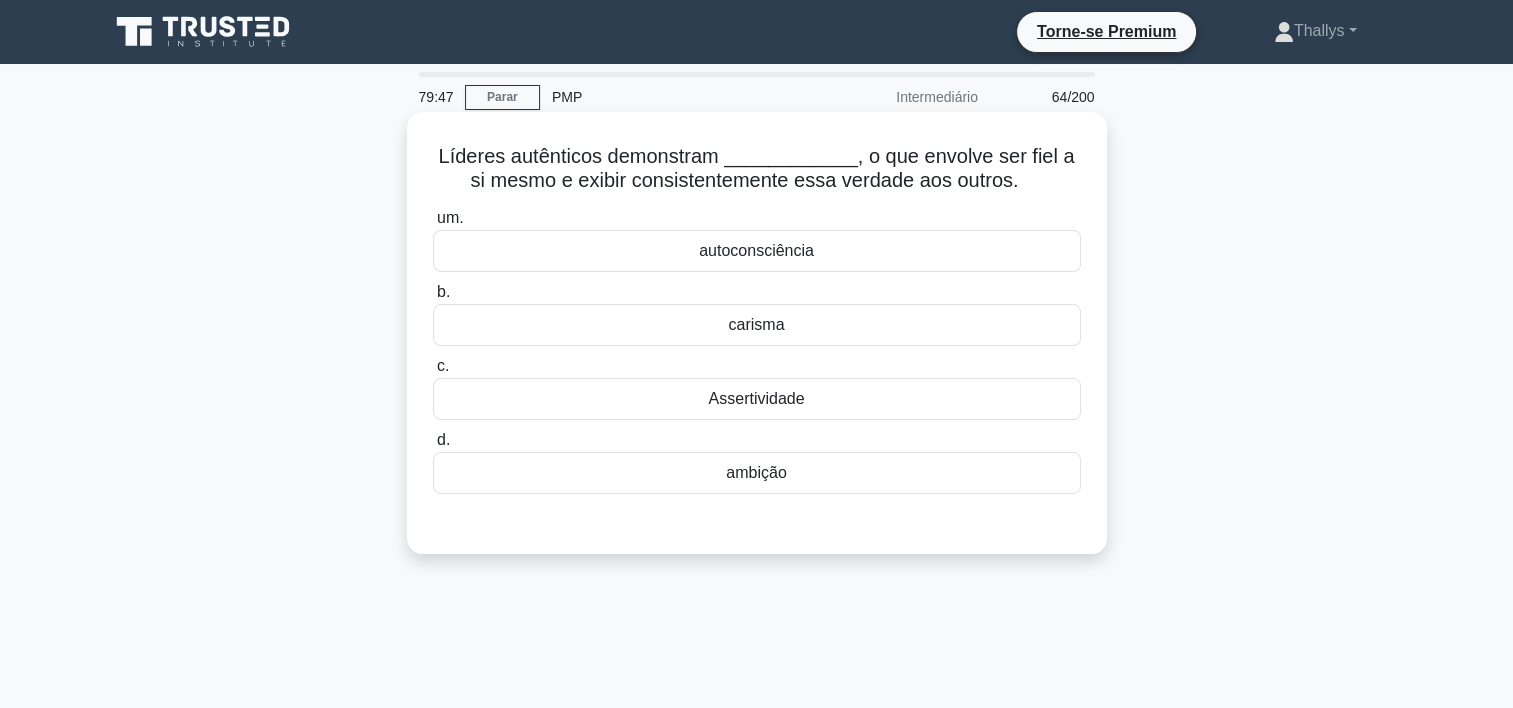 click on "autoconsciência" at bounding box center (757, 251) 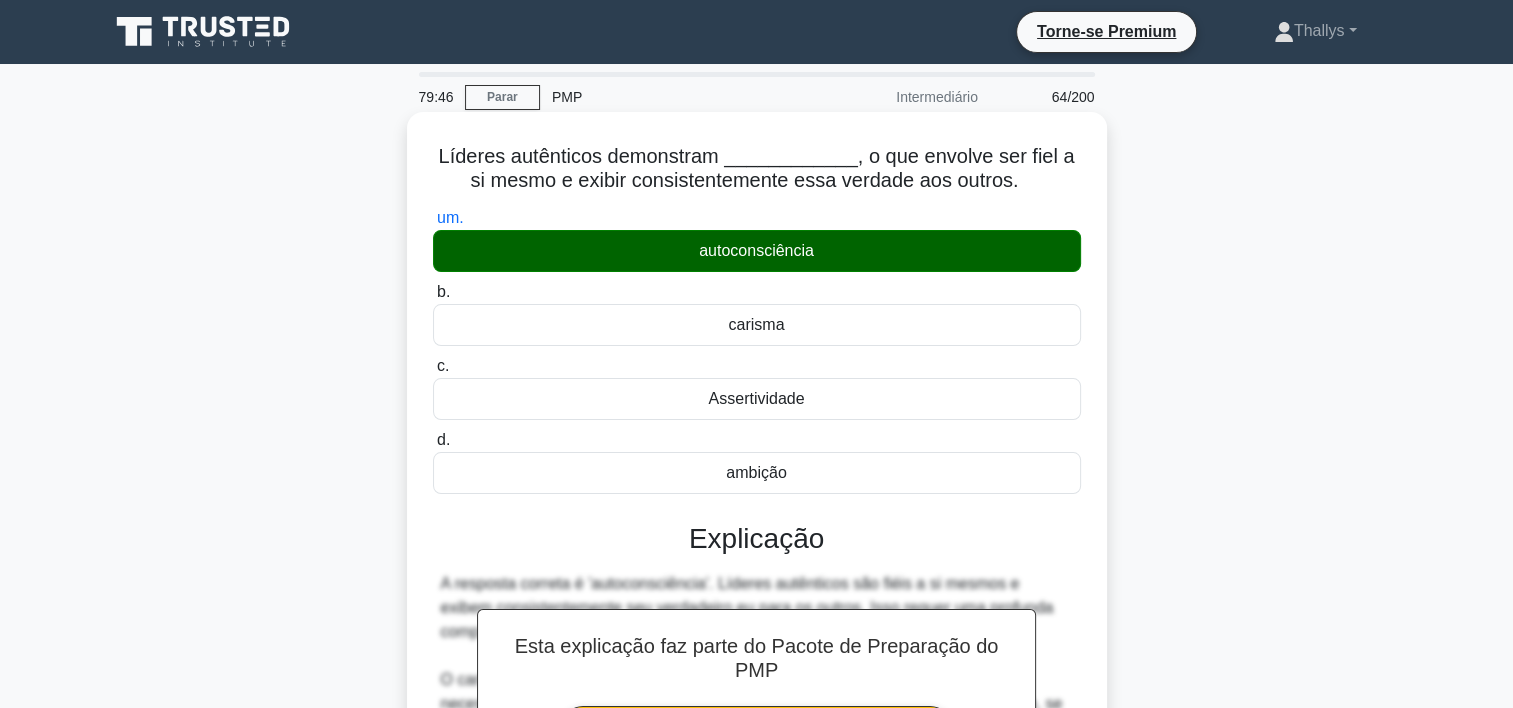 scroll, scrollTop: 404, scrollLeft: 0, axis: vertical 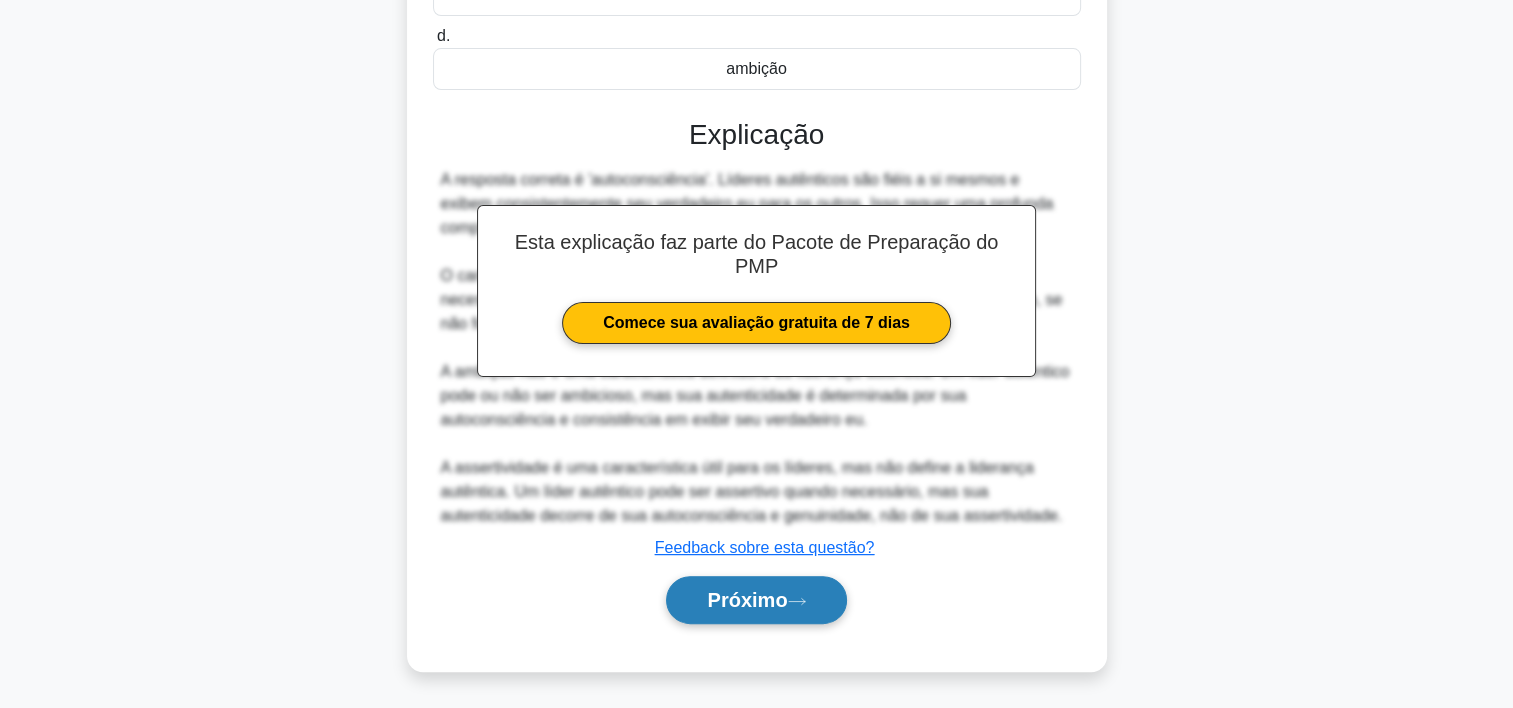 click on "Próximo" at bounding box center (747, 600) 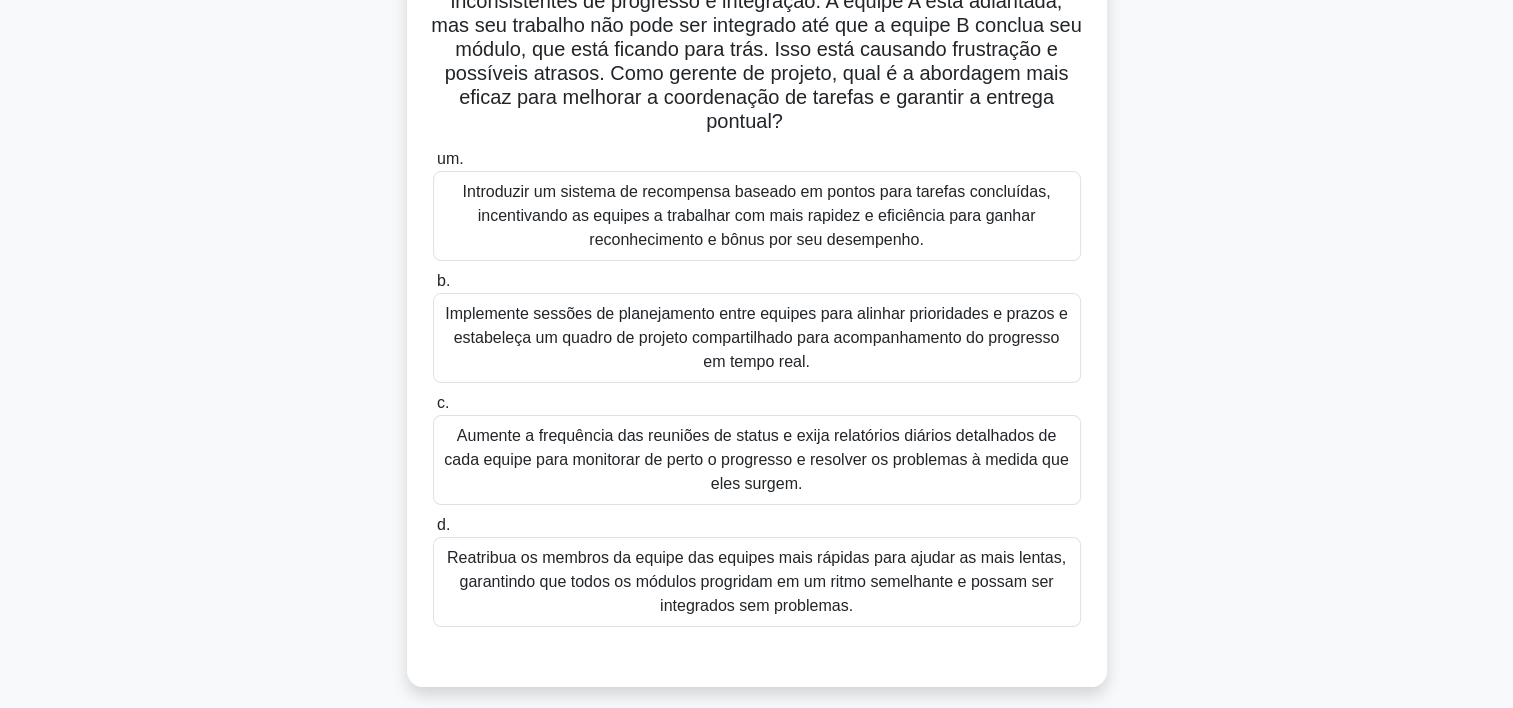 scroll, scrollTop: 254, scrollLeft: 0, axis: vertical 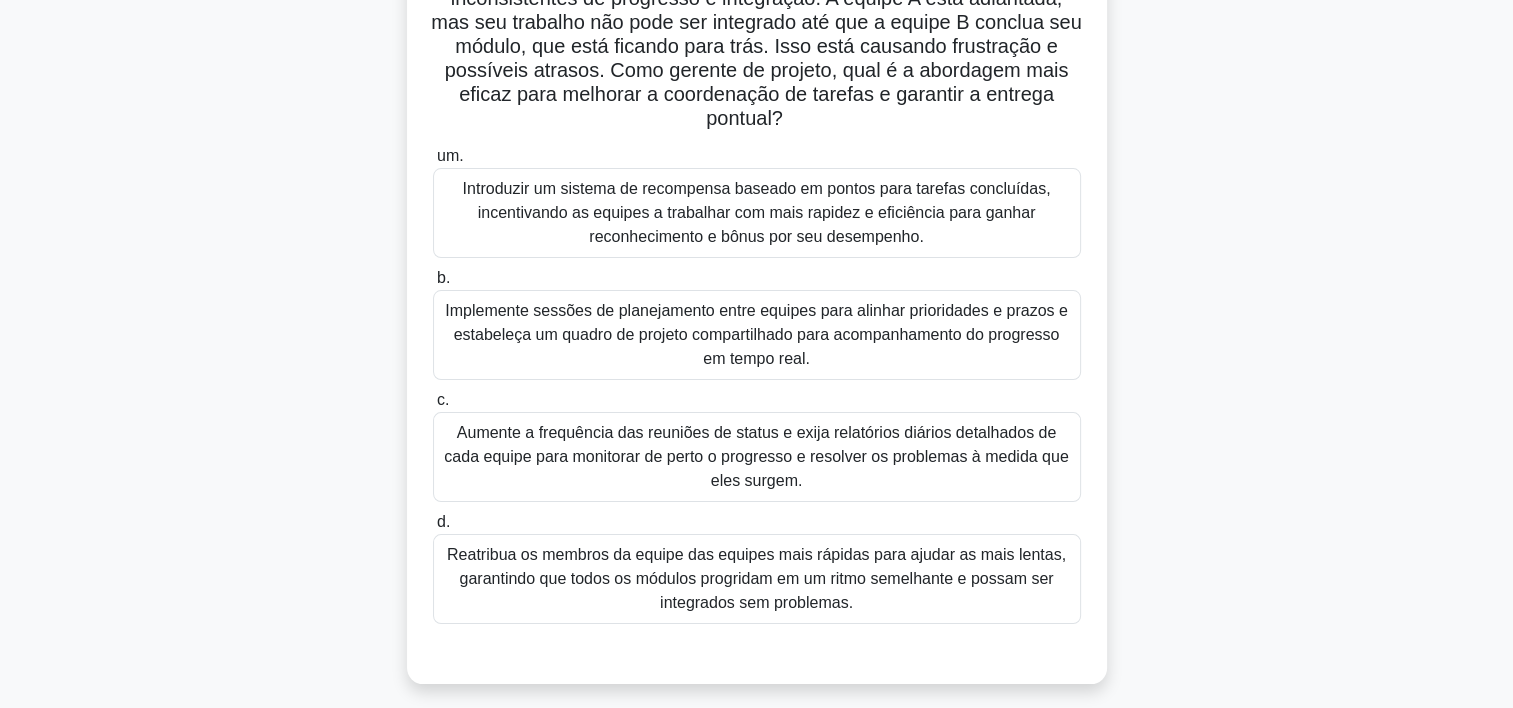 click on "Implemente sessões de planejamento entre equipes para alinhar prioridades e prazos e estabeleça um quadro de projeto compartilhado para acompanhamento do progresso em tempo real." at bounding box center [757, 335] 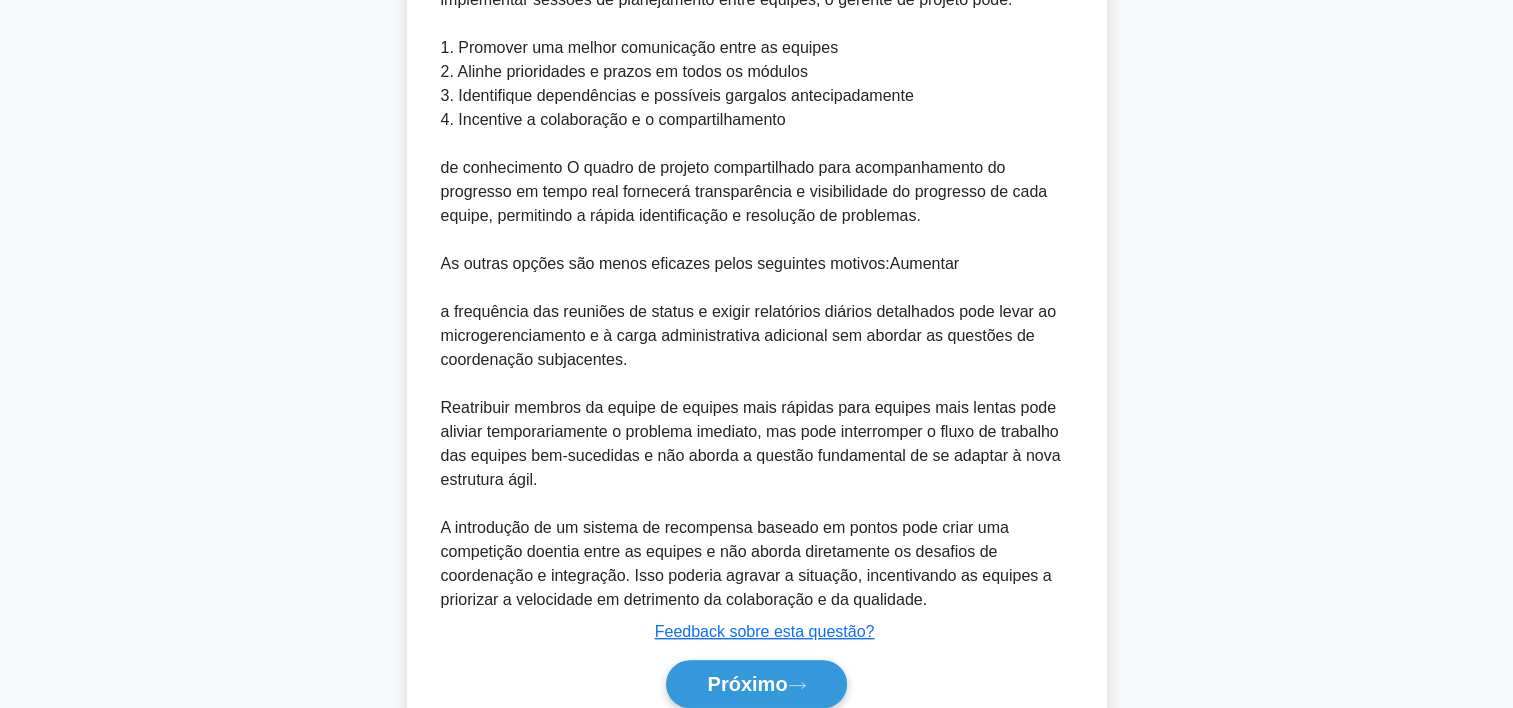 scroll, scrollTop: 1220, scrollLeft: 0, axis: vertical 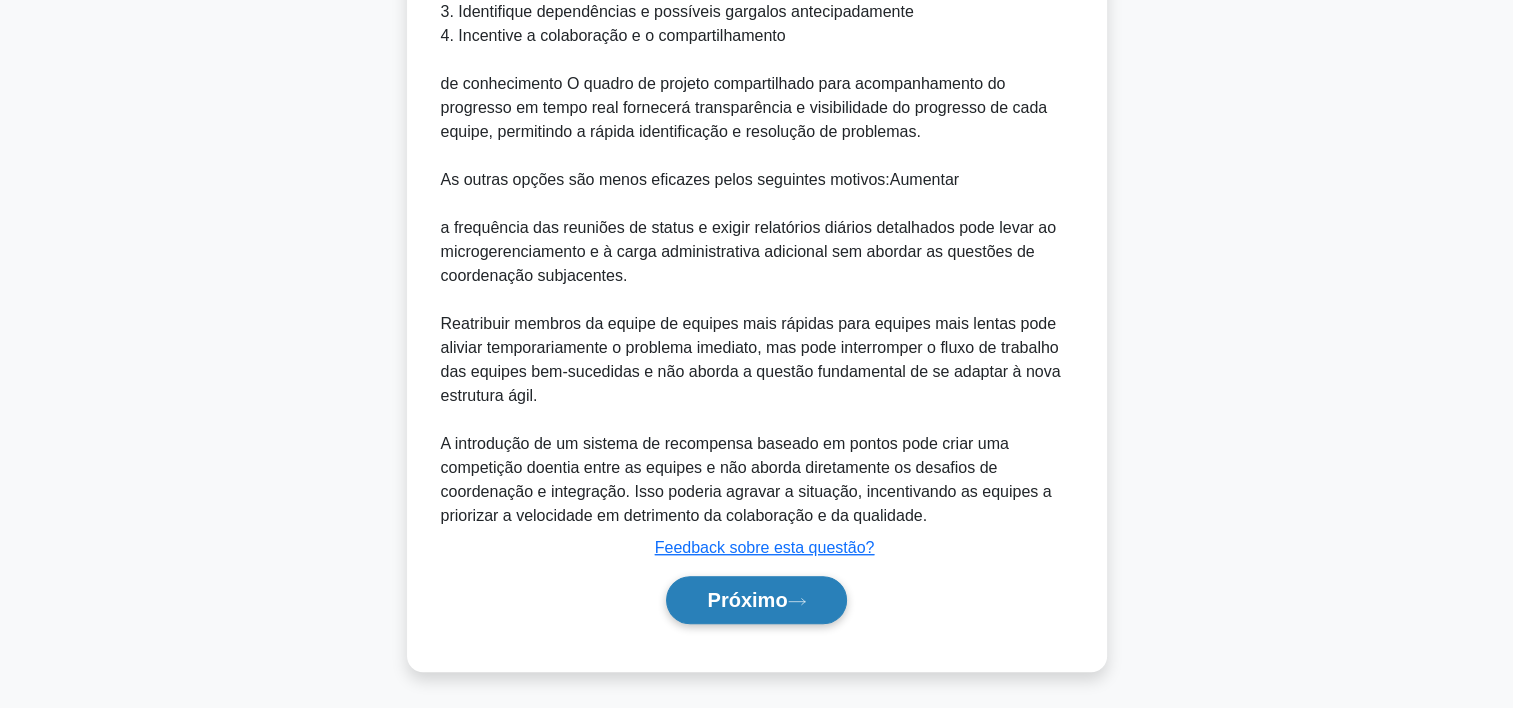 click on "Próximo" at bounding box center [747, 600] 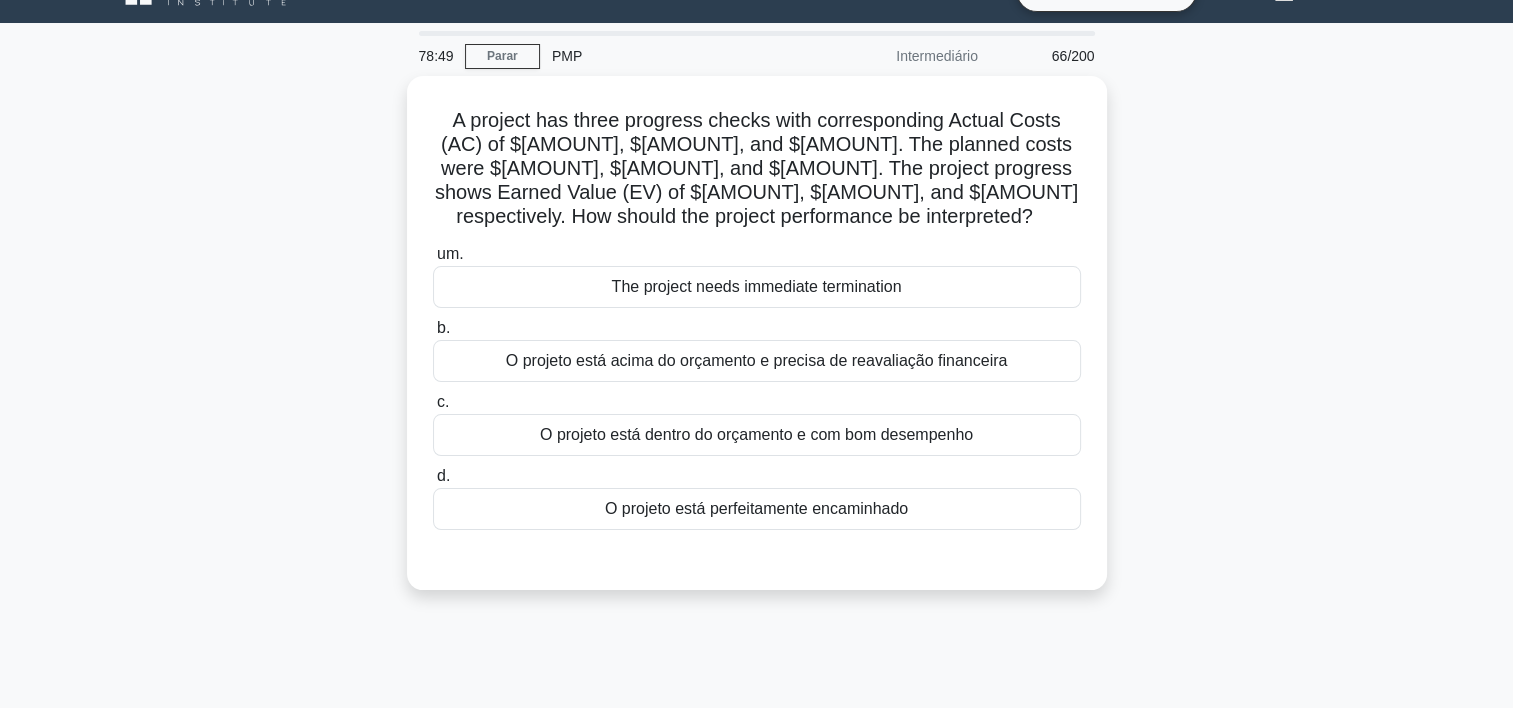 scroll, scrollTop: 0, scrollLeft: 0, axis: both 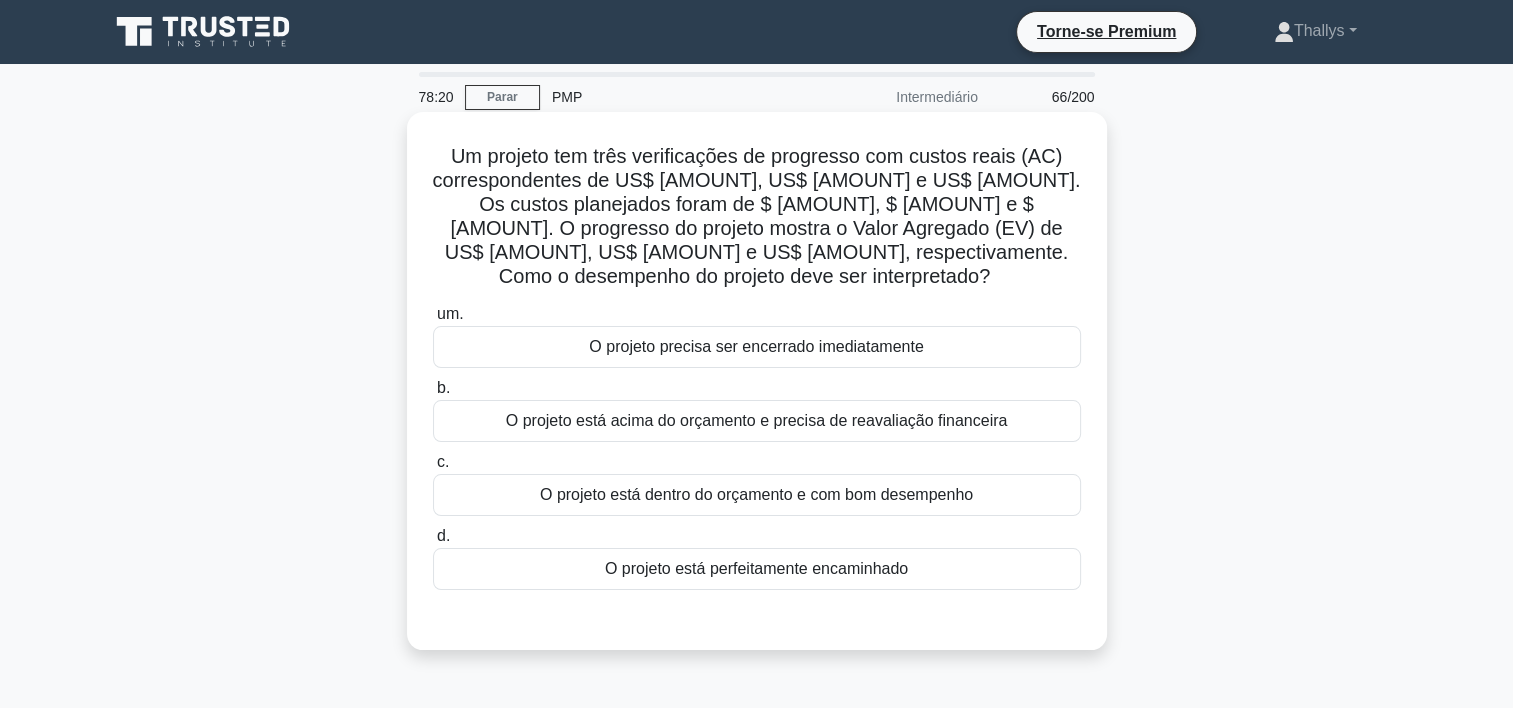 click on "O projeto está acima do orçamento e precisa de reavaliação financeira" at bounding box center (757, 421) 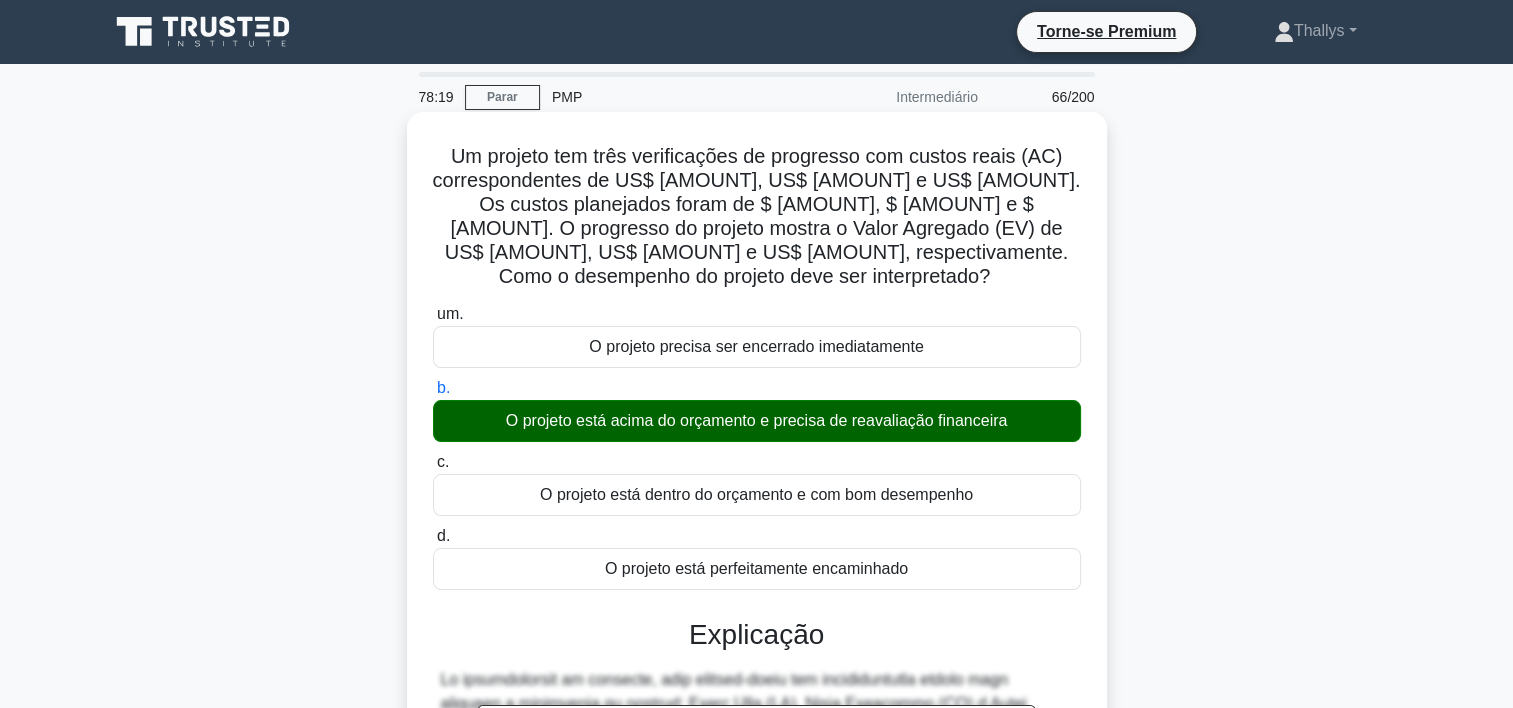 scroll, scrollTop: 452, scrollLeft: 0, axis: vertical 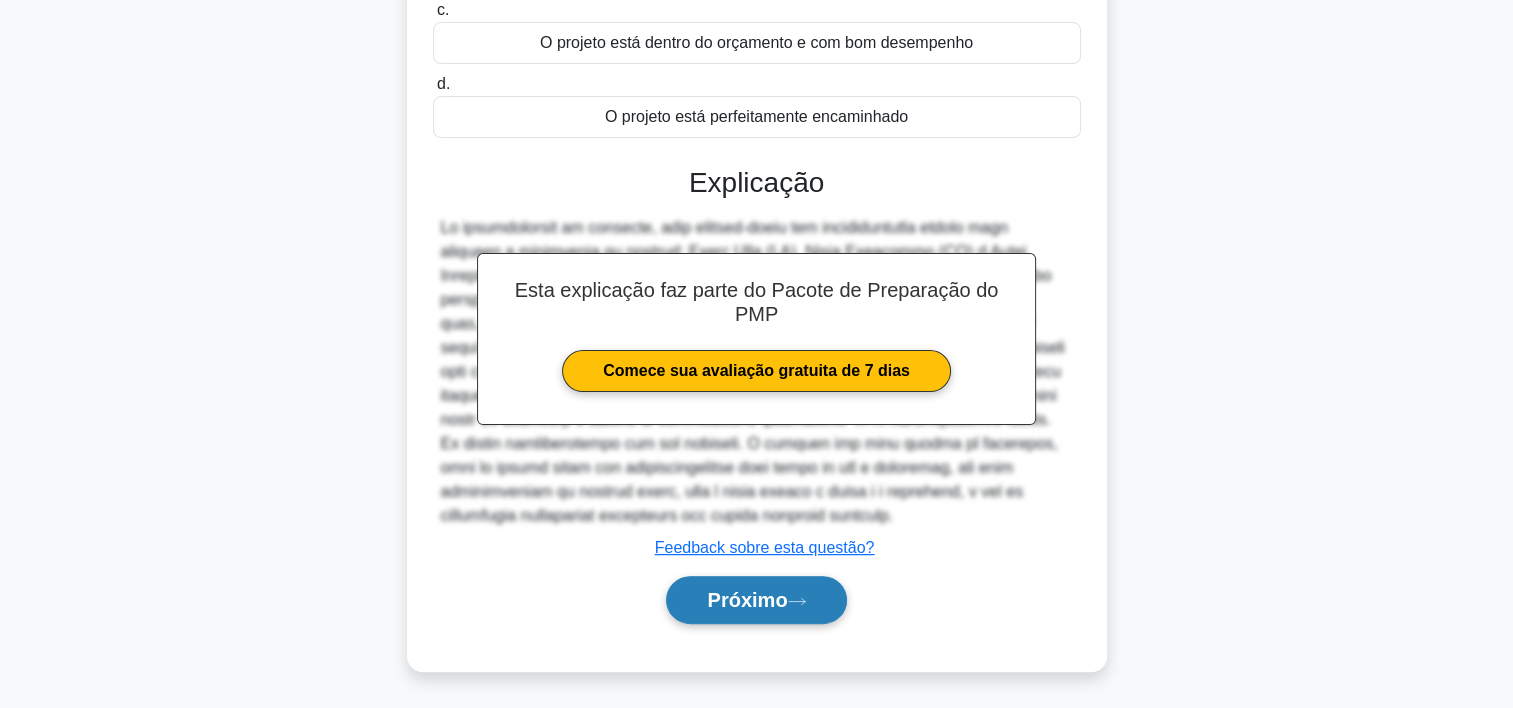 click on "Próximo" at bounding box center [756, 600] 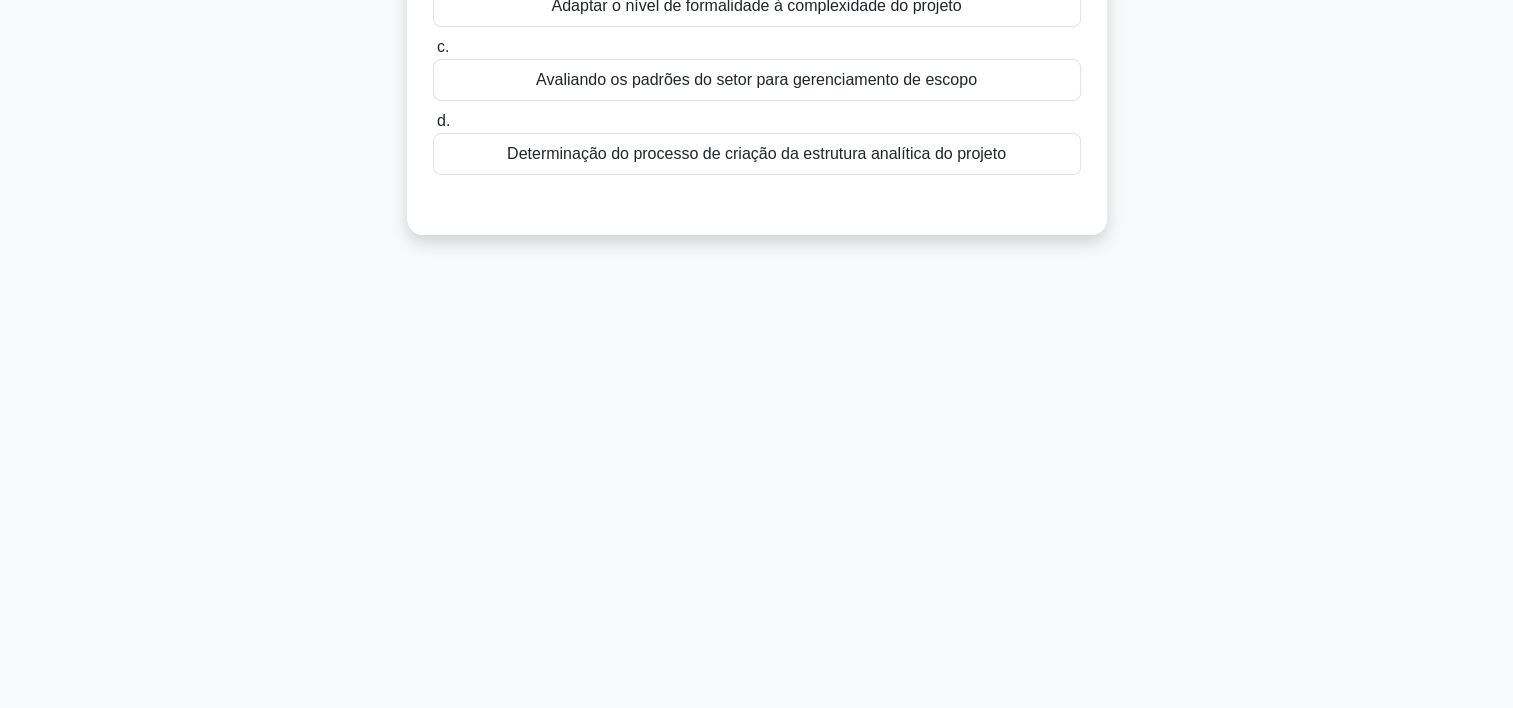 scroll, scrollTop: 0, scrollLeft: 0, axis: both 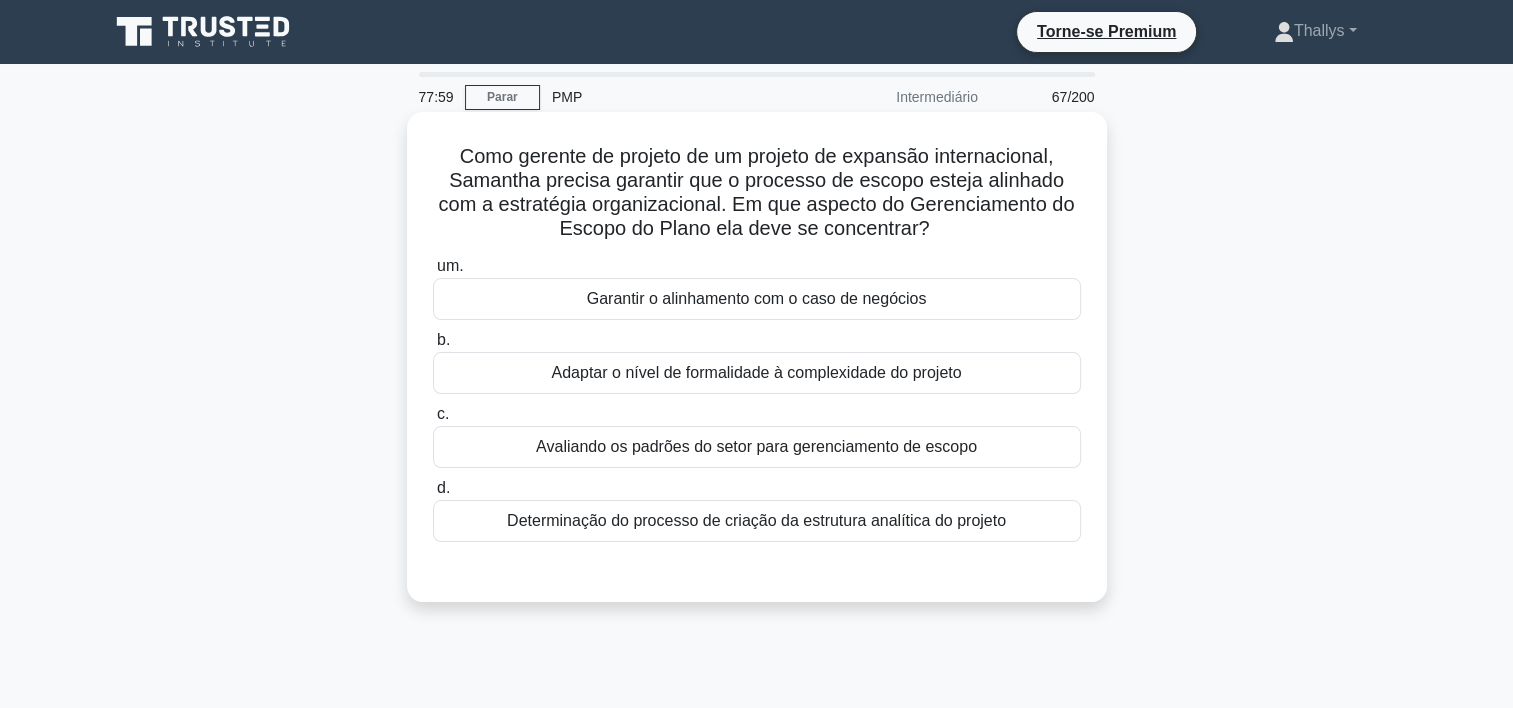 click on "Garantir o alinhamento com o caso de negócios" at bounding box center [757, 299] 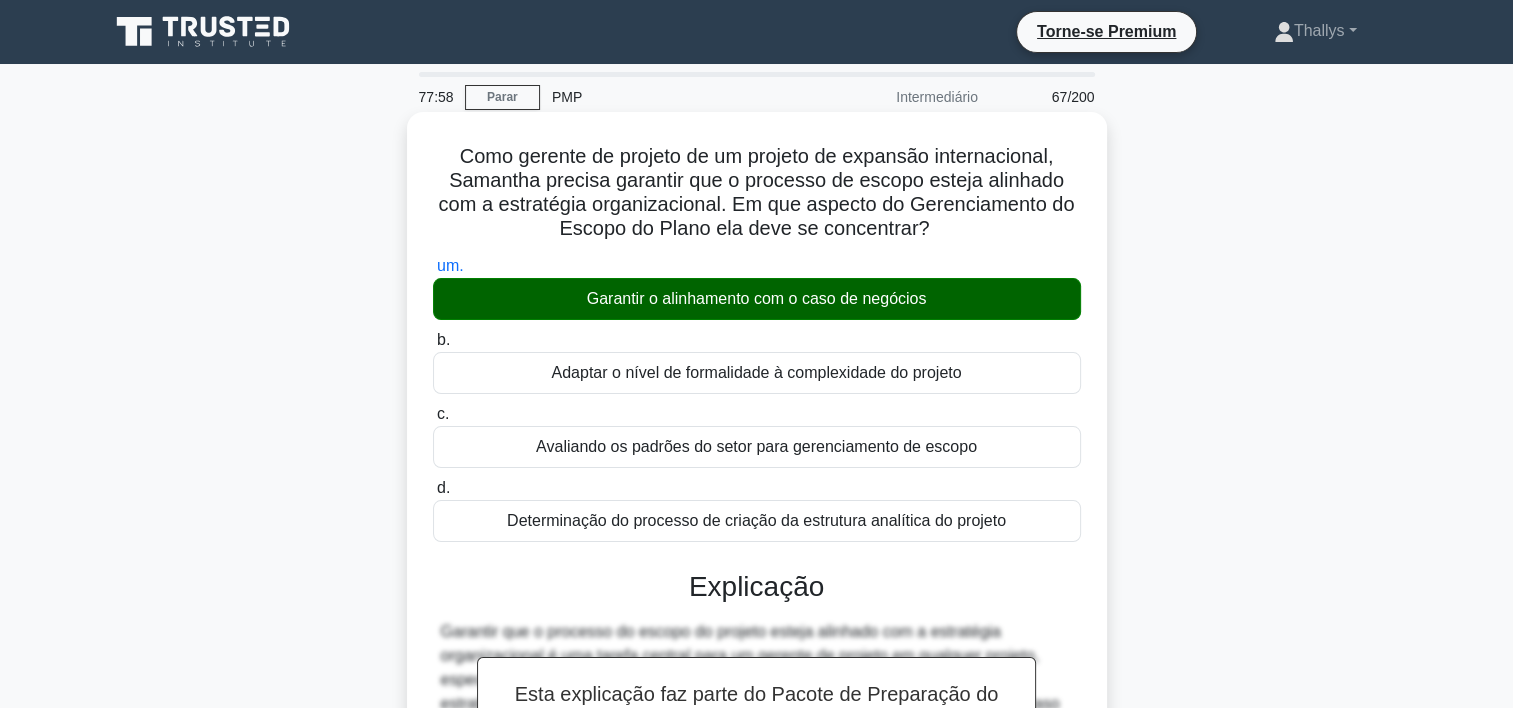 scroll, scrollTop: 572, scrollLeft: 0, axis: vertical 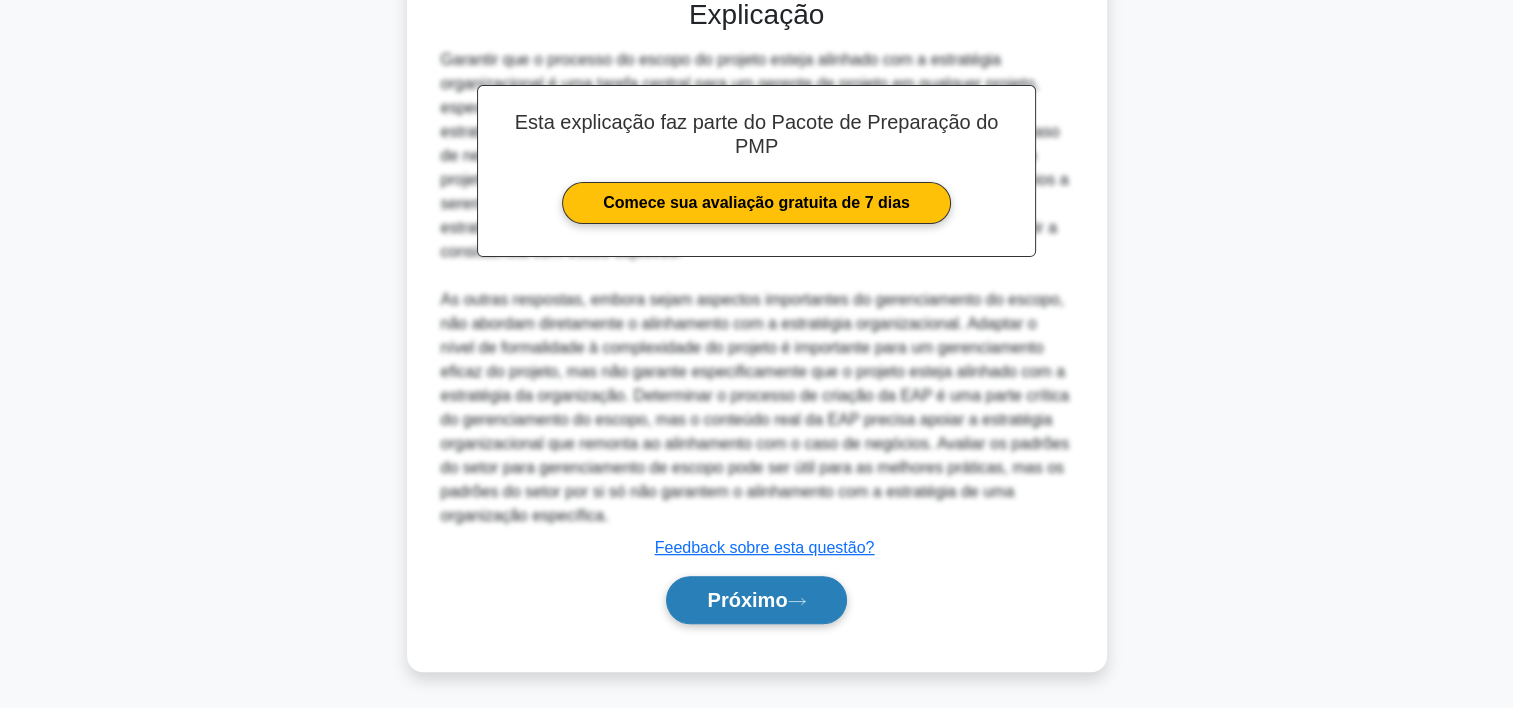 click on "Próximo" at bounding box center (747, 600) 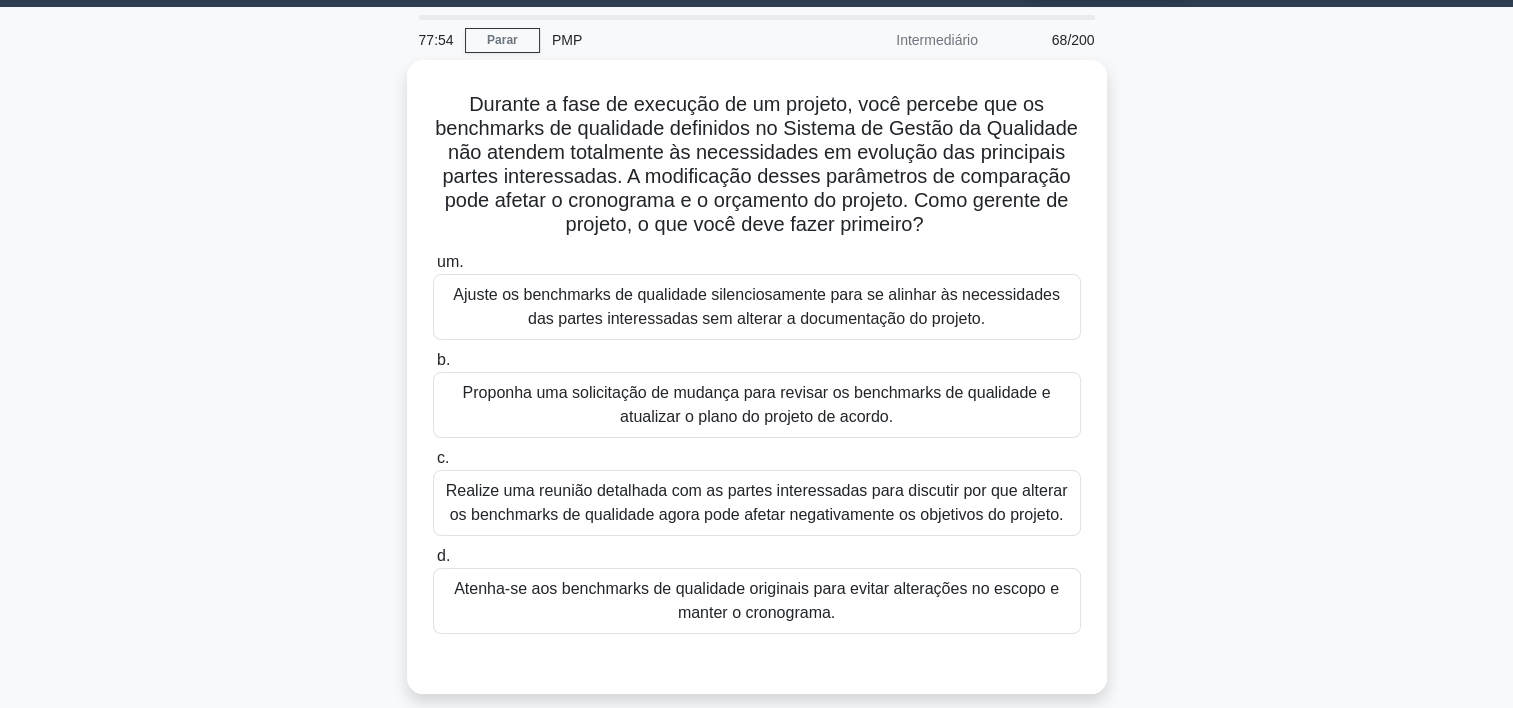 scroll, scrollTop: 56, scrollLeft: 0, axis: vertical 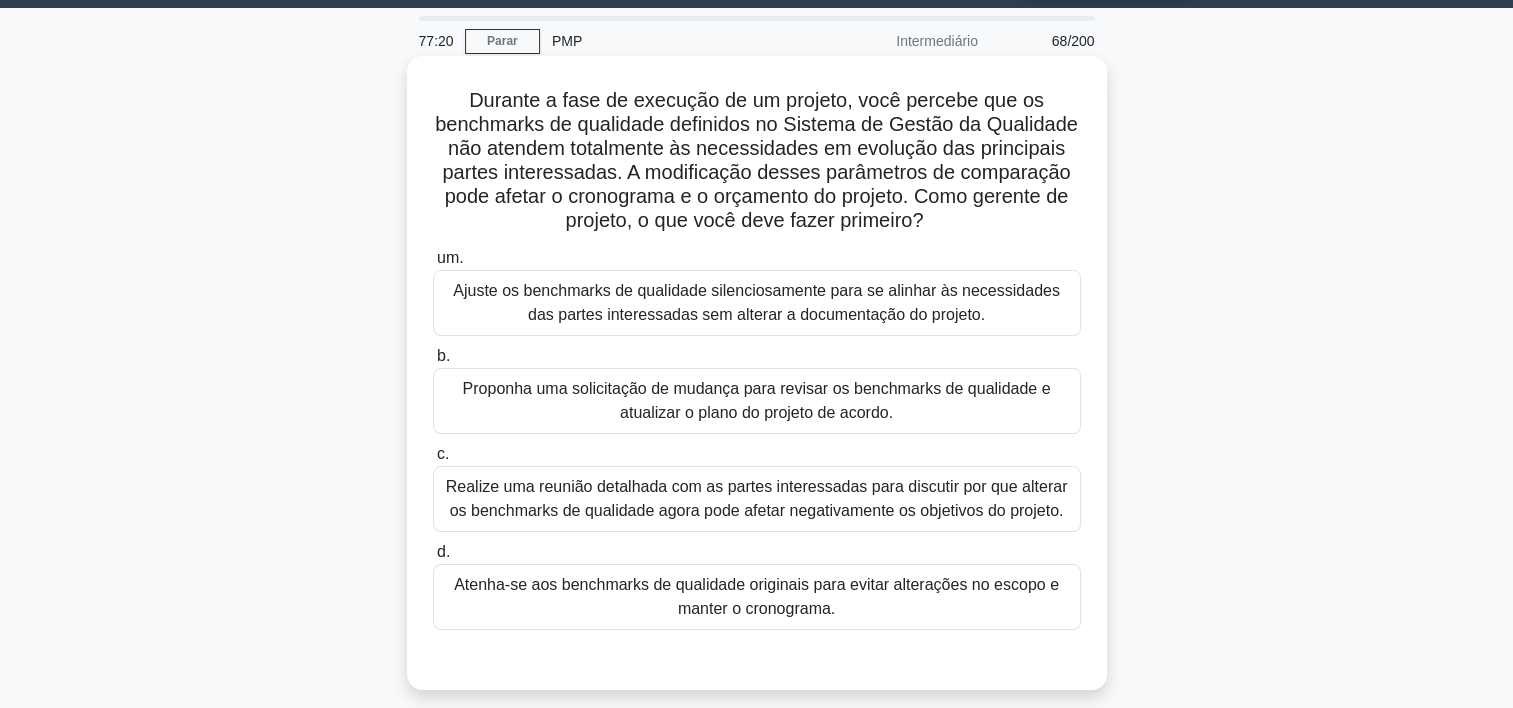 click on "Proponha uma solicitação de mudança para revisar os benchmarks de qualidade e atualizar o plano do projeto de acordo." at bounding box center (757, 401) 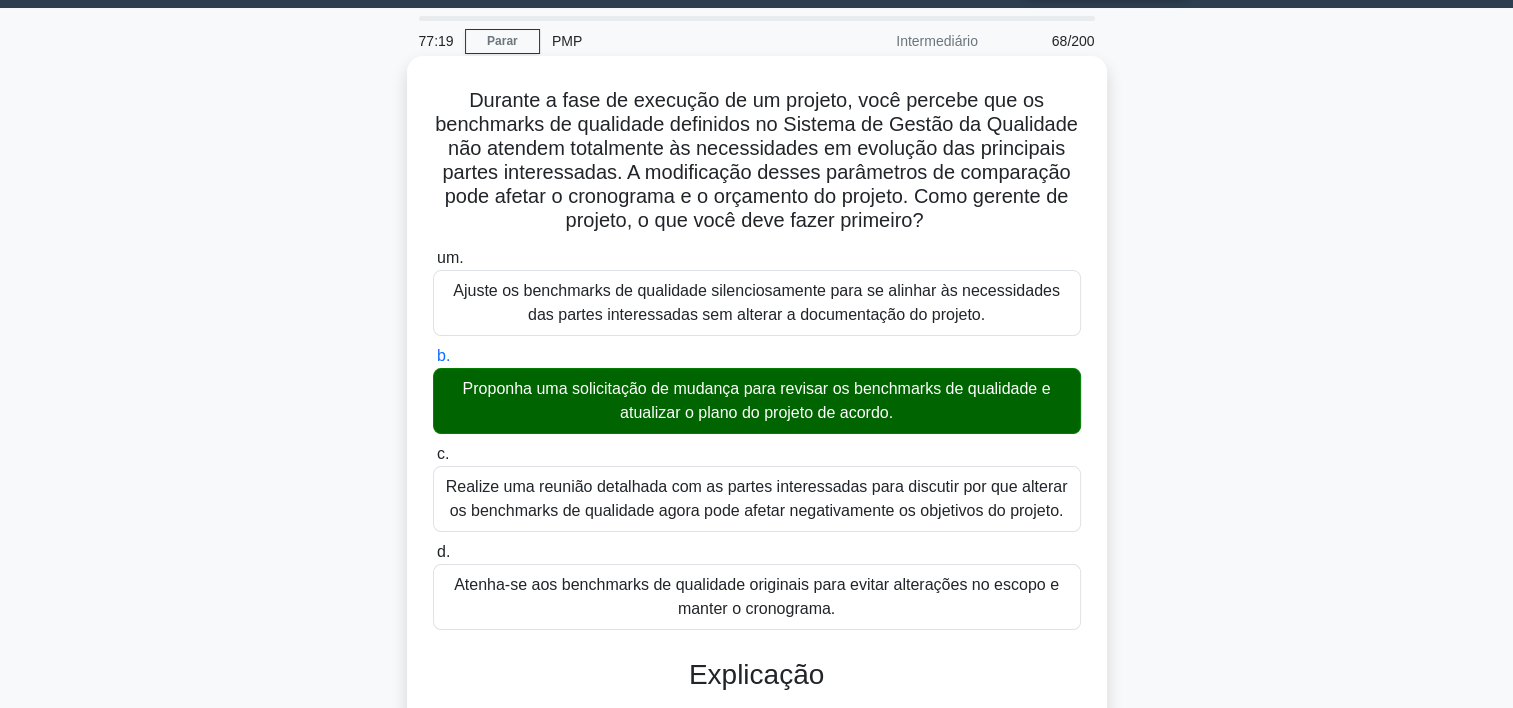 scroll, scrollTop: 668, scrollLeft: 0, axis: vertical 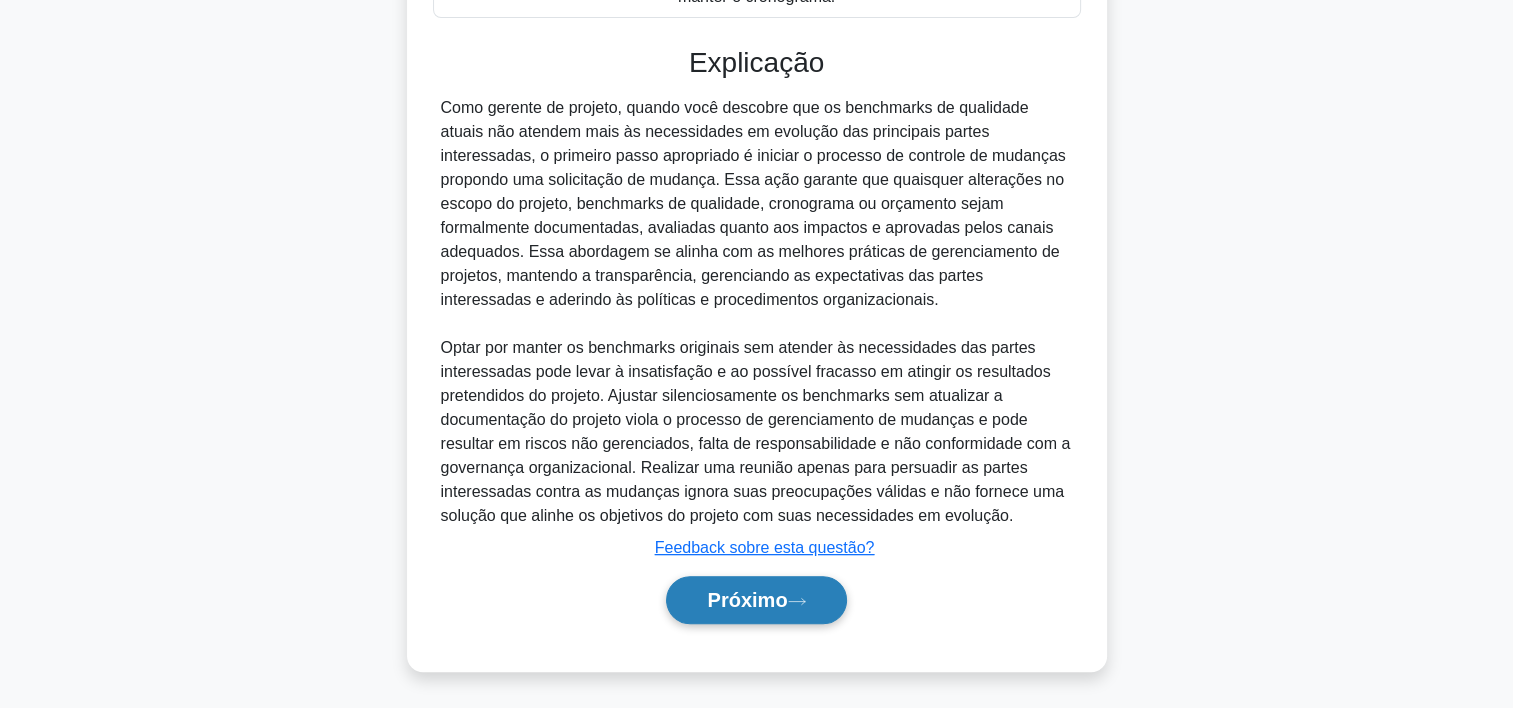 click on "Próximo" at bounding box center [756, 600] 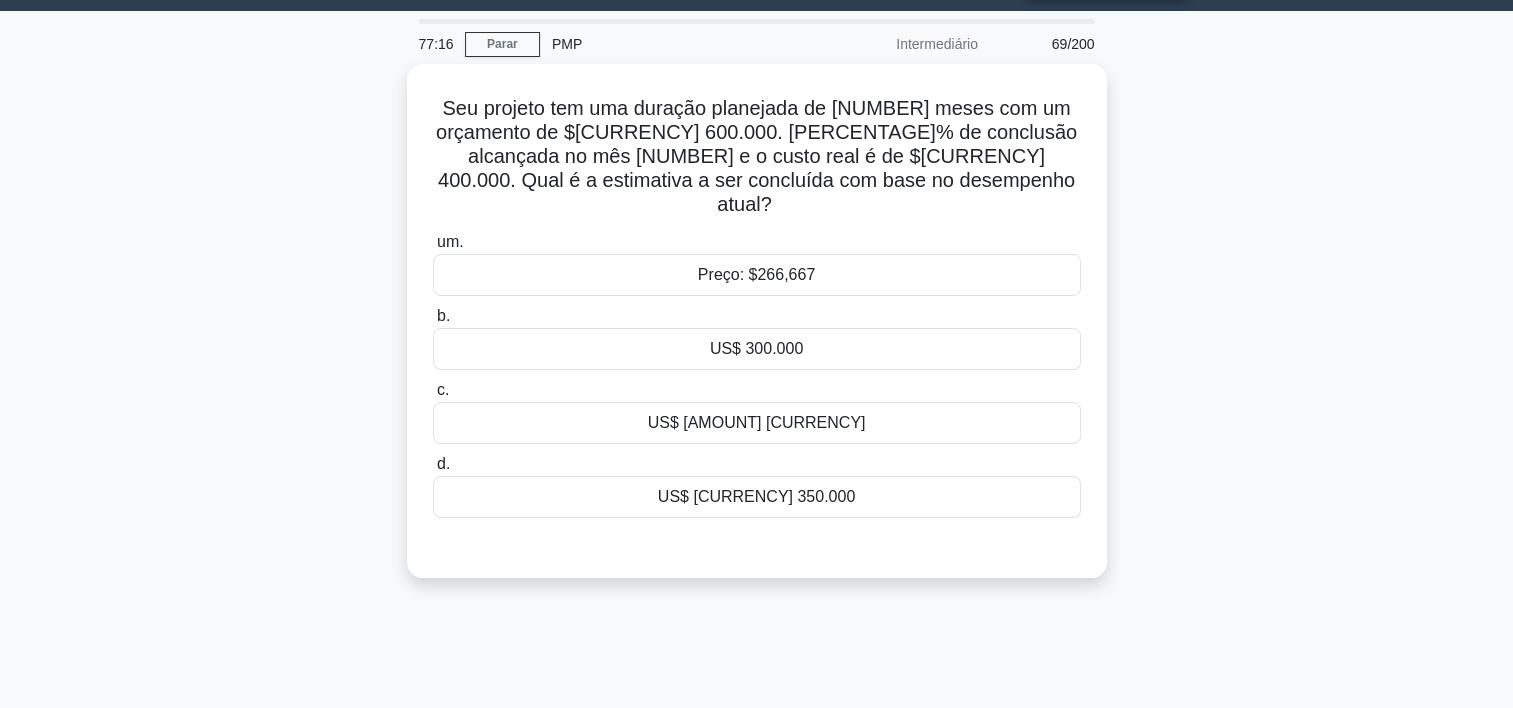 scroll, scrollTop: 52, scrollLeft: 0, axis: vertical 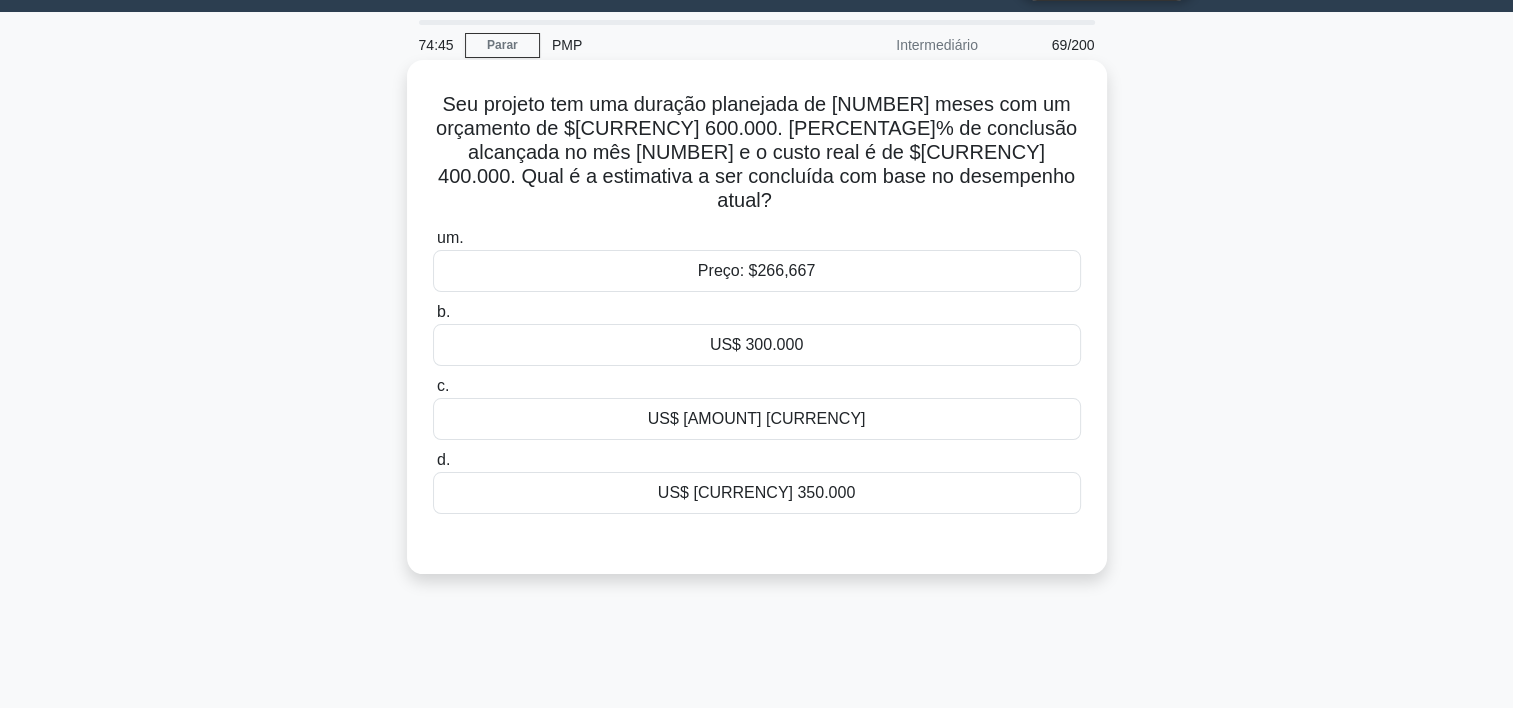 click on "US$ [AMOUNT] [CURRENCY]" at bounding box center [757, 419] 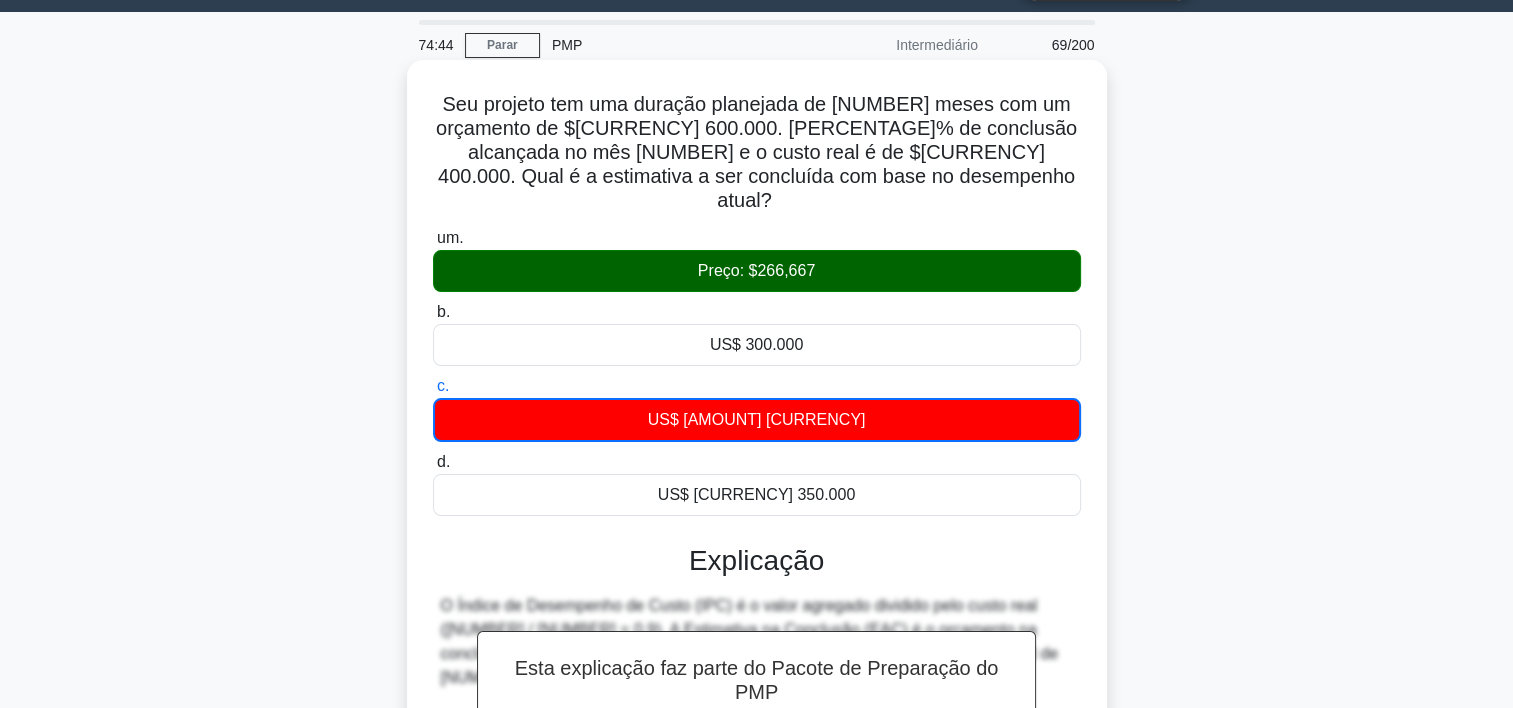scroll, scrollTop: 372, scrollLeft: 0, axis: vertical 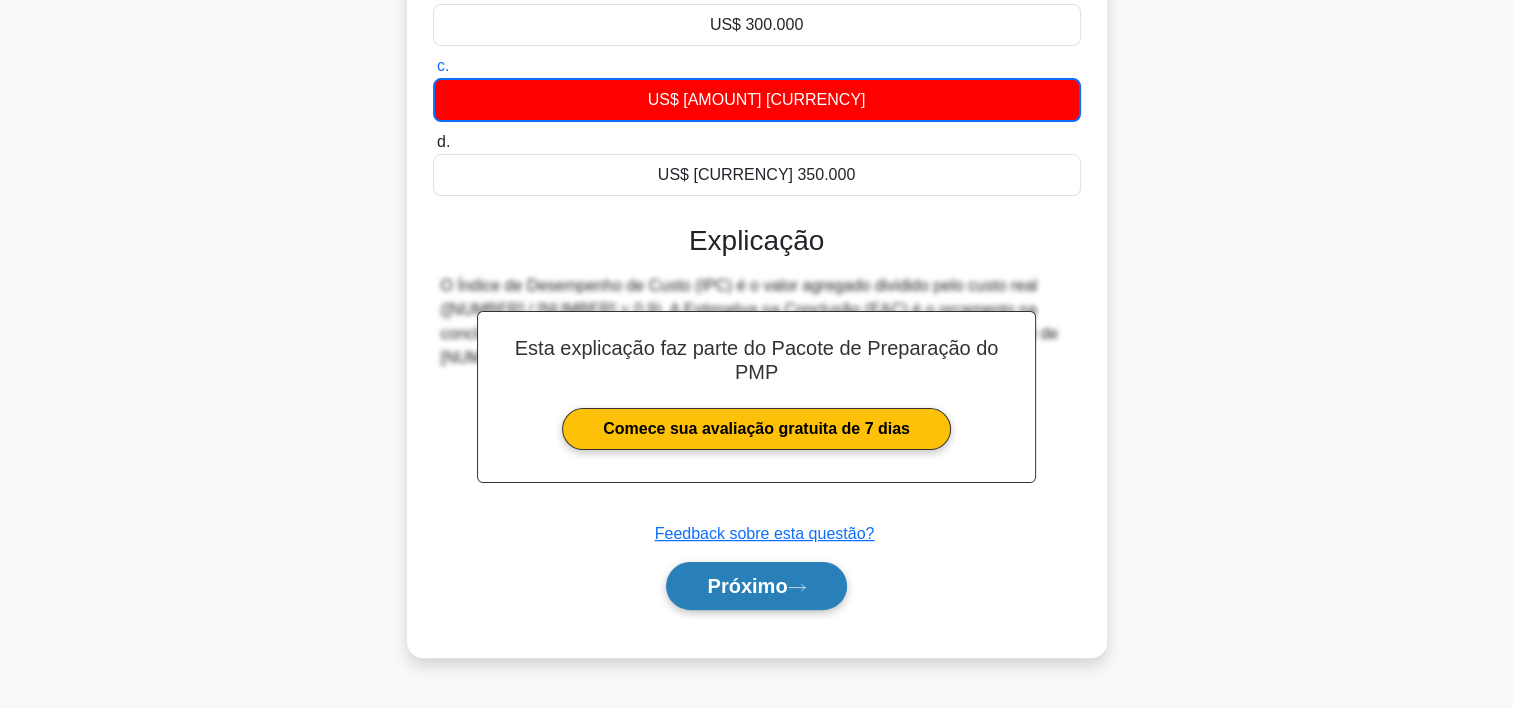 click on "Próximo" at bounding box center (756, 586) 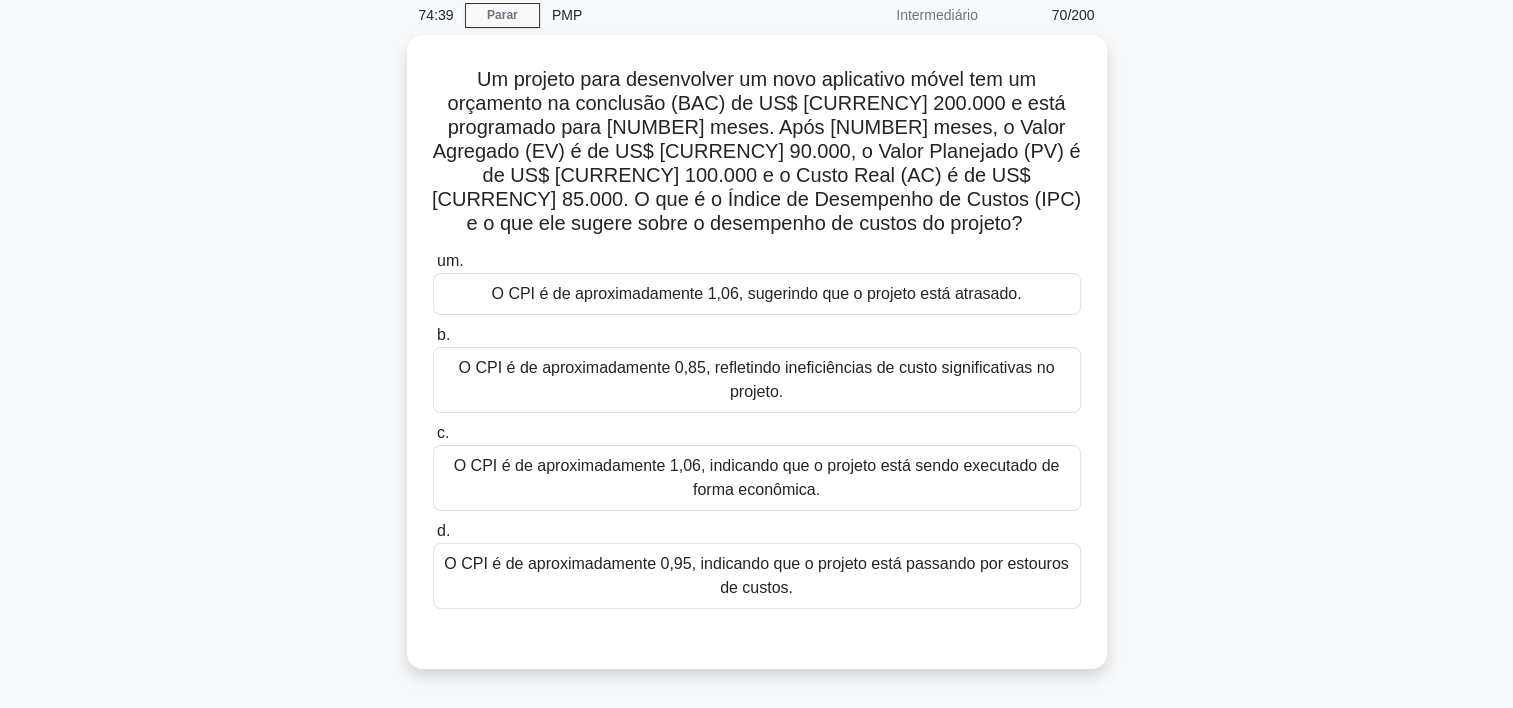 scroll, scrollTop: 95, scrollLeft: 0, axis: vertical 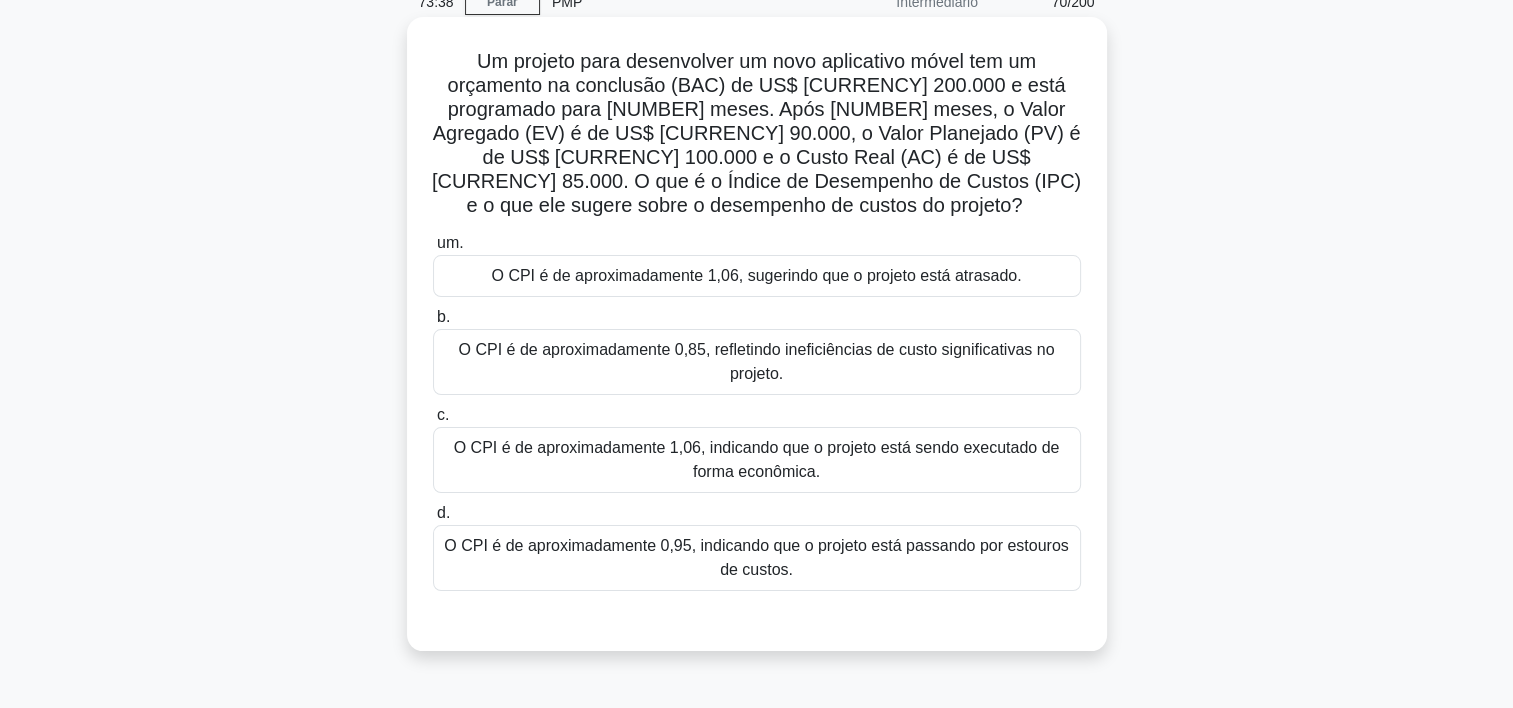 click on "O CPI é de aproximadamente 1,06, sugerindo que o projeto está atrasado." at bounding box center (757, 276) 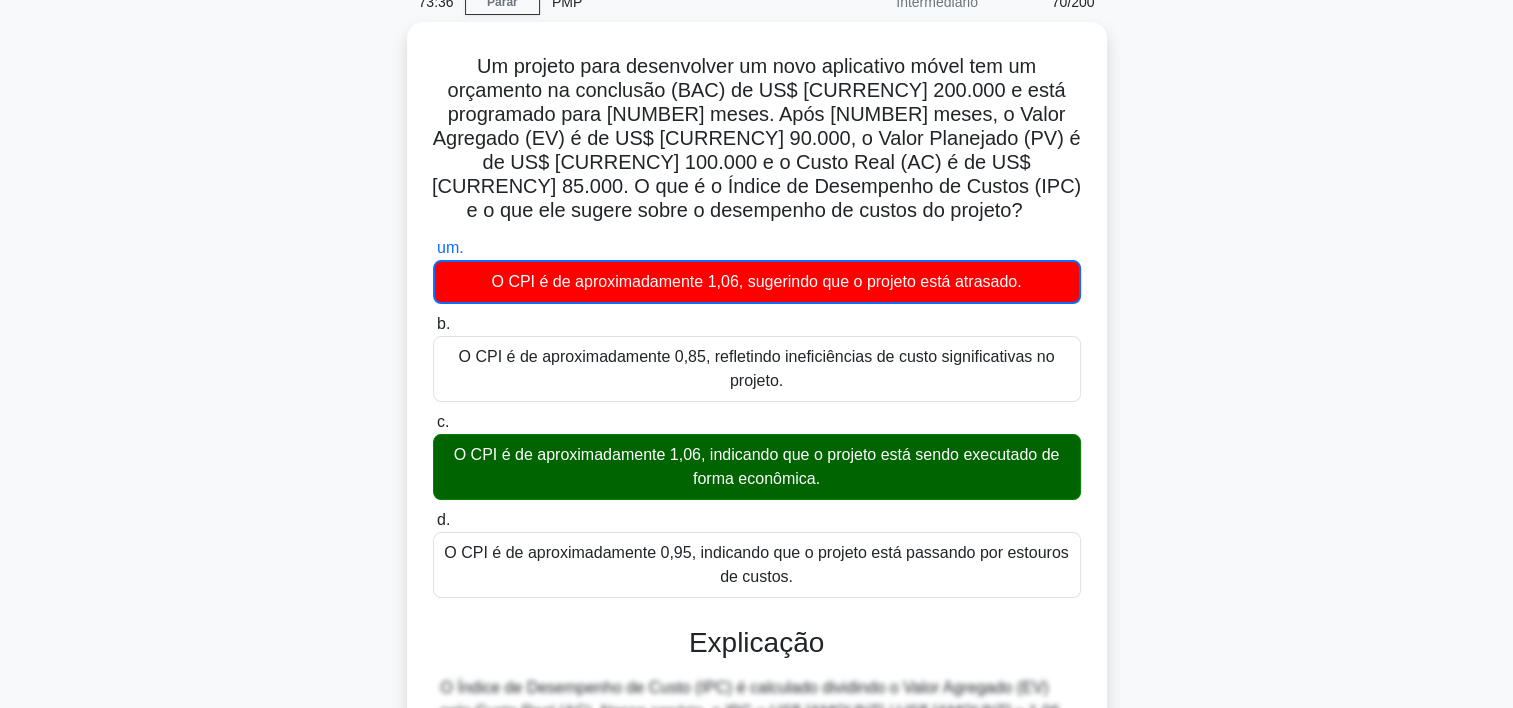 scroll, scrollTop: 453, scrollLeft: 0, axis: vertical 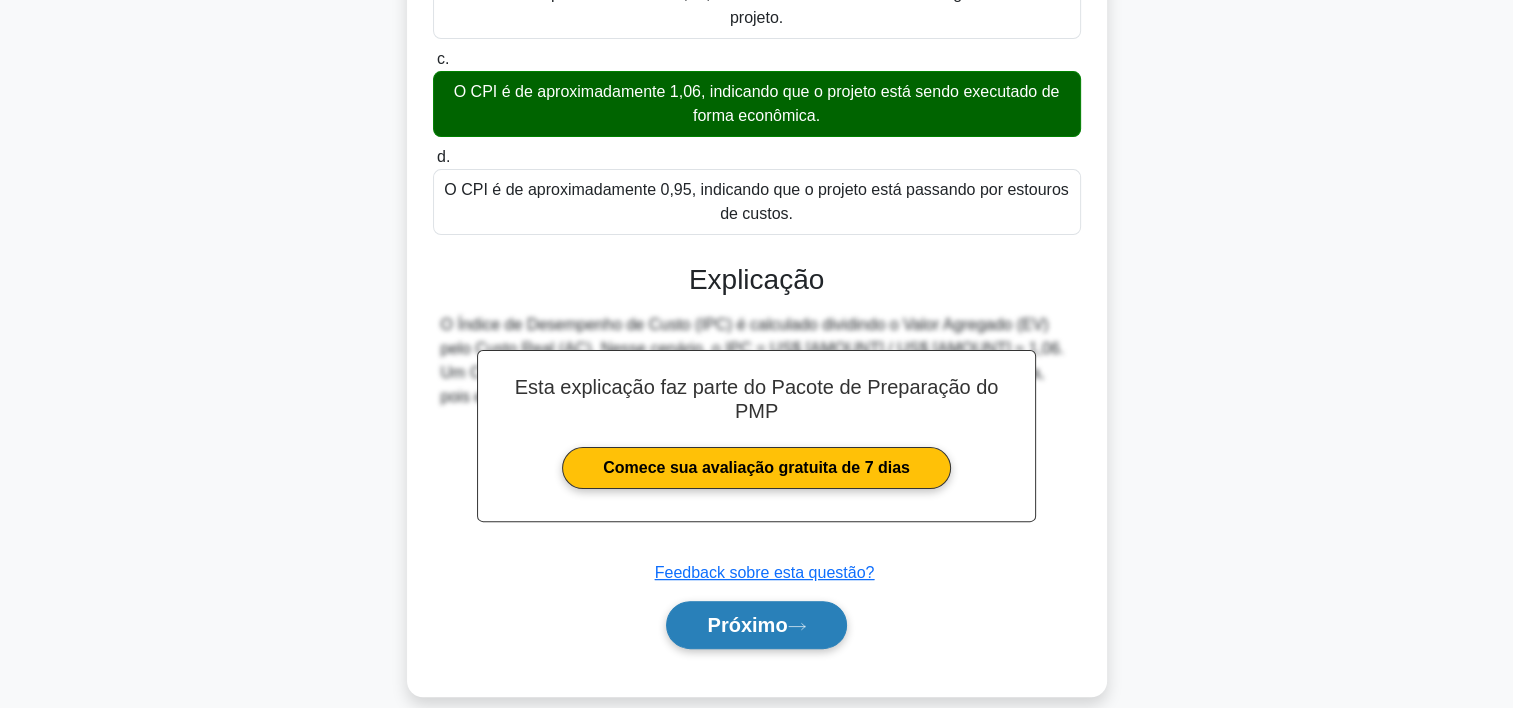 click on "Próximo" at bounding box center [747, 625] 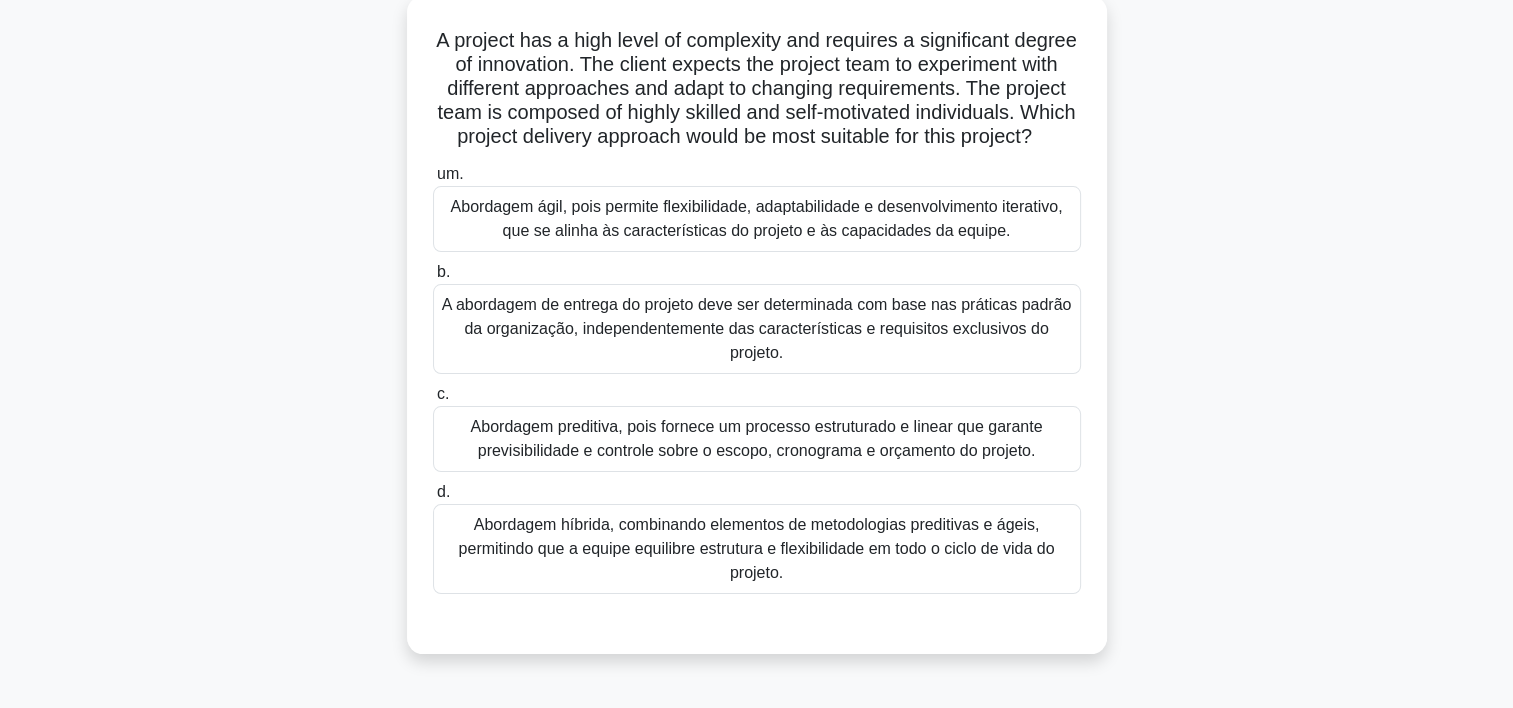 scroll, scrollTop: 120, scrollLeft: 0, axis: vertical 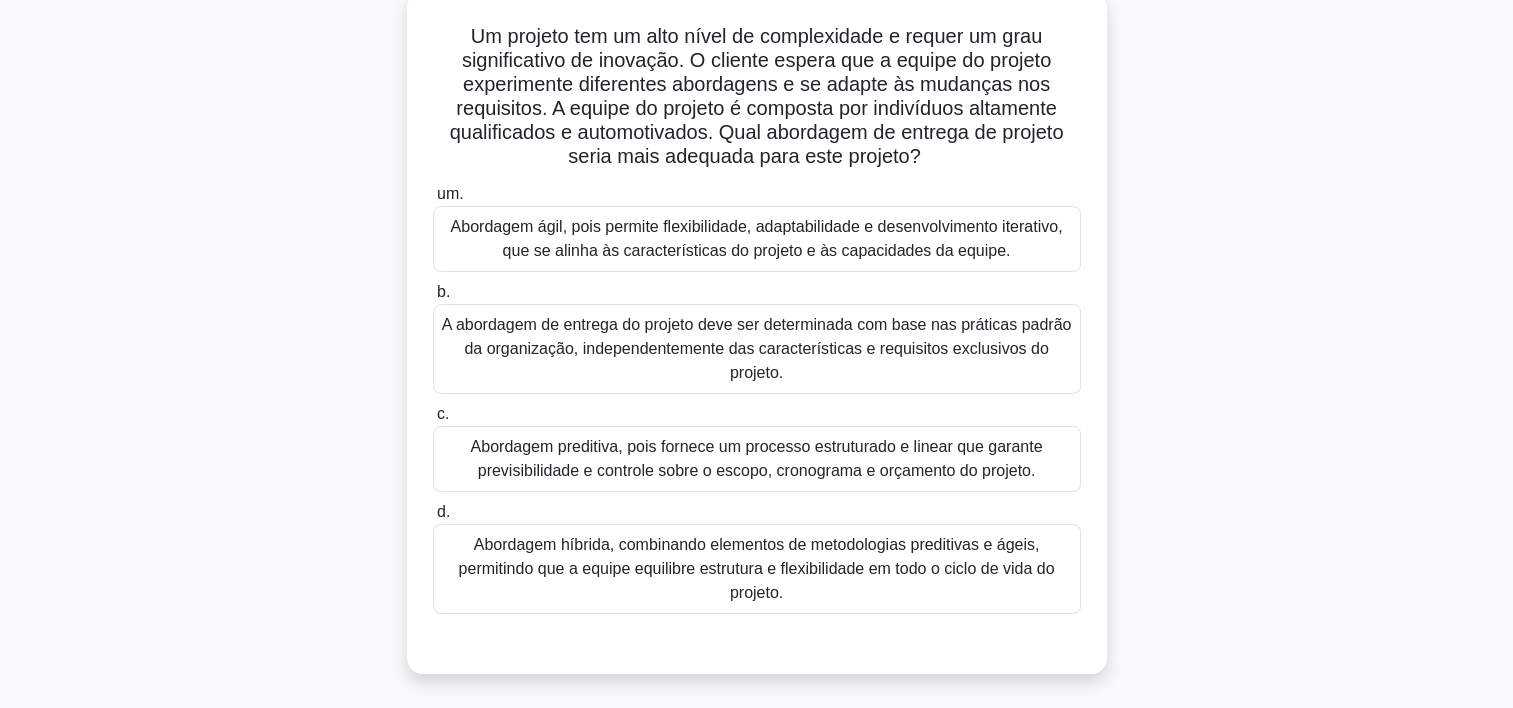 click on "Abordagem ágil, pois permite flexibilidade, adaptabilidade e desenvolvimento iterativo, que se alinha às características do projeto e às capacidades da equipe." at bounding box center [757, 239] 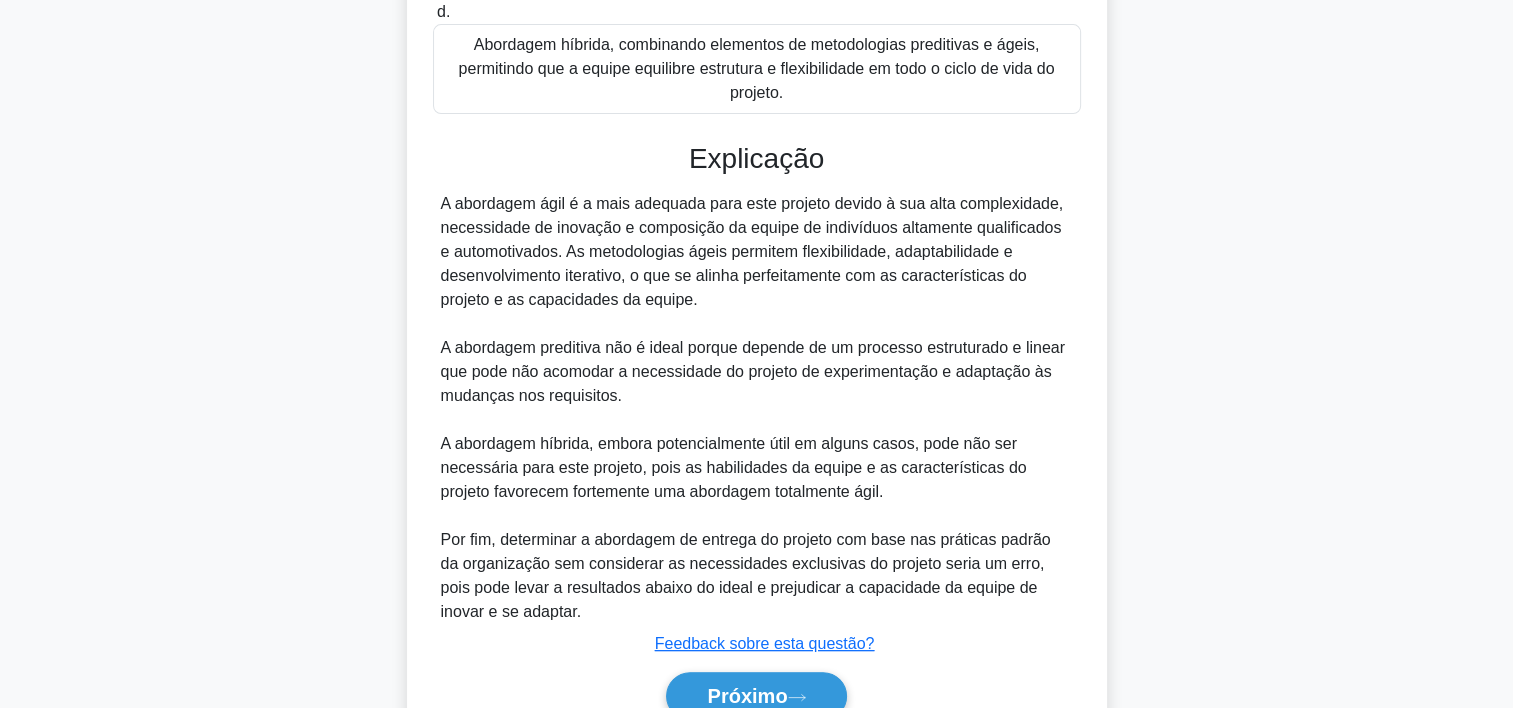 scroll, scrollTop: 716, scrollLeft: 0, axis: vertical 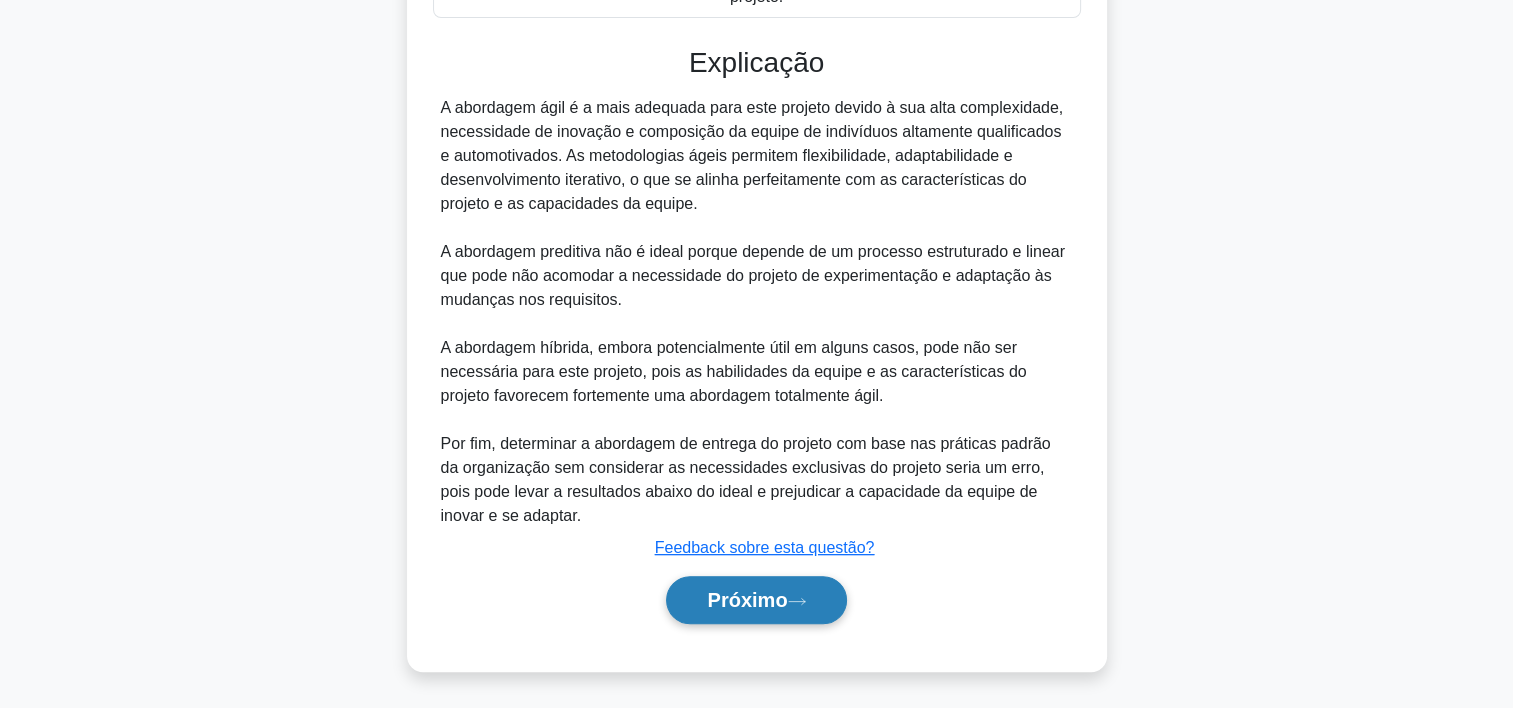 click on "Próximo" at bounding box center (747, 600) 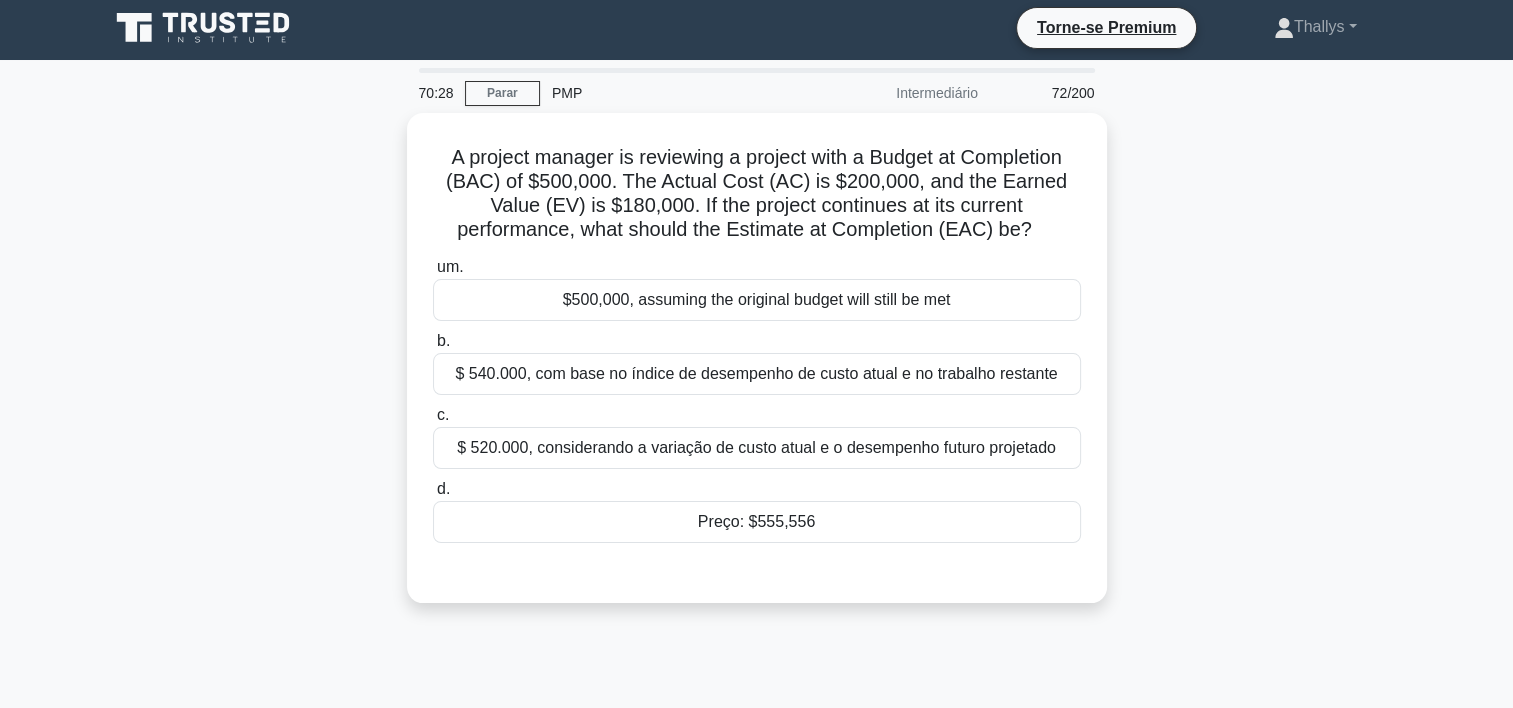 scroll, scrollTop: 4, scrollLeft: 0, axis: vertical 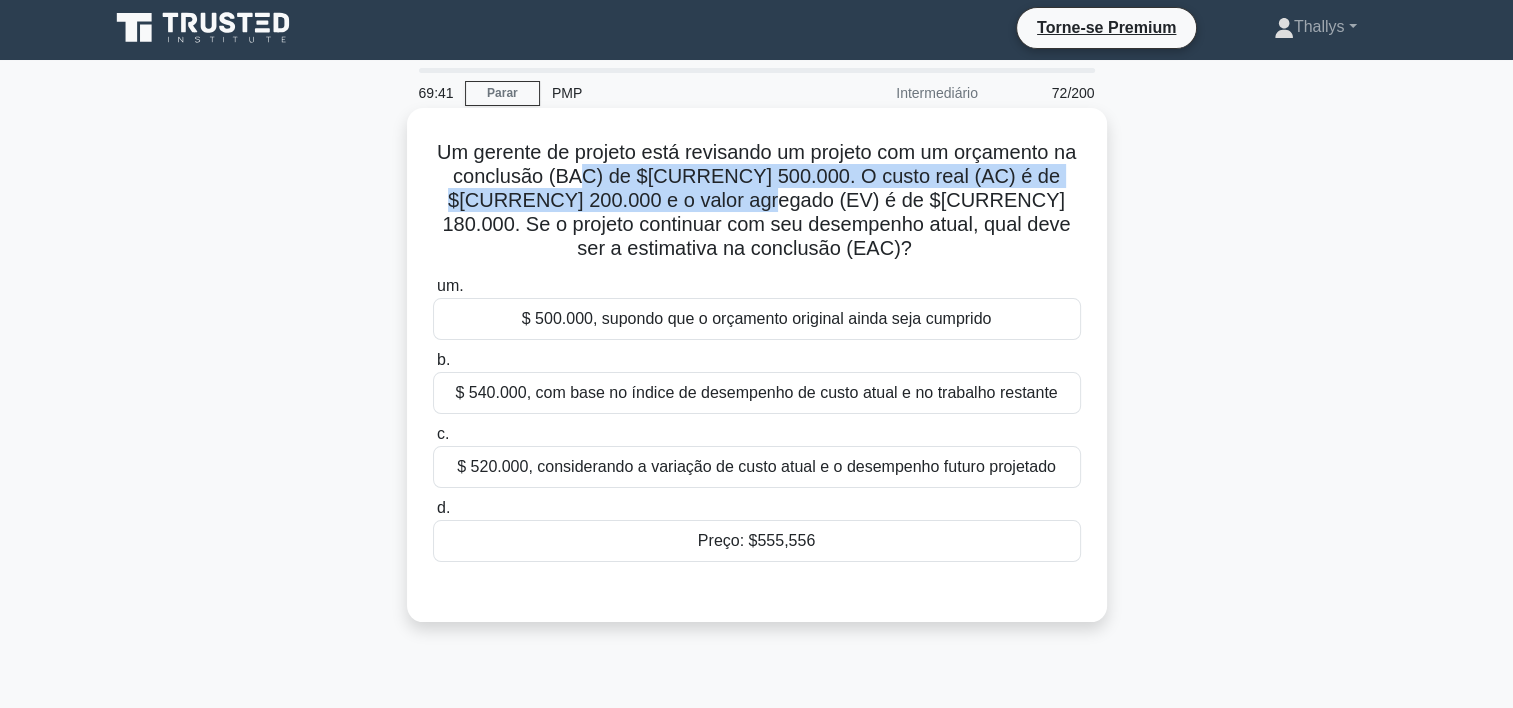 drag, startPoint x: 583, startPoint y: 172, endPoint x: 708, endPoint y: 191, distance: 126.43575 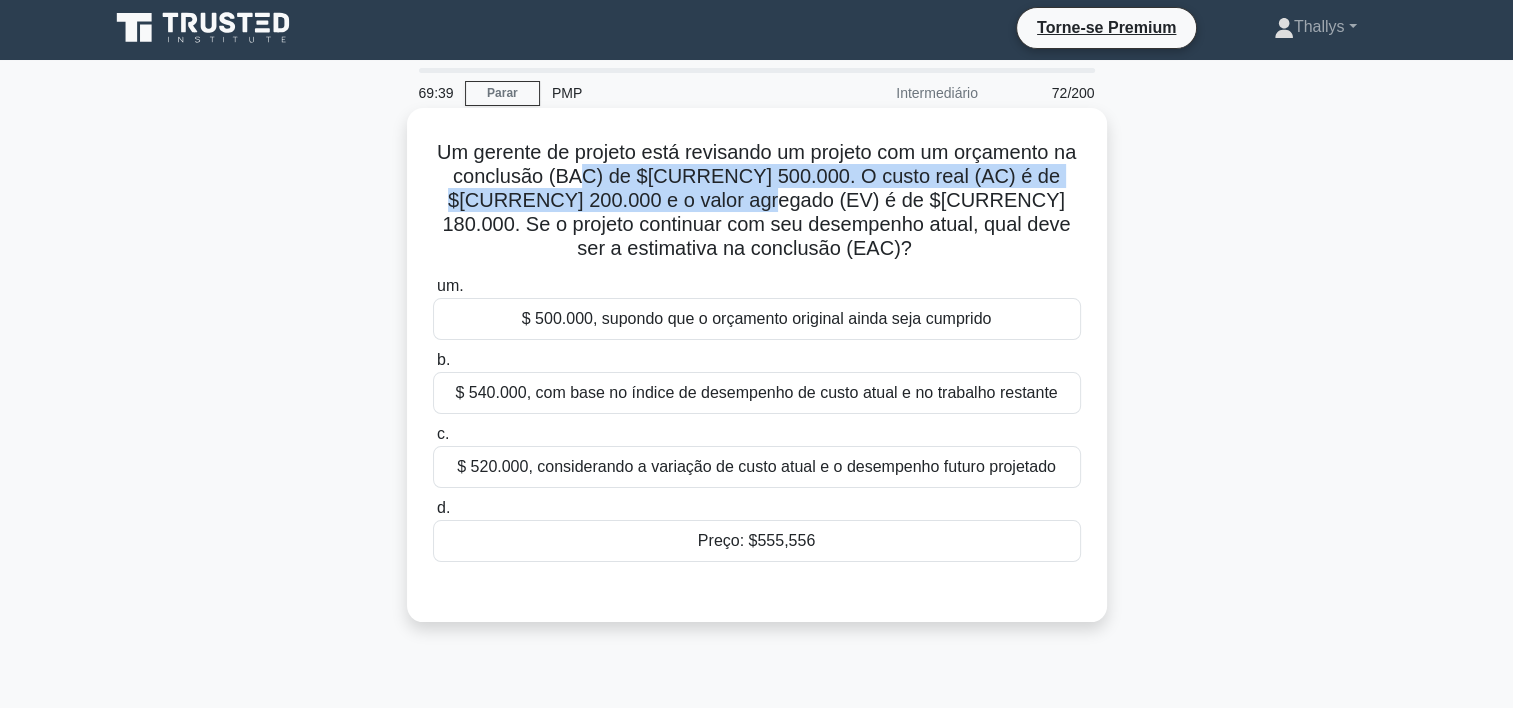 click on "Um gerente de projeto está revisando um projeto com um orçamento na conclusão (BAC) de US$ 500.000. O custo real (AC) é de US$ 200.000 e o valor agregado (EV) é de US$ 180.000. Se o projeto continuar com seu desempenho atual, qual deve ser a estimativa na conclusão (EAC)?    .spinner_0XTQ {origem da transformação: centro; animação:spinner_y6GP .75s linear infinito}@keyframes spinner_y6GP{100%{transformar:girar(360deg)}}" at bounding box center [756, 200] 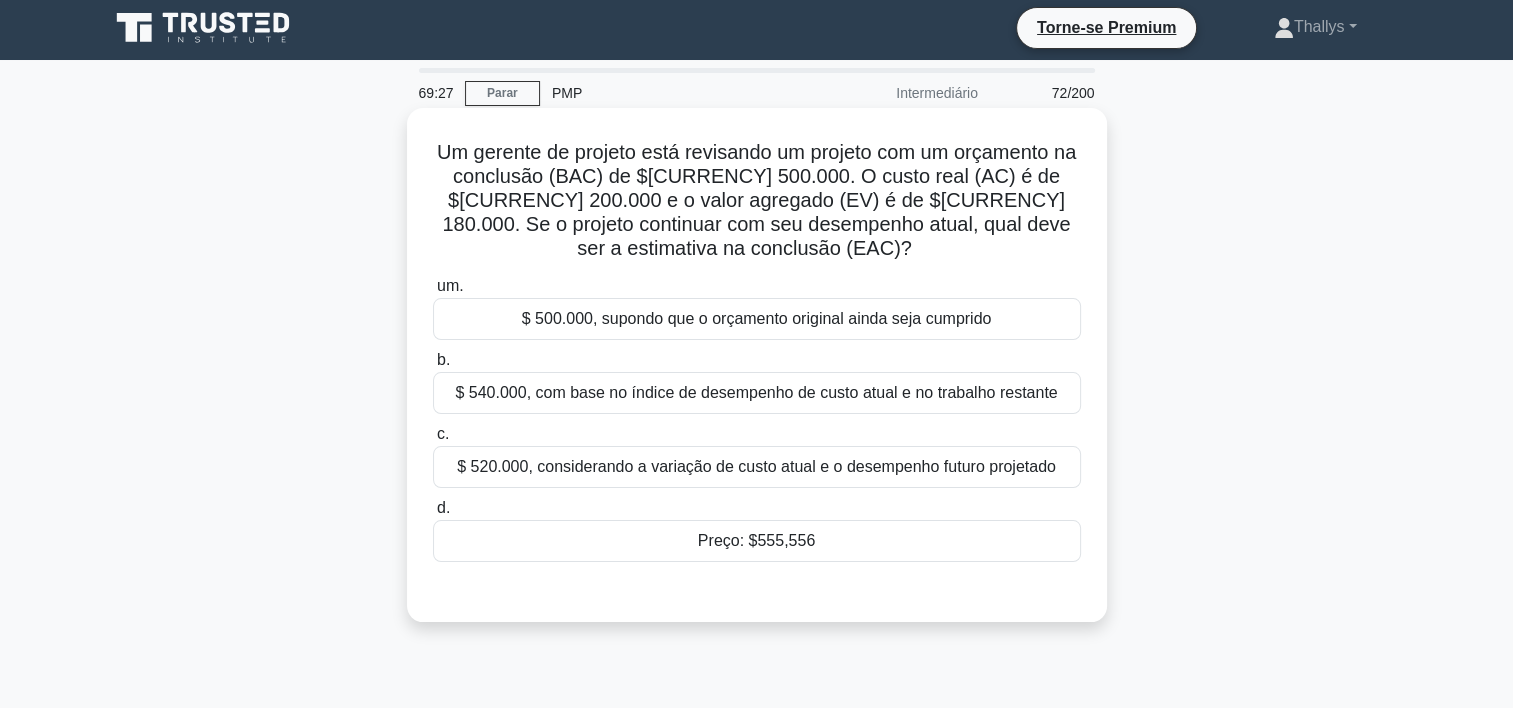click on "$ 540.000, com base no índice de desempenho de custo atual e no trabalho restante" at bounding box center (757, 393) 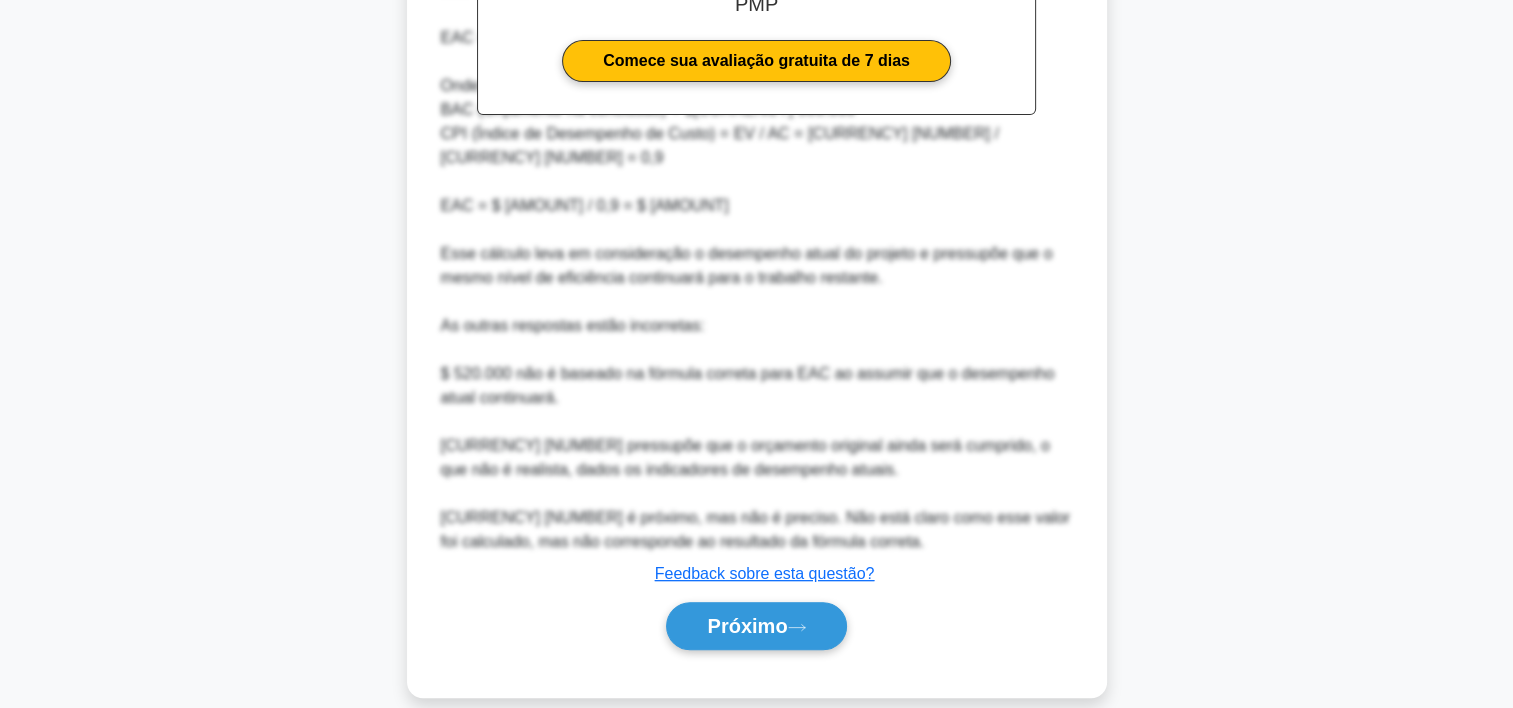 scroll, scrollTop: 741, scrollLeft: 0, axis: vertical 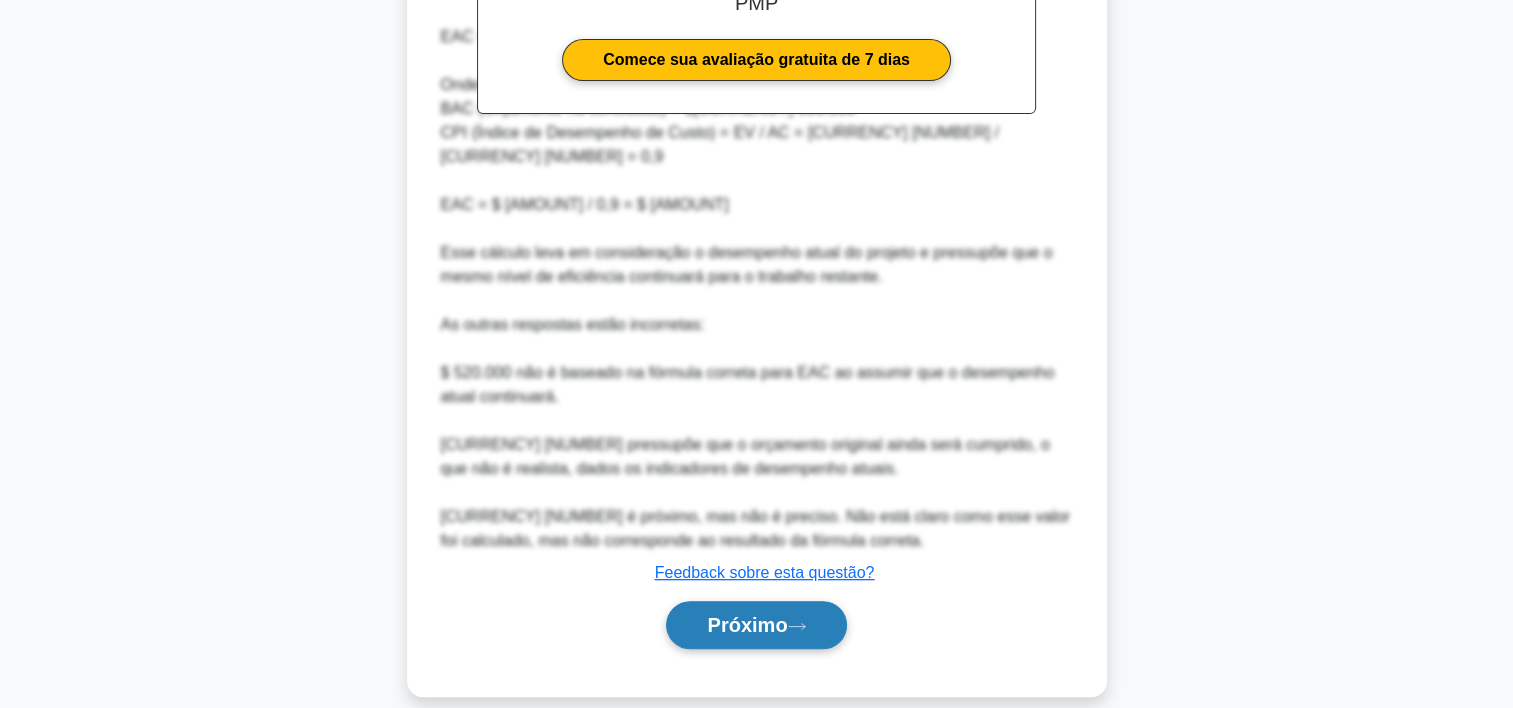 click on "Próximo" at bounding box center (756, 625) 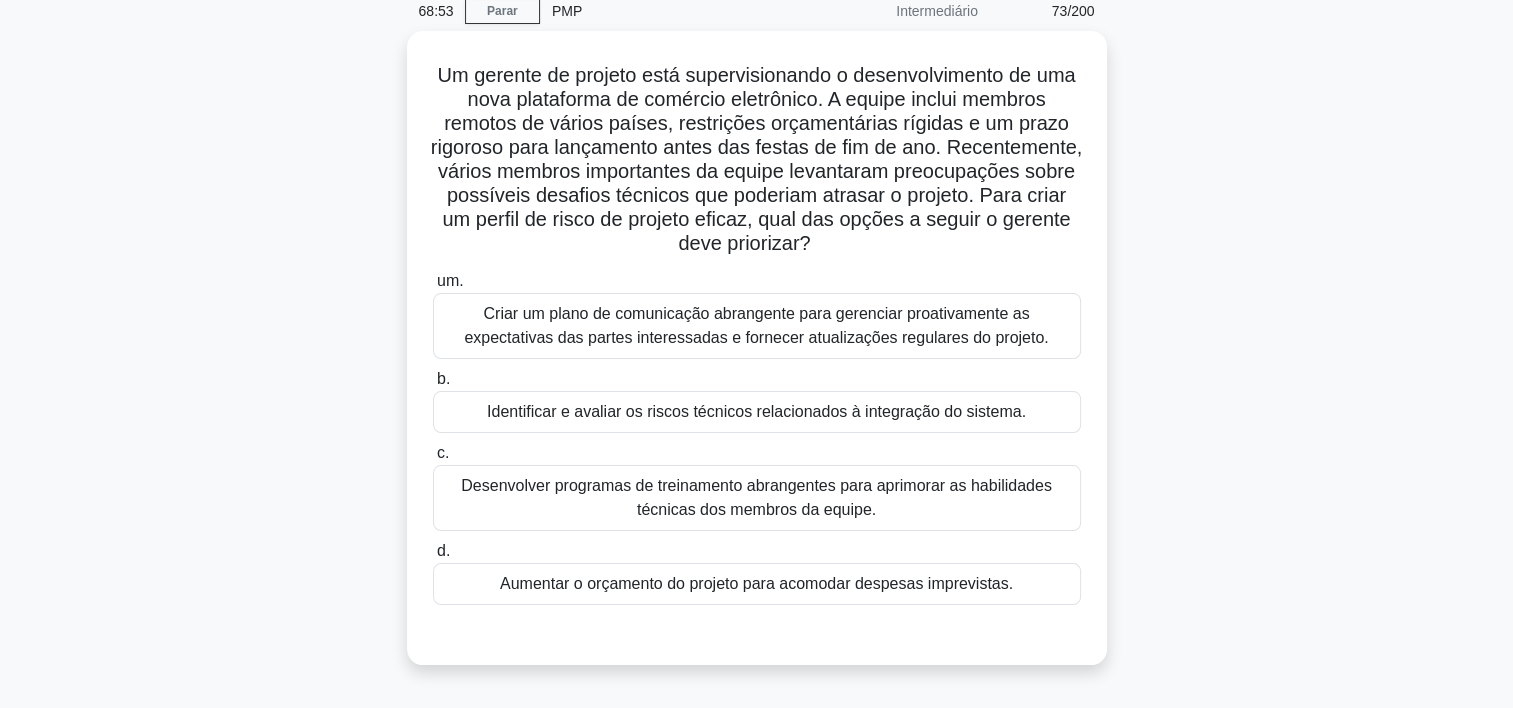 scroll, scrollTop: 87, scrollLeft: 0, axis: vertical 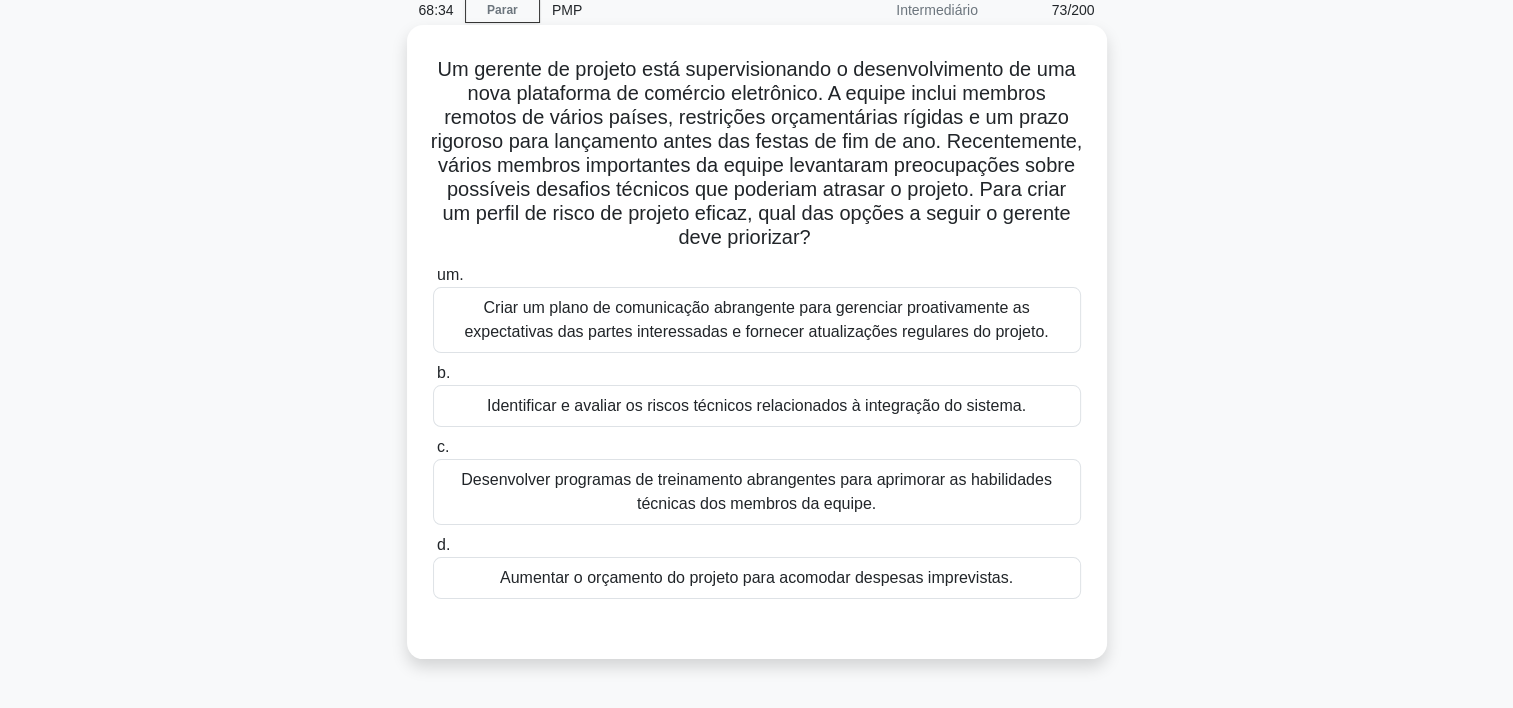 click on "Desenvolver programas de treinamento abrangentes para aprimorar as habilidades técnicas dos membros da equipe." at bounding box center [757, 492] 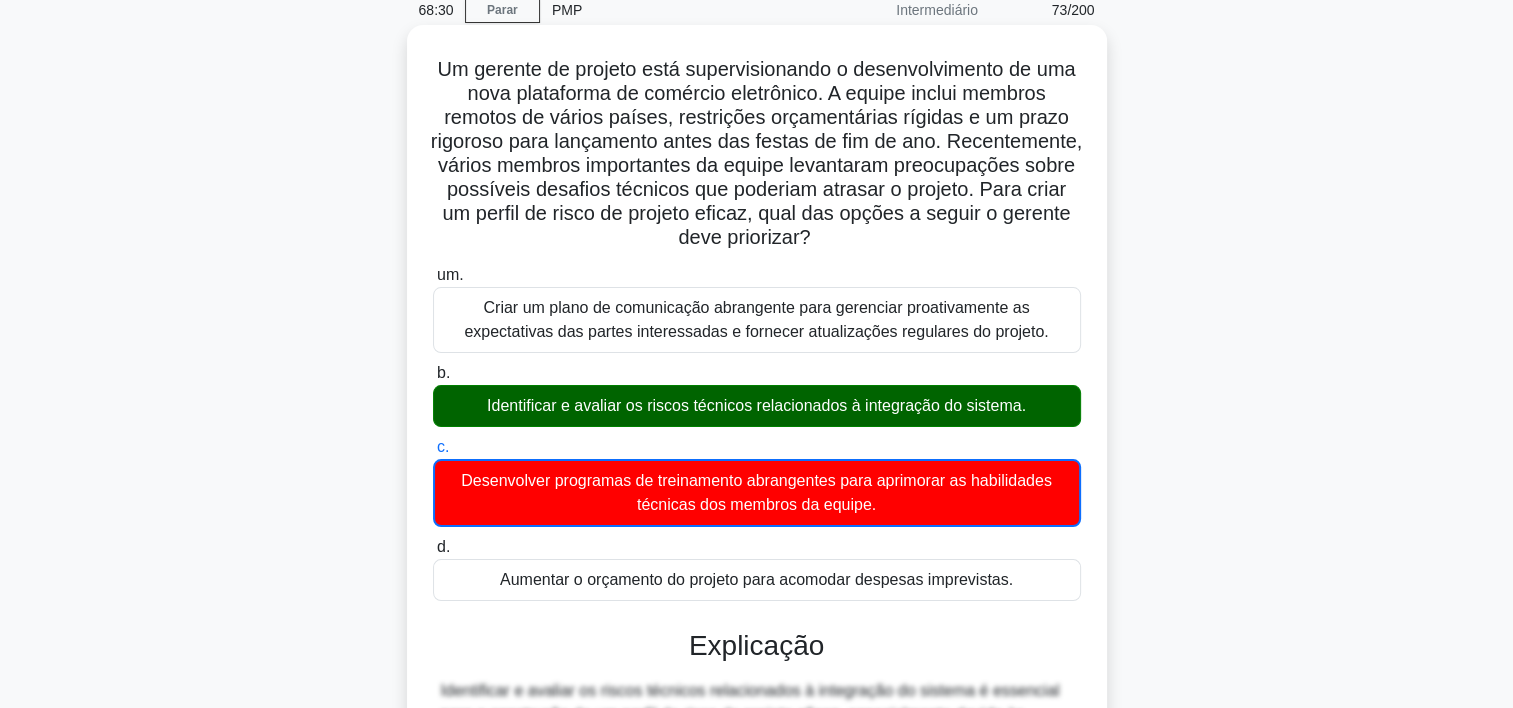 scroll, scrollTop: 477, scrollLeft: 0, axis: vertical 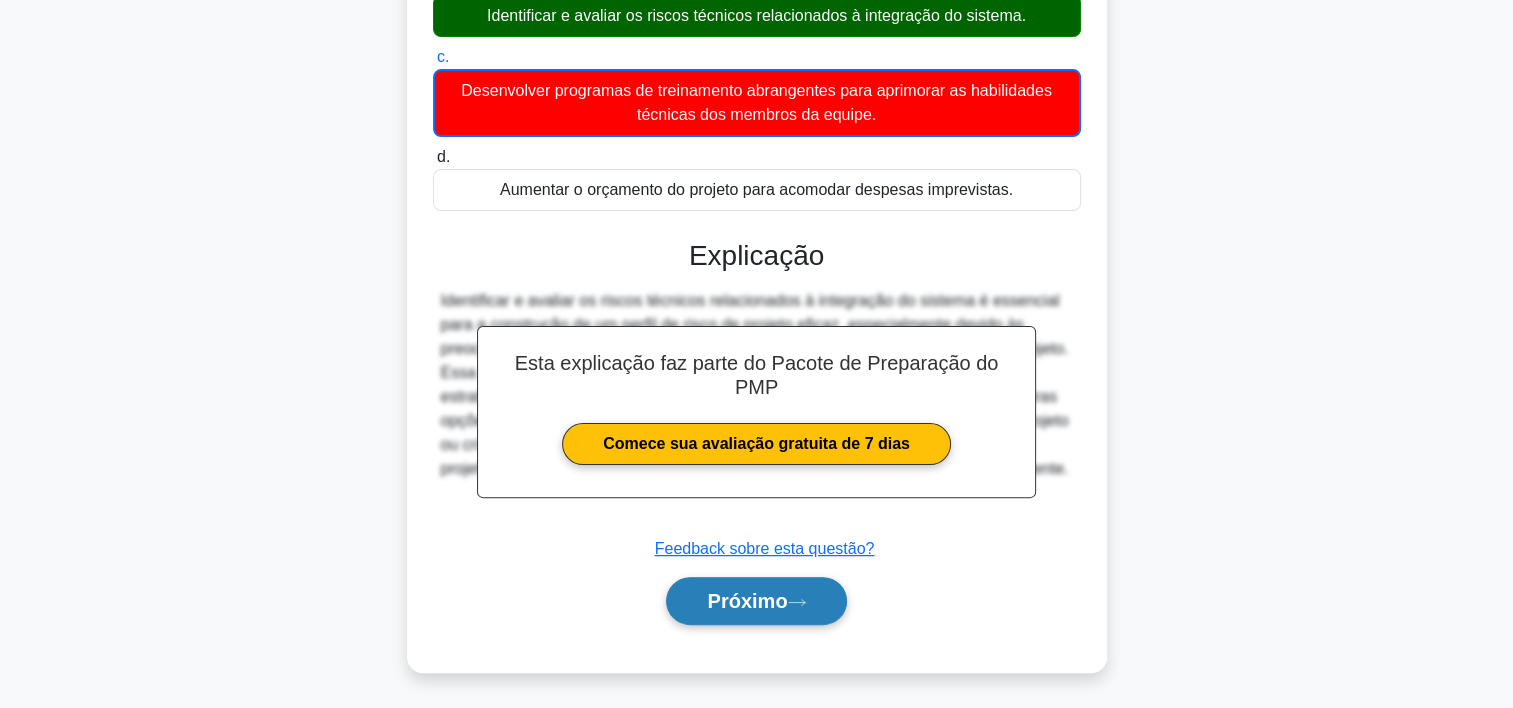 click on "Próximo" at bounding box center (756, 601) 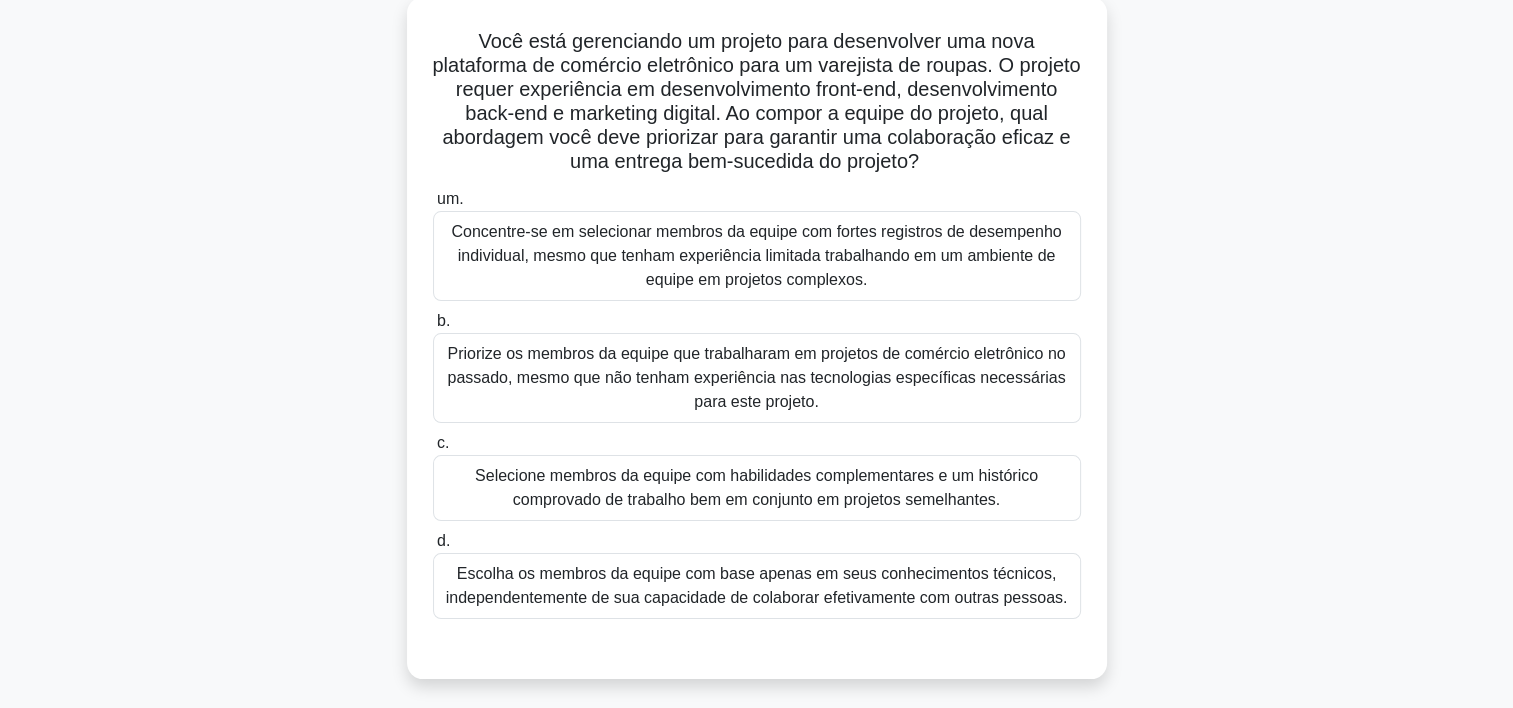 scroll, scrollTop: 116, scrollLeft: 0, axis: vertical 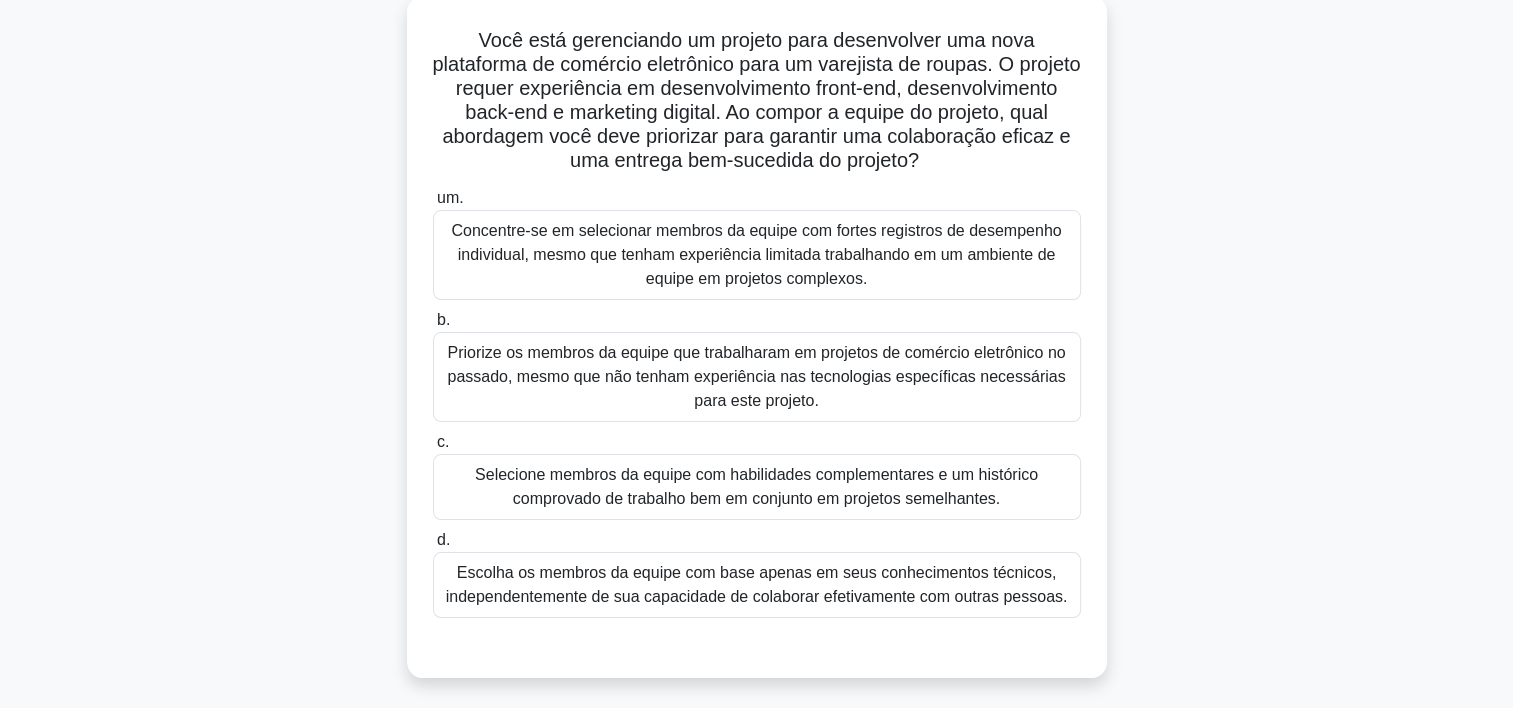 click on "Selecione membros da equipe com habilidades complementares e um histórico comprovado de trabalho bem em conjunto em projetos semelhantes." at bounding box center (757, 487) 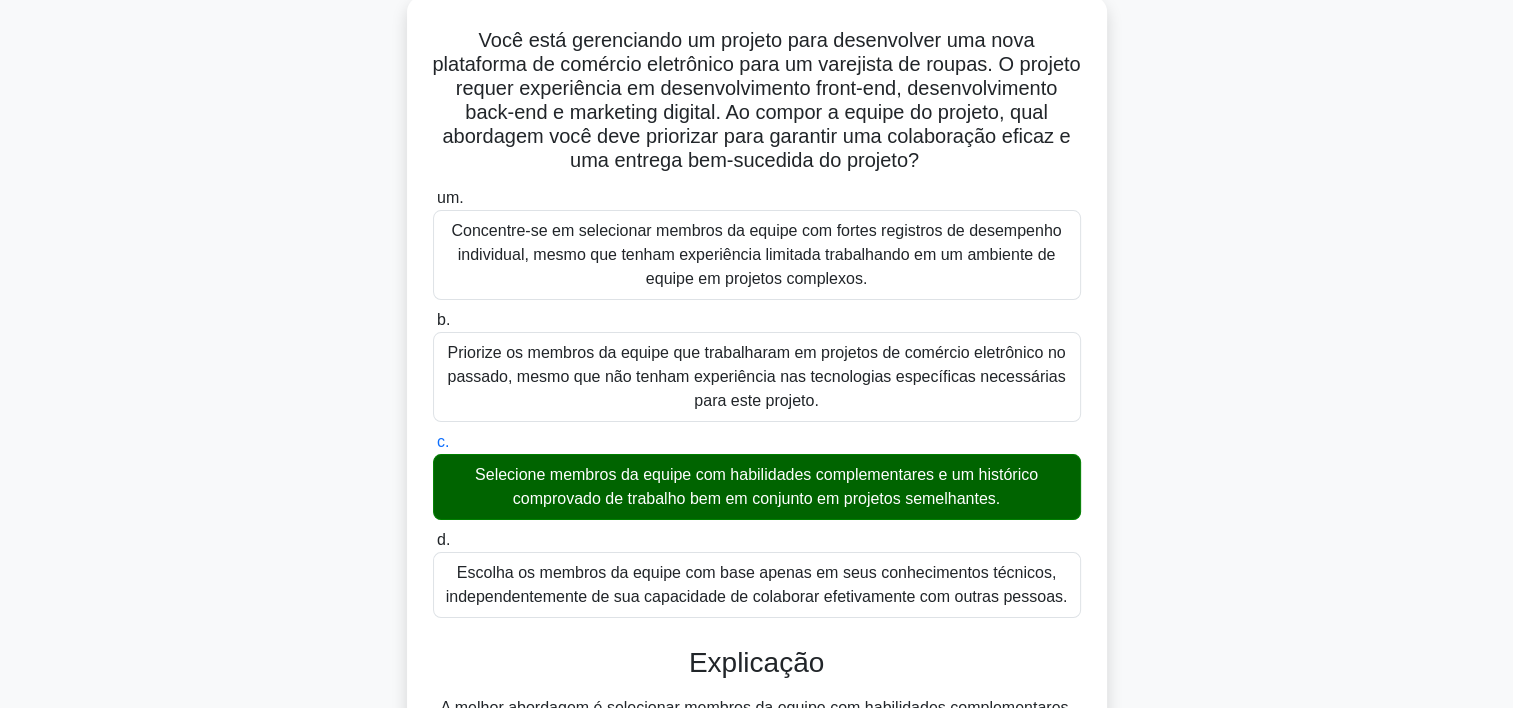 scroll, scrollTop: 716, scrollLeft: 0, axis: vertical 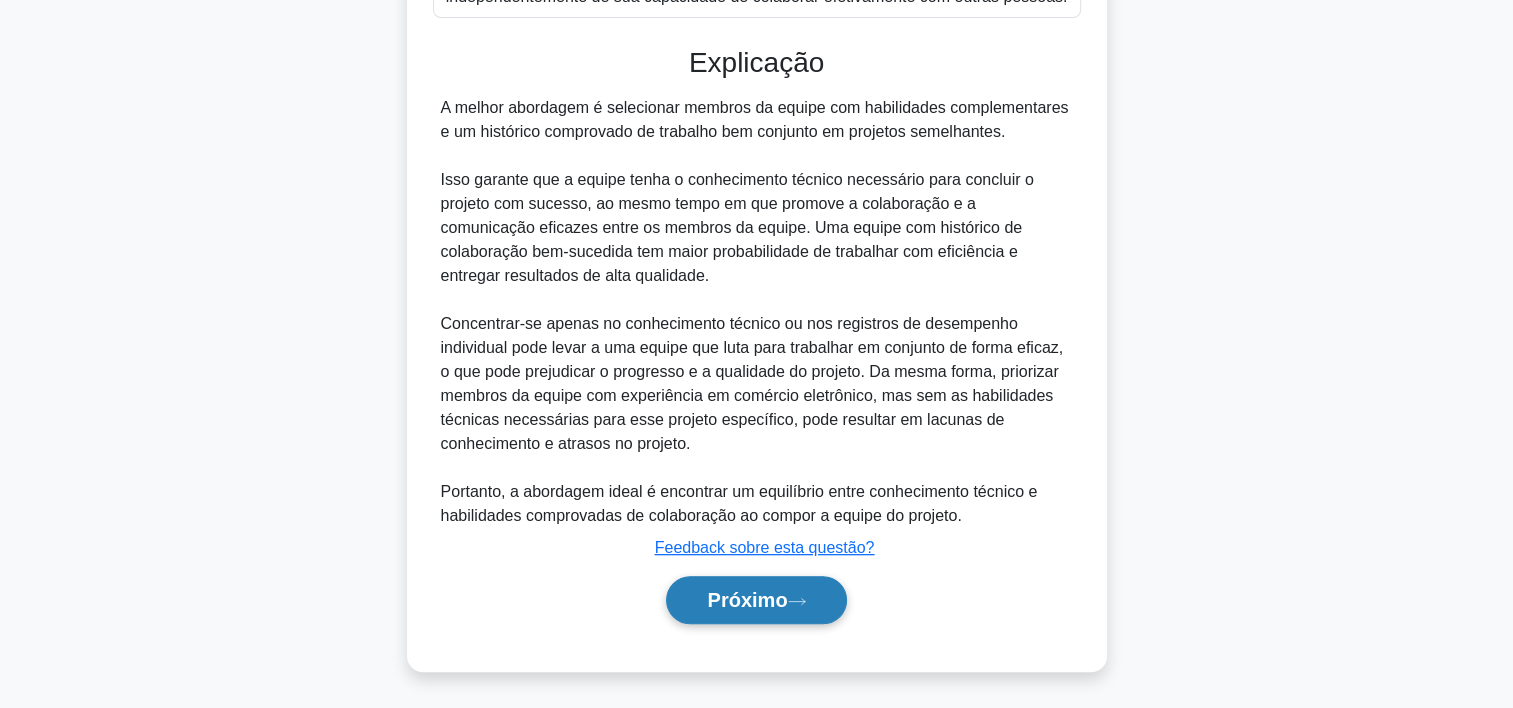 click on "Próximo" at bounding box center [747, 600] 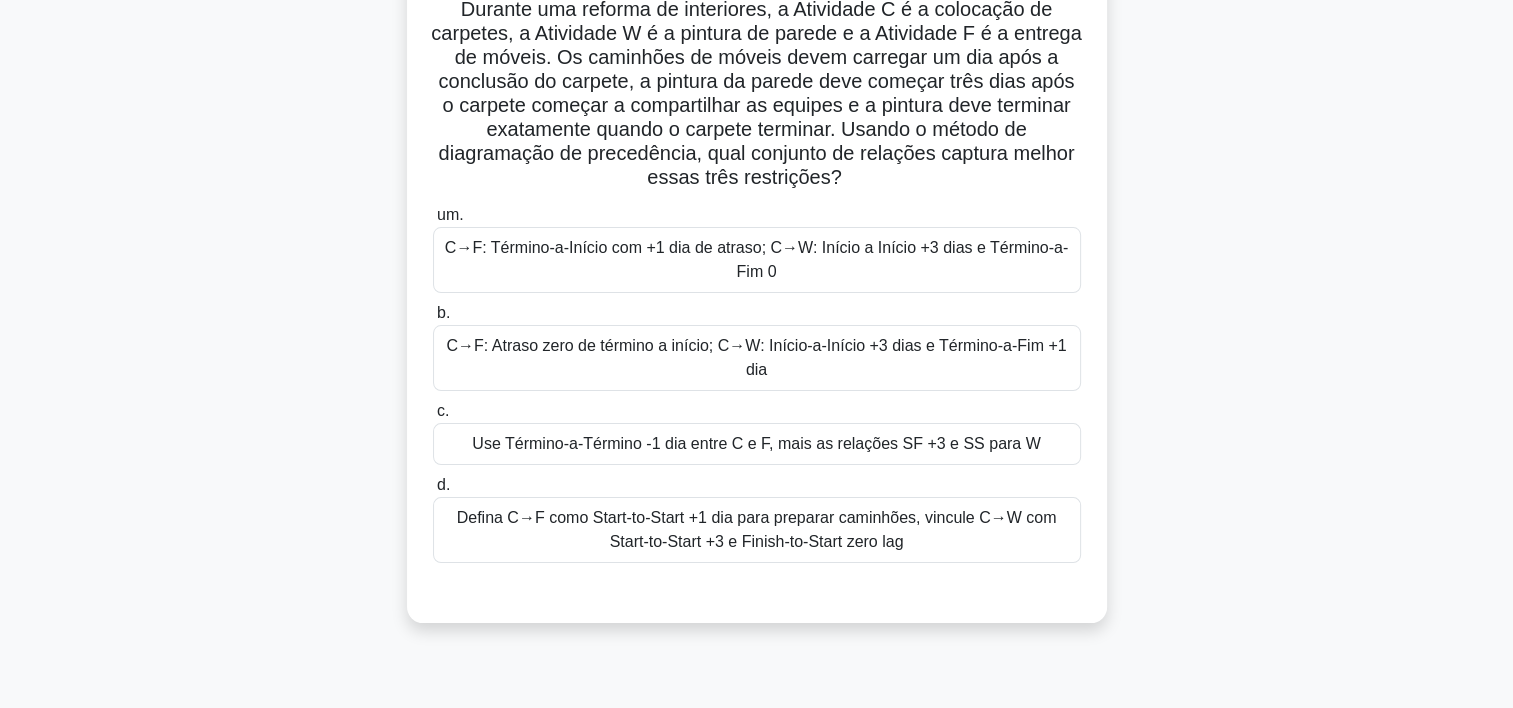scroll, scrollTop: 156, scrollLeft: 0, axis: vertical 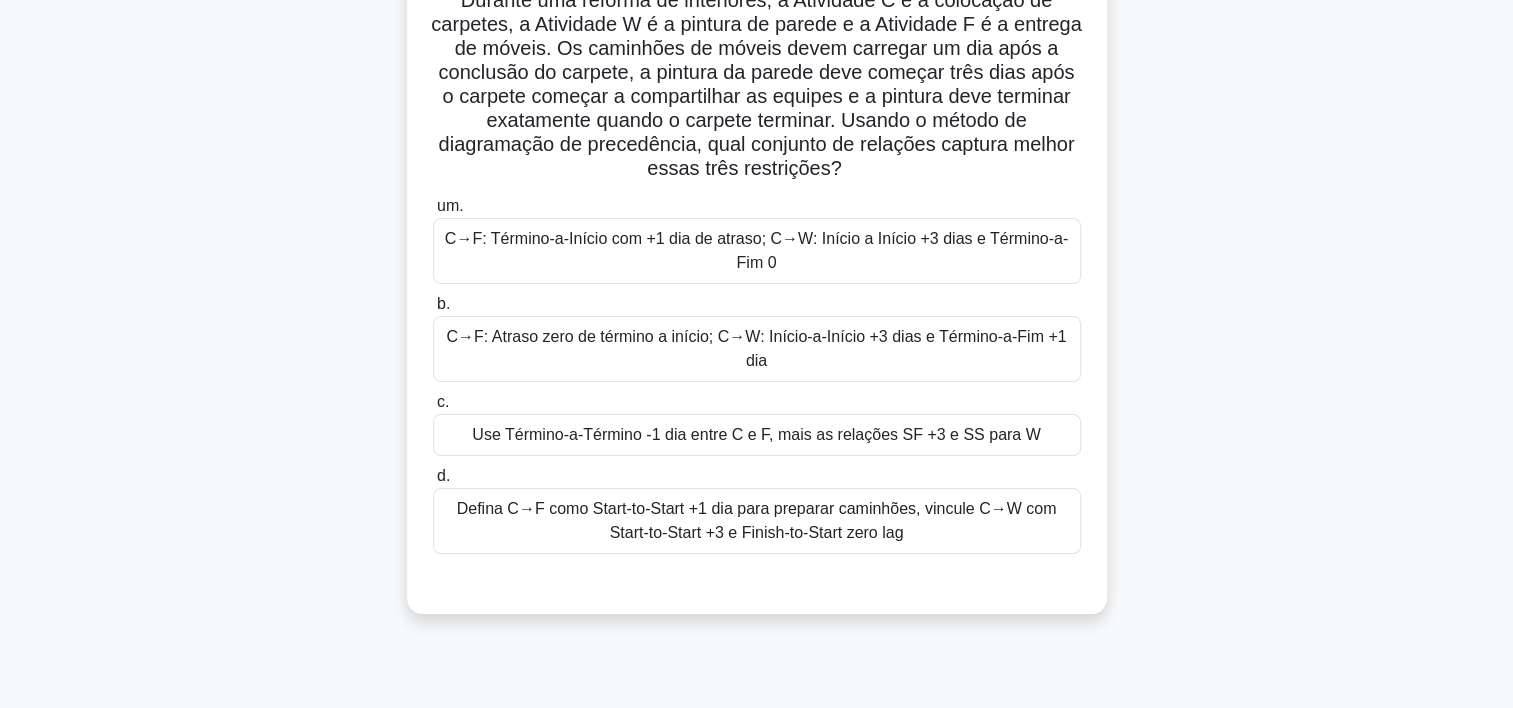 click on "C→F: Término-a-Início com +1 dia de atraso; C→W: Início a Início +3 dias e Término-a-Fim 0" at bounding box center (757, 251) 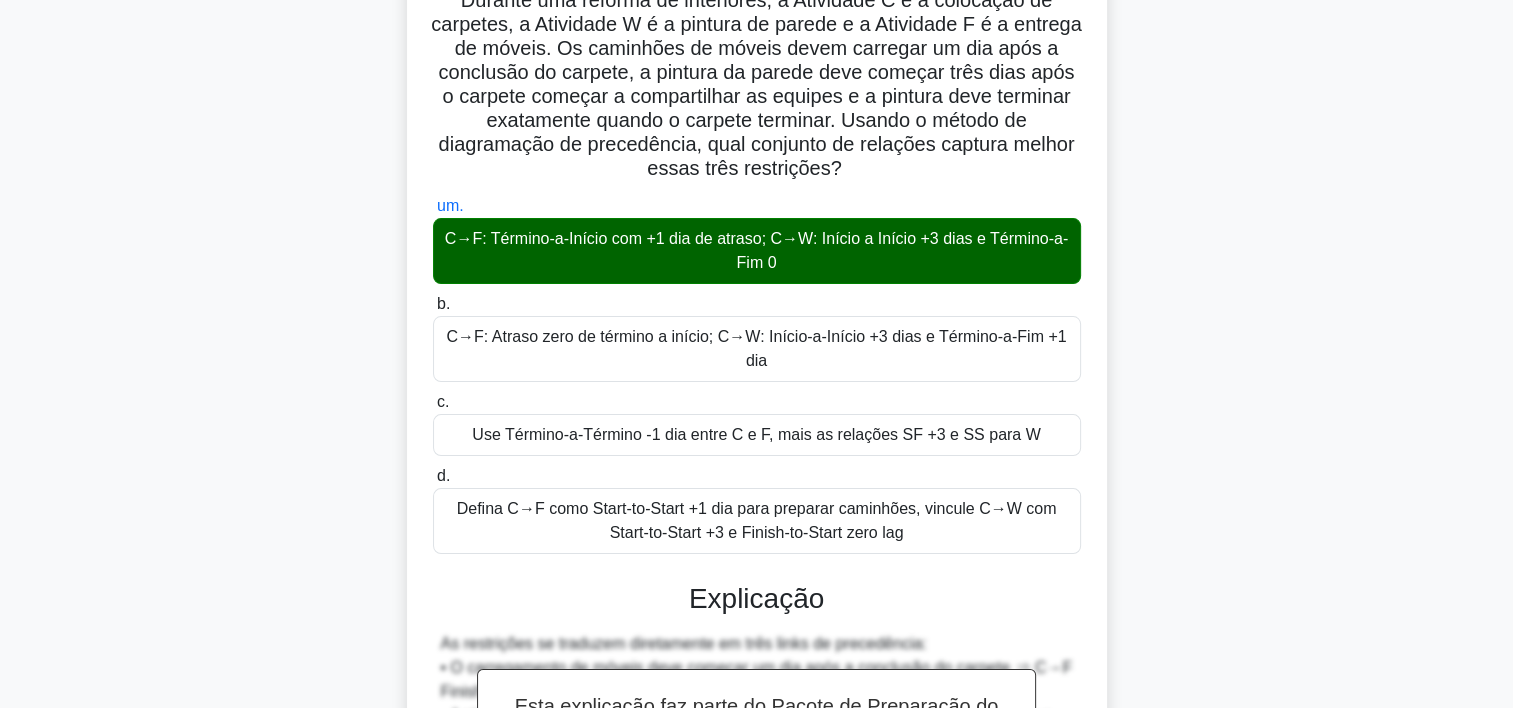 scroll, scrollTop: 524, scrollLeft: 0, axis: vertical 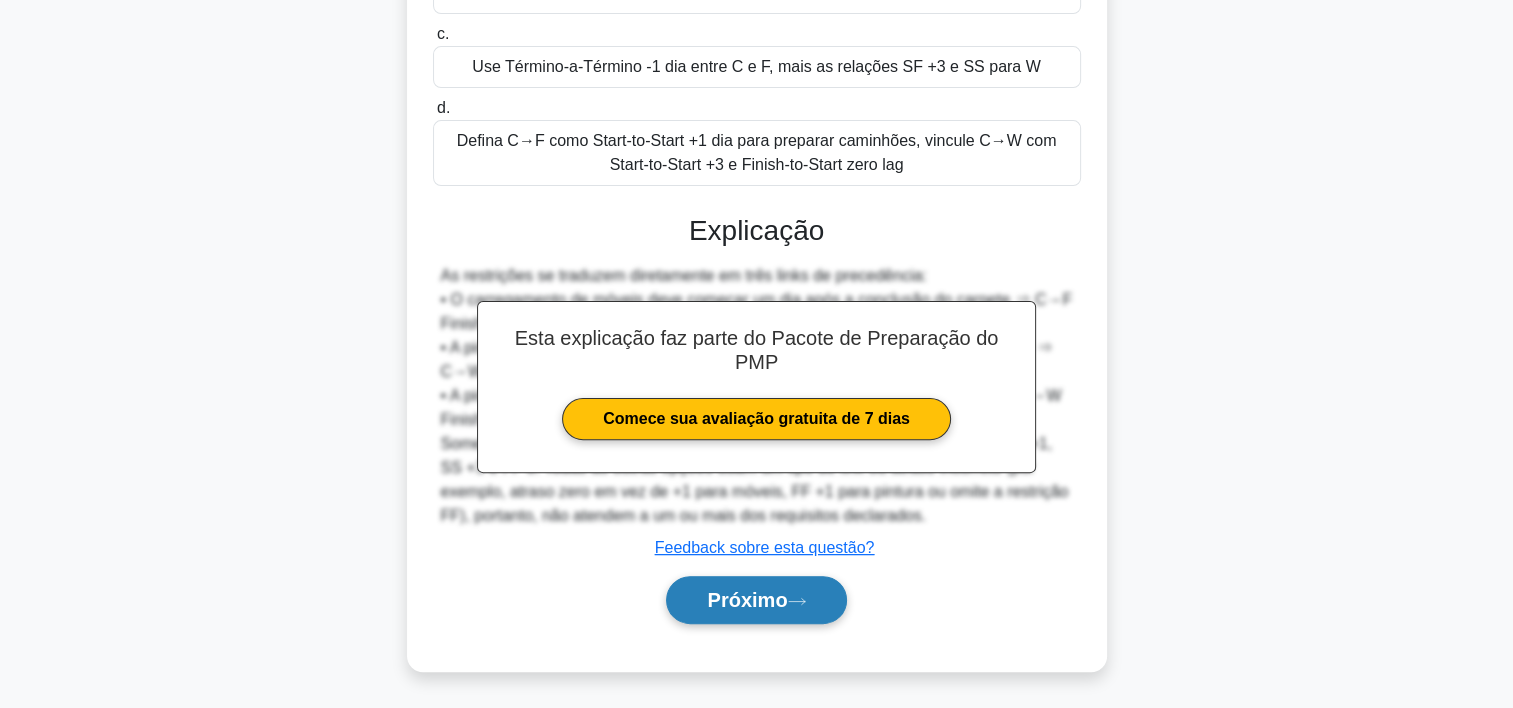 click on "Próximo" at bounding box center (756, 600) 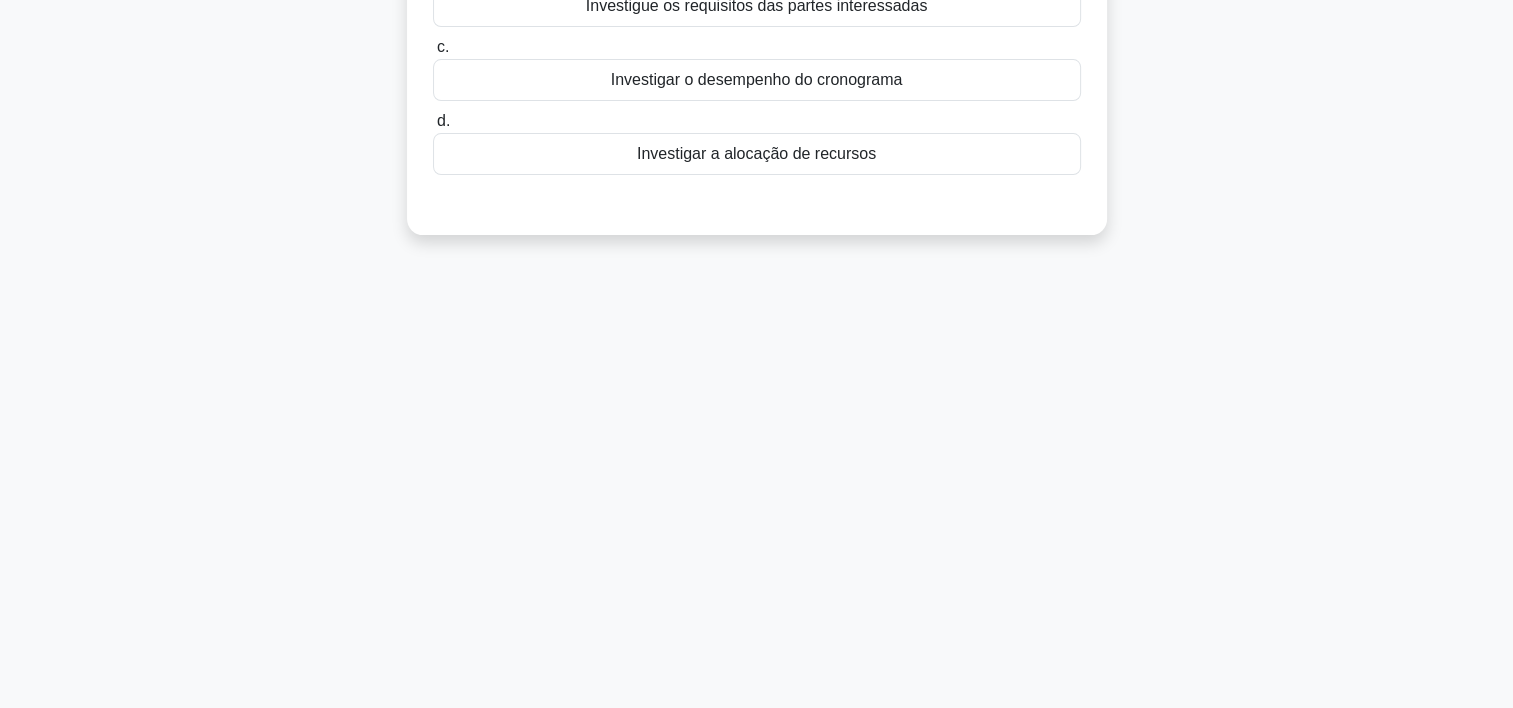 scroll, scrollTop: 0, scrollLeft: 0, axis: both 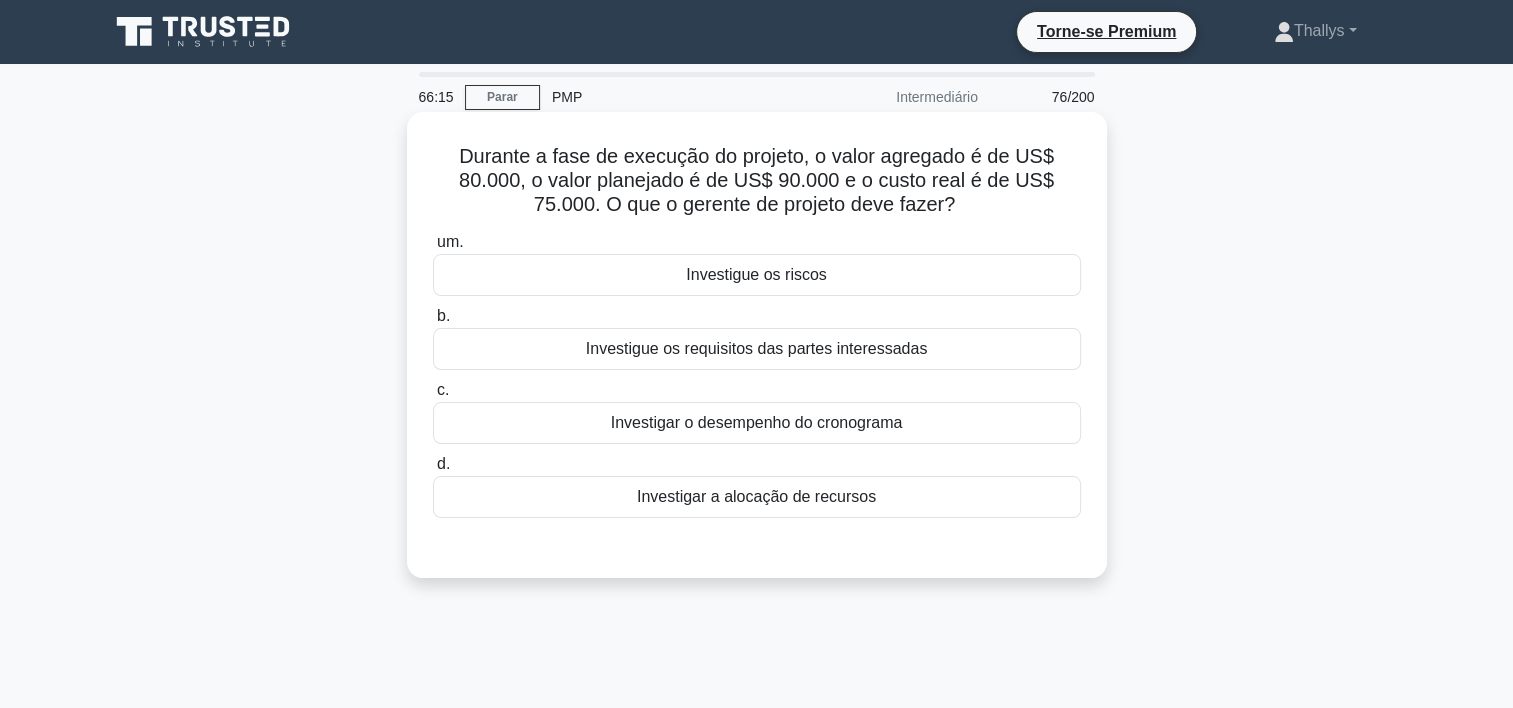 click on "Investigar o desempenho do cronograma" at bounding box center (757, 423) 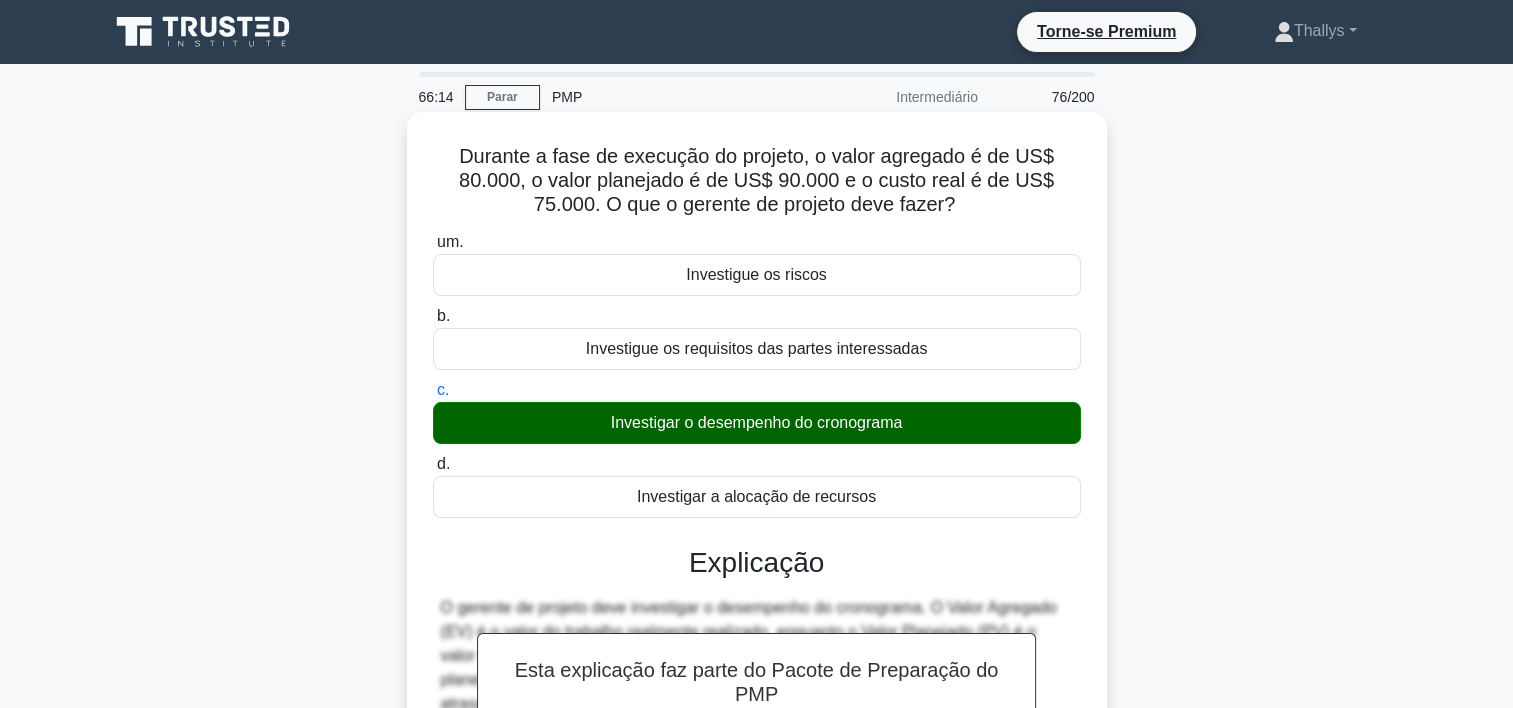 scroll, scrollTop: 372, scrollLeft: 0, axis: vertical 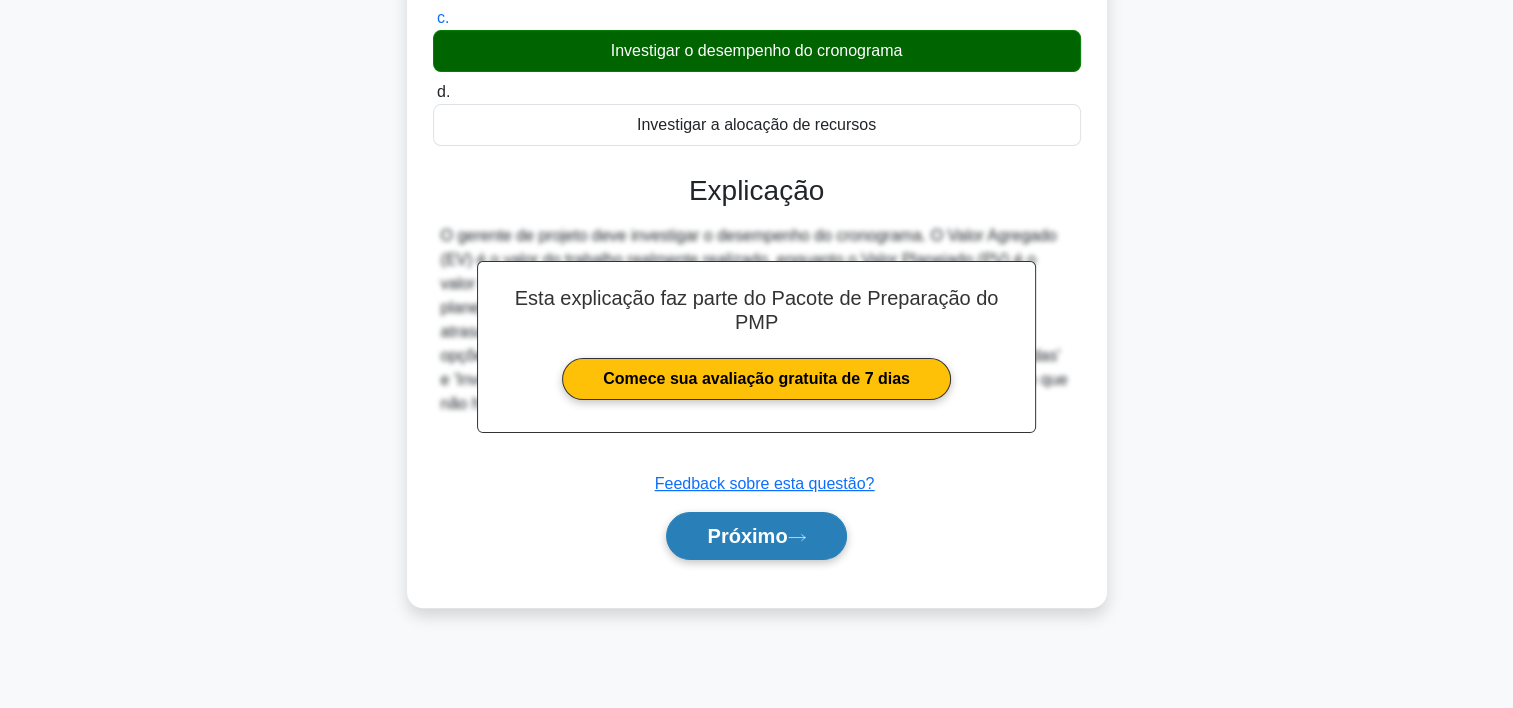 click on "Próximo" at bounding box center (756, 536) 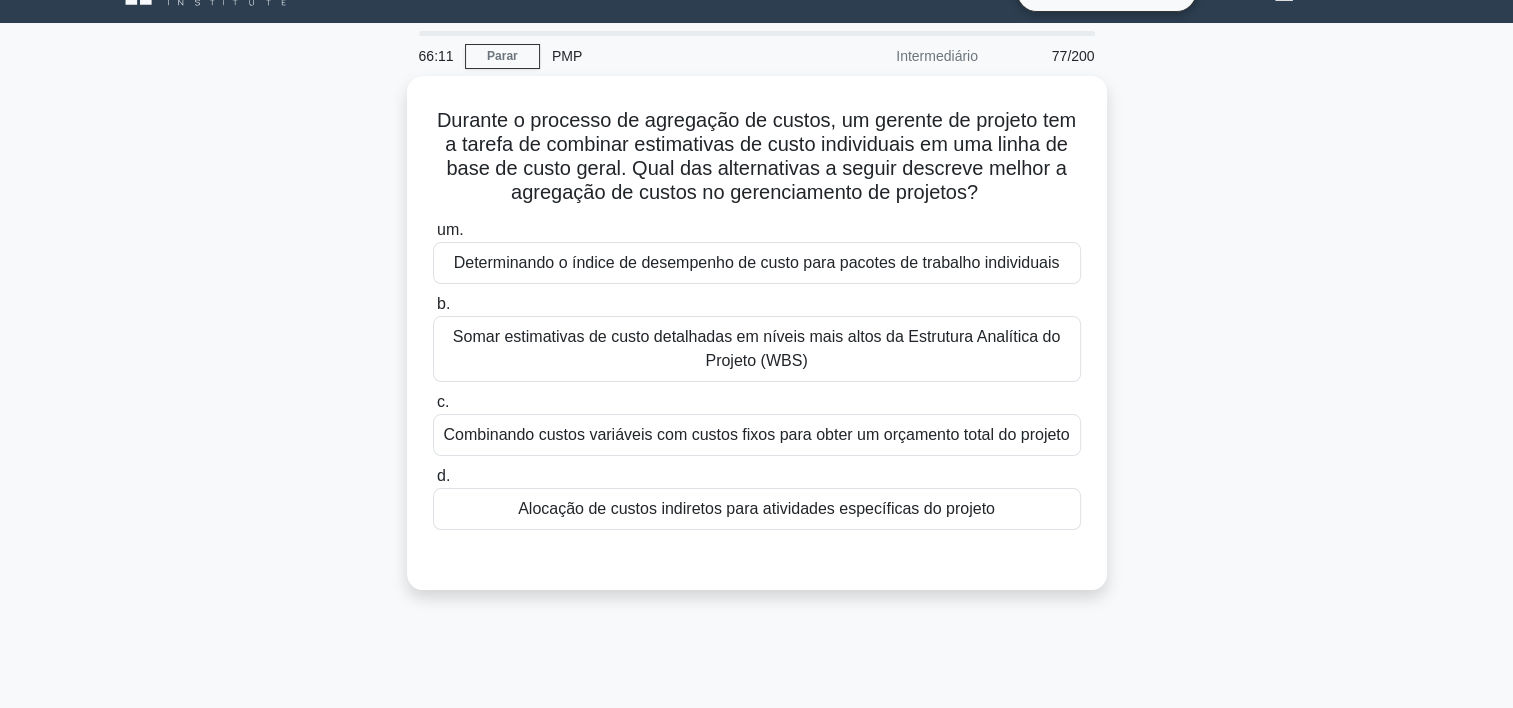 scroll, scrollTop: 37, scrollLeft: 0, axis: vertical 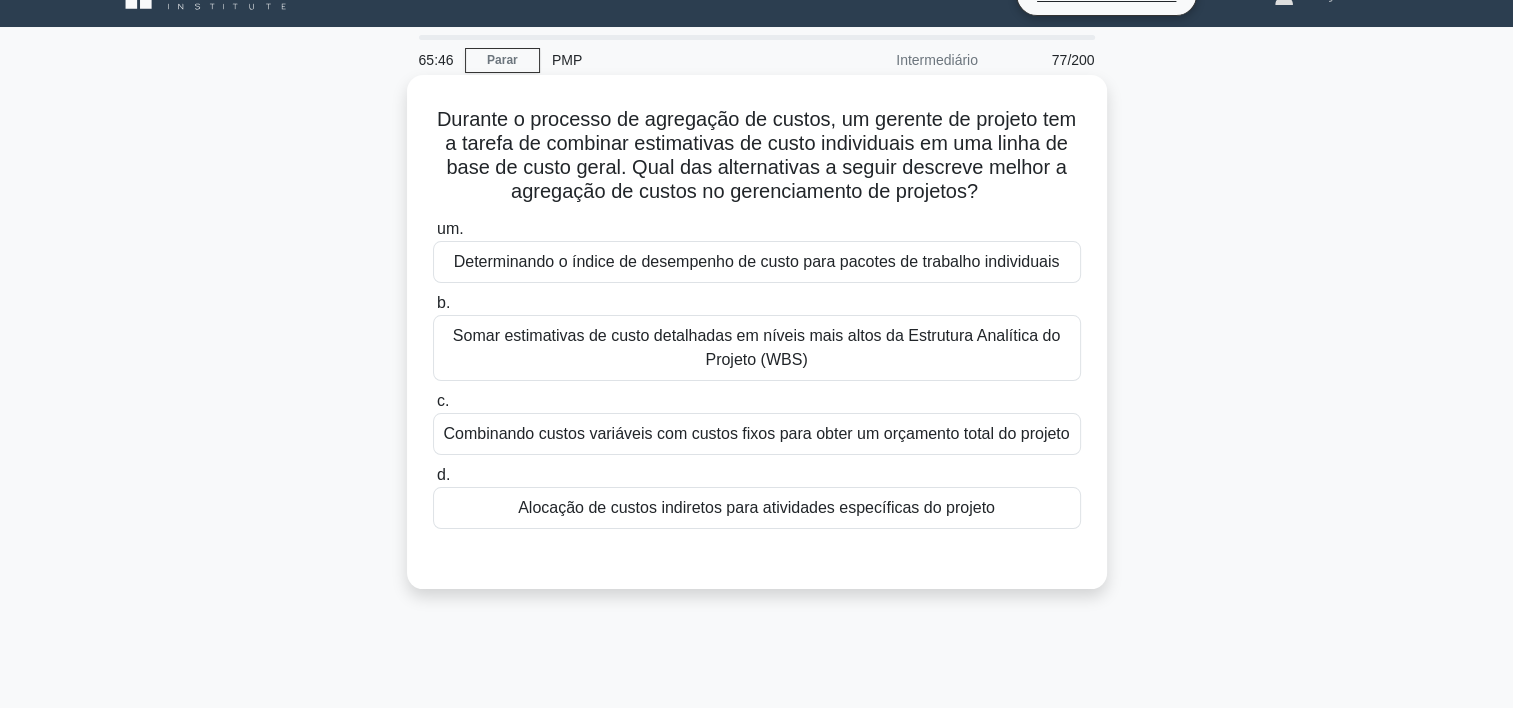 click on "Combinando custos variáveis com custos fixos para obter um orçamento total do projeto" at bounding box center [757, 434] 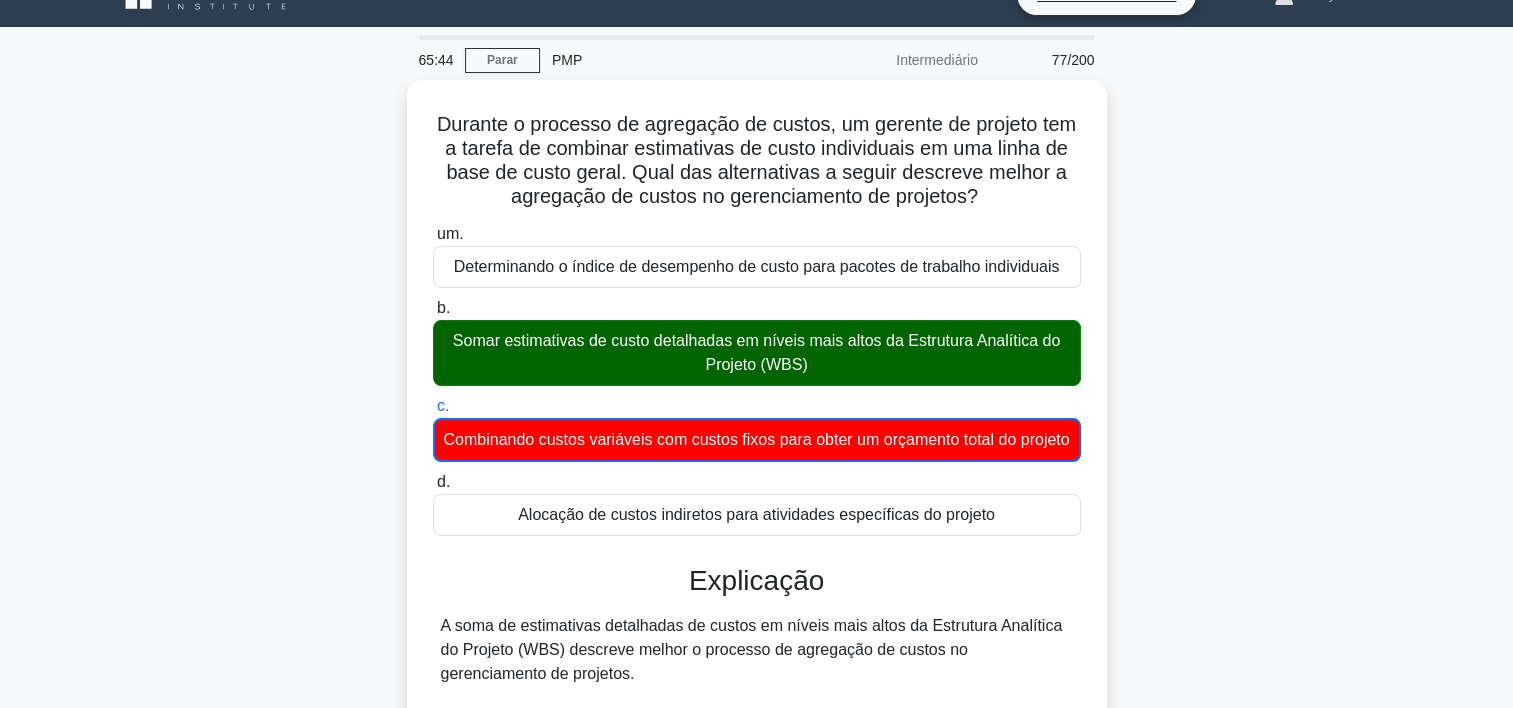 scroll, scrollTop: 549, scrollLeft: 0, axis: vertical 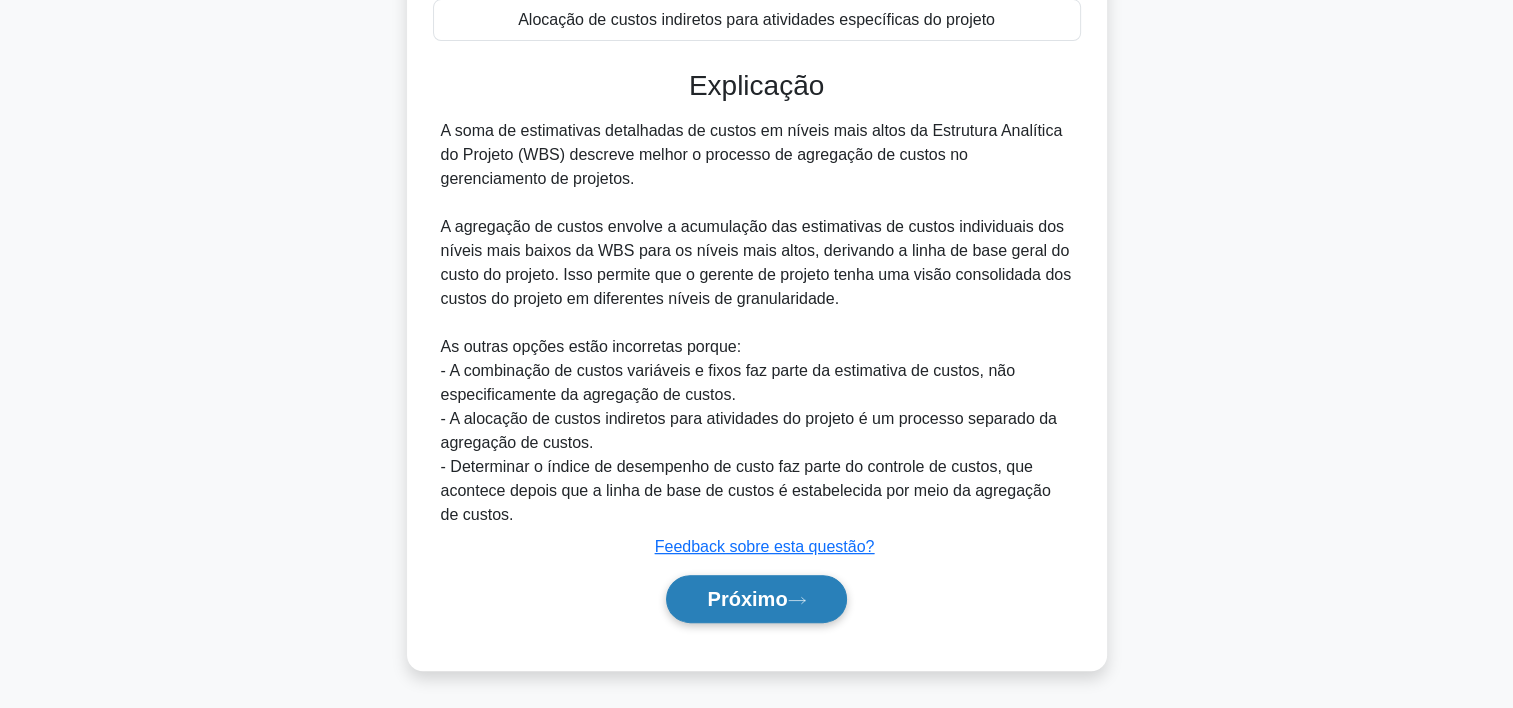 click on "Próximo" at bounding box center (747, 599) 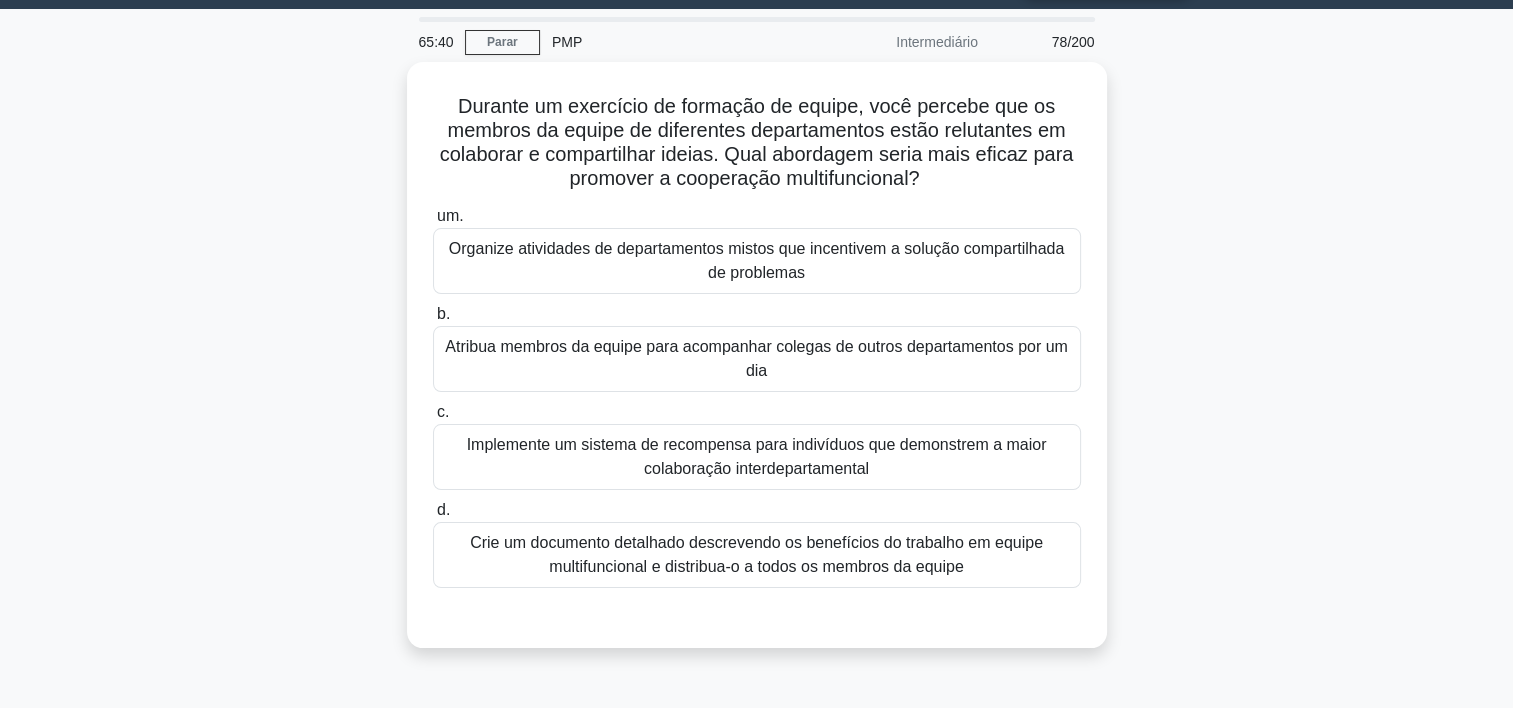 scroll, scrollTop: 56, scrollLeft: 0, axis: vertical 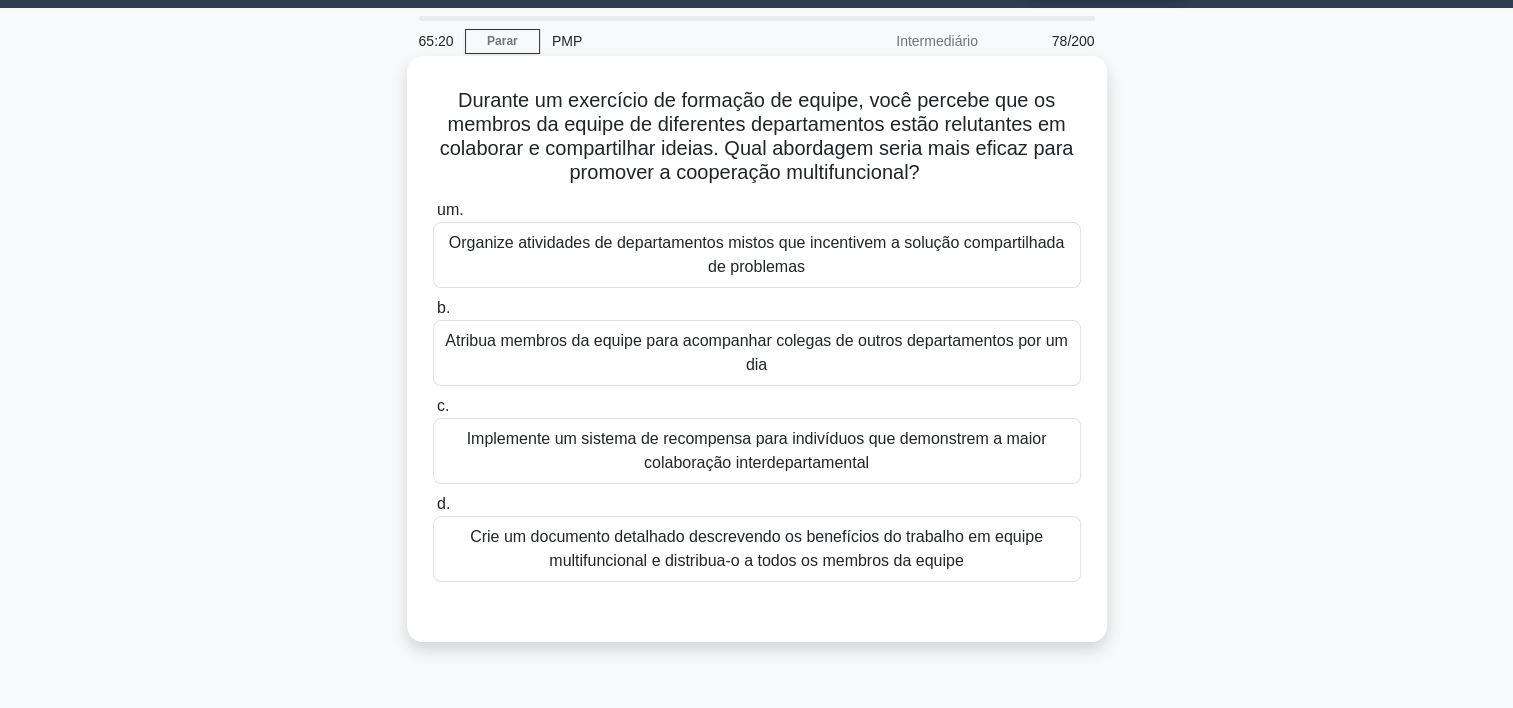 click on "Organize atividades de departamentos mistos que incentivem a solução compartilhada de problemas" at bounding box center (757, 255) 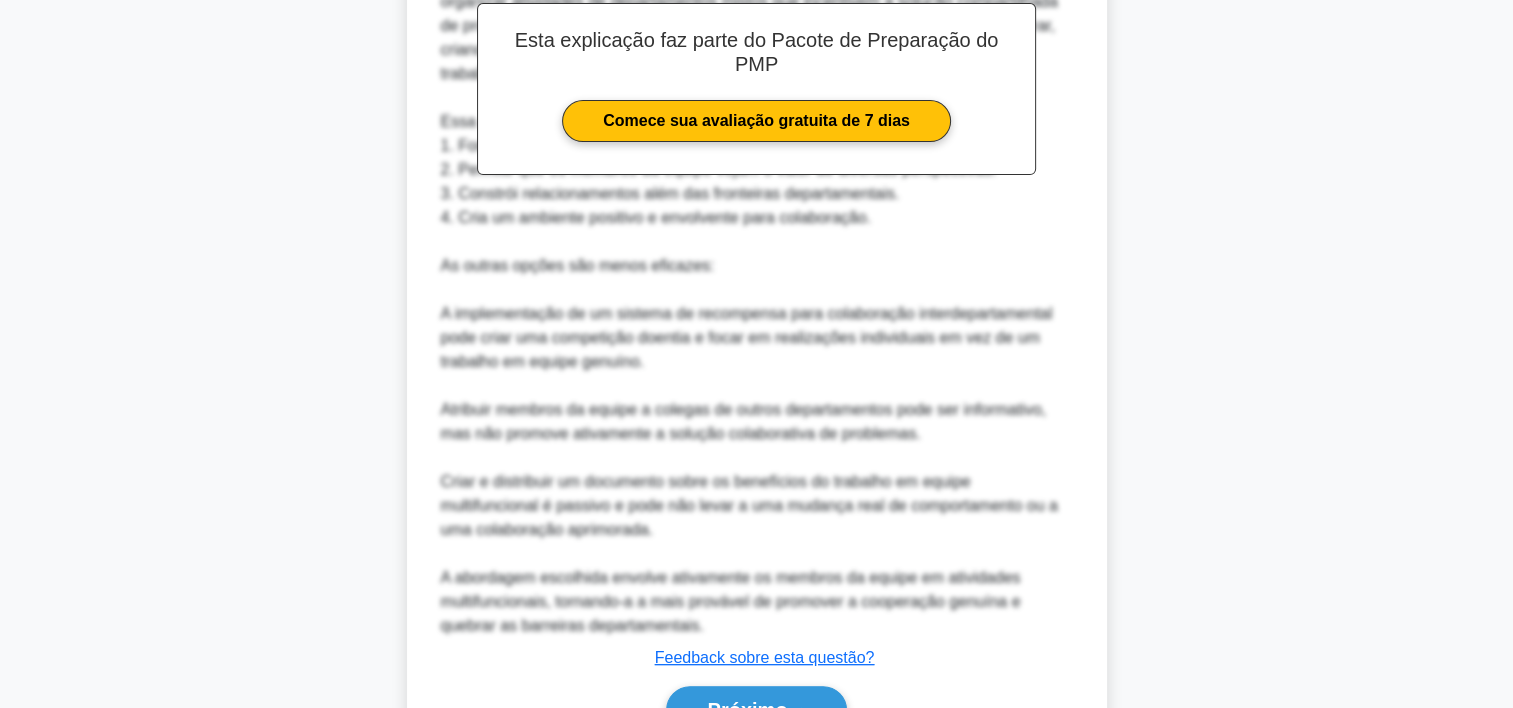 scroll, scrollTop: 816, scrollLeft: 0, axis: vertical 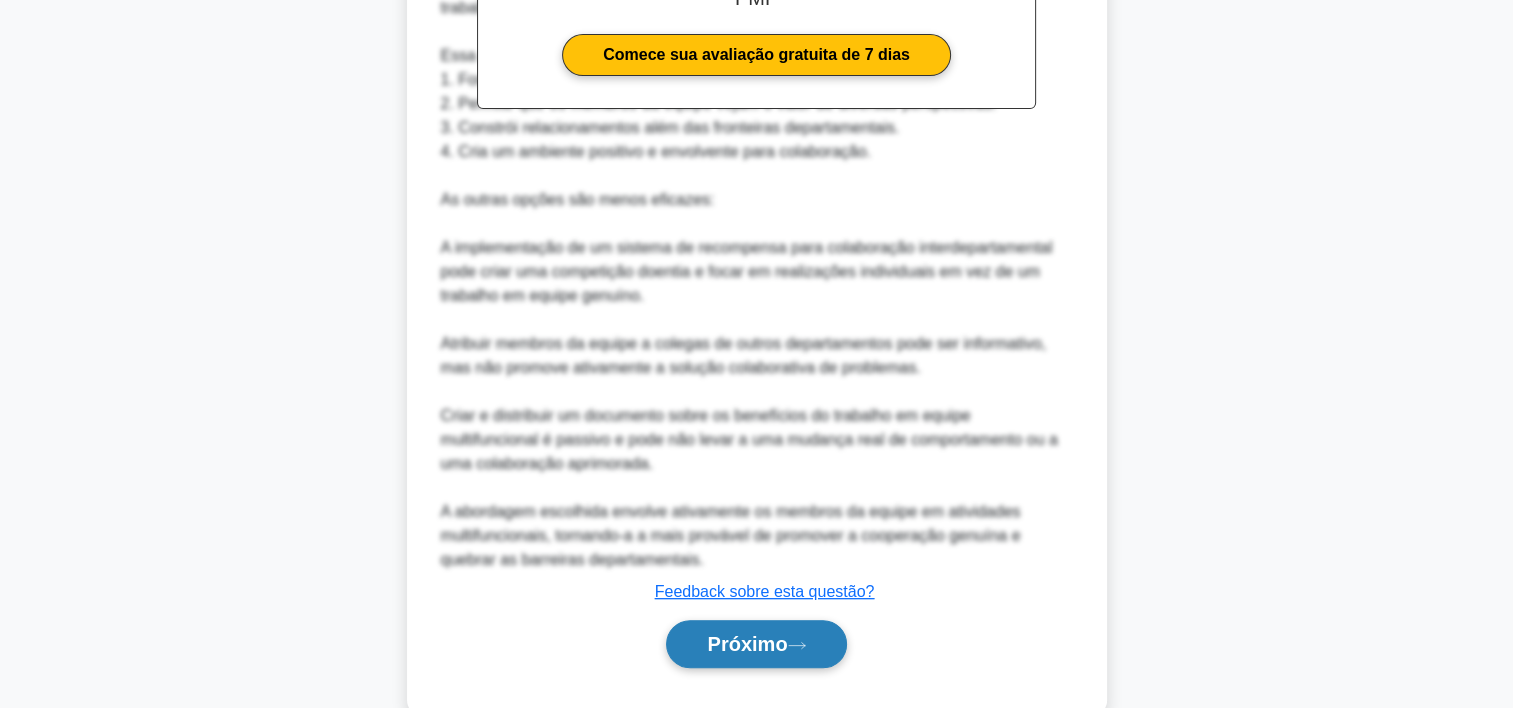 click on "Próximo" at bounding box center (747, 644) 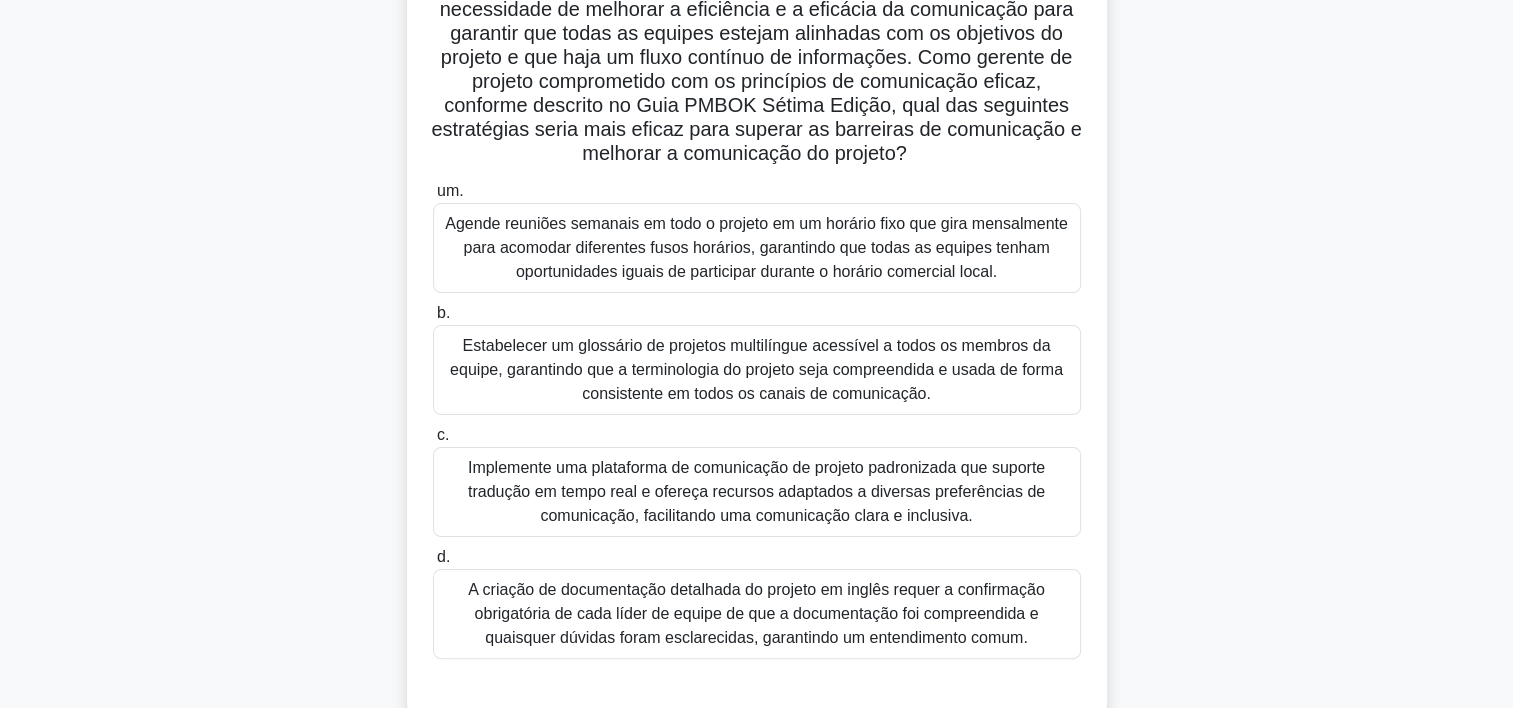 scroll, scrollTop: 321, scrollLeft: 0, axis: vertical 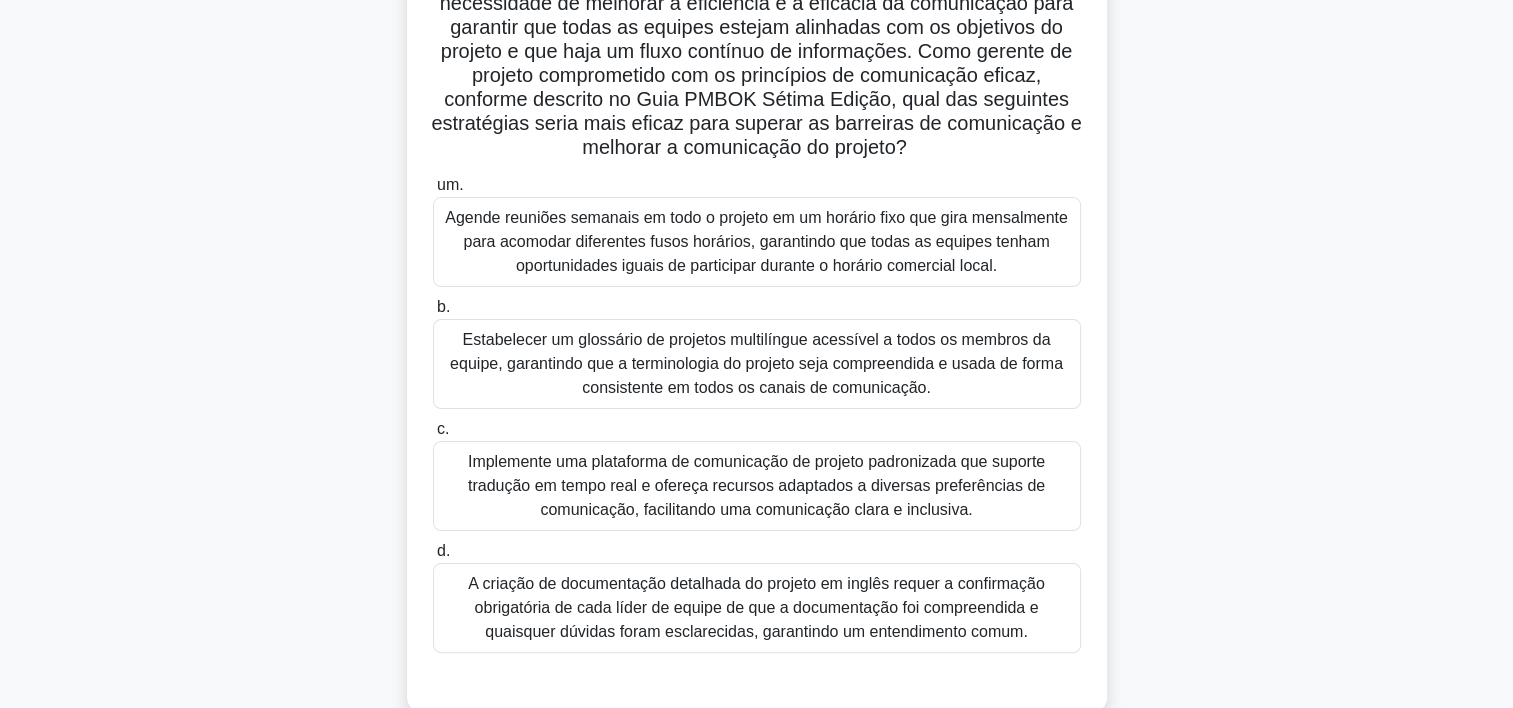 click on "Agende reuniões semanais em todo o projeto em um horário fixo que gira mensalmente para acomodar diferentes fusos horários, garantindo que todas as equipes tenham oportunidades iguais de participar durante o horário comercial local." at bounding box center [757, 242] 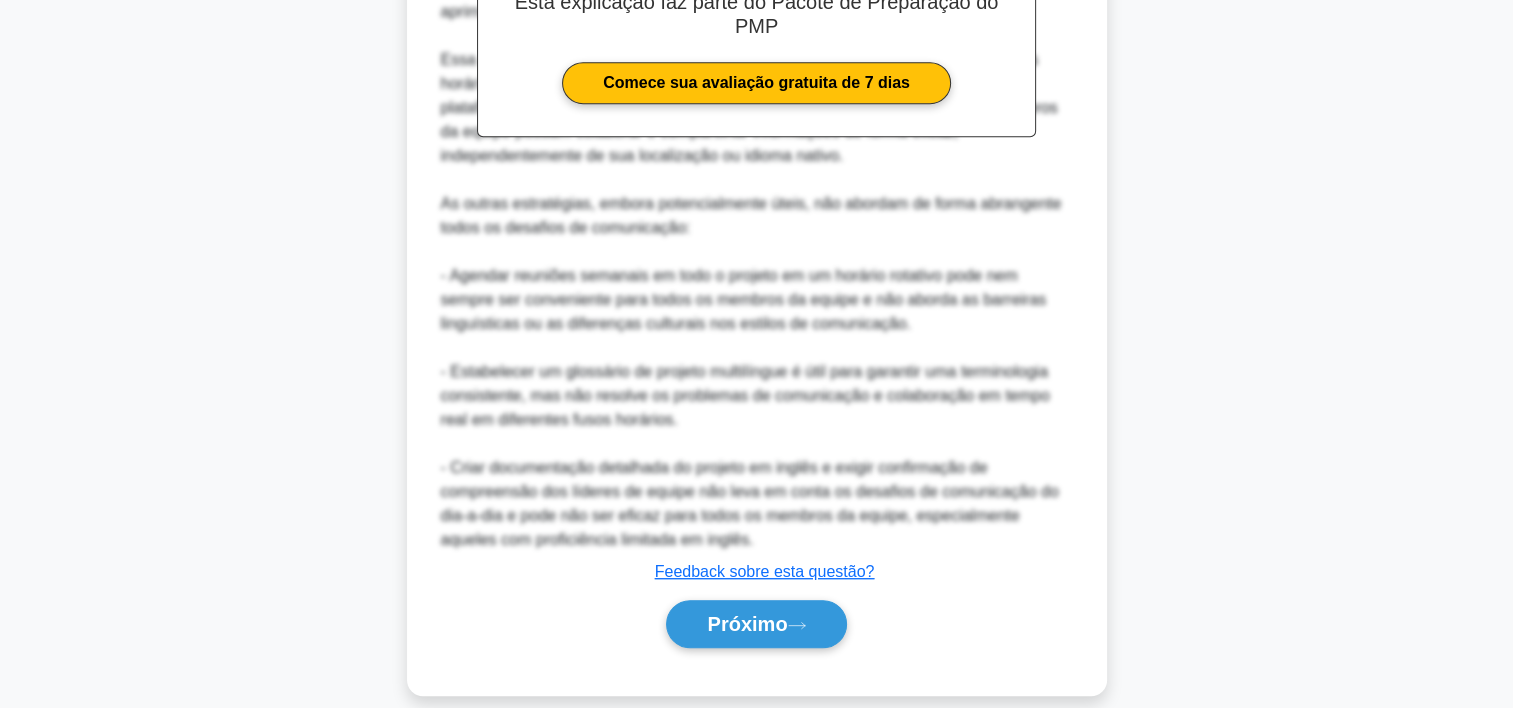 scroll, scrollTop: 1149, scrollLeft: 0, axis: vertical 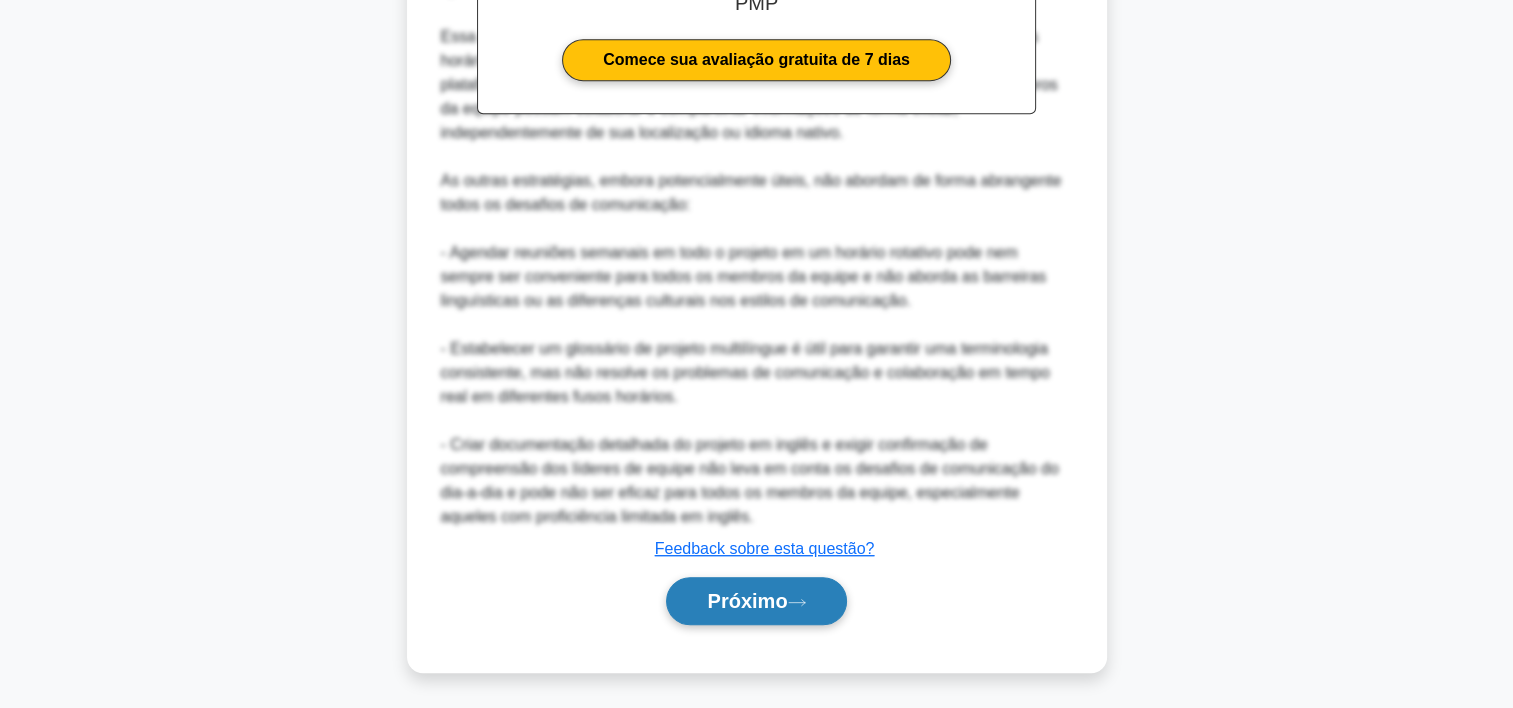 click on "Próximo" at bounding box center (747, 601) 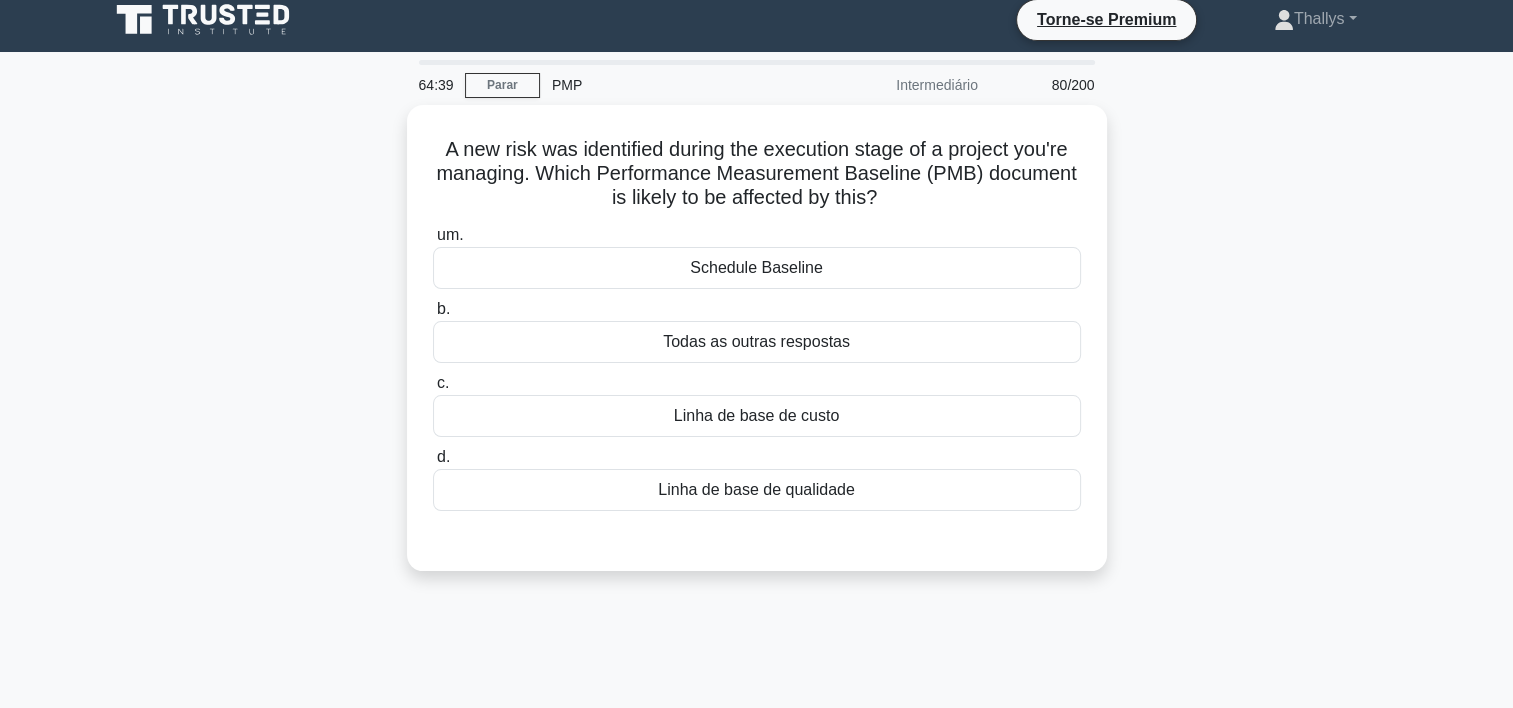 scroll, scrollTop: 12, scrollLeft: 0, axis: vertical 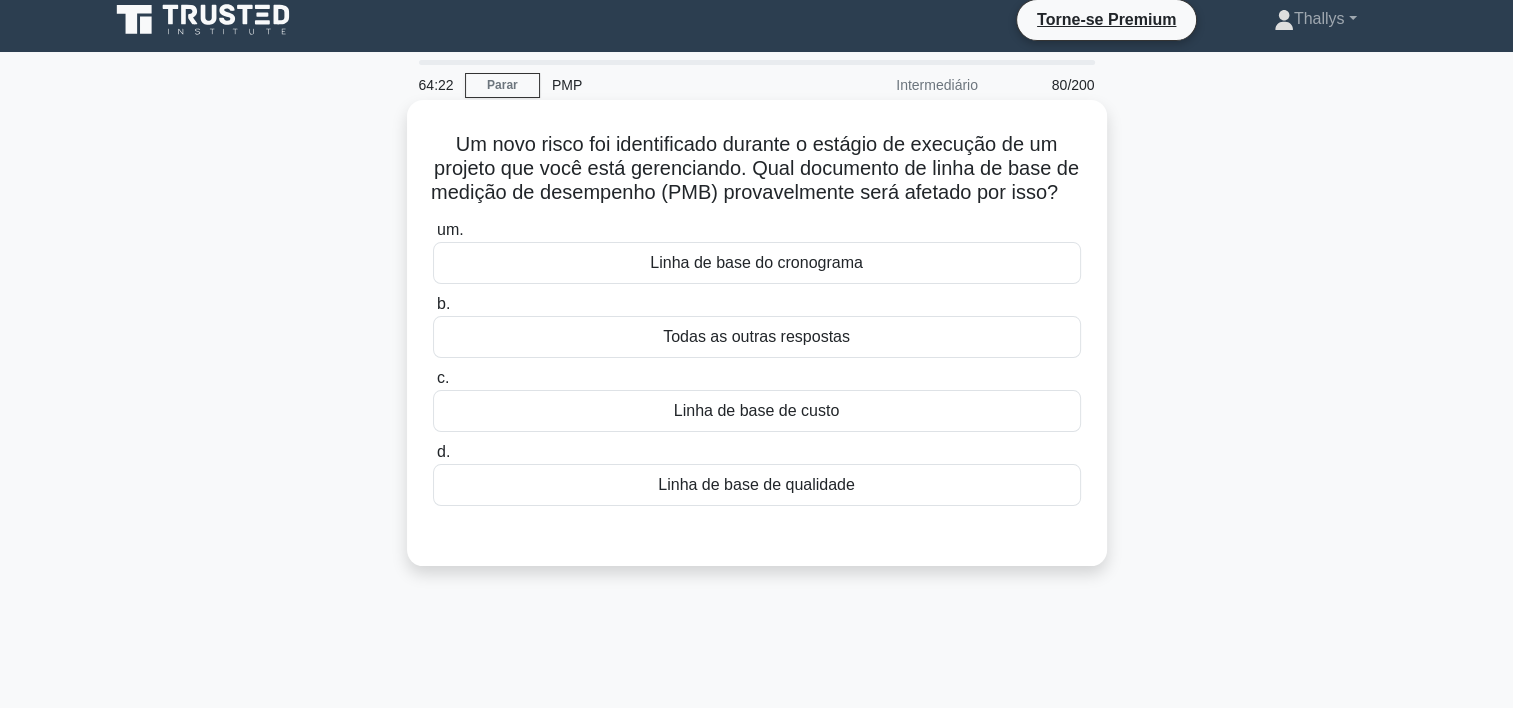 click on "Todas as outras respostas" at bounding box center [757, 337] 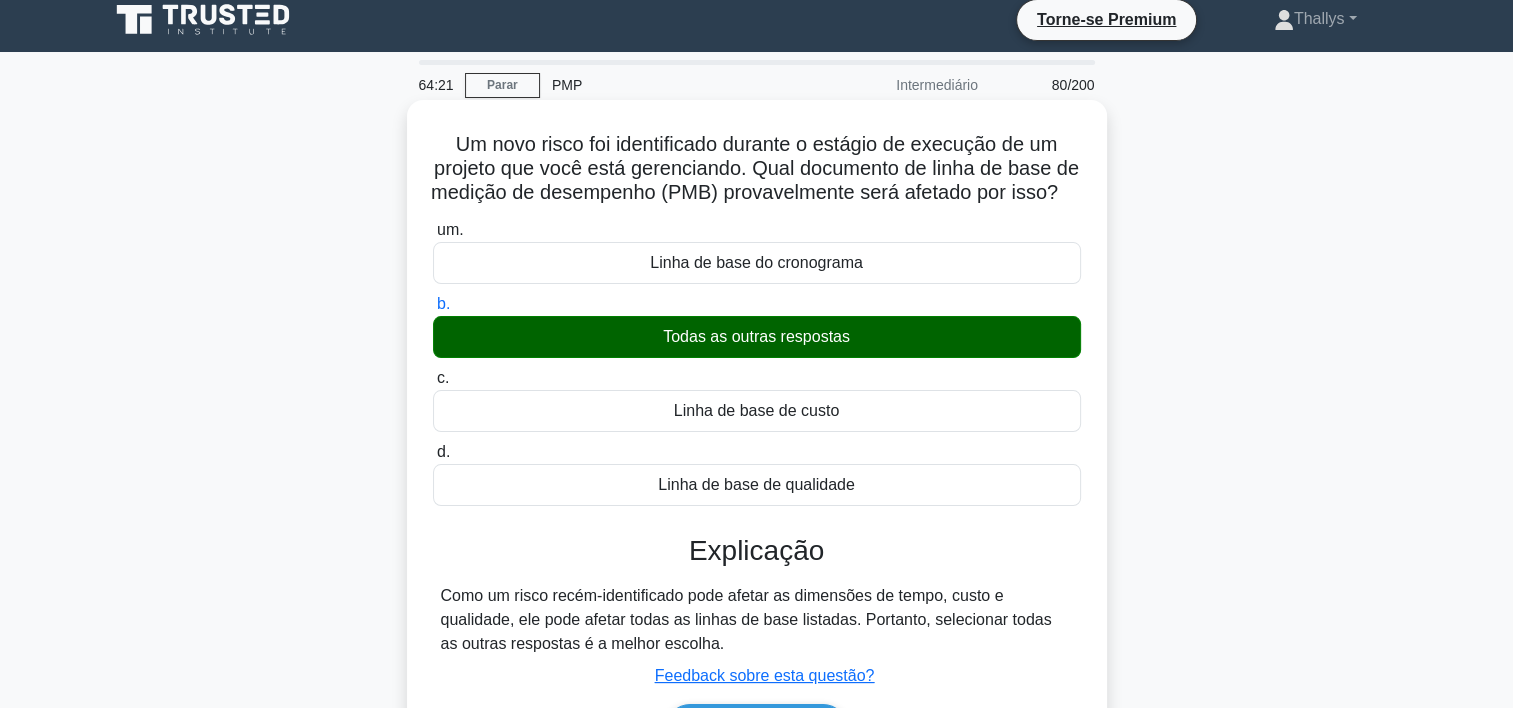 scroll, scrollTop: 372, scrollLeft: 0, axis: vertical 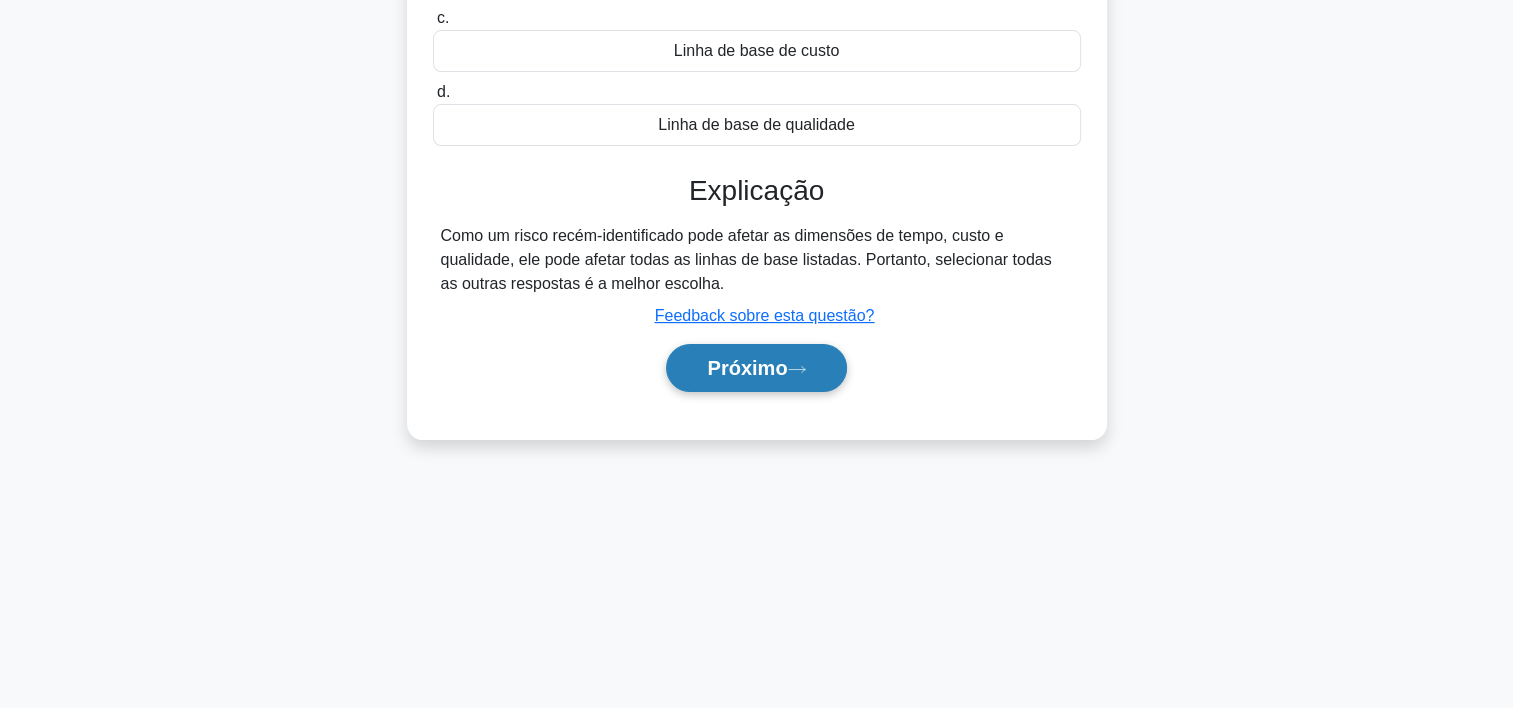 click on "Próximo" at bounding box center [747, 368] 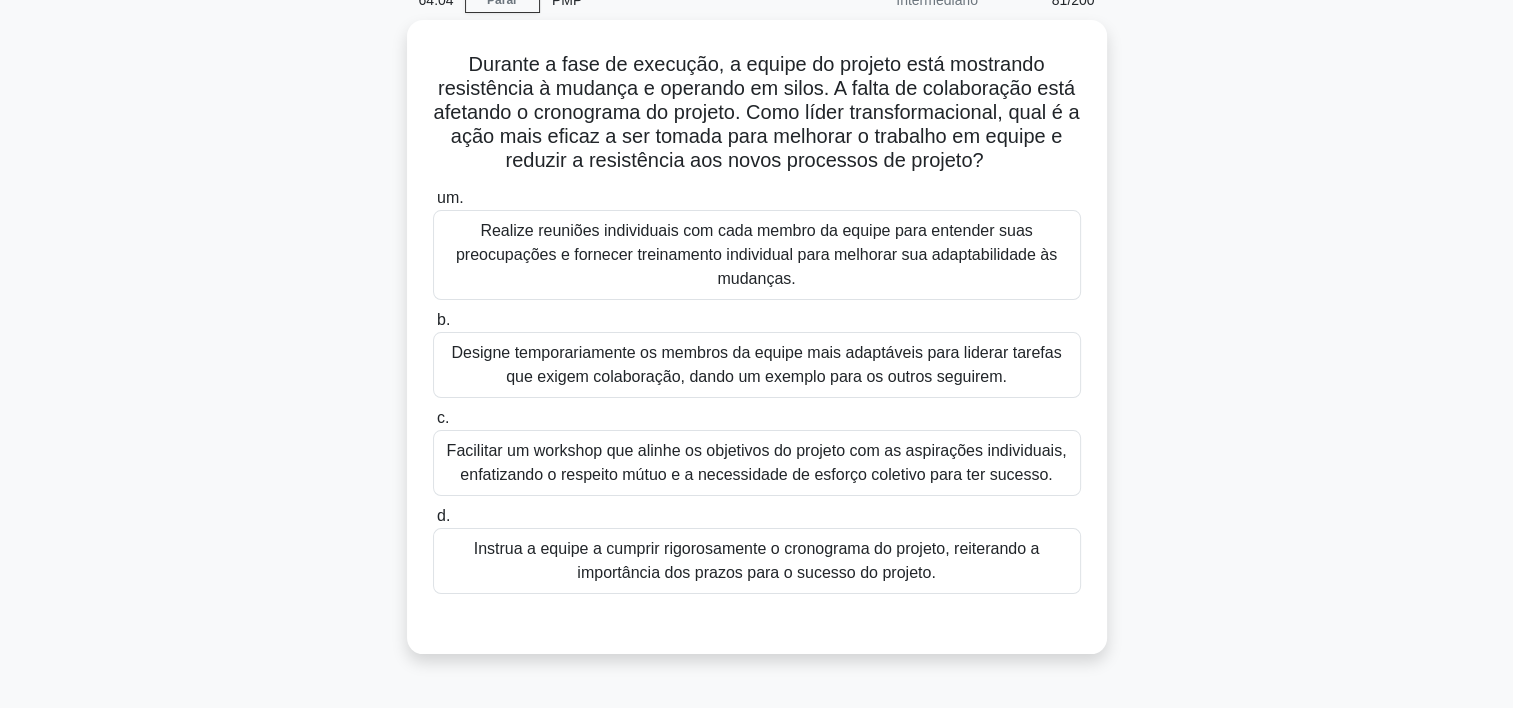 scroll, scrollTop: 99, scrollLeft: 0, axis: vertical 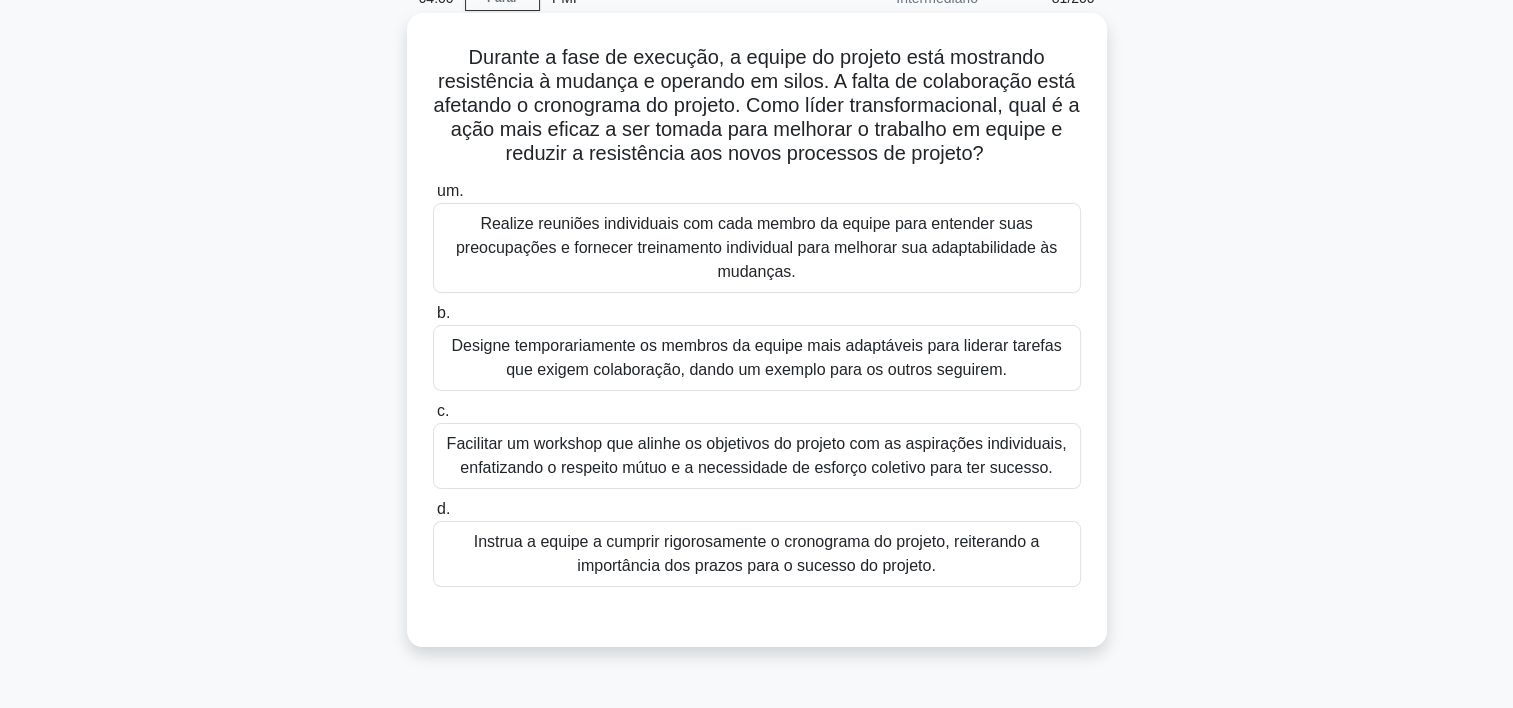click on "Facilitar um workshop que alinhe os objetivos do projeto com as aspirações individuais, enfatizando o respeito mútuo e a necessidade de esforço coletivo para ter sucesso." at bounding box center (757, 456) 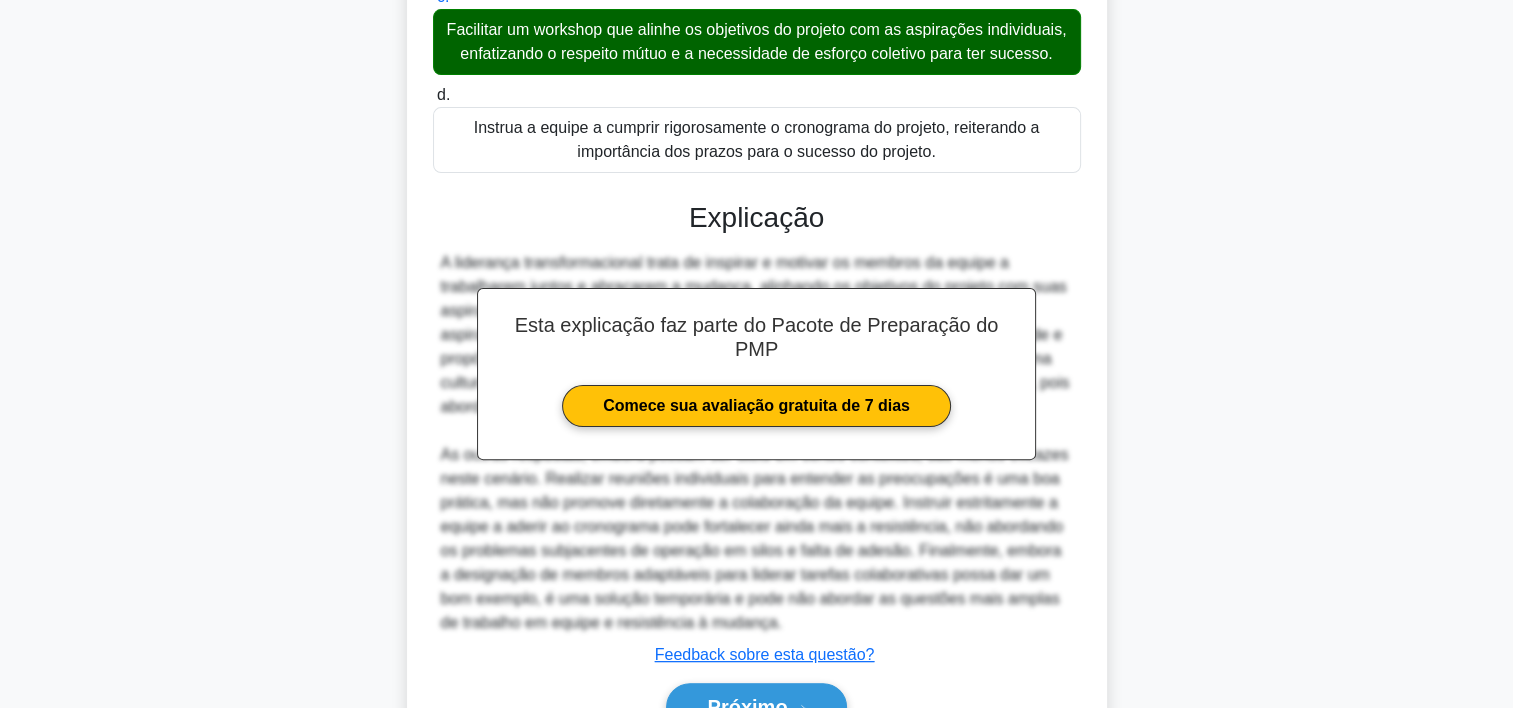 scroll, scrollTop: 644, scrollLeft: 0, axis: vertical 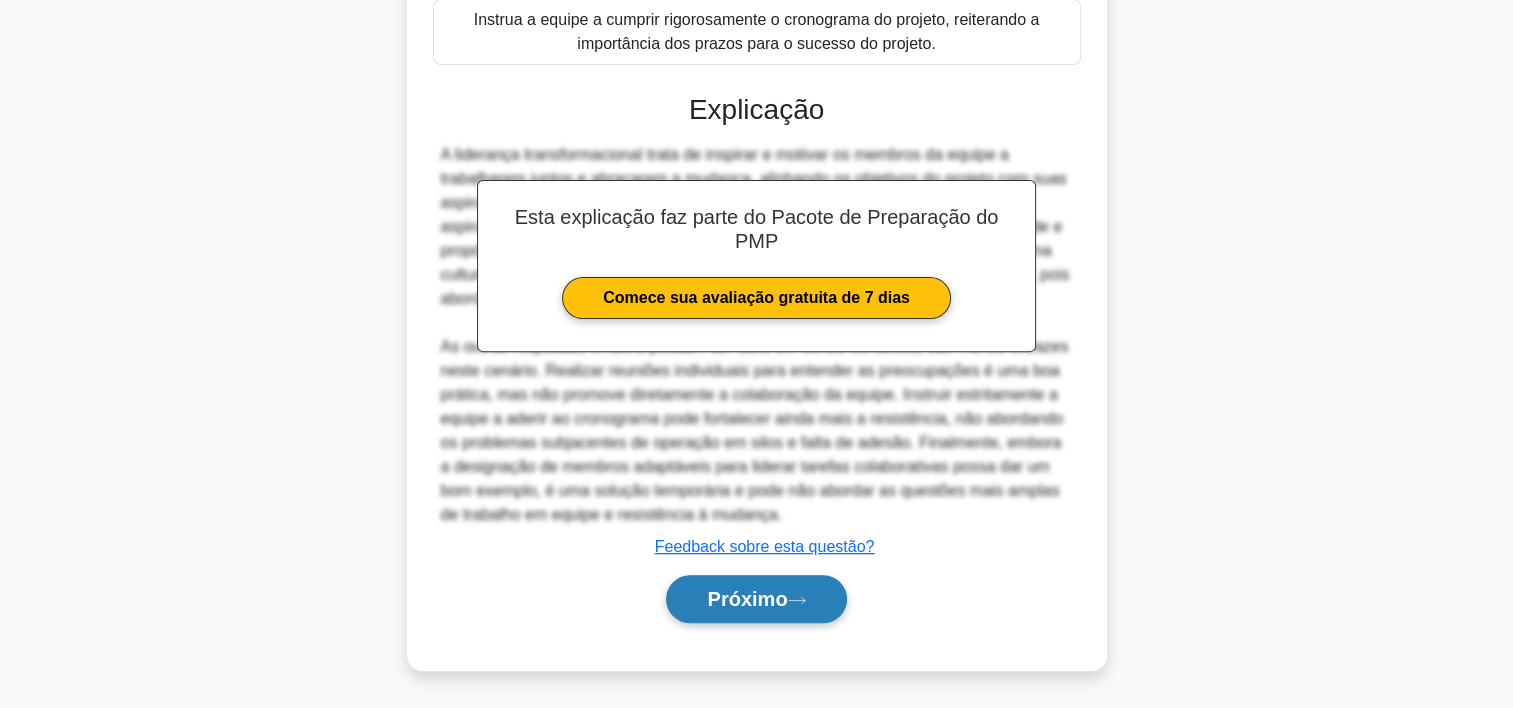 click on "Próximo" at bounding box center [747, 599] 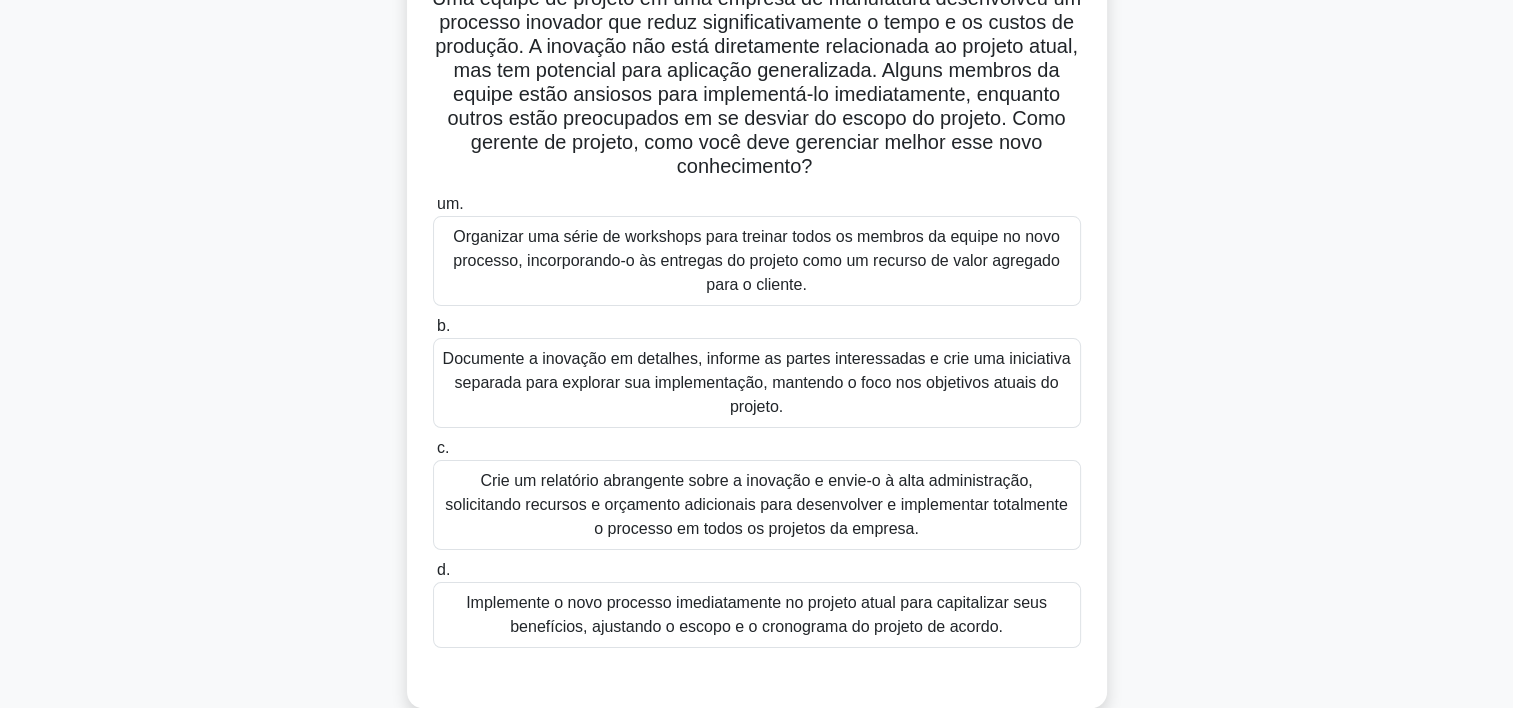 scroll, scrollTop: 164, scrollLeft: 0, axis: vertical 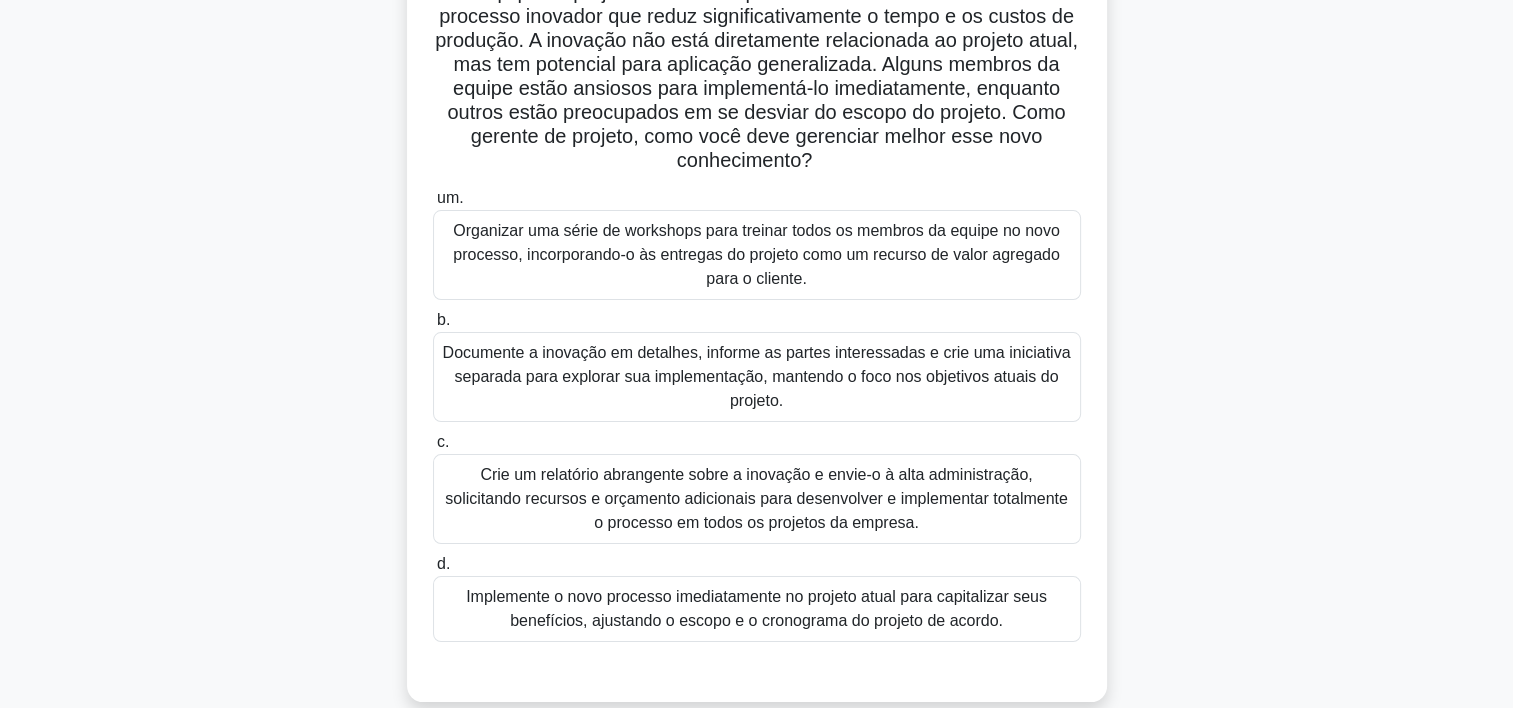 click on "Organizar uma série de workshops para treinar todos os membros da equipe no novo processo, incorporando-o às entregas do projeto como um recurso de valor agregado para o cliente." at bounding box center [757, 255] 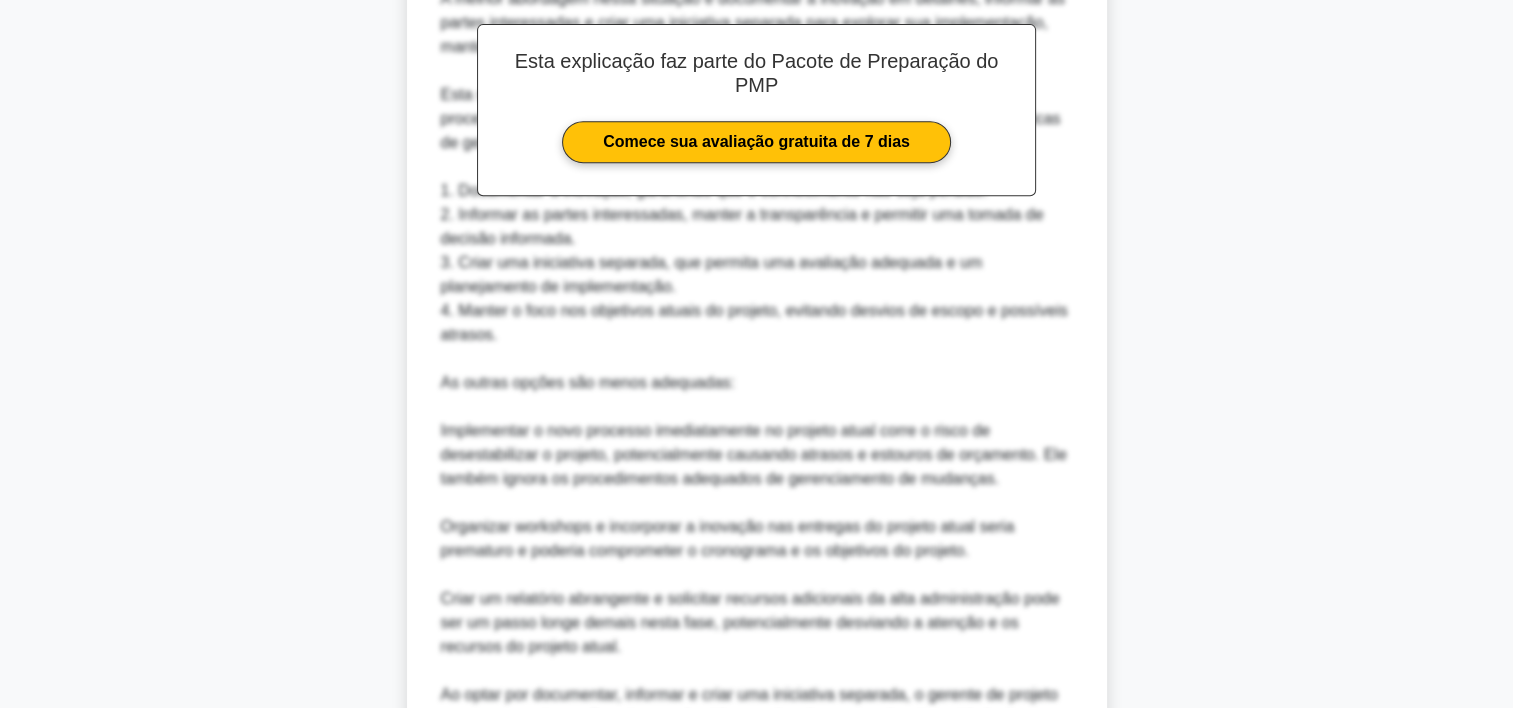 scroll, scrollTop: 1125, scrollLeft: 0, axis: vertical 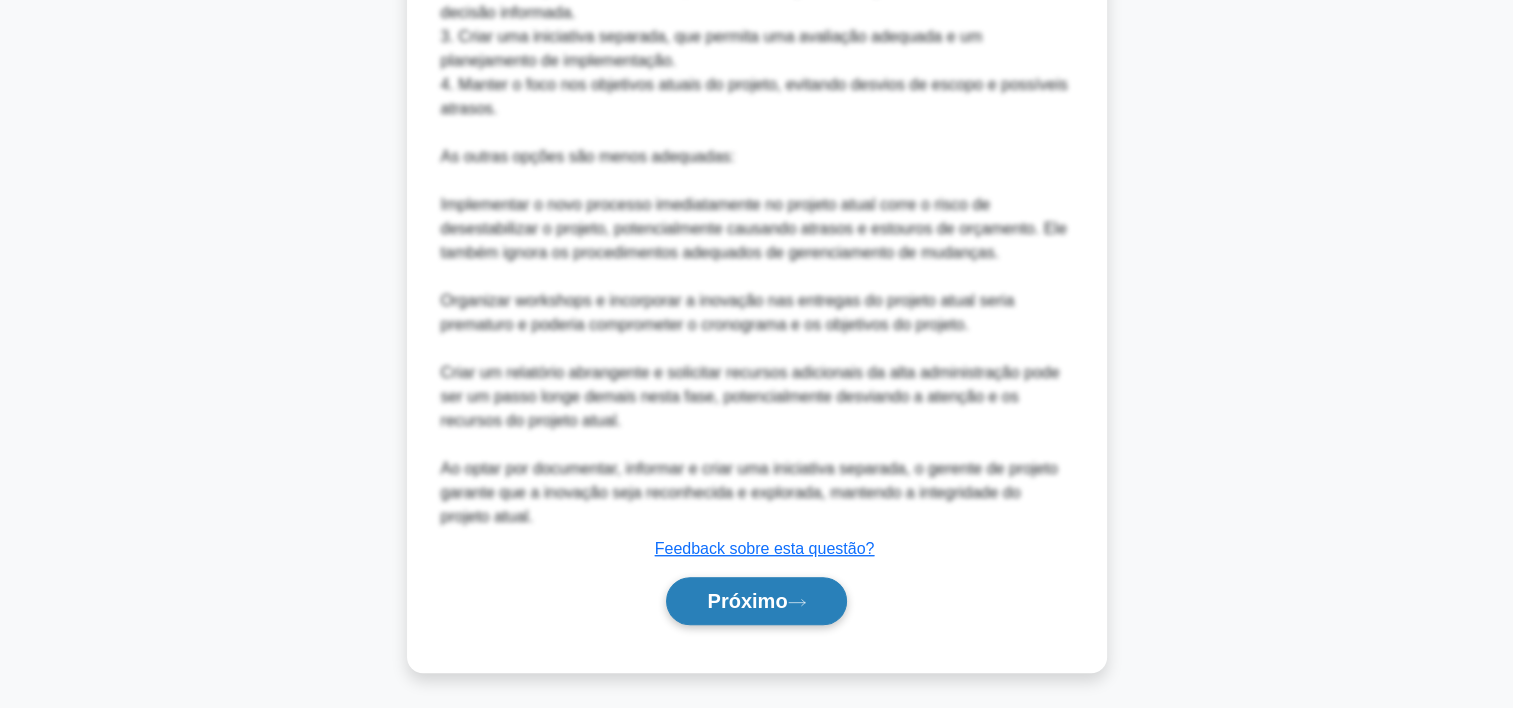 click on "Próximo" at bounding box center (756, 601) 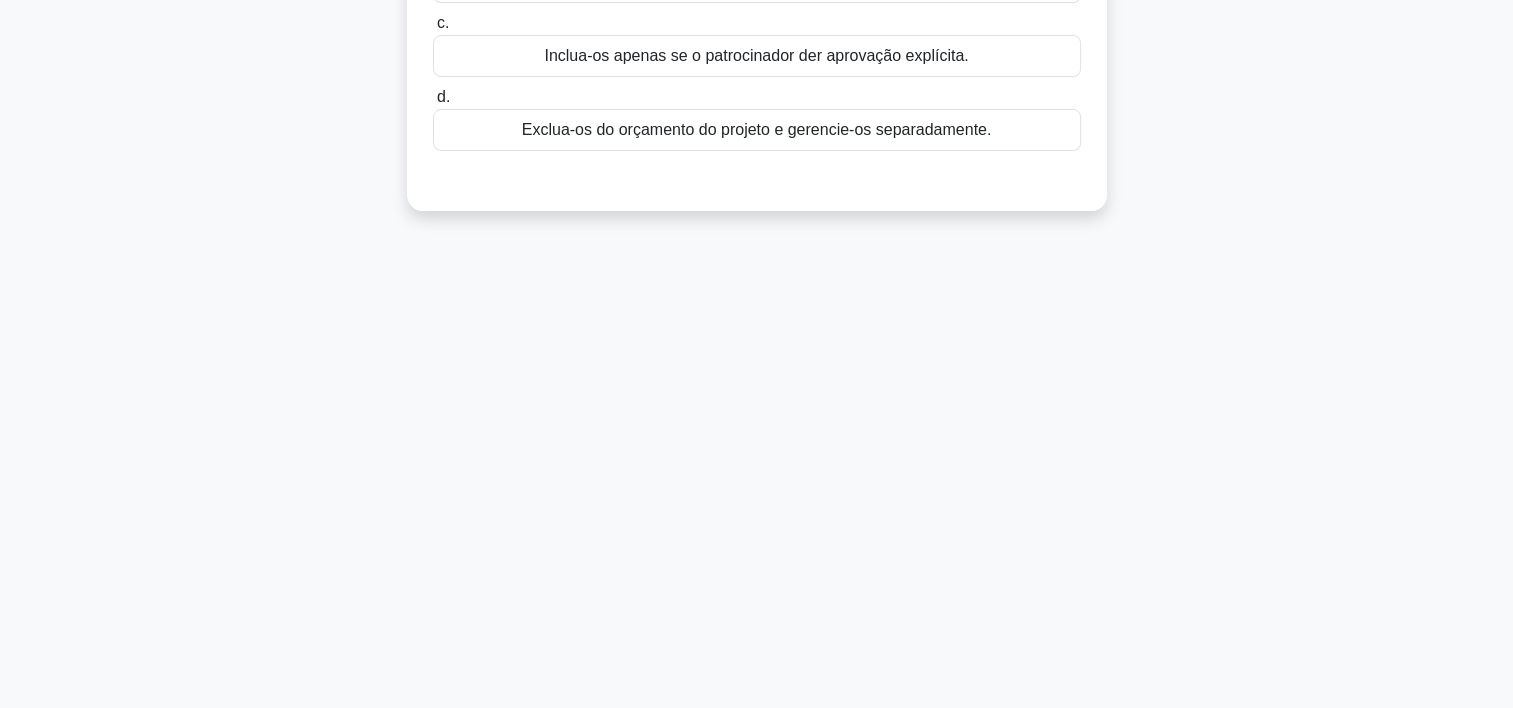 scroll, scrollTop: 0, scrollLeft: 0, axis: both 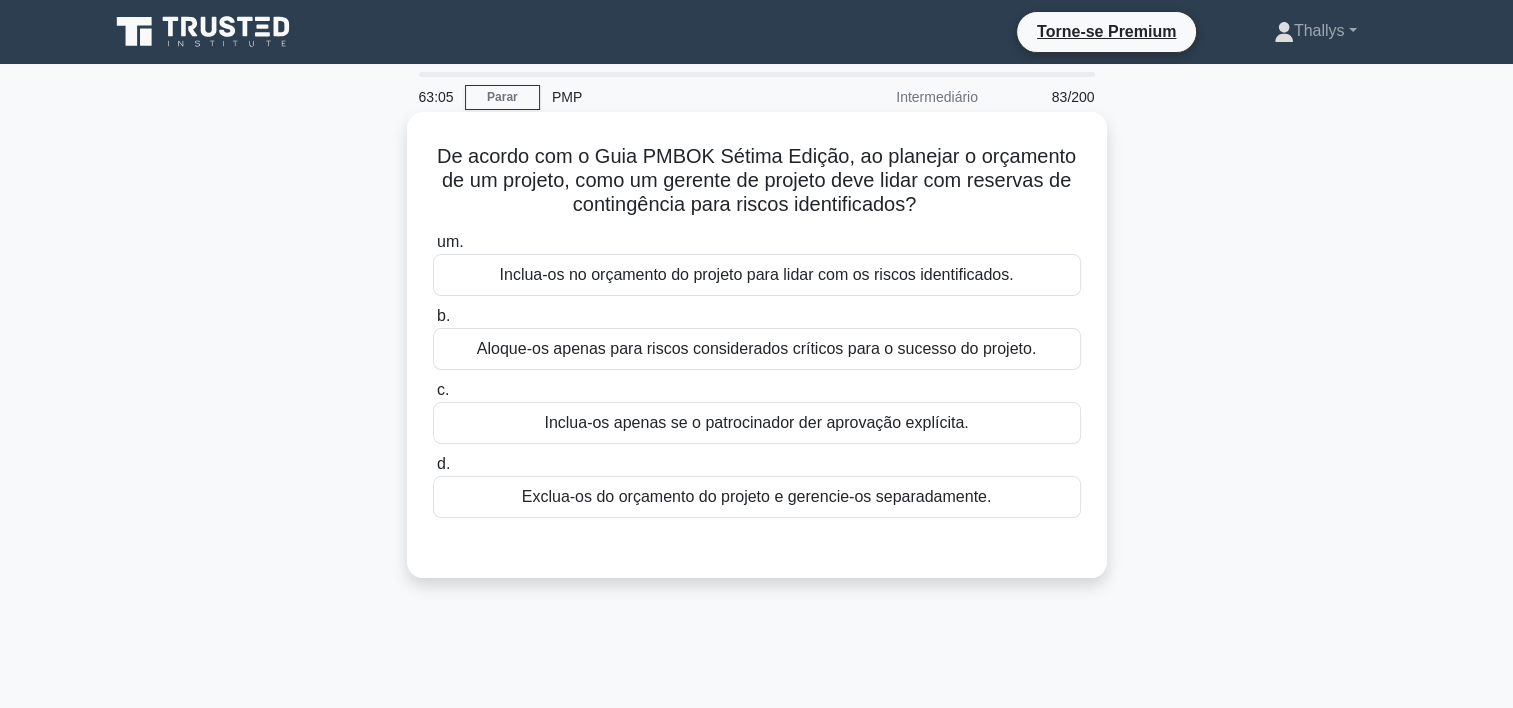 click on "Inclua-os no orçamento do projeto para lidar com os riscos identificados." at bounding box center [757, 275] 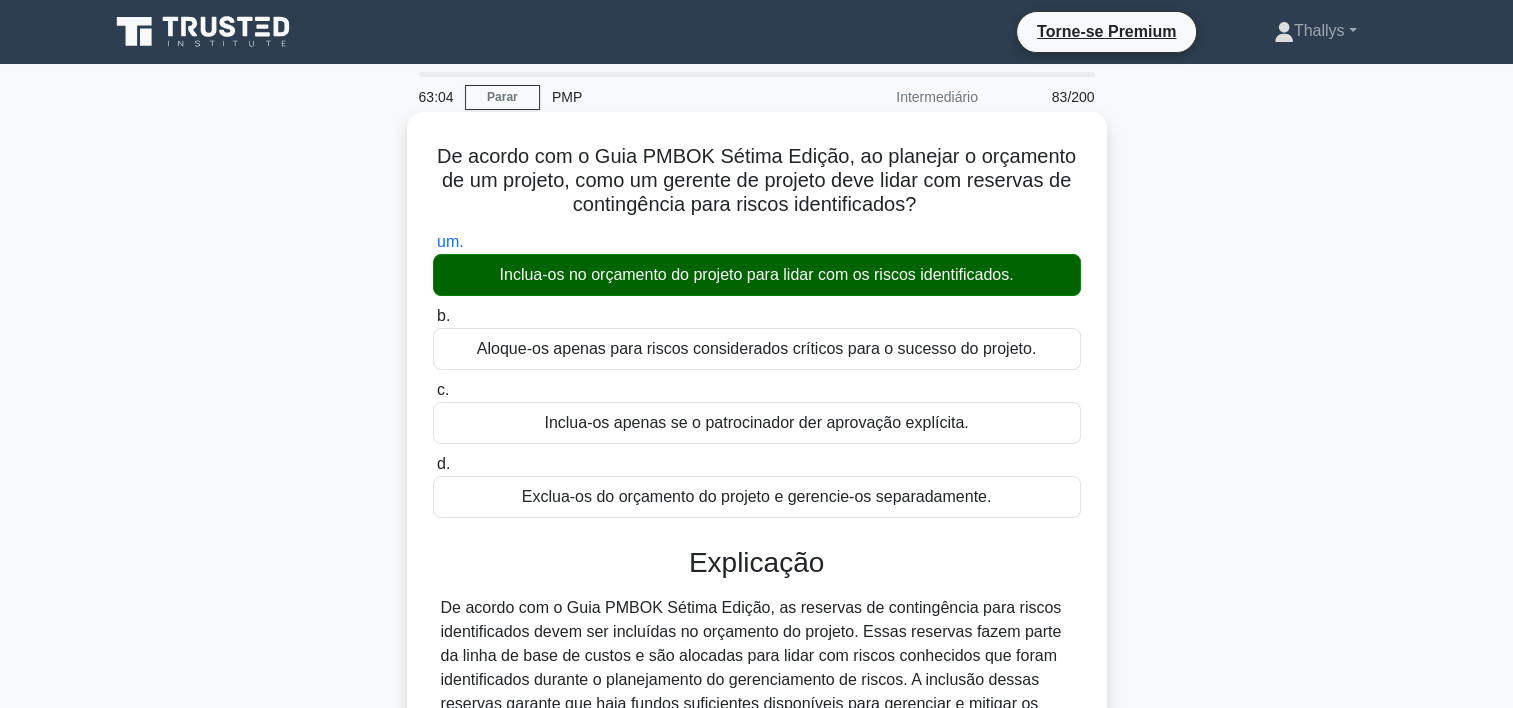 scroll, scrollTop: 372, scrollLeft: 0, axis: vertical 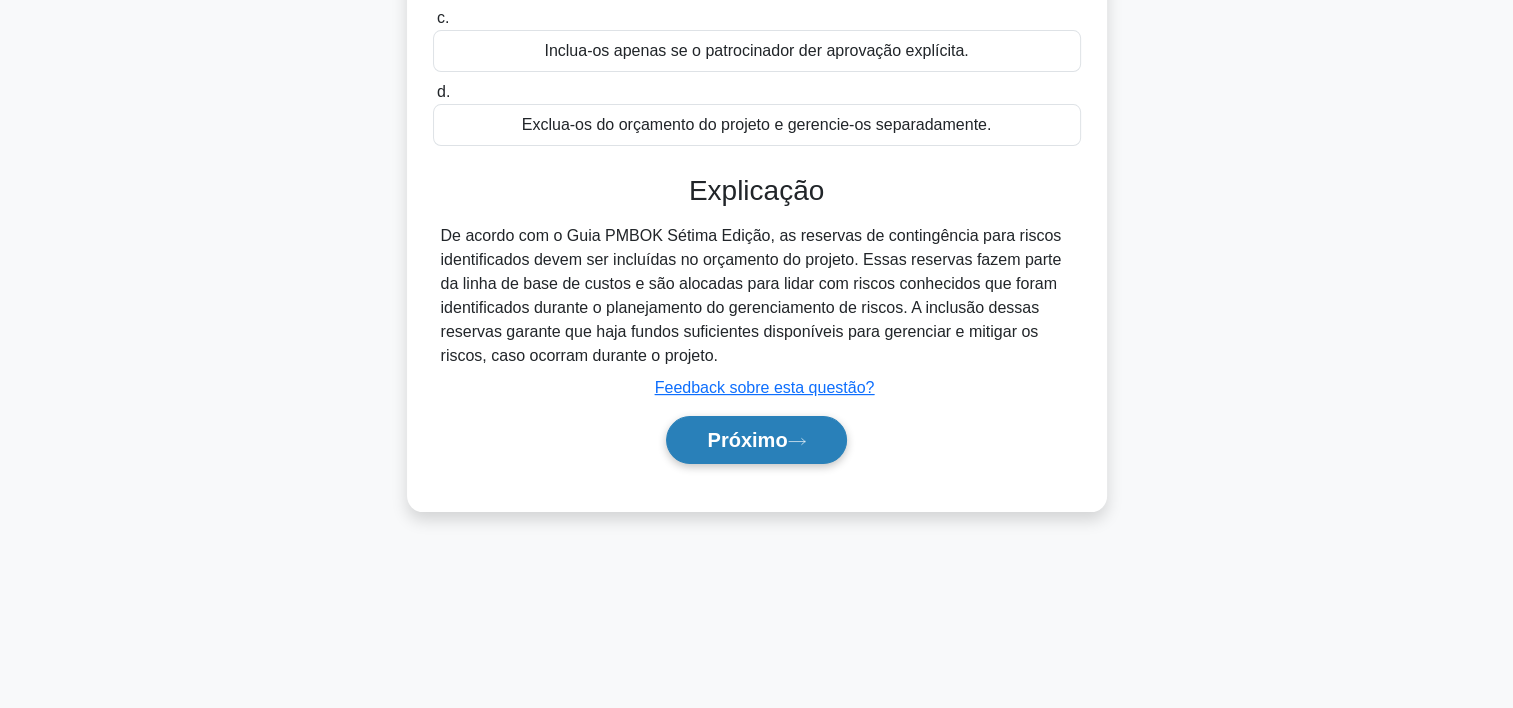 click on "Próximo" at bounding box center [747, 440] 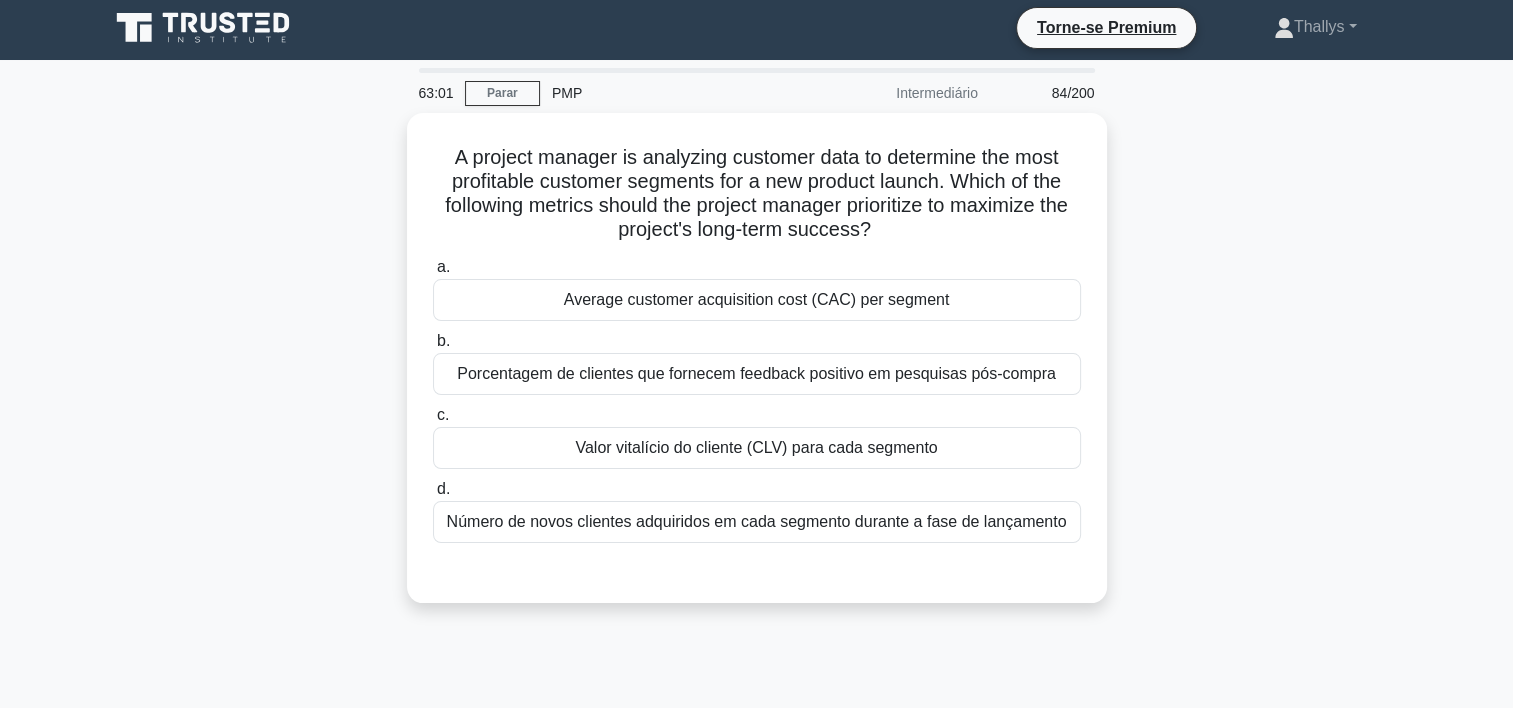 scroll, scrollTop: 0, scrollLeft: 0, axis: both 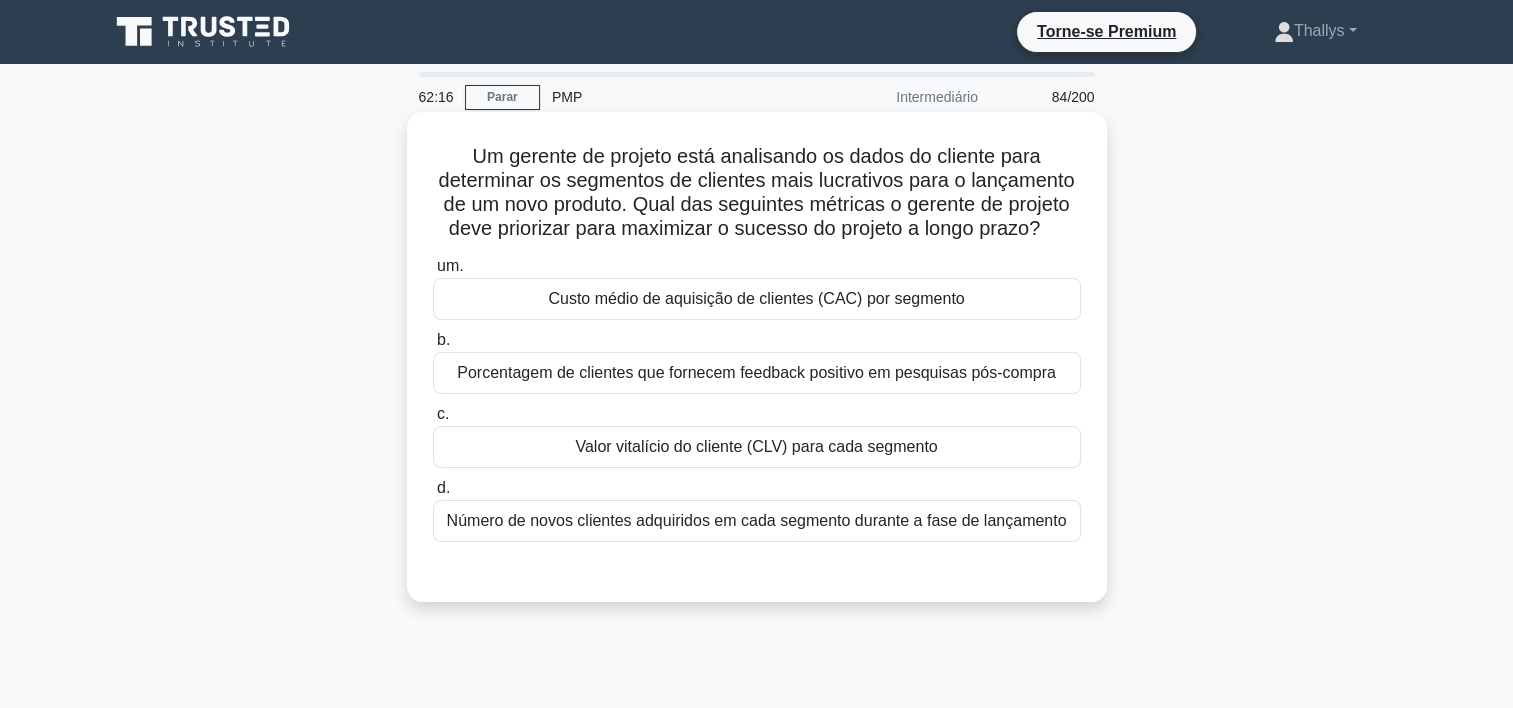 click on "Custo médio de aquisição de clientes (CAC) por segmento" at bounding box center (757, 299) 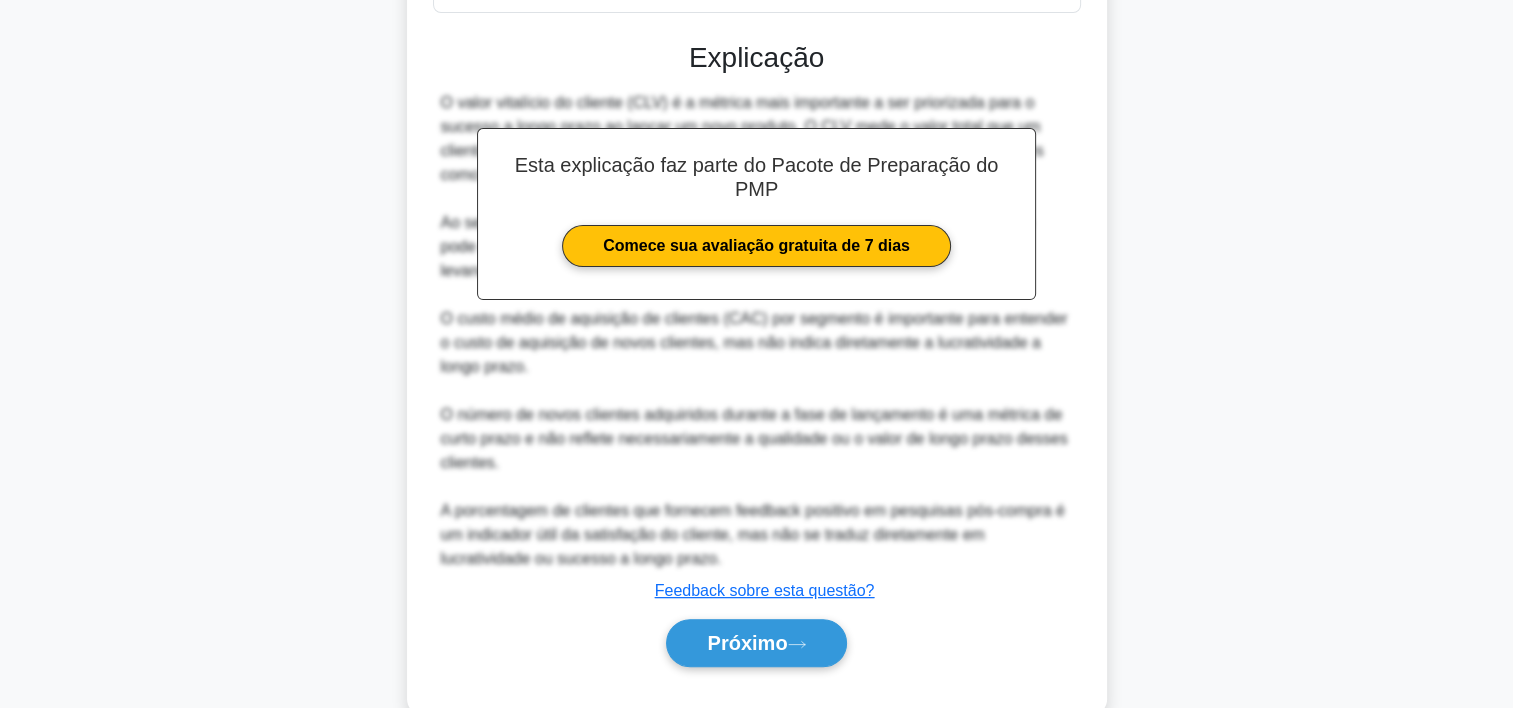 scroll, scrollTop: 573, scrollLeft: 0, axis: vertical 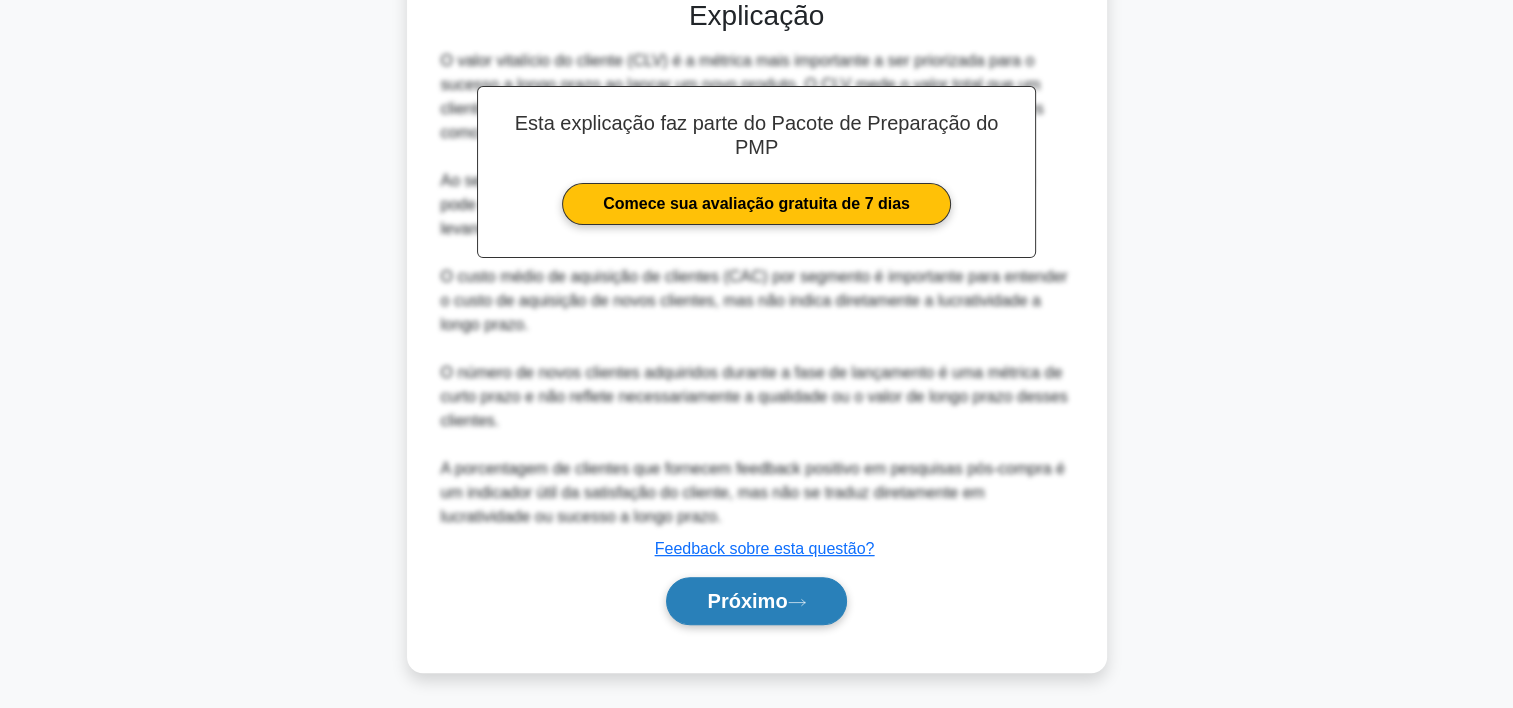 click on "Próximo" at bounding box center (747, 601) 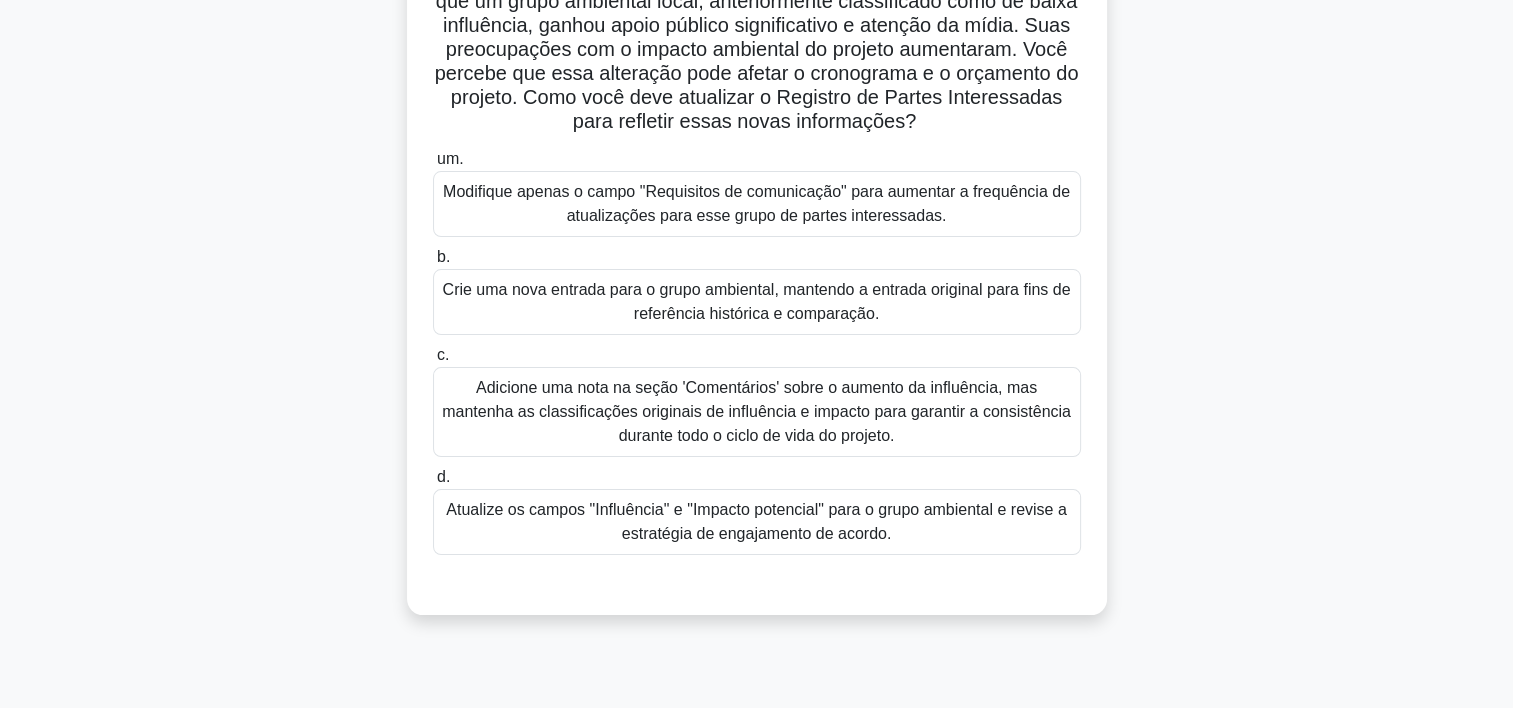 scroll, scrollTop: 210, scrollLeft: 0, axis: vertical 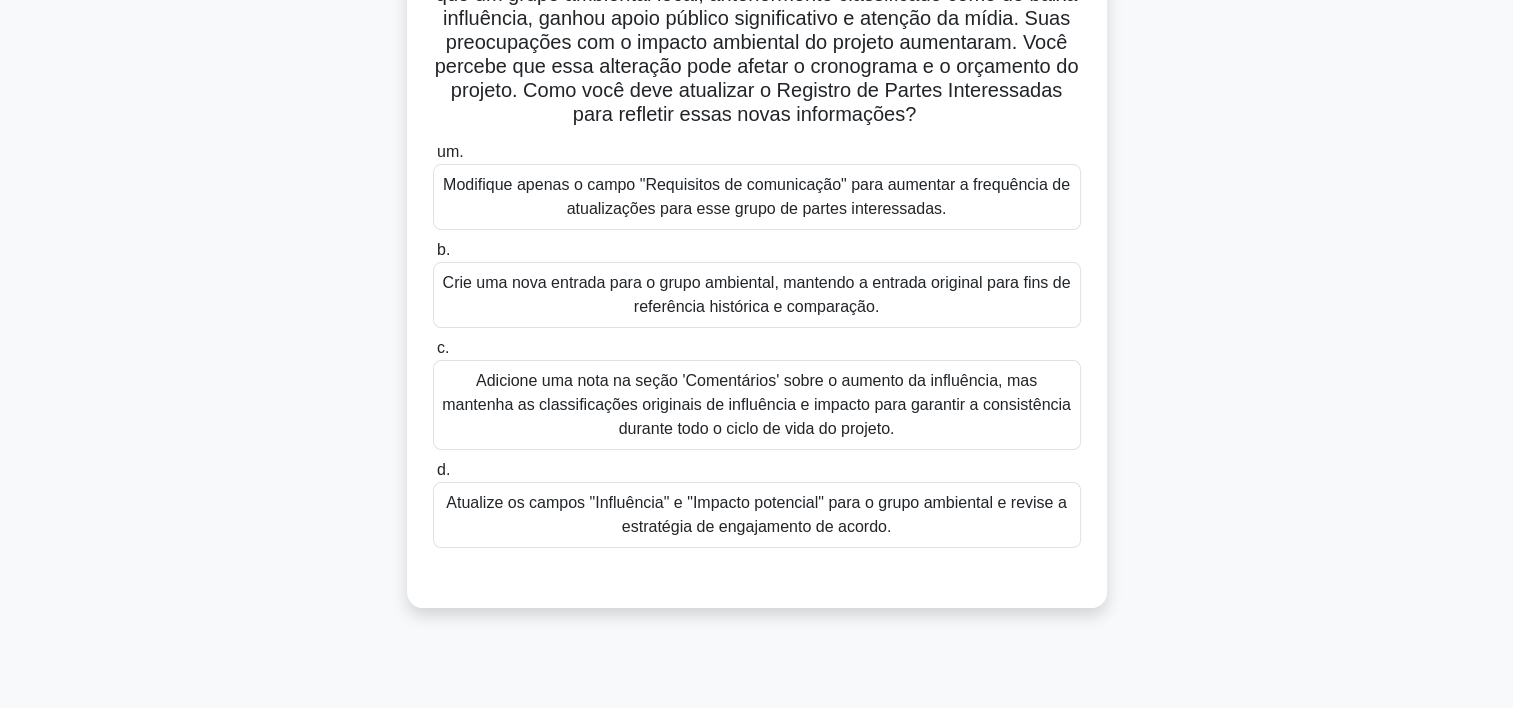 click on "Atualize os campos "Influência" e "Impacto potencial" para o grupo ambiental e revise a estratégia de engajamento de acordo." at bounding box center (757, 515) 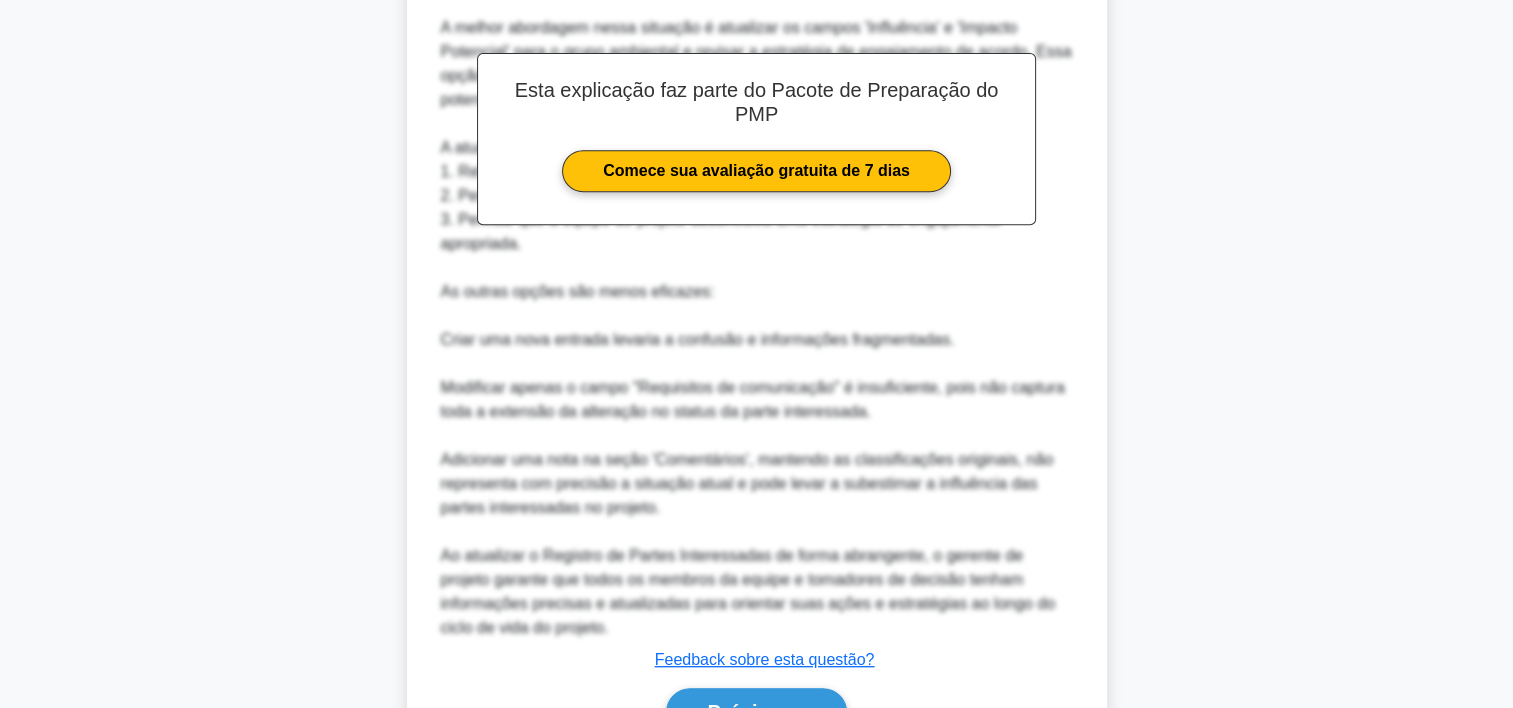 scroll, scrollTop: 956, scrollLeft: 0, axis: vertical 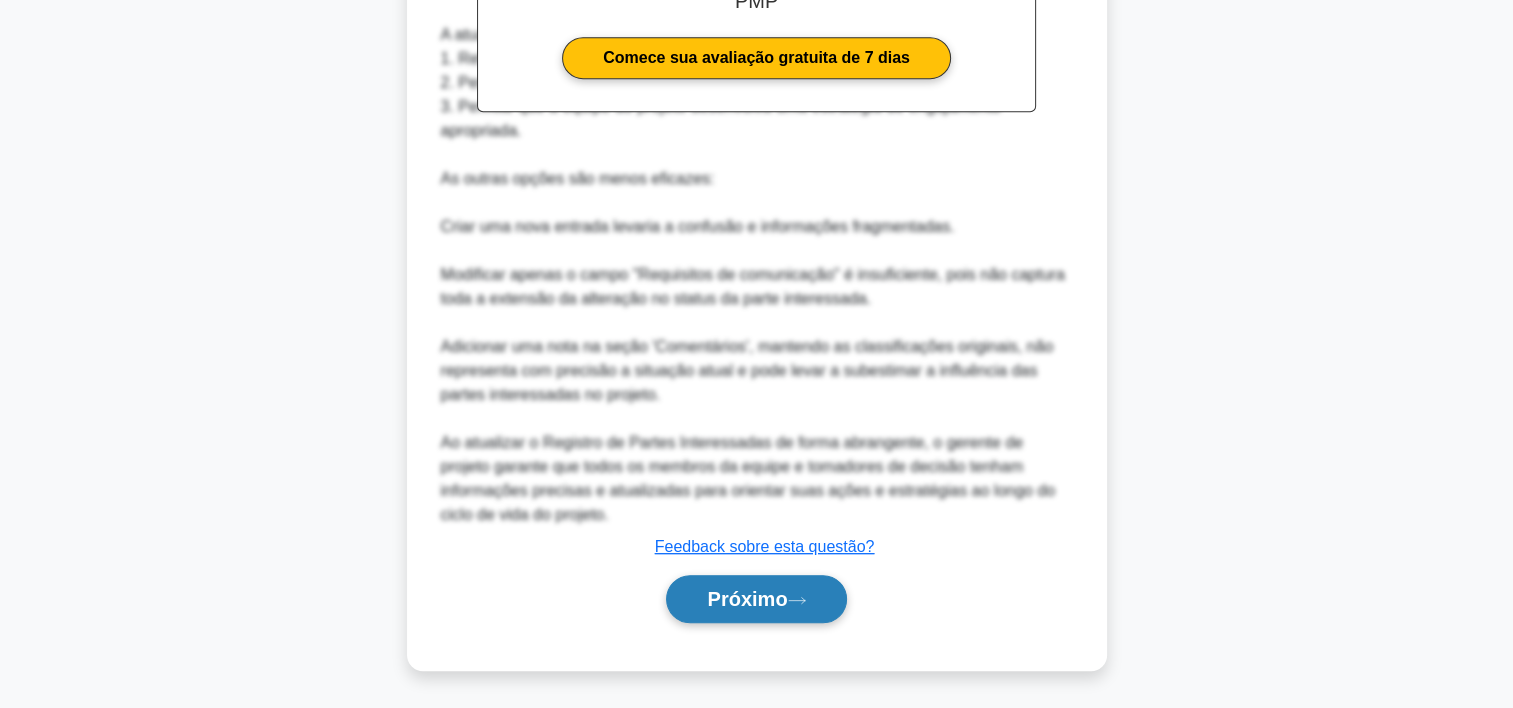 click on "Próximo" at bounding box center (756, 599) 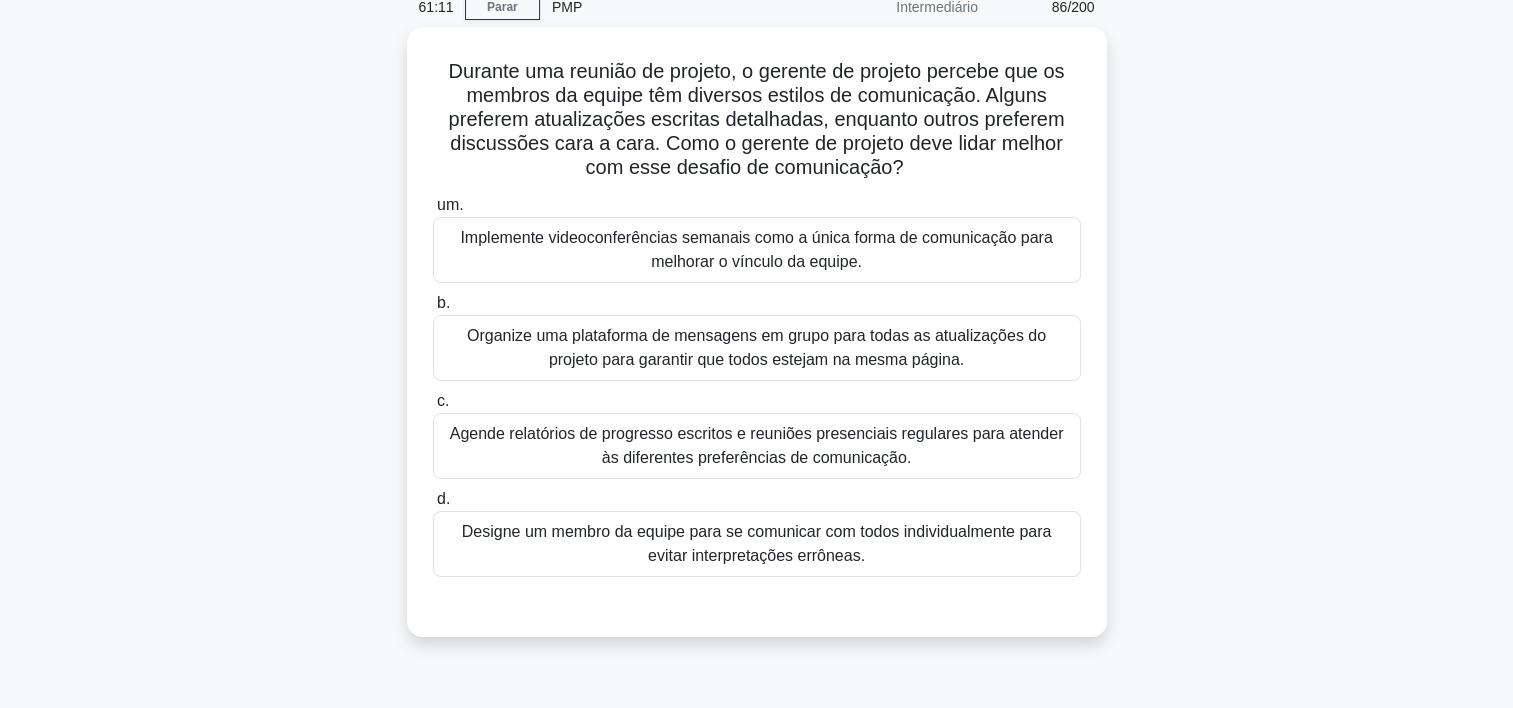 scroll, scrollTop: 96, scrollLeft: 0, axis: vertical 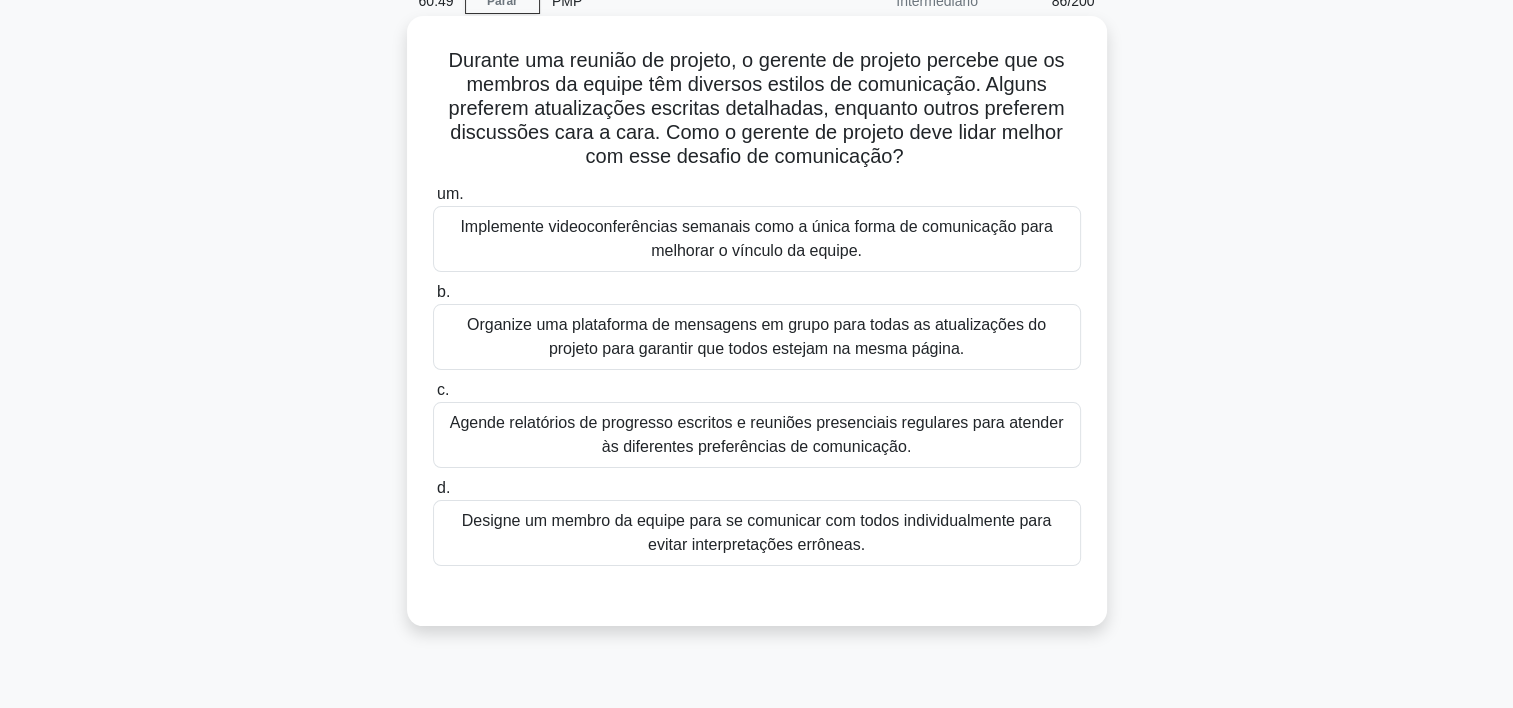 click on "Agende relatórios de progresso escritos e reuniões presenciais regulares para atender às diferentes preferências de comunicação." at bounding box center [757, 435] 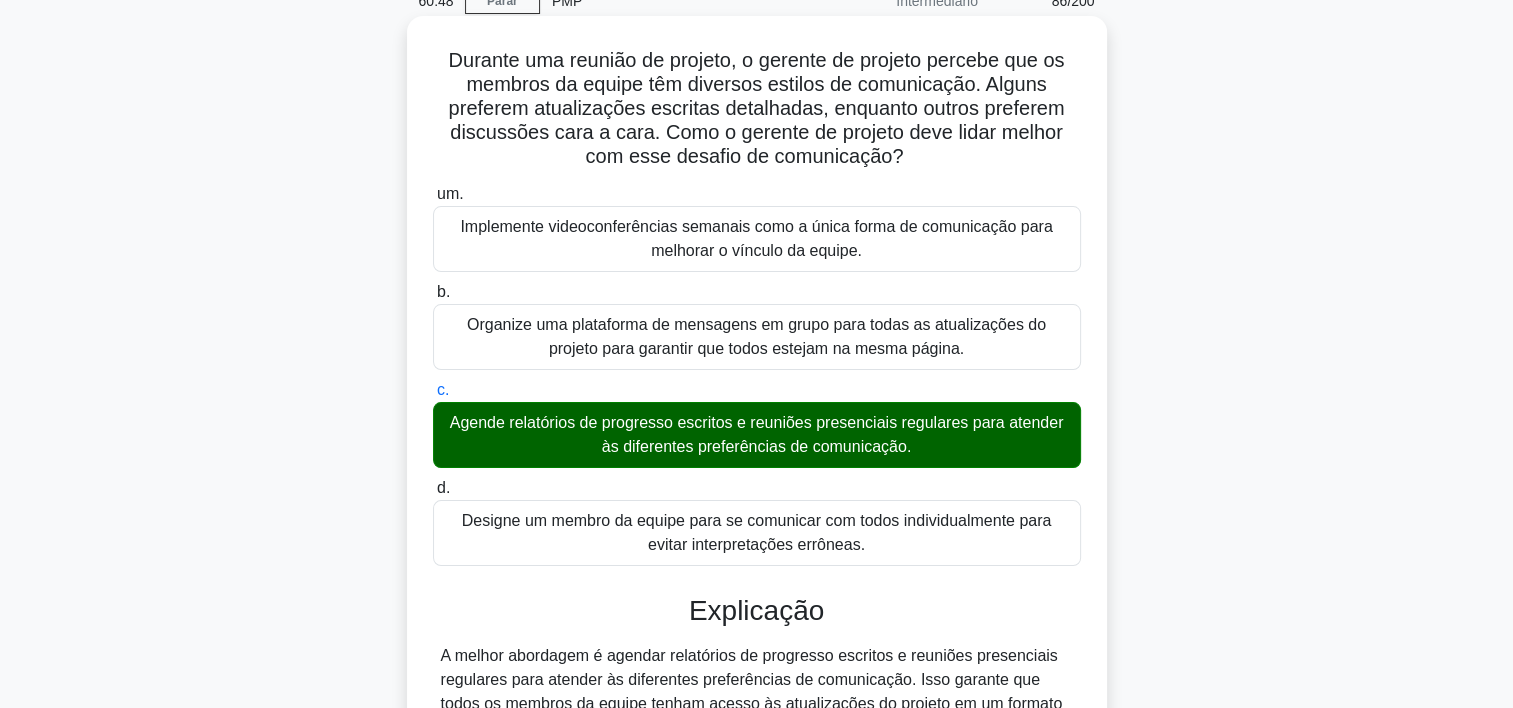 scroll, scrollTop: 524, scrollLeft: 0, axis: vertical 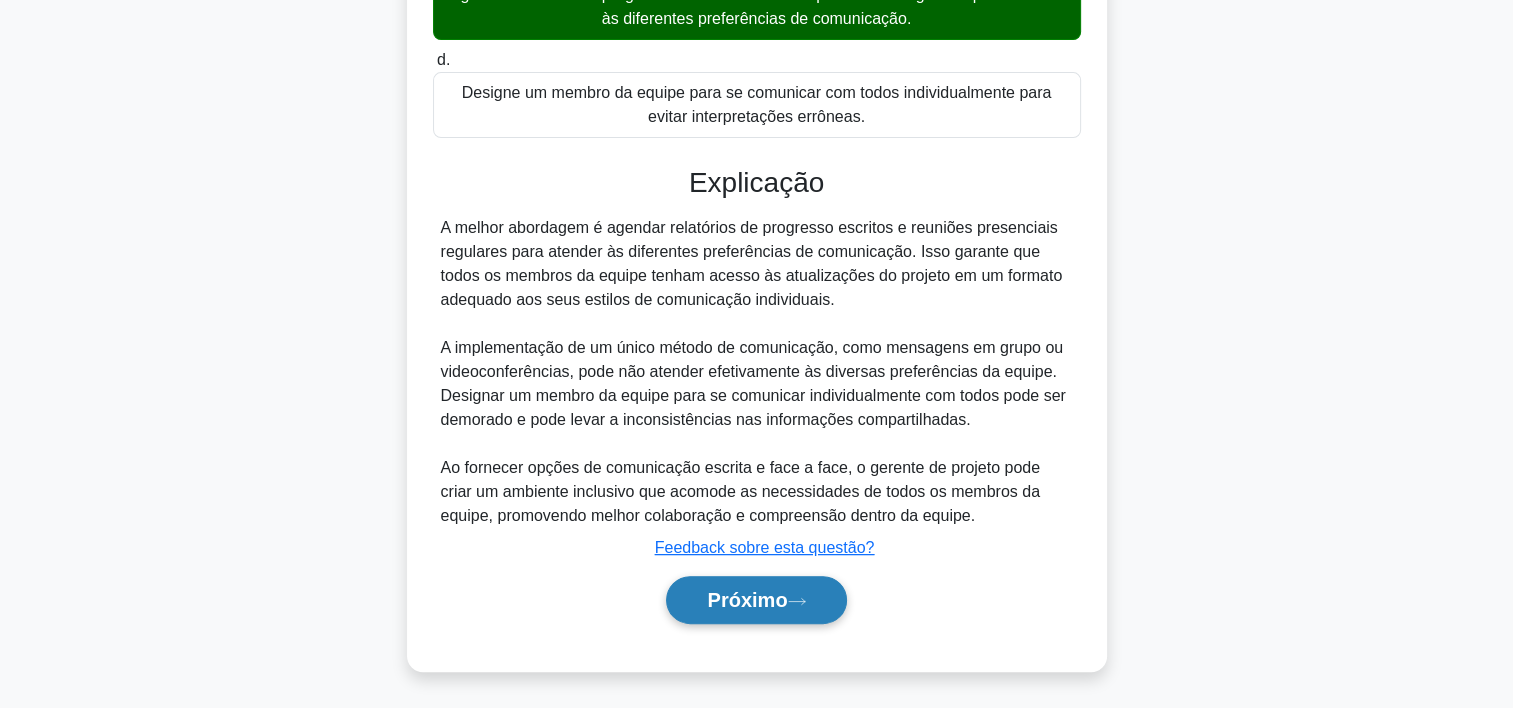 click on "Próximo" at bounding box center (747, 600) 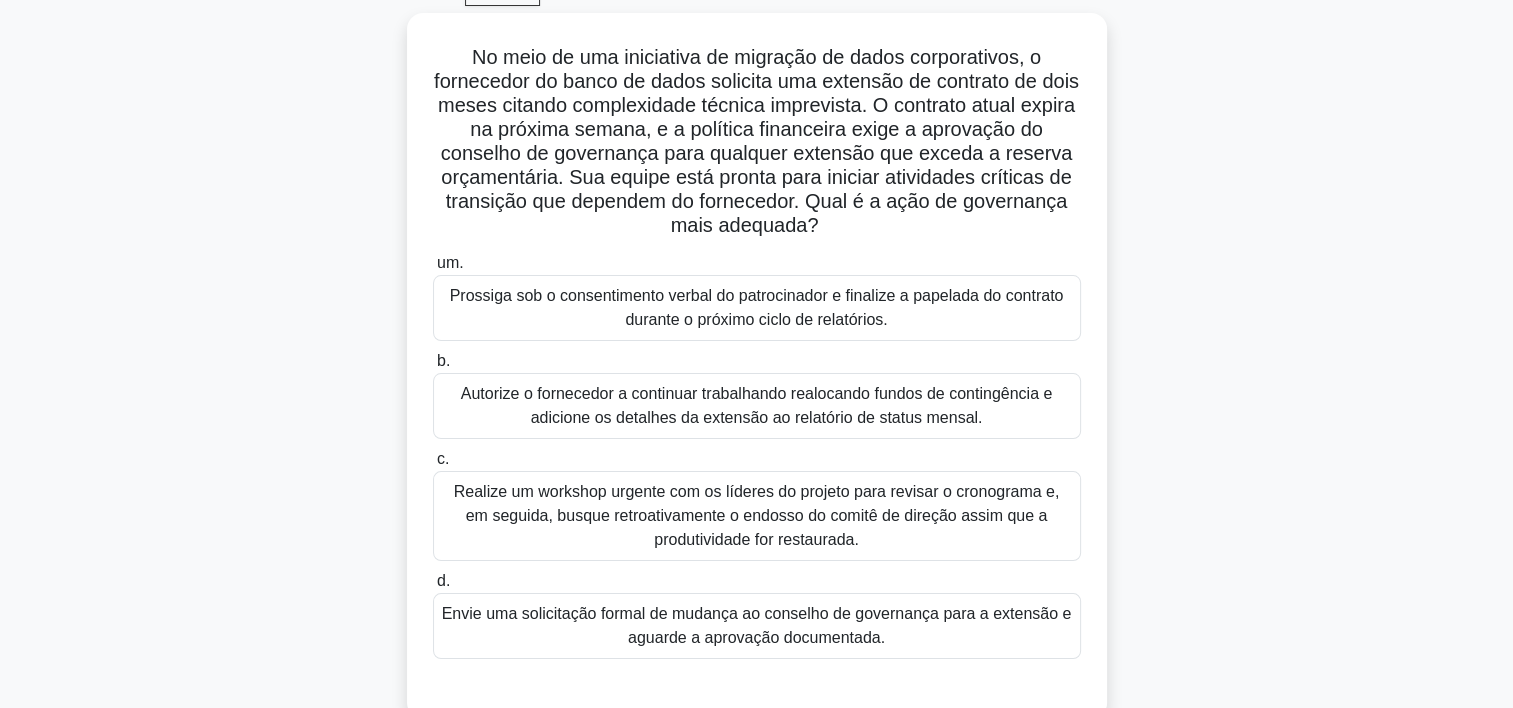 scroll, scrollTop: 104, scrollLeft: 0, axis: vertical 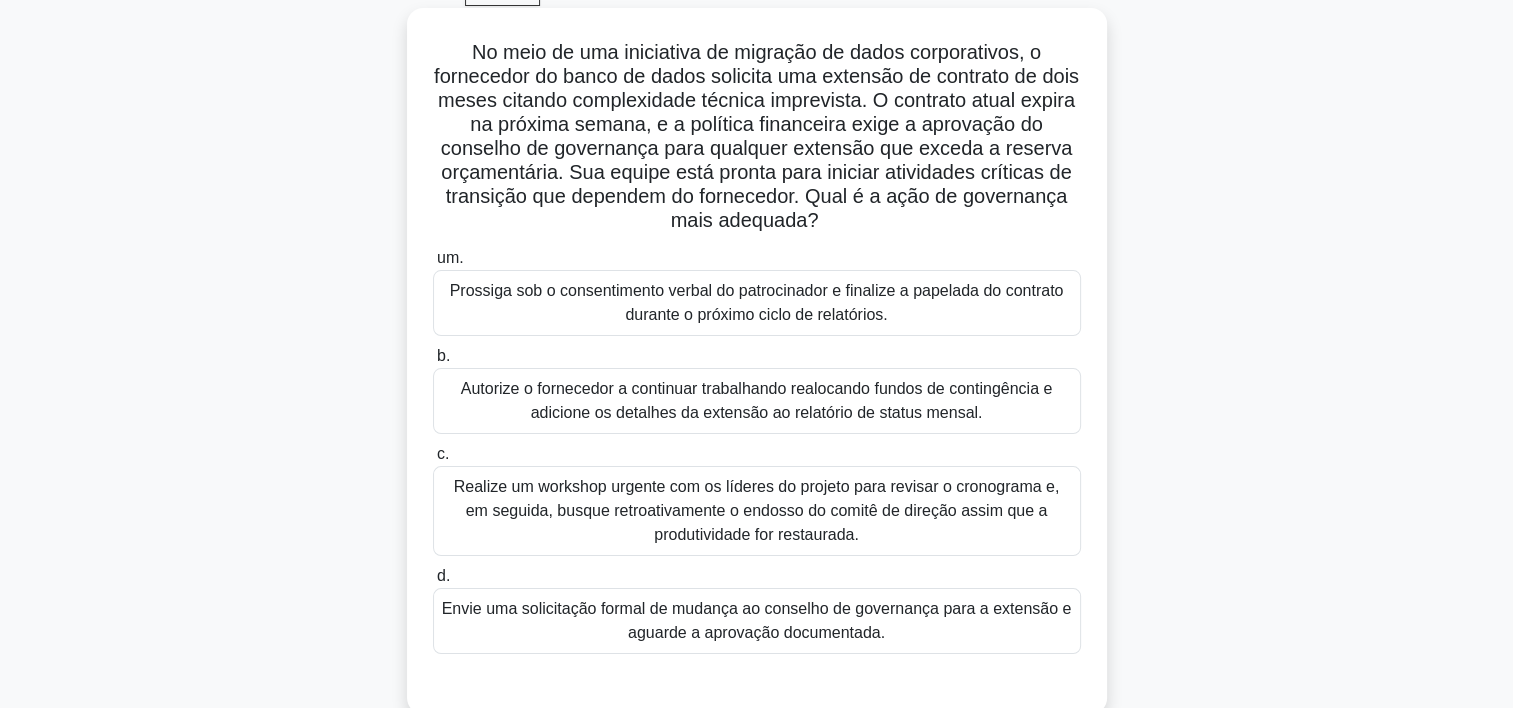 click on "Realize um workshop urgente com os líderes do projeto para revisar o cronograma e, em seguida, busque retroativamente o endosso do comitê de direção assim que a produtividade for restaurada." at bounding box center [757, 511] 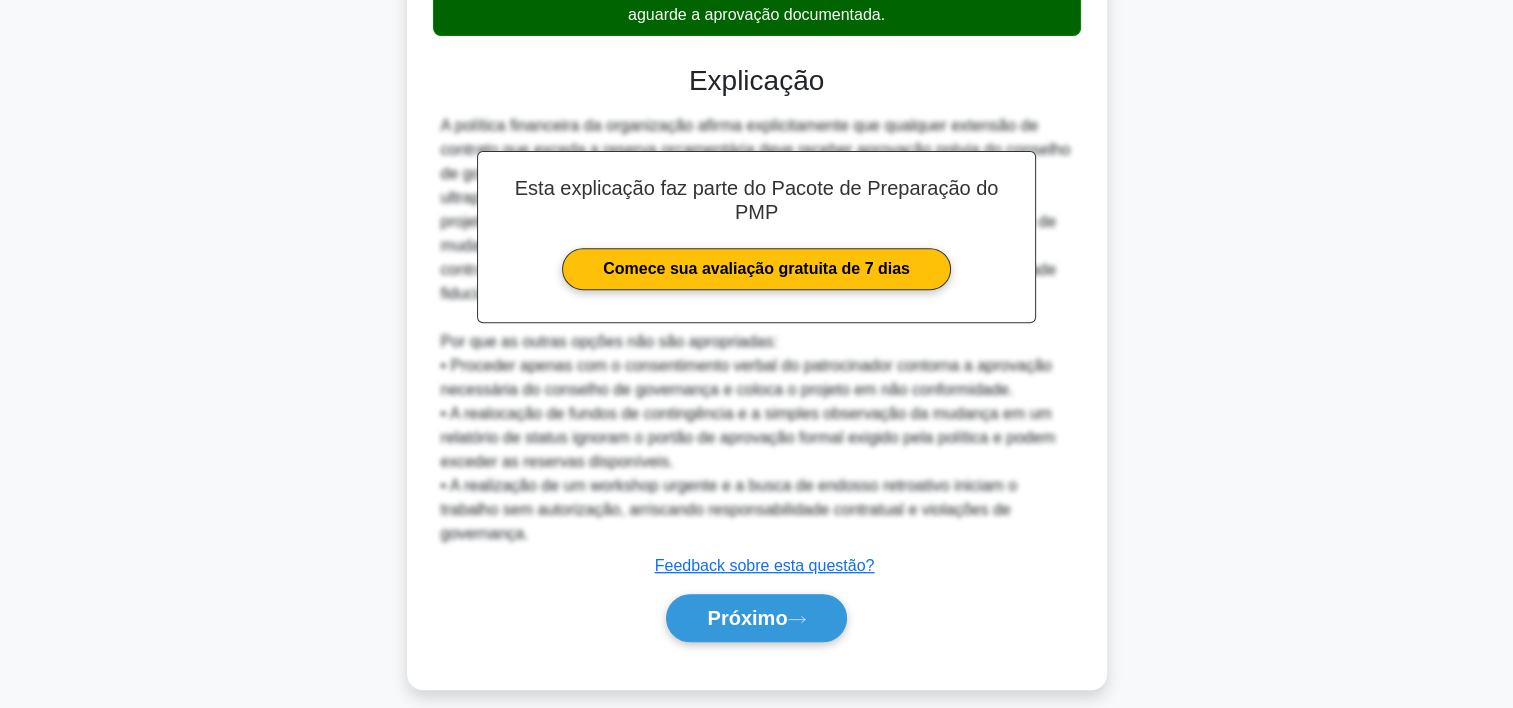 scroll, scrollTop: 727, scrollLeft: 0, axis: vertical 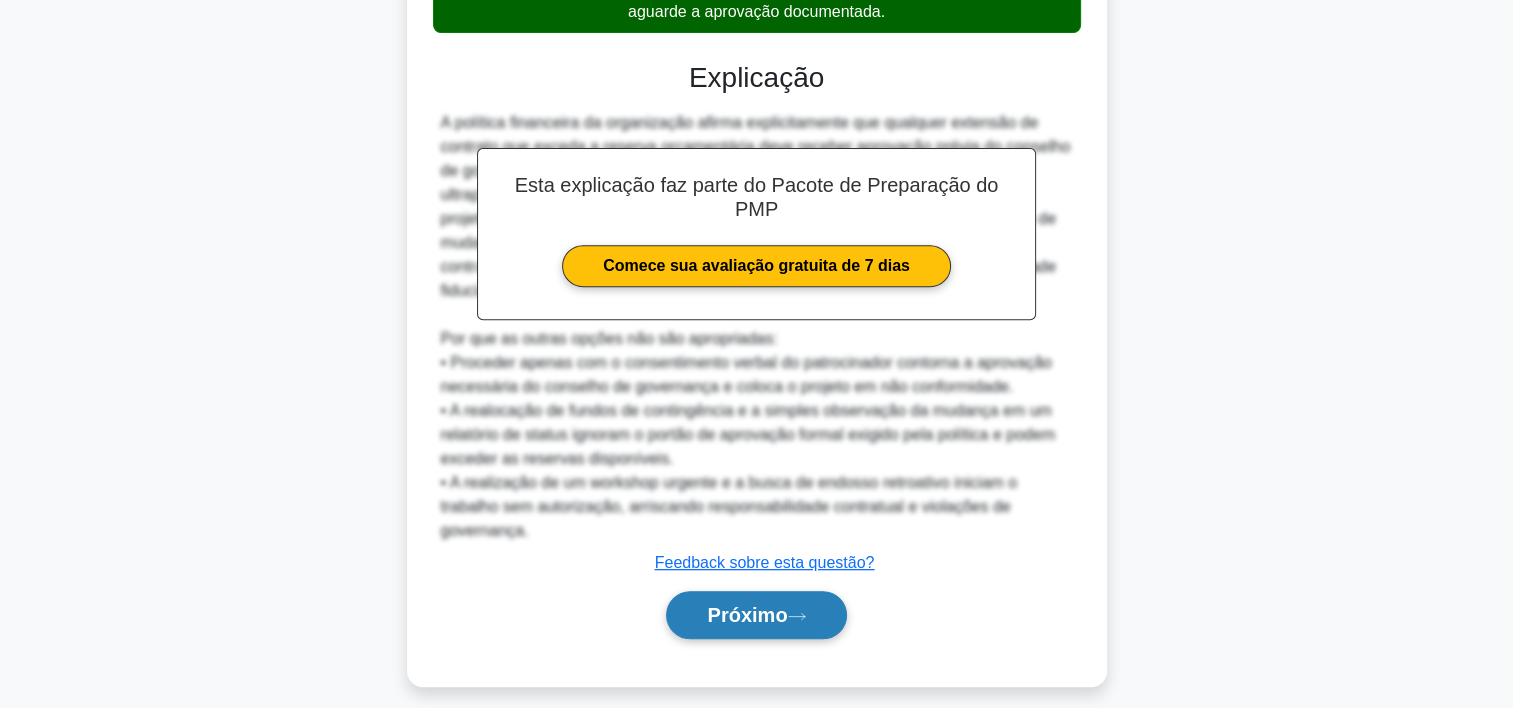 click on "Próximo" at bounding box center [747, 615] 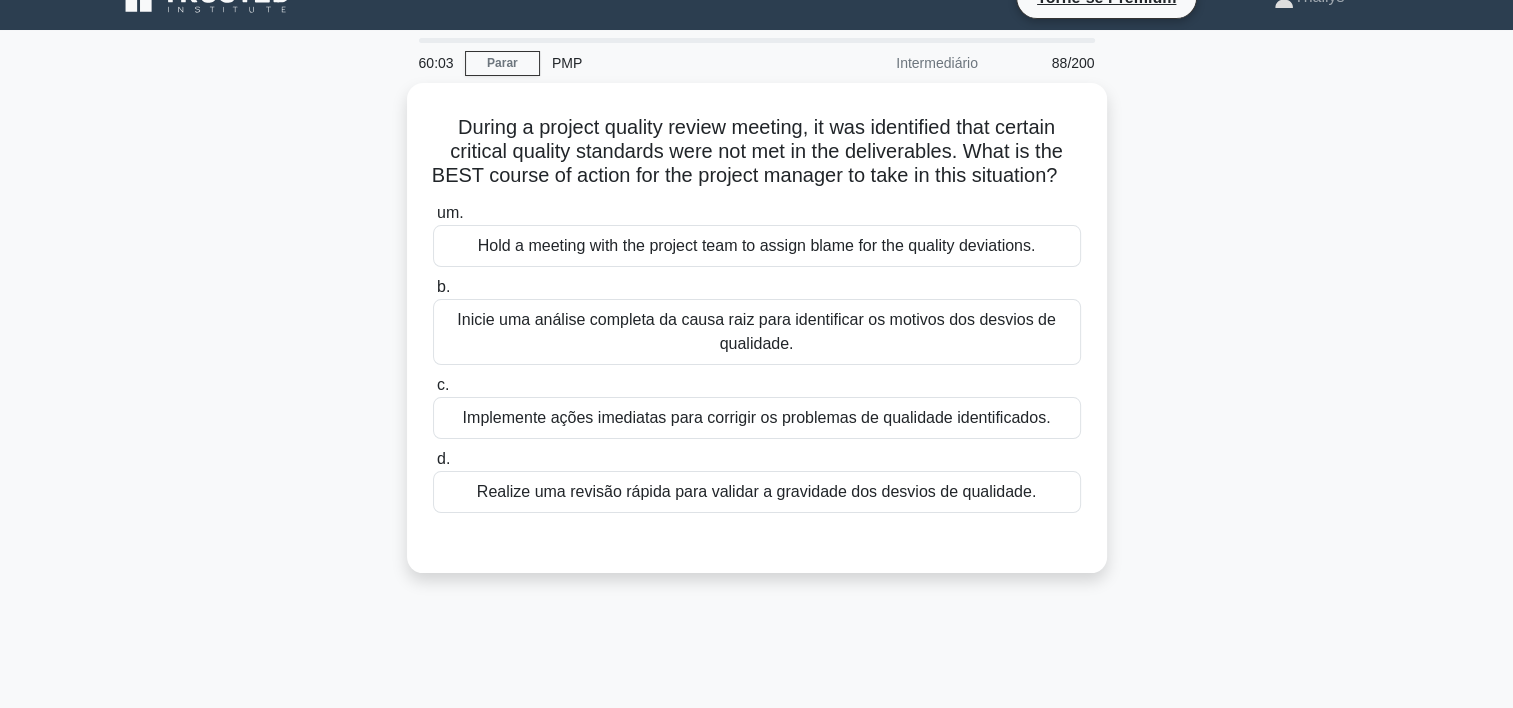 scroll, scrollTop: 32, scrollLeft: 0, axis: vertical 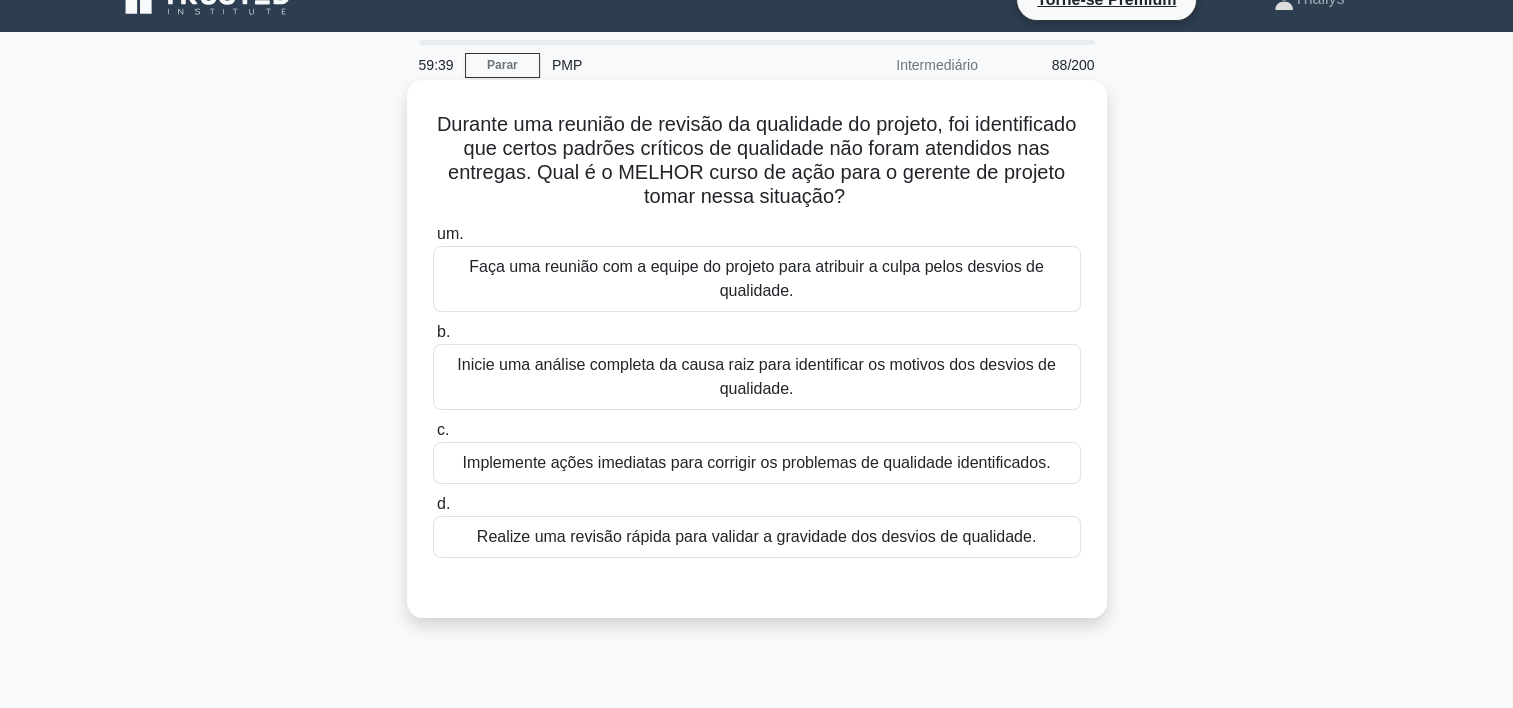 click on "Inicie uma análise completa da causa raiz para identificar os motivos dos desvios de qualidade." at bounding box center (757, 377) 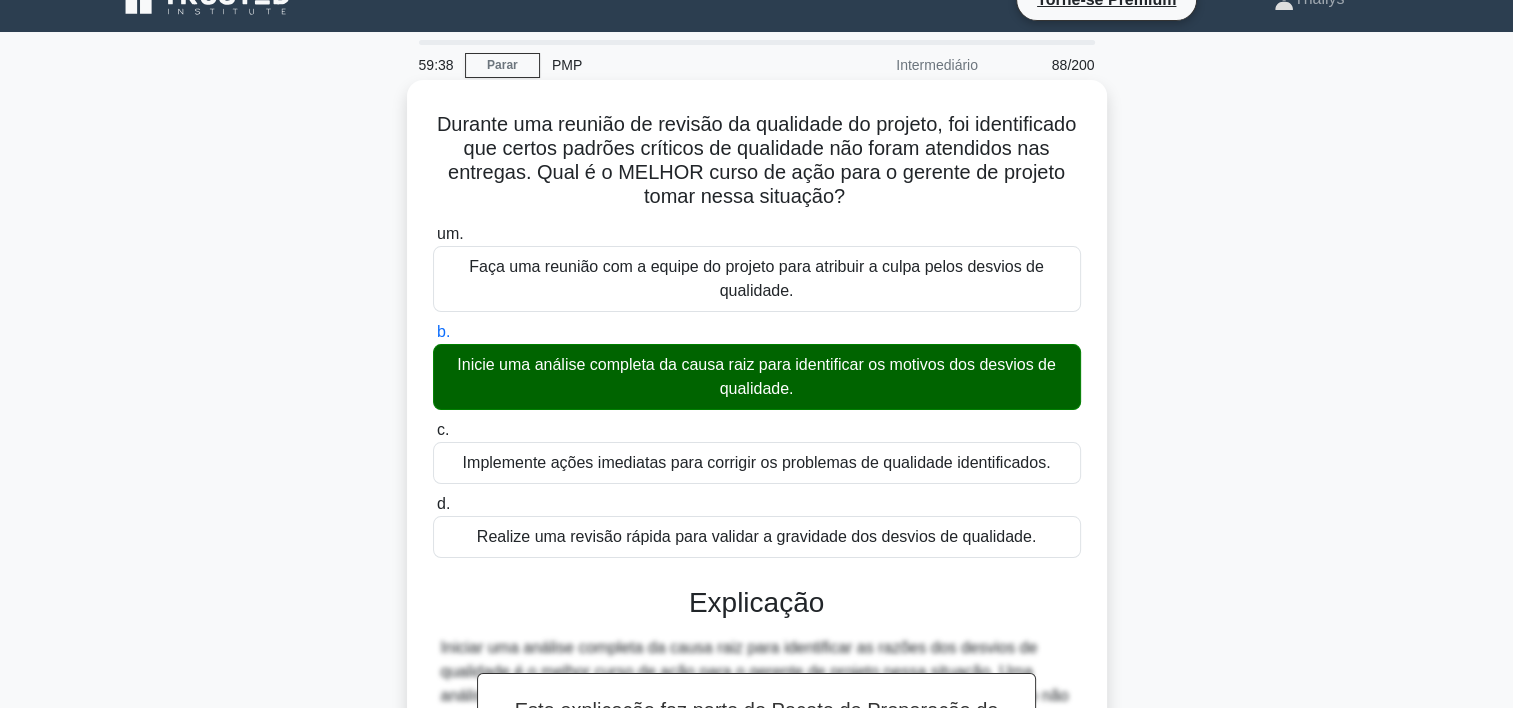 scroll, scrollTop: 500, scrollLeft: 0, axis: vertical 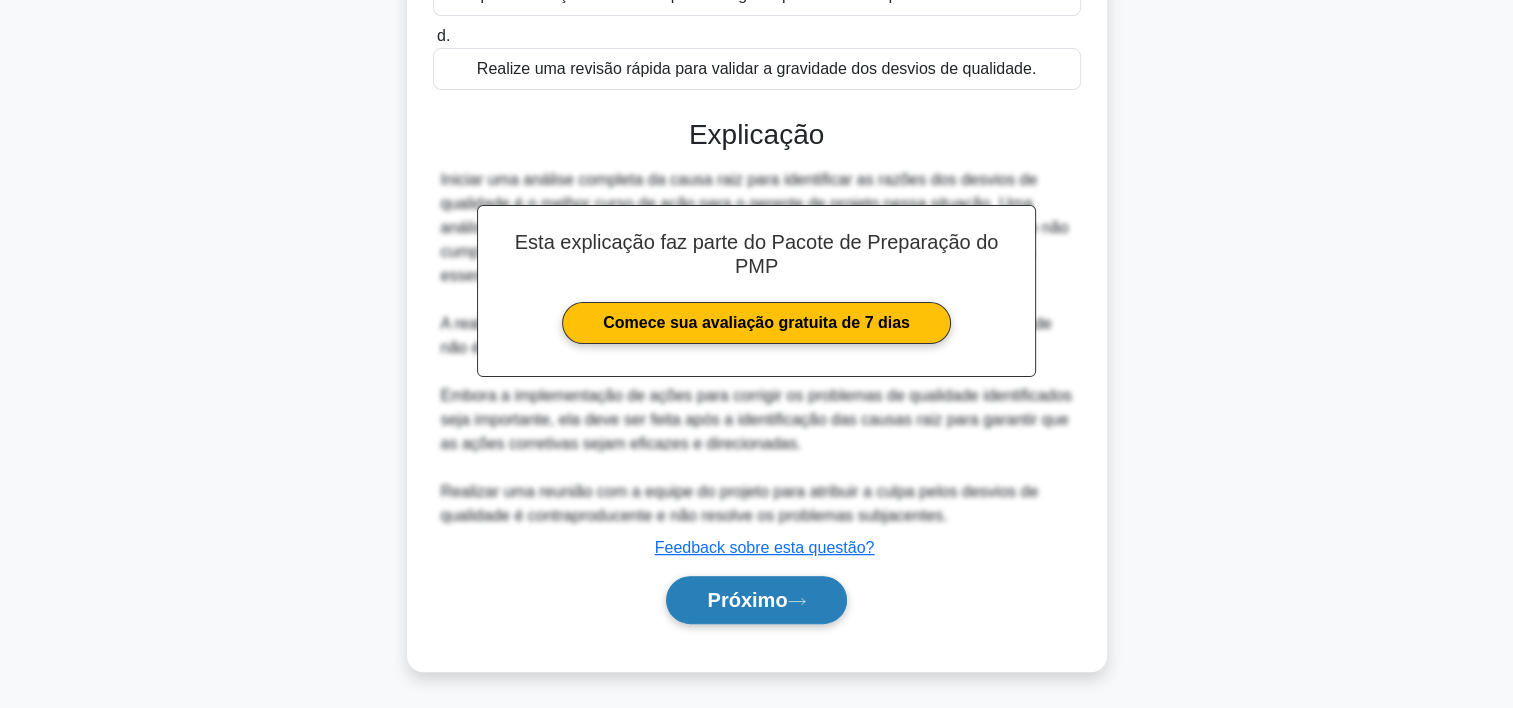 click on "Próximo" at bounding box center (756, 600) 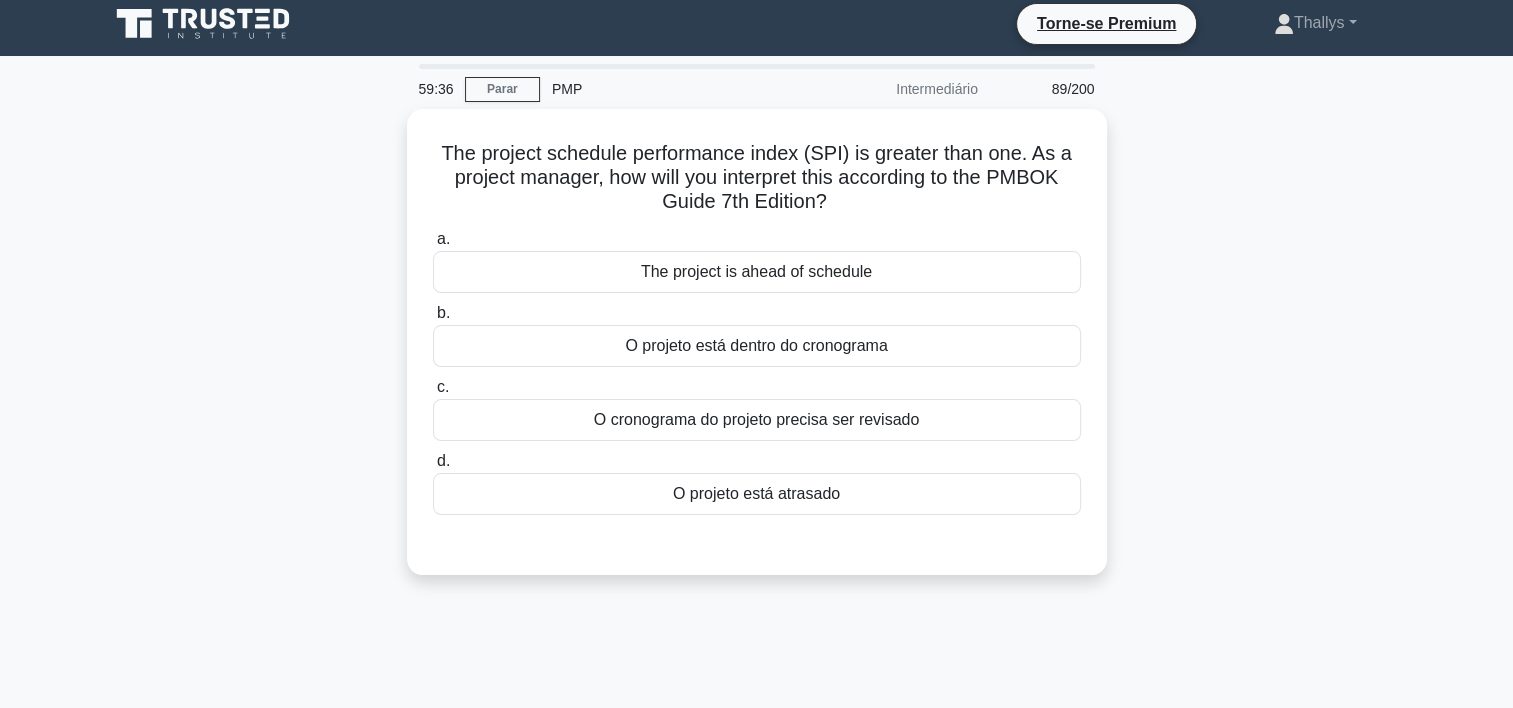 scroll, scrollTop: 0, scrollLeft: 0, axis: both 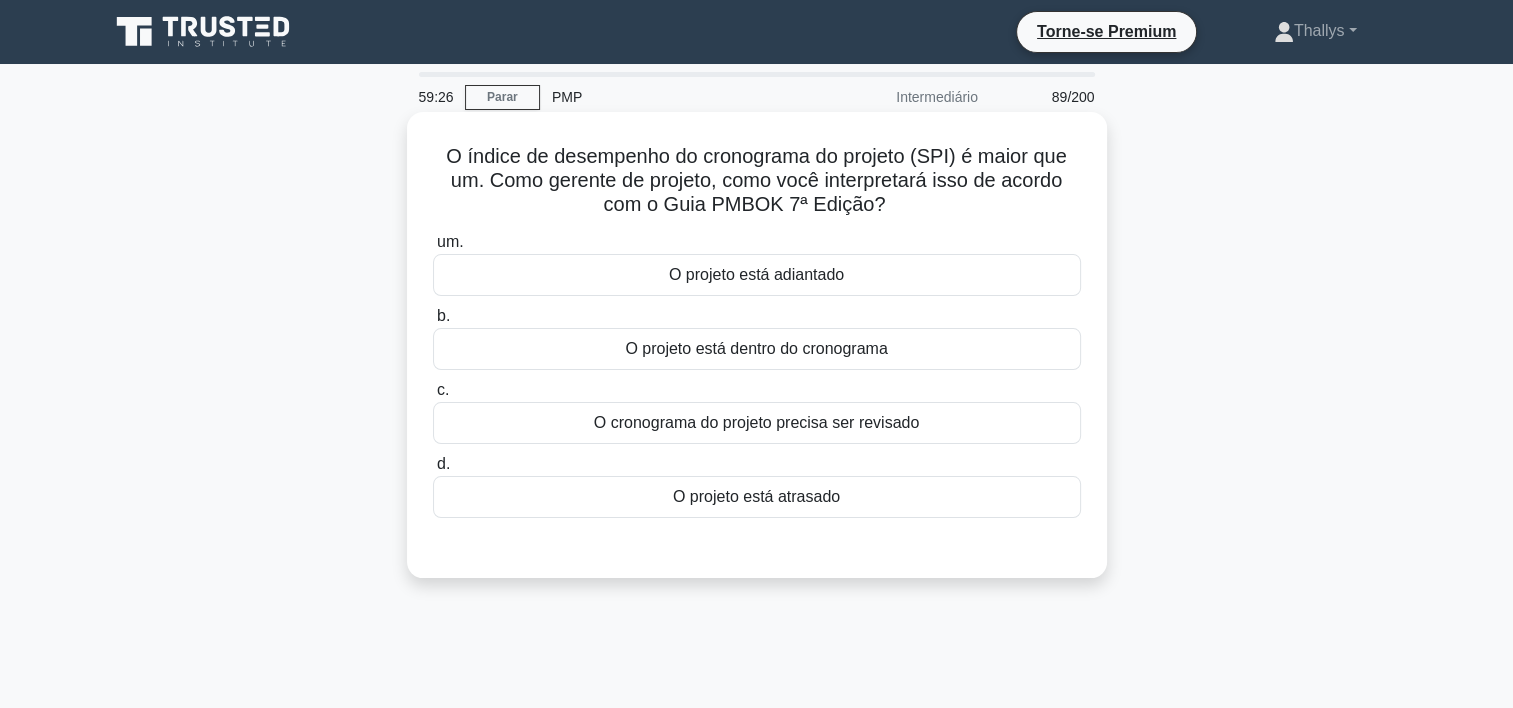 click on "O projeto está adiantado" at bounding box center [757, 275] 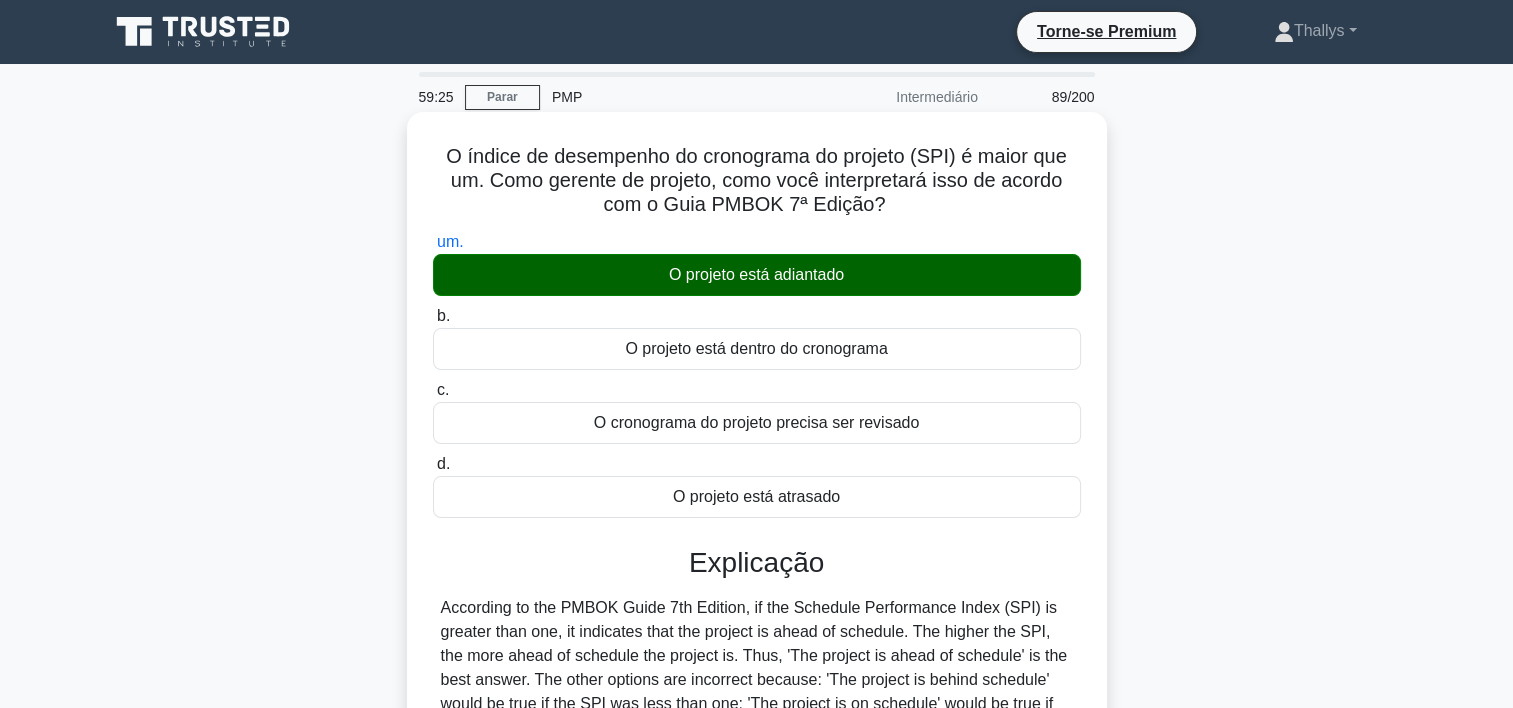 scroll, scrollTop: 372, scrollLeft: 0, axis: vertical 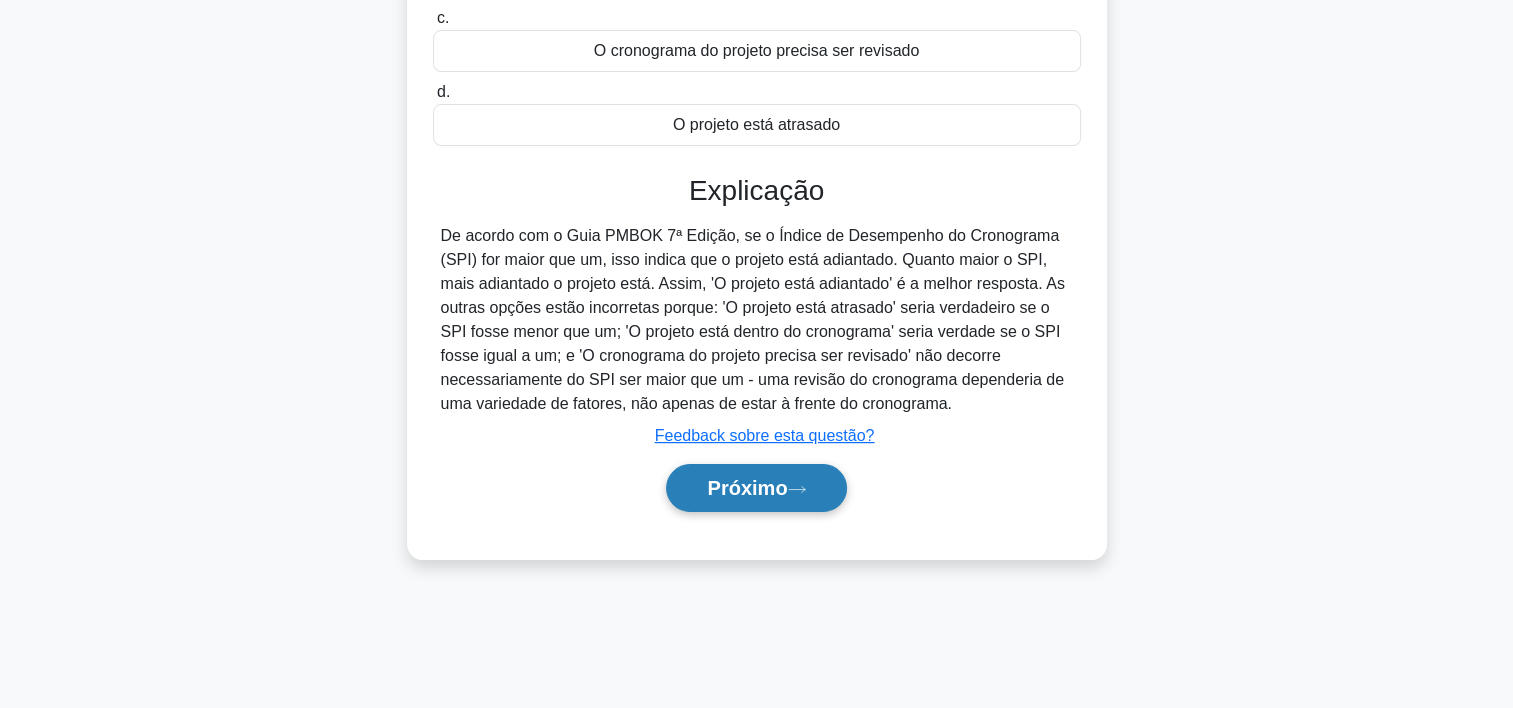 click on "Próximo" at bounding box center [747, 488] 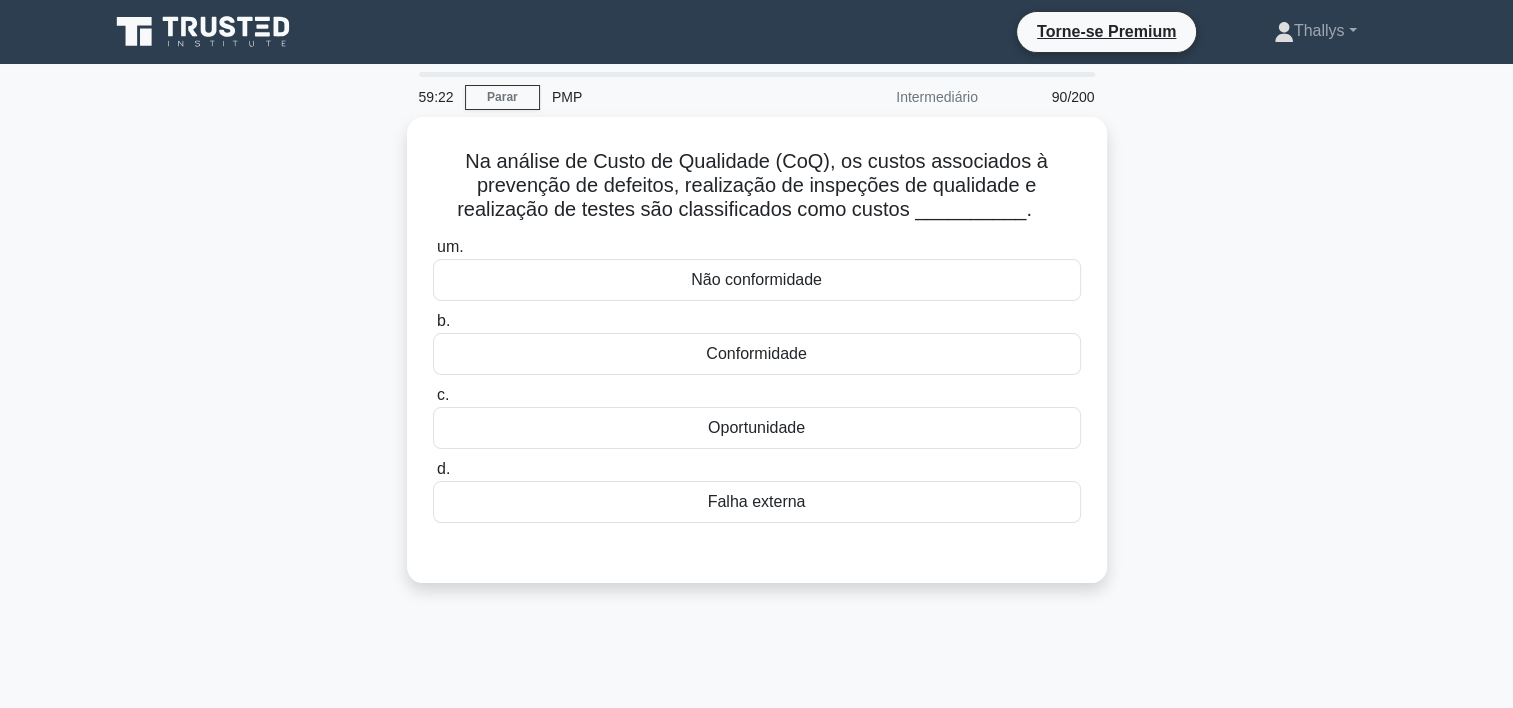 scroll, scrollTop: 7, scrollLeft: 0, axis: vertical 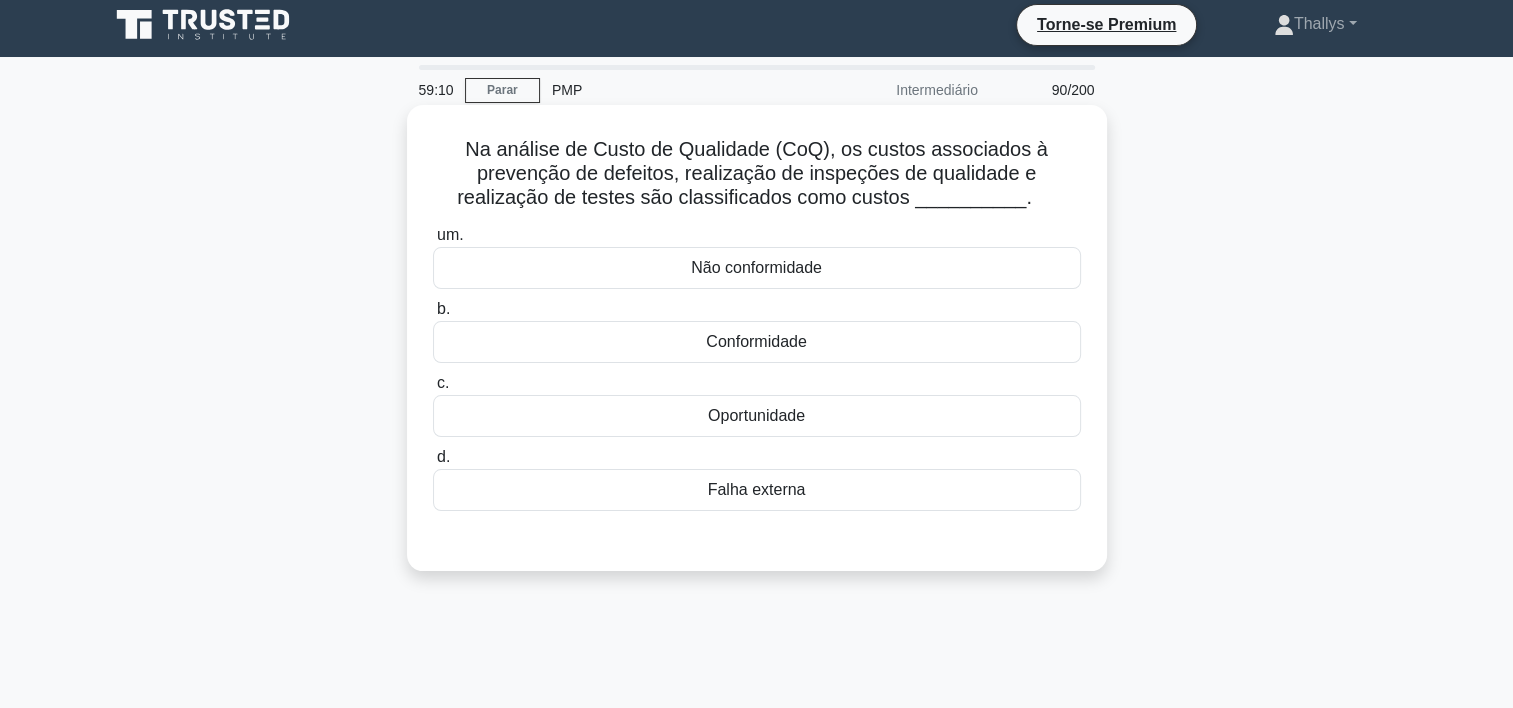 click on "Não conformidade" at bounding box center (757, 268) 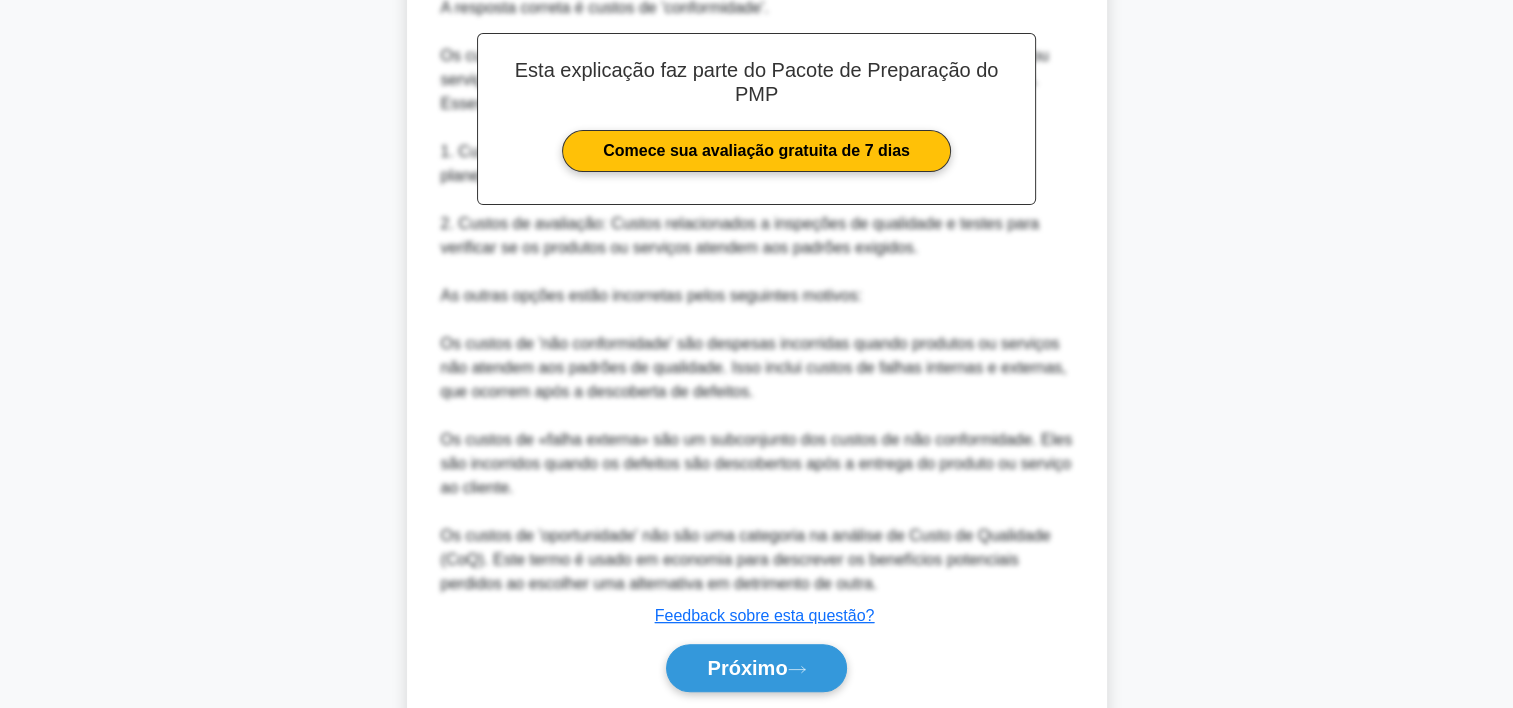 scroll, scrollTop: 669, scrollLeft: 0, axis: vertical 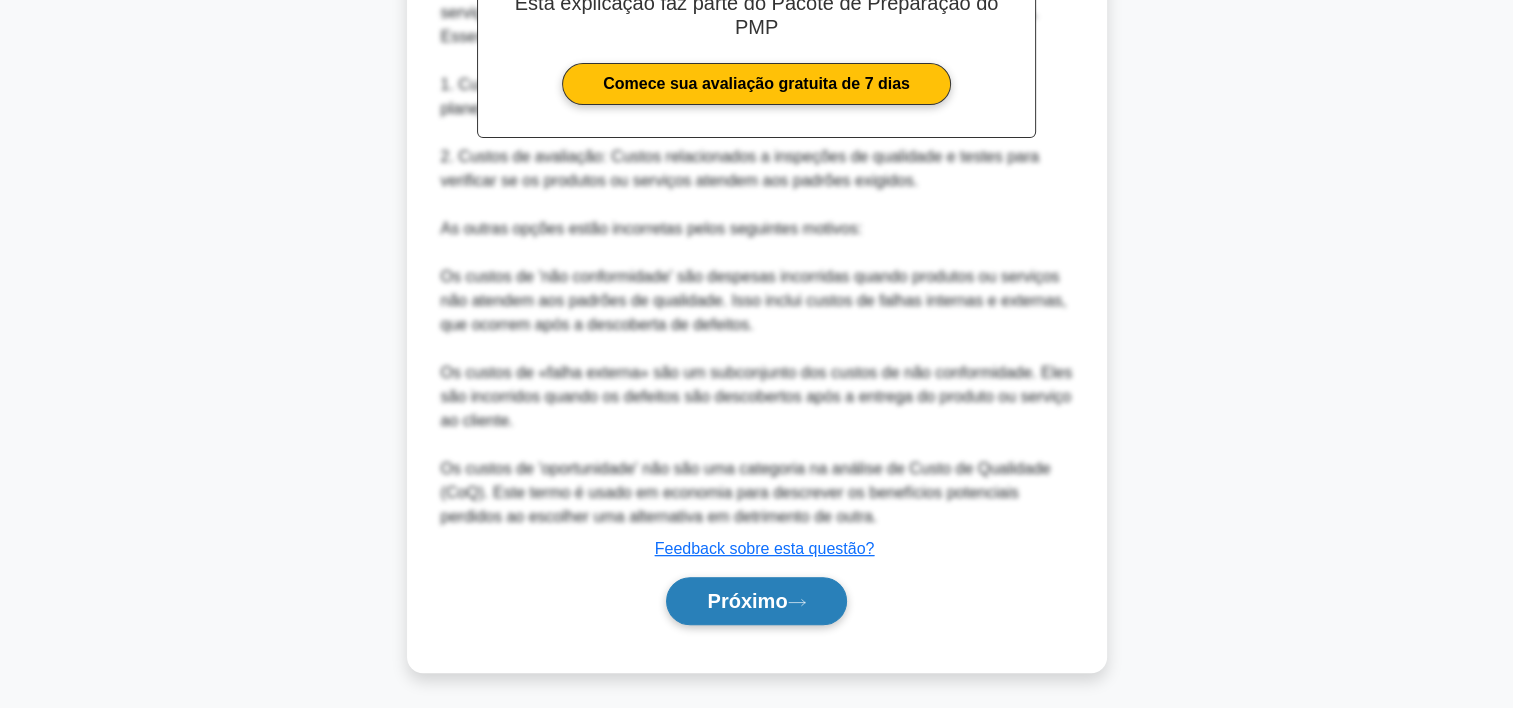 click on "Próximo" at bounding box center (747, 601) 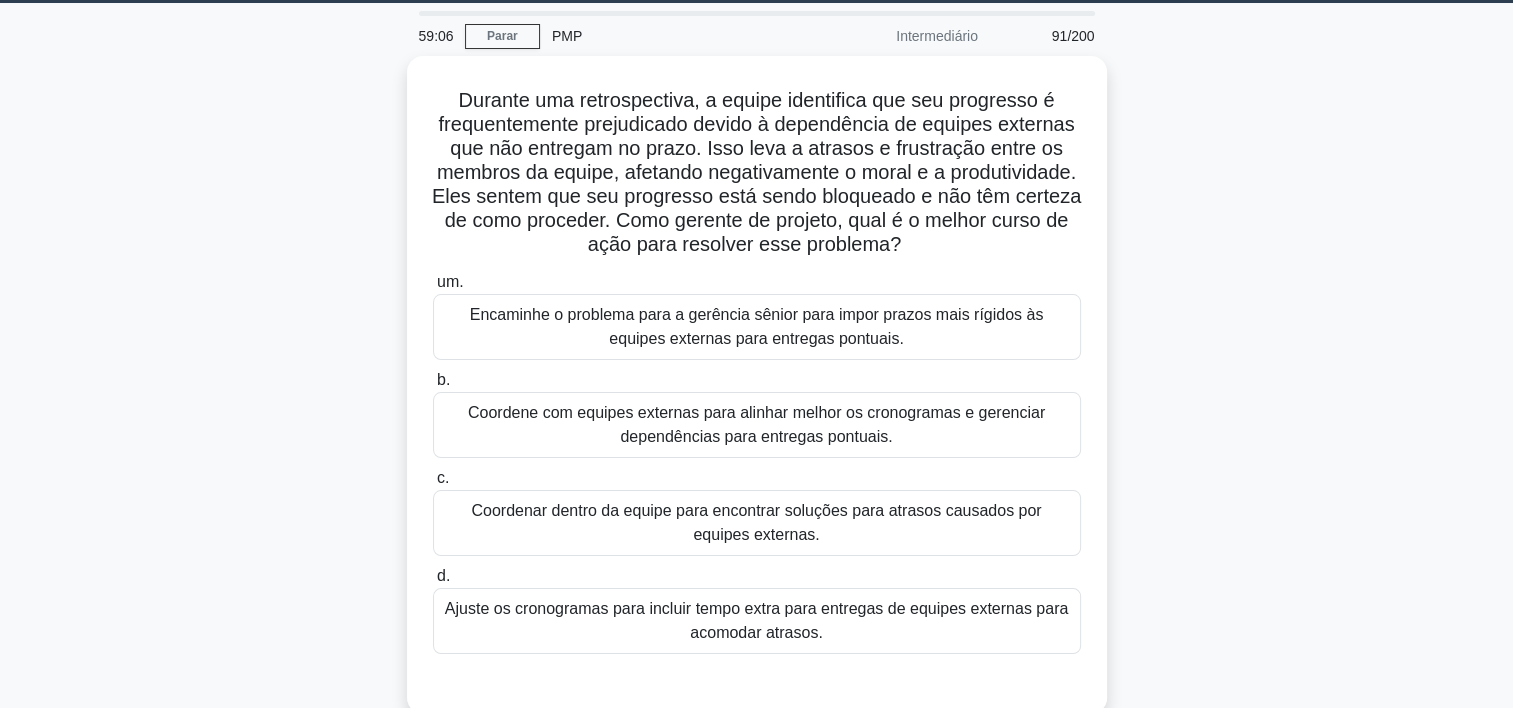 scroll, scrollTop: 60, scrollLeft: 0, axis: vertical 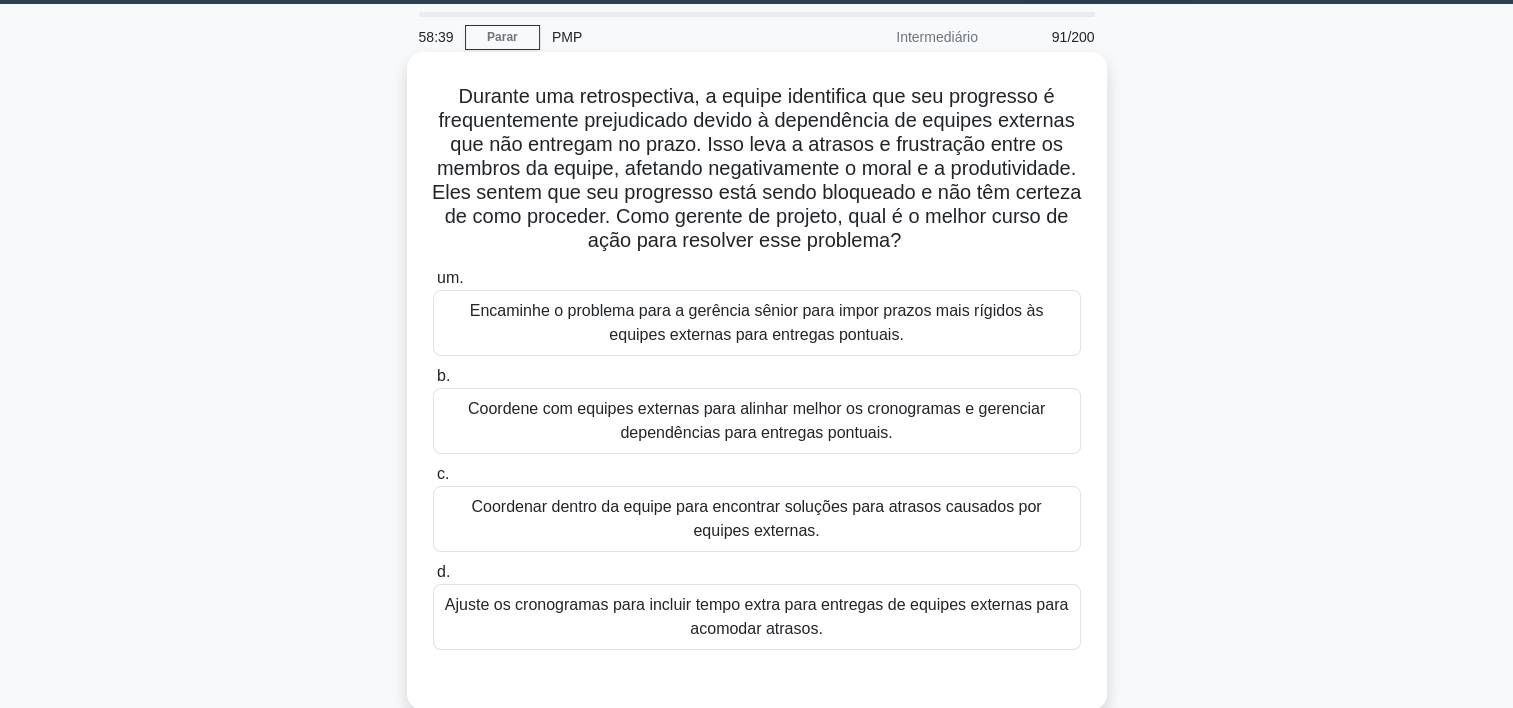 click on "Coordene com equipes externas para alinhar melhor os cronogramas e gerenciar dependências para entregas pontuais." at bounding box center (757, 421) 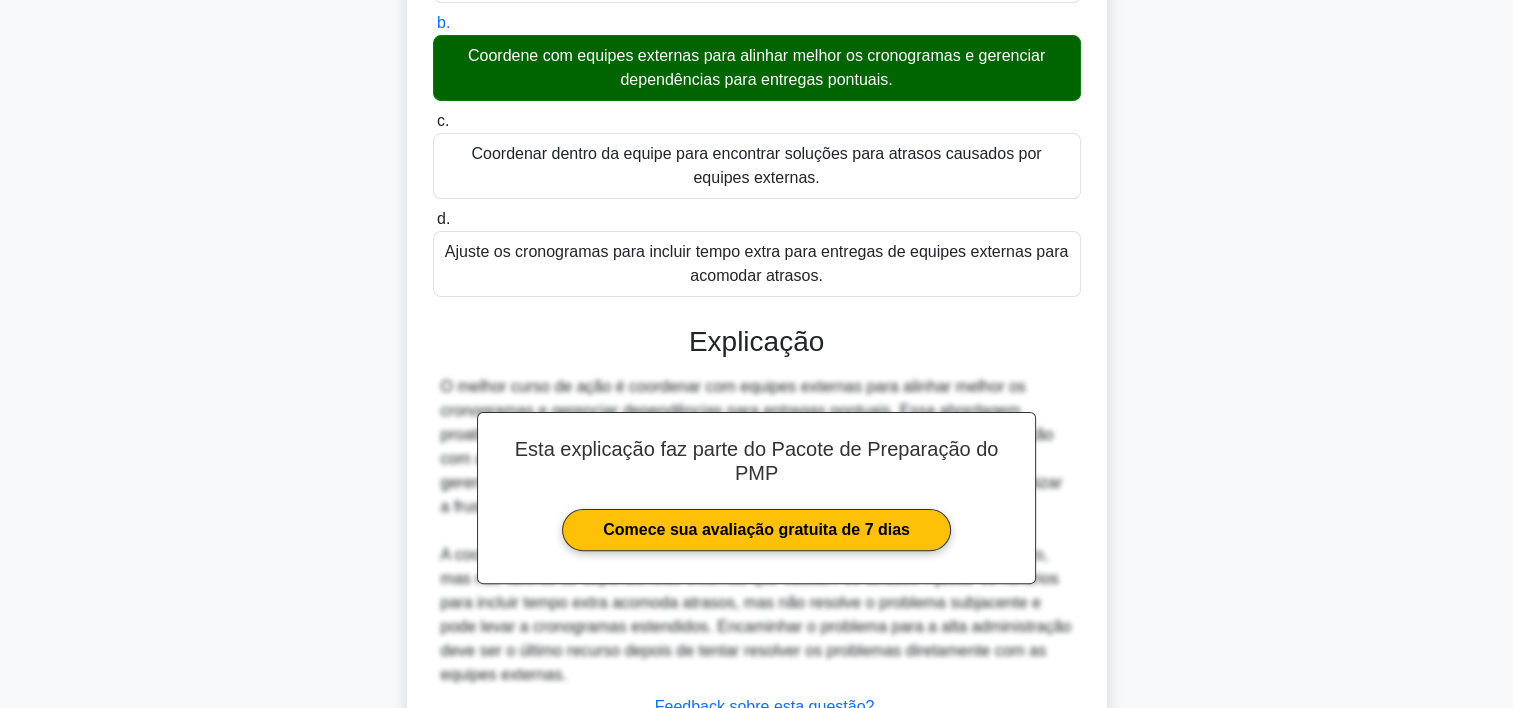 scroll, scrollTop: 572, scrollLeft: 0, axis: vertical 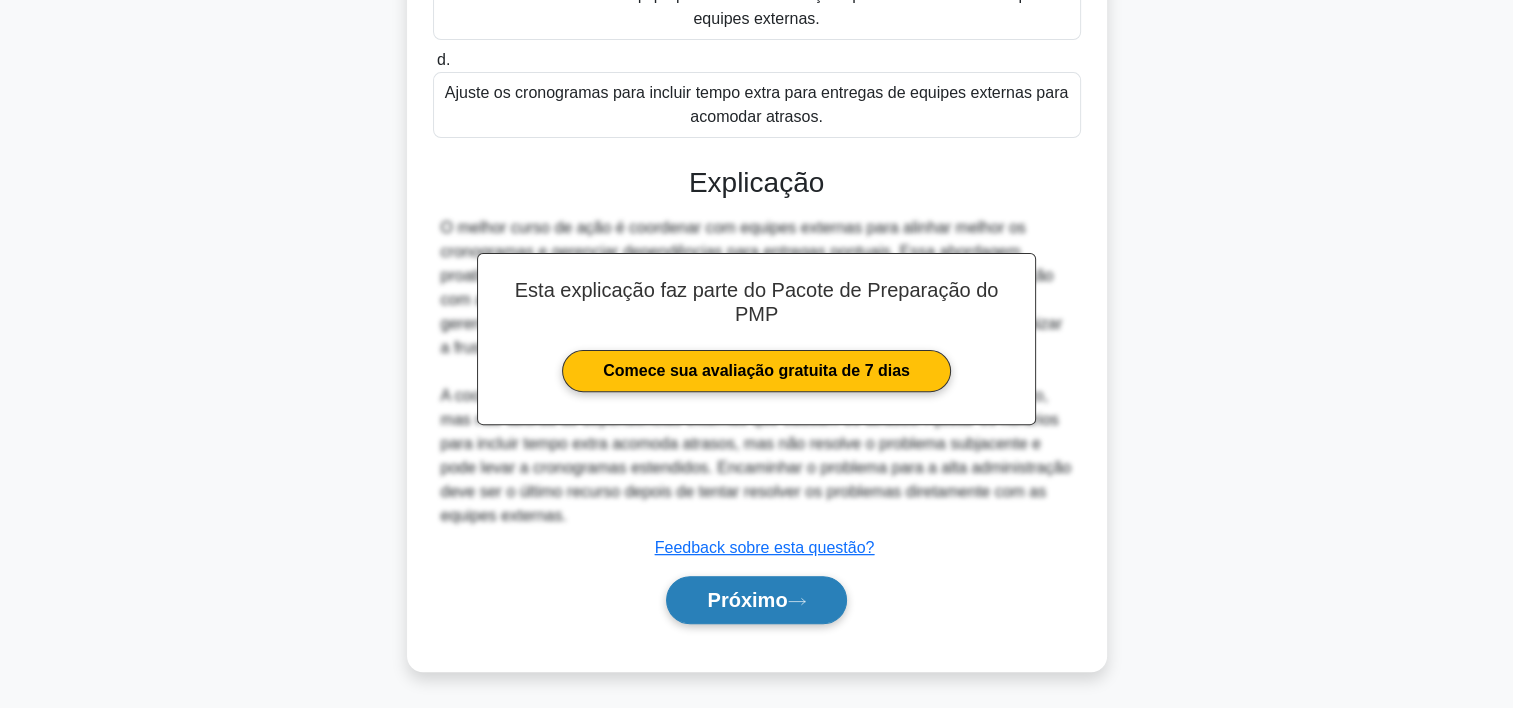 click on "Próximo" at bounding box center [747, 600] 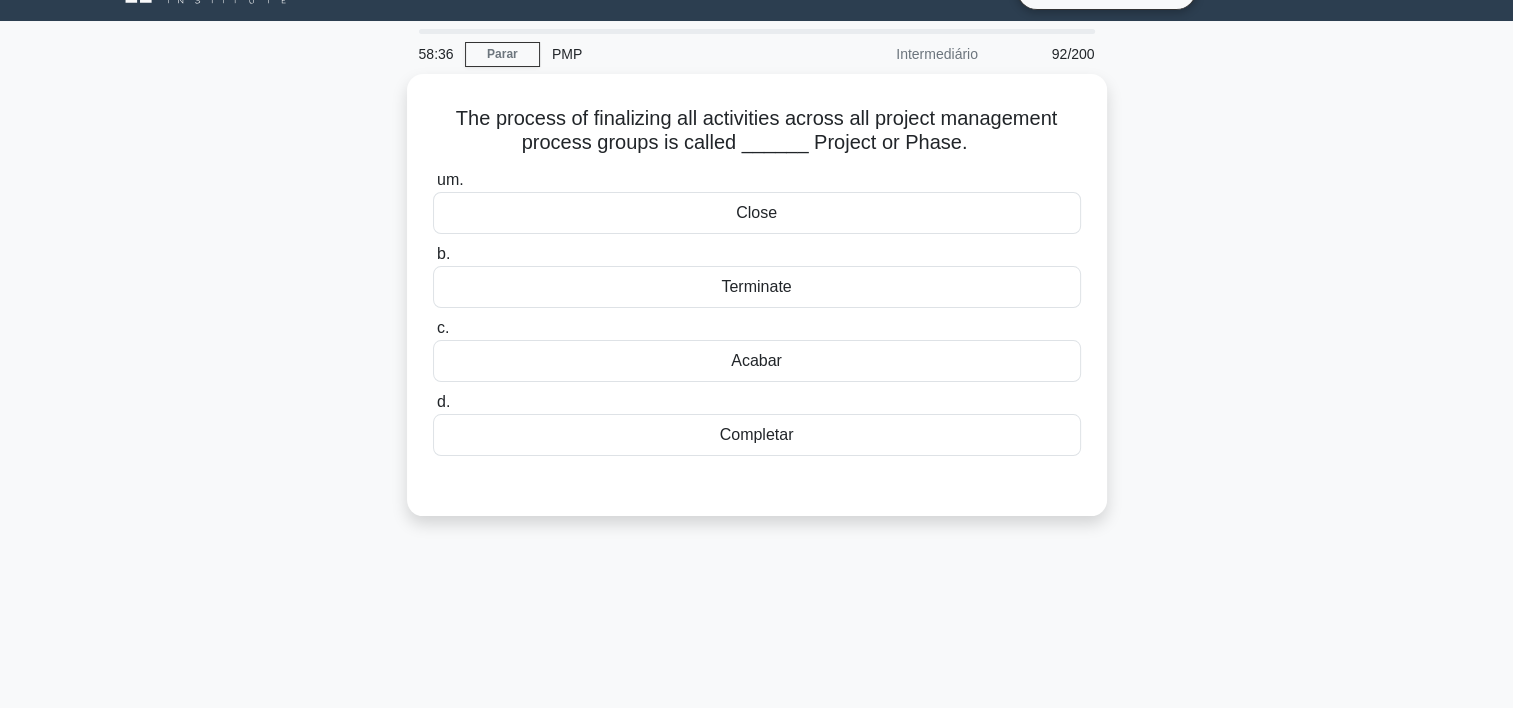 scroll, scrollTop: 41, scrollLeft: 0, axis: vertical 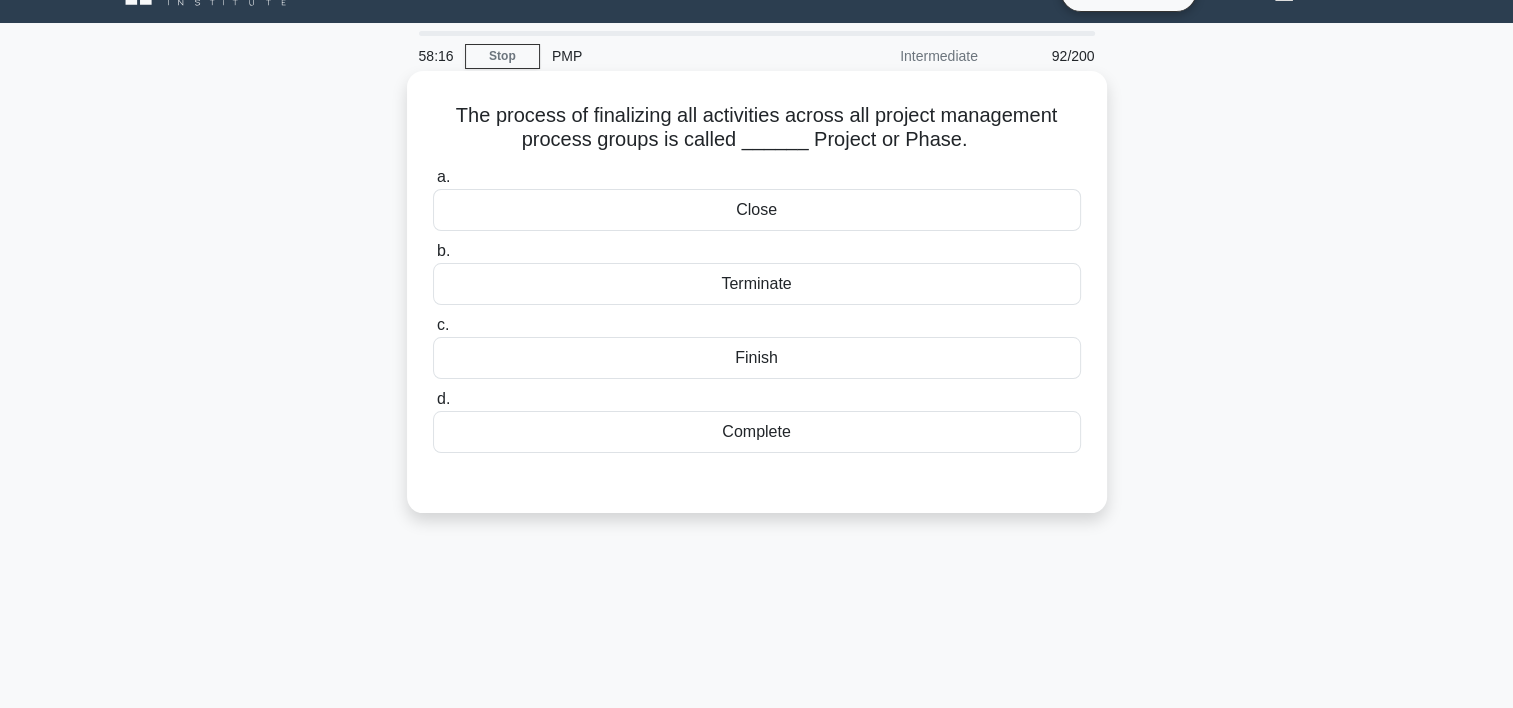 click on "d.
Complete" at bounding box center (757, 420) 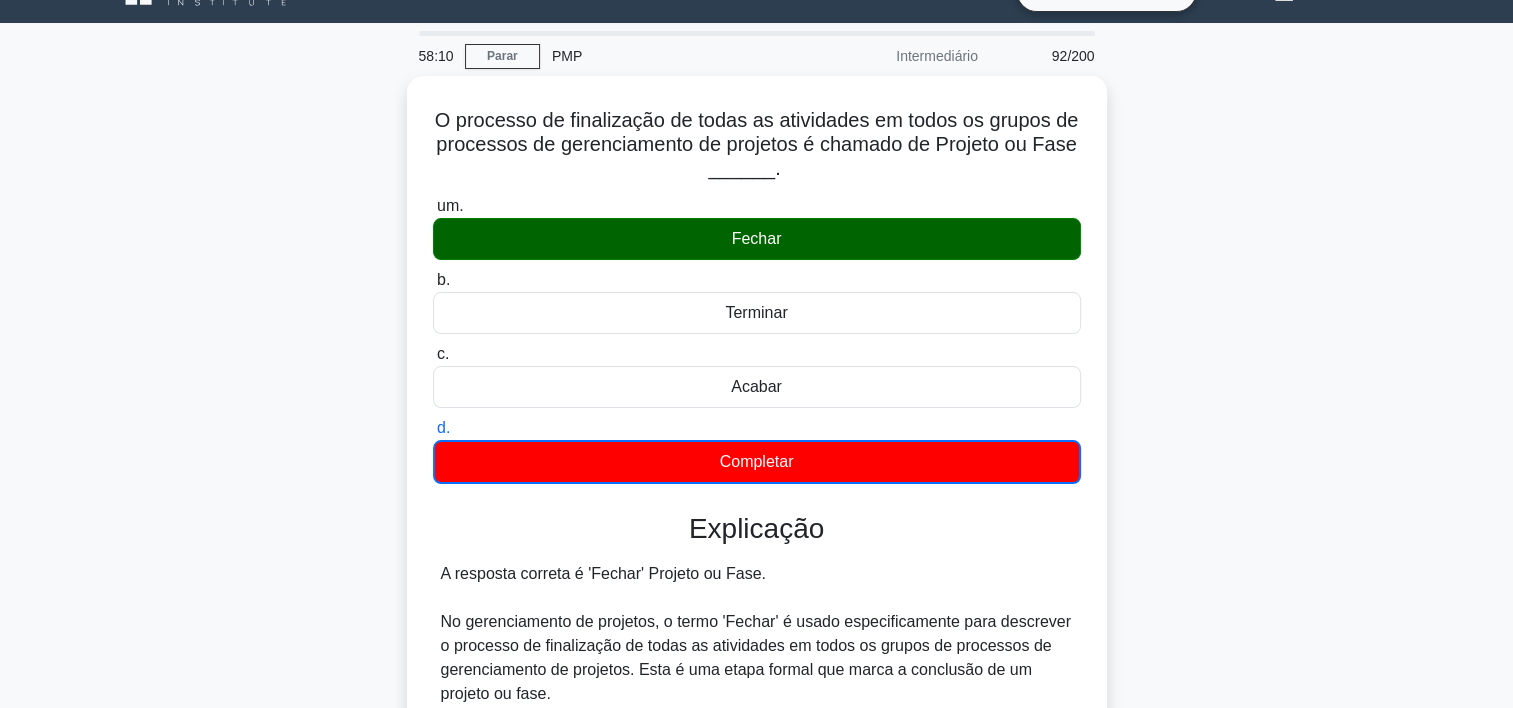 click on "O processo de finalização de todas as atividades em todos os grupos de processos de gerenciamento de projetos é chamado de Projeto ou Fase ______. .spinner_0XTQ {origem da transformação: centro; animação:spinner_y6GP .75s linear infinito}@keyframes spinner_y6GP{100%{transformar:girar(360deg)}} um. Fechar b. Terminar c. Acabar d." at bounding box center (757, 714) 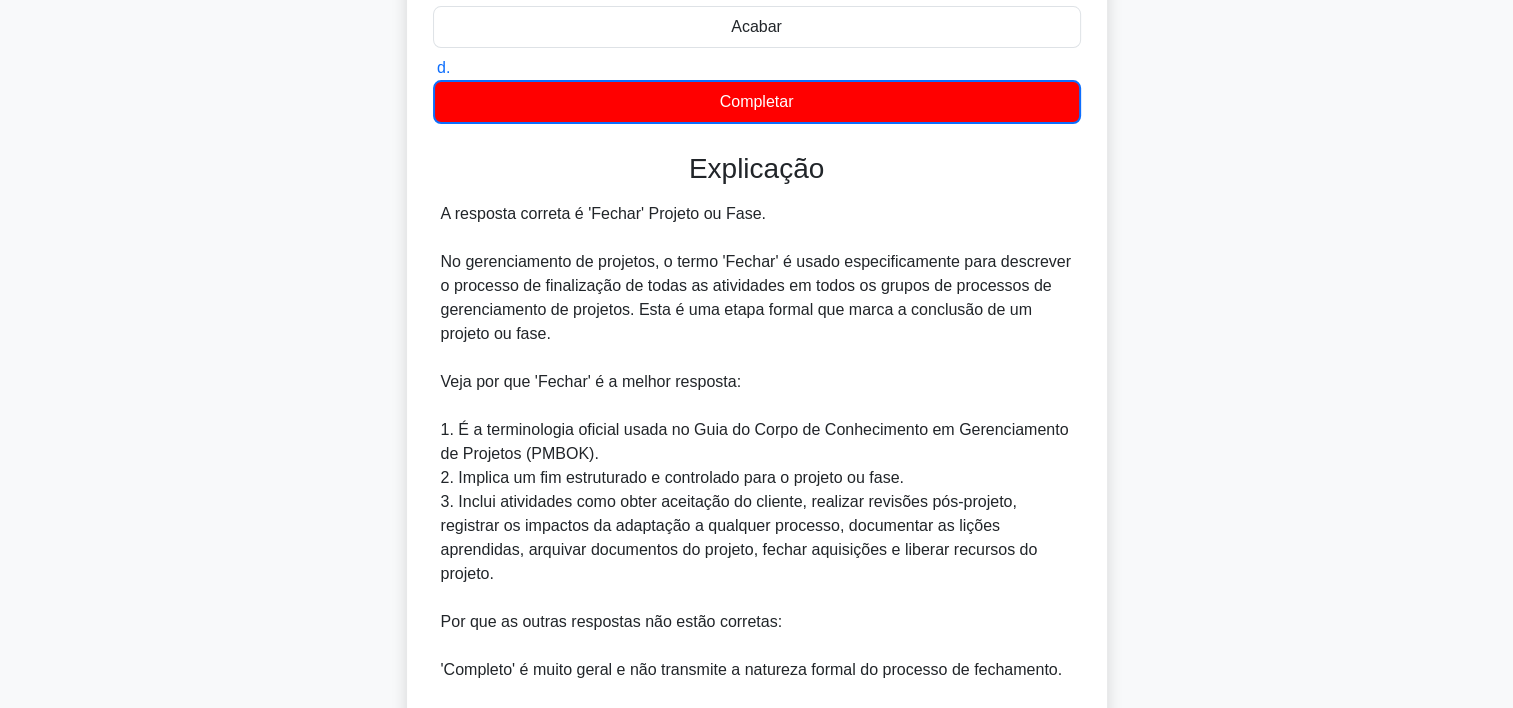 scroll, scrollTop: 693, scrollLeft: 0, axis: vertical 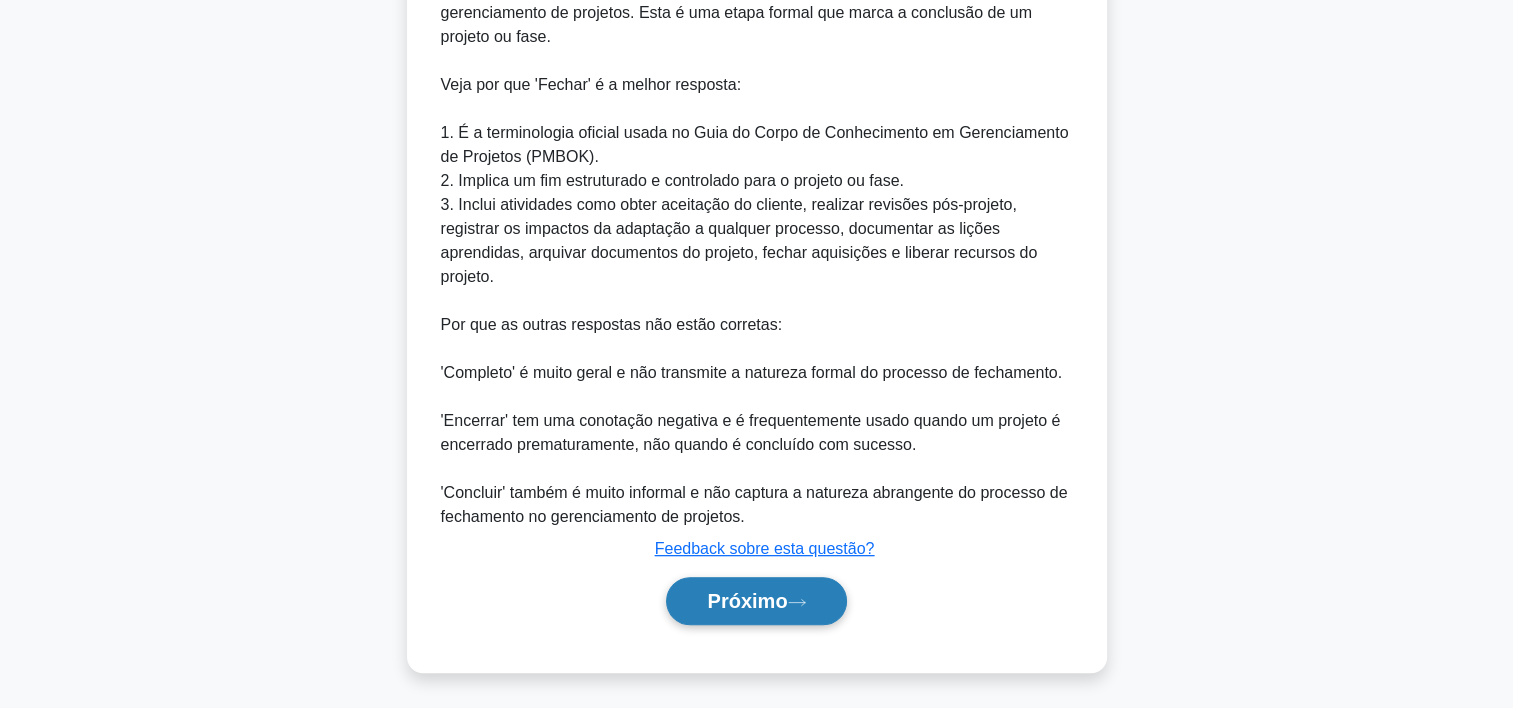 click on "Próximo" at bounding box center [747, 601] 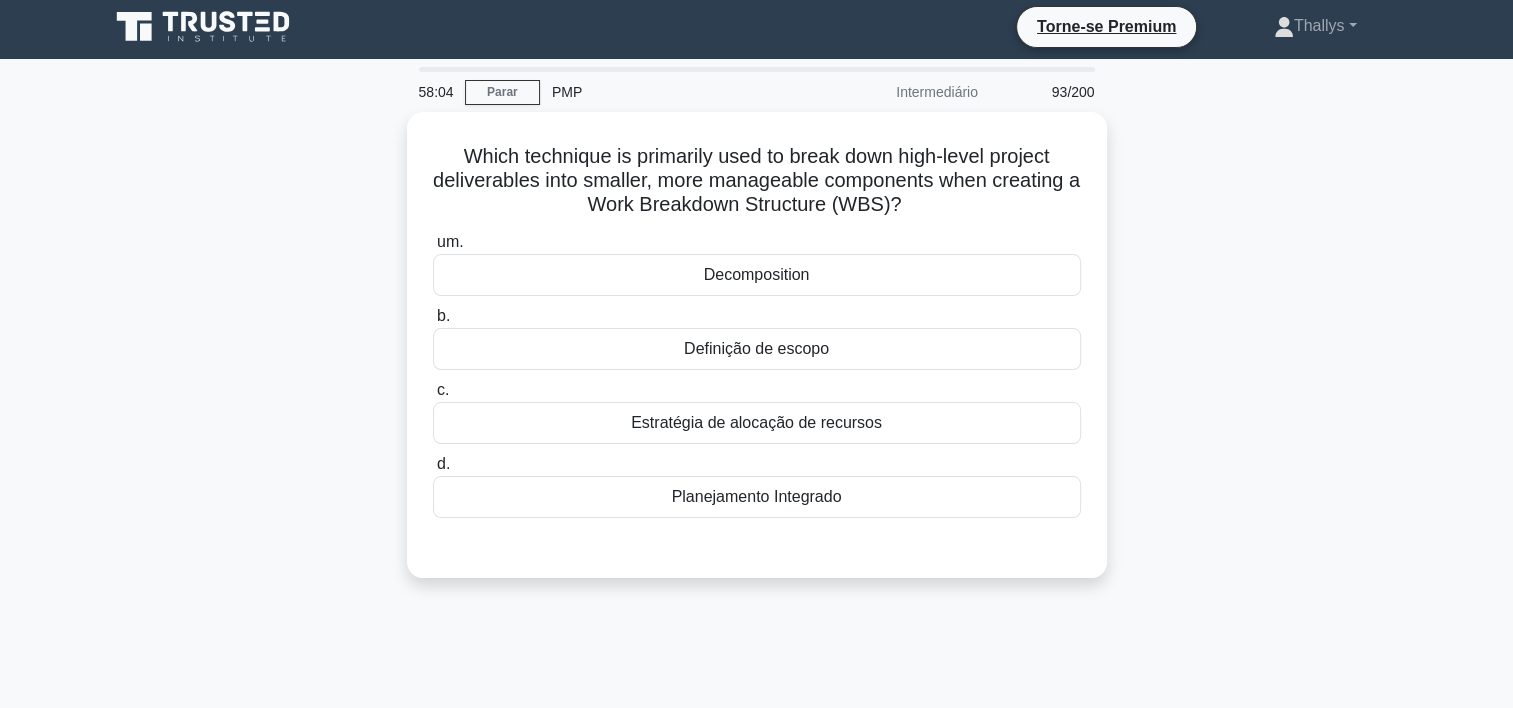 scroll, scrollTop: 0, scrollLeft: 0, axis: both 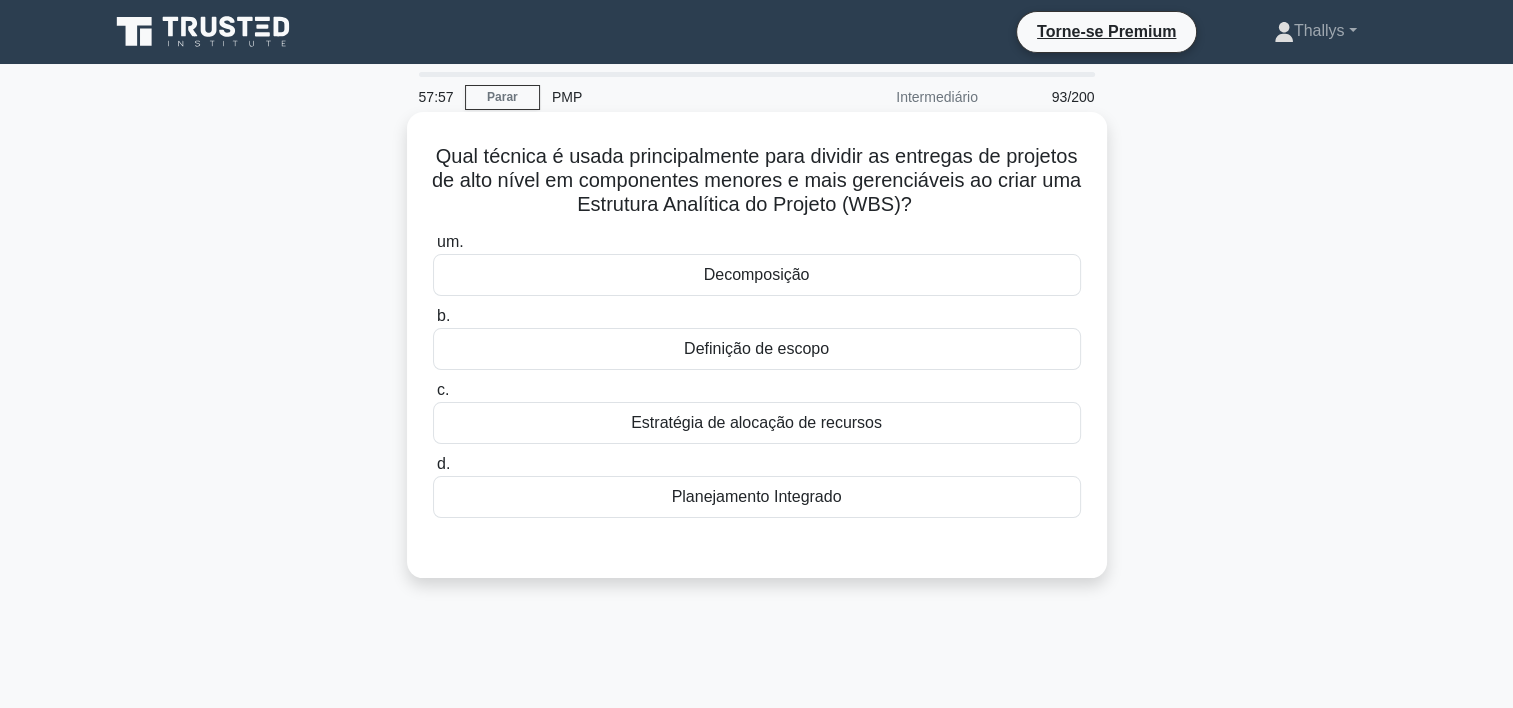 click on "Decomposição" at bounding box center (757, 275) 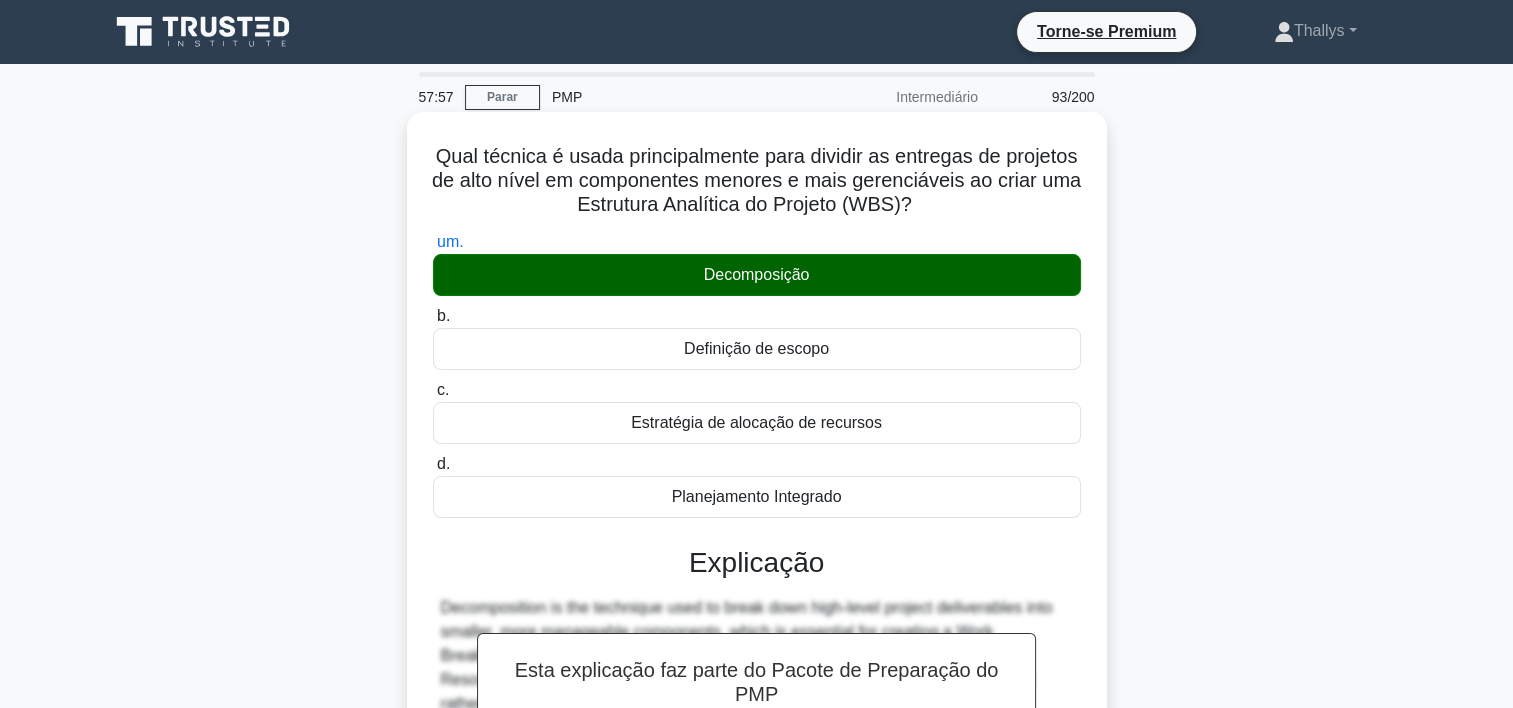 scroll, scrollTop: 372, scrollLeft: 0, axis: vertical 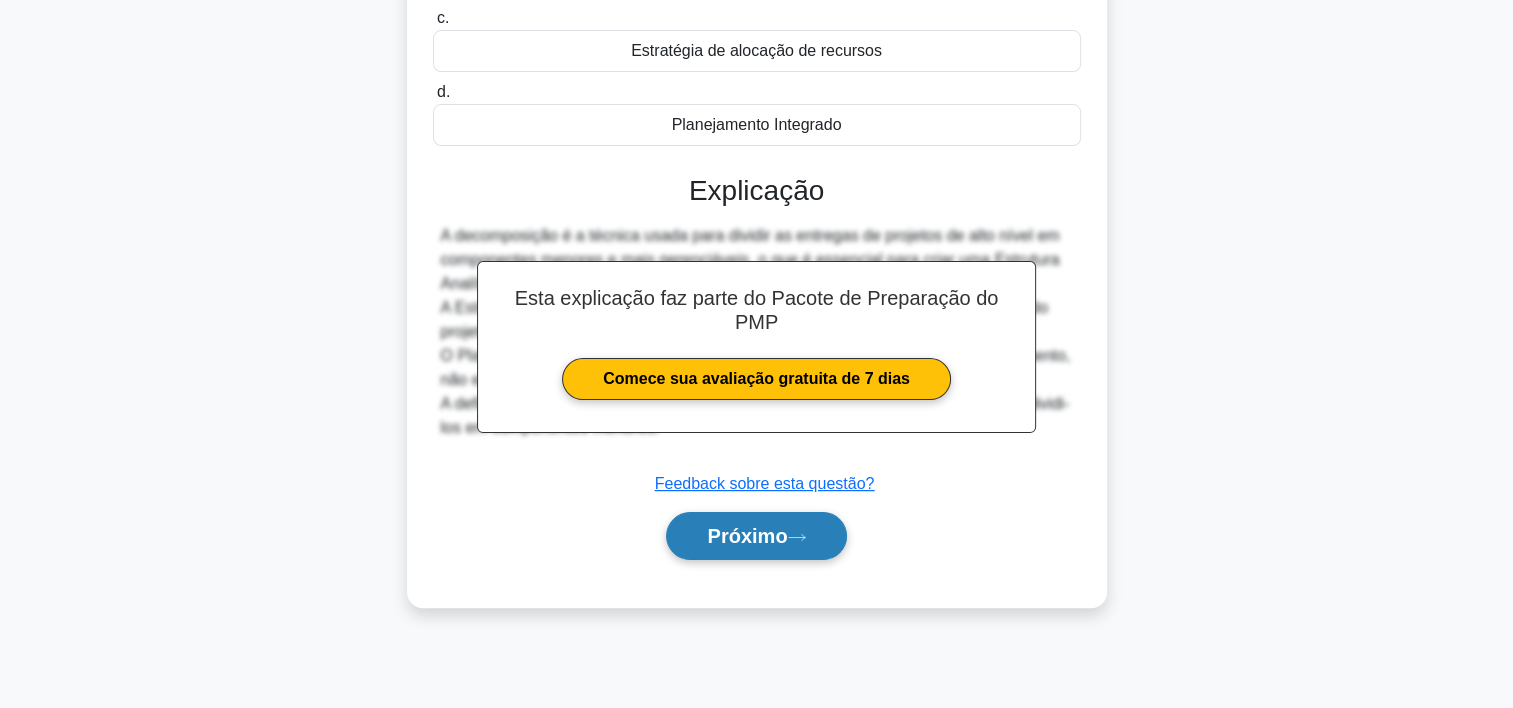 click on "Próximo" at bounding box center (747, 536) 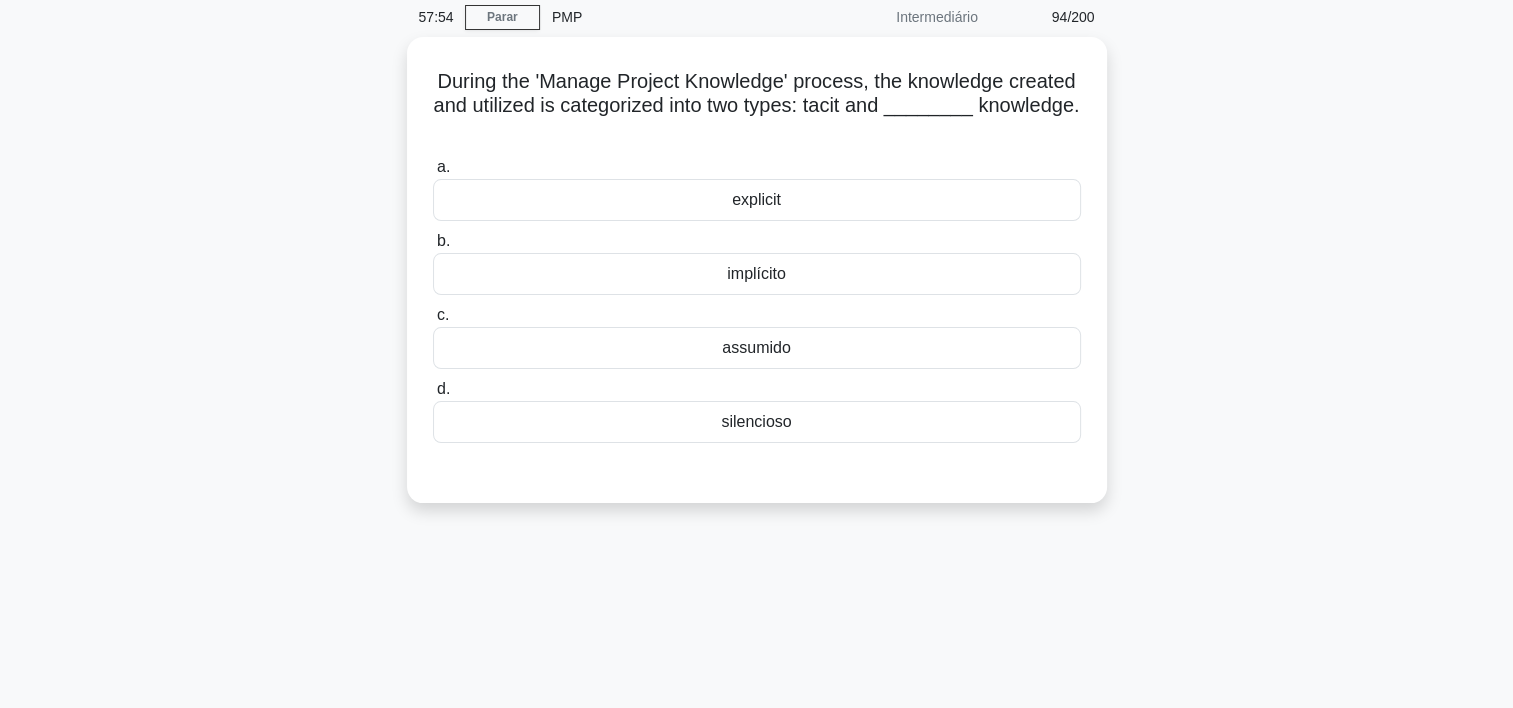 scroll, scrollTop: 76, scrollLeft: 0, axis: vertical 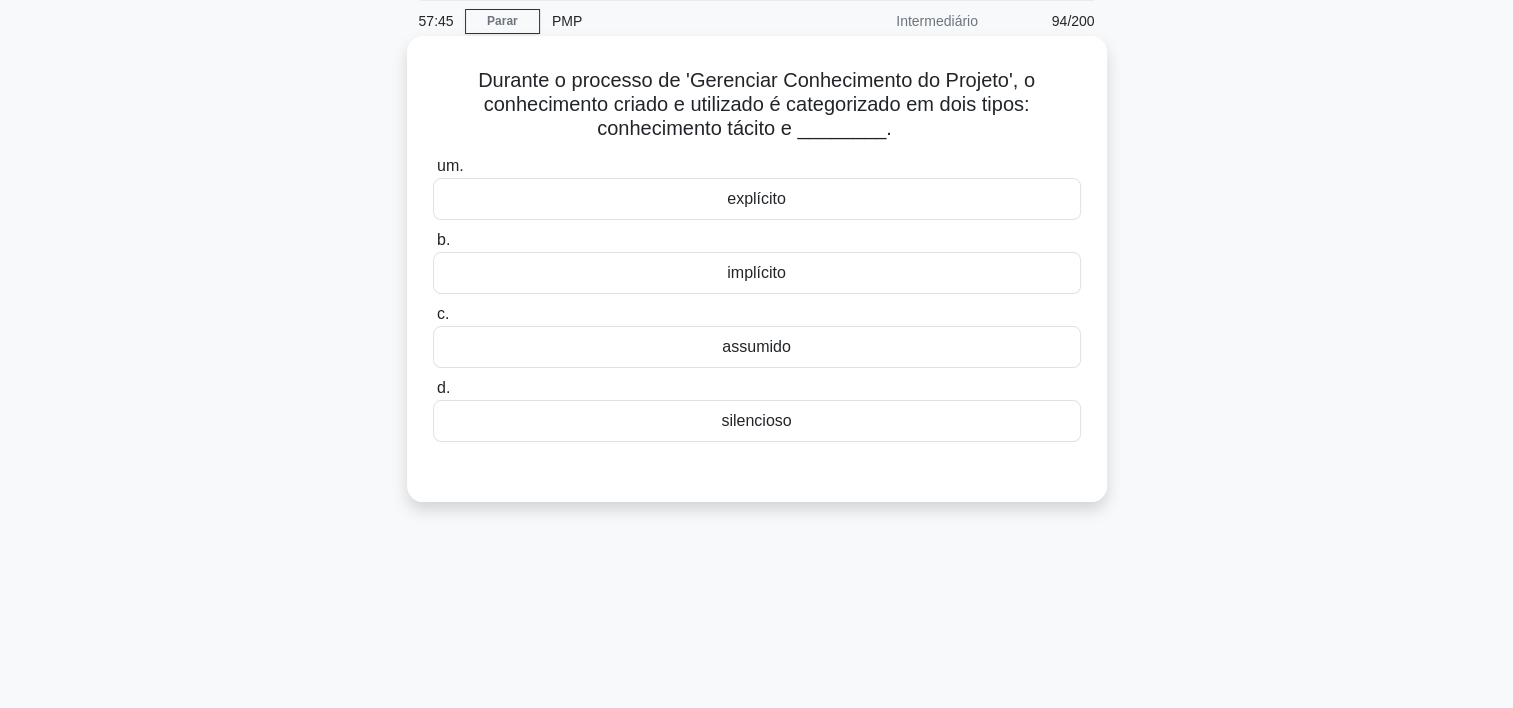 click on "explícito" at bounding box center (757, 199) 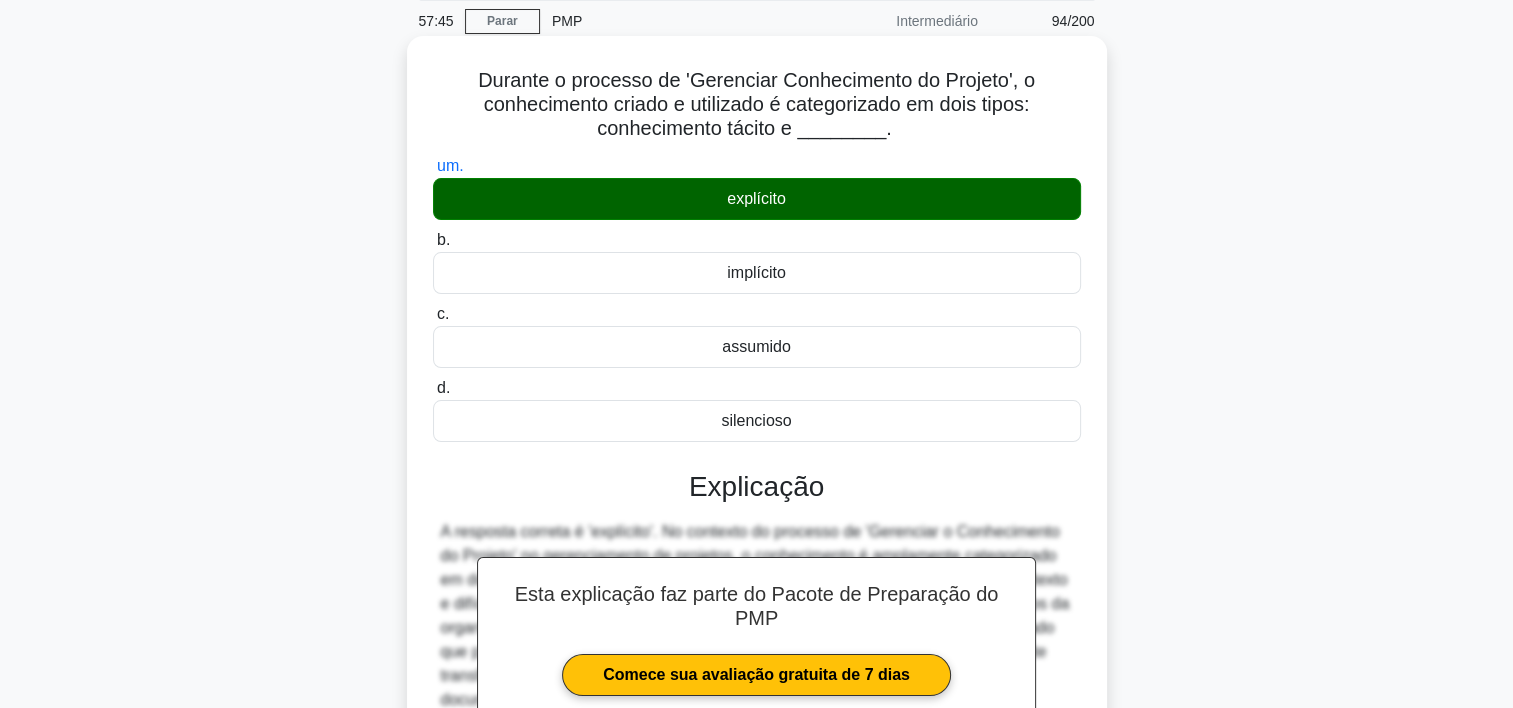 scroll, scrollTop: 428, scrollLeft: 0, axis: vertical 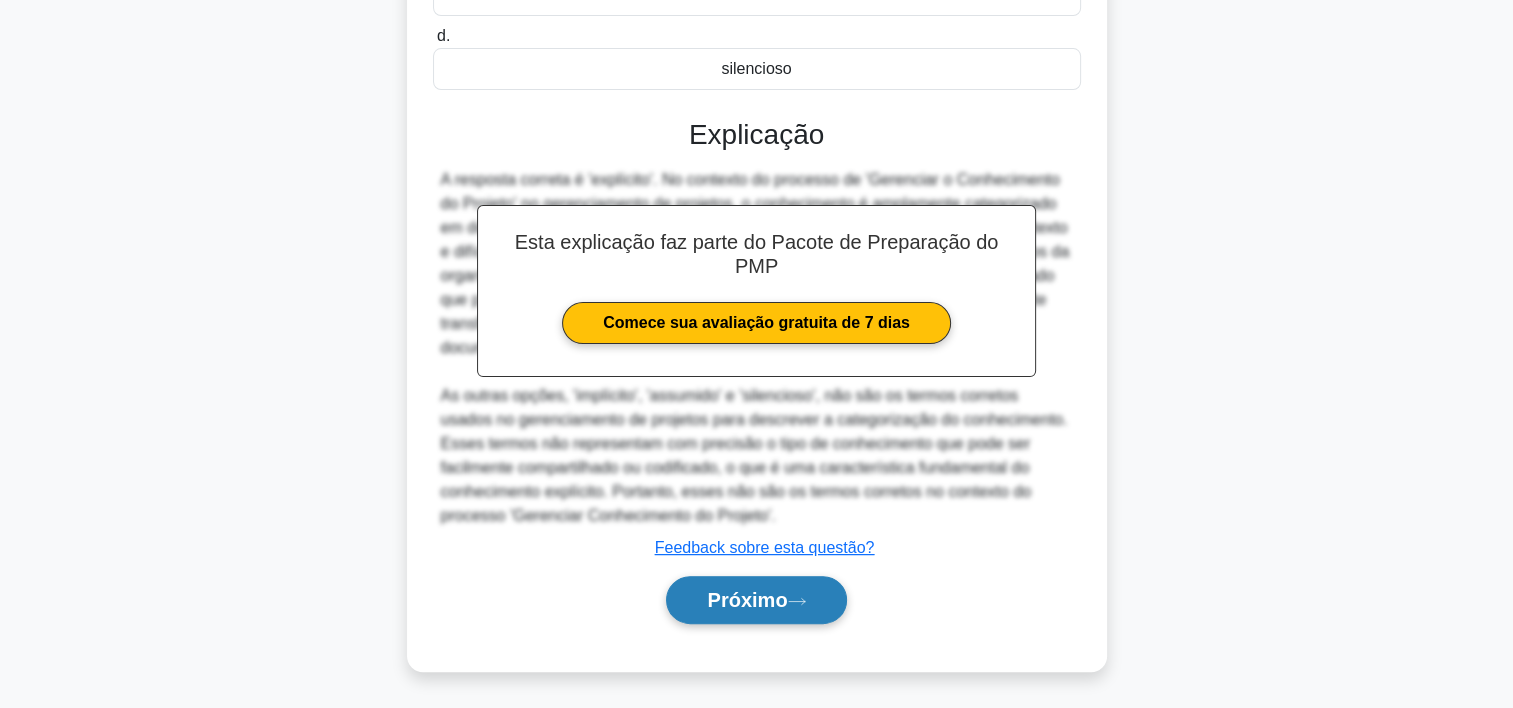 click on "Próximo" at bounding box center [747, 600] 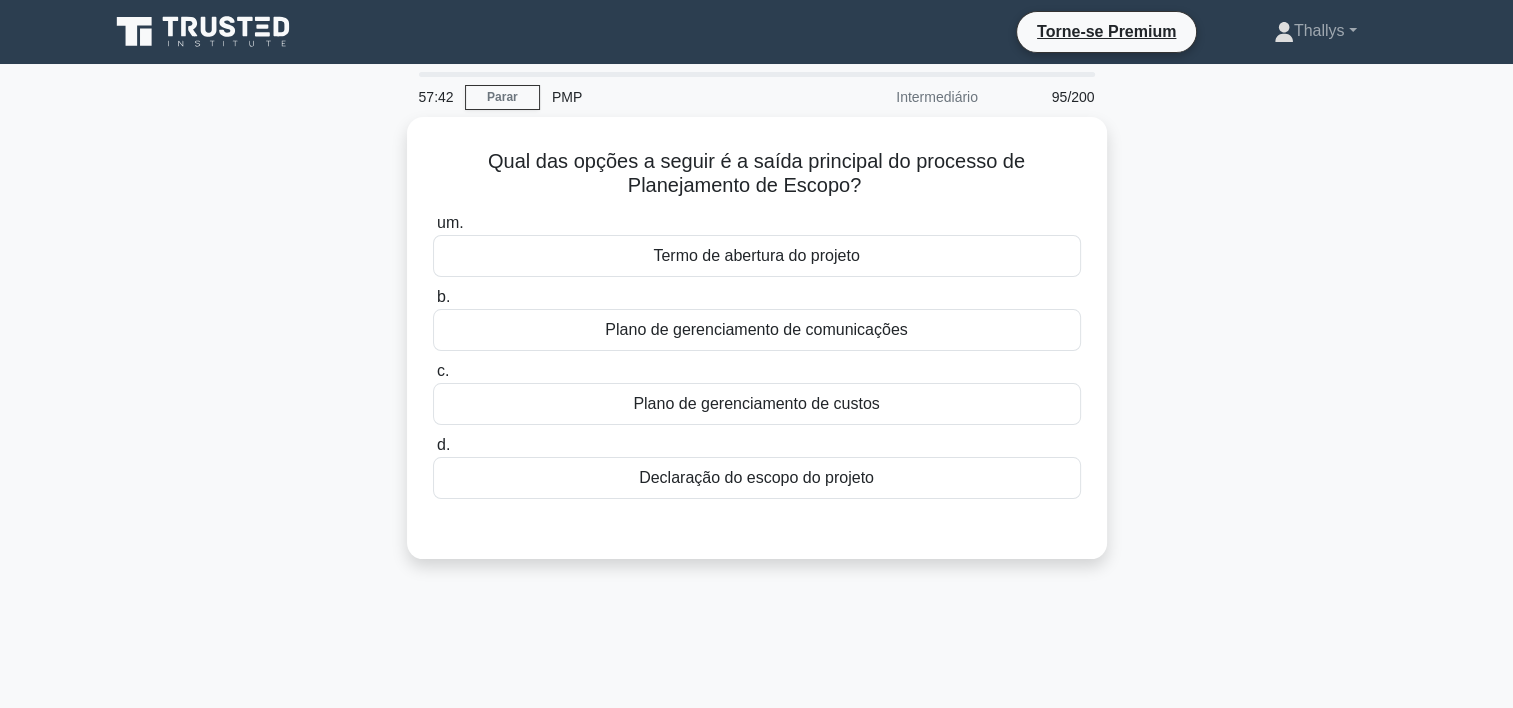 scroll, scrollTop: 24, scrollLeft: 0, axis: vertical 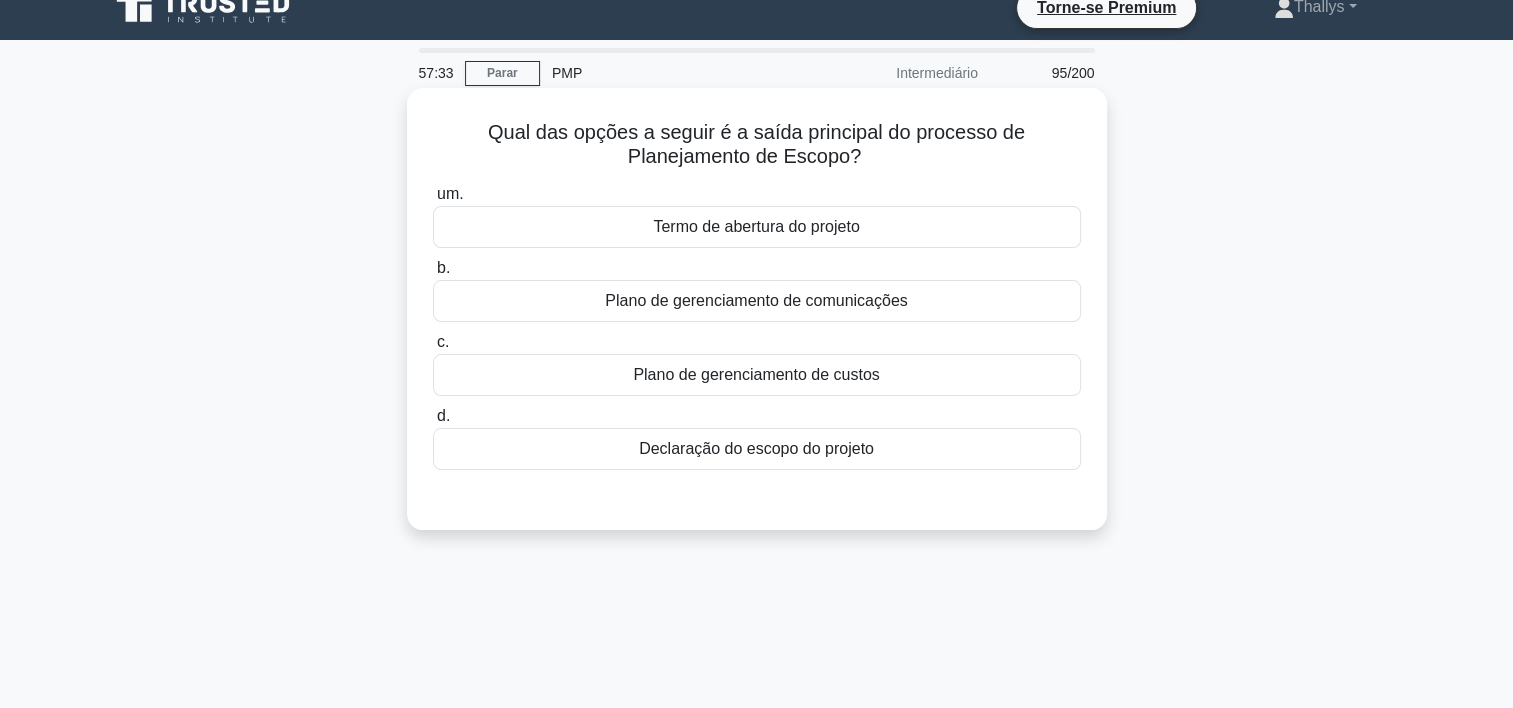click on "um.
Termo de abertura do projeto
b.
Plano de gerenciamento de comunicações
c.
Plano de gerenciamento de custos" at bounding box center (757, 342) 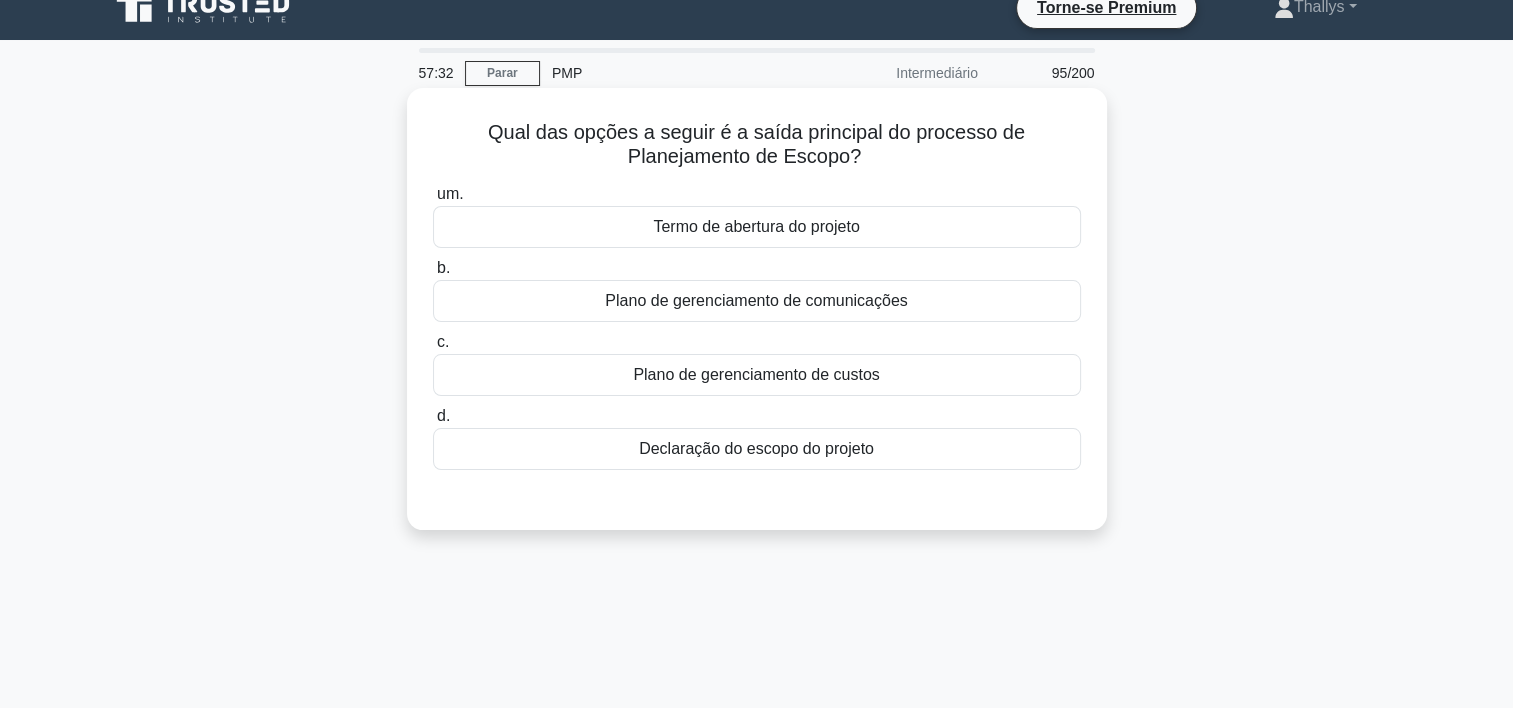 click on "Declaração do escopo do projeto" at bounding box center [757, 449] 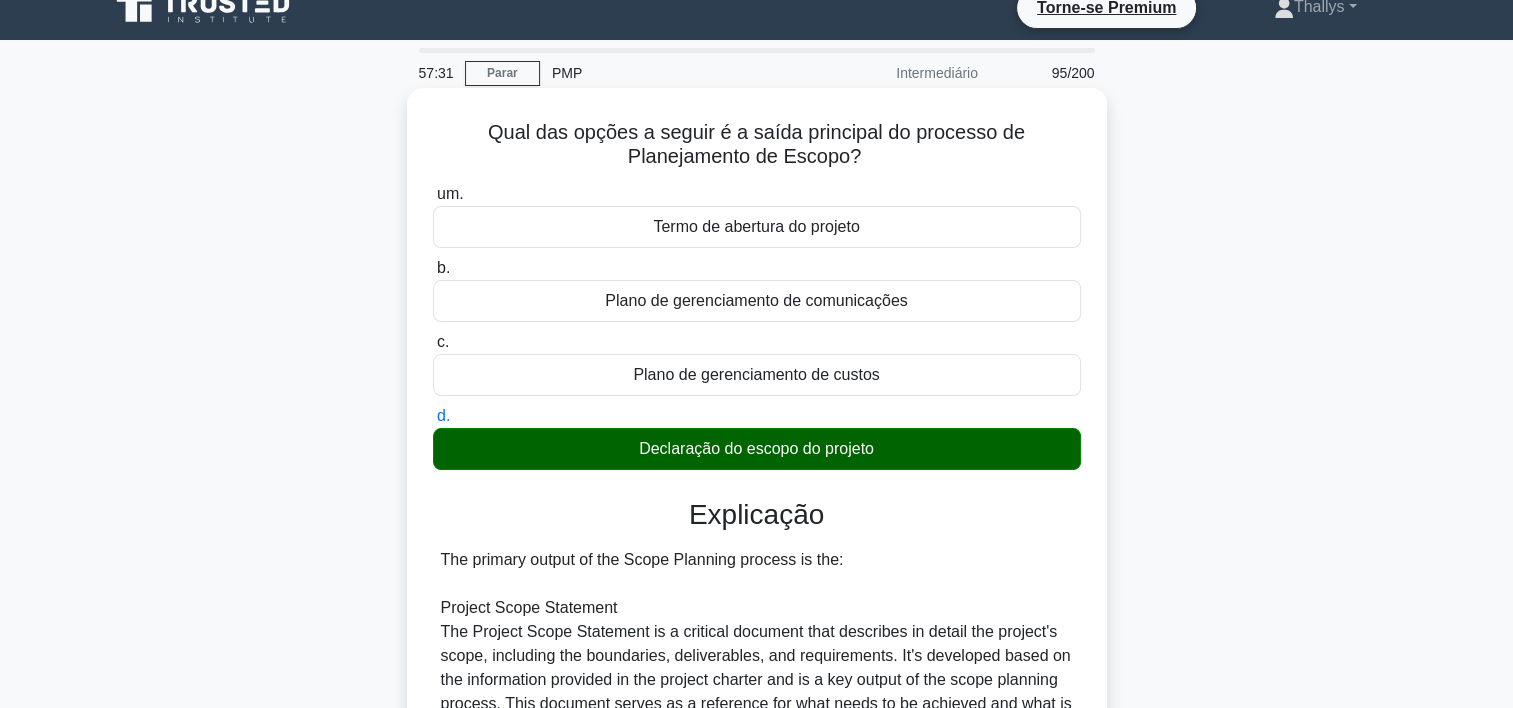 scroll, scrollTop: 668, scrollLeft: 0, axis: vertical 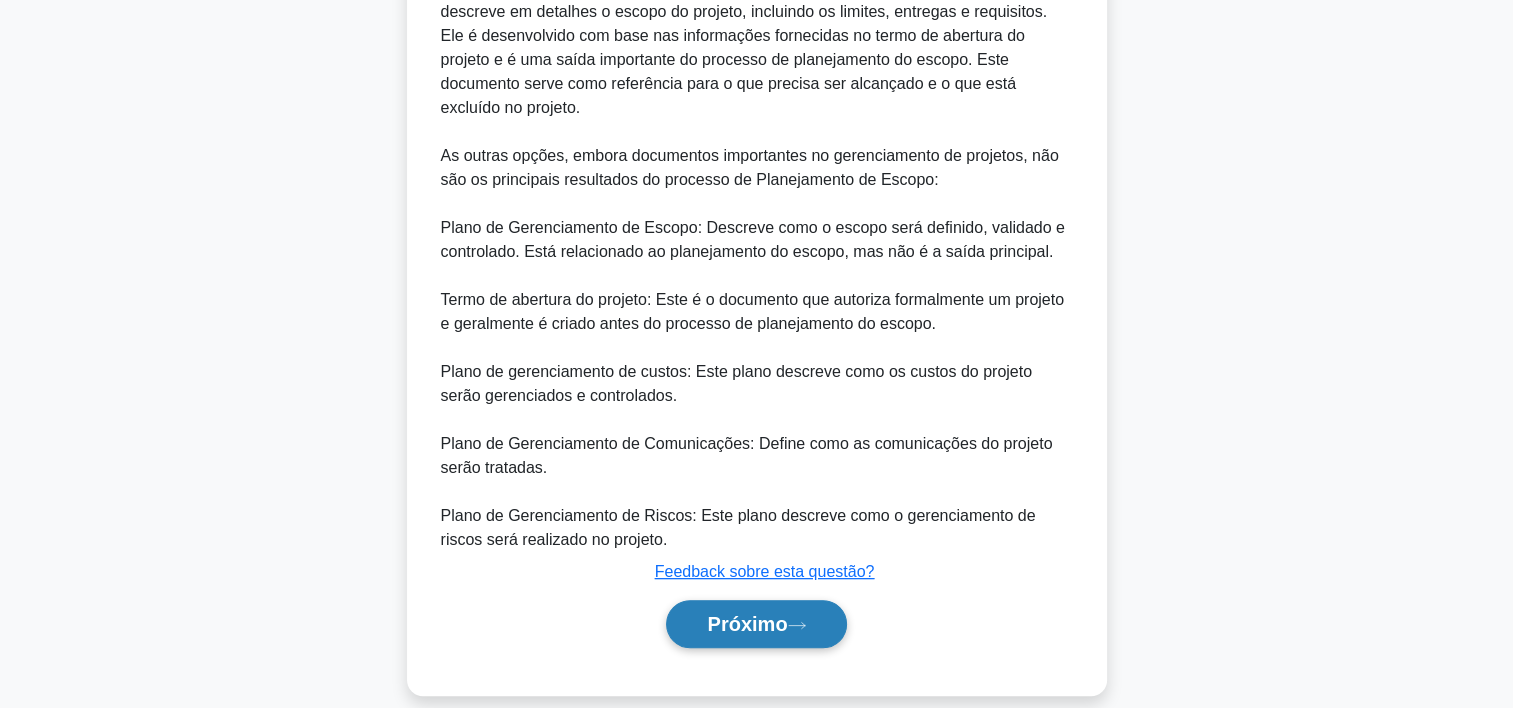 click on "Próximo" at bounding box center [747, 624] 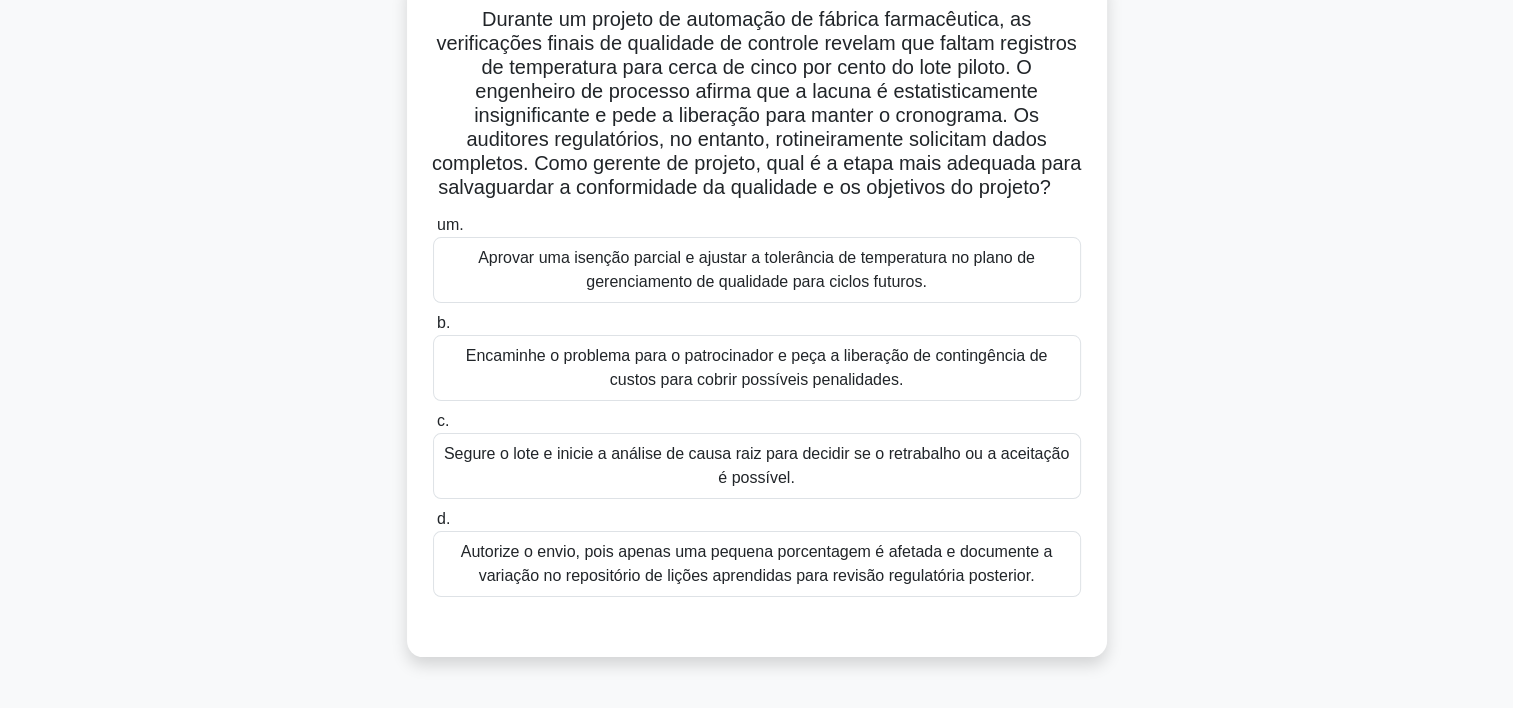 scroll, scrollTop: 140, scrollLeft: 0, axis: vertical 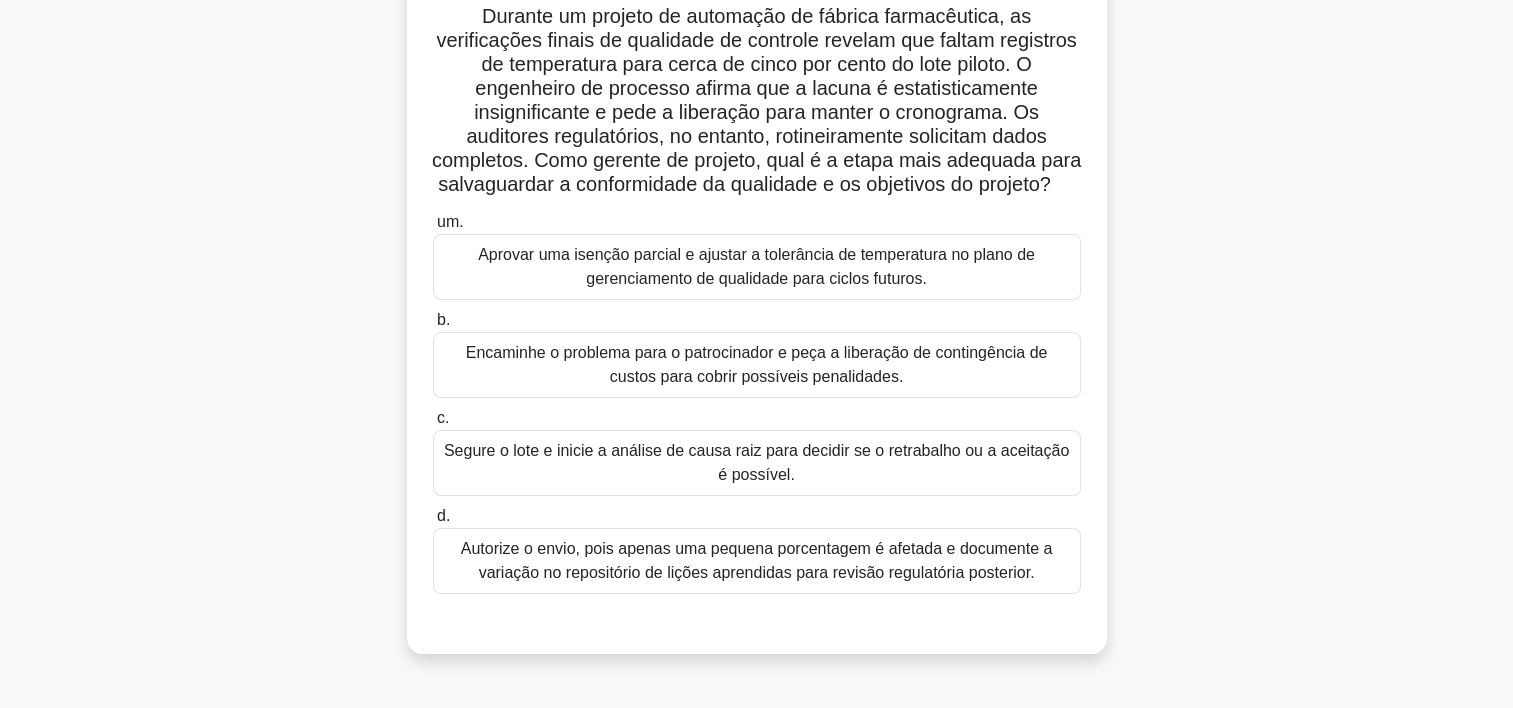 click on "Segure o lote e inicie a análise de causa raiz para decidir se o retrabalho ou a aceitação é possível." at bounding box center [757, 463] 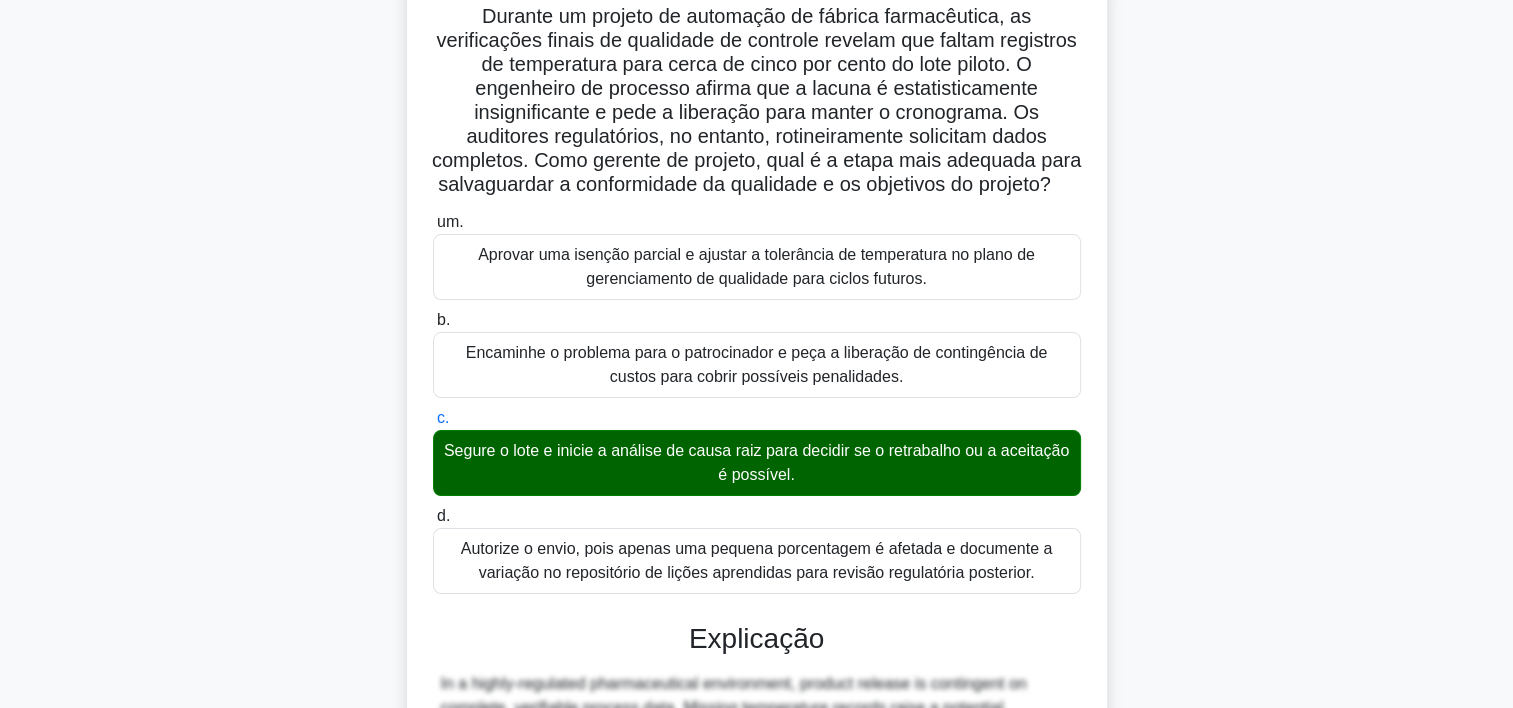 scroll, scrollTop: 716, scrollLeft: 0, axis: vertical 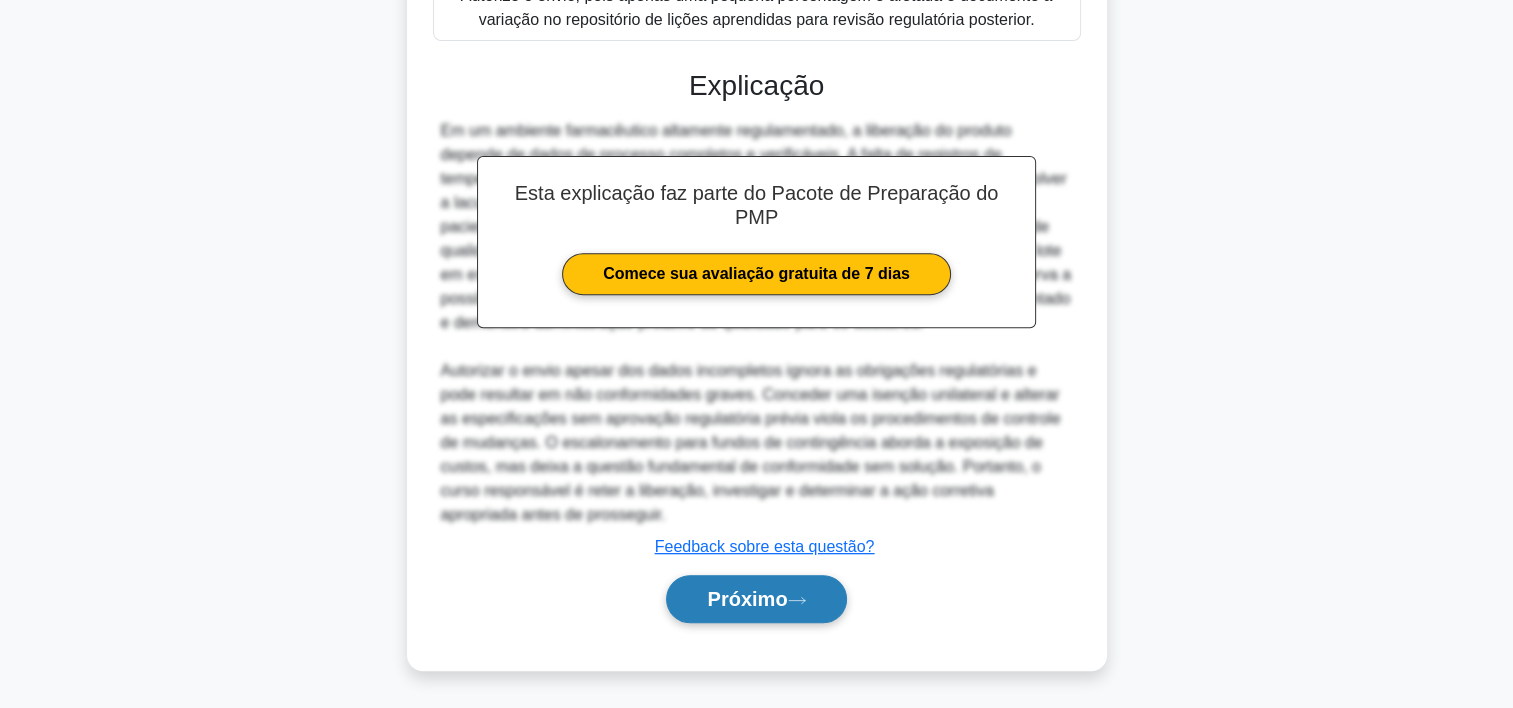 click on "Próximo" at bounding box center (747, 599) 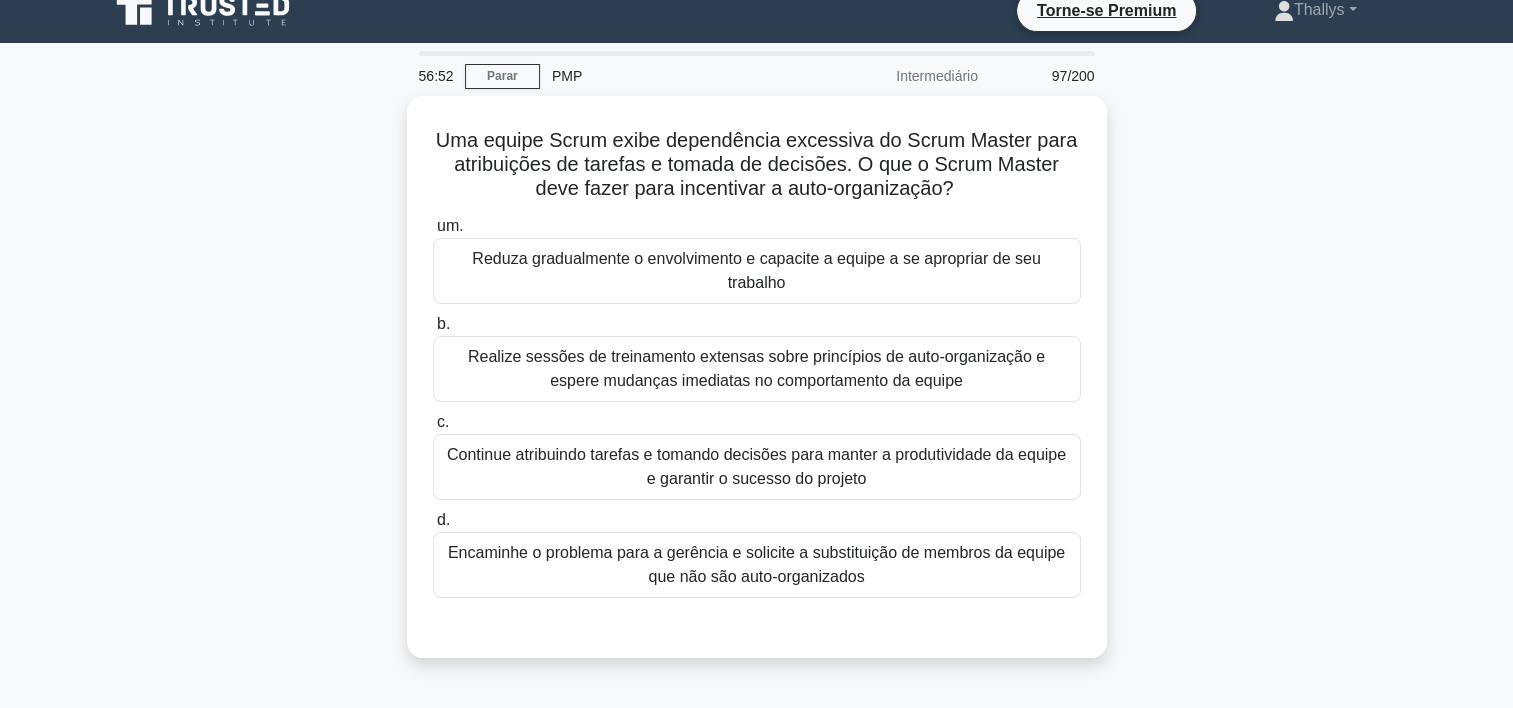 scroll, scrollTop: 23, scrollLeft: 0, axis: vertical 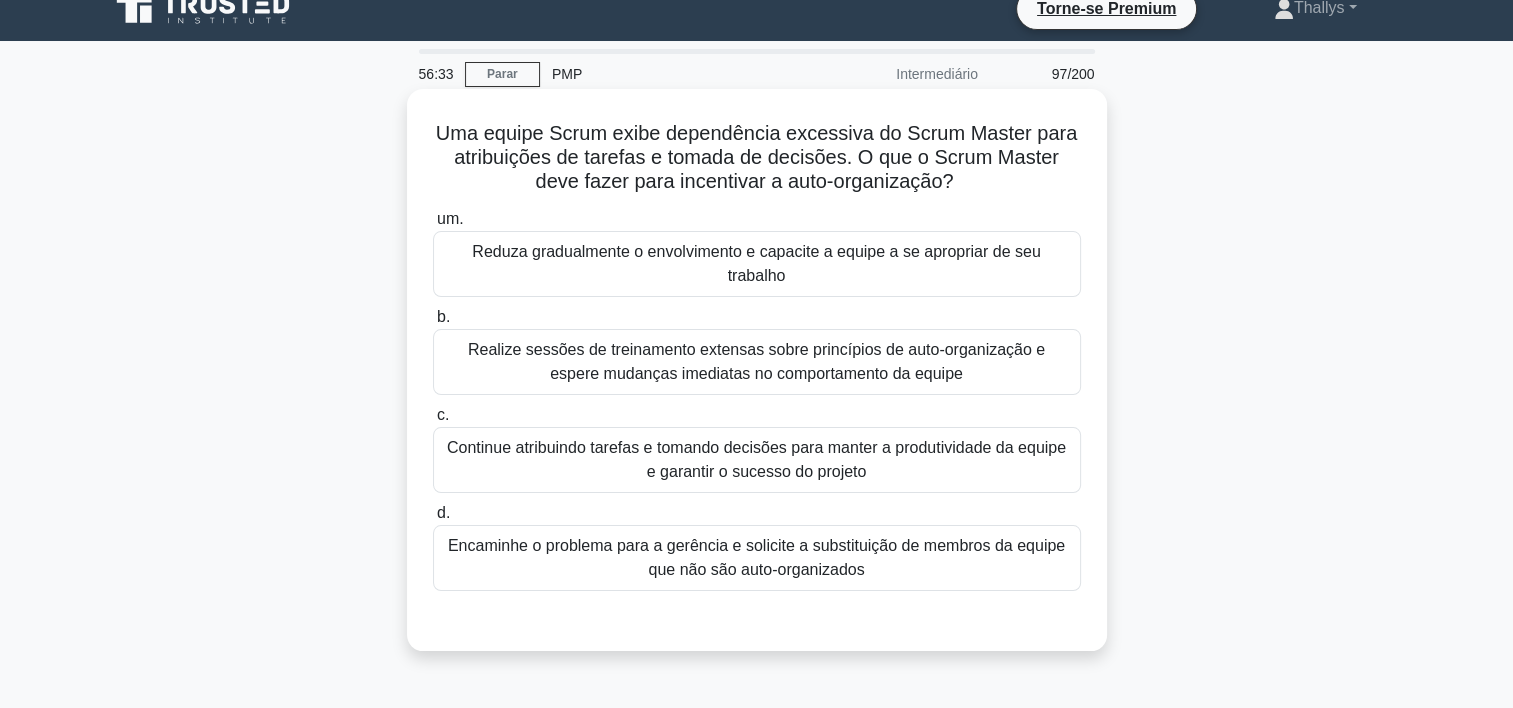 click on "Reduza gradualmente o envolvimento e capacite a equipe a se apropriar de seu trabalho" at bounding box center (757, 264) 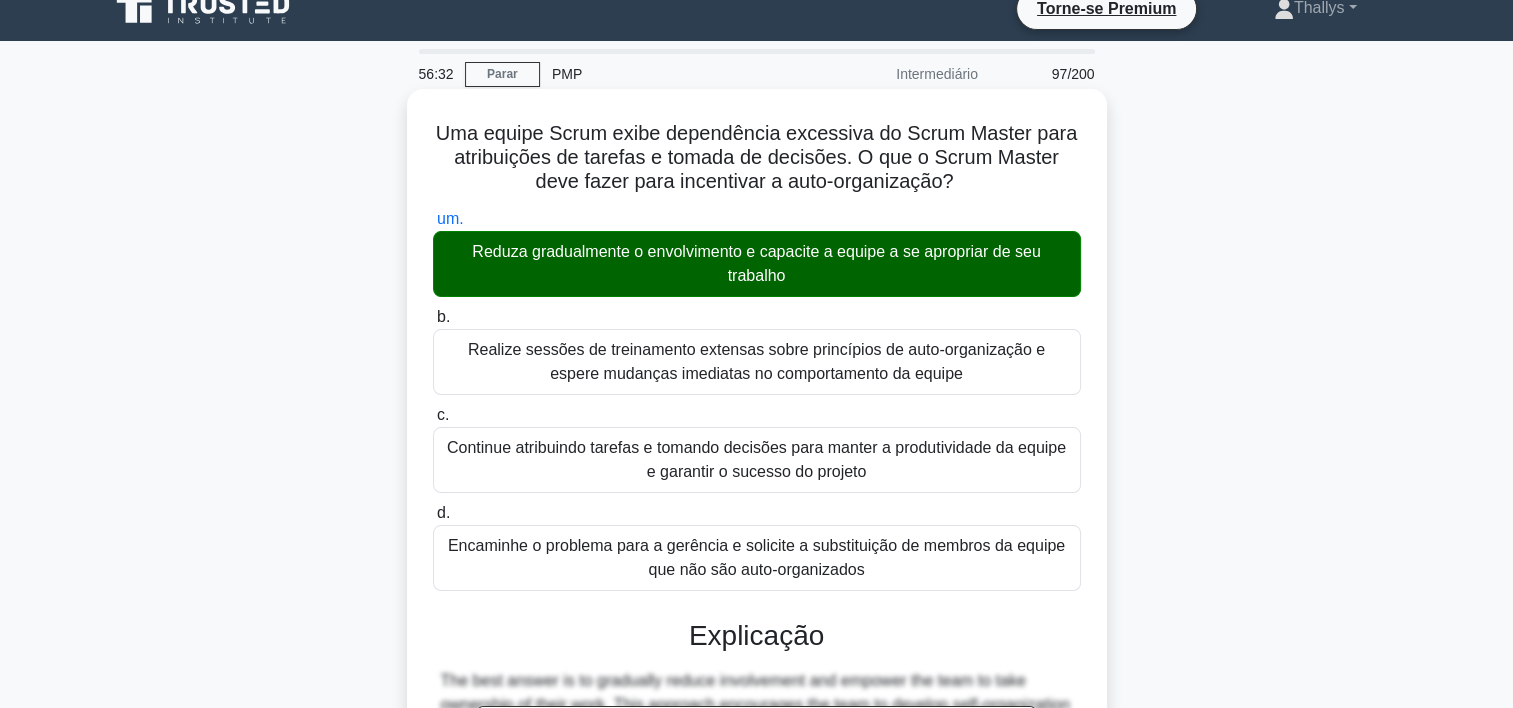 scroll, scrollTop: 524, scrollLeft: 0, axis: vertical 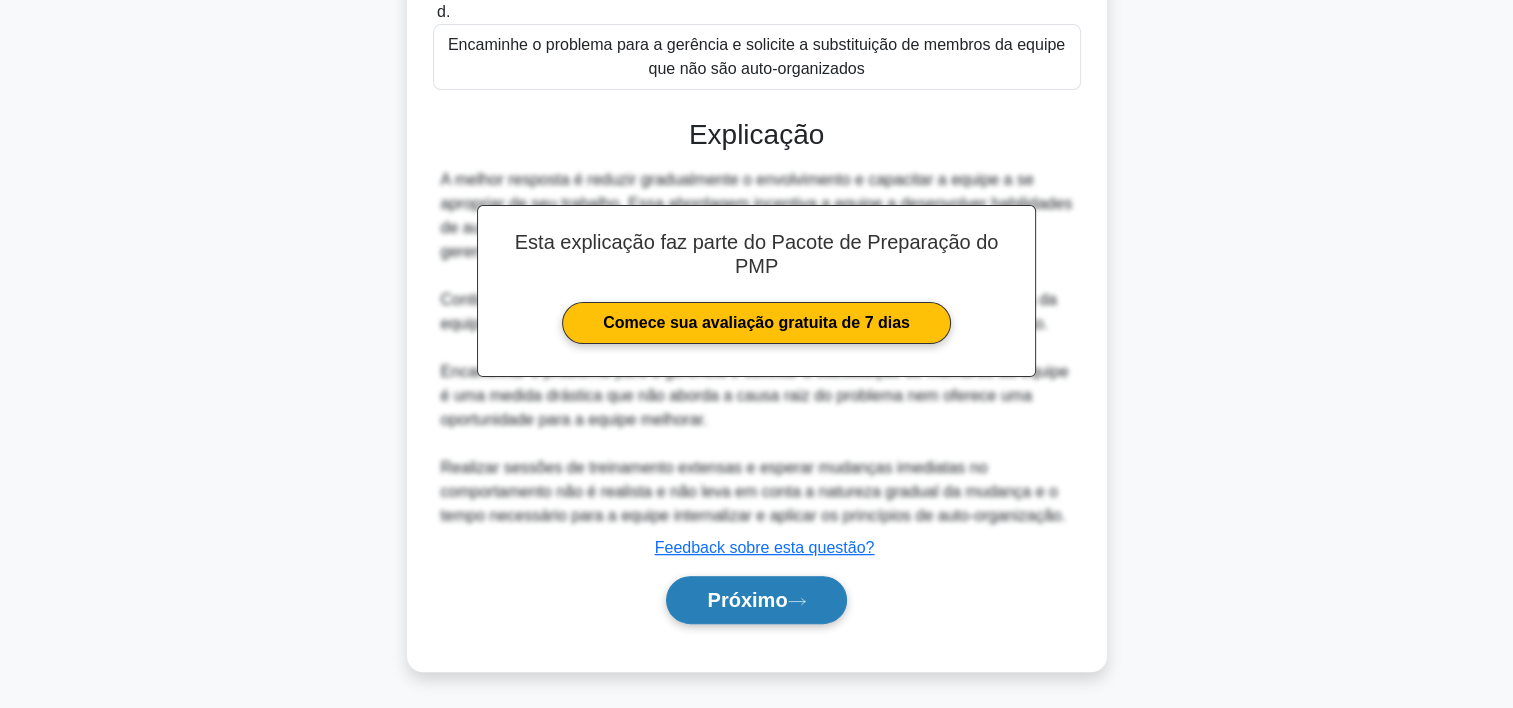 click on "Próximo" at bounding box center [747, 600] 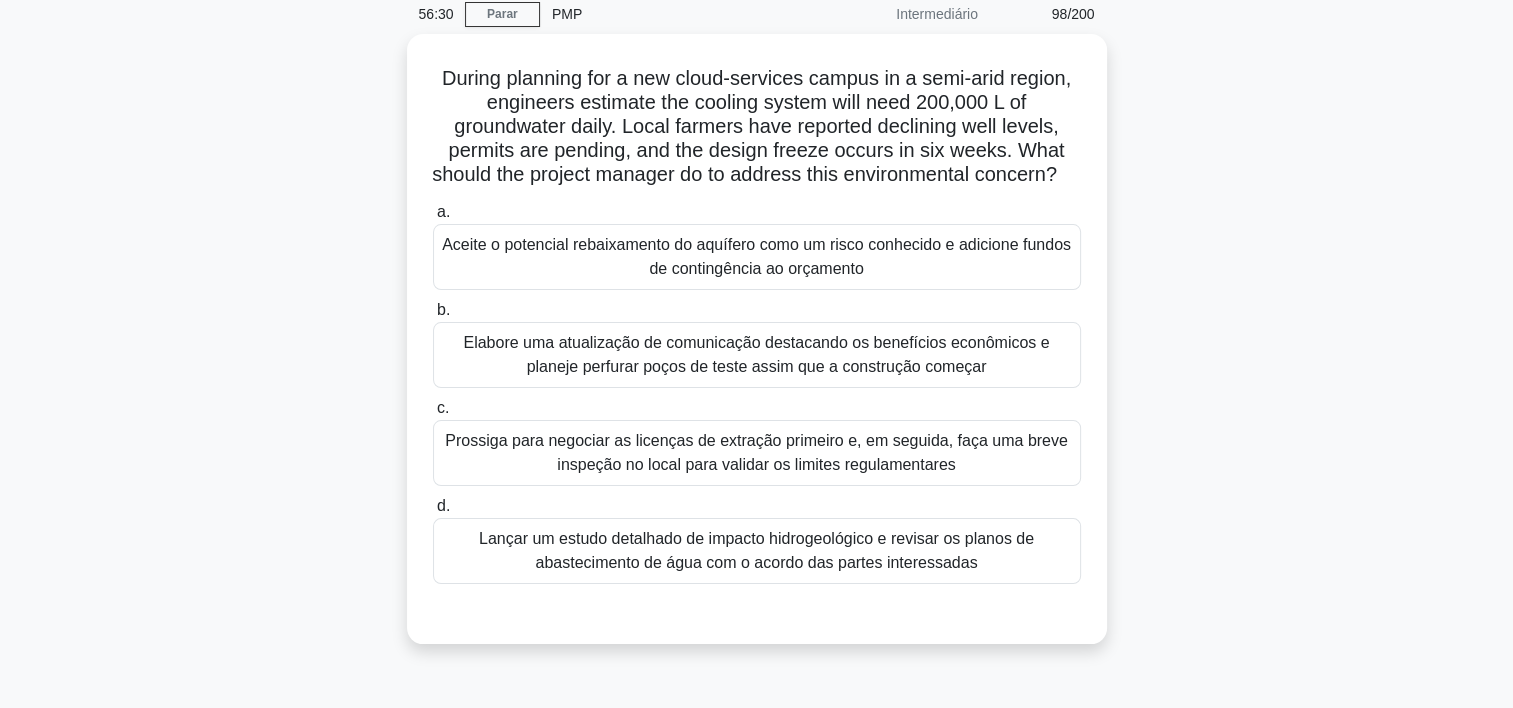 scroll, scrollTop: 81, scrollLeft: 0, axis: vertical 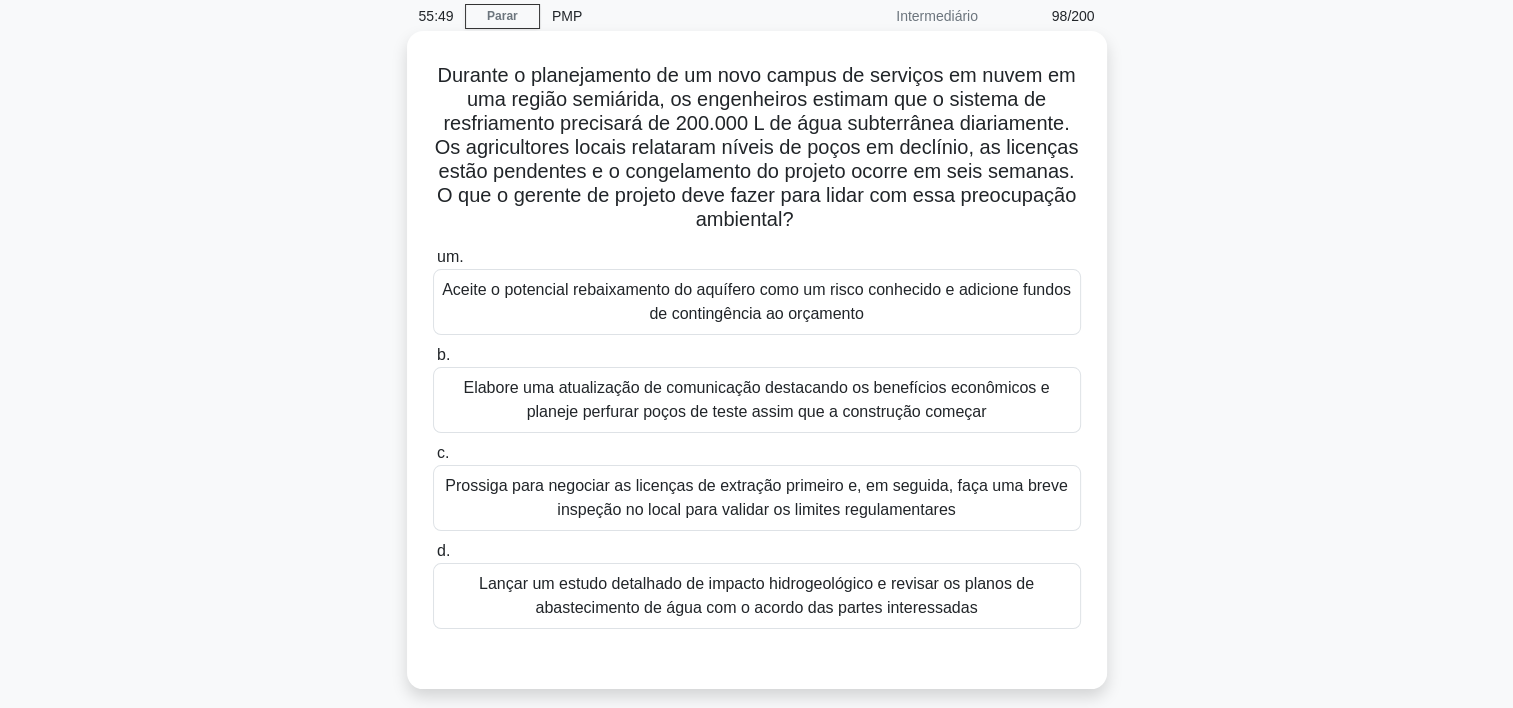 click on "Prossiga para negociar as licenças de extração primeiro e, em seguida, faça uma breve inspeção no local para validar os limites regulamentares" at bounding box center [757, 498] 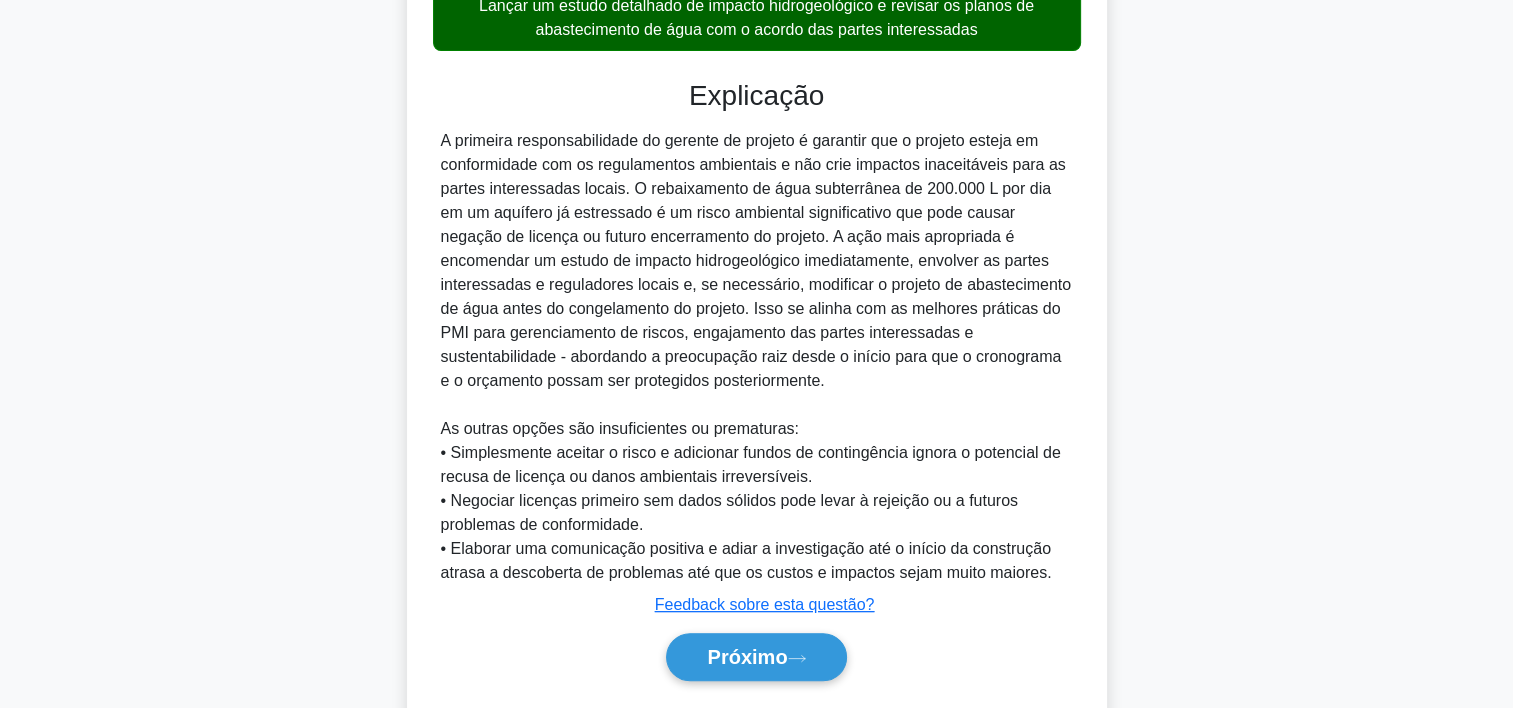 scroll, scrollTop: 717, scrollLeft: 0, axis: vertical 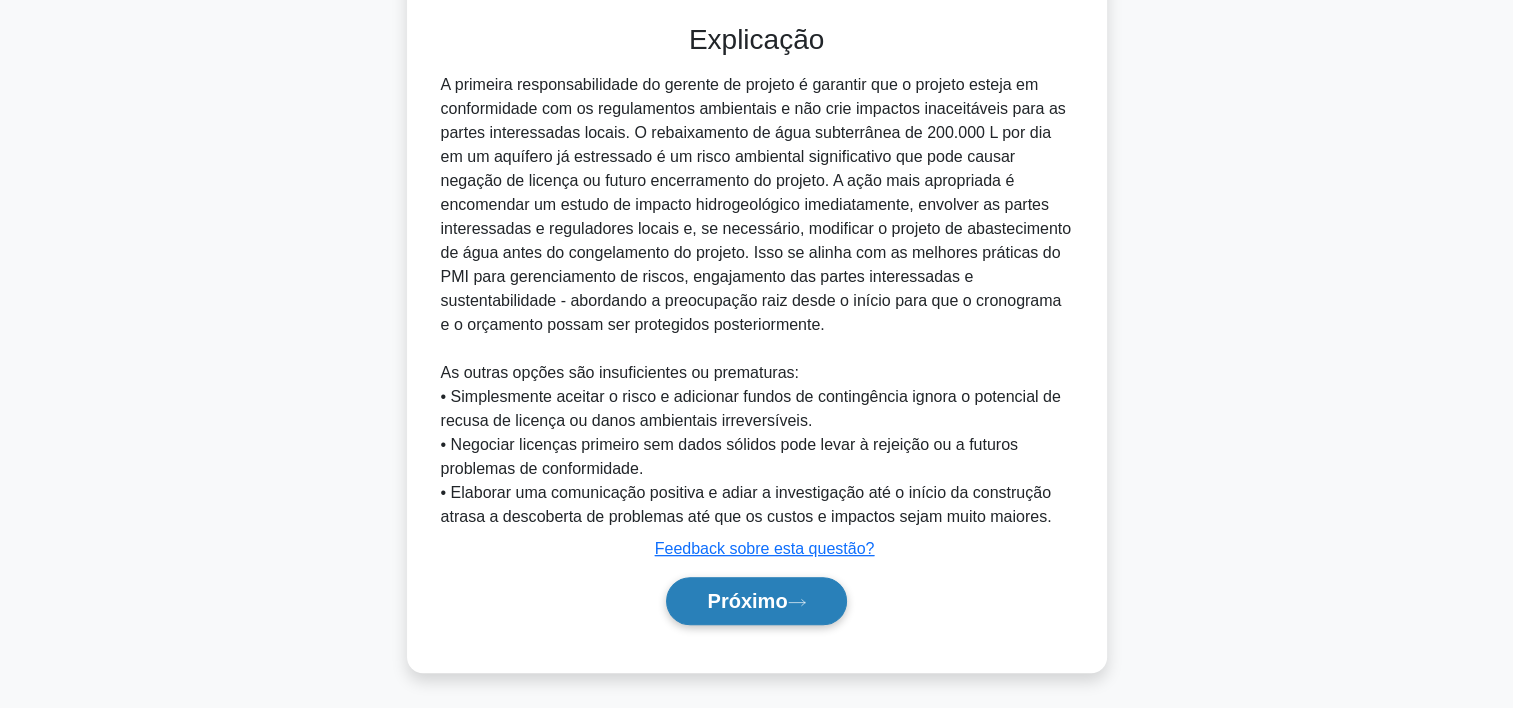 click on "Próximo" at bounding box center [747, 601] 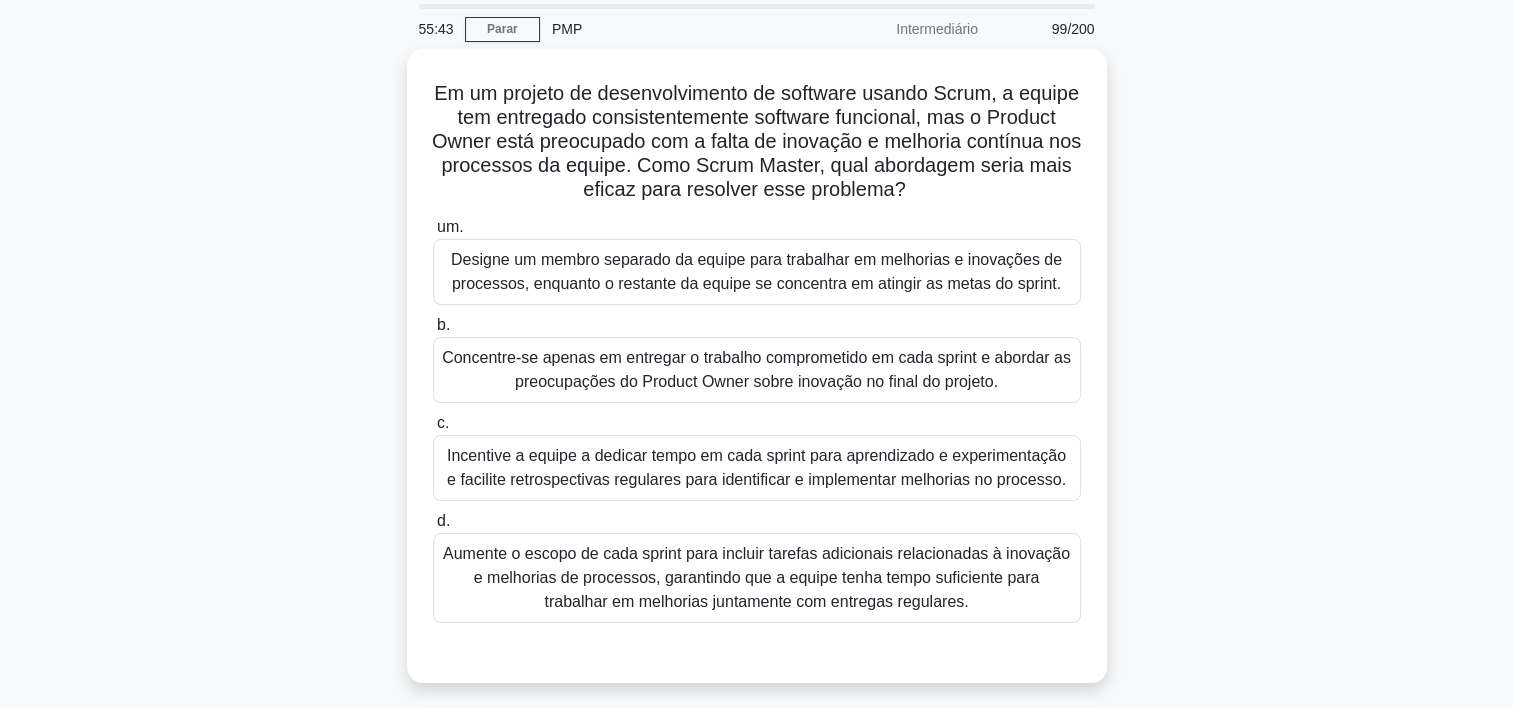 scroll, scrollTop: 75, scrollLeft: 0, axis: vertical 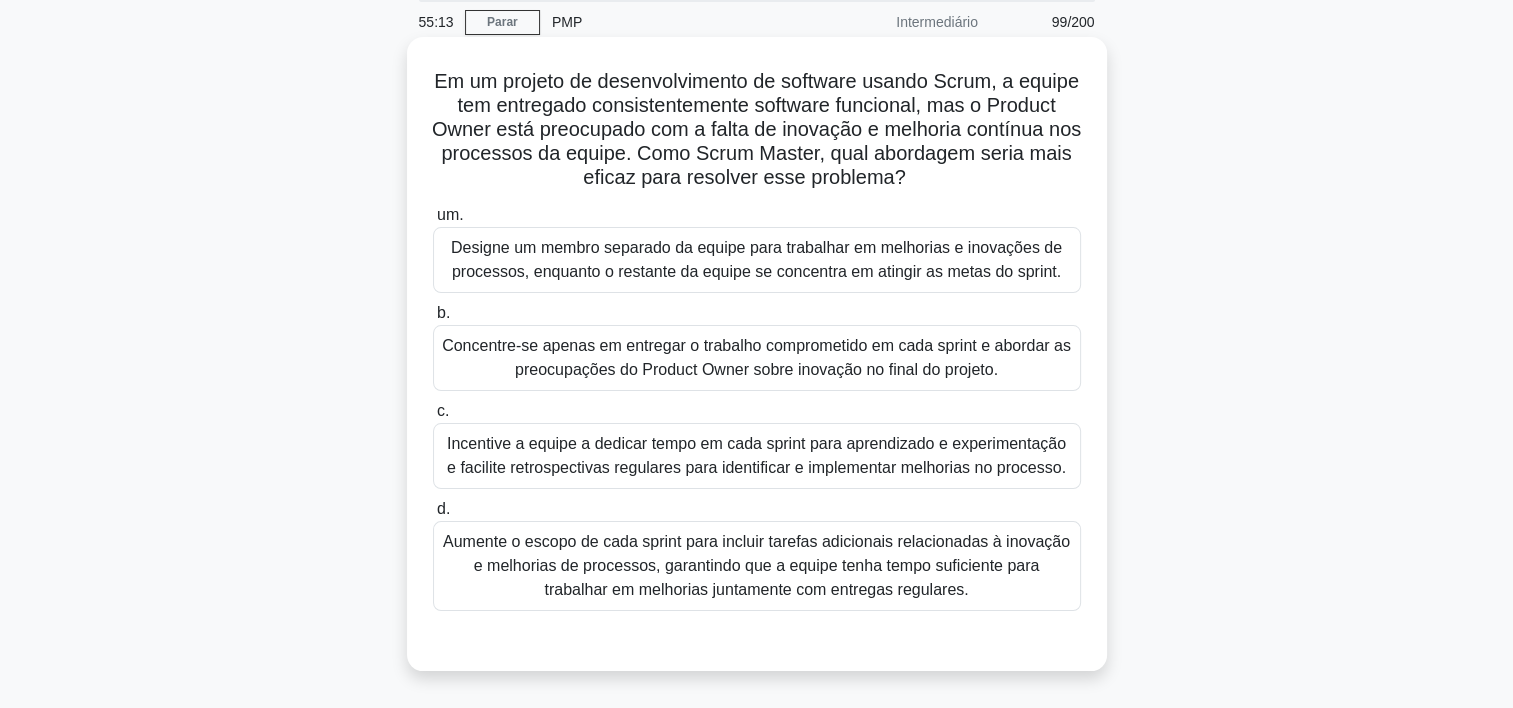 click on "Incentive a equipe a dedicar tempo em cada sprint para aprendizado e experimentação e facilite retrospectivas regulares para identificar e implementar melhorias no processo." at bounding box center (757, 456) 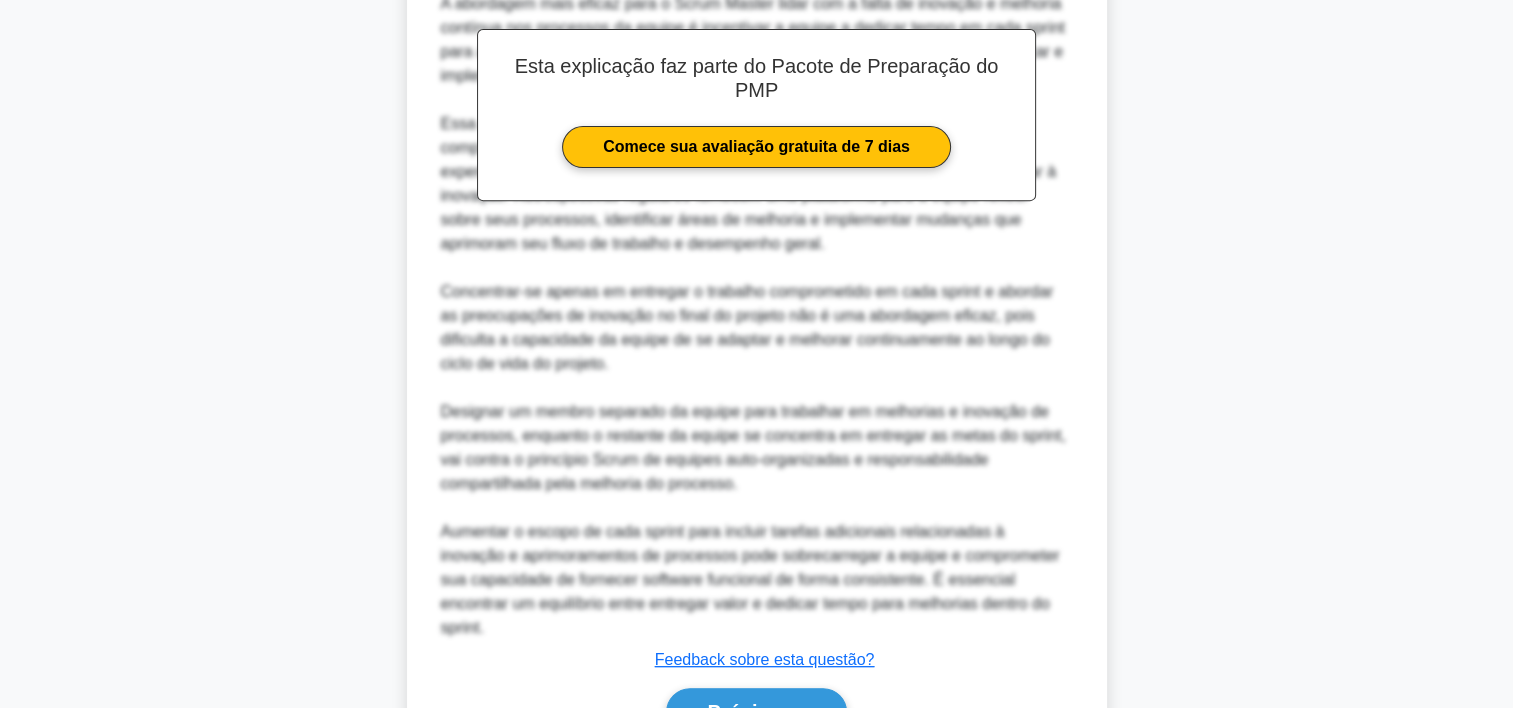 scroll, scrollTop: 884, scrollLeft: 0, axis: vertical 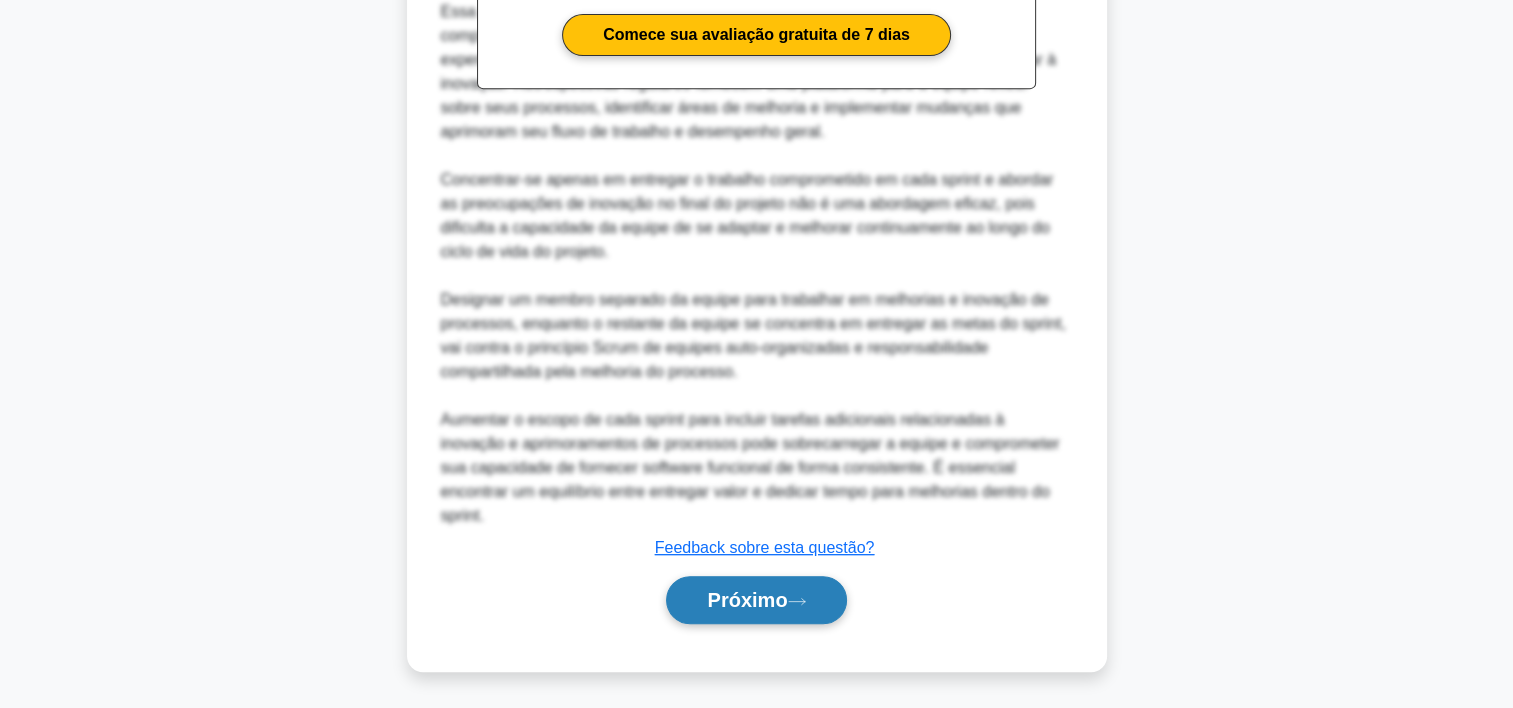 click on "Próximo" at bounding box center (756, 600) 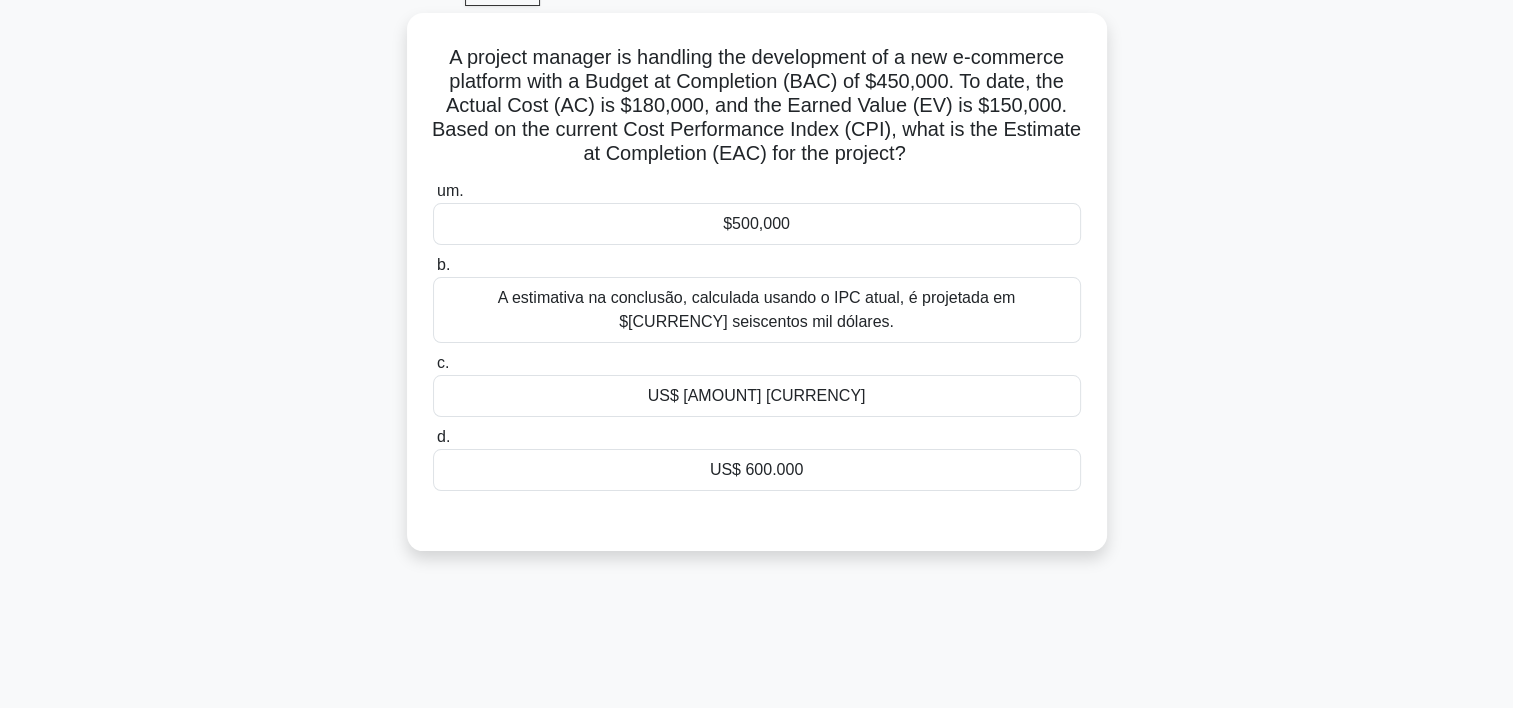 scroll, scrollTop: 101, scrollLeft: 0, axis: vertical 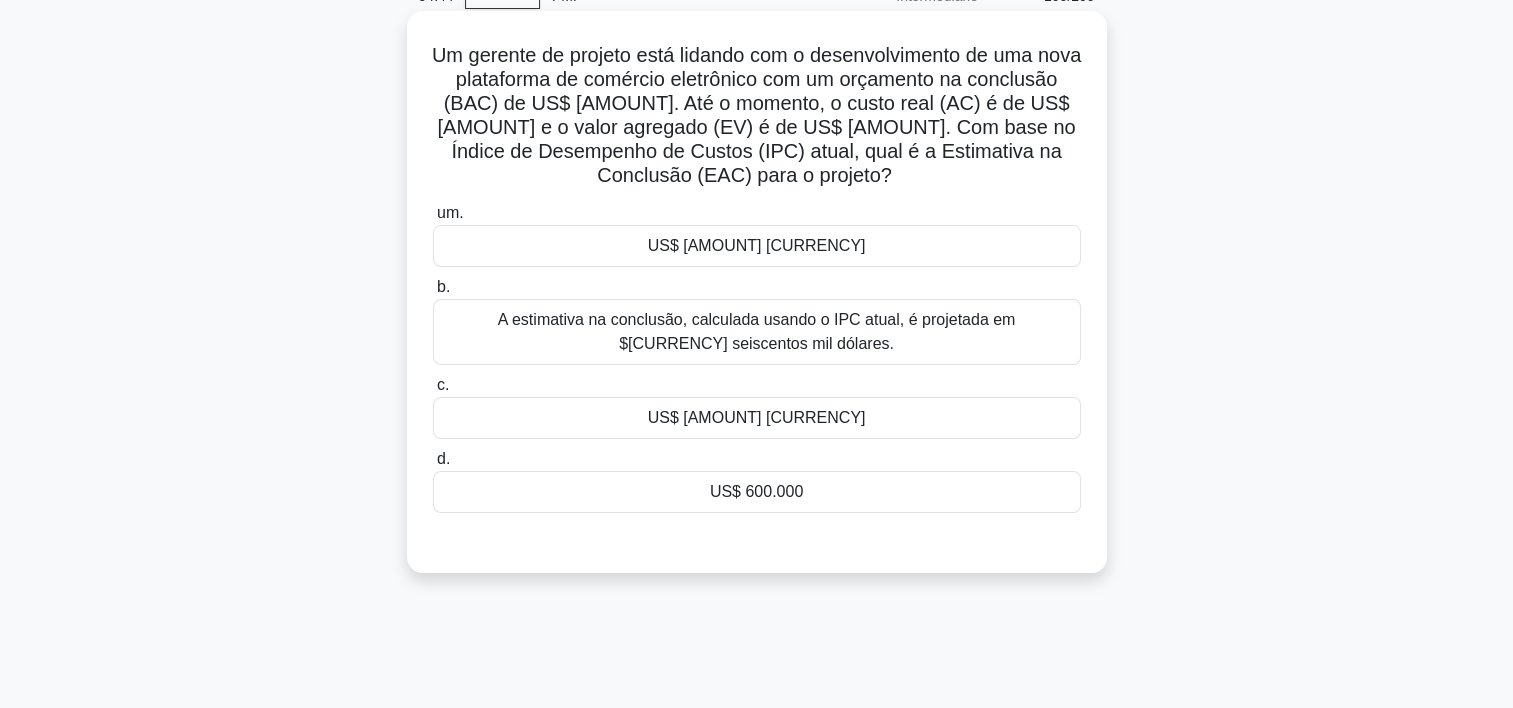 click on "US$ [AMOUNT] [CURRENCY]" at bounding box center (757, 418) 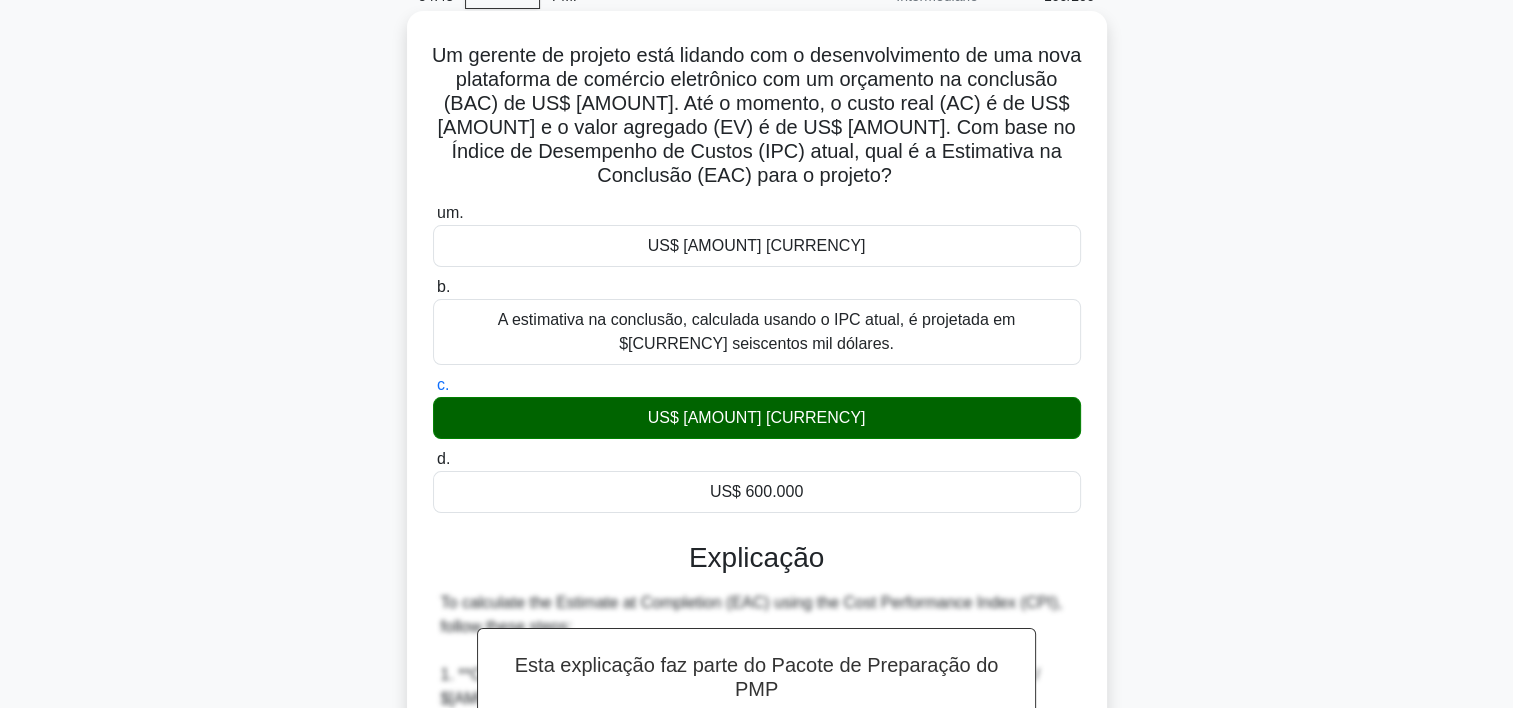 scroll, scrollTop: 404, scrollLeft: 0, axis: vertical 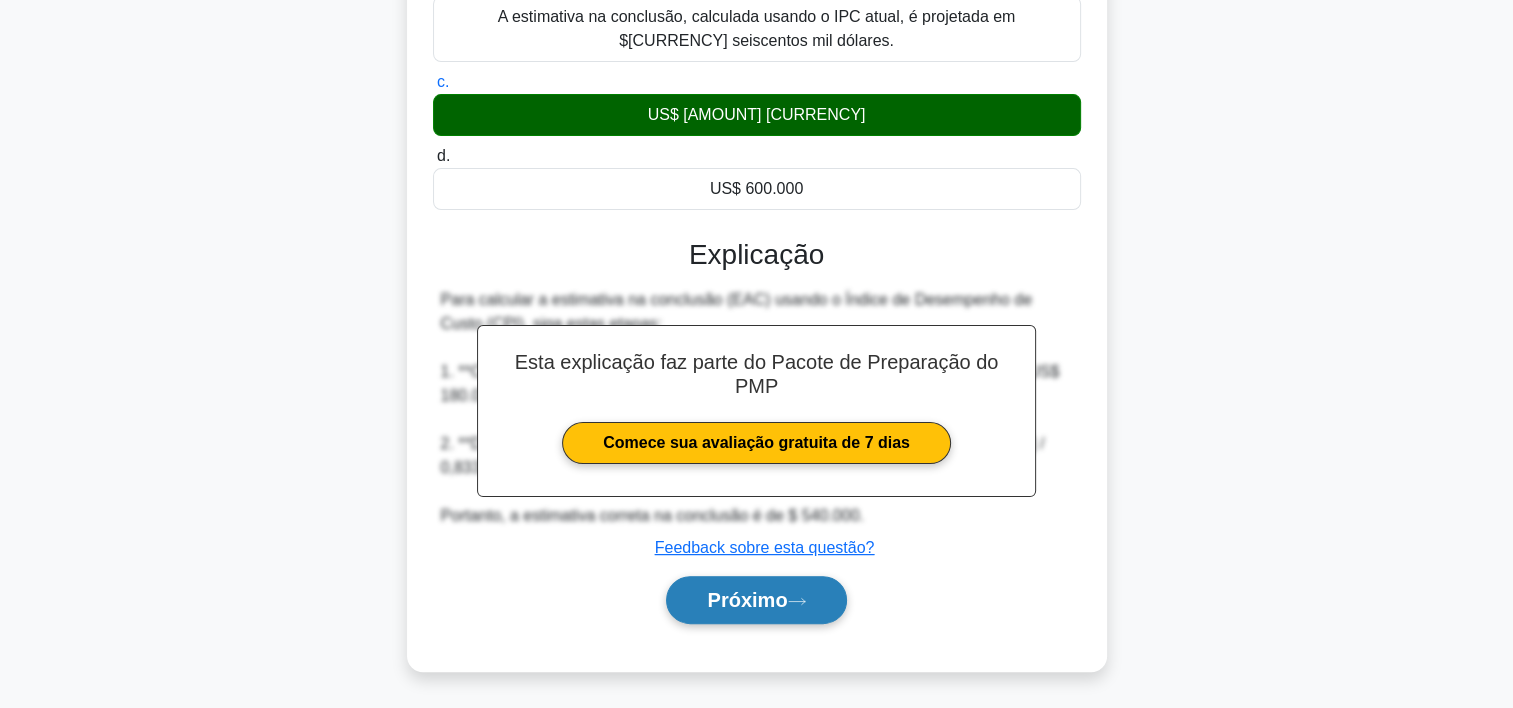 click on "Próximo" at bounding box center (747, 600) 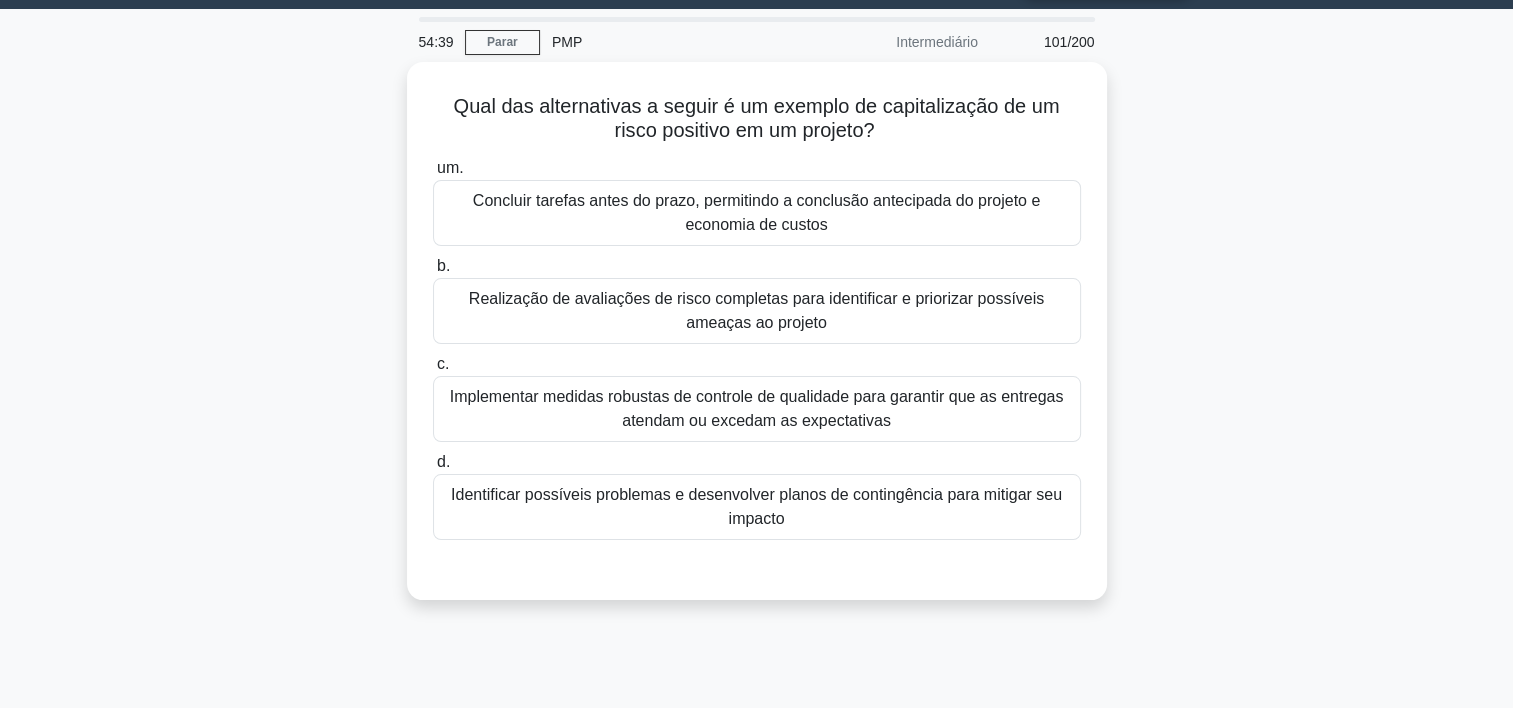 scroll, scrollTop: 48, scrollLeft: 0, axis: vertical 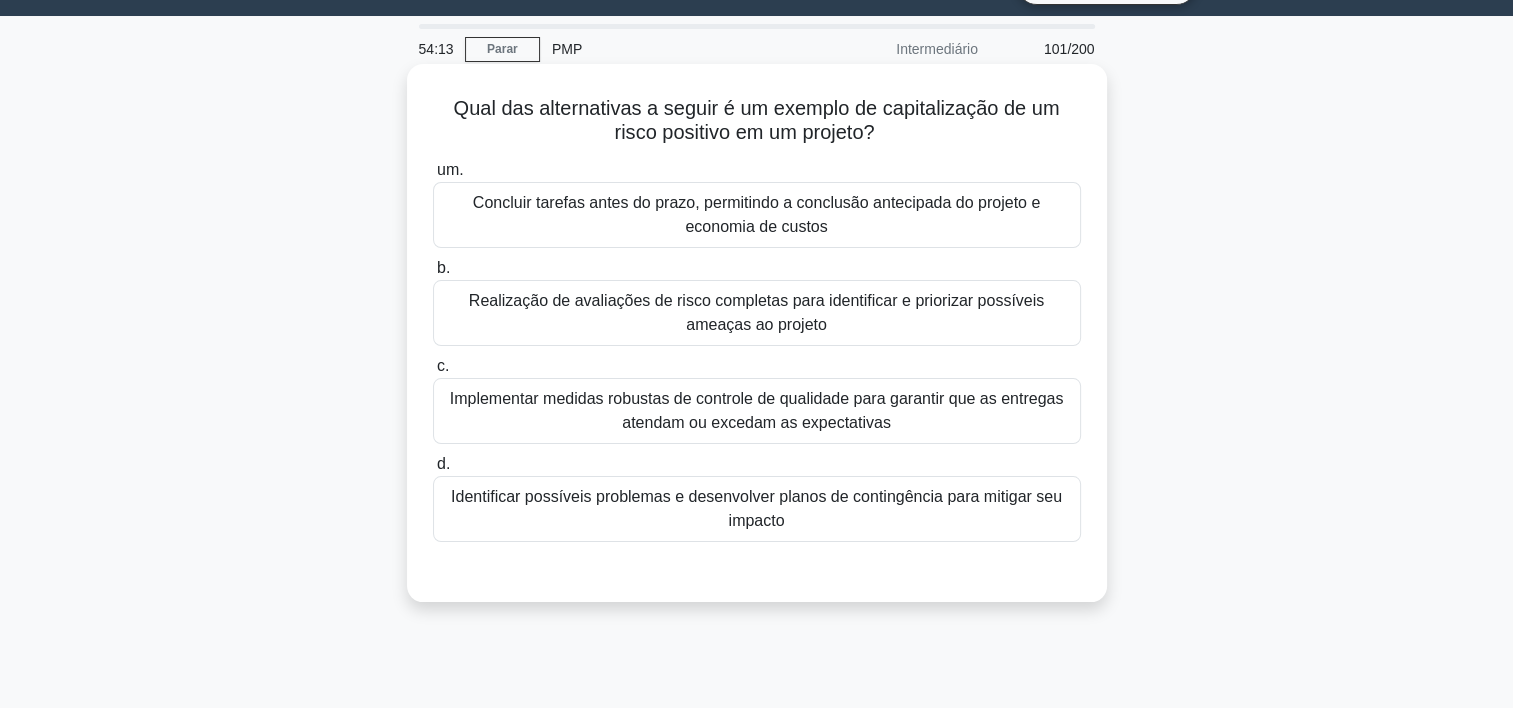 click on "Concluir tarefas antes do prazo, permitindo a conclusão antecipada do projeto e economia de custos" at bounding box center [757, 215] 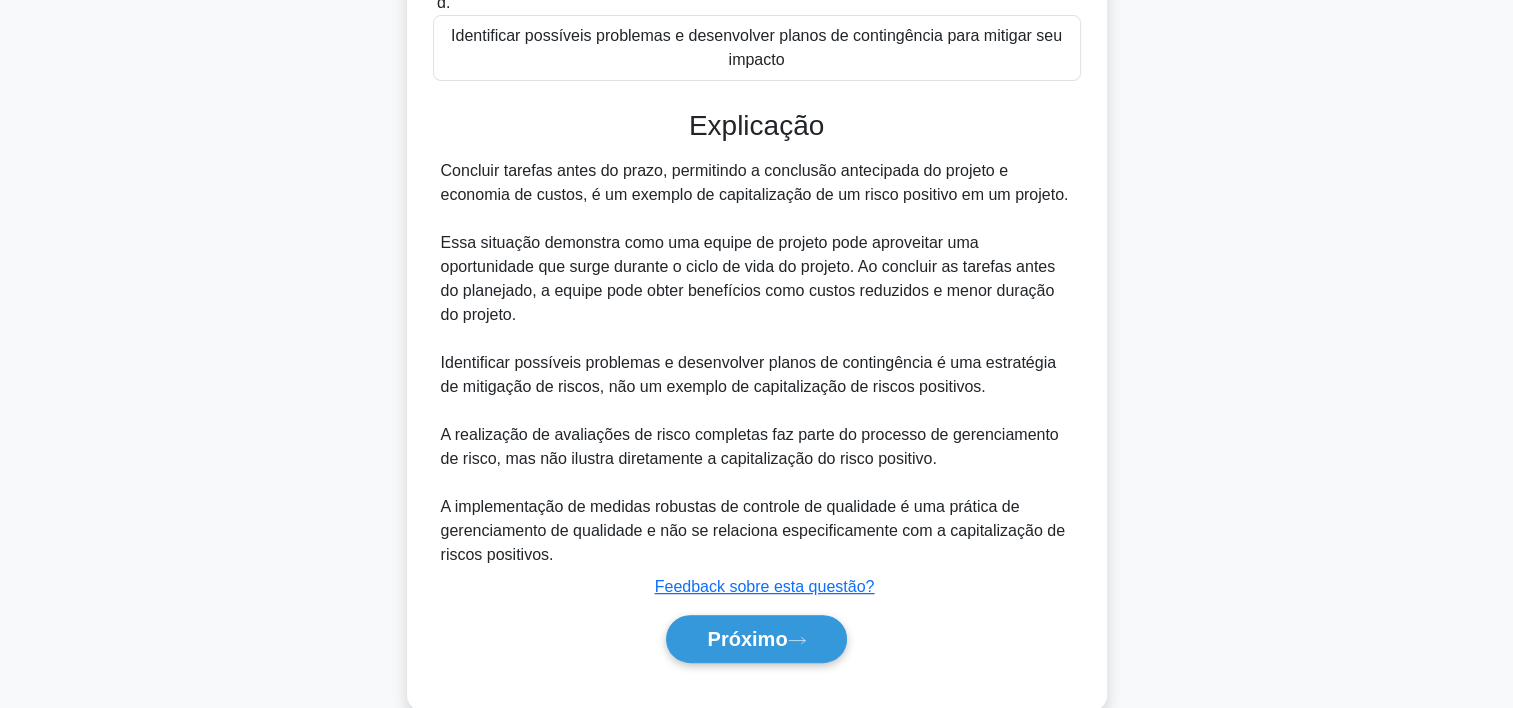 scroll, scrollTop: 548, scrollLeft: 0, axis: vertical 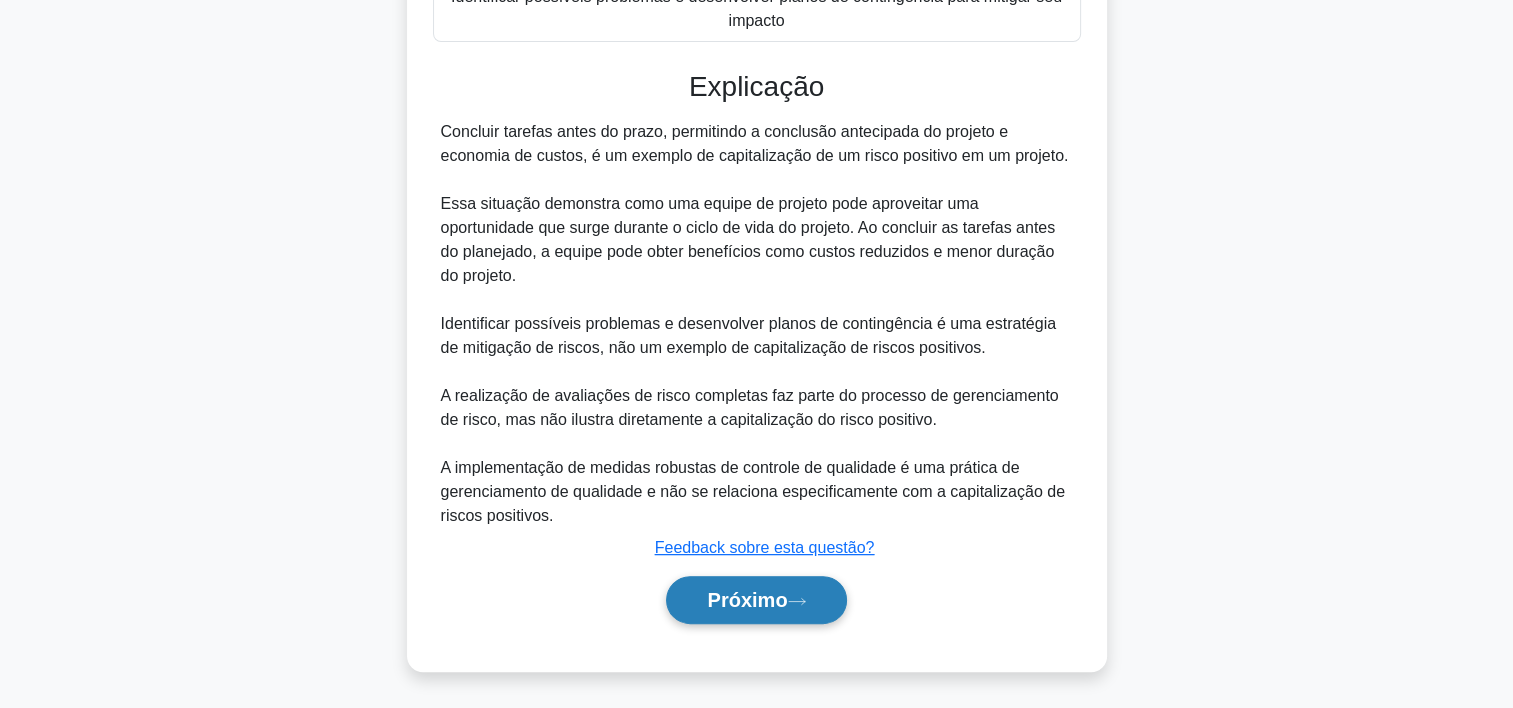 click on "Próximo" at bounding box center [747, 600] 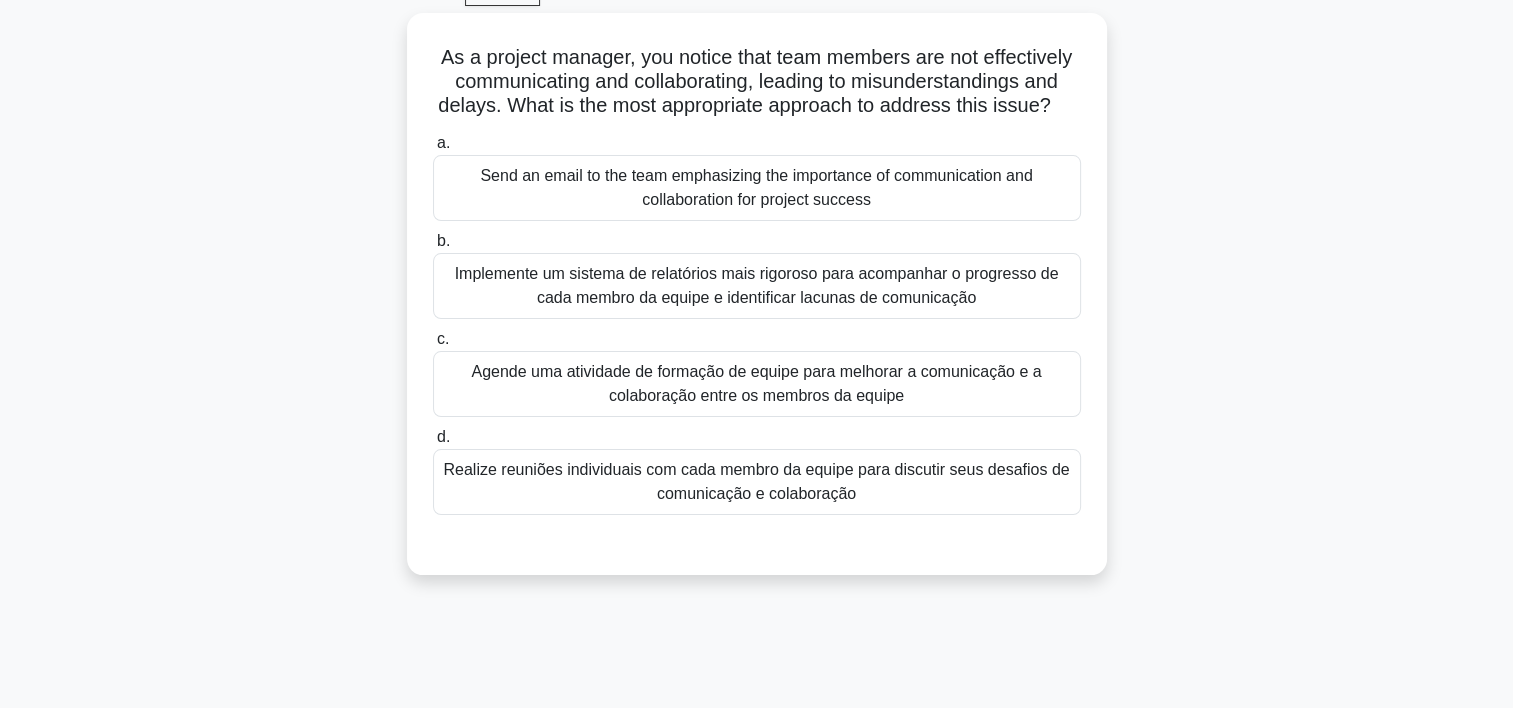 scroll, scrollTop: 97, scrollLeft: 0, axis: vertical 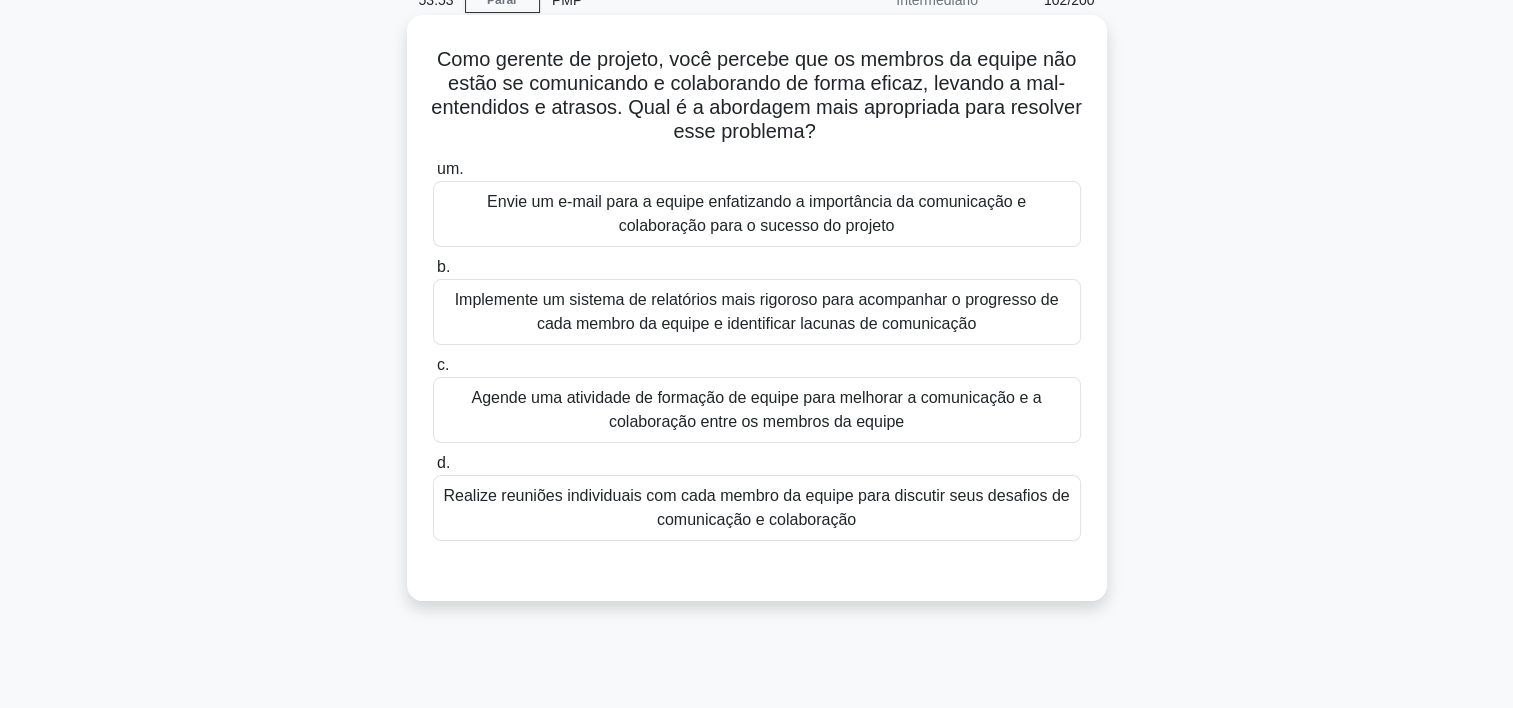 click on "Agende uma atividade de formação de equipe para melhorar a comunicação e a colaboração entre os membros da equipe" at bounding box center (757, 410) 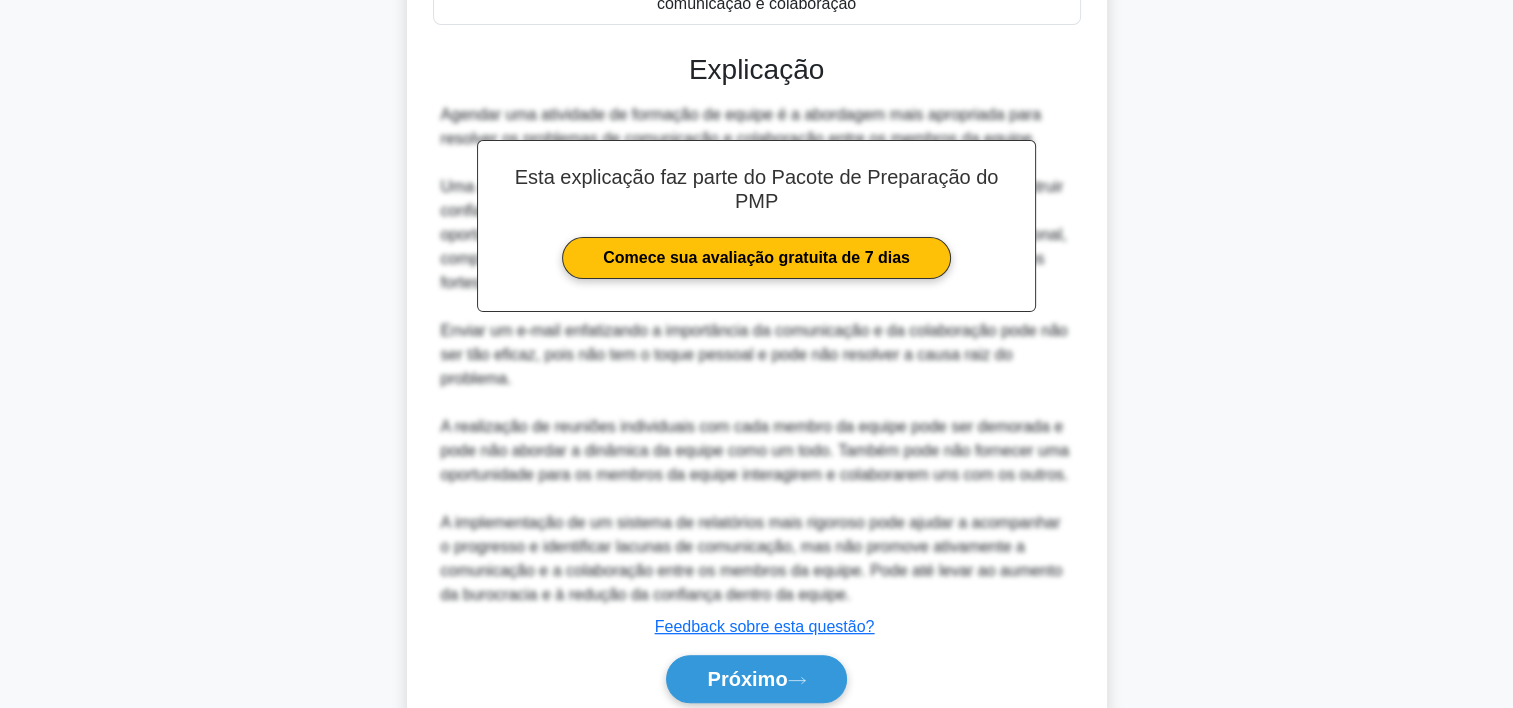 scroll, scrollTop: 655, scrollLeft: 0, axis: vertical 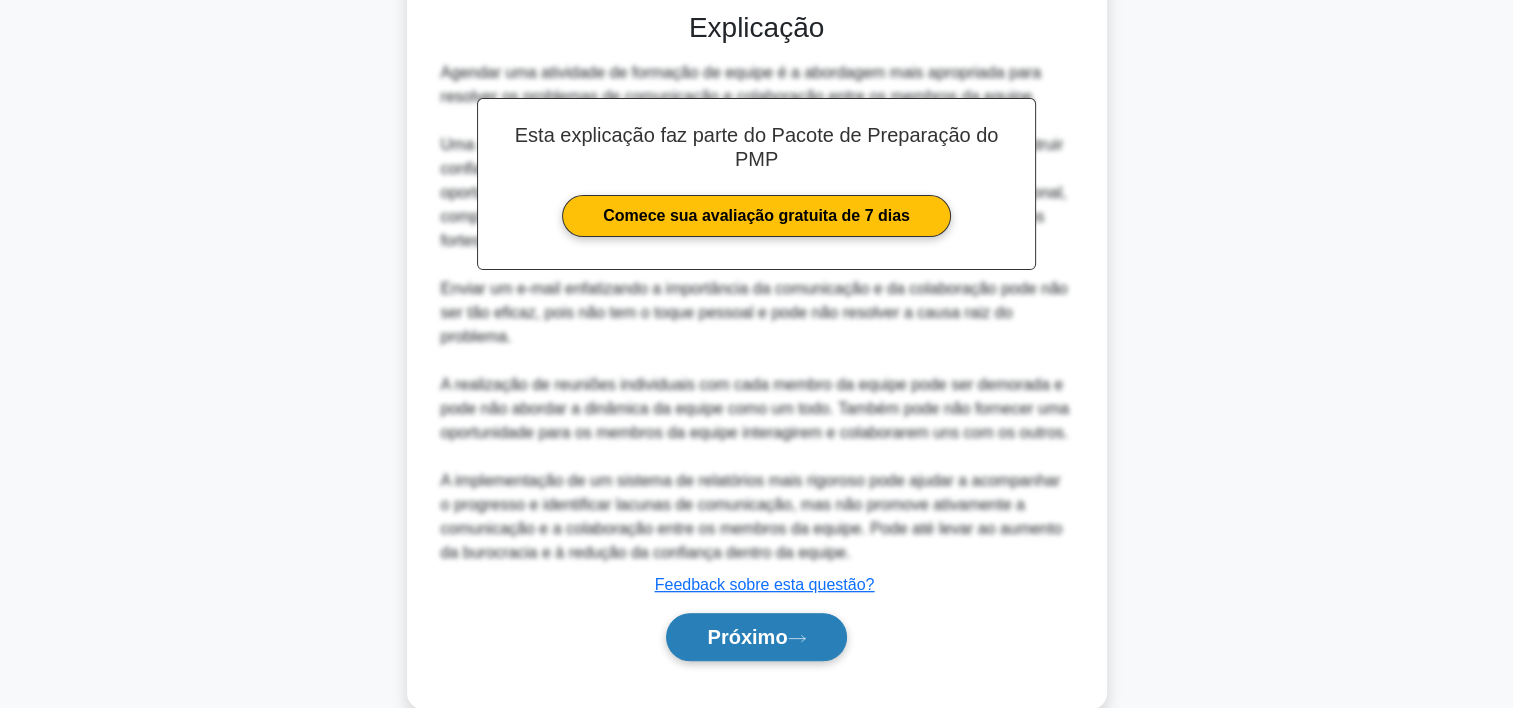 click on "Próximo" at bounding box center [747, 637] 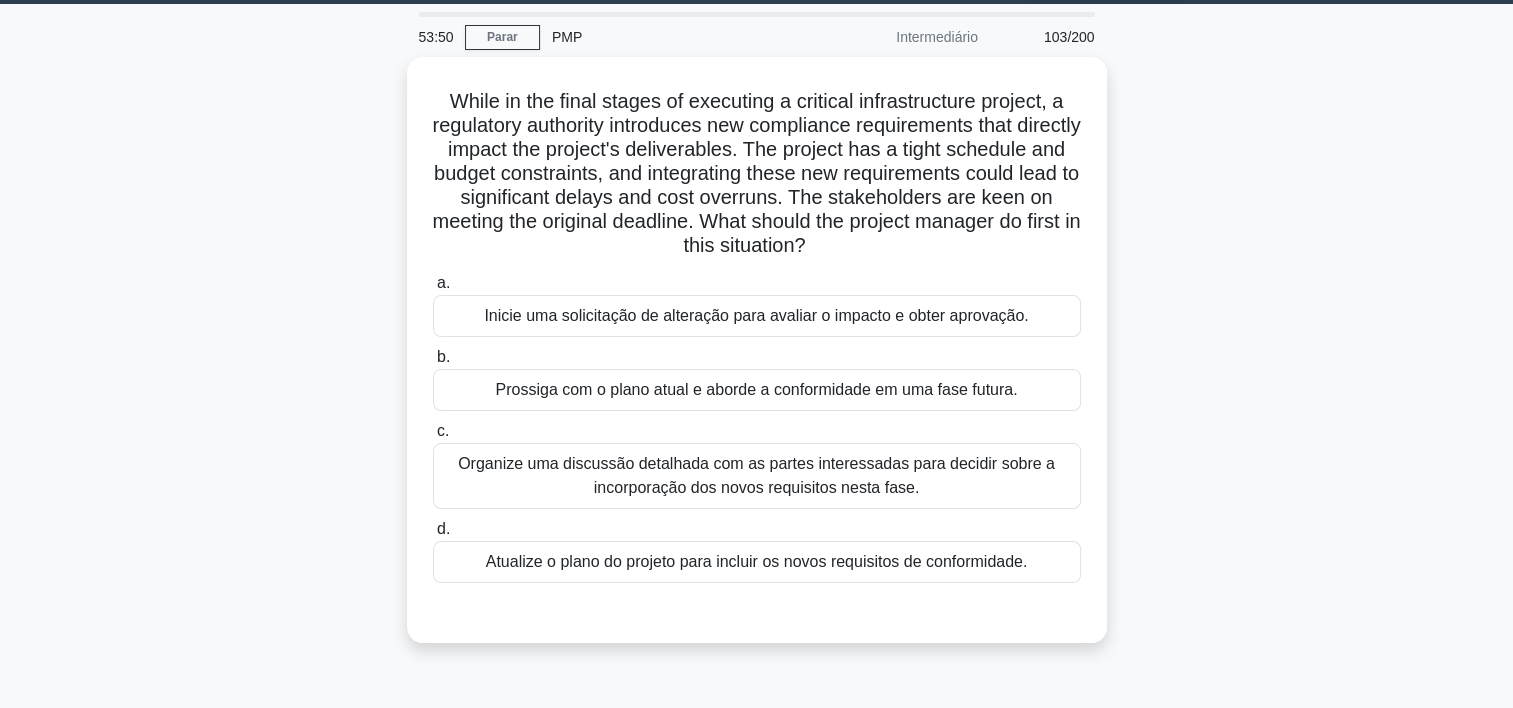 scroll, scrollTop: 56, scrollLeft: 0, axis: vertical 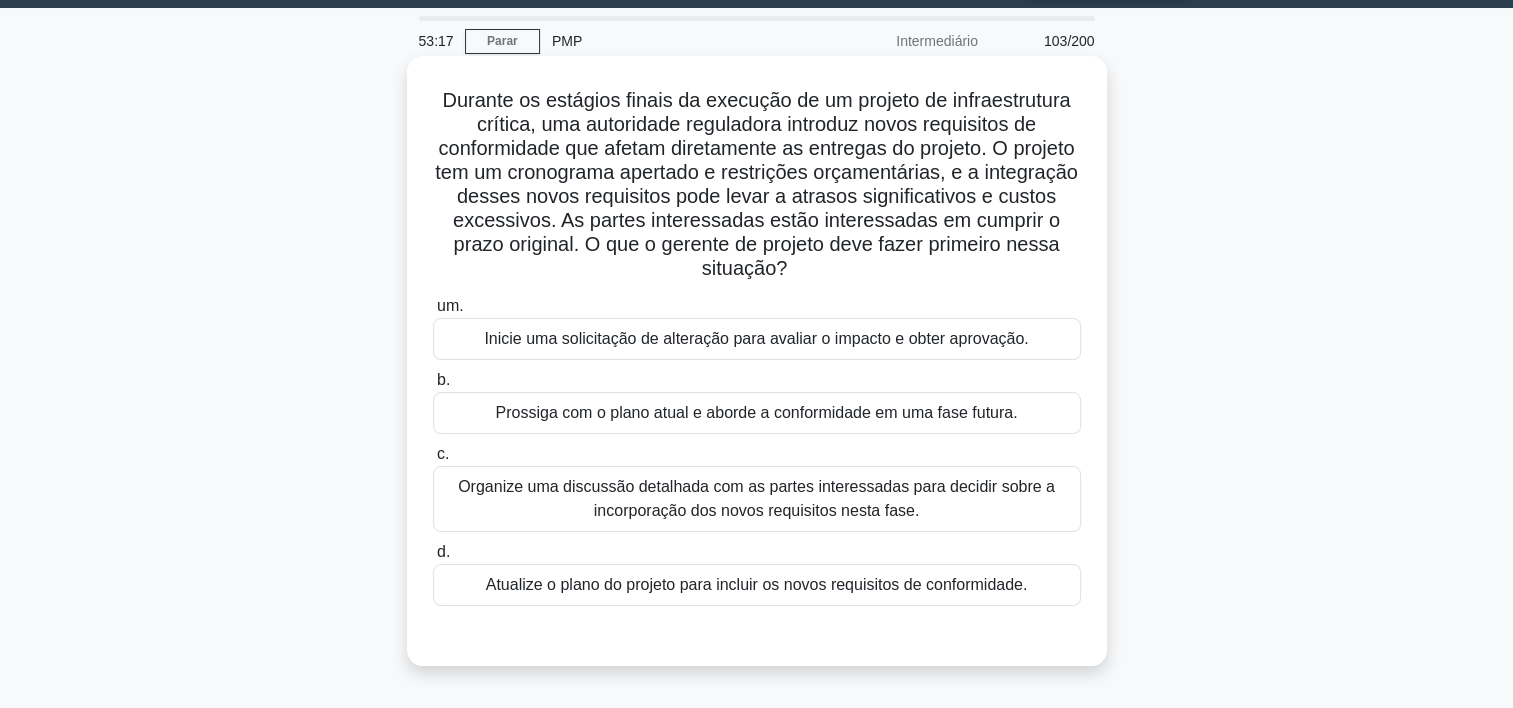 click on "Organize uma discussão detalhada com as partes interessadas para decidir sobre a incorporação dos novos requisitos nesta fase." at bounding box center (757, 499) 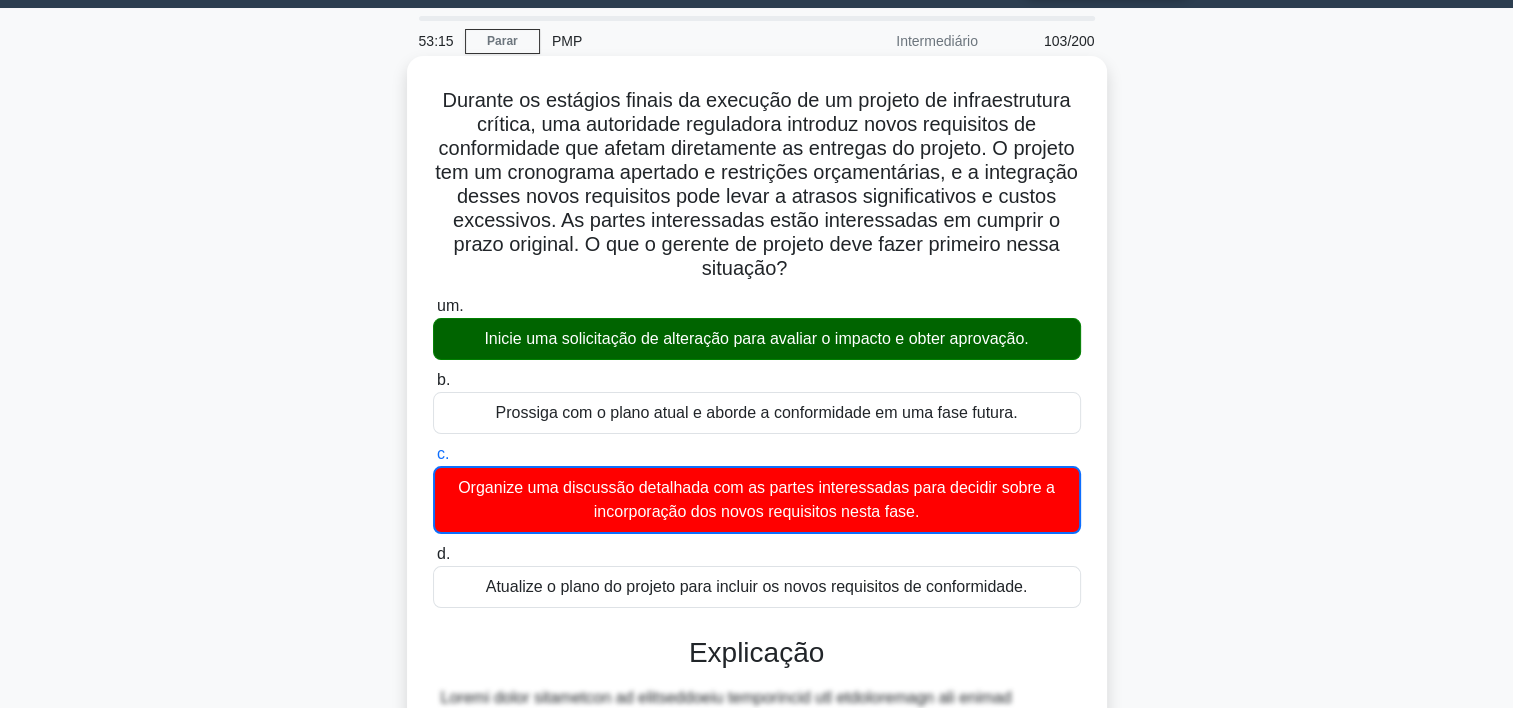 click on "Inicie uma solicitação de alteração para avaliar o impacto e obter aprovação." at bounding box center [757, 339] 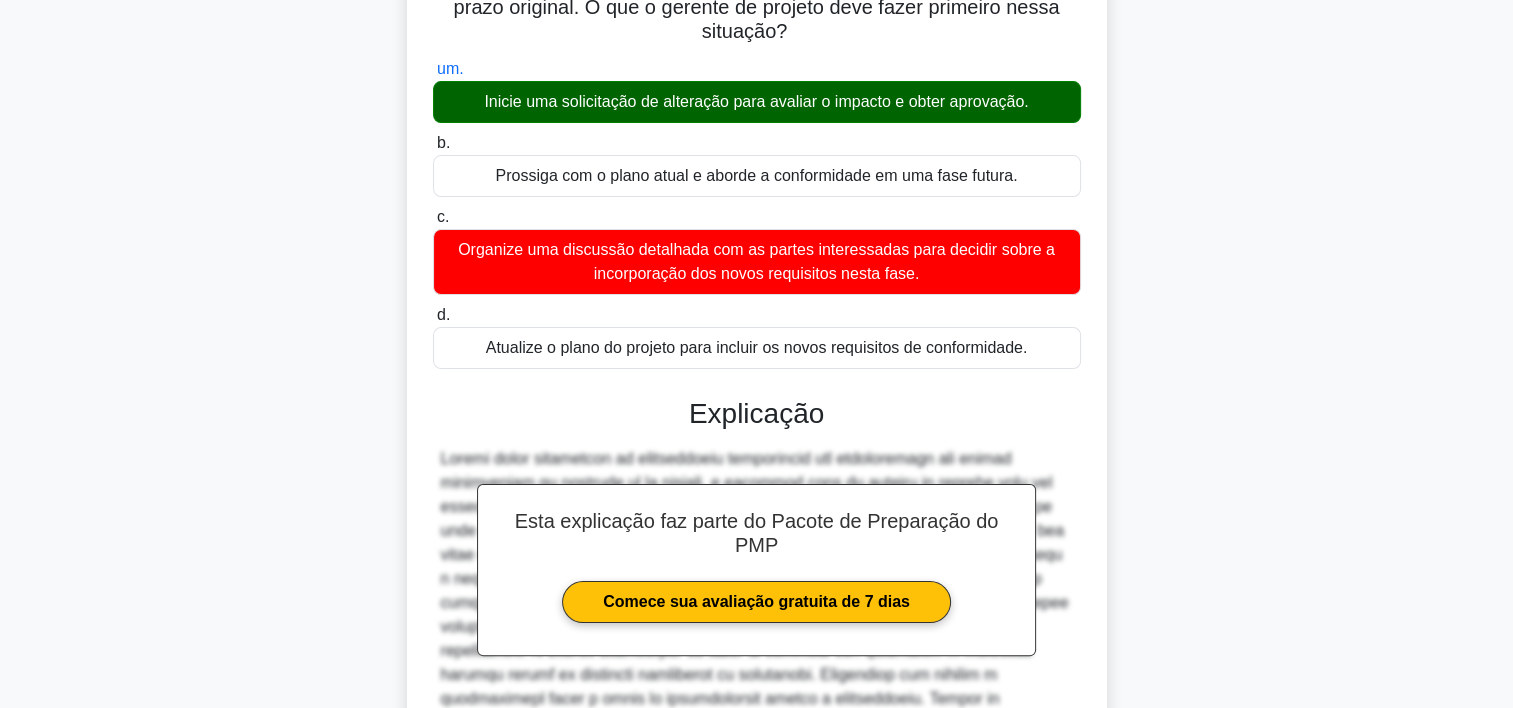 scroll, scrollTop: 548, scrollLeft: 0, axis: vertical 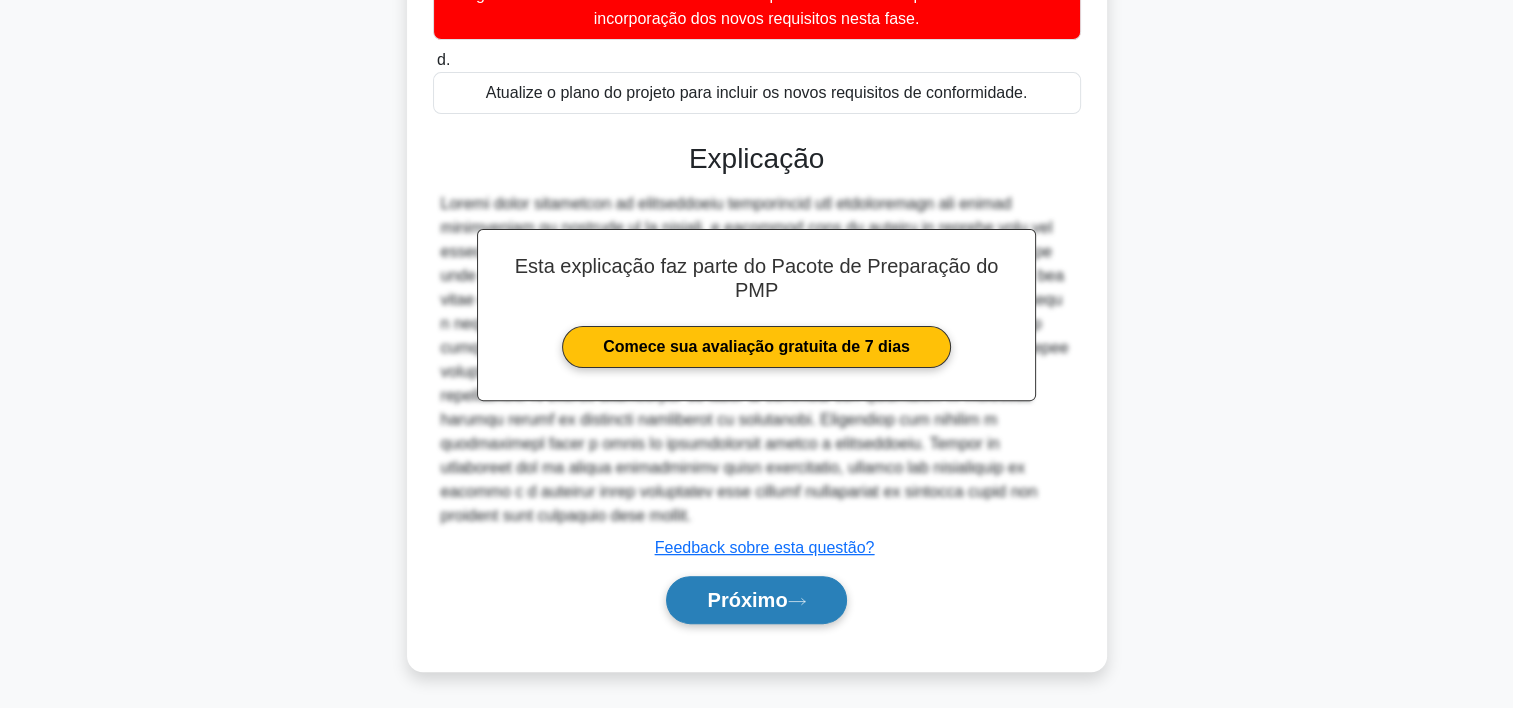 click on "Próximo" at bounding box center [747, 600] 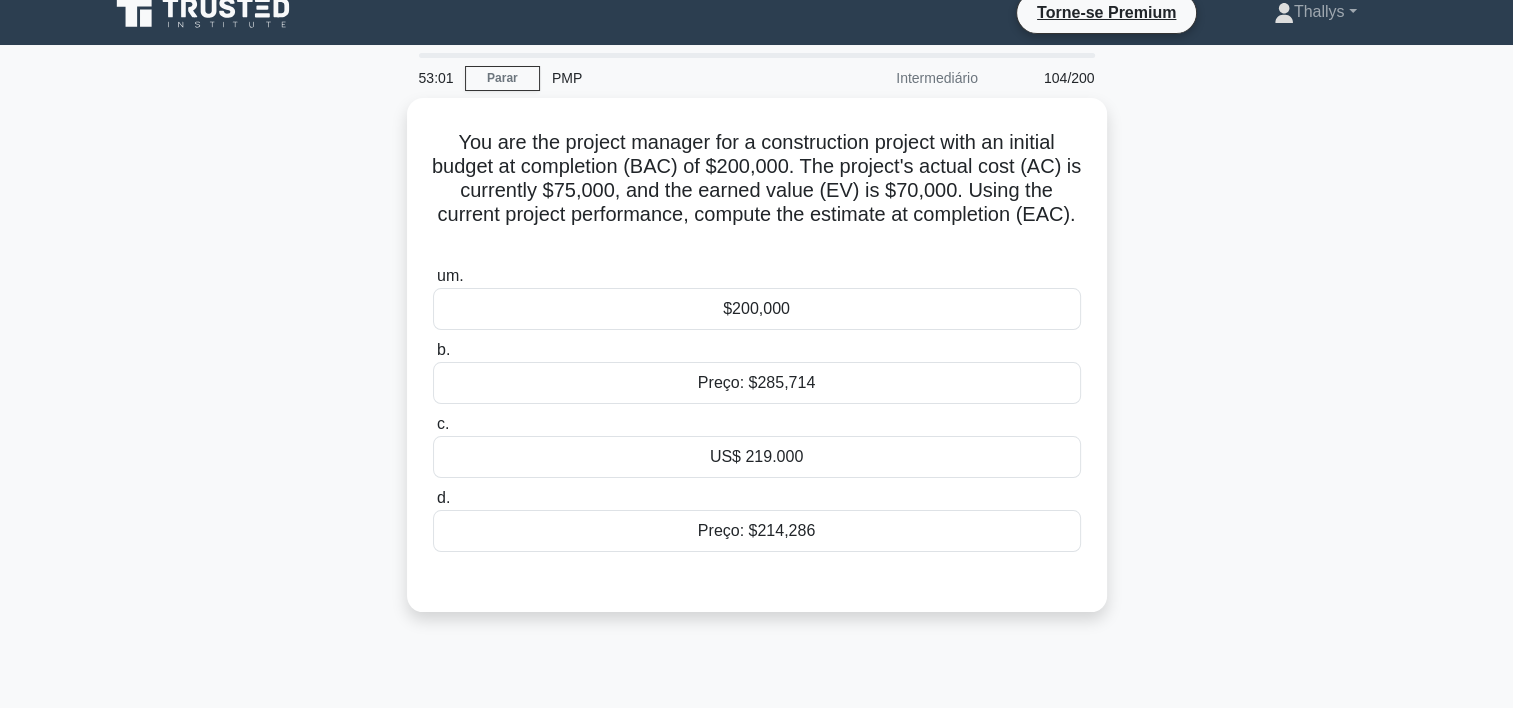 scroll, scrollTop: 17, scrollLeft: 0, axis: vertical 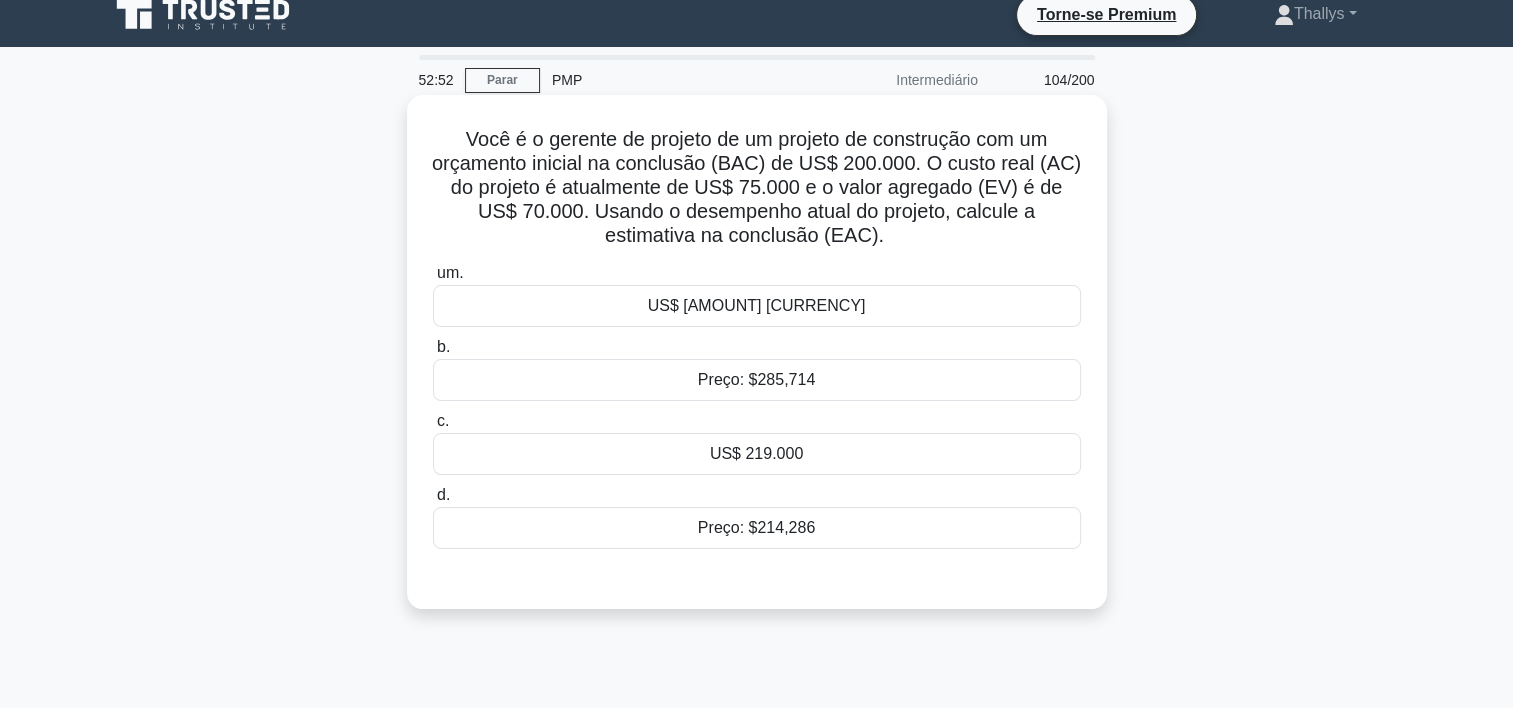 drag, startPoint x: 451, startPoint y: 125, endPoint x: 904, endPoint y: 232, distance: 465.46536 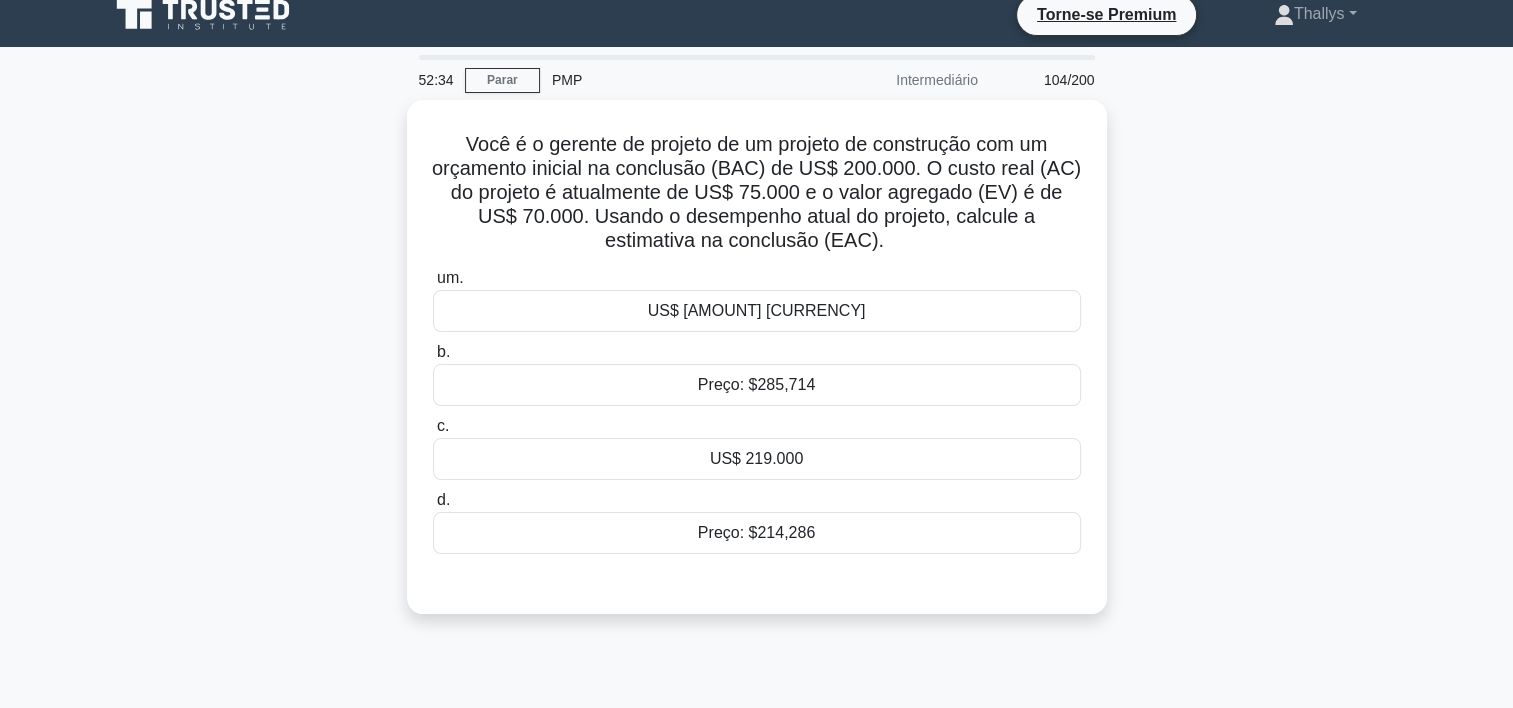 click on "Você é o gerente de projeto de um projeto de construção com um orçamento inicial na conclusão (BAC) de US$ 200.000. O custo real (AC) do projeto é atualmente de US$ 75.000 e o valor agregado (EV) é de US$ 70.000. Usando o desempenho atual do projeto, calcule a estimativa na conclusão (EAC).    .spinner_0XTQ {origem da transformação: centro; animação:spinner_y6GP .75s linear infinito}@keyframes spinner_y6GP{100%{transformar:girar(360deg)}}
um.
US$ 200.000
b.  Preço: $285,714  c. d." at bounding box center [757, 369] 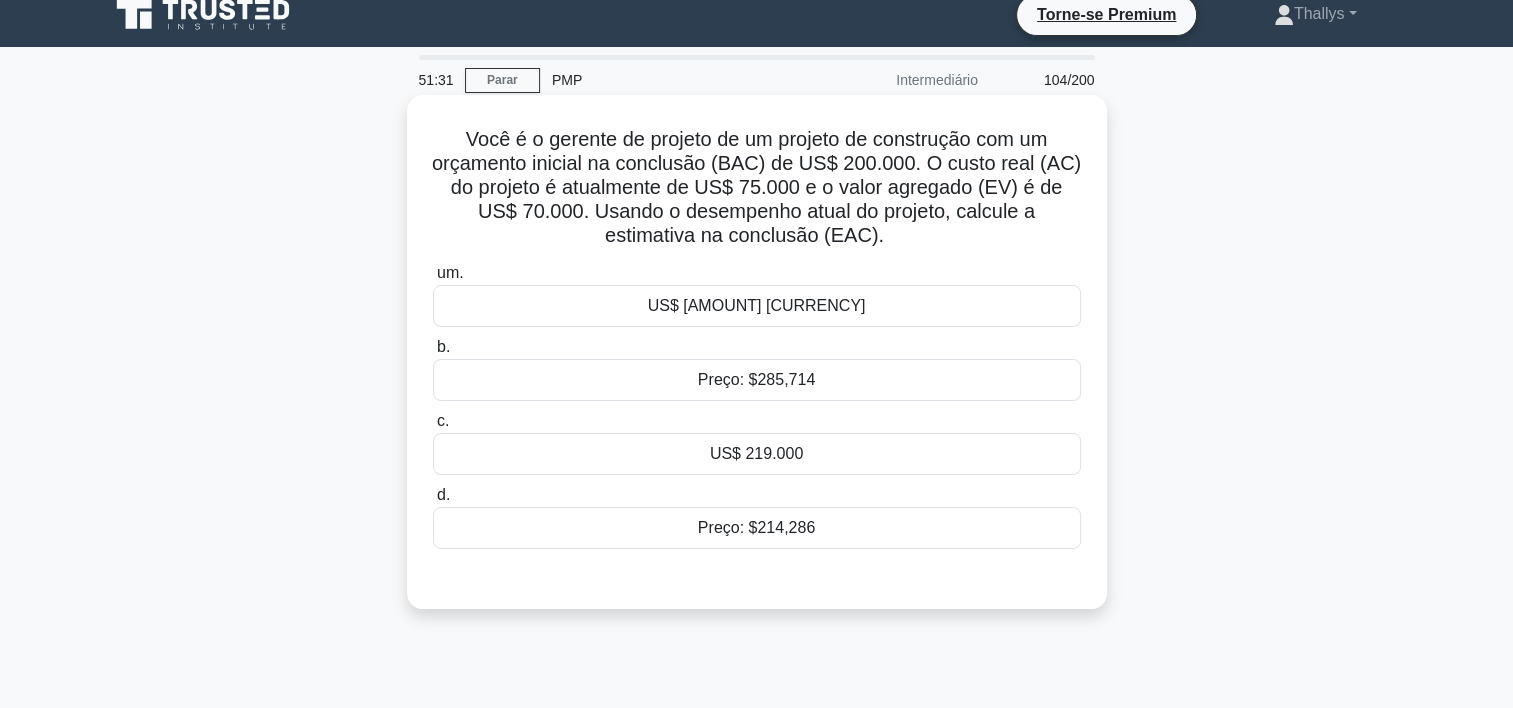 click on "Preço: $214,286" at bounding box center (757, 528) 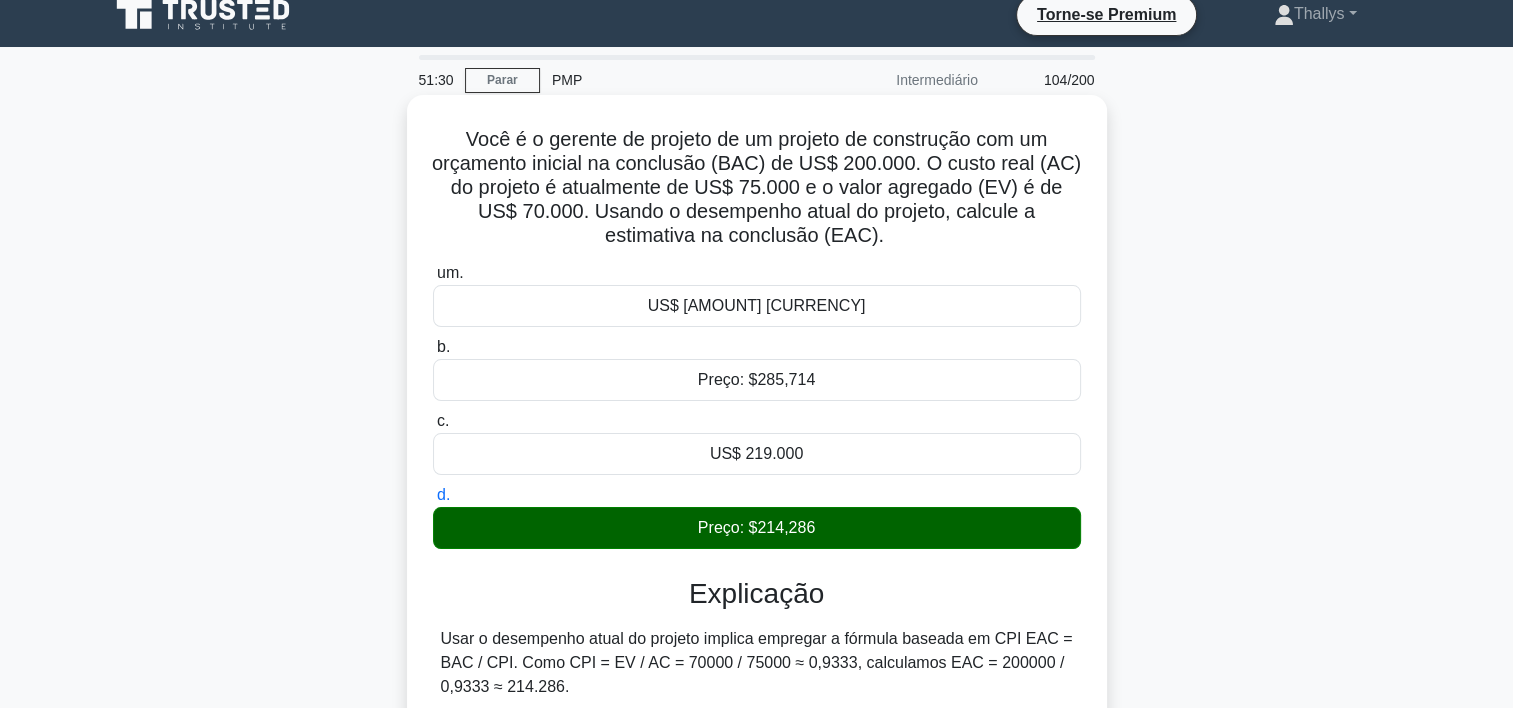 scroll, scrollTop: 372, scrollLeft: 0, axis: vertical 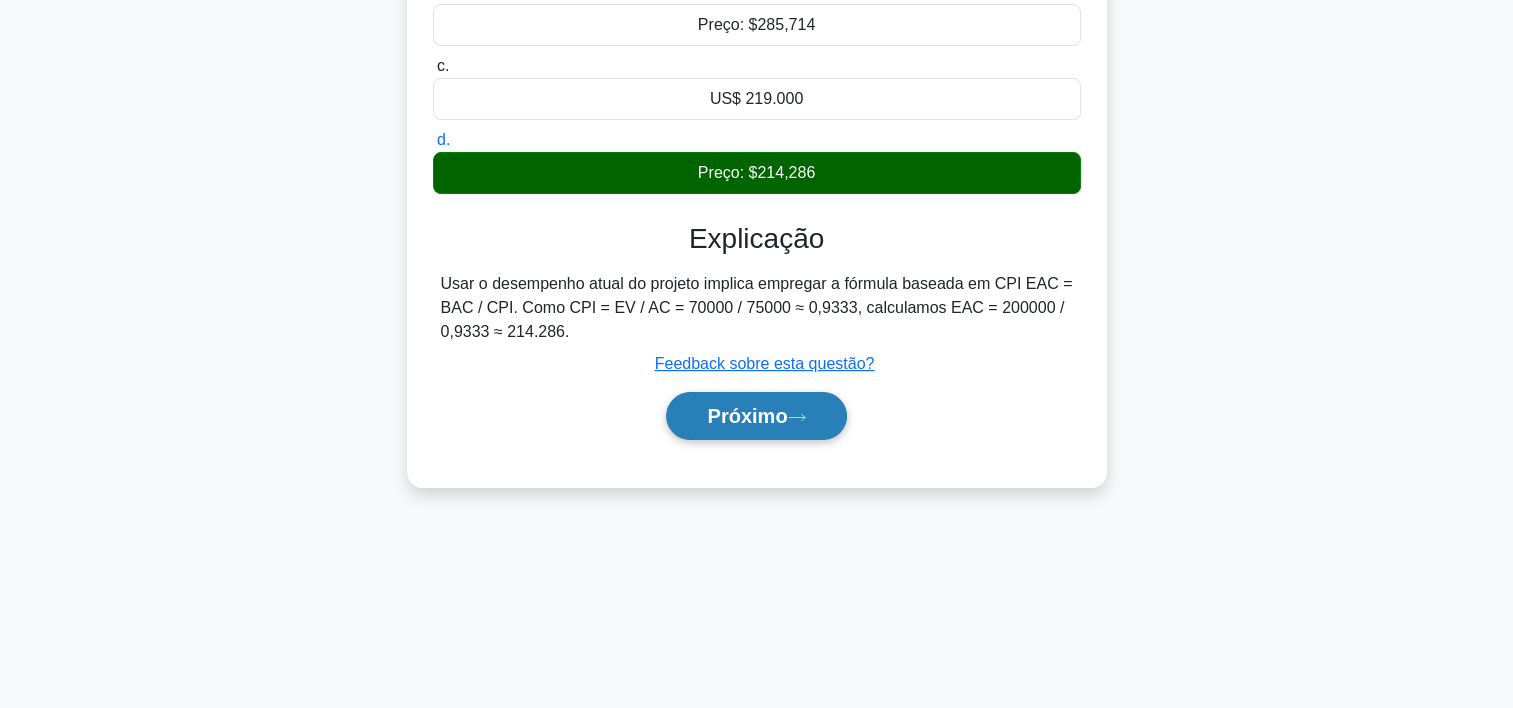 click on "Próximo" at bounding box center (747, 416) 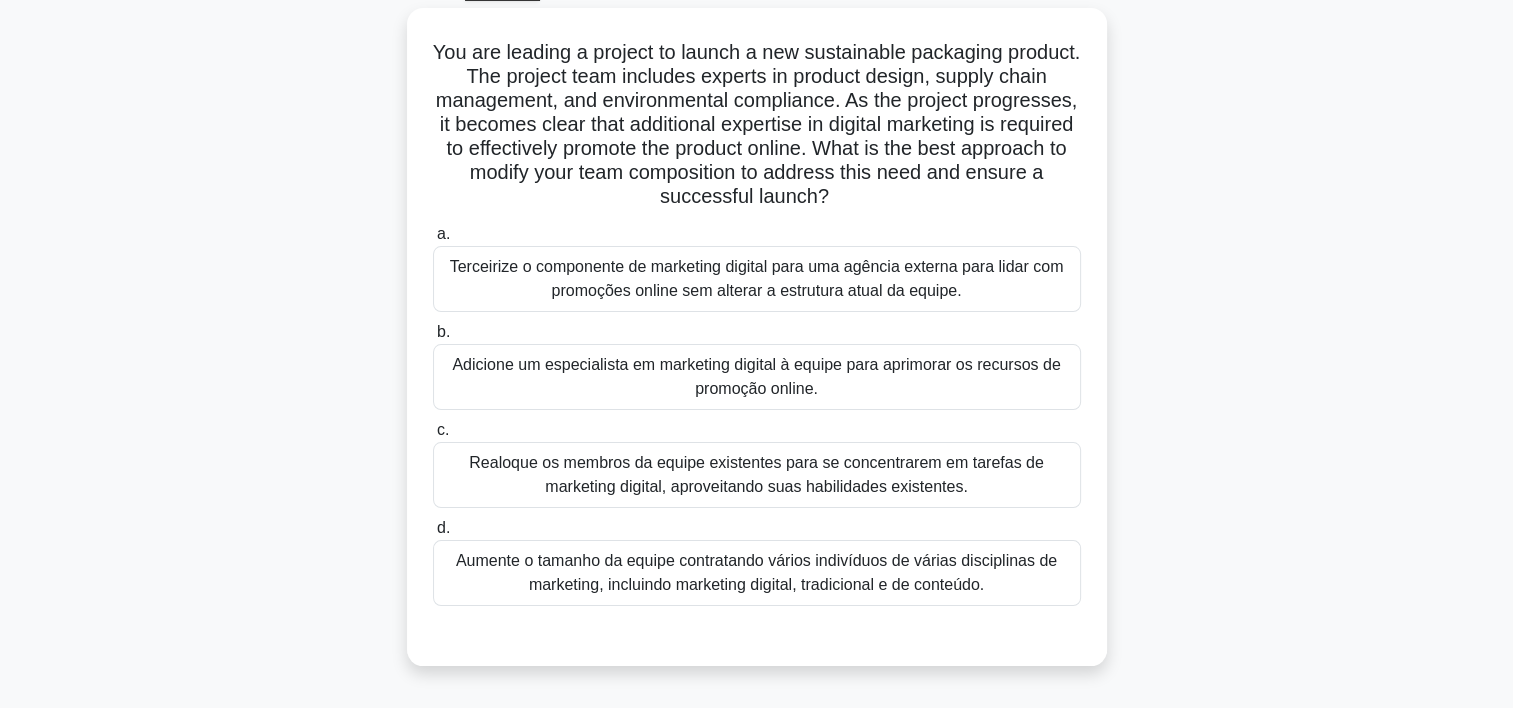 scroll, scrollTop: 107, scrollLeft: 0, axis: vertical 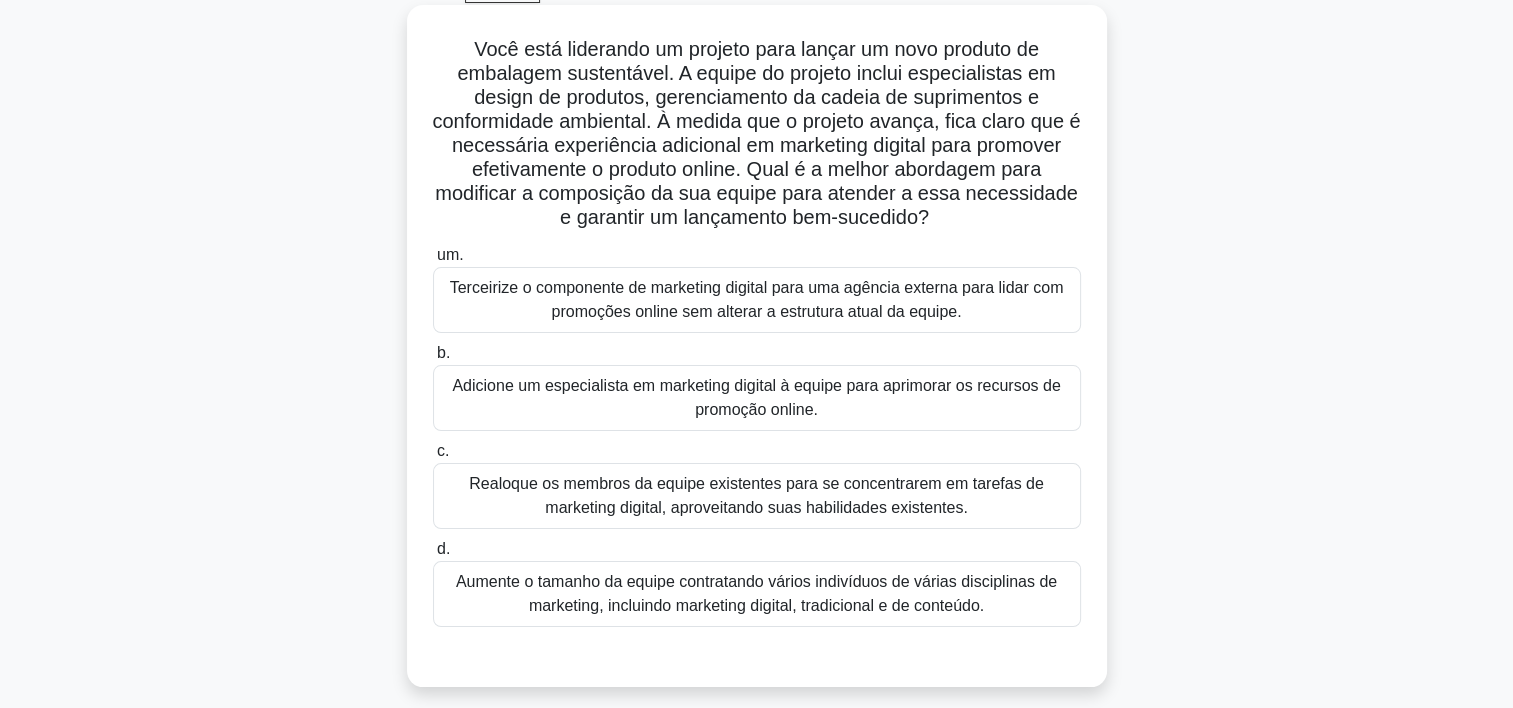click on "Adicione um especialista em marketing digital à equipe para aprimorar os recursos de promoção online." at bounding box center [757, 398] 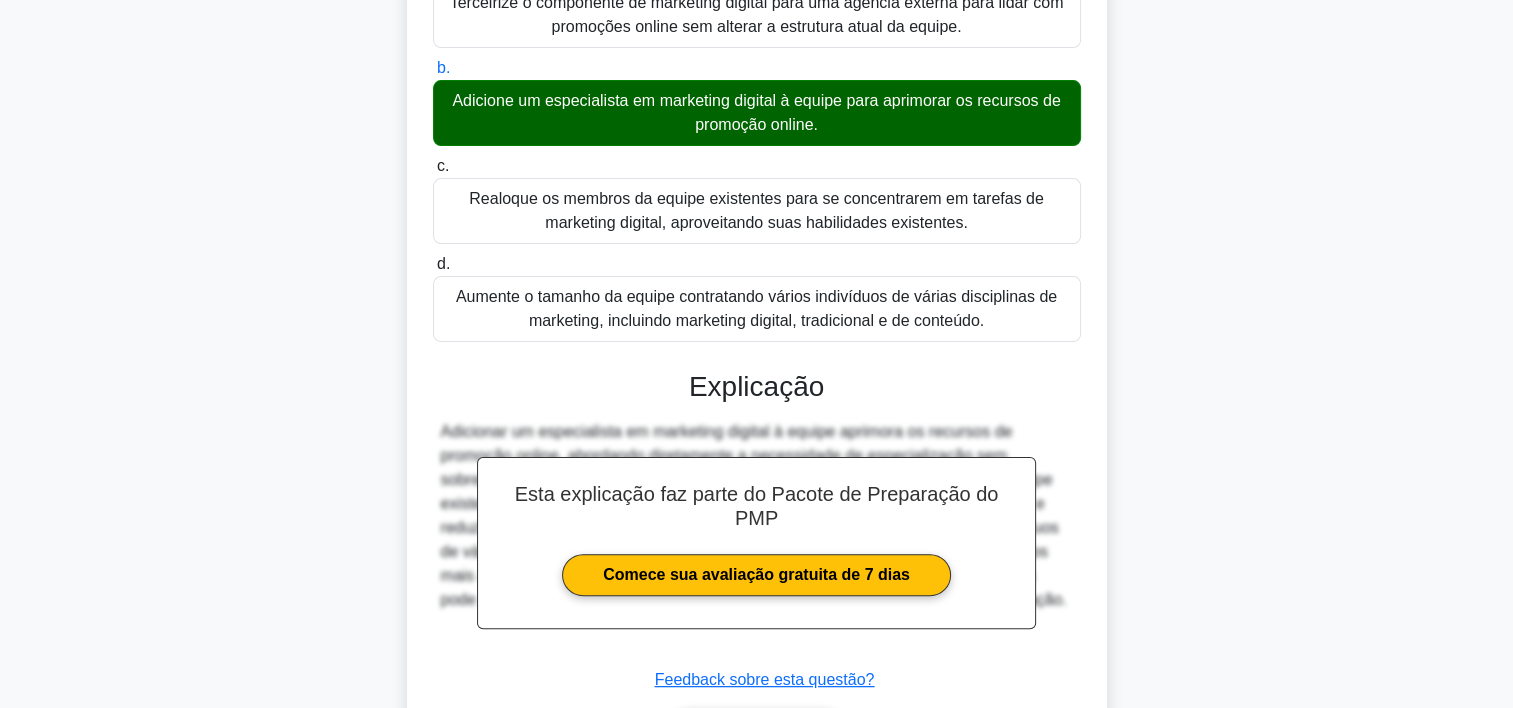 scroll, scrollTop: 524, scrollLeft: 0, axis: vertical 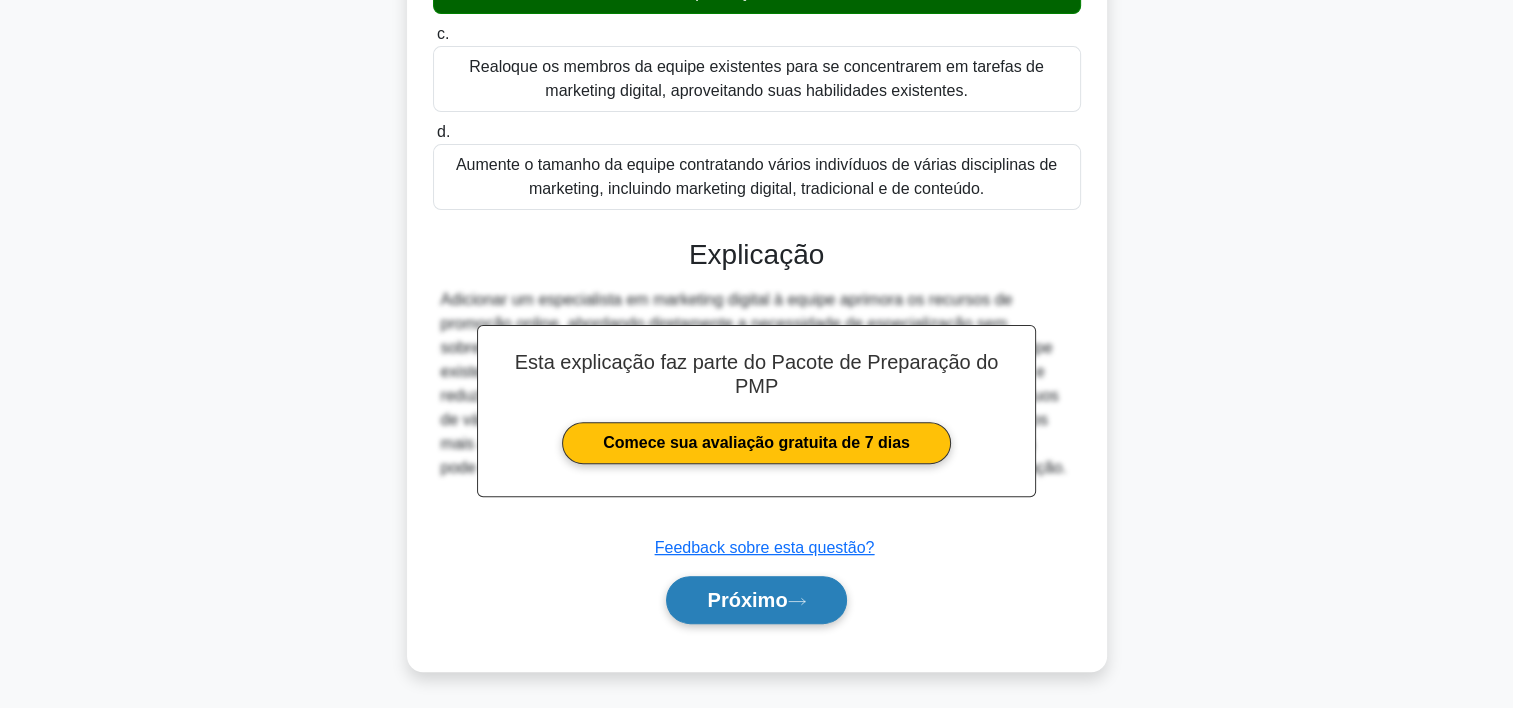 click on "Próximo" at bounding box center [747, 600] 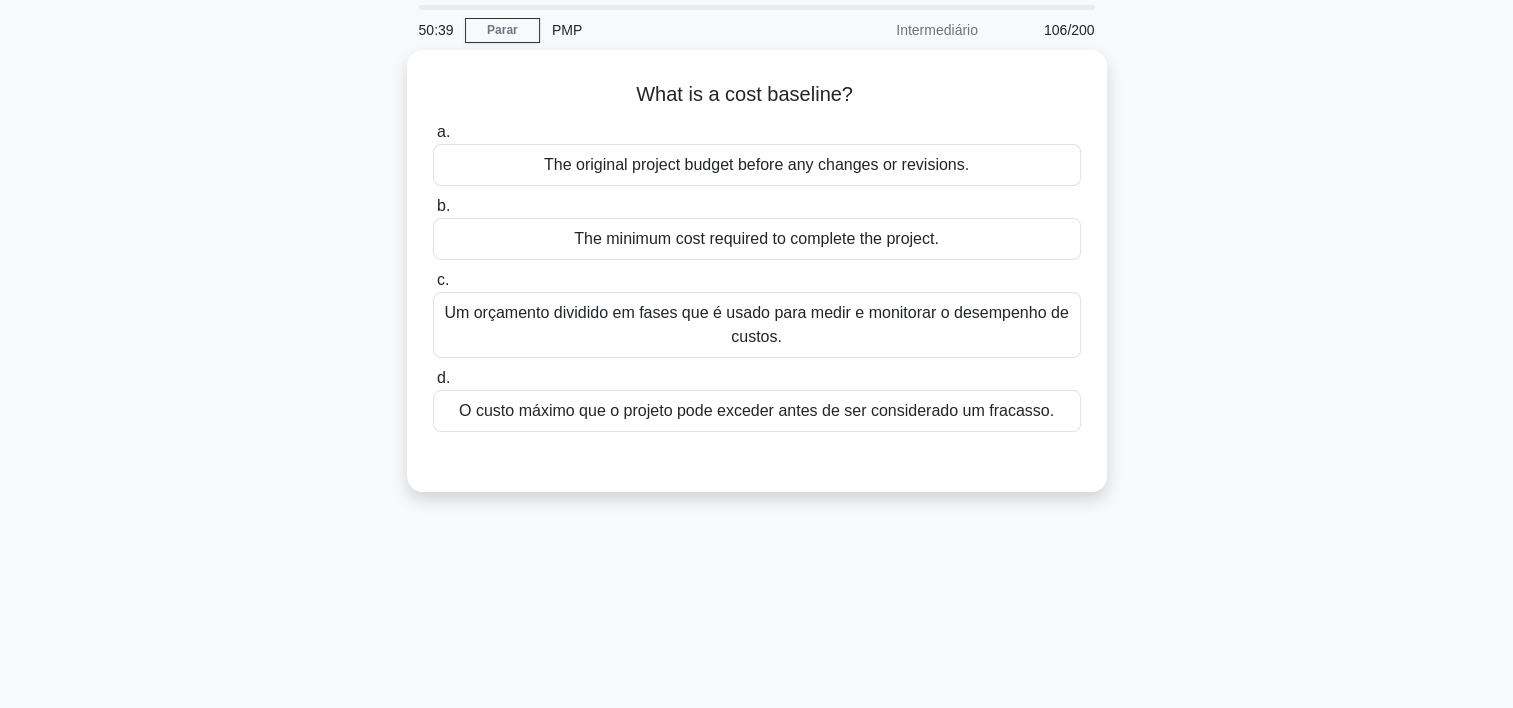 scroll, scrollTop: 0, scrollLeft: 0, axis: both 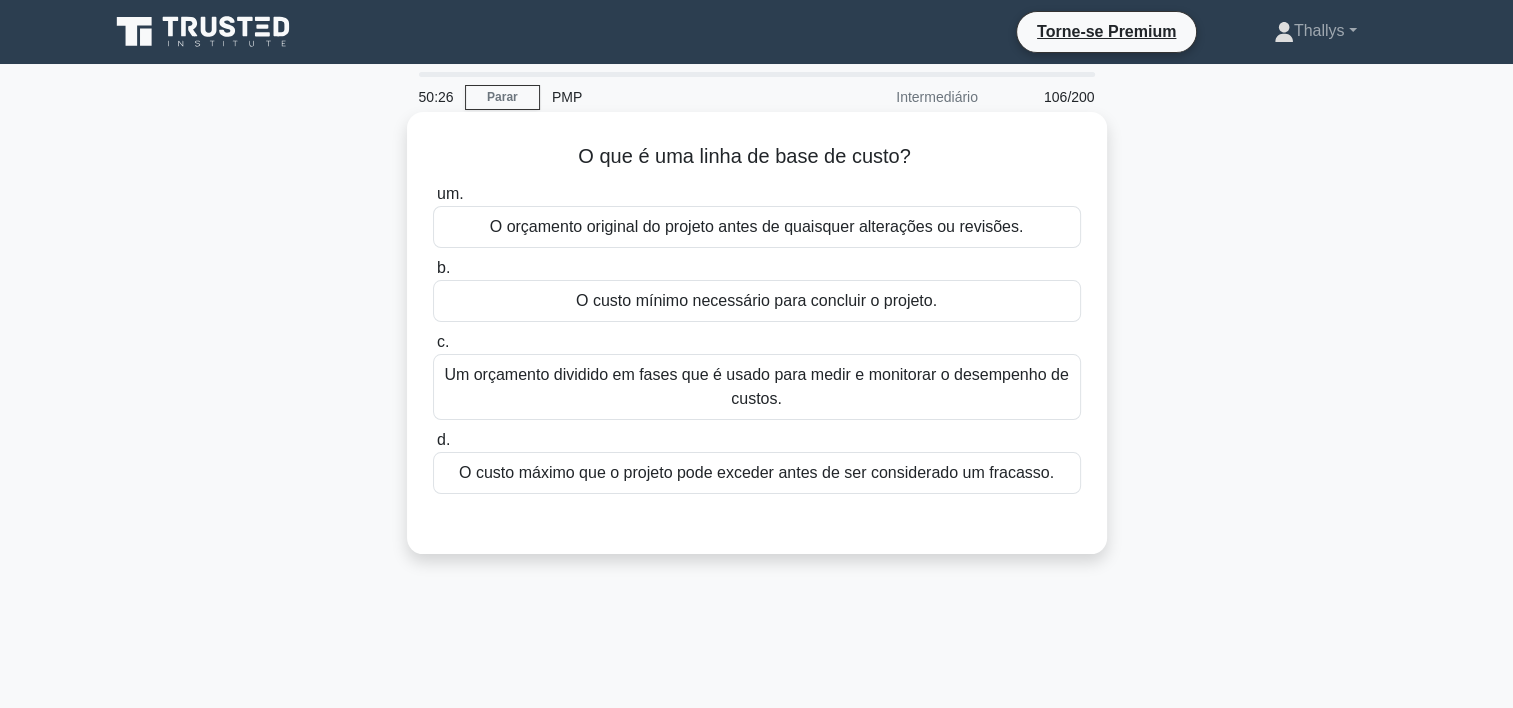 click on "O orçamento original do projeto antes de quaisquer alterações ou revisões." at bounding box center [757, 227] 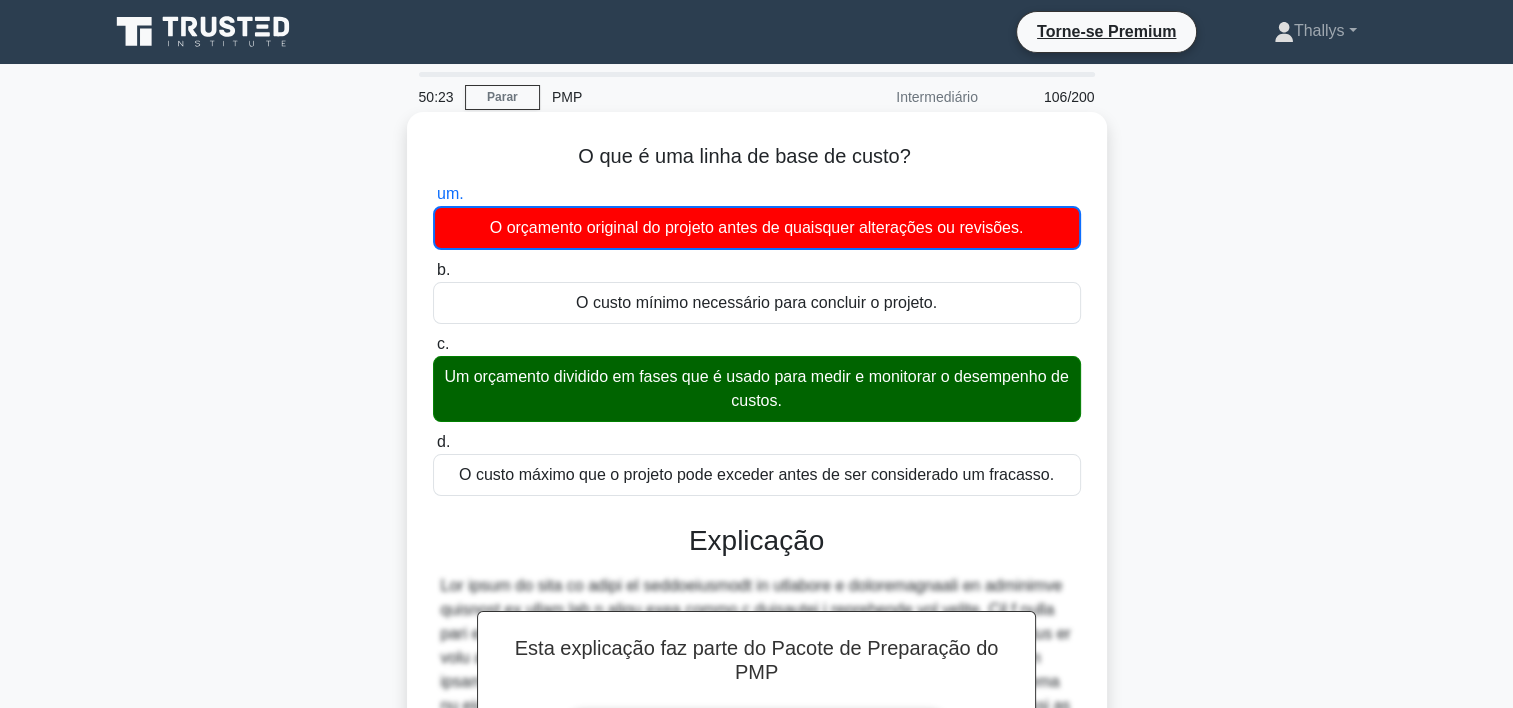 scroll, scrollTop: 372, scrollLeft: 0, axis: vertical 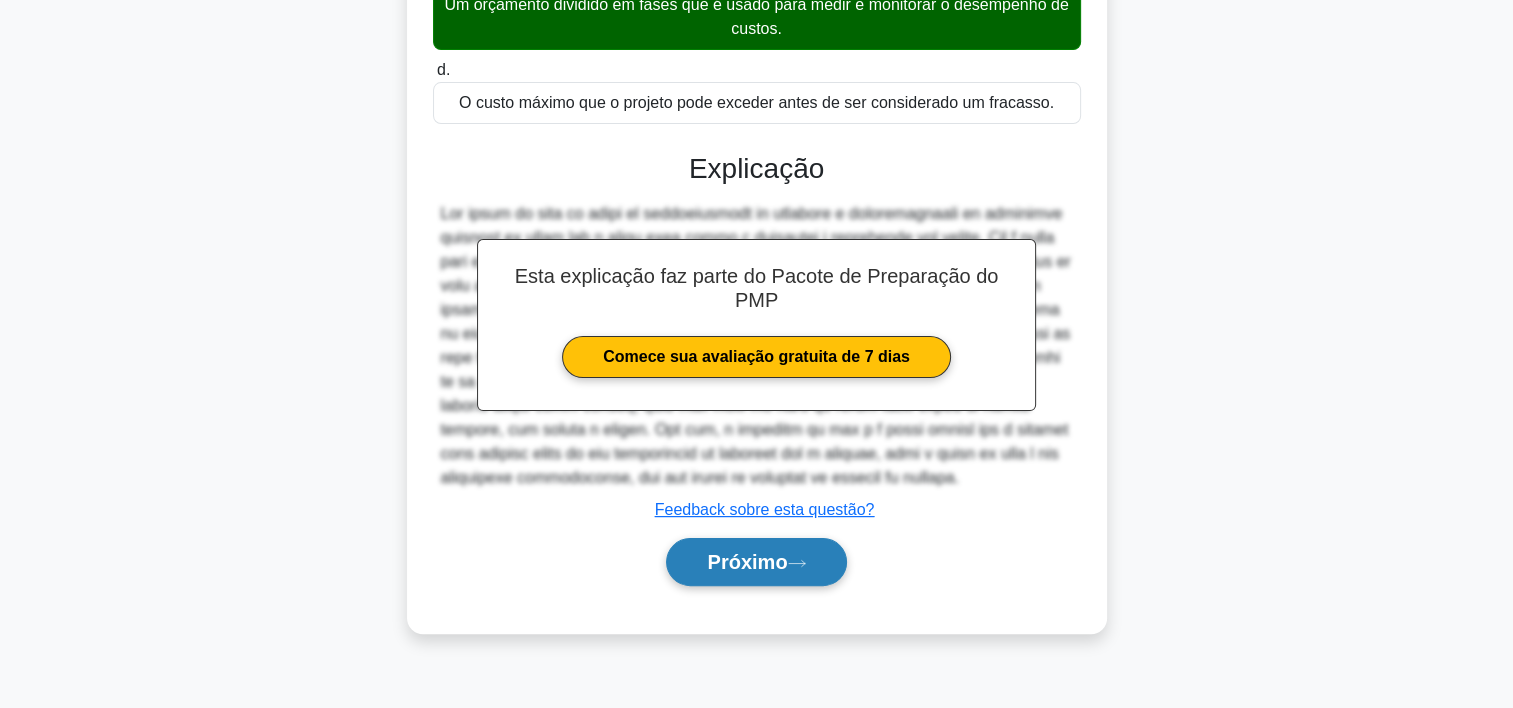 click on "Próximo" at bounding box center (747, 562) 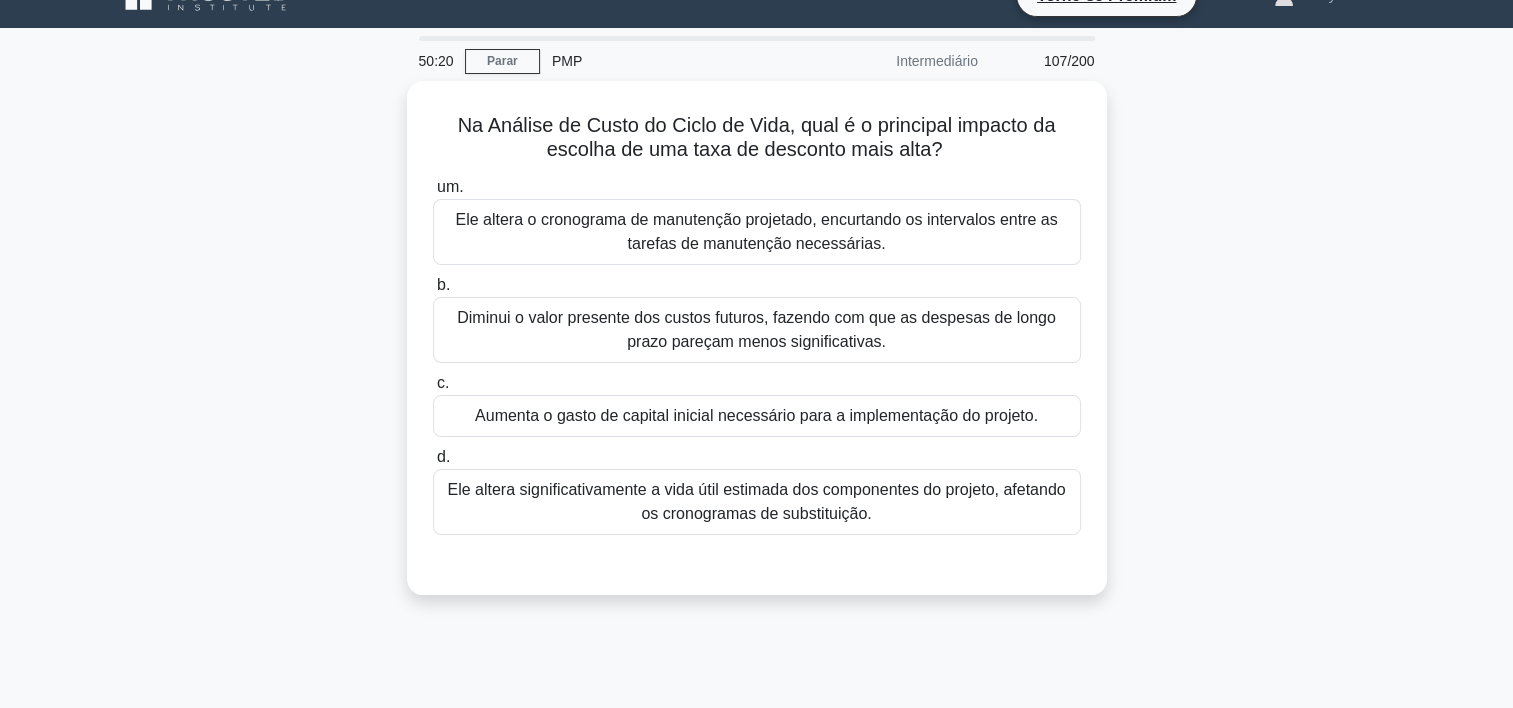 scroll, scrollTop: 32, scrollLeft: 0, axis: vertical 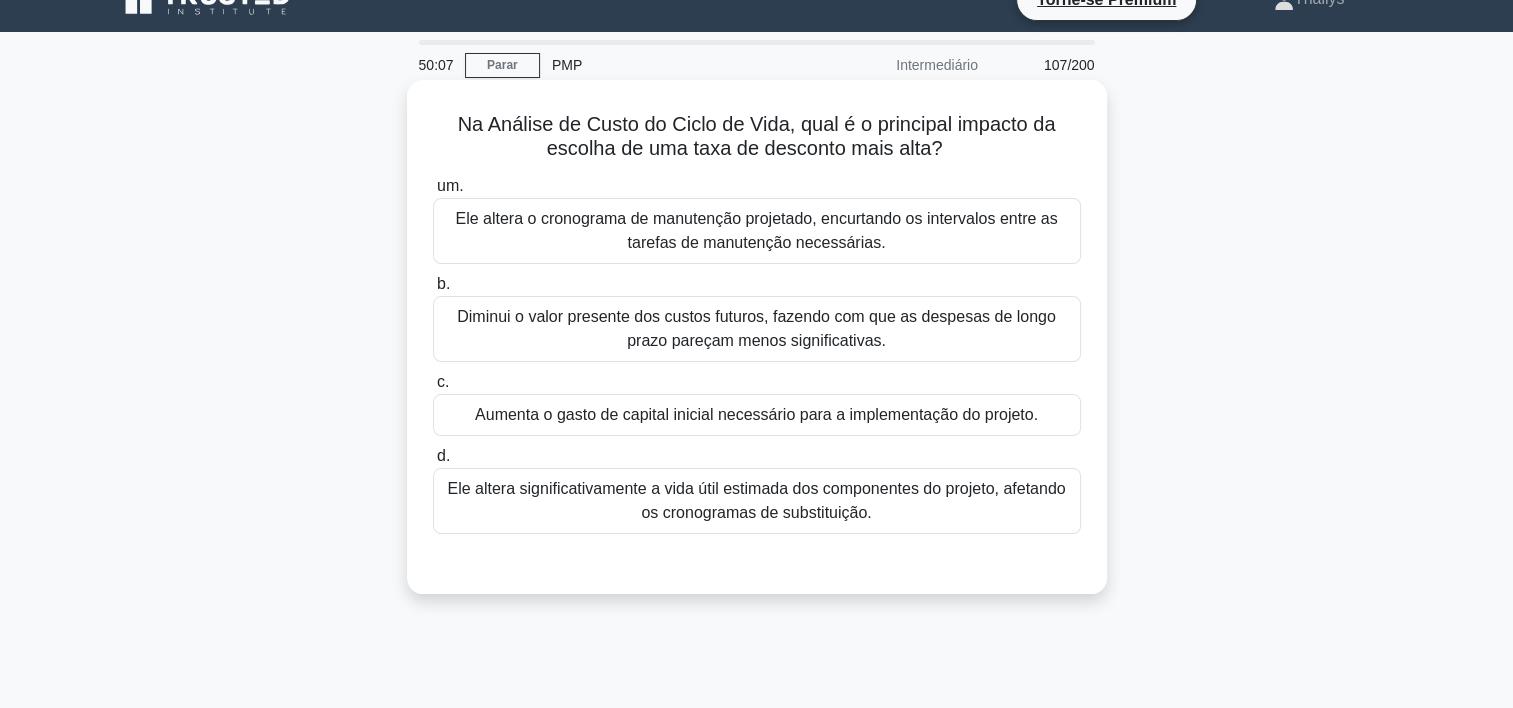 click on "Diminui o valor presente dos custos futuros, fazendo com que as despesas de longo prazo pareçam menos significativas." at bounding box center (757, 329) 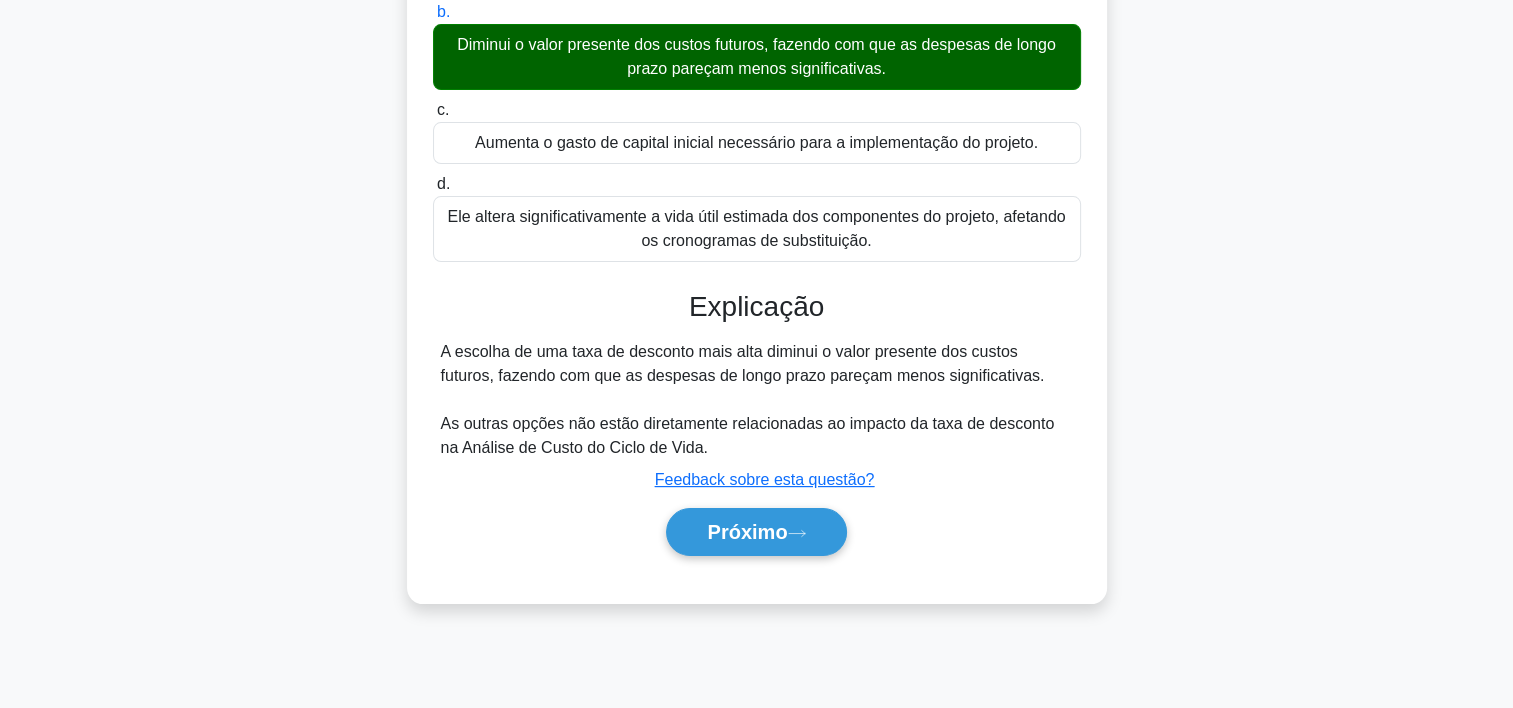 scroll, scrollTop: 372, scrollLeft: 0, axis: vertical 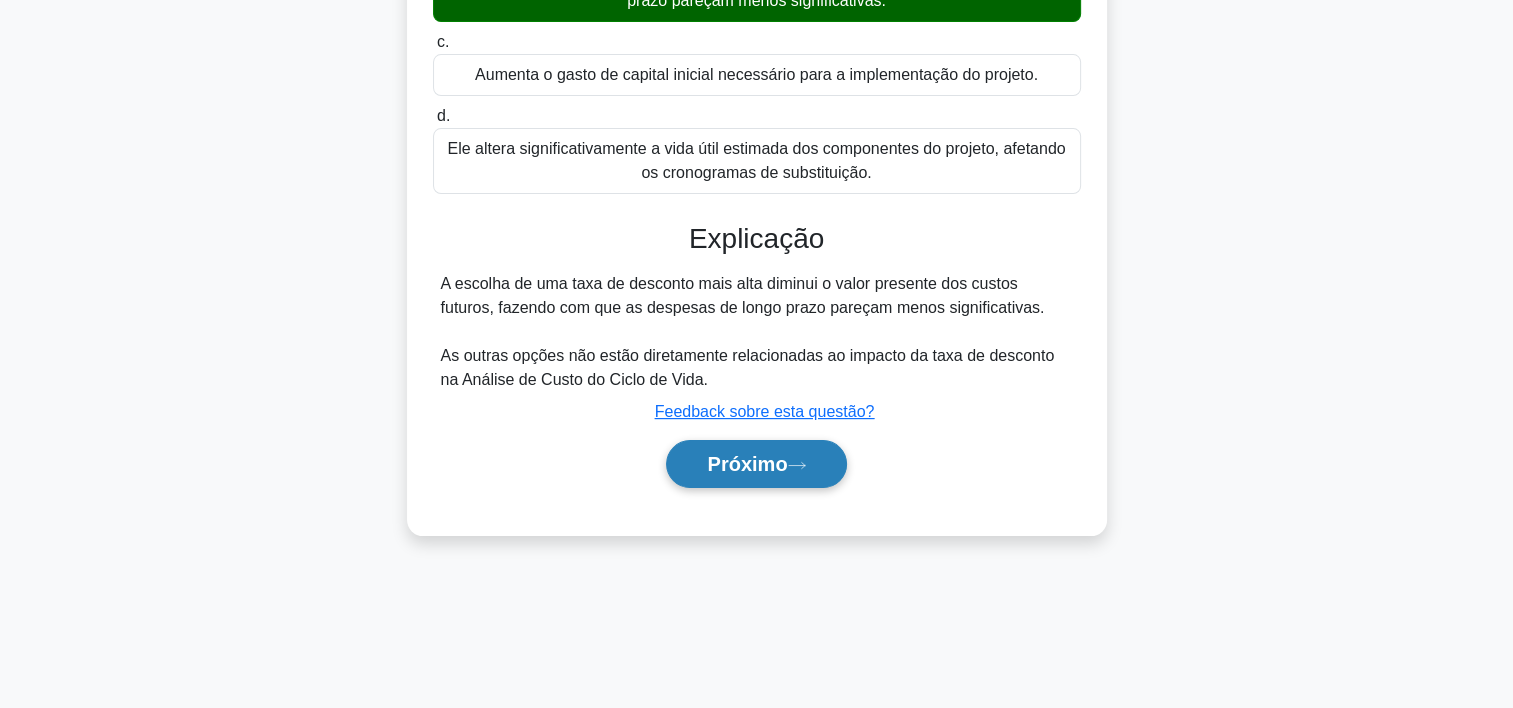 click on "Próximo" at bounding box center [756, 464] 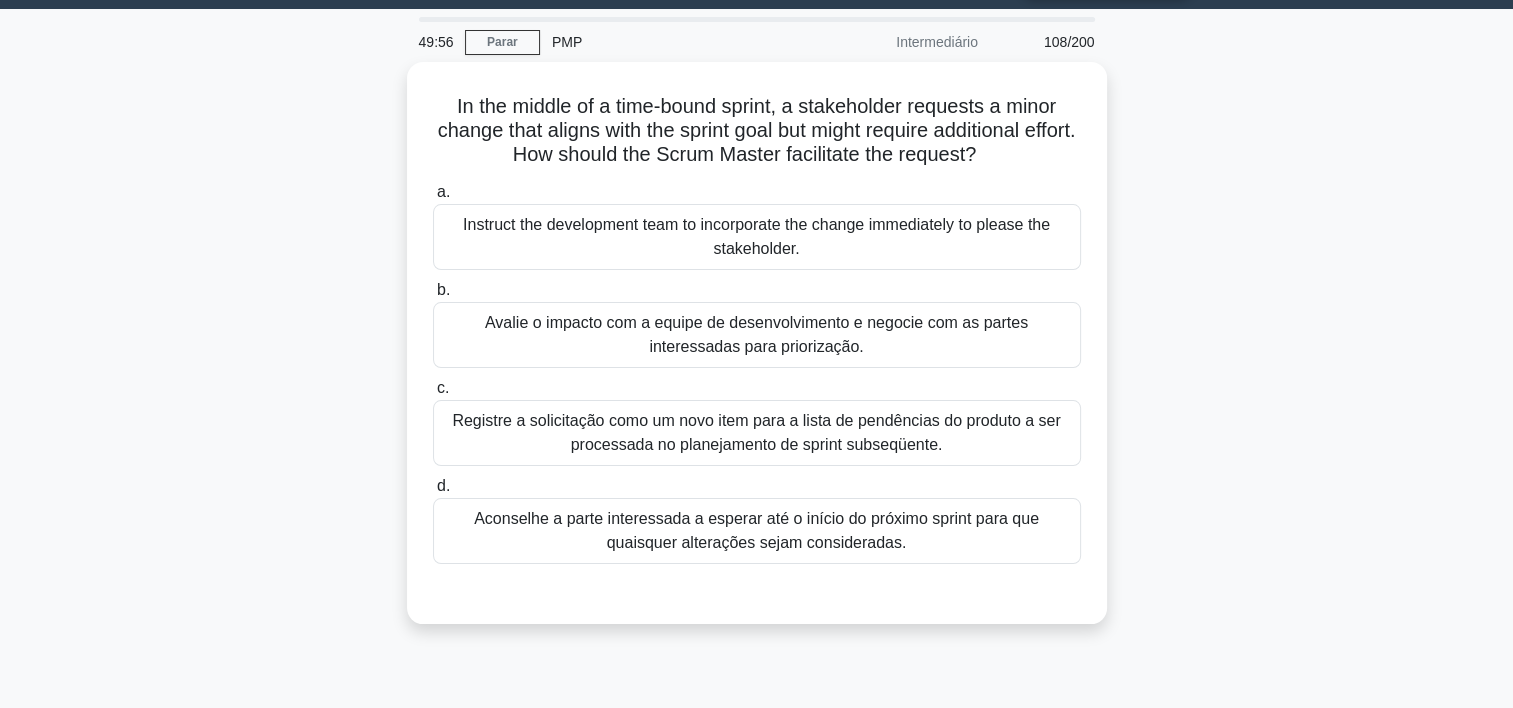 scroll, scrollTop: 52, scrollLeft: 0, axis: vertical 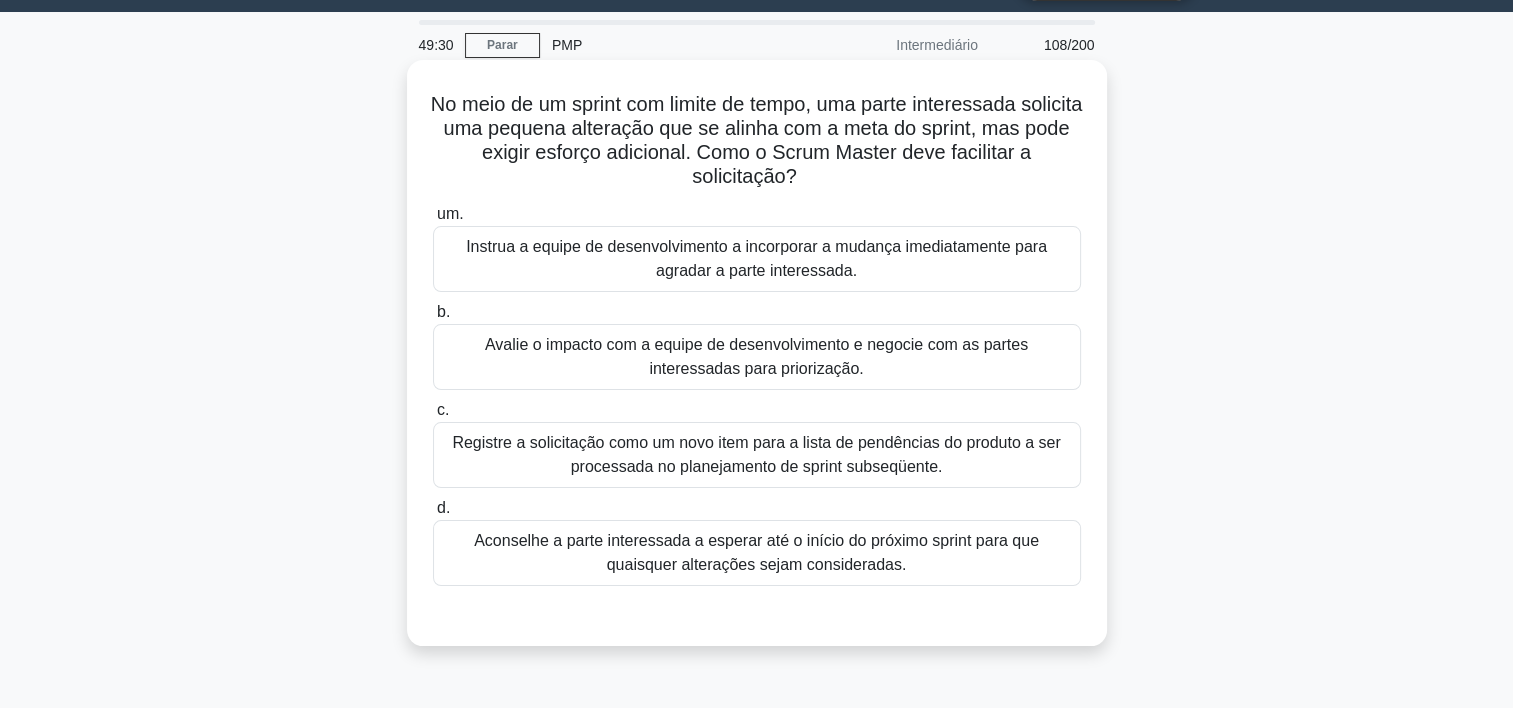 click on "Avalie o impacto com a equipe de desenvolvimento e negocie com as partes interessadas para priorização." at bounding box center (757, 357) 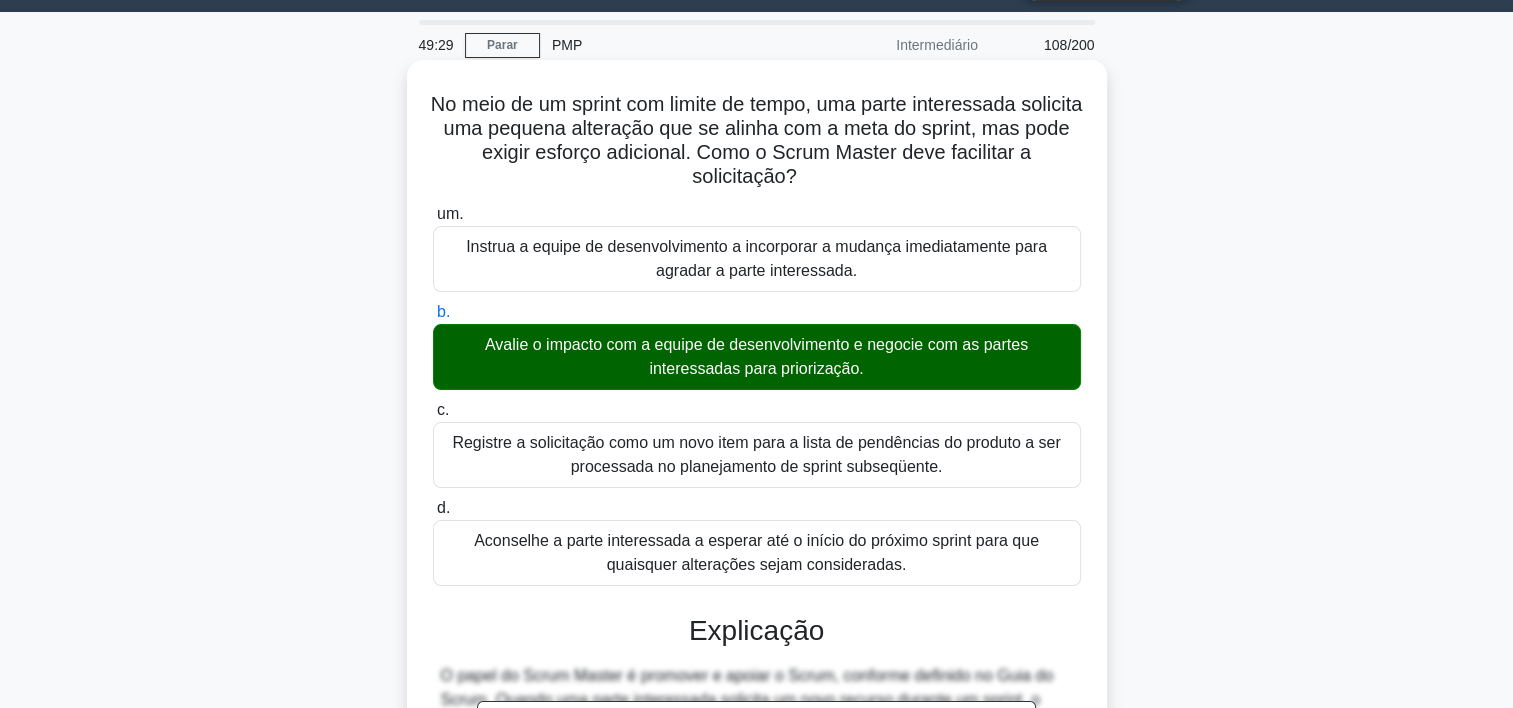 scroll, scrollTop: 596, scrollLeft: 0, axis: vertical 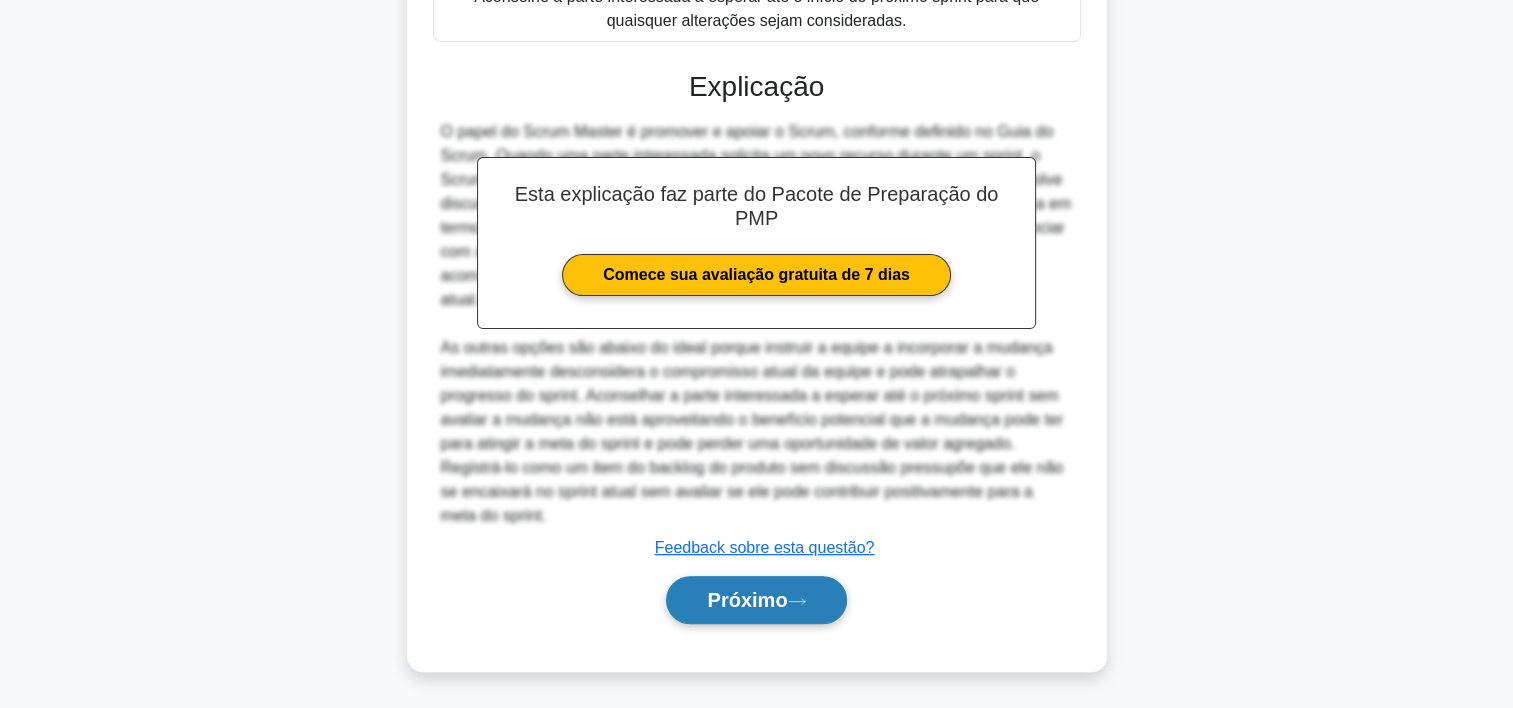 click on "Próximo" at bounding box center [747, 600] 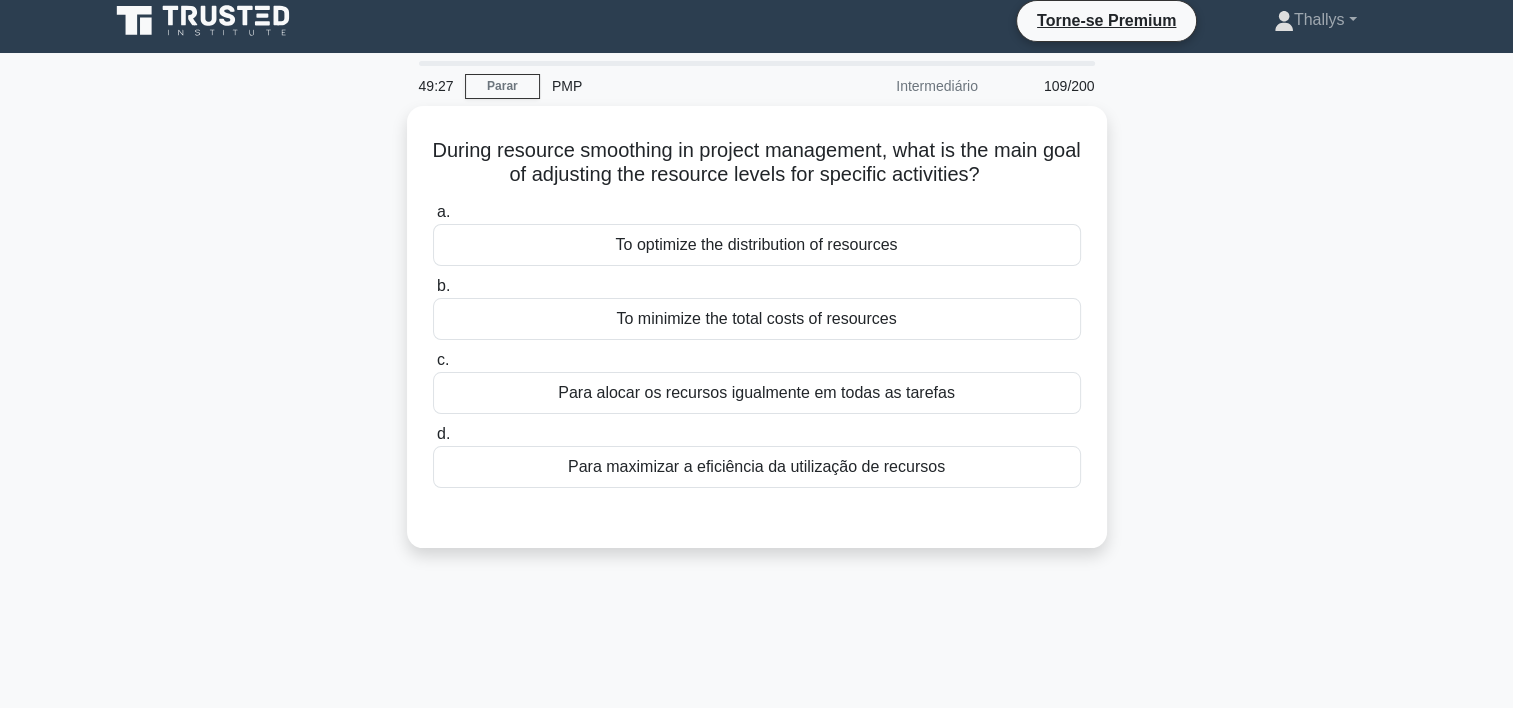 scroll, scrollTop: 0, scrollLeft: 0, axis: both 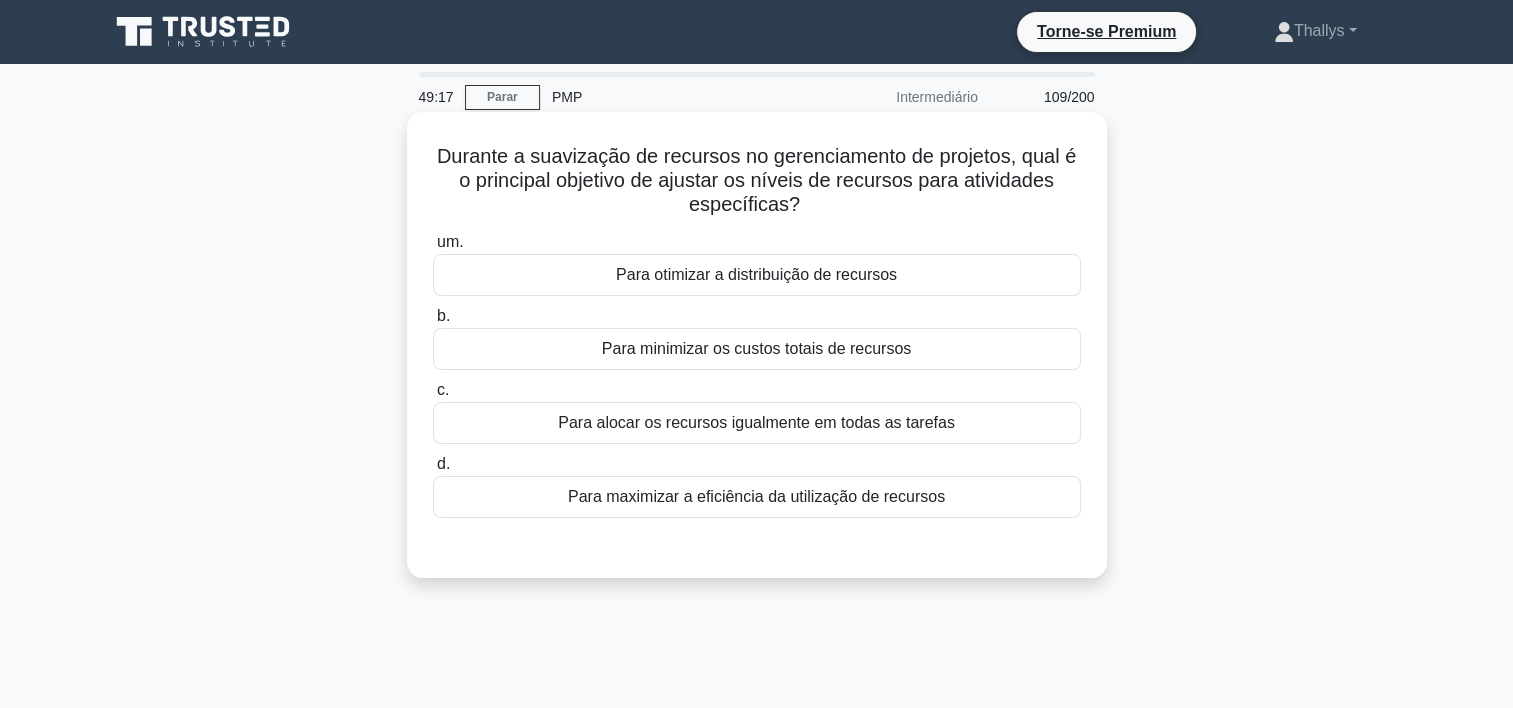 click on "Para otimizar a distribuição de recursos" at bounding box center (757, 275) 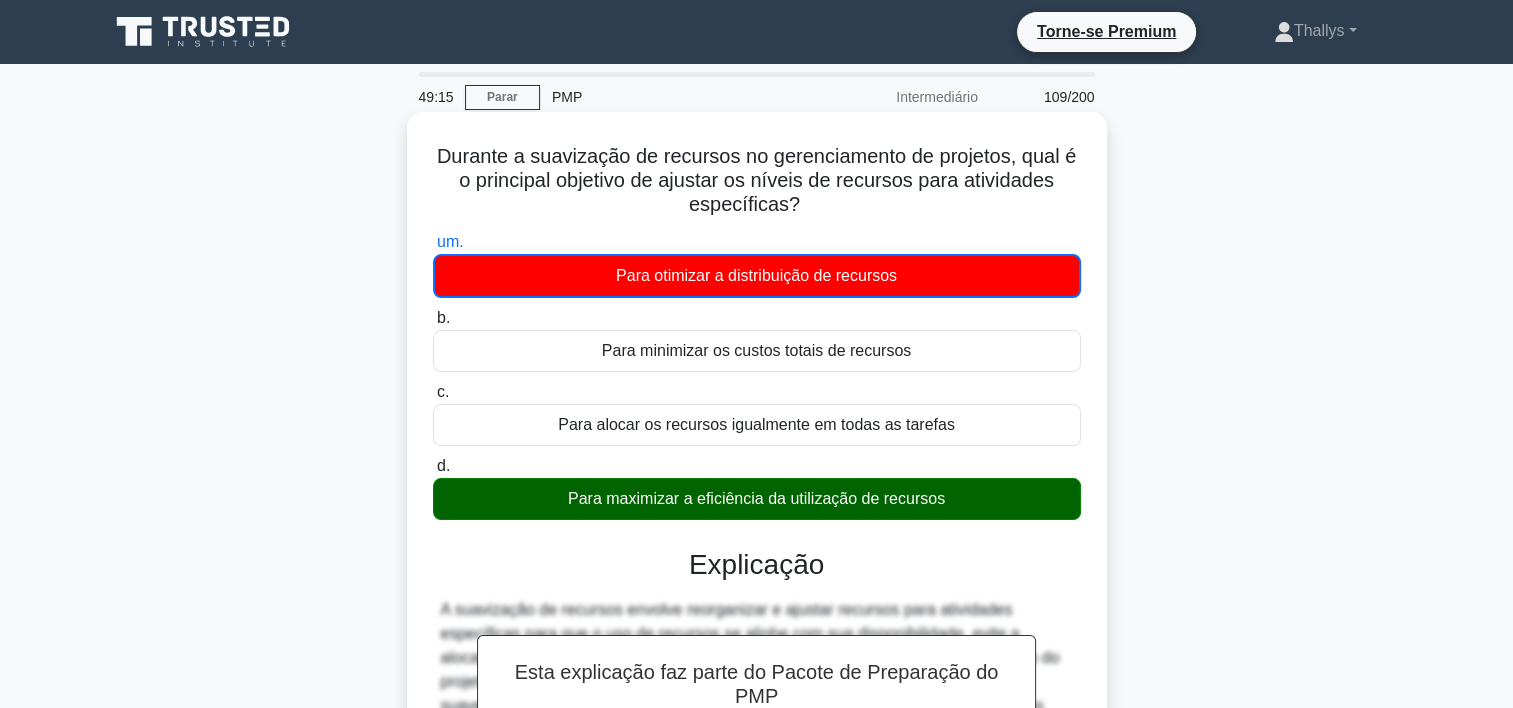 scroll, scrollTop: 372, scrollLeft: 0, axis: vertical 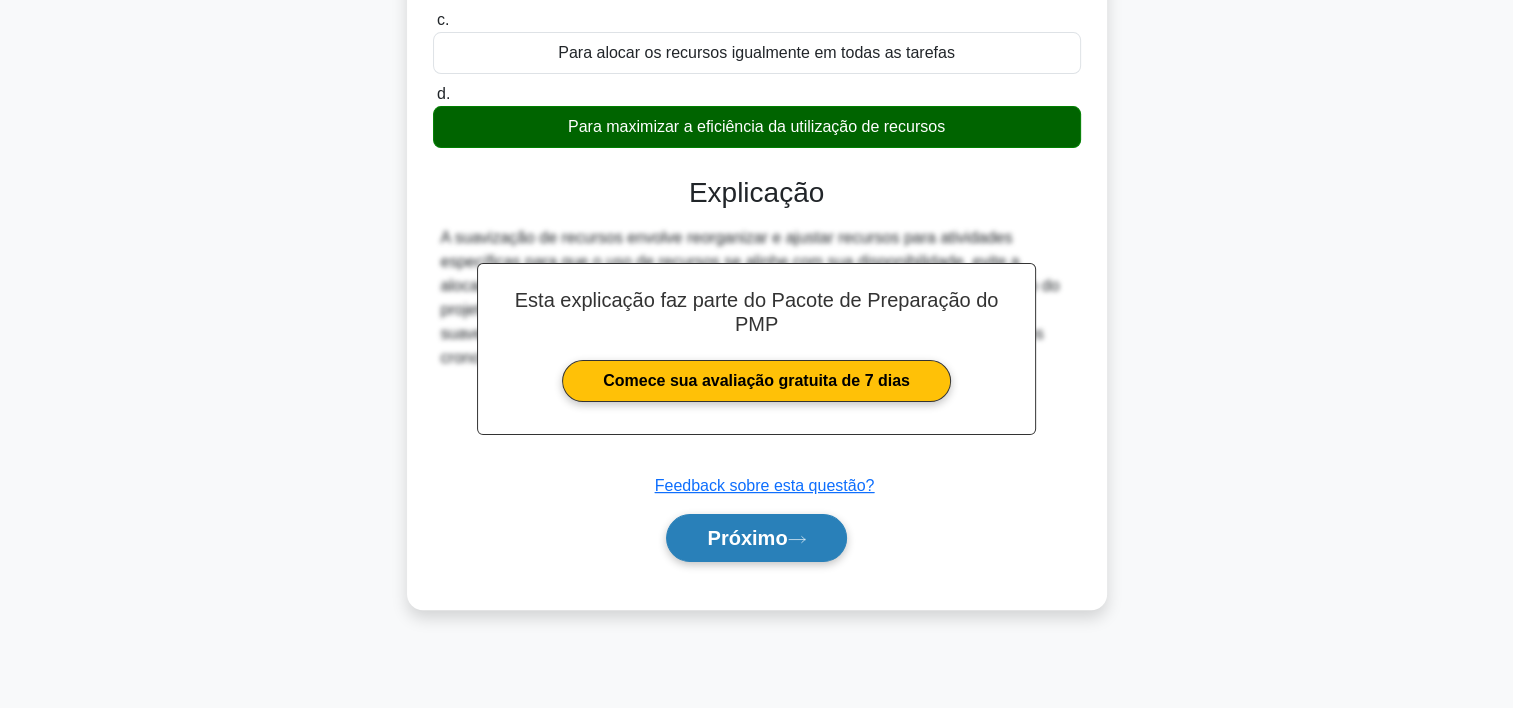 click on "Próximo" at bounding box center (756, 538) 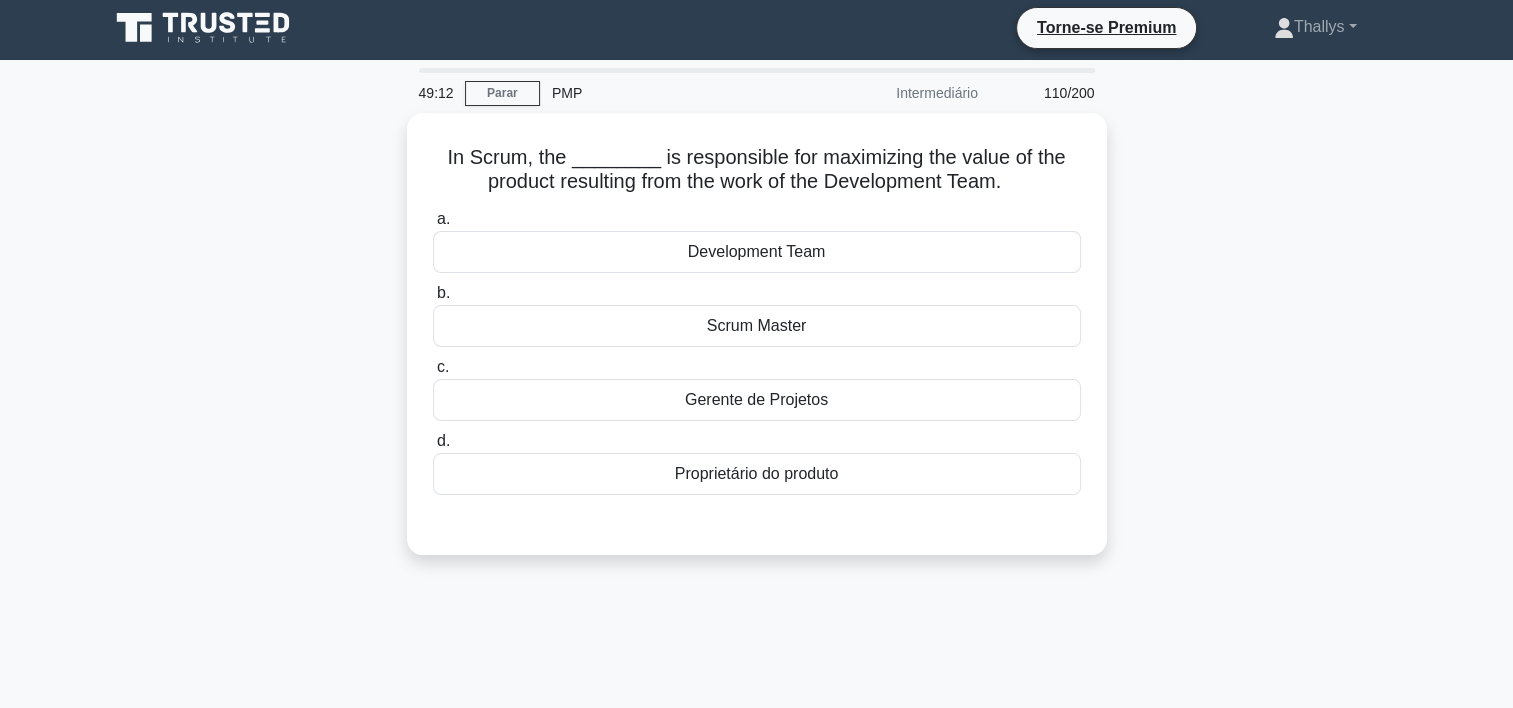 scroll, scrollTop: 0, scrollLeft: 0, axis: both 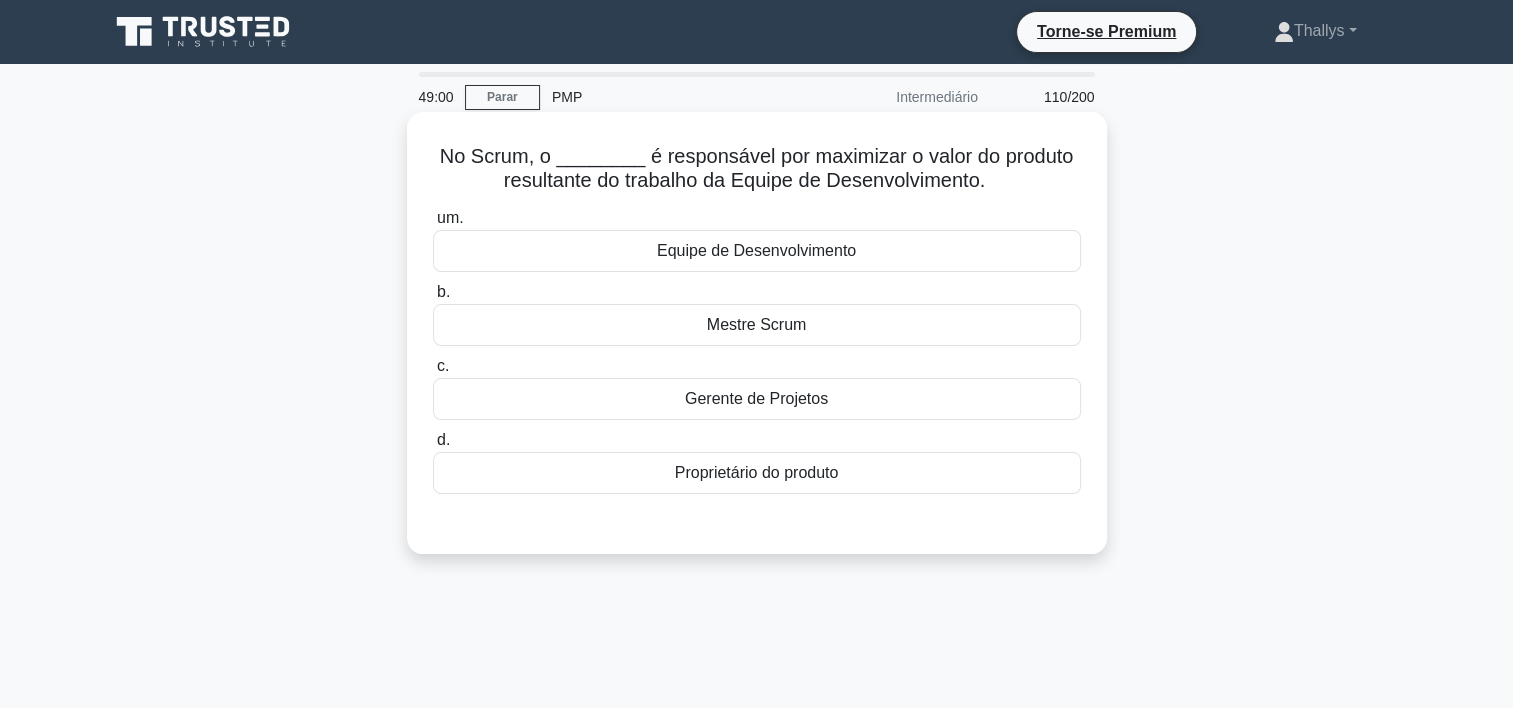click on "Mestre Scrum" at bounding box center [757, 325] 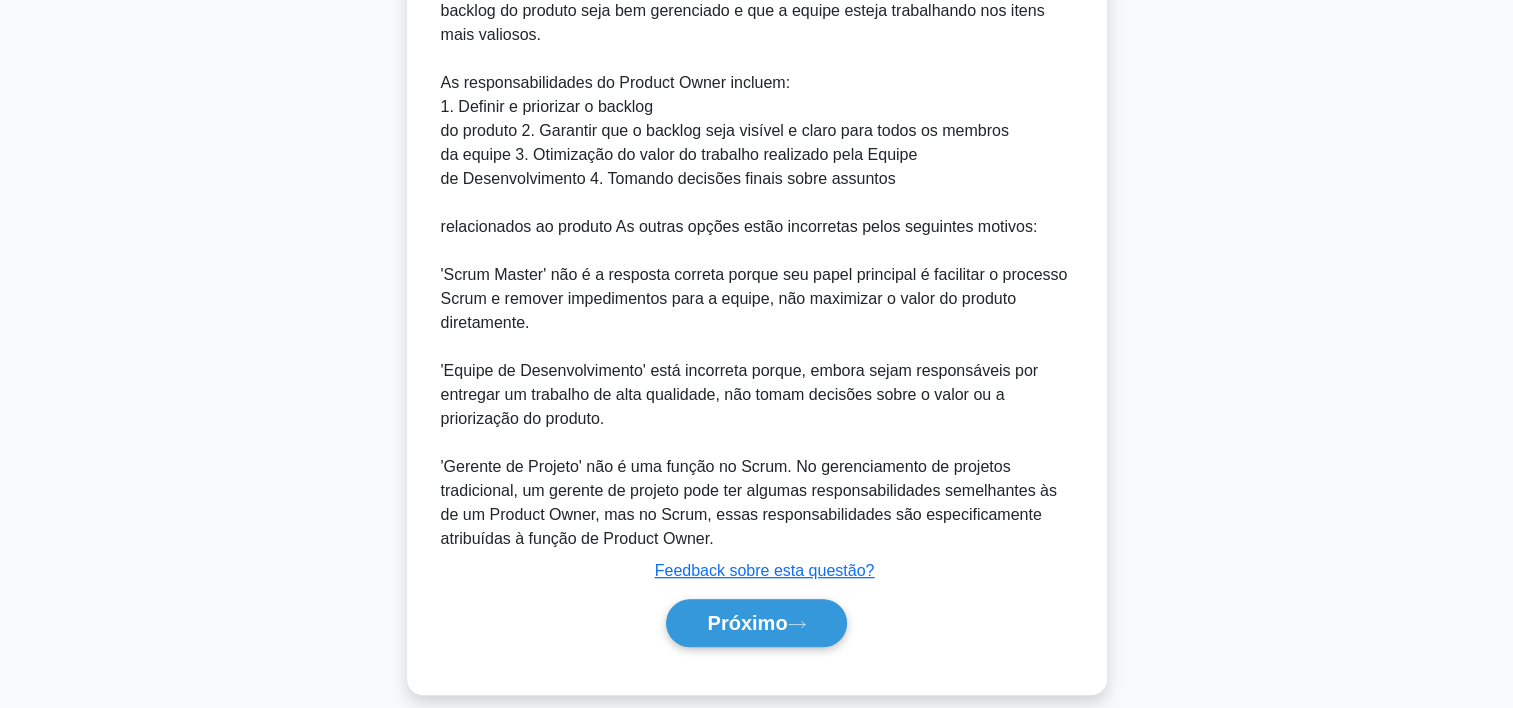 scroll, scrollTop: 693, scrollLeft: 0, axis: vertical 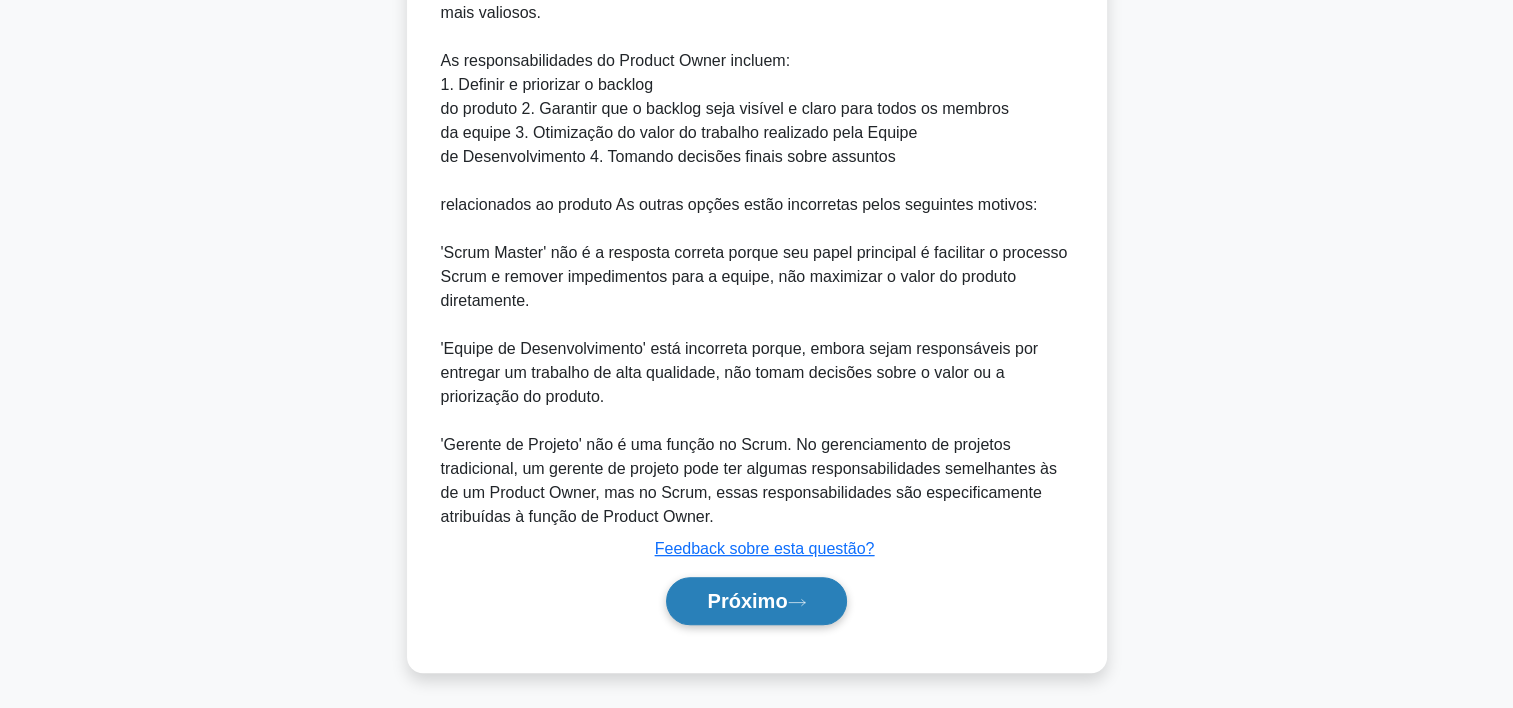 click on "Próximo" at bounding box center (747, 601) 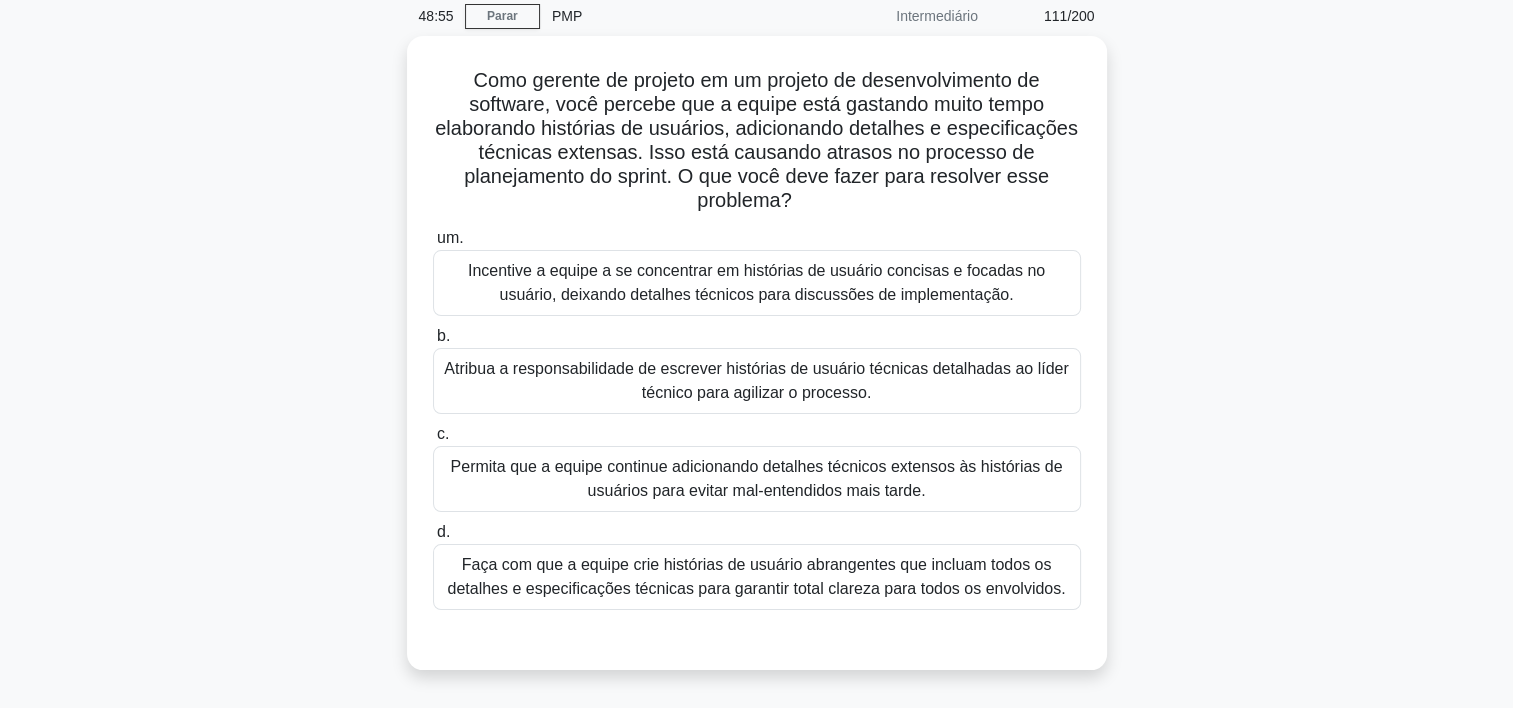 scroll, scrollTop: 80, scrollLeft: 0, axis: vertical 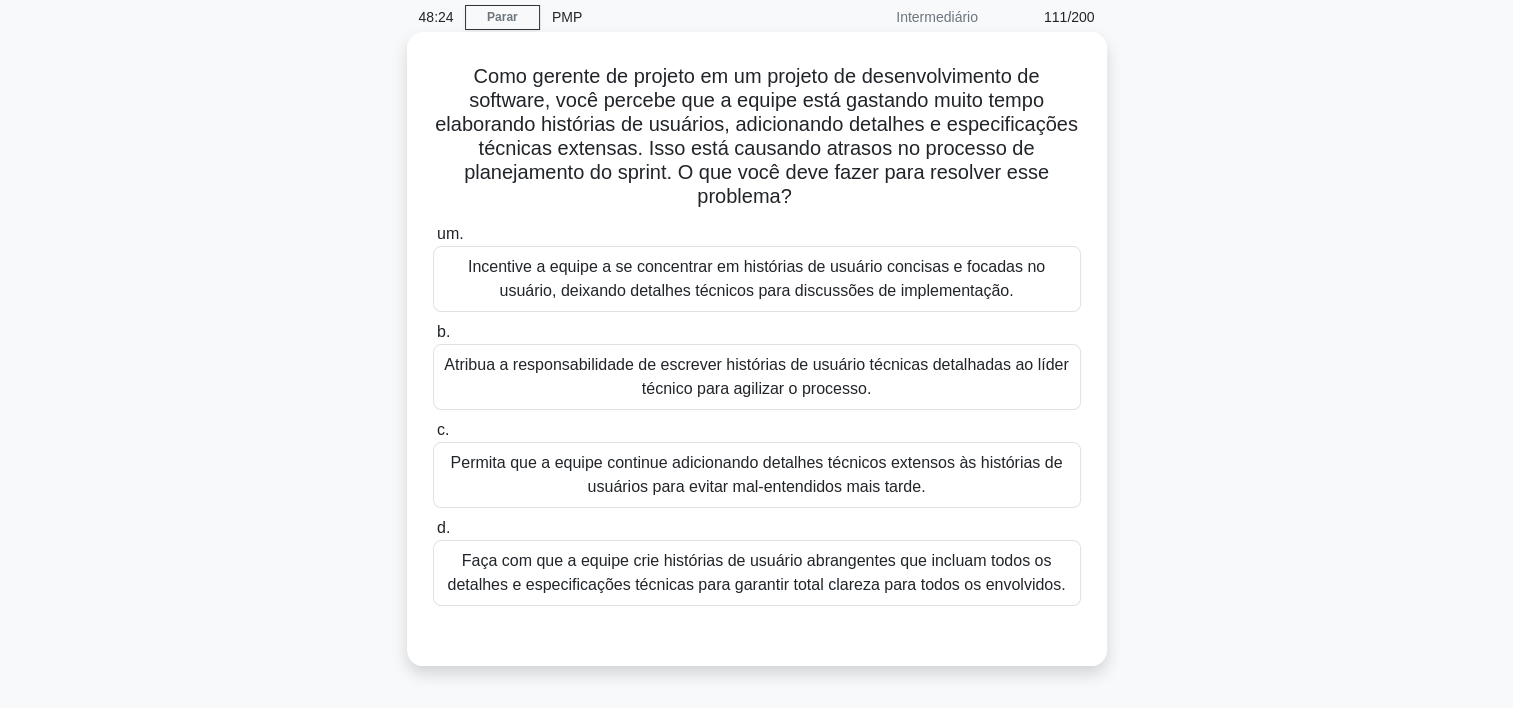 click on "Incentive a equipe a se concentrar em histórias de usuário concisas e focadas no usuário, deixando detalhes técnicos para discussões de implementação." at bounding box center (757, 279) 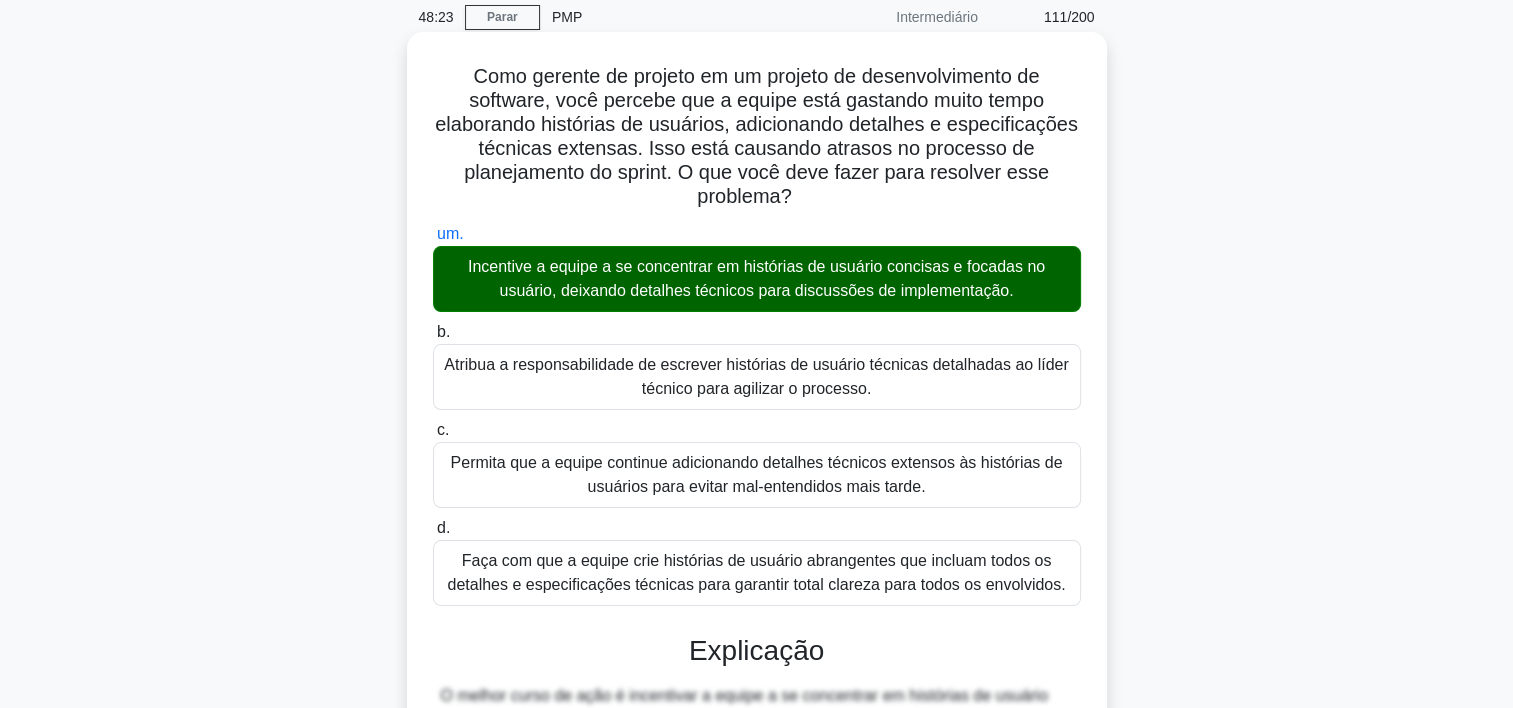 scroll, scrollTop: 476, scrollLeft: 0, axis: vertical 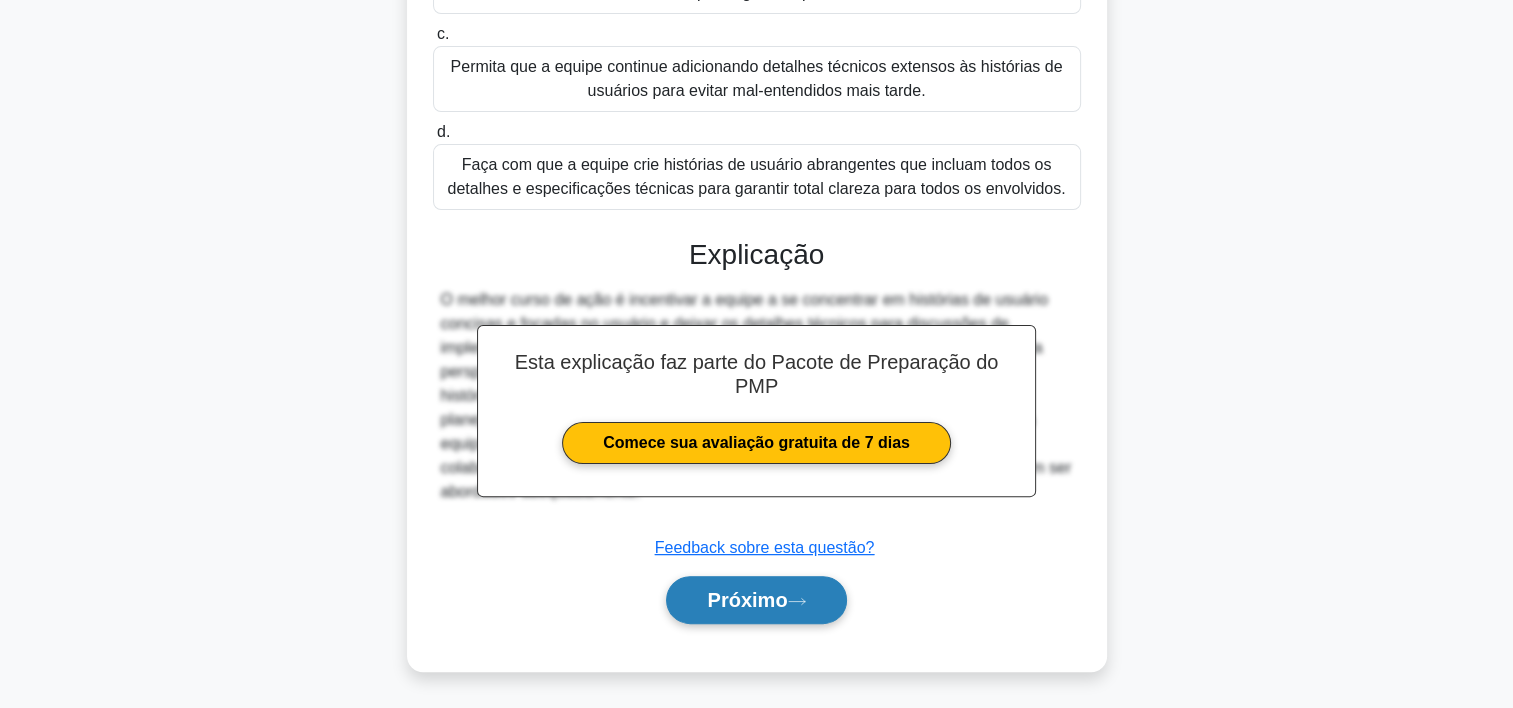 click on "Próximo" at bounding box center [747, 600] 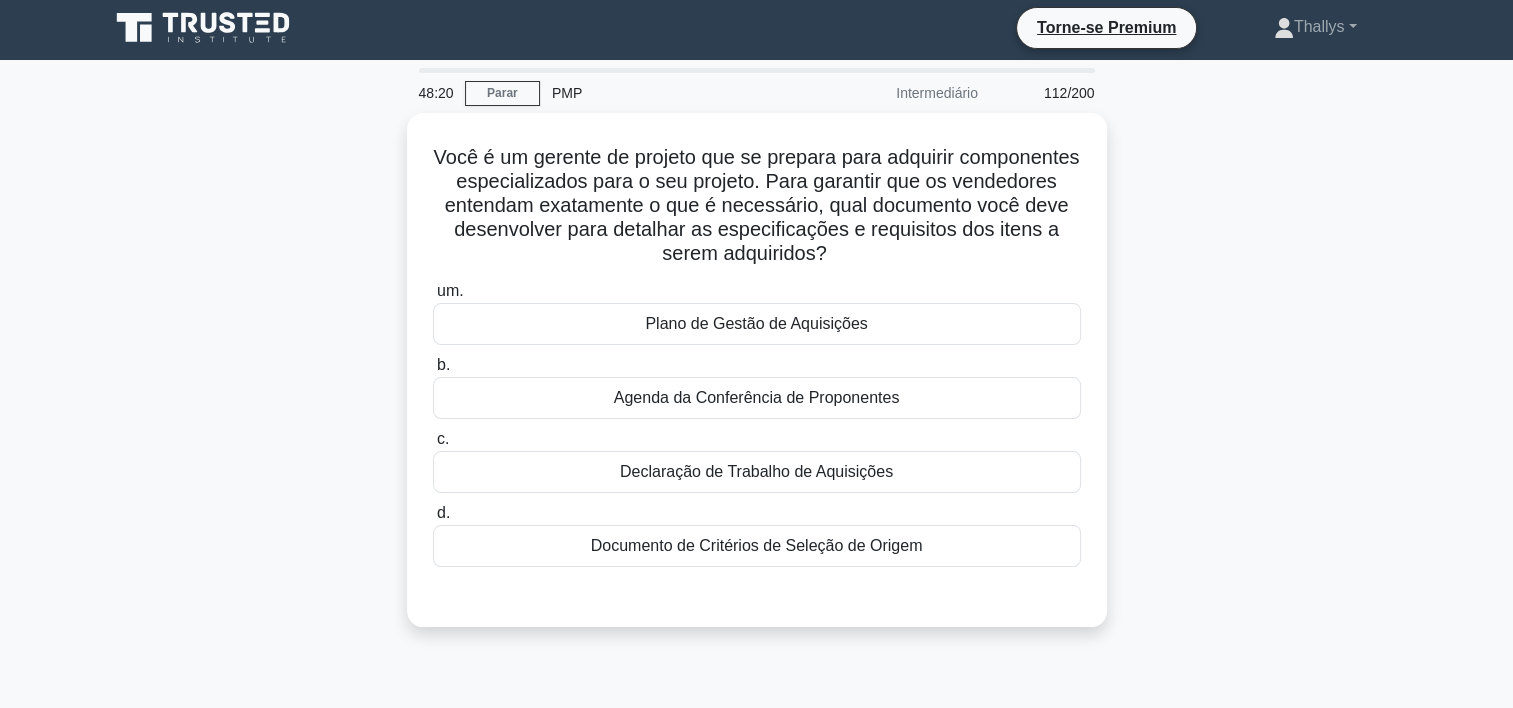 scroll, scrollTop: 4, scrollLeft: 0, axis: vertical 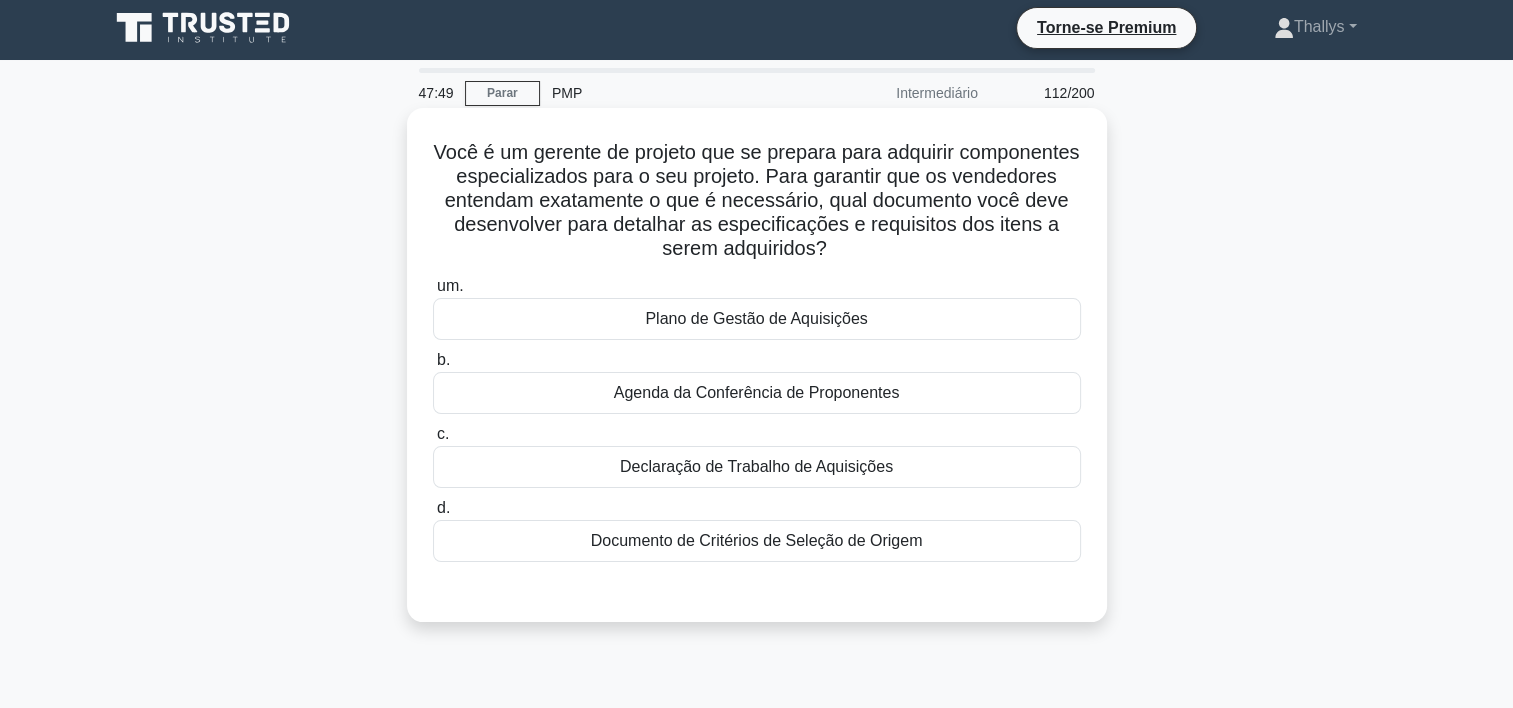 click on "Agenda da Conferência de Proponentes" at bounding box center [757, 393] 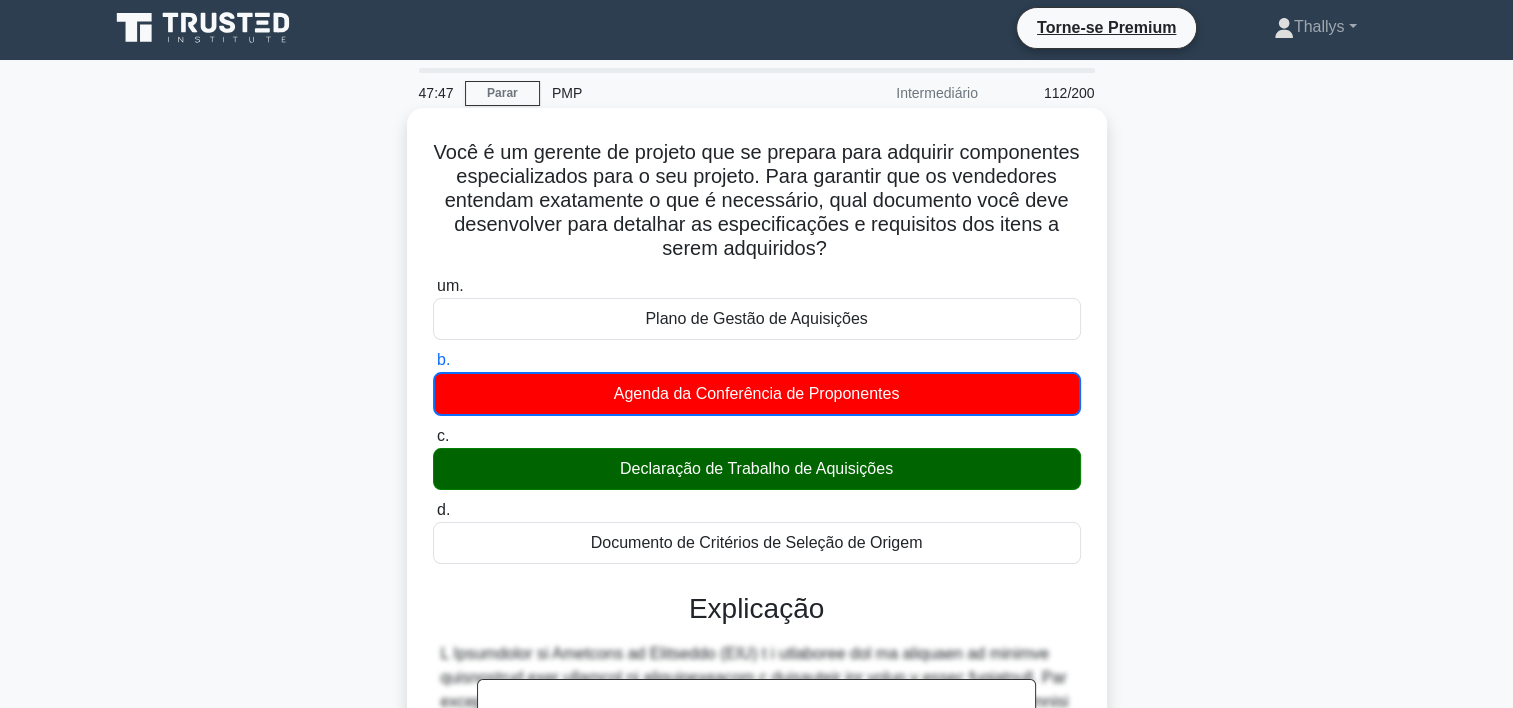 scroll, scrollTop: 405, scrollLeft: 0, axis: vertical 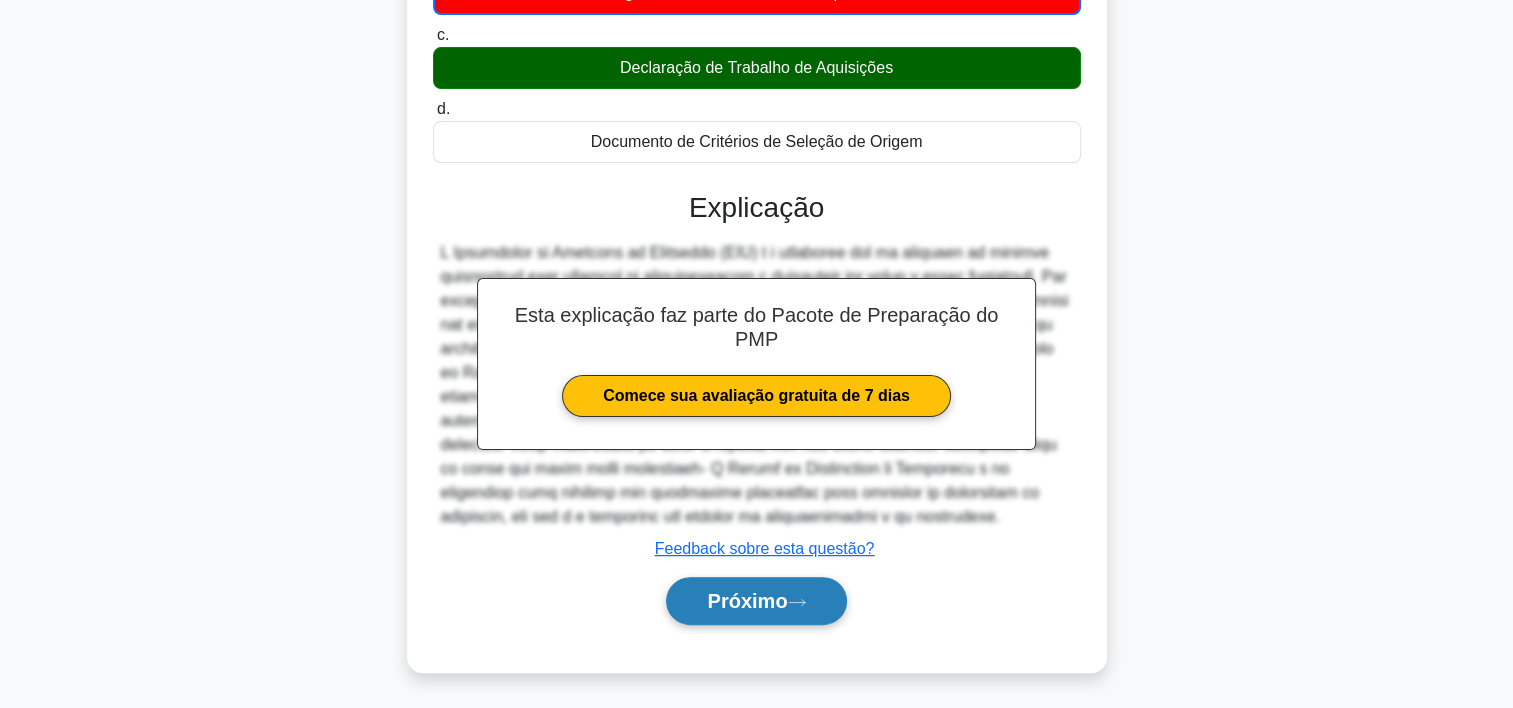 click on "Próximo" at bounding box center (756, 601) 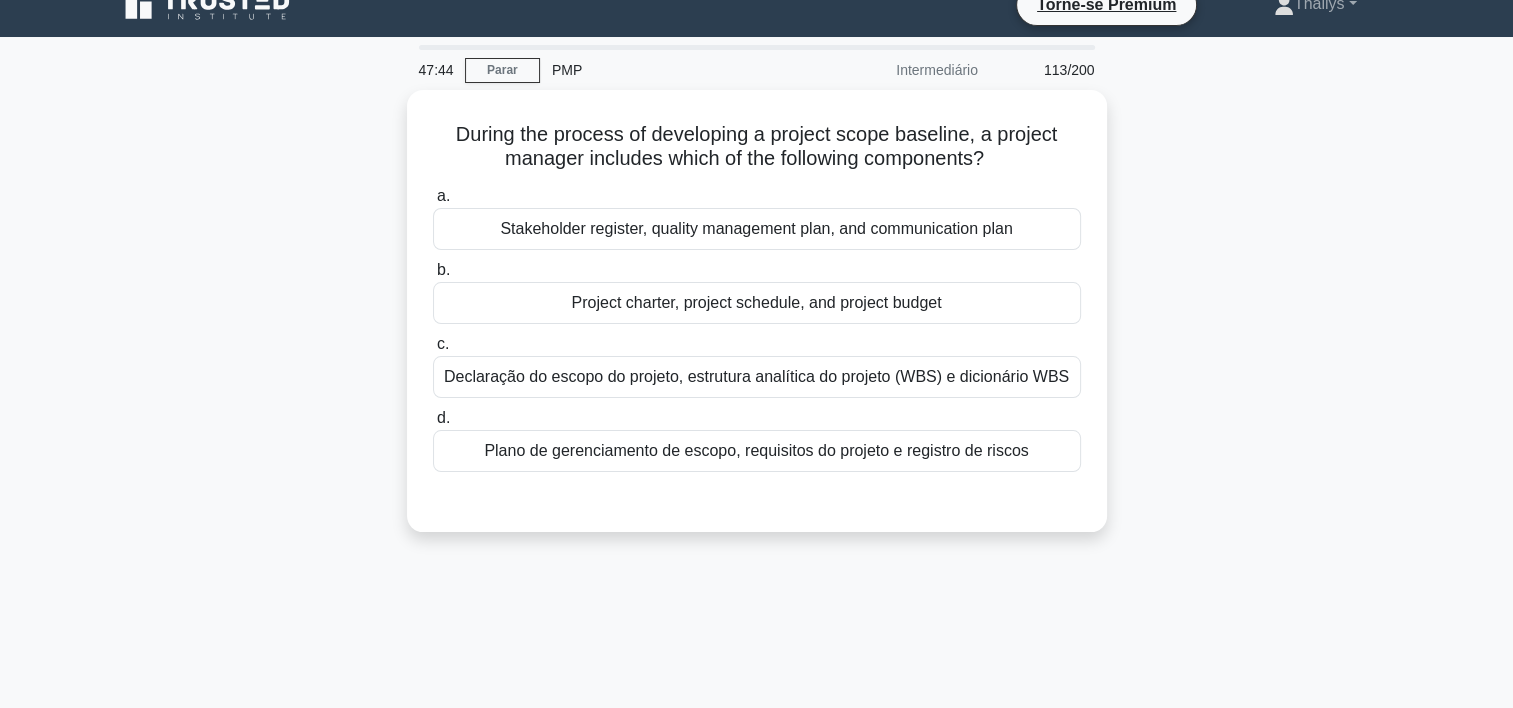 scroll, scrollTop: 0, scrollLeft: 0, axis: both 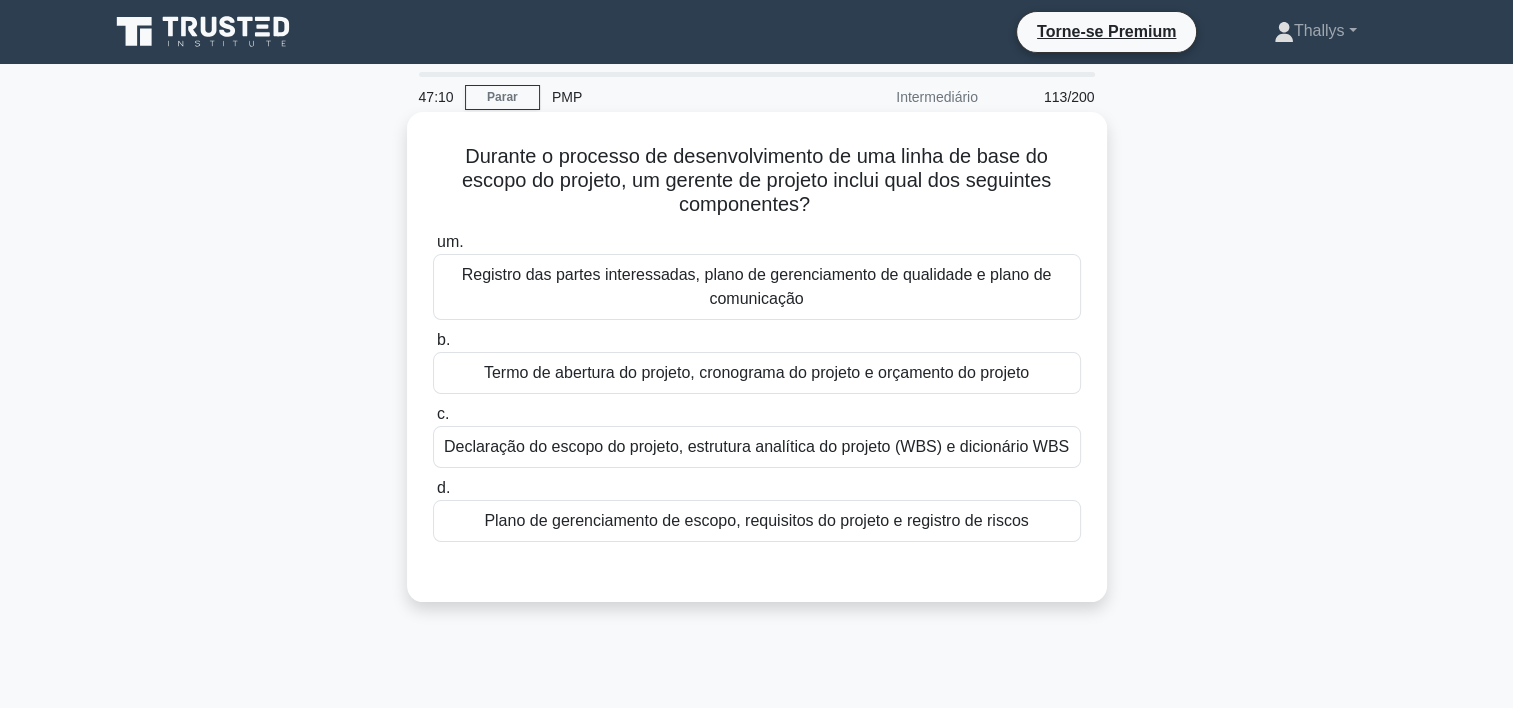 click on "Declaração do escopo do projeto, estrutura analítica do projeto (WBS) e dicionário WBS" at bounding box center (757, 447) 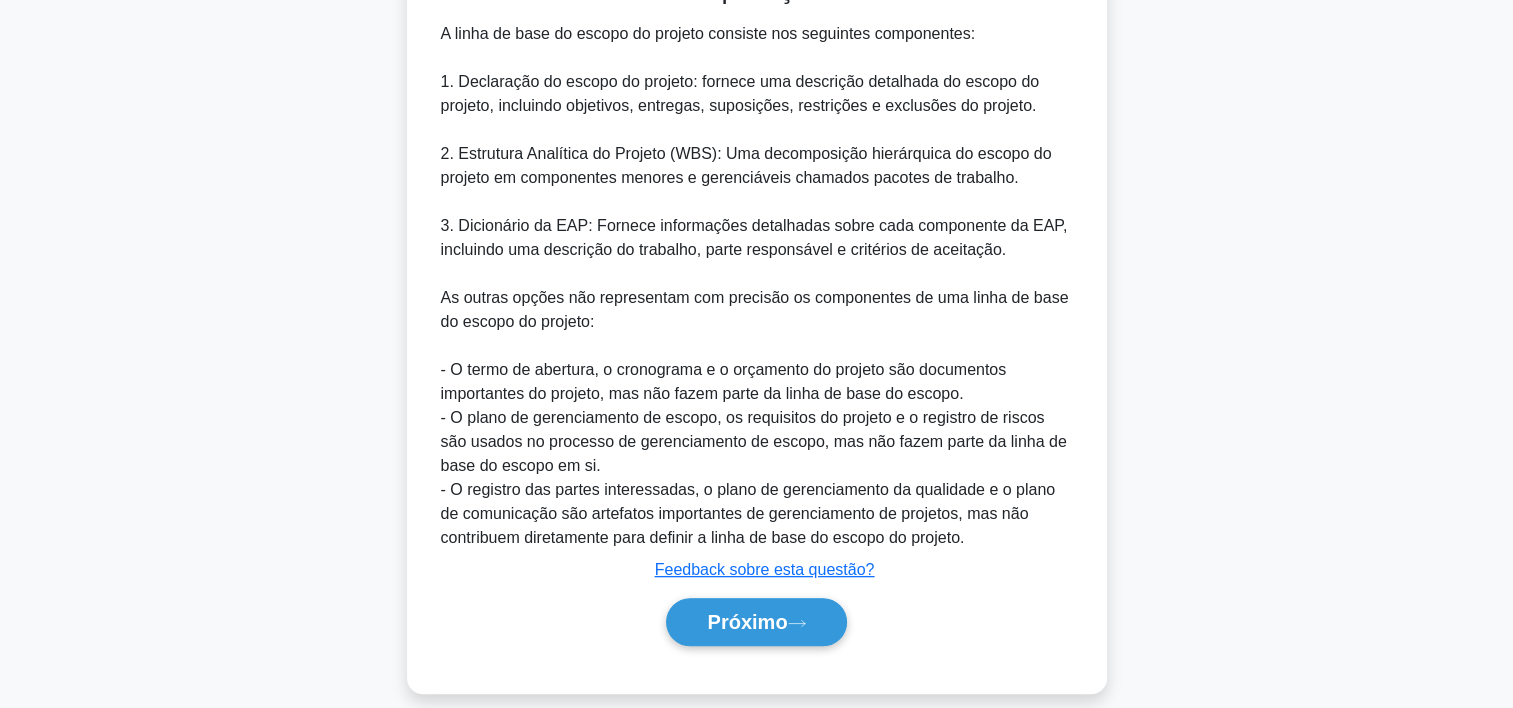scroll, scrollTop: 644, scrollLeft: 0, axis: vertical 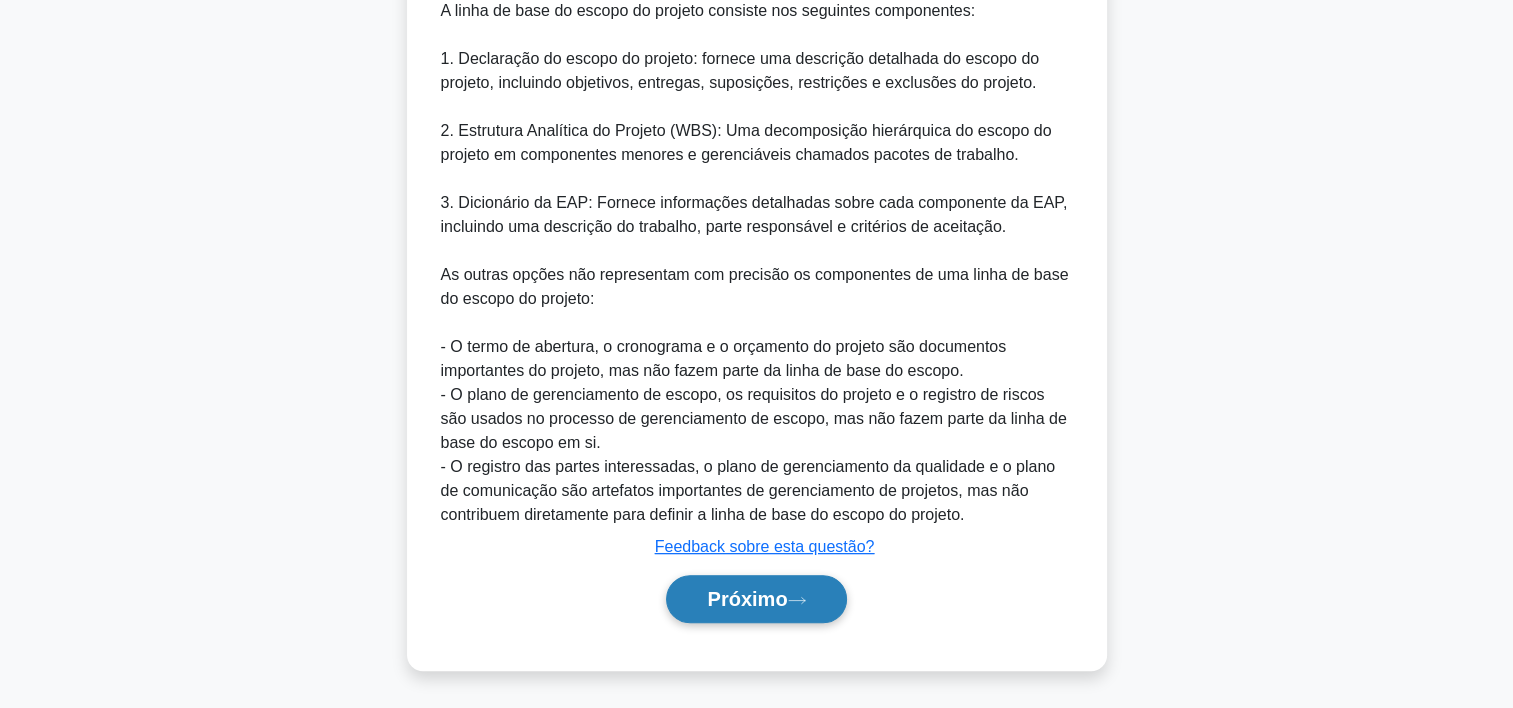 click on "Próximo" at bounding box center (756, 599) 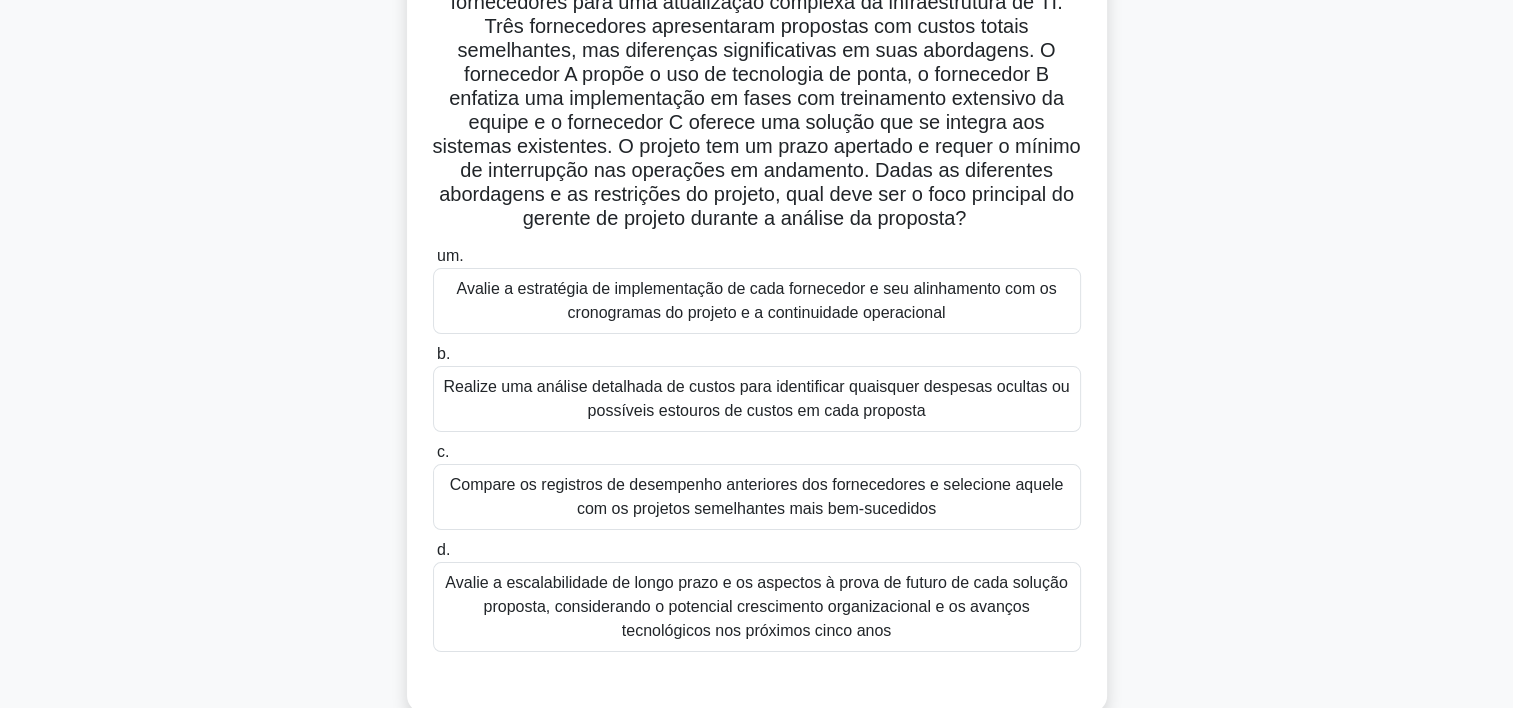 scroll, scrollTop: 184, scrollLeft: 0, axis: vertical 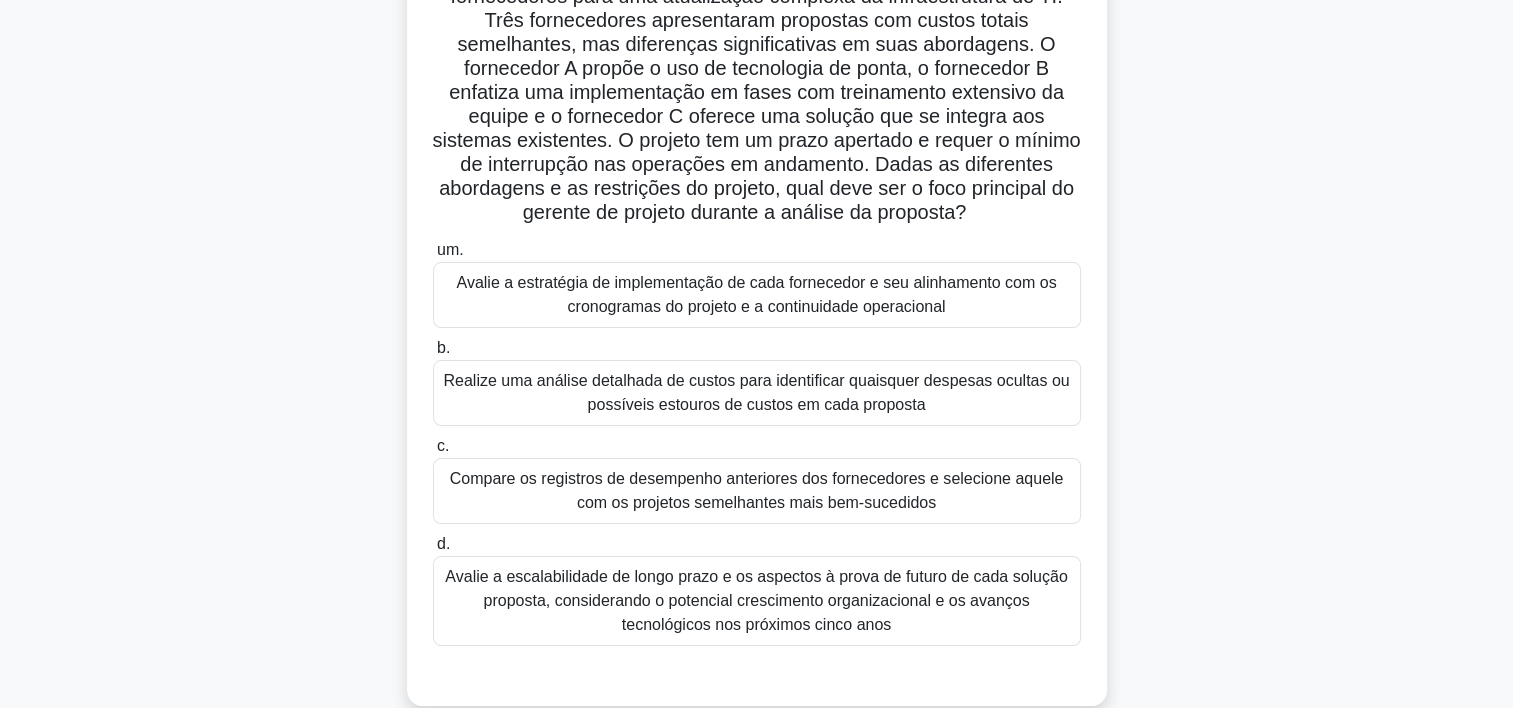 click on "Compare os registros de desempenho anteriores dos fornecedores e selecione aquele com os projetos semelhantes mais bem-sucedidos" at bounding box center [757, 491] 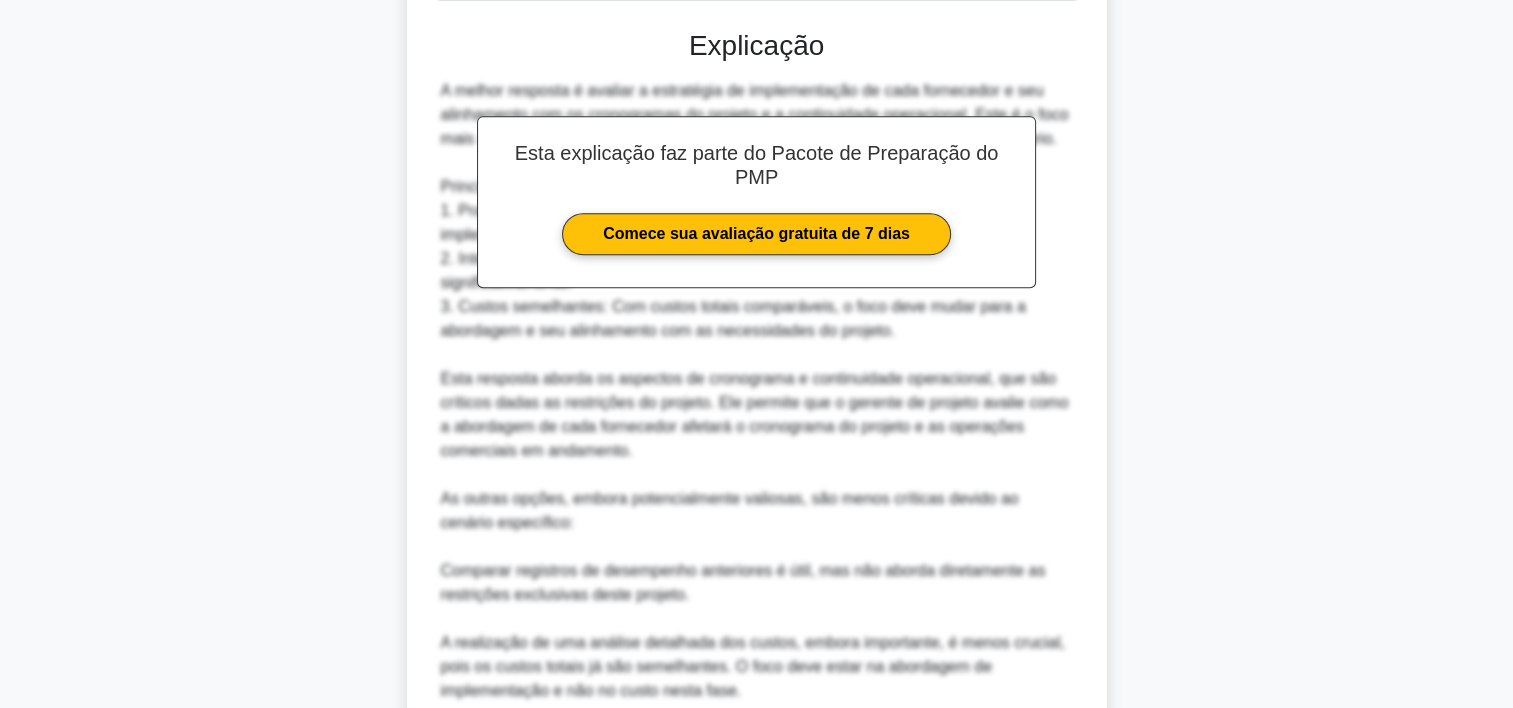 scroll, scrollTop: 1221, scrollLeft: 0, axis: vertical 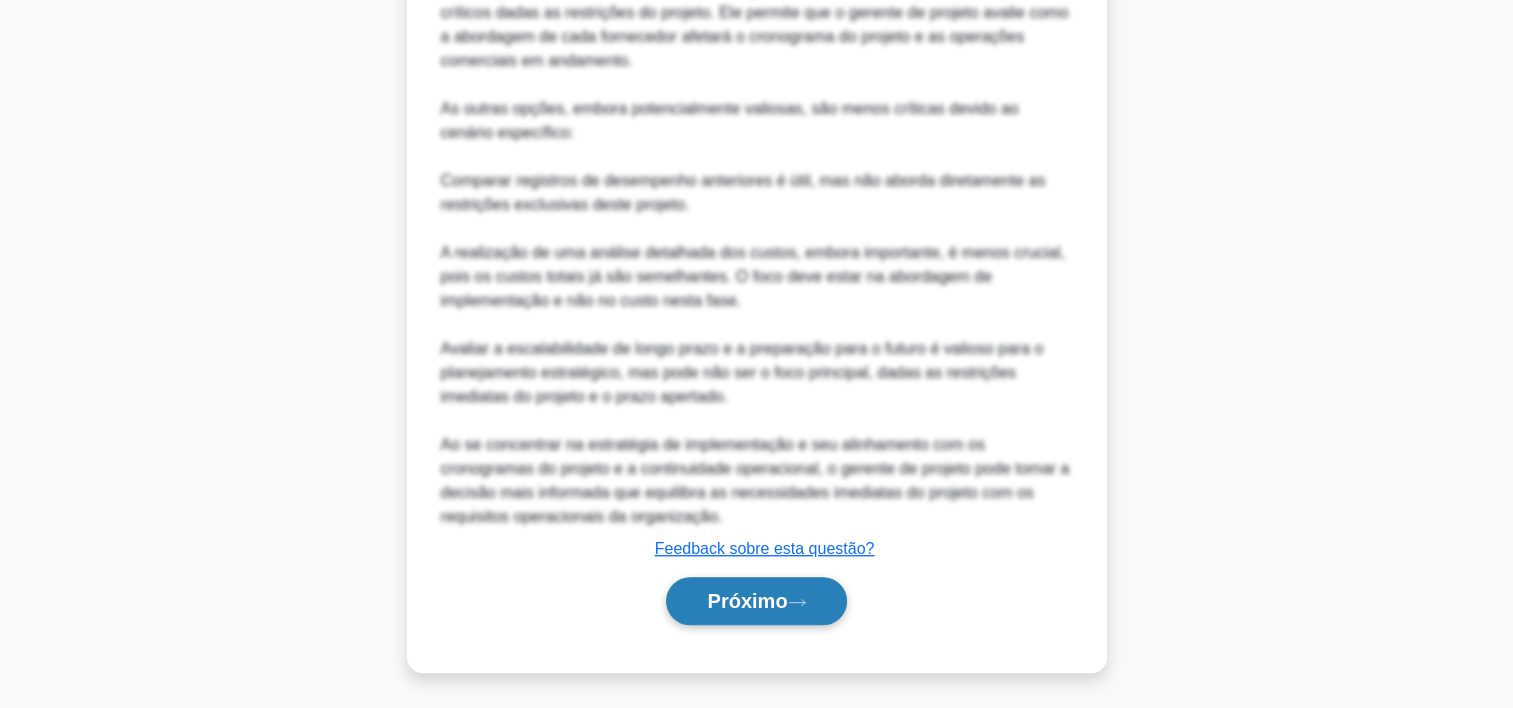 click on "Próximo" at bounding box center (747, 601) 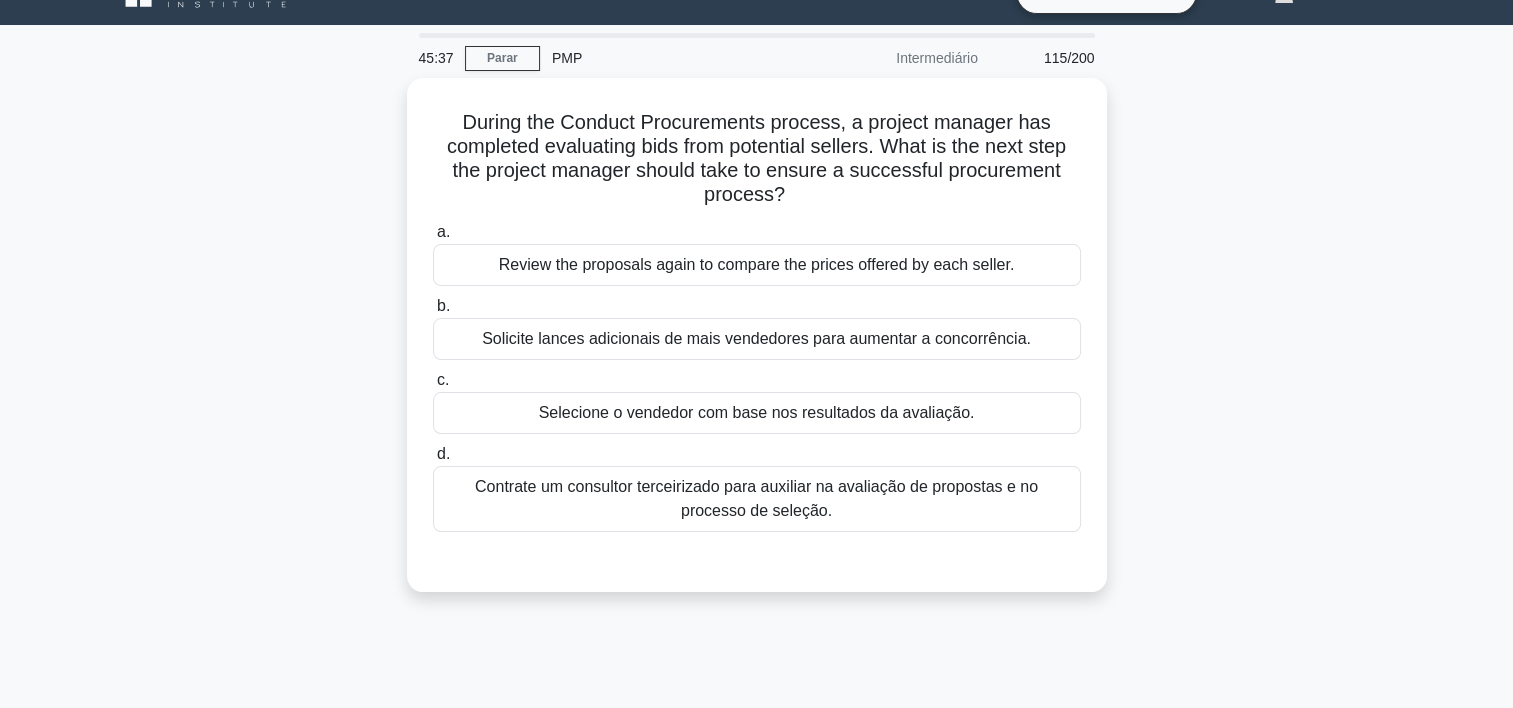 scroll, scrollTop: 0, scrollLeft: 0, axis: both 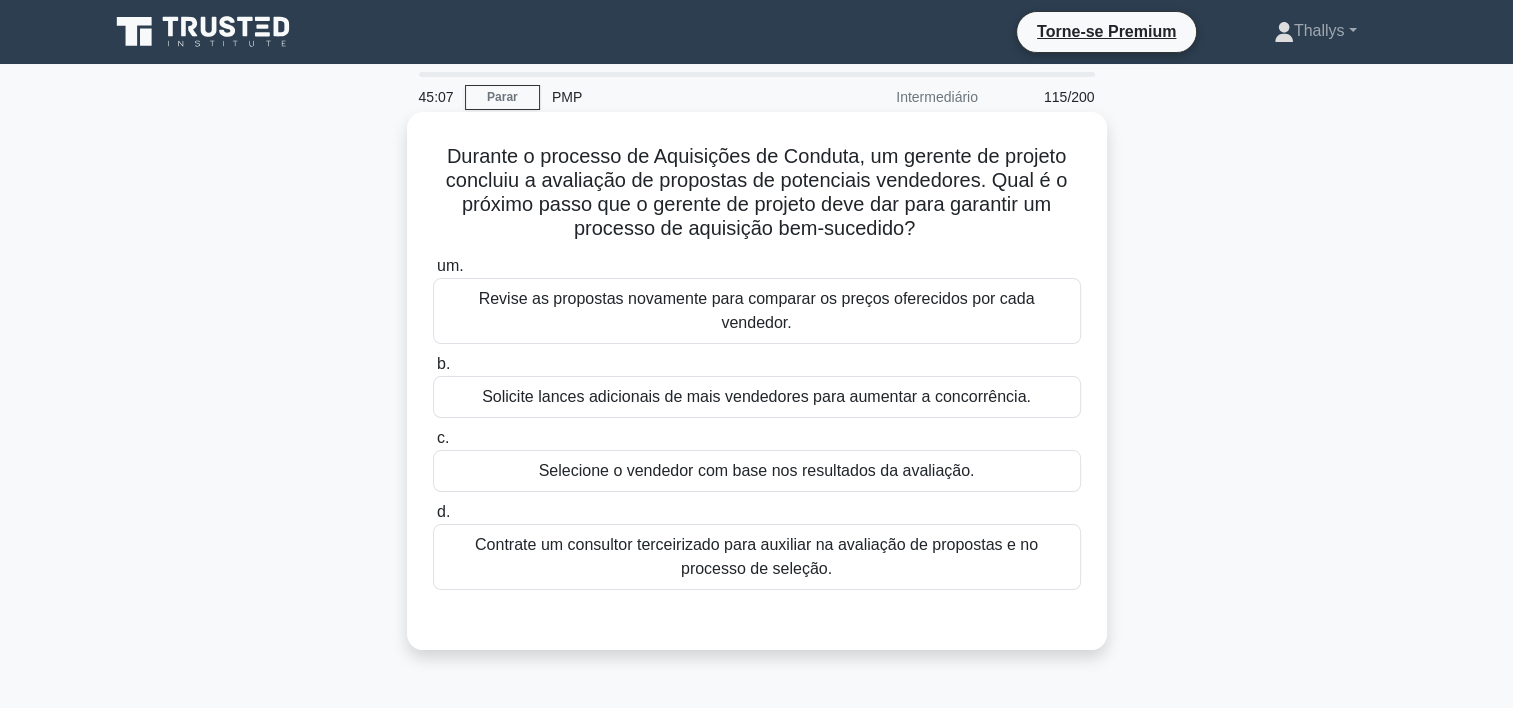 click on "Contrate um consultor terceirizado para auxiliar na avaliação de propostas e no processo de seleção." at bounding box center [757, 557] 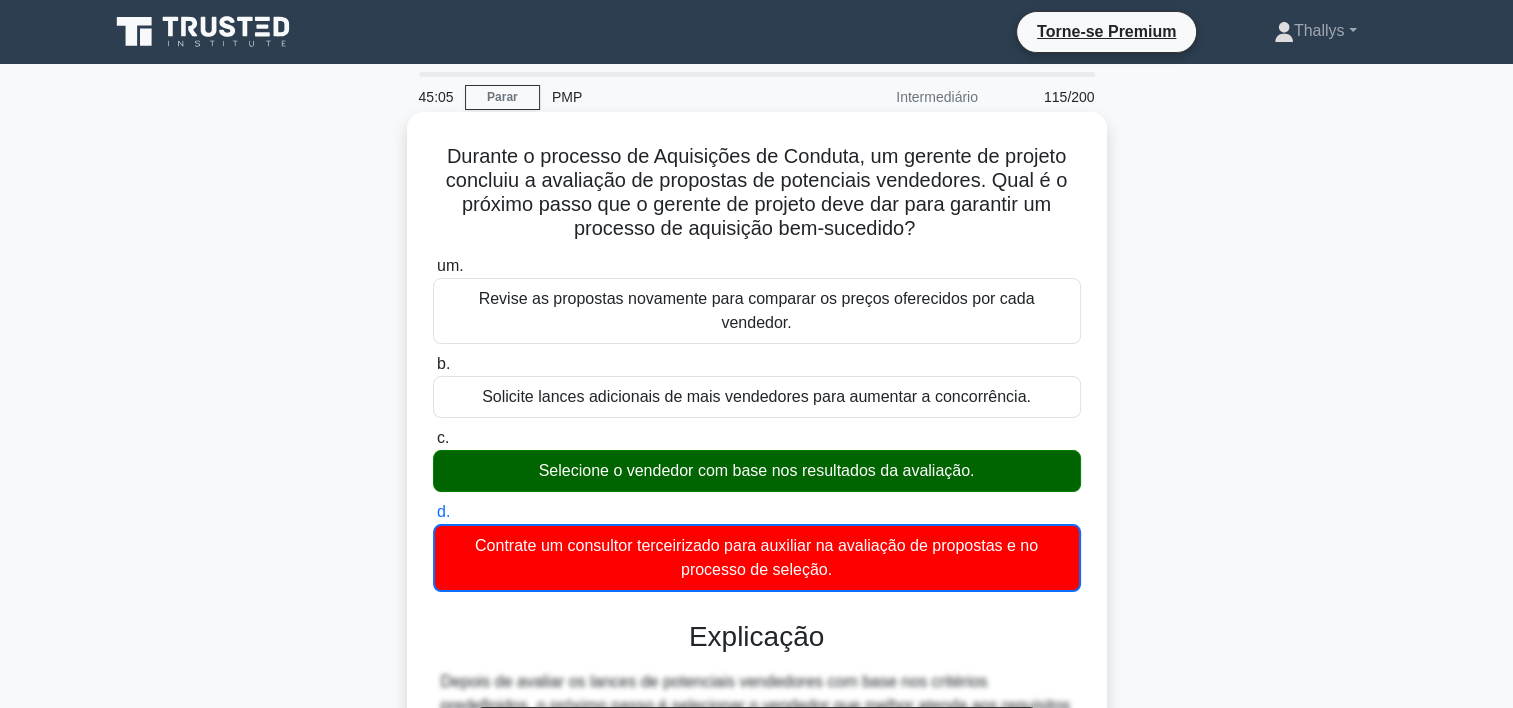 click on "Selecione o vendedor com base nos resultados da avaliação." at bounding box center (757, 471) 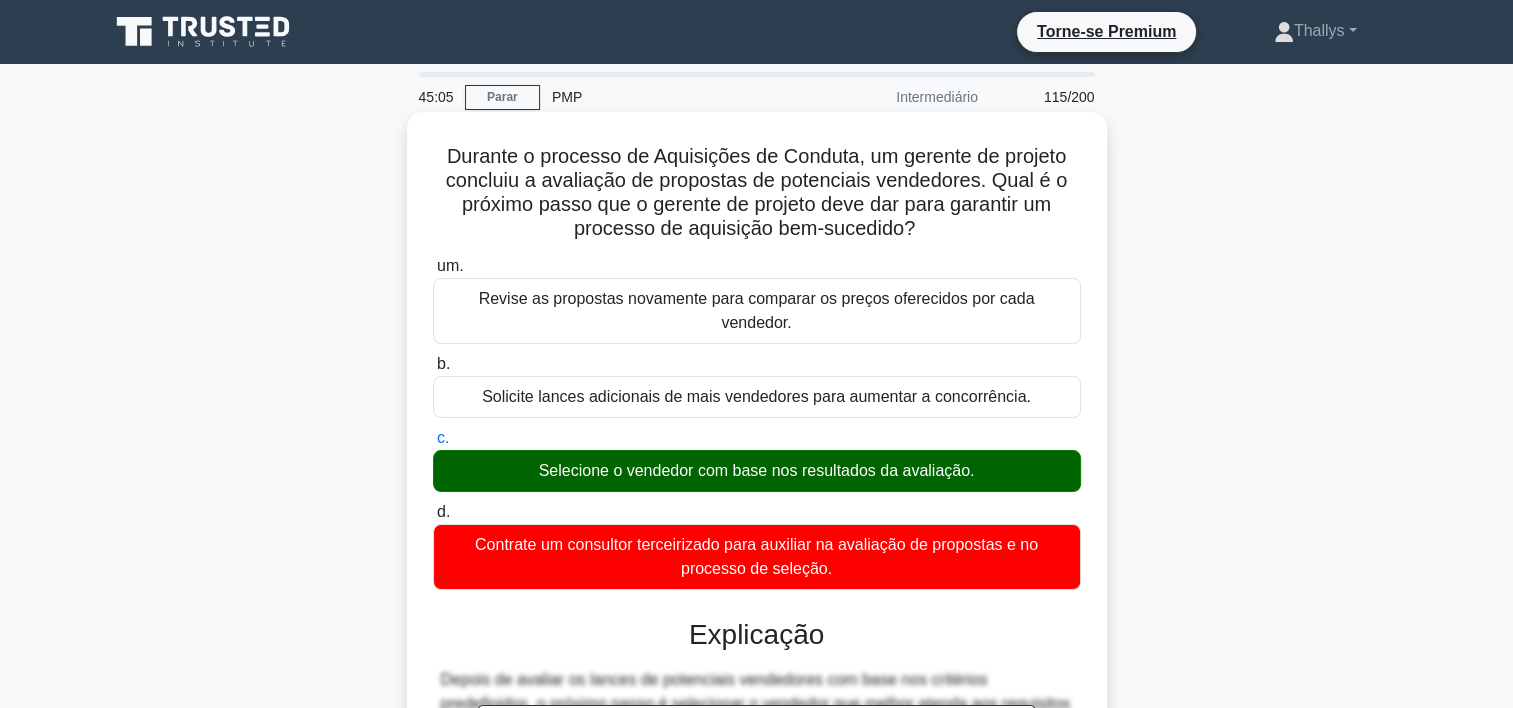 scroll, scrollTop: 372, scrollLeft: 0, axis: vertical 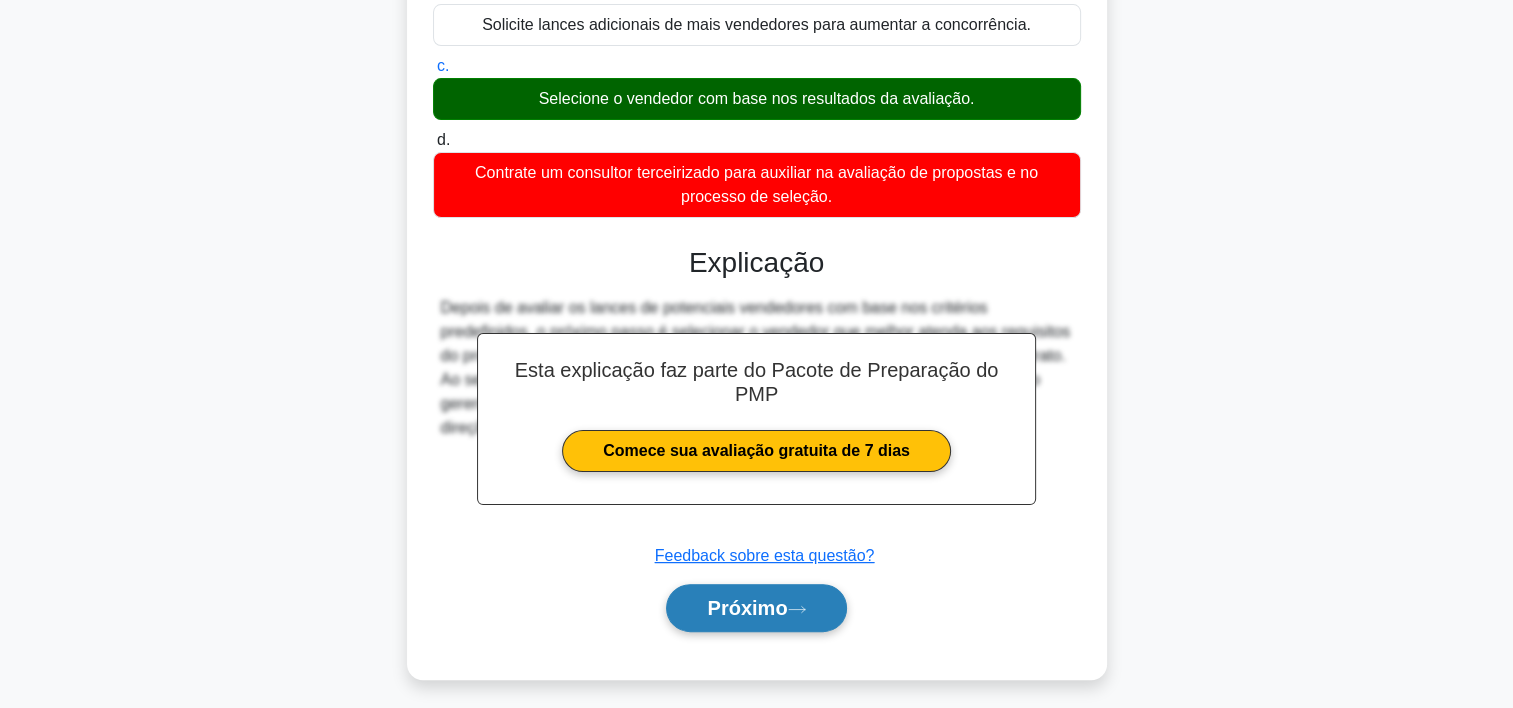 click on "Próximo" at bounding box center (747, 608) 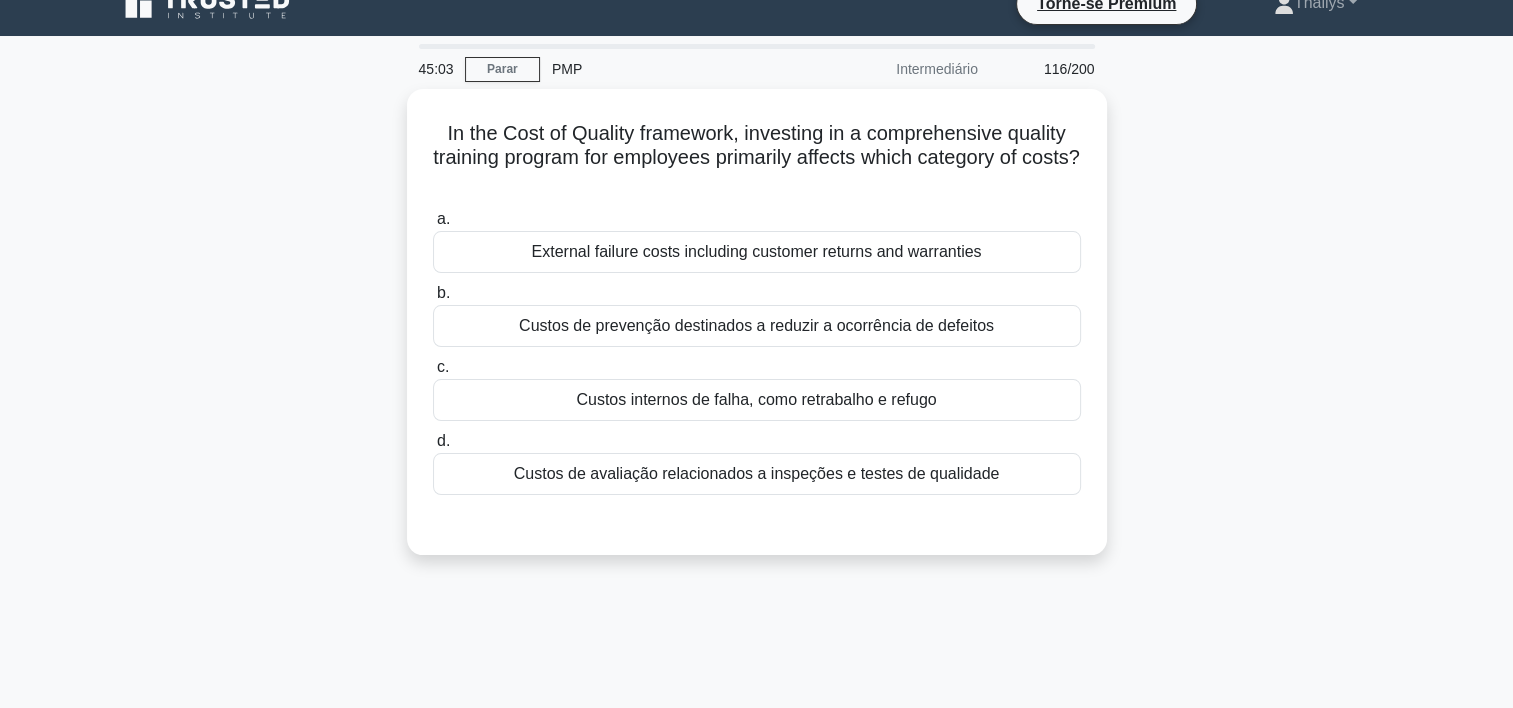 scroll, scrollTop: 0, scrollLeft: 0, axis: both 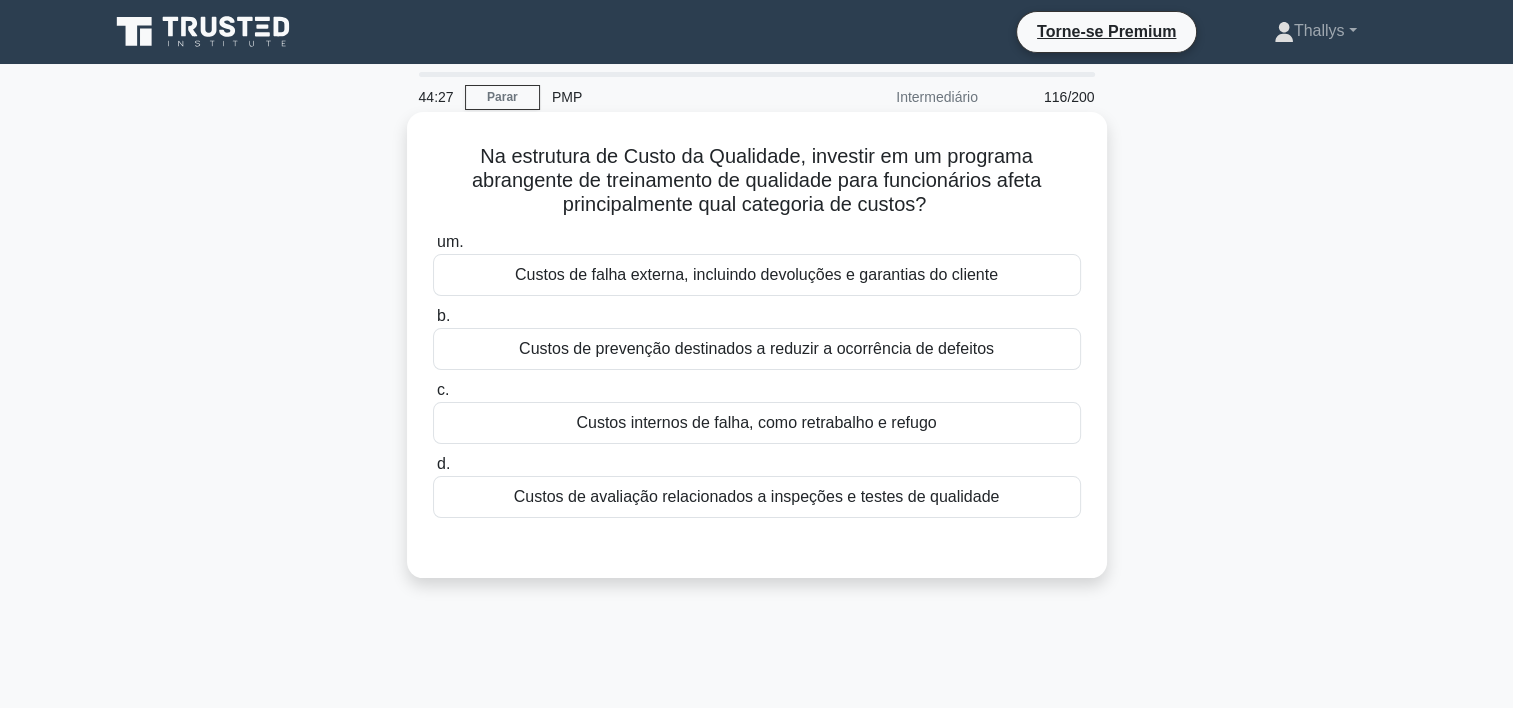 click on "Custos de prevenção destinados a reduzir a ocorrência de defeitos" at bounding box center (757, 349) 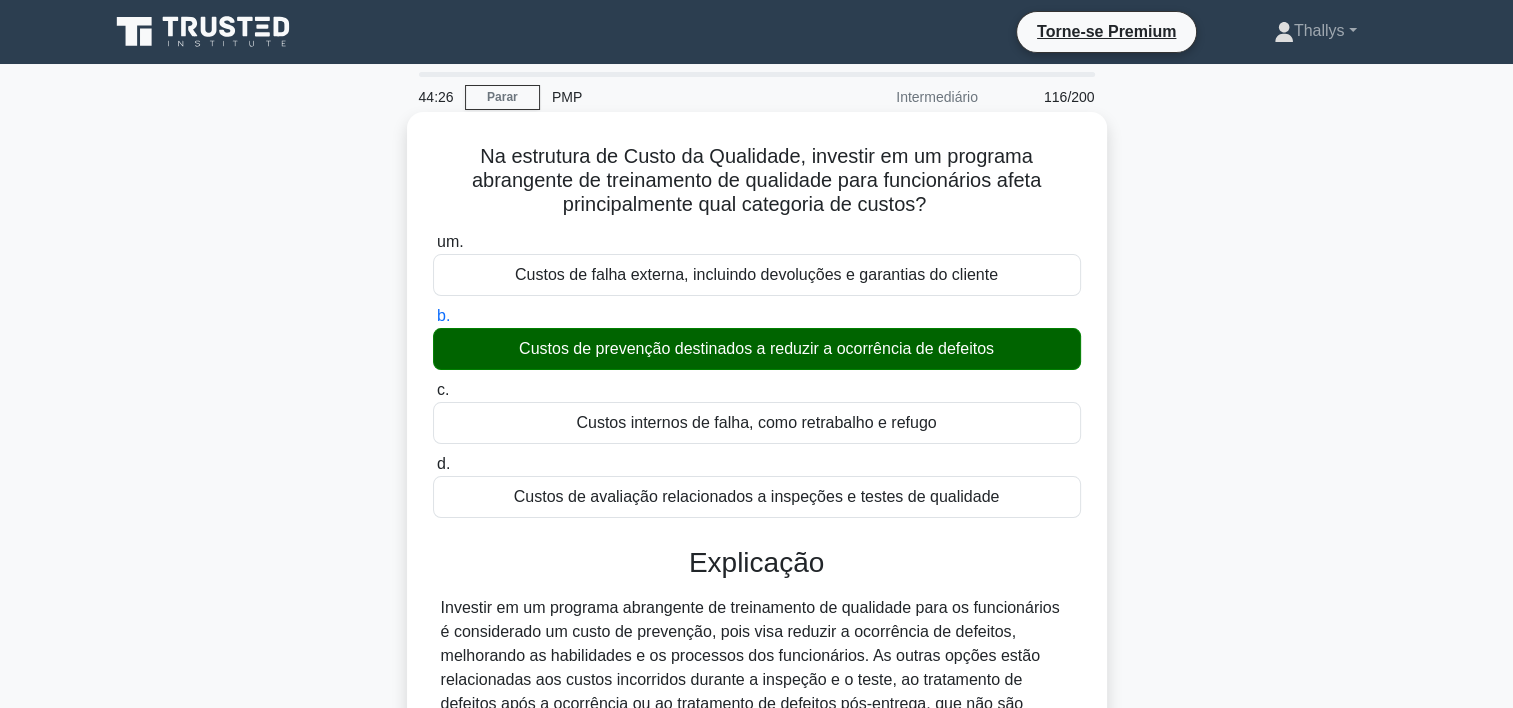 scroll, scrollTop: 372, scrollLeft: 0, axis: vertical 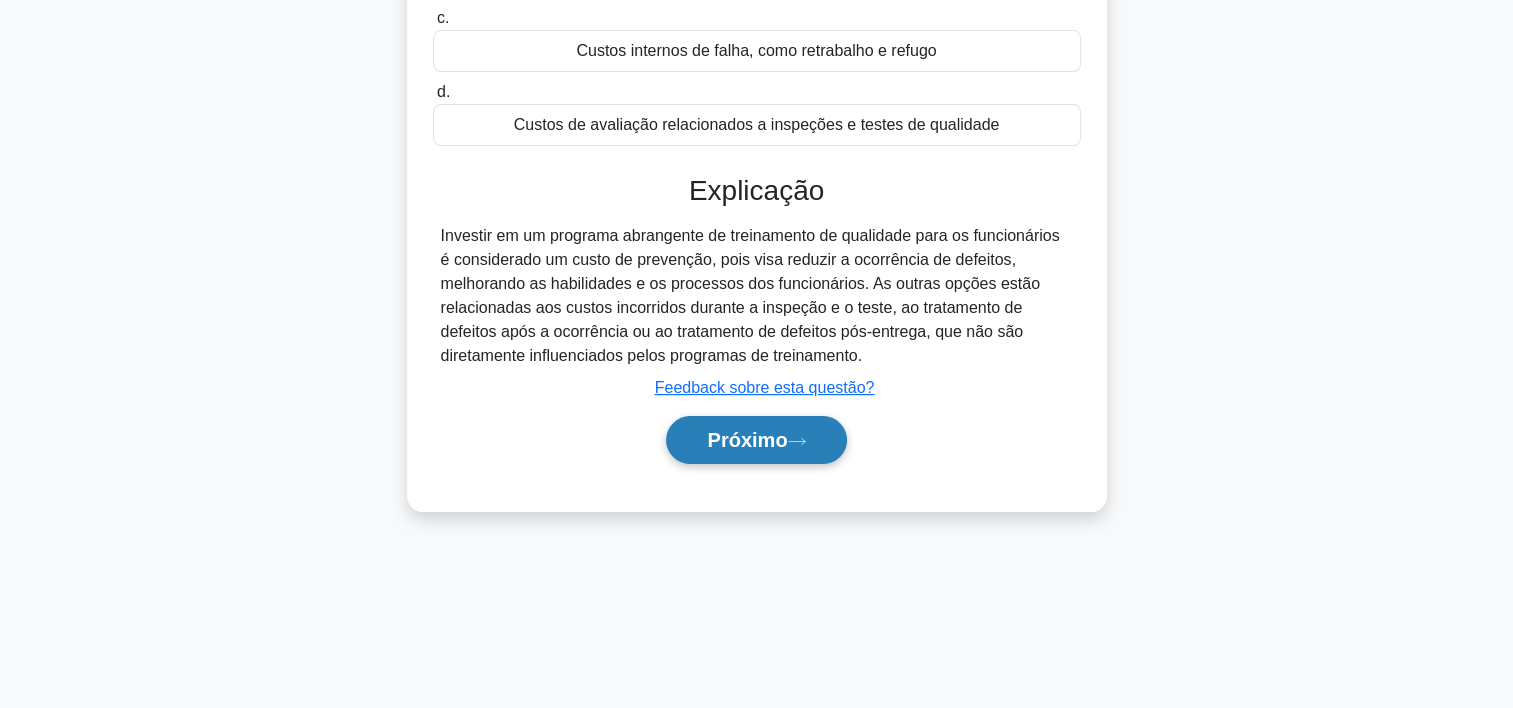 click on "Próximo" at bounding box center (747, 440) 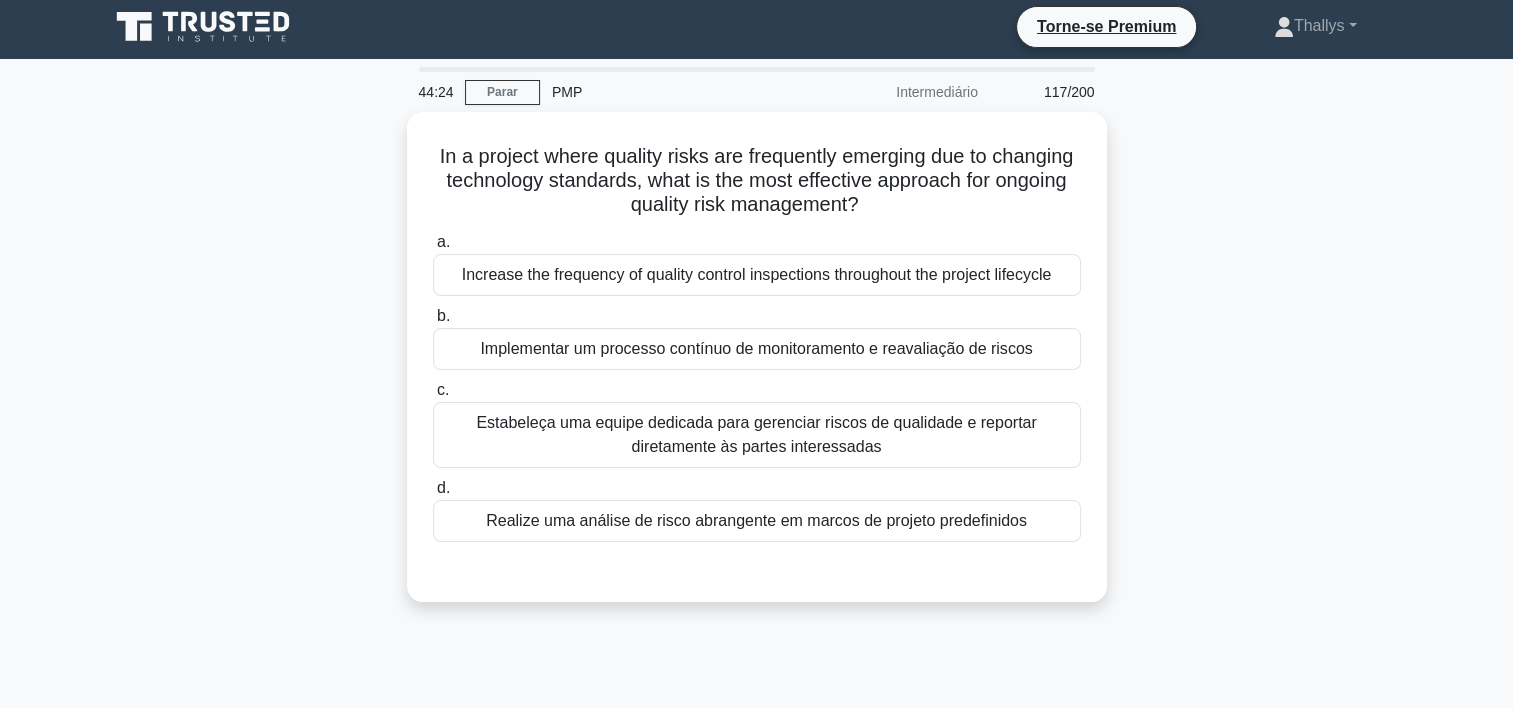 scroll, scrollTop: 4, scrollLeft: 0, axis: vertical 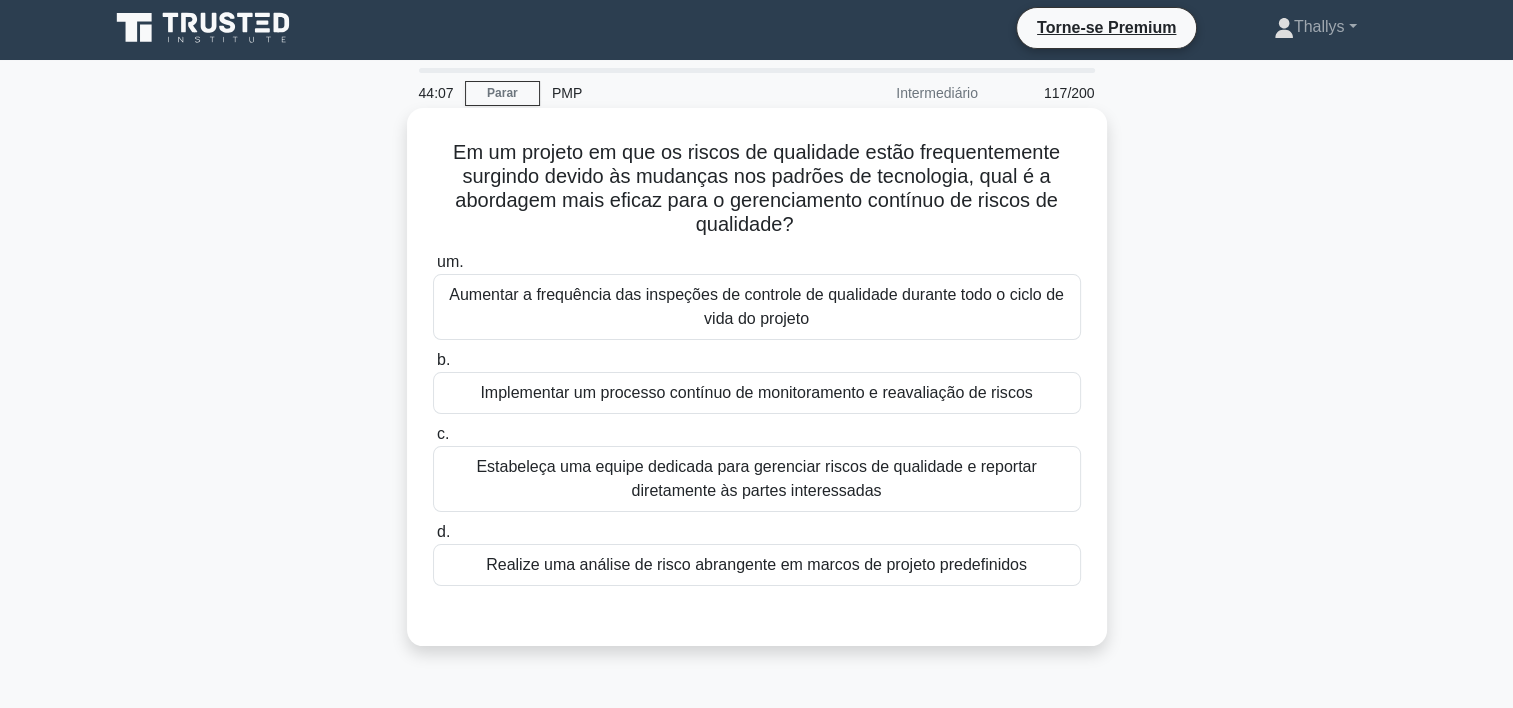 click on "Aumentar a frequência das inspeções de controle de qualidade durante todo o ciclo de vida do projeto" at bounding box center (757, 307) 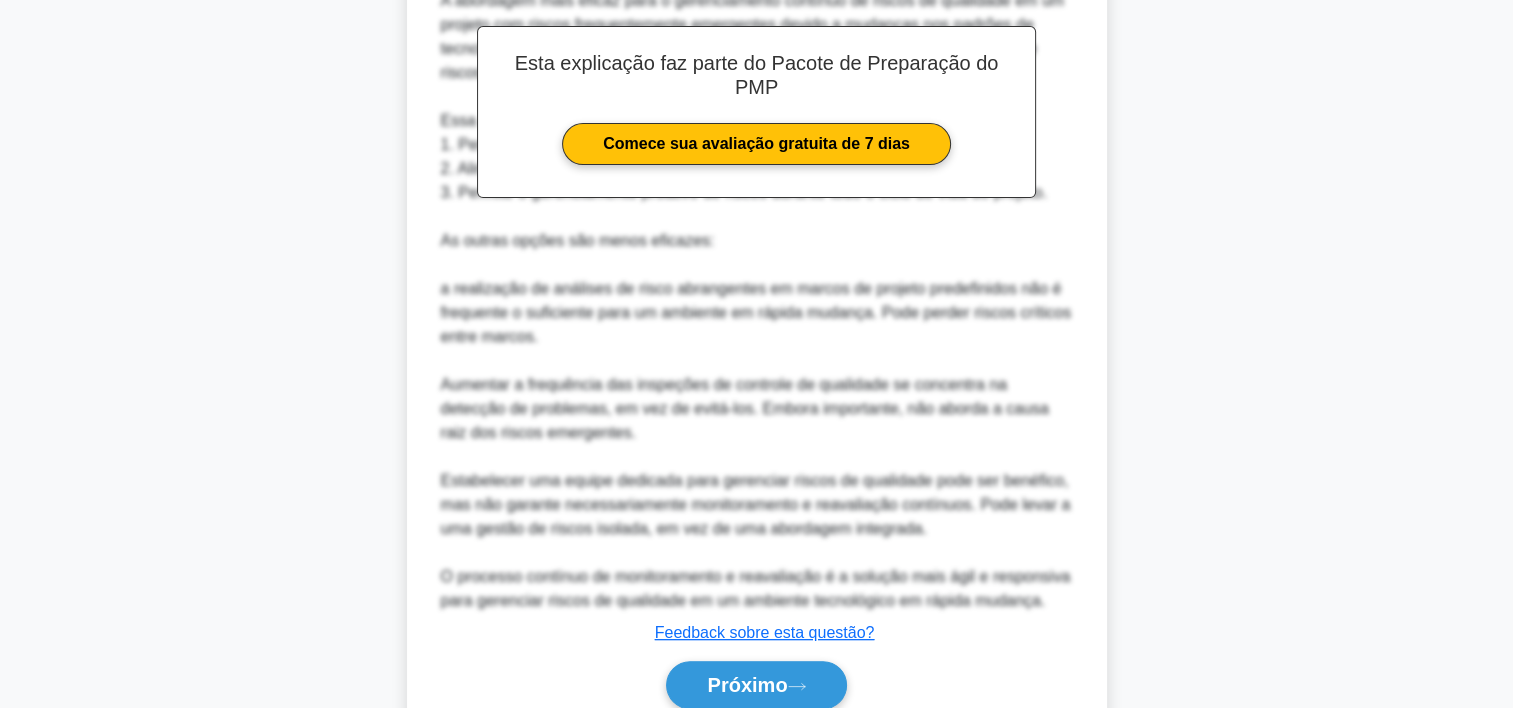 scroll, scrollTop: 764, scrollLeft: 0, axis: vertical 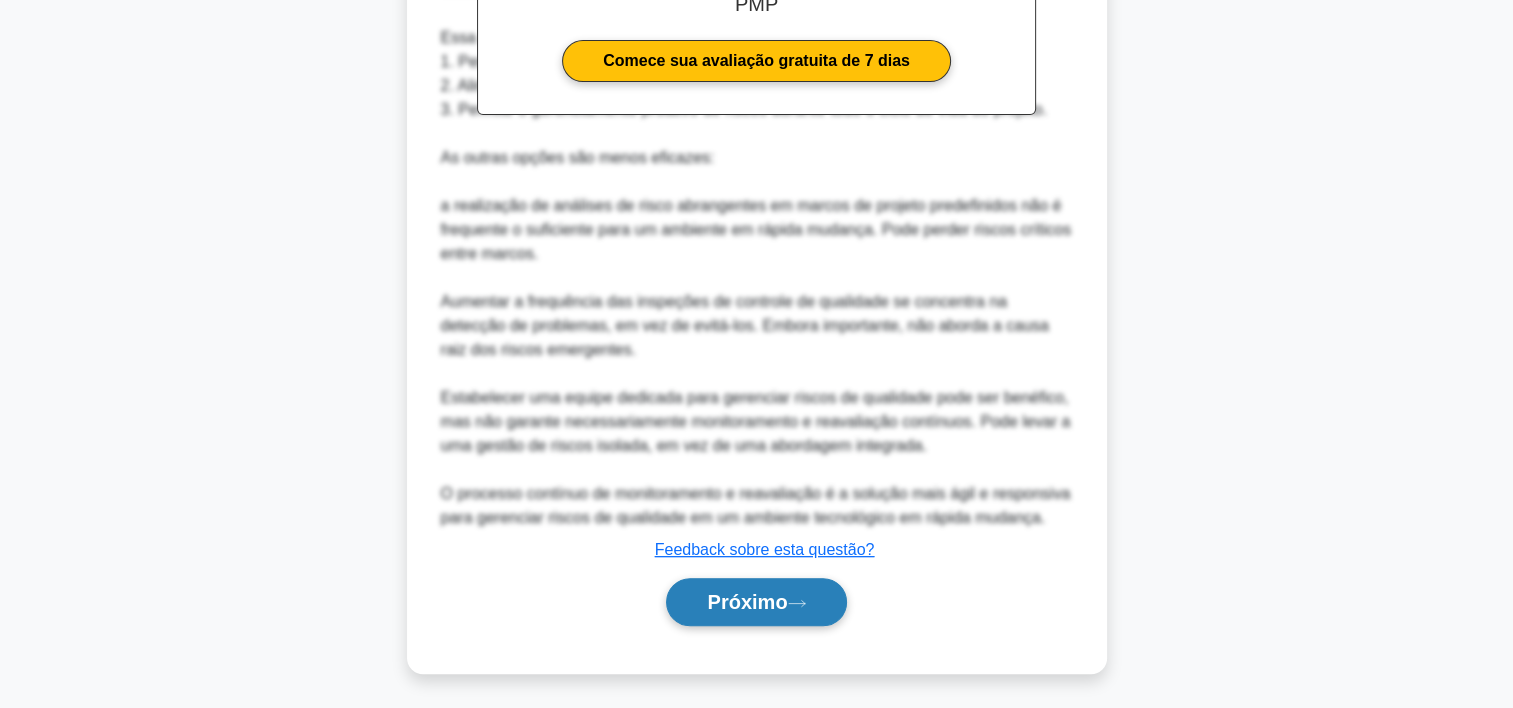 click on "Próximo" at bounding box center [756, 602] 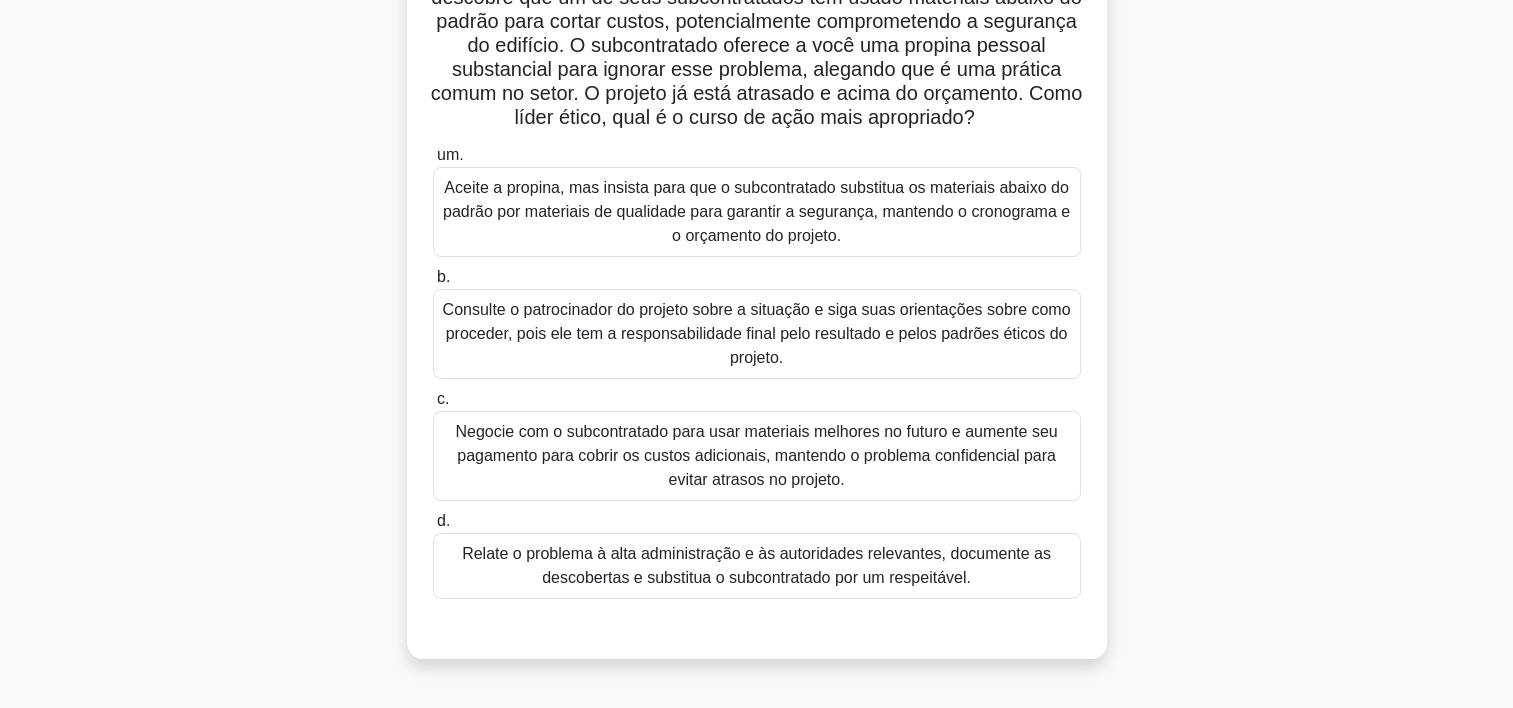 scroll, scrollTop: 190, scrollLeft: 0, axis: vertical 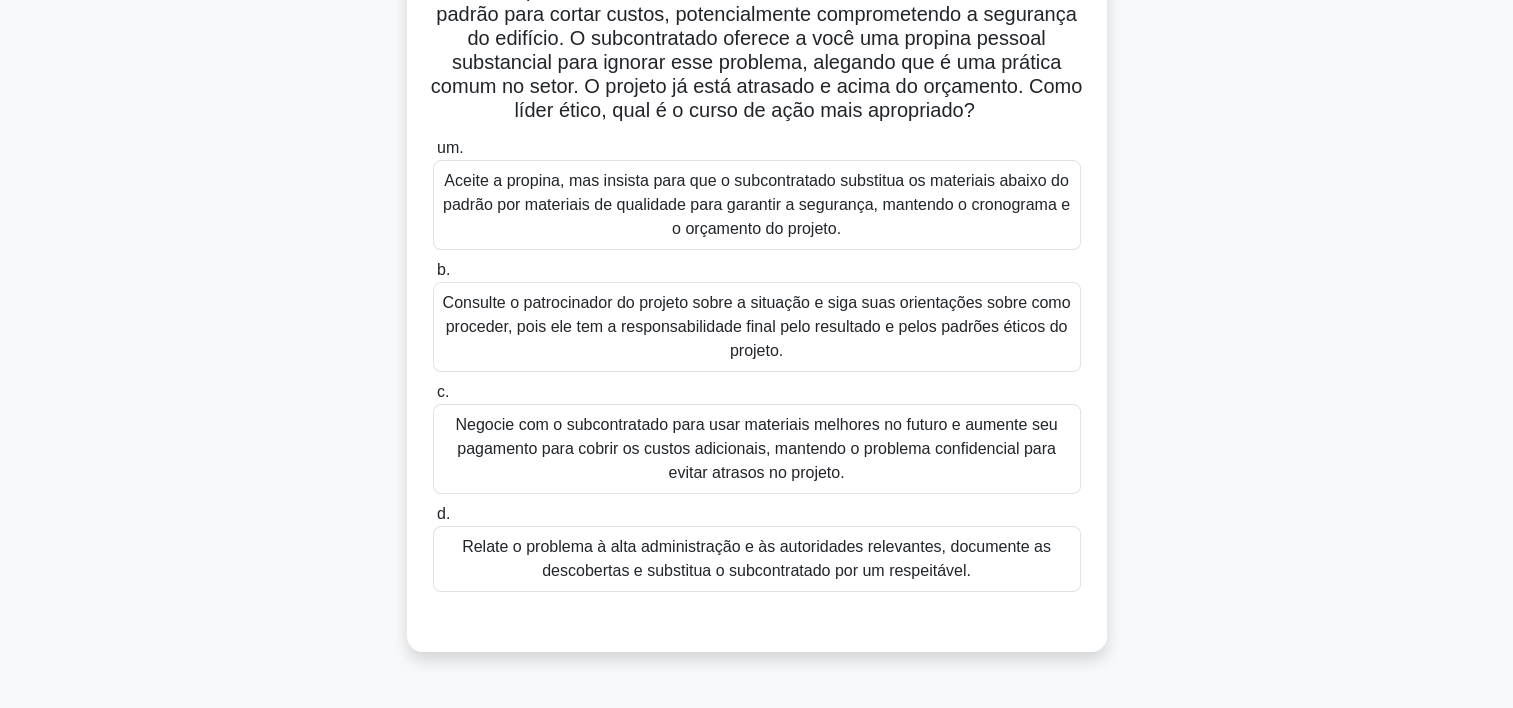 click on "Relate o problema à alta administração e às autoridades relevantes, documente as descobertas e substitua o subcontratado por um respeitável." at bounding box center (757, 559) 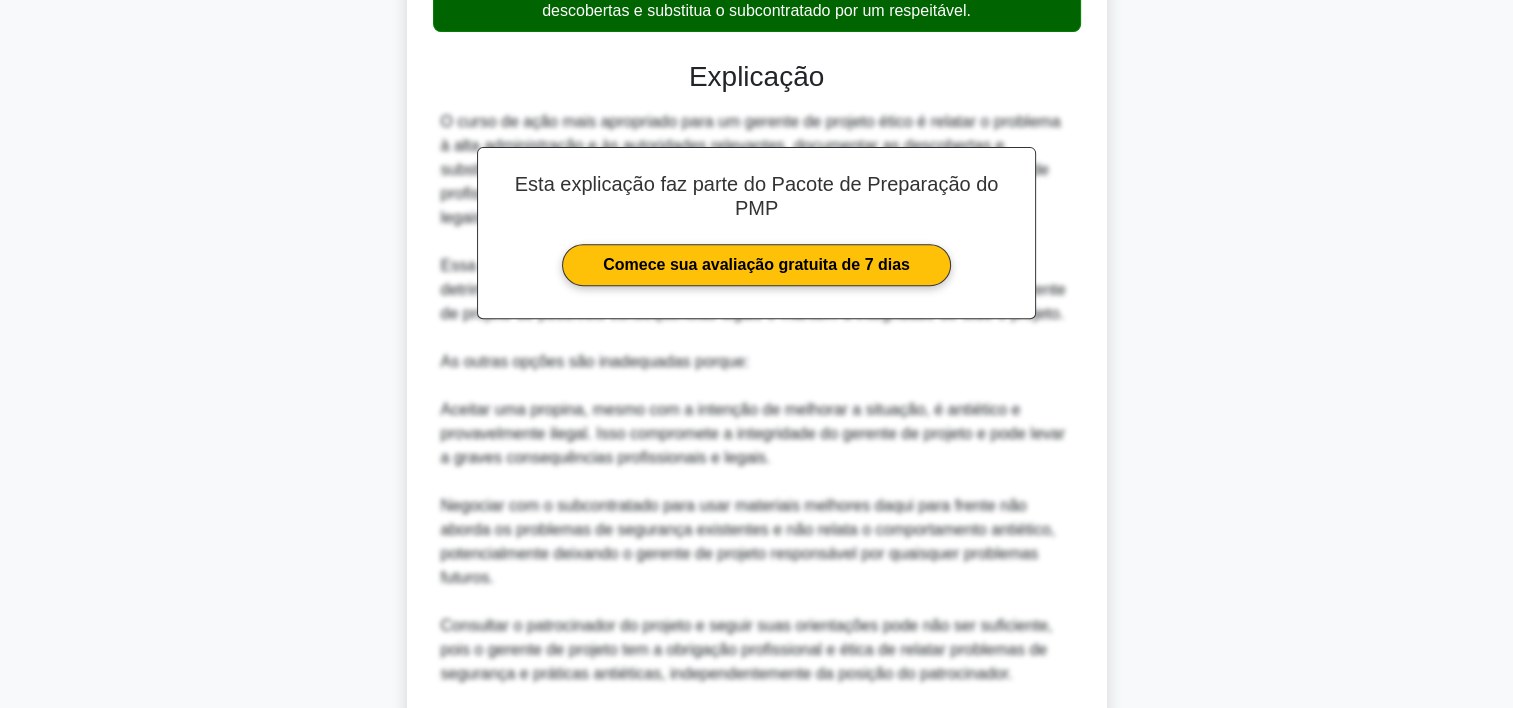 scroll, scrollTop: 1028, scrollLeft: 0, axis: vertical 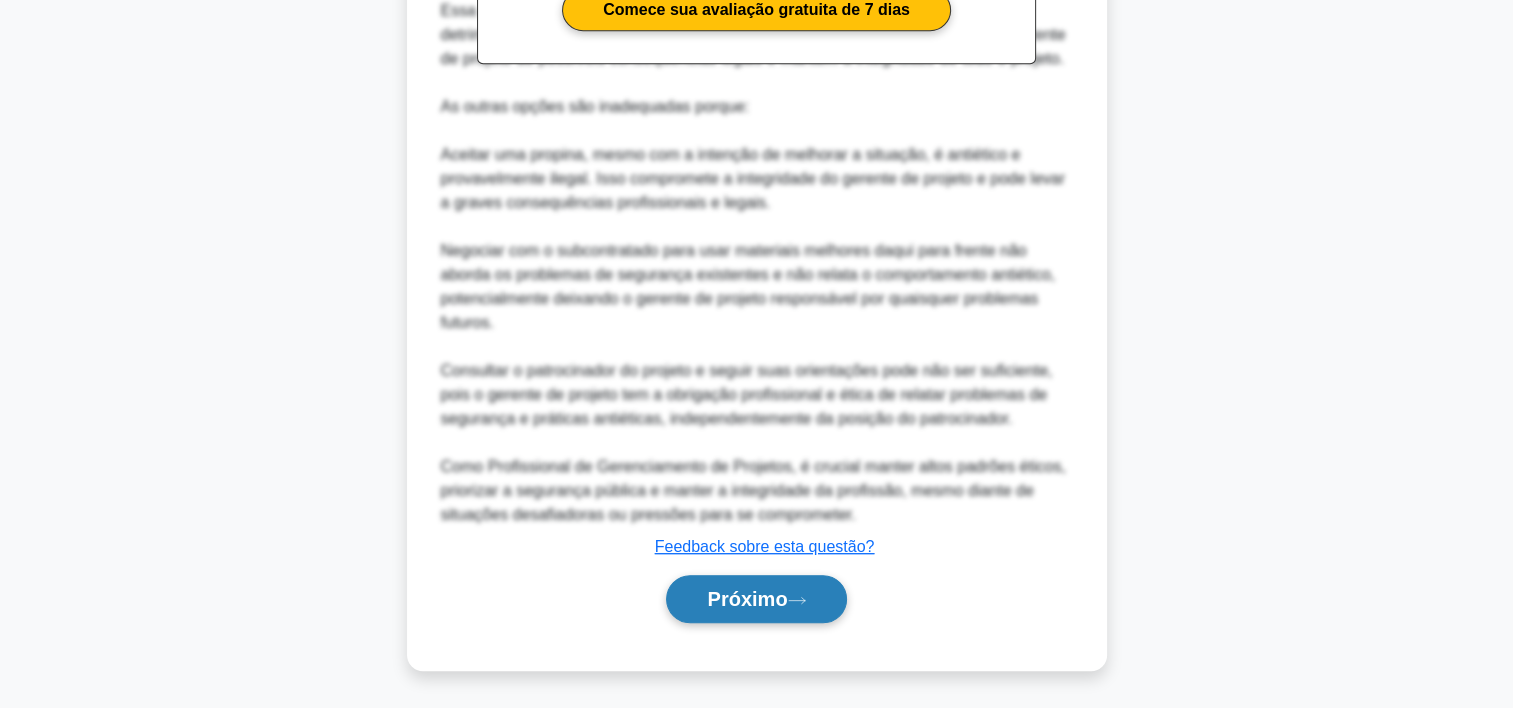 click on "Próximo" at bounding box center [756, 599] 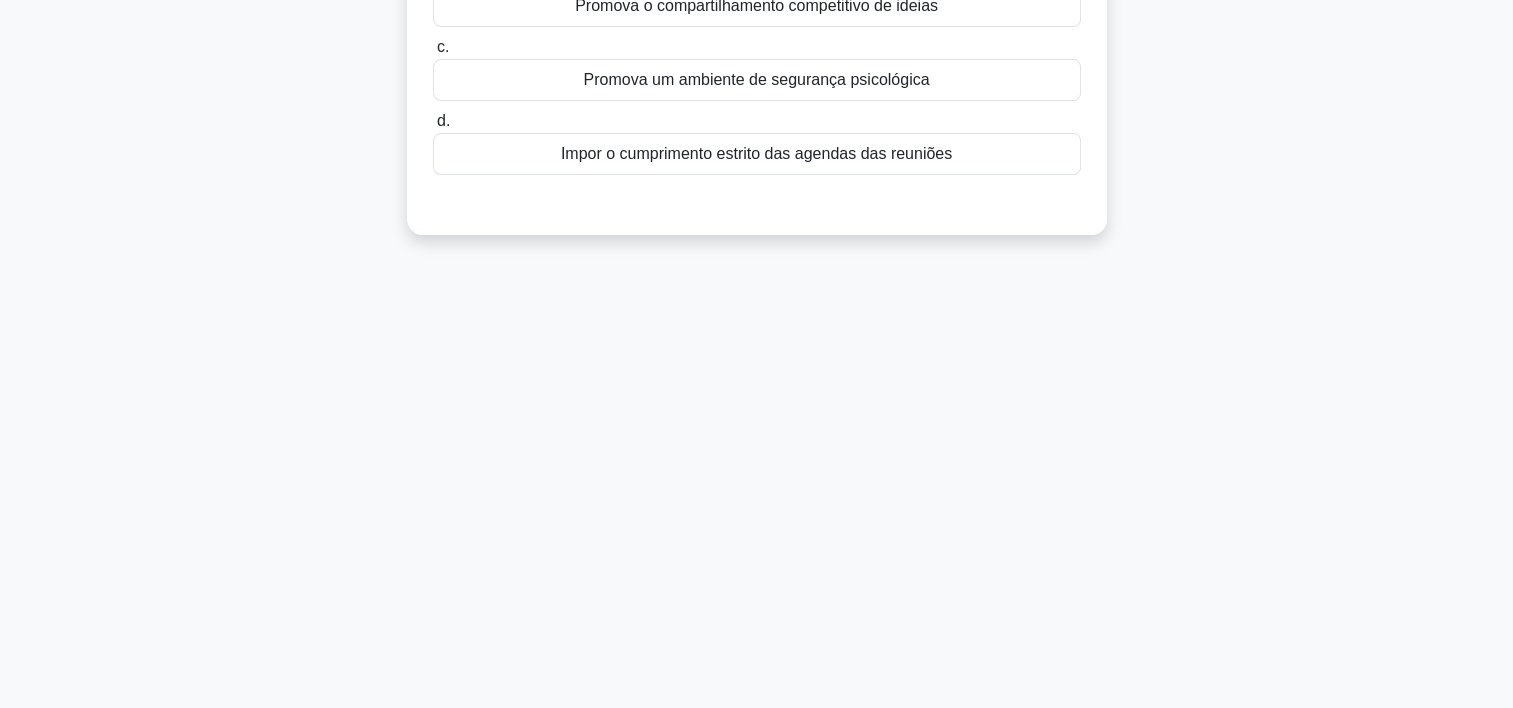 scroll, scrollTop: 0, scrollLeft: 0, axis: both 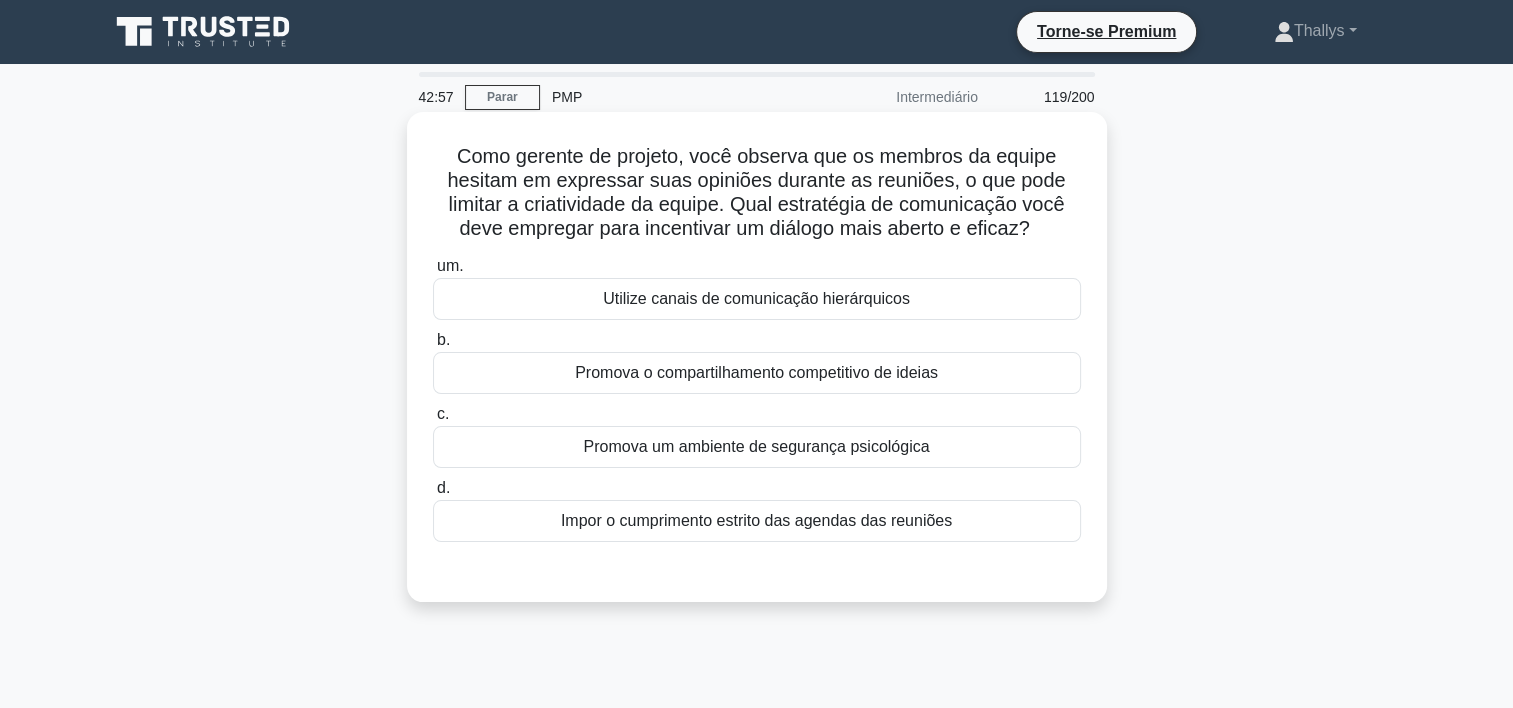 click on "Promova o compartilhamento competitivo de ideias" at bounding box center (757, 373) 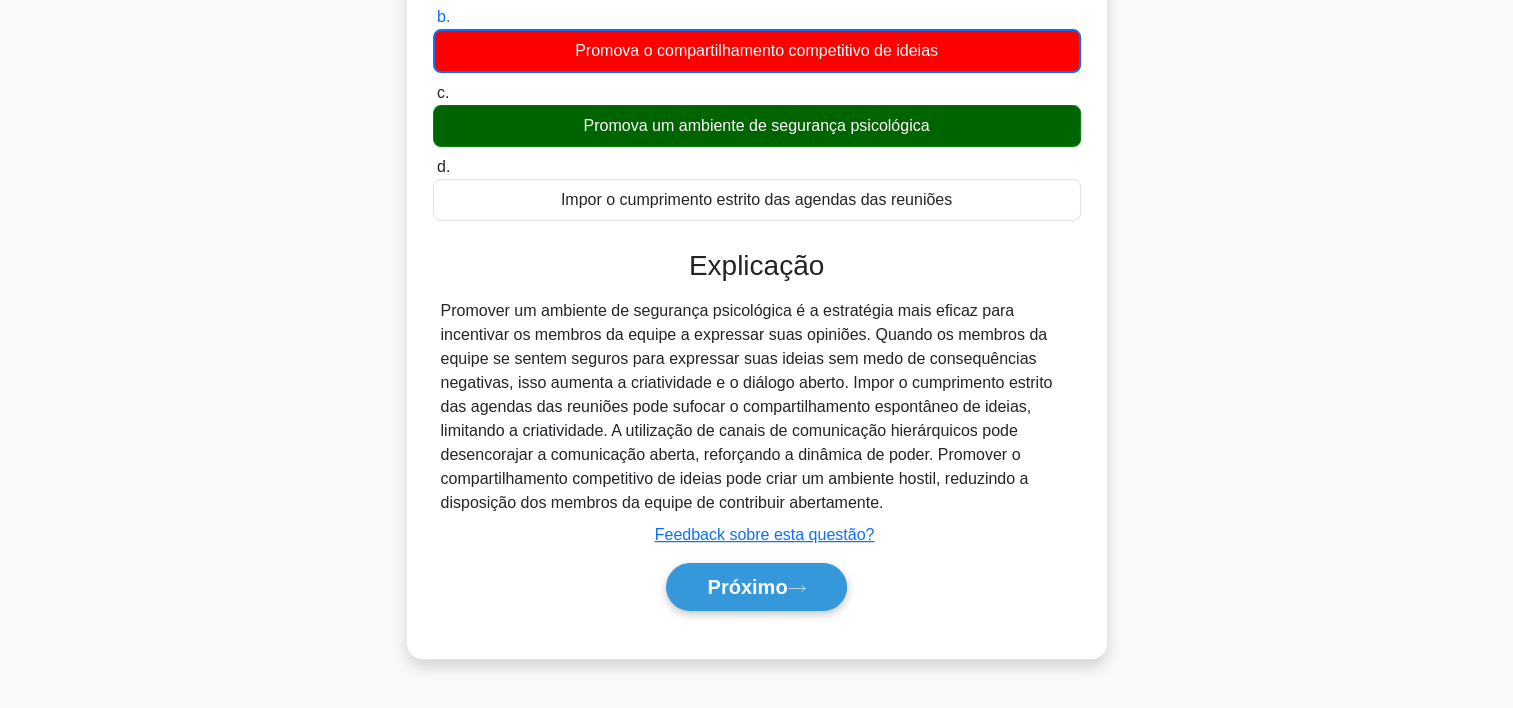 scroll, scrollTop: 372, scrollLeft: 0, axis: vertical 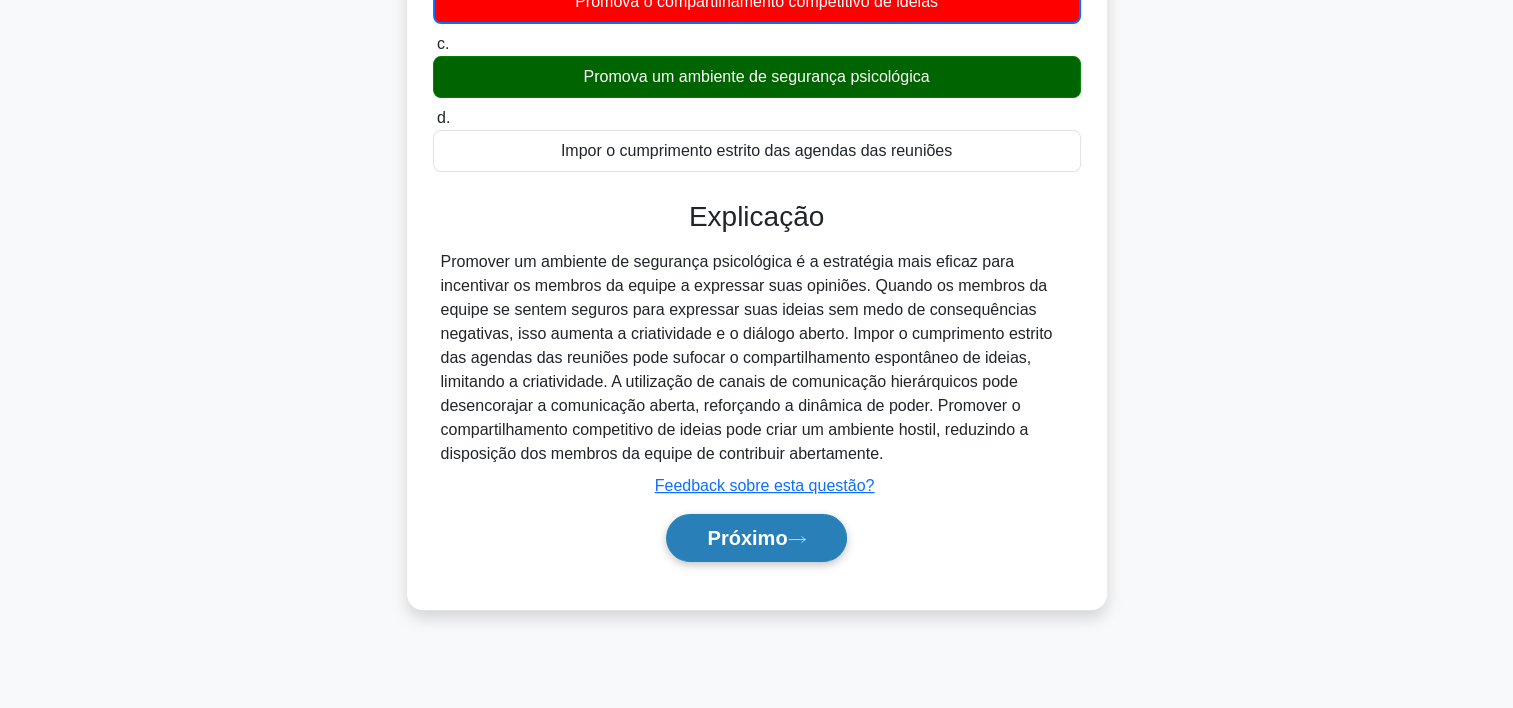 click on "Próximo" at bounding box center [747, 538] 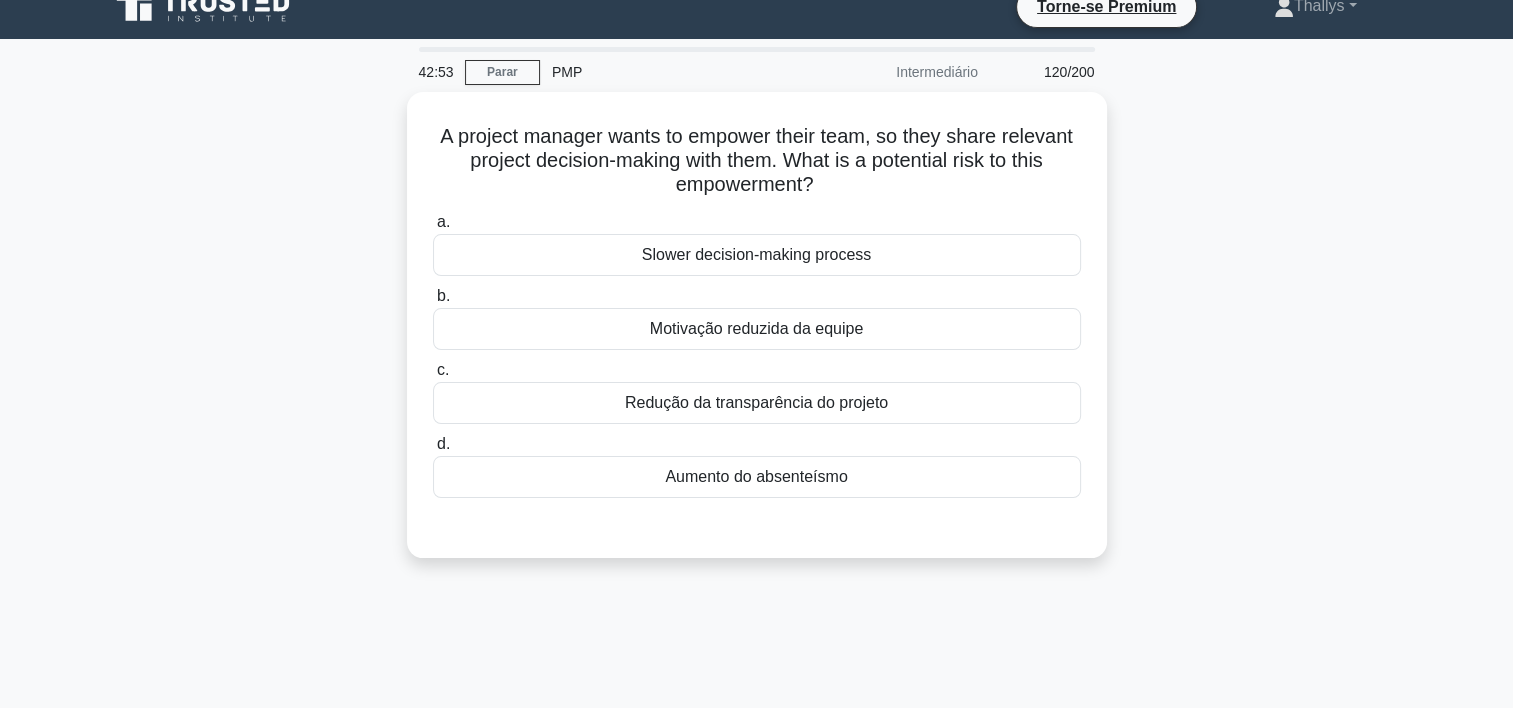 scroll, scrollTop: 0, scrollLeft: 0, axis: both 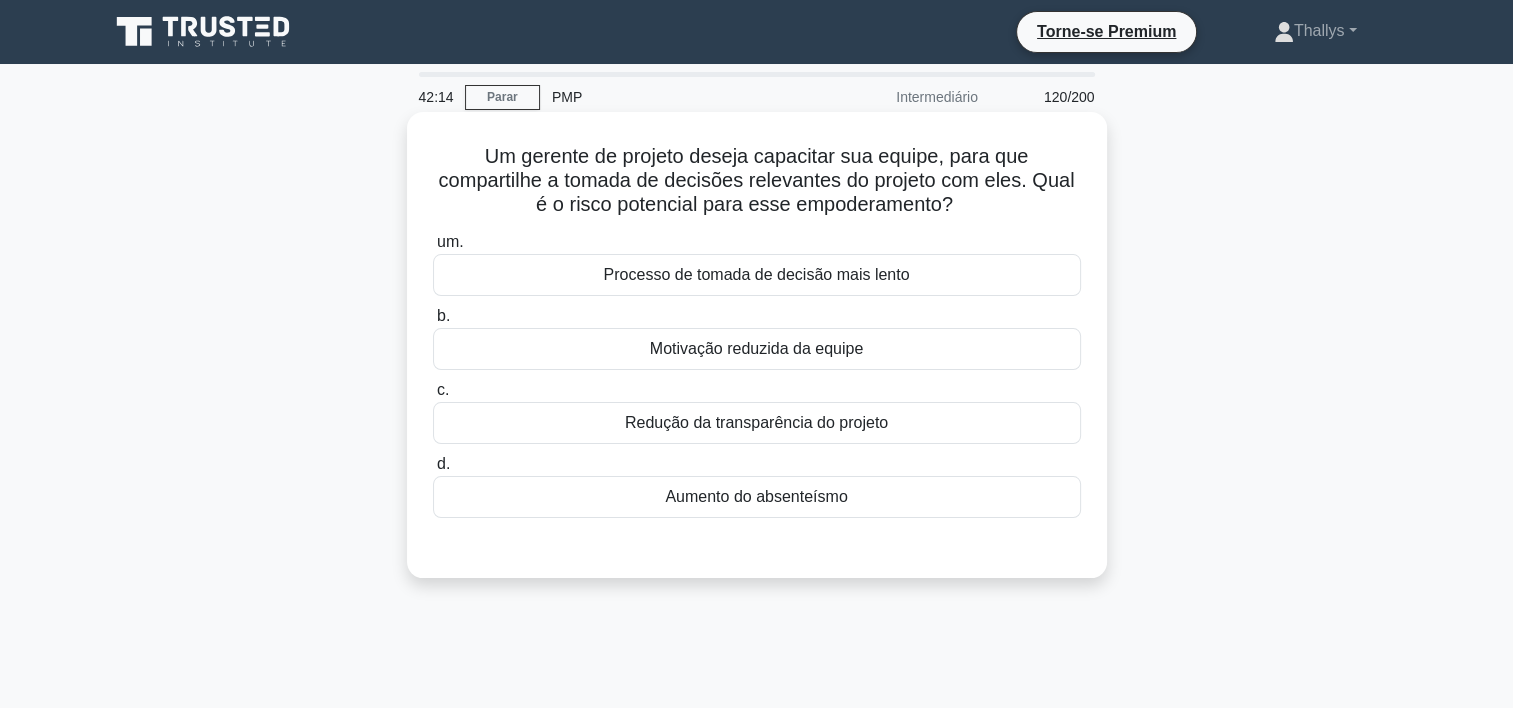click on "Processo de tomada de decisão mais lento" at bounding box center [757, 275] 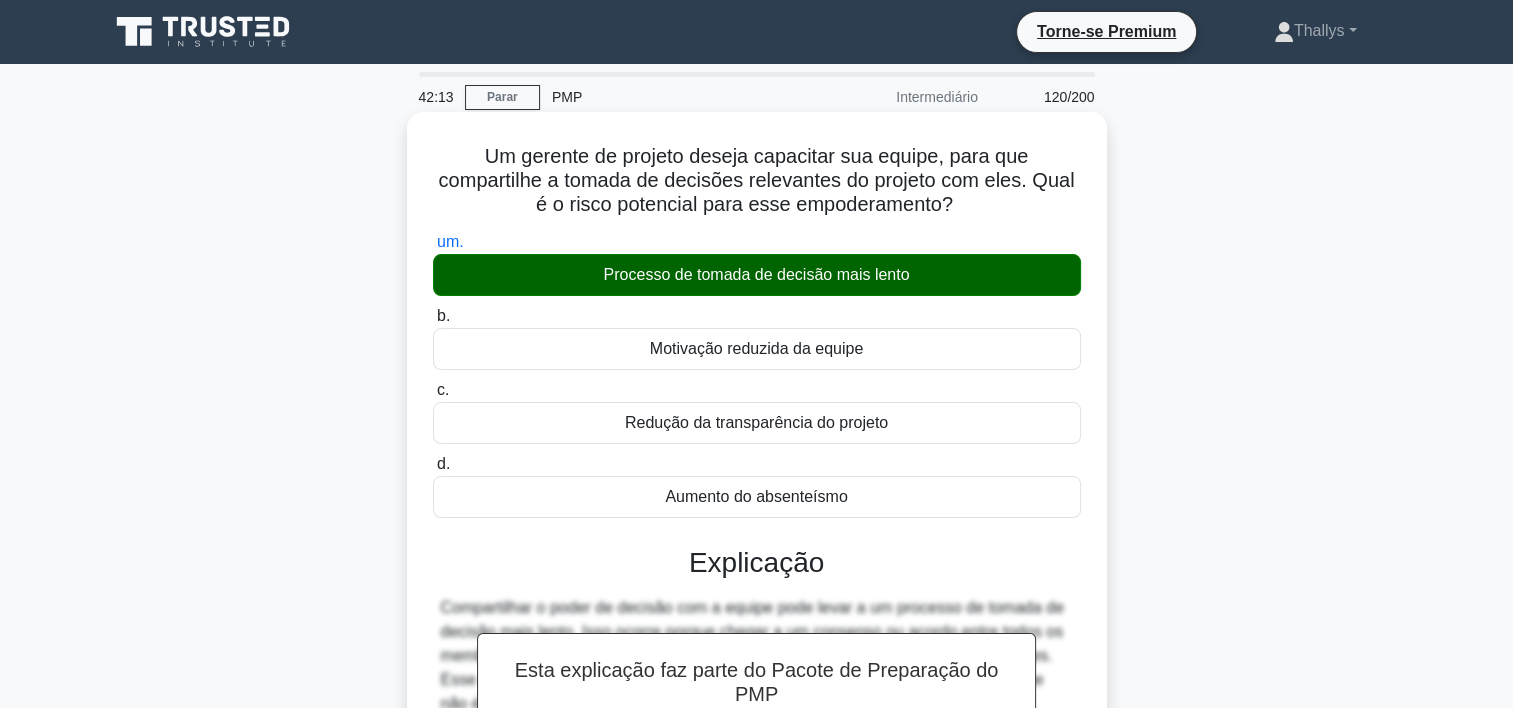 scroll, scrollTop: 372, scrollLeft: 0, axis: vertical 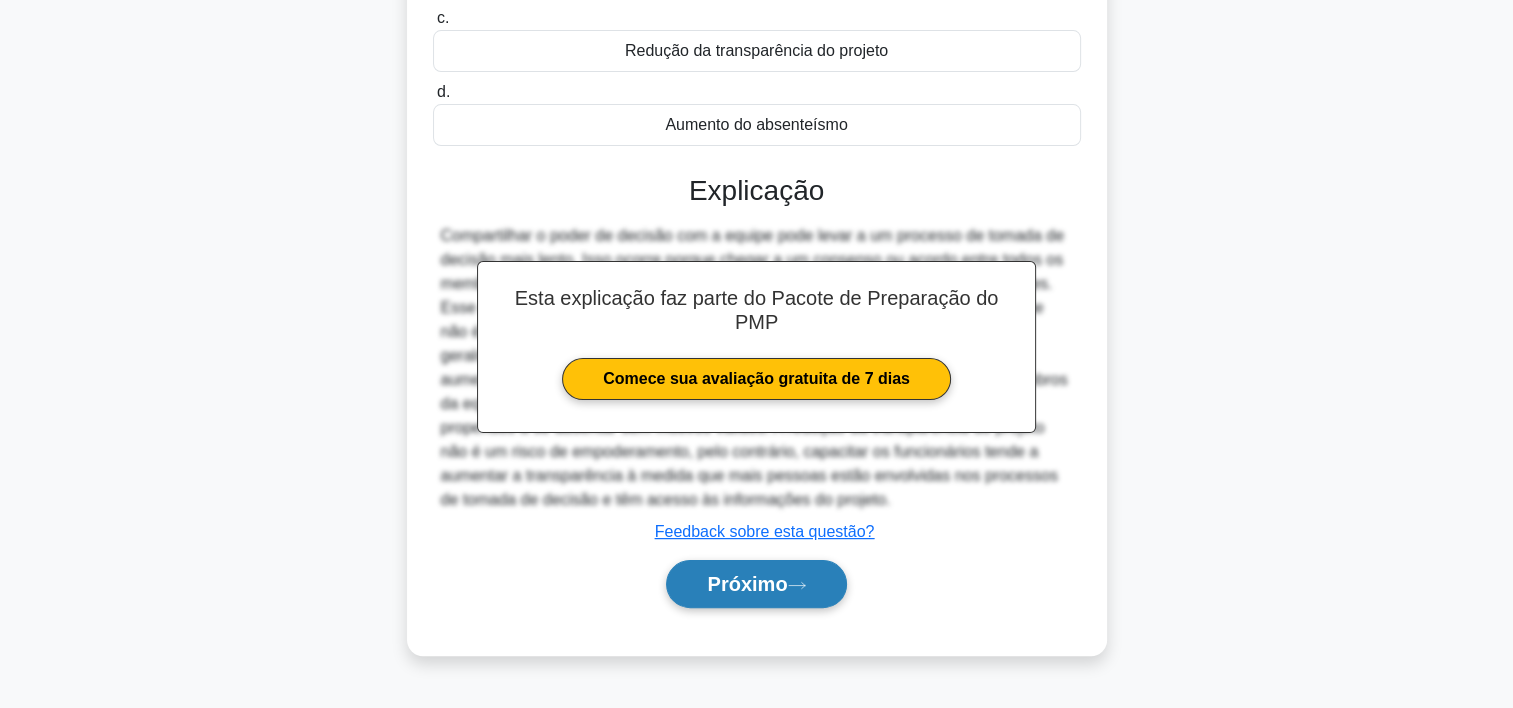 click on "Próximo" at bounding box center [756, 584] 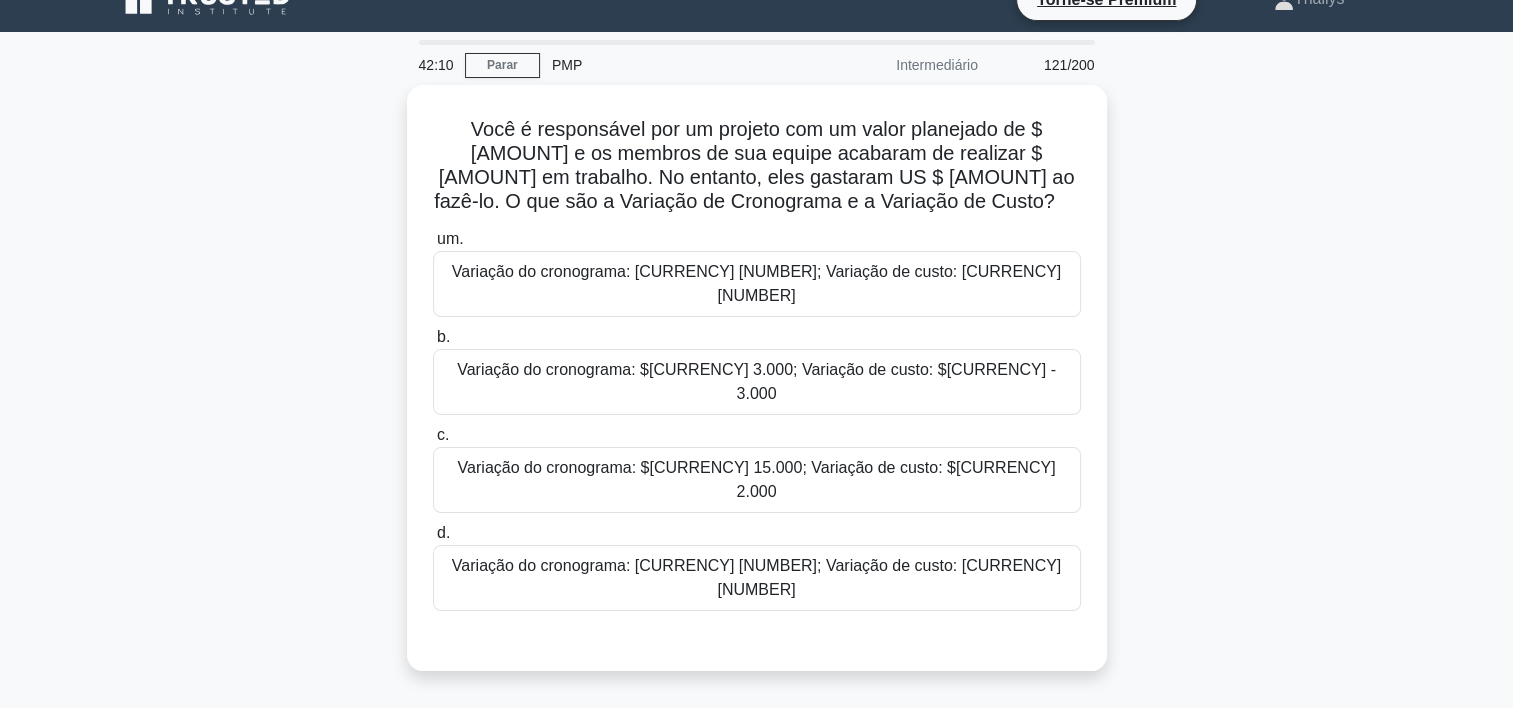 scroll, scrollTop: 32, scrollLeft: 0, axis: vertical 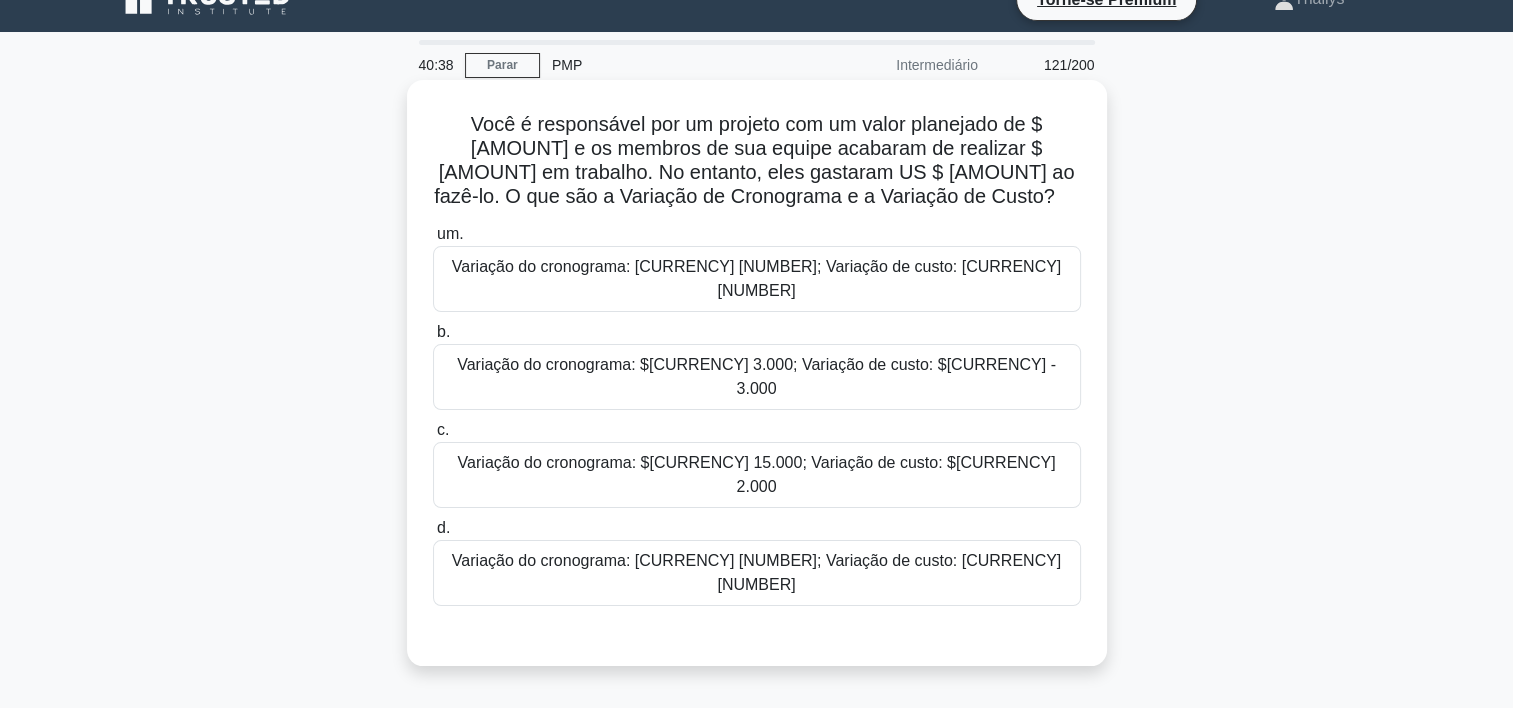 click on "Variação do cronograma: [CURRENCY] [NUMBER]; Variação de custo: [CURRENCY] [NUMBER]" at bounding box center [757, 279] 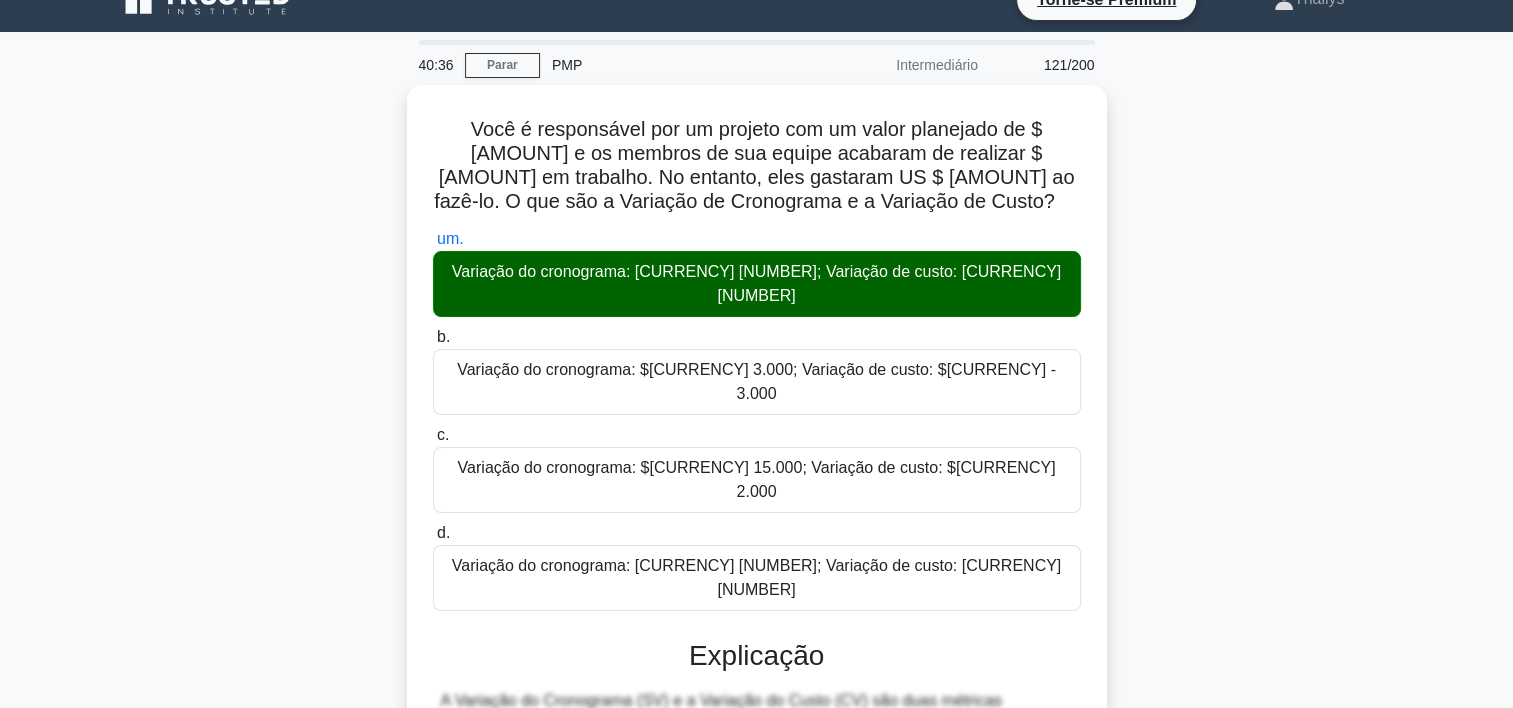 scroll, scrollTop: 372, scrollLeft: 0, axis: vertical 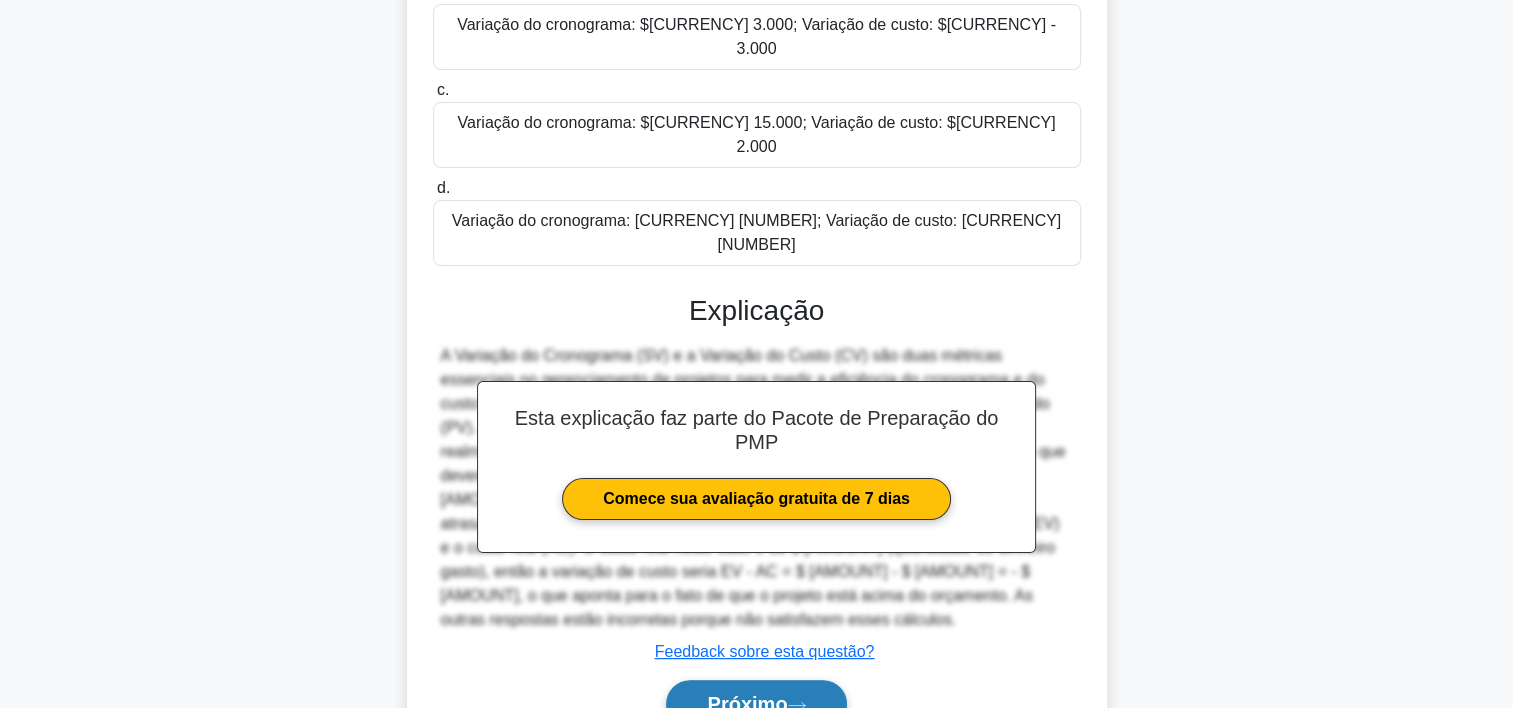 click on "Próximo" at bounding box center (756, 704) 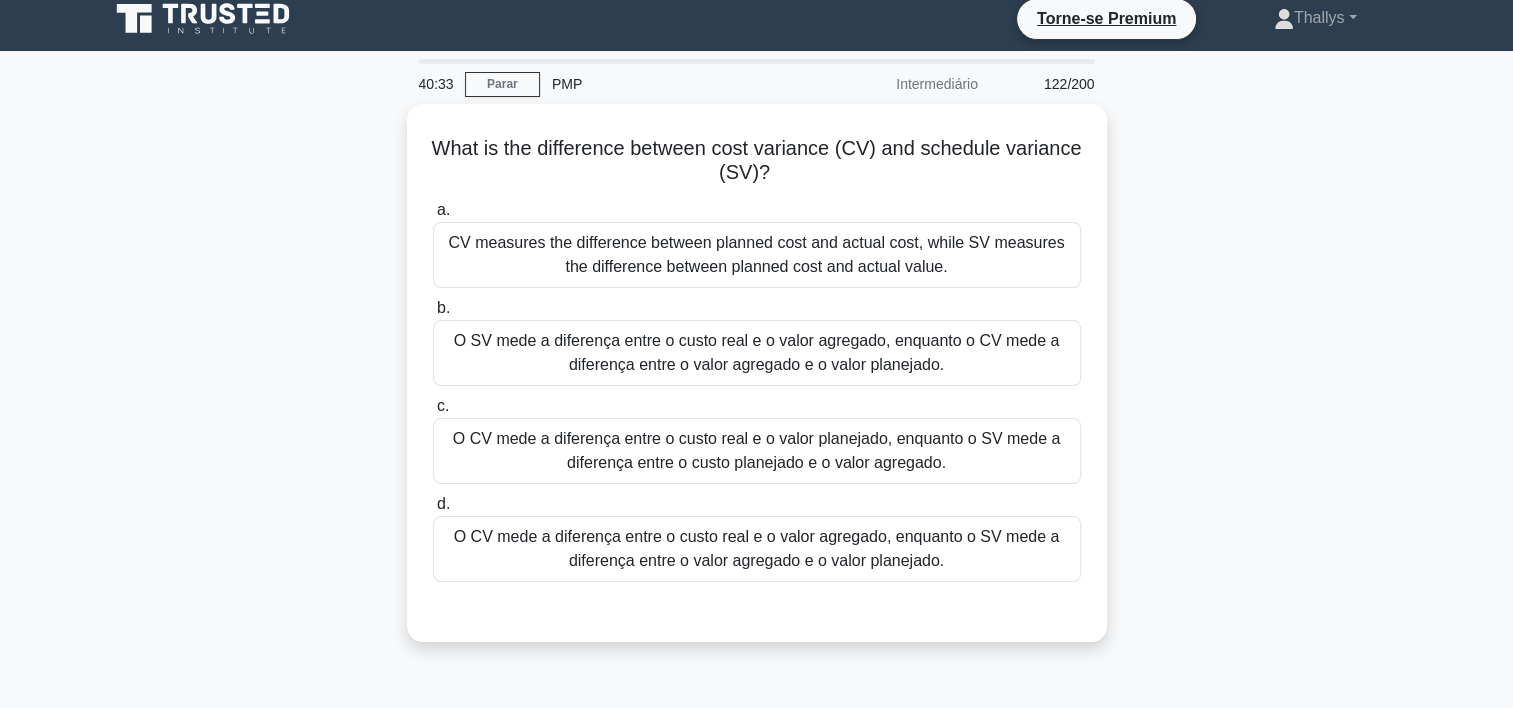 scroll, scrollTop: 0, scrollLeft: 0, axis: both 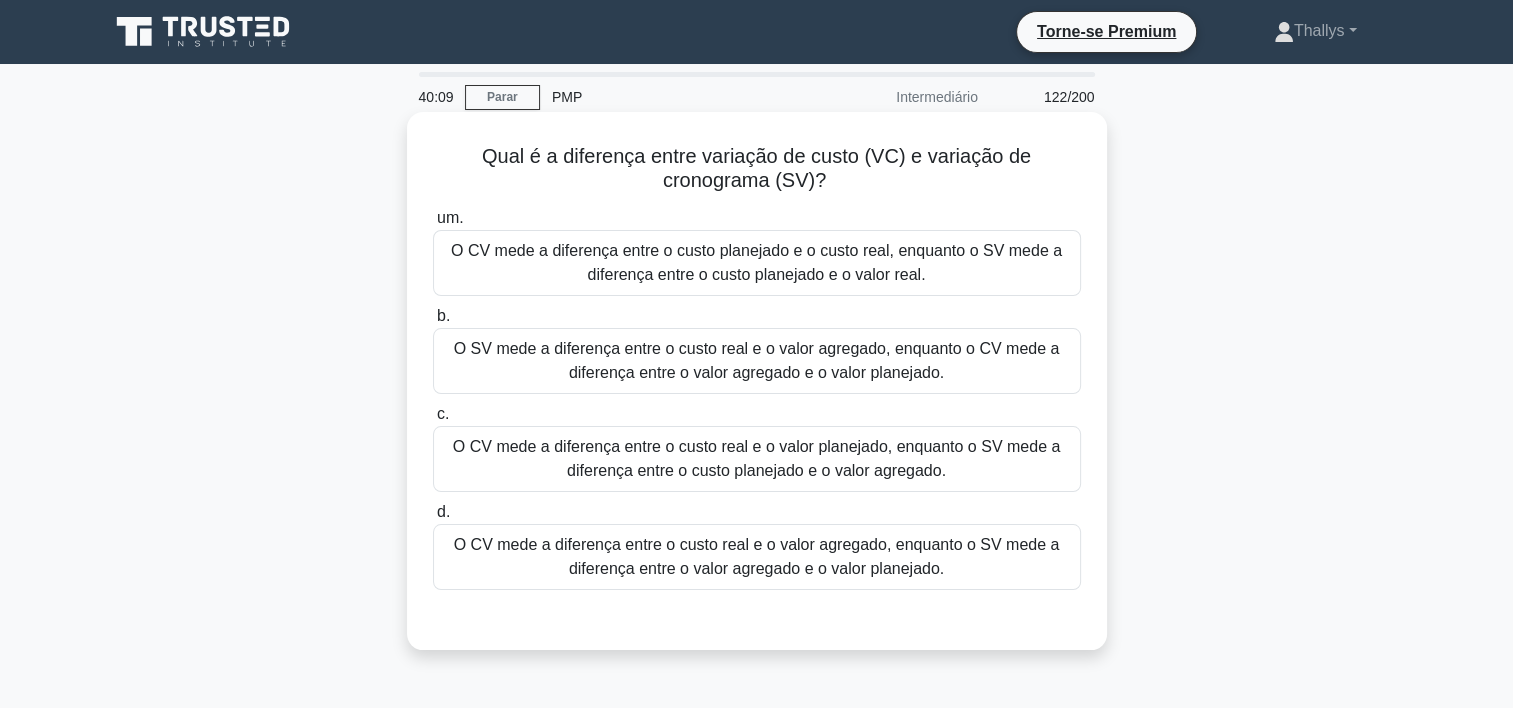 click on "um.
O CV mede a diferença entre o custo planejado e o custo real, enquanto o SV mede a diferença entre o custo planejado e o valor real.
b.
O SV mede a diferença entre o custo real e o valor agregado, enquanto o CV mede a diferença entre o valor agregado e o valor planejado.
c." at bounding box center (757, 398) 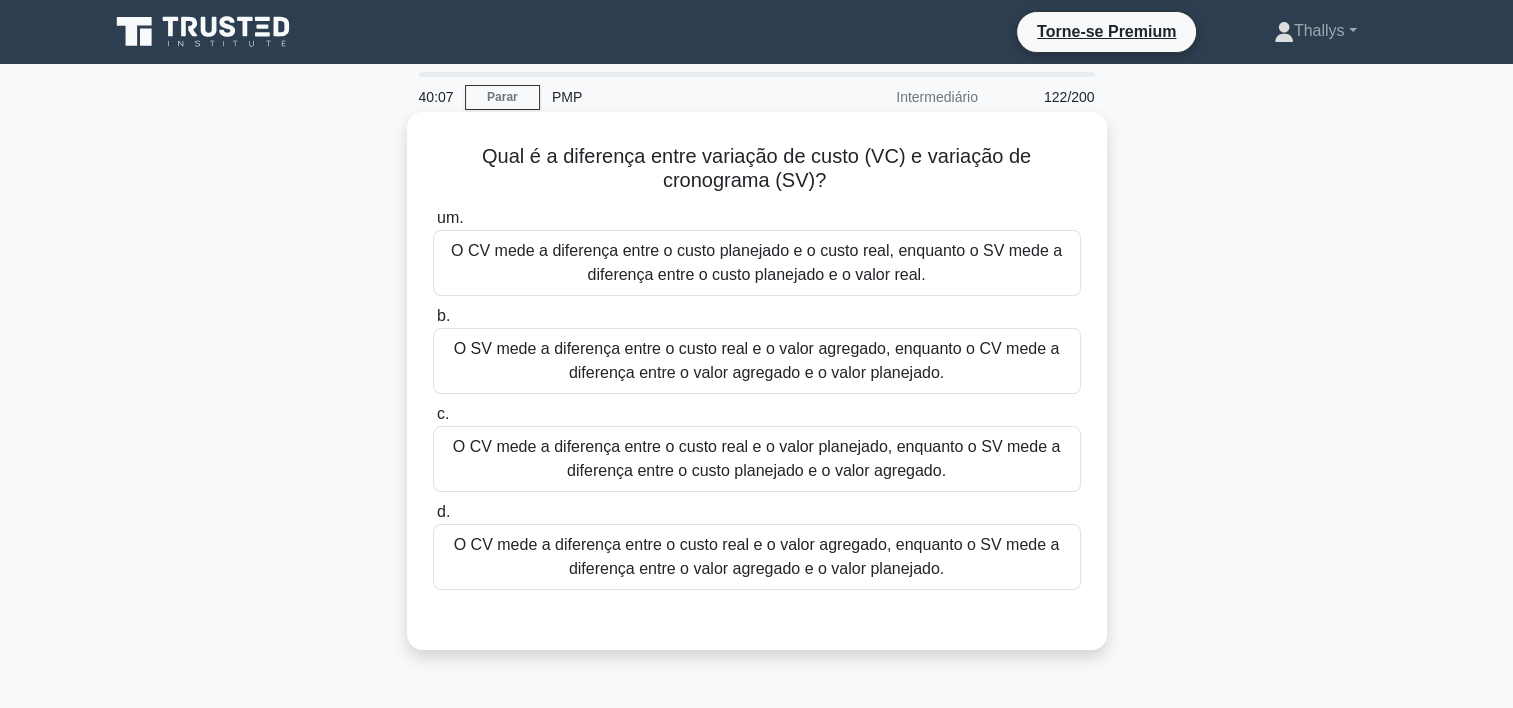 click on "O CV mede a diferença entre o custo planejado e o custo real, enquanto o SV mede a diferença entre o custo planejado e o valor real." at bounding box center (757, 263) 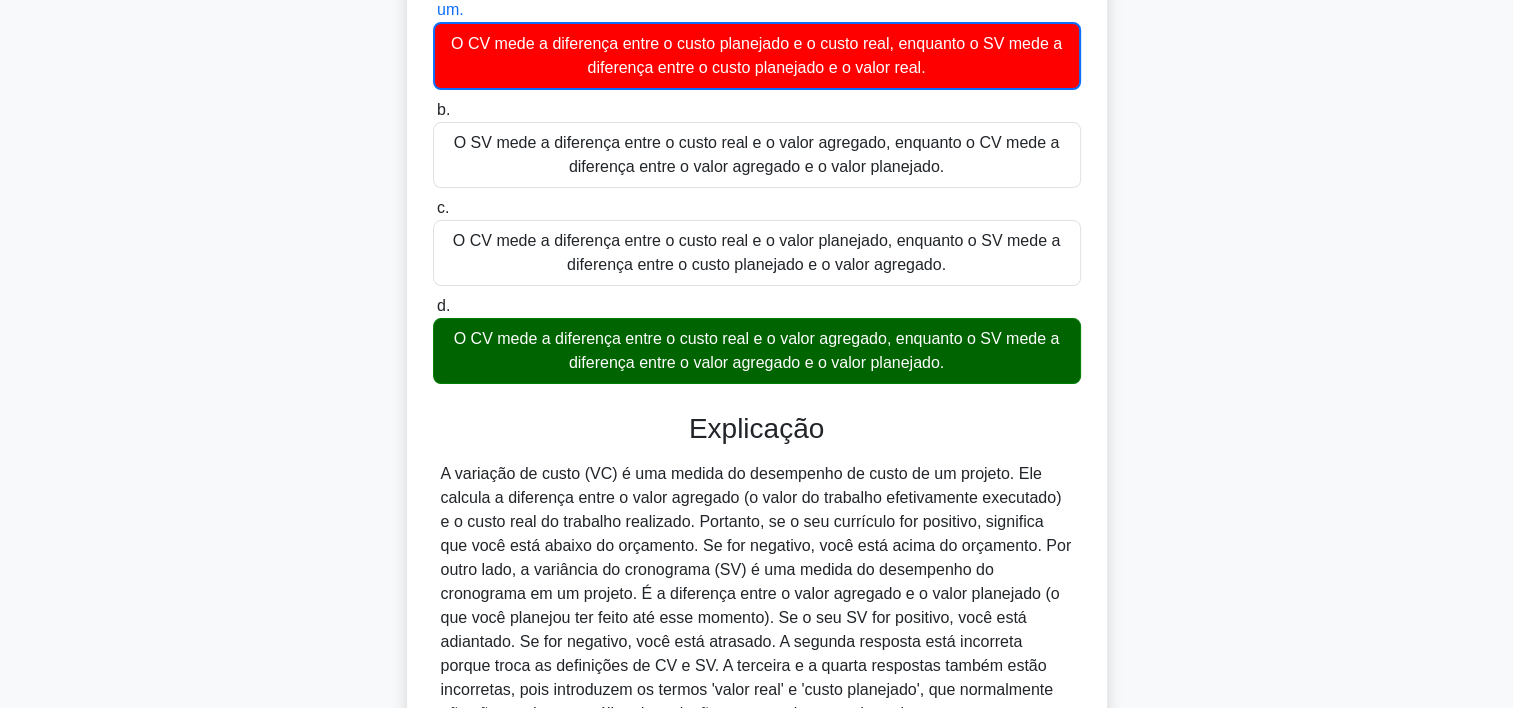 scroll, scrollTop: 210, scrollLeft: 0, axis: vertical 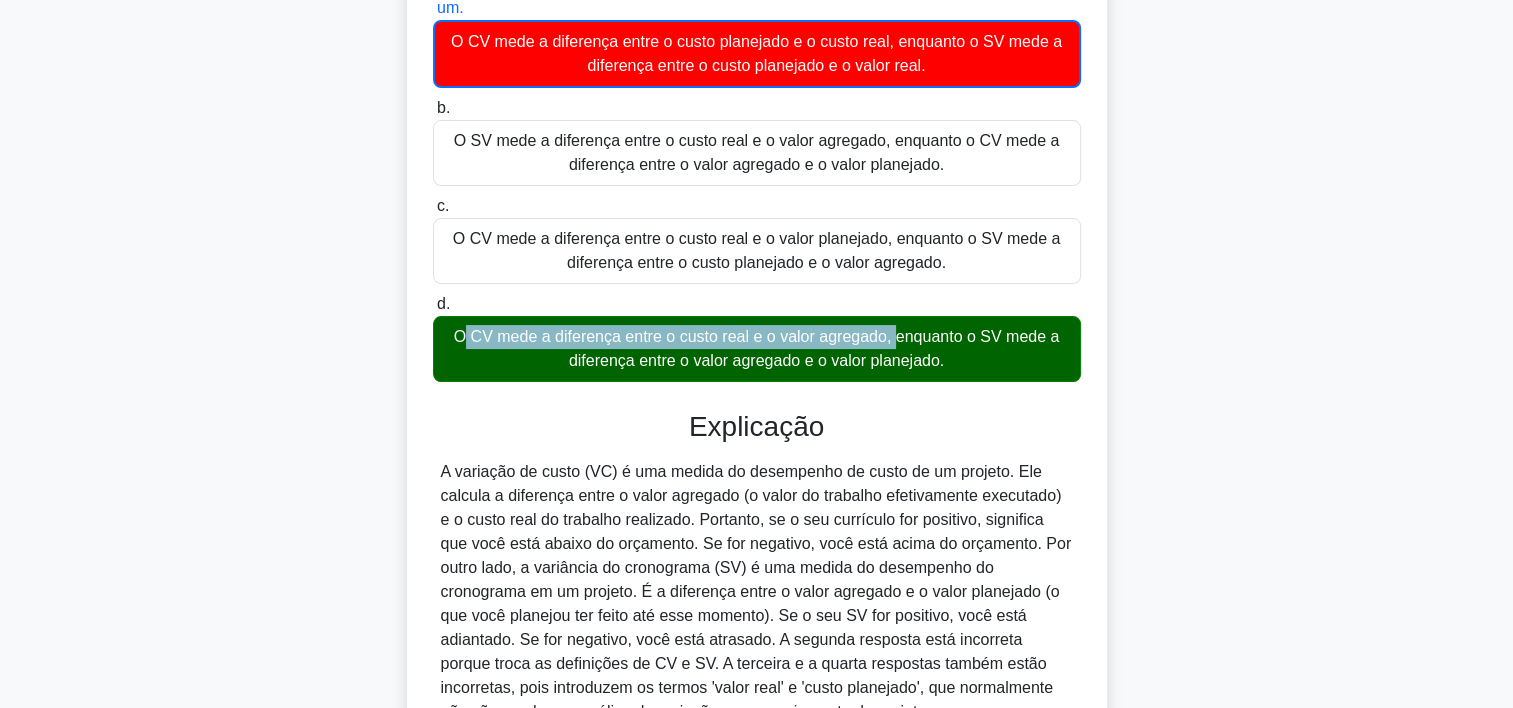 drag, startPoint x: 446, startPoint y: 340, endPoint x: 892, endPoint y: 341, distance: 446.00113 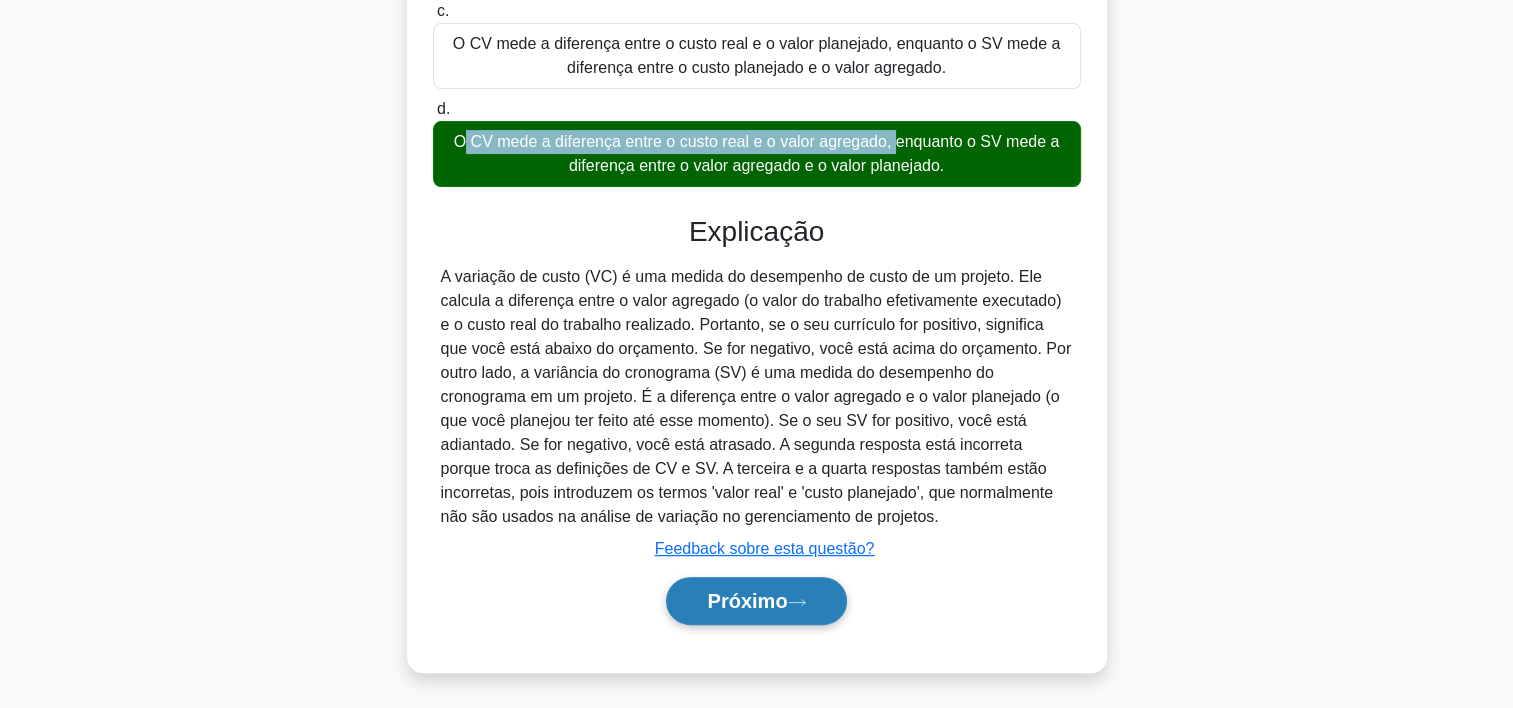 click on "Próximo" at bounding box center (747, 601) 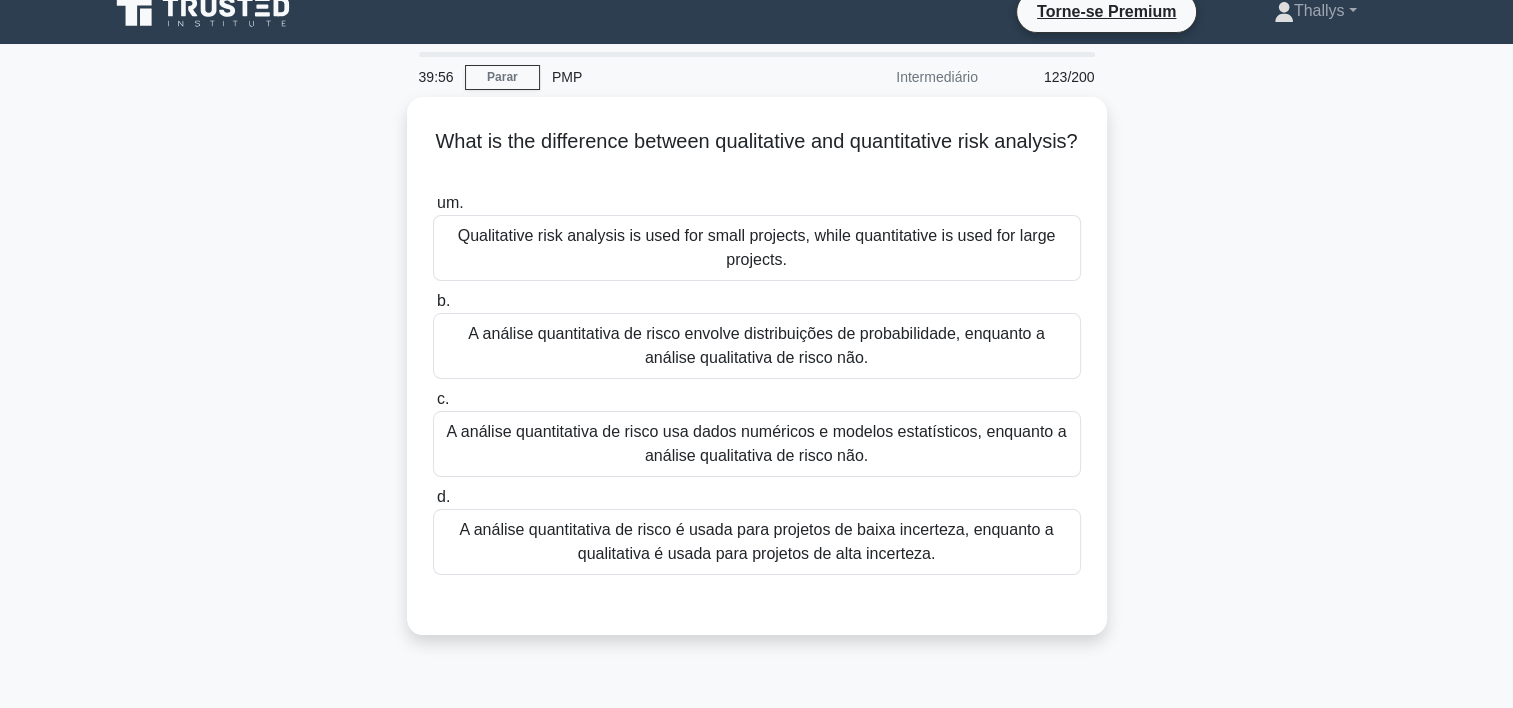 scroll, scrollTop: 19, scrollLeft: 0, axis: vertical 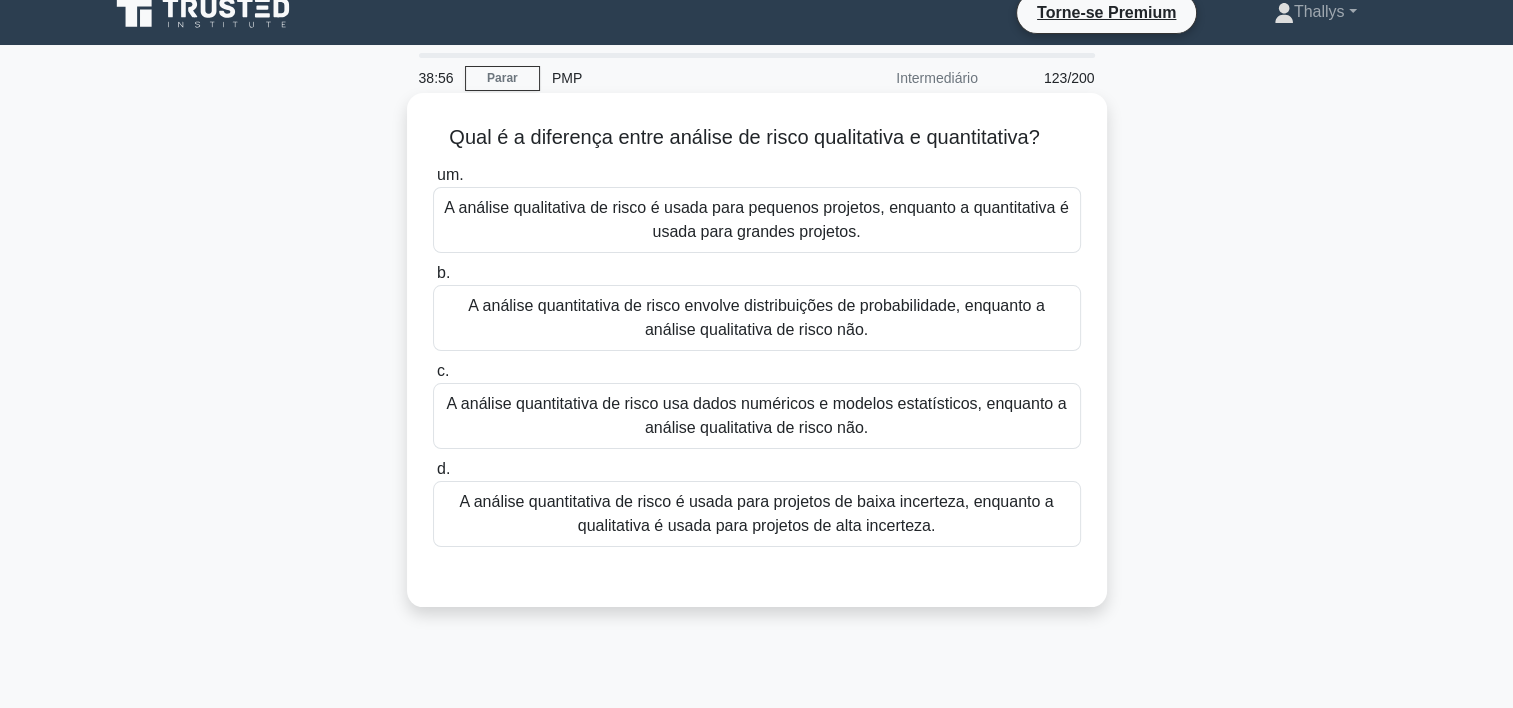 click on "A análise quantitativa de risco é usada para projetos de baixa incerteza, enquanto a qualitativa é usada para projetos de alta incerteza." at bounding box center [757, 514] 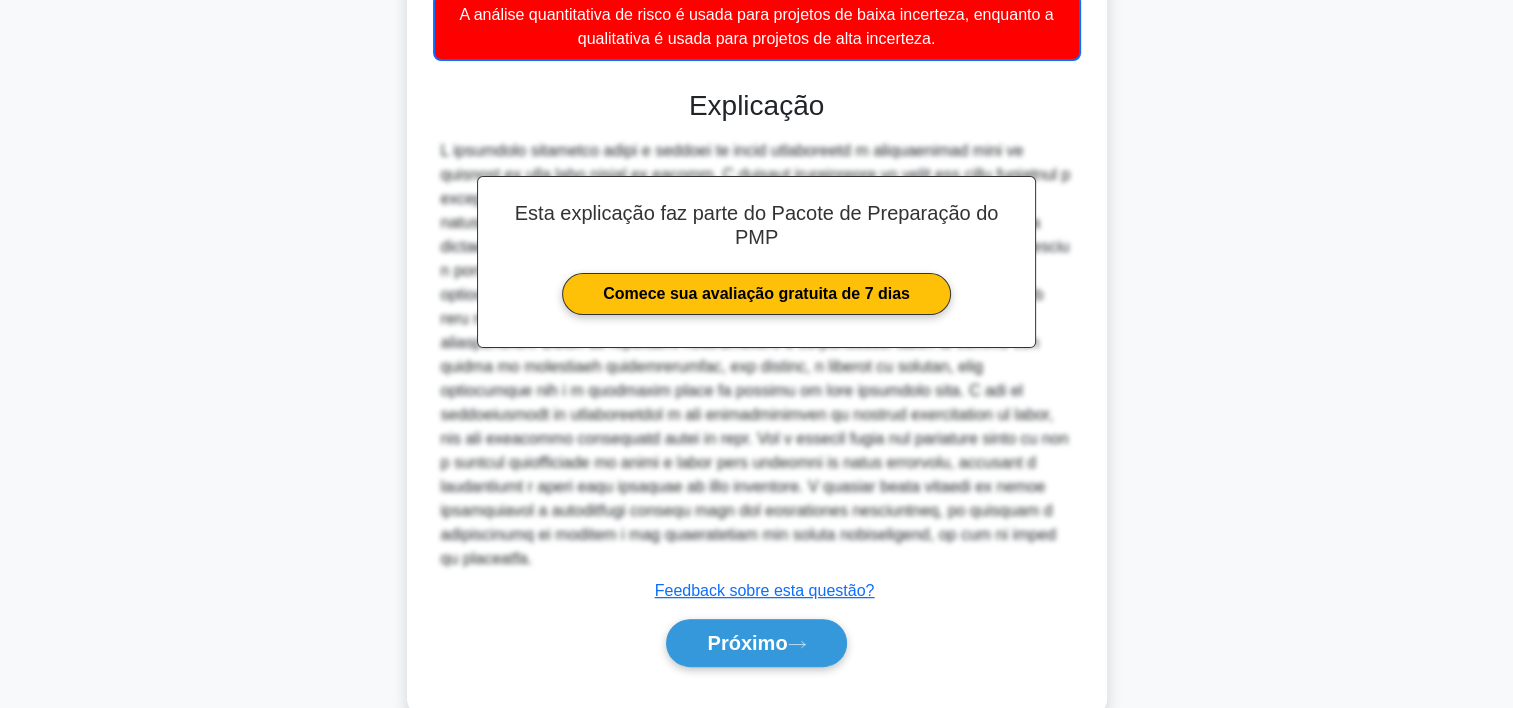 scroll, scrollTop: 549, scrollLeft: 0, axis: vertical 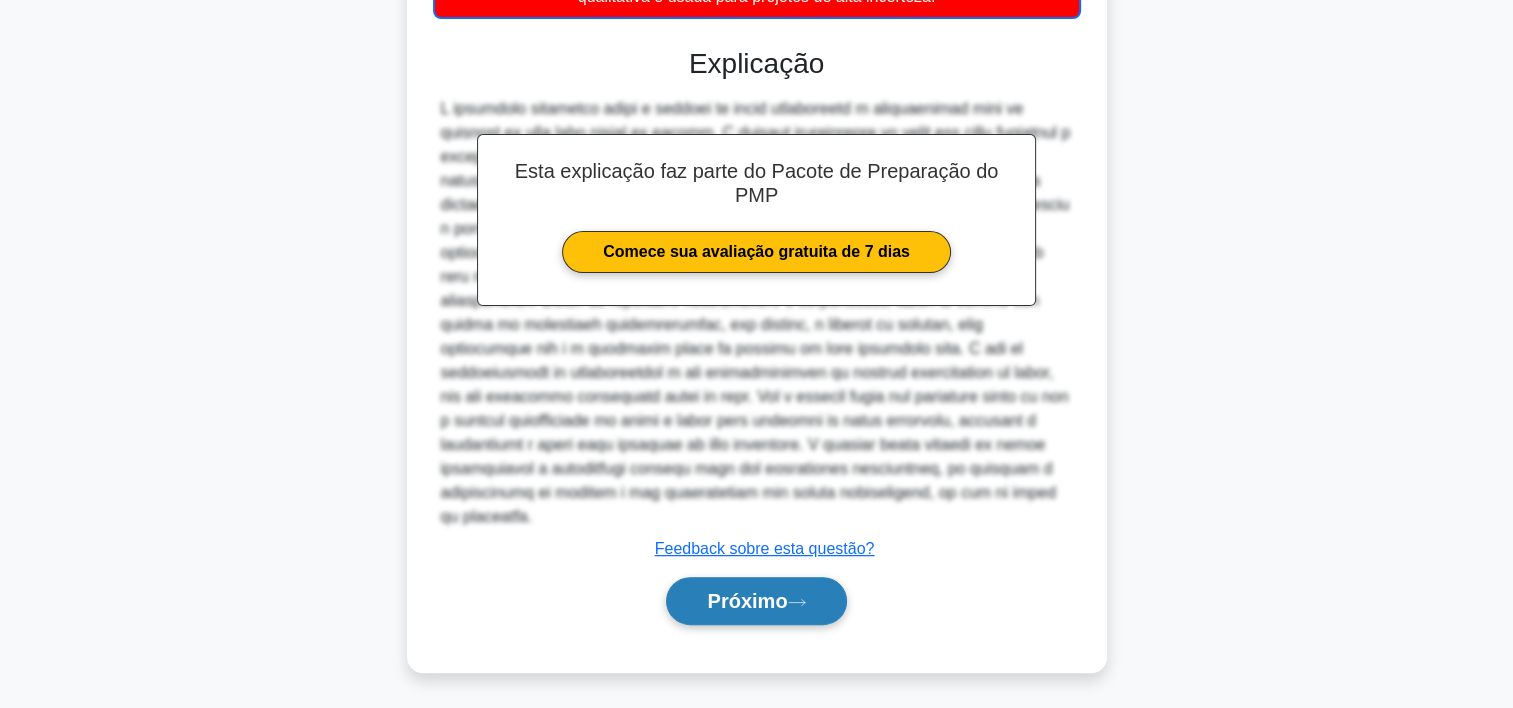 click on "Próximo" at bounding box center (747, 601) 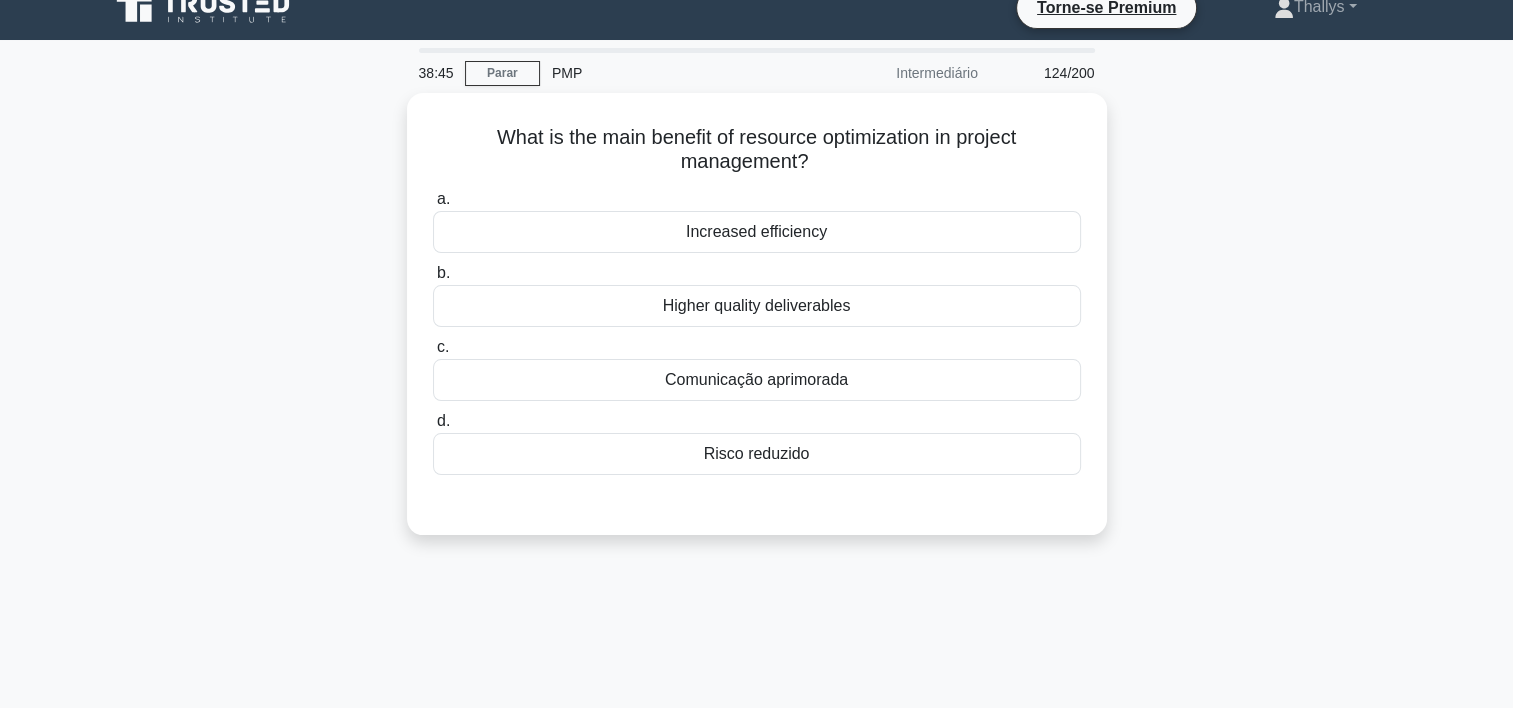 scroll, scrollTop: 0, scrollLeft: 0, axis: both 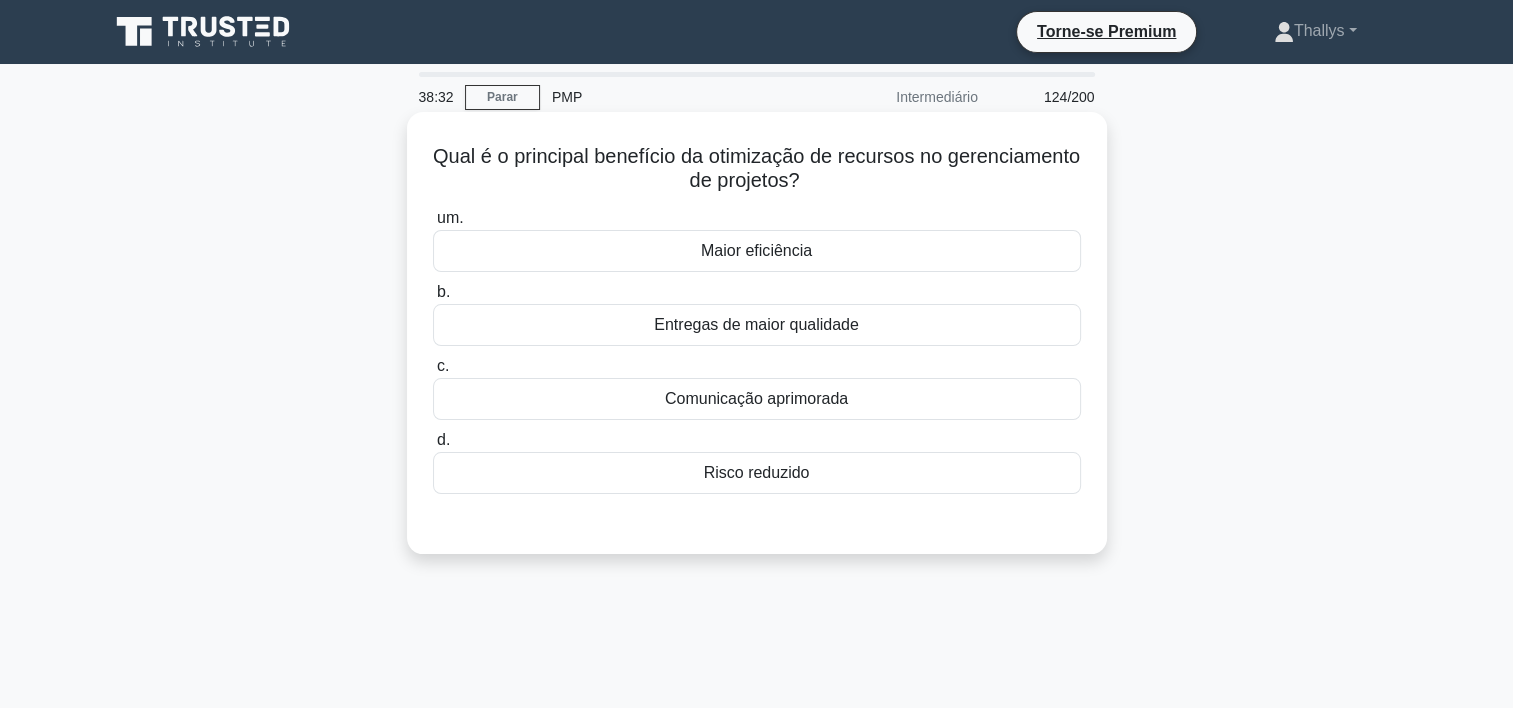 click on "Maior eficiência" at bounding box center [757, 251] 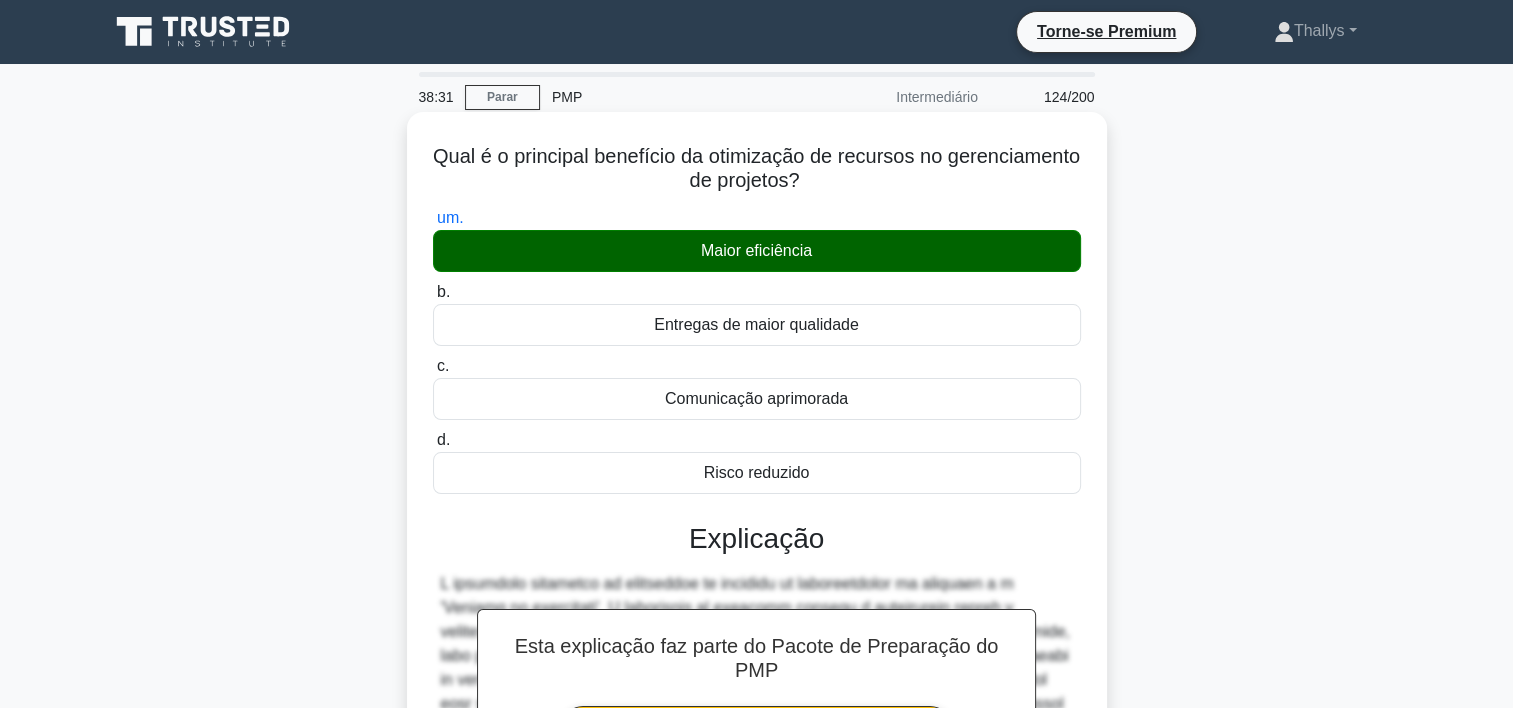 scroll, scrollTop: 372, scrollLeft: 0, axis: vertical 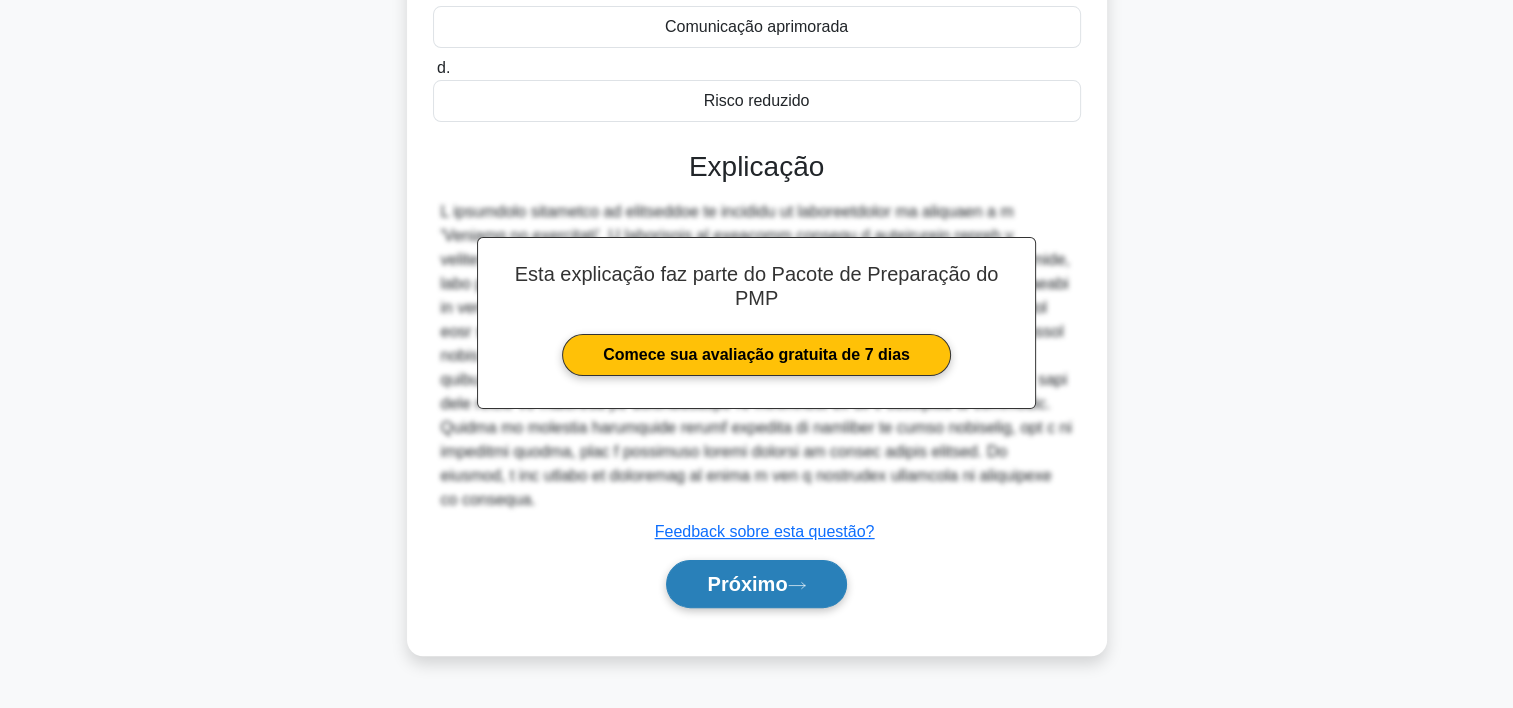 click on "Próximo" at bounding box center [747, 584] 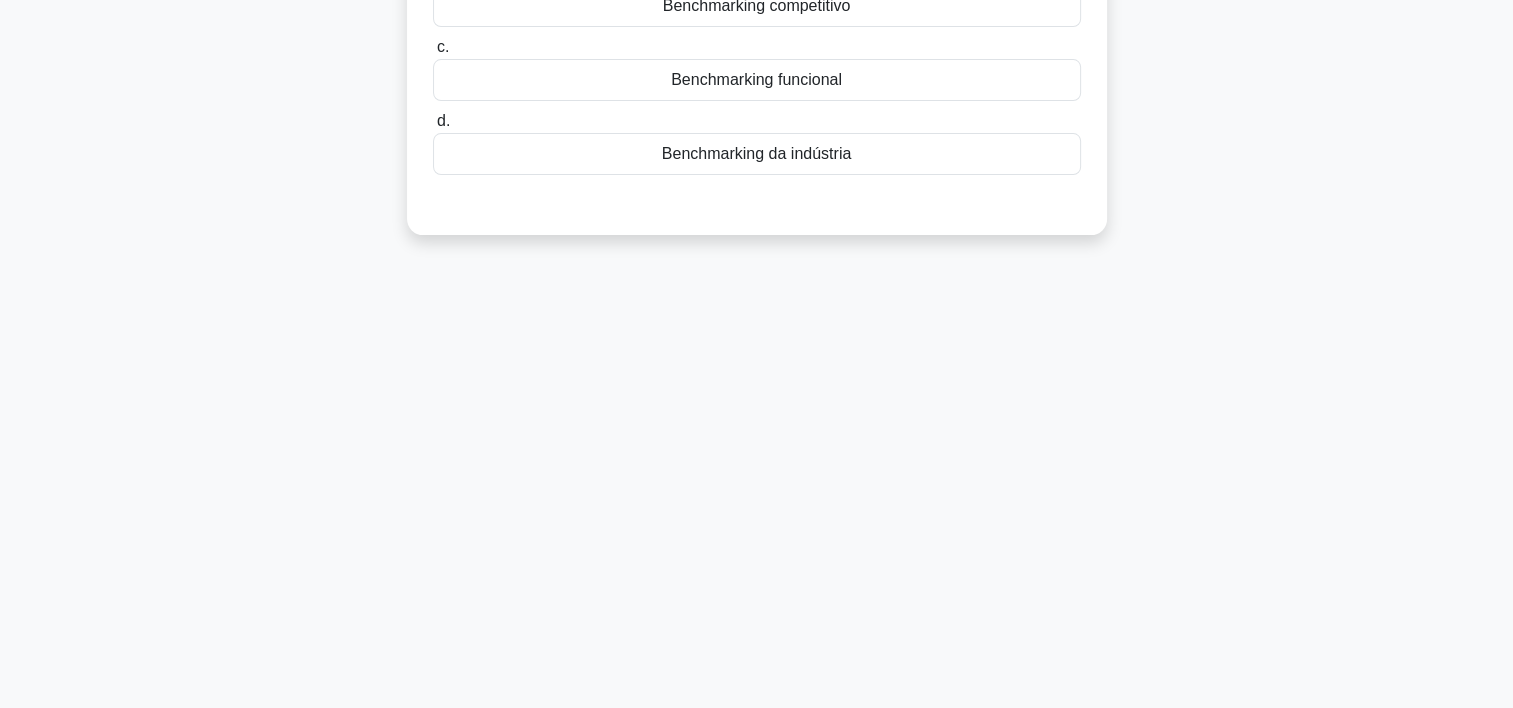 scroll, scrollTop: 0, scrollLeft: 0, axis: both 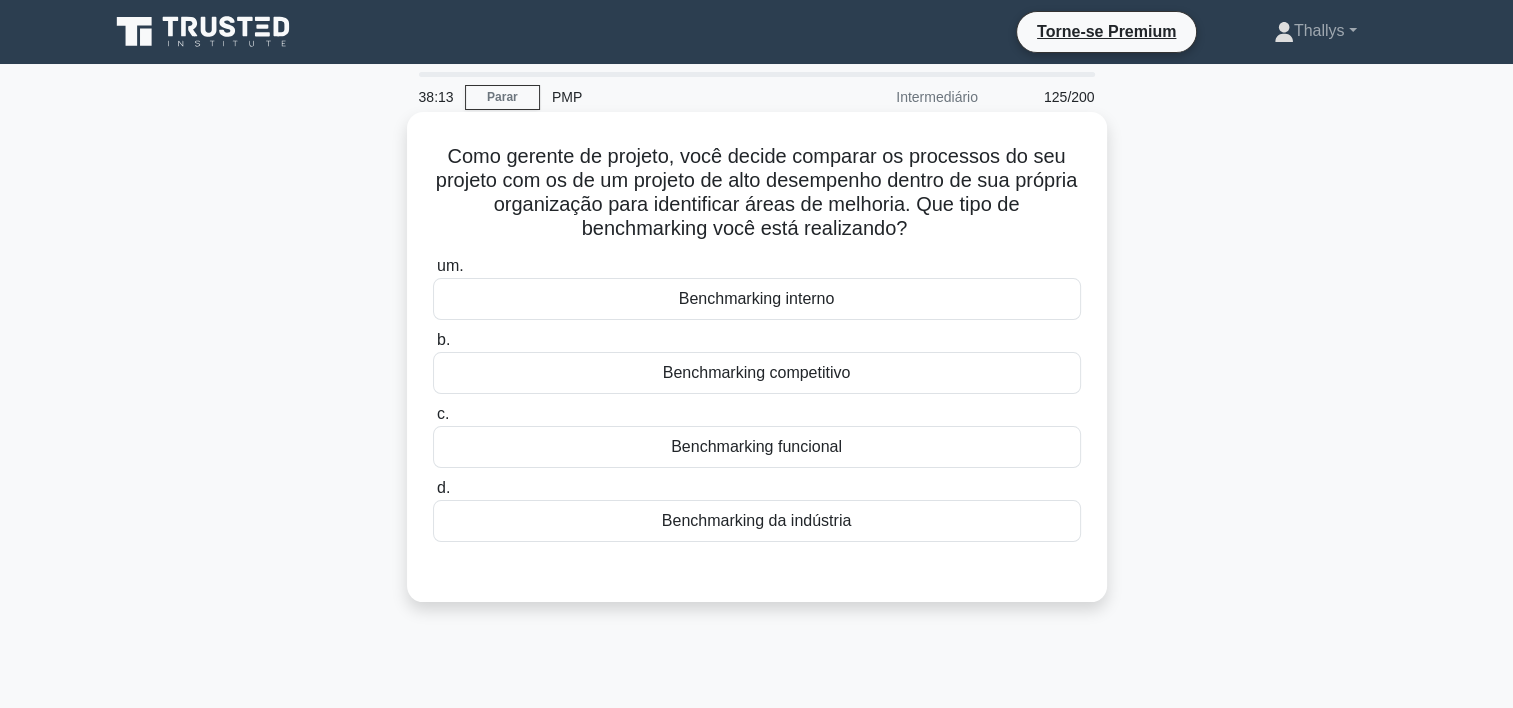 click on "Benchmarking interno" at bounding box center (757, 299) 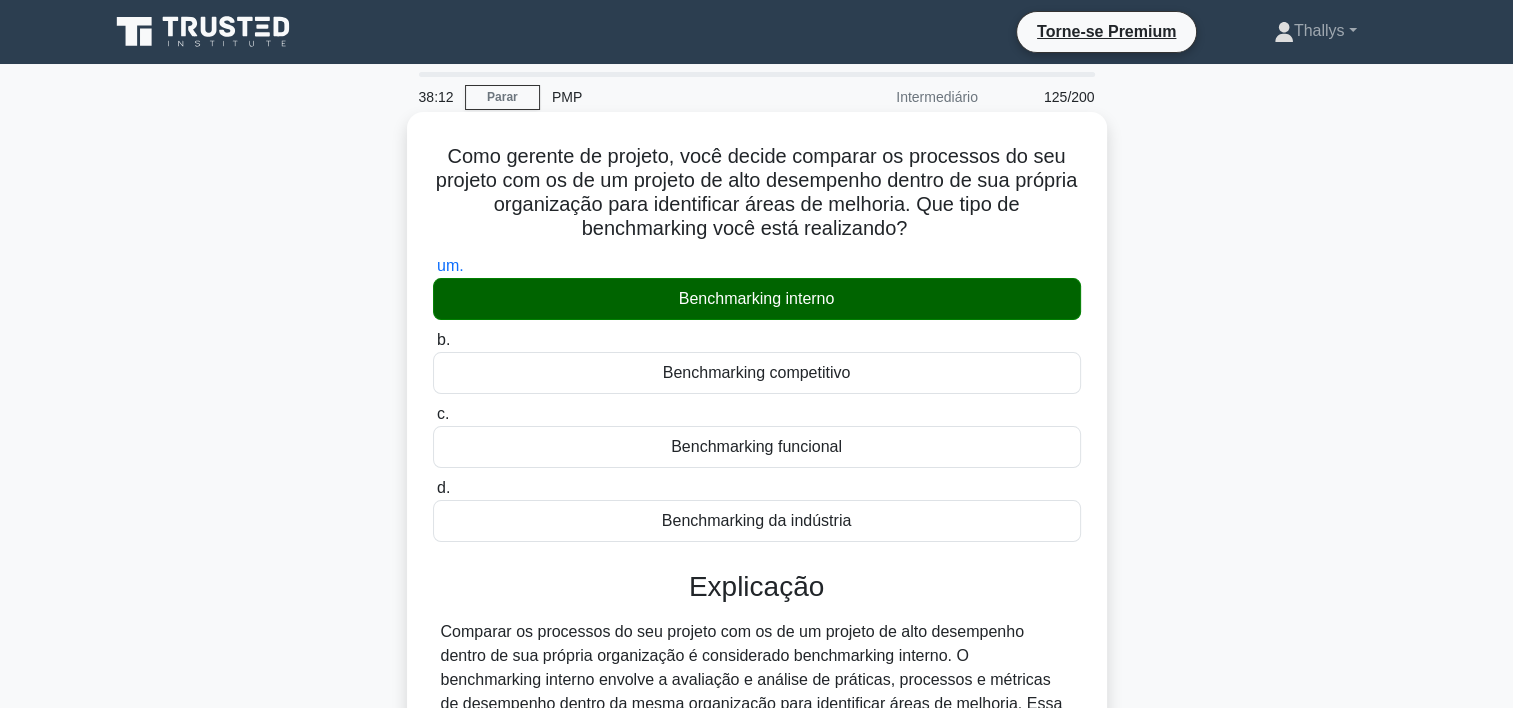 scroll, scrollTop: 524, scrollLeft: 0, axis: vertical 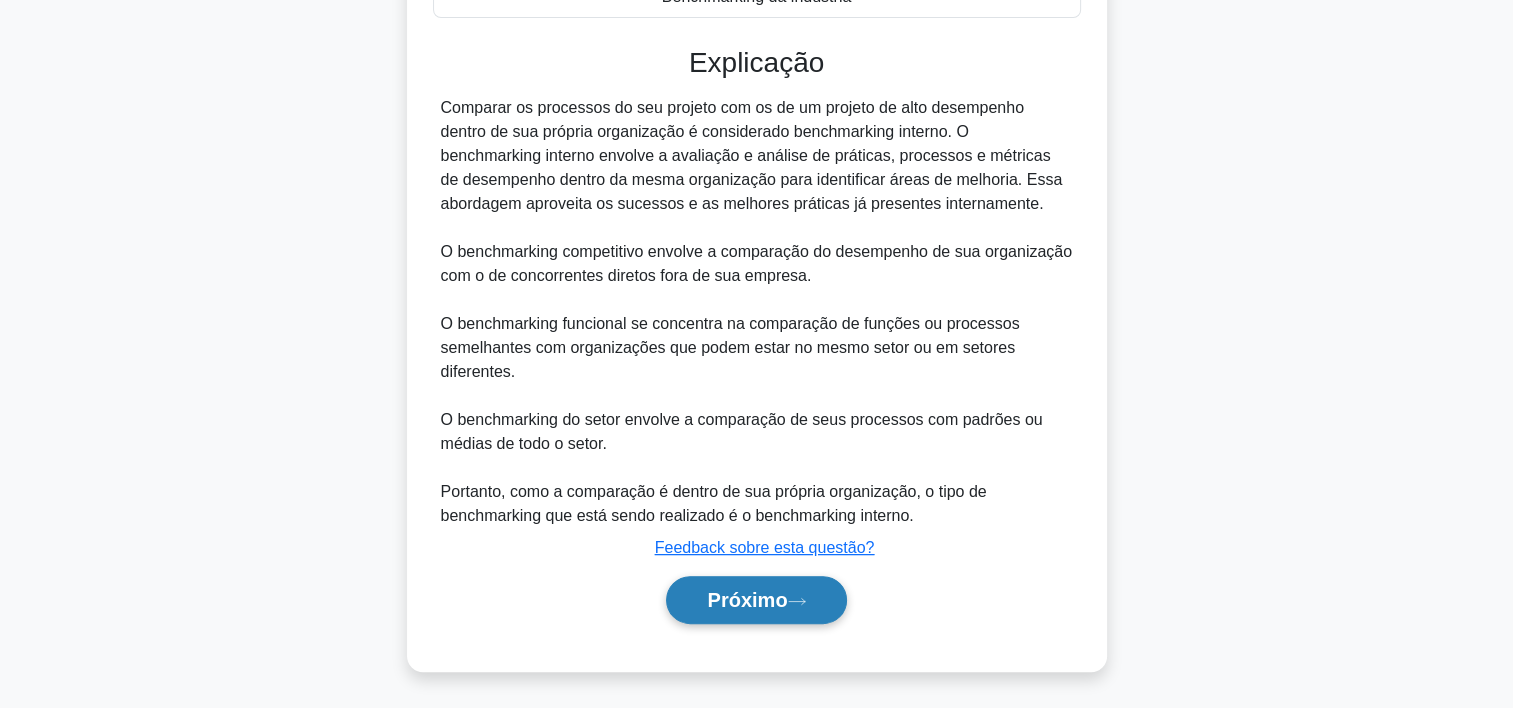 click on "Próximo" at bounding box center [747, 600] 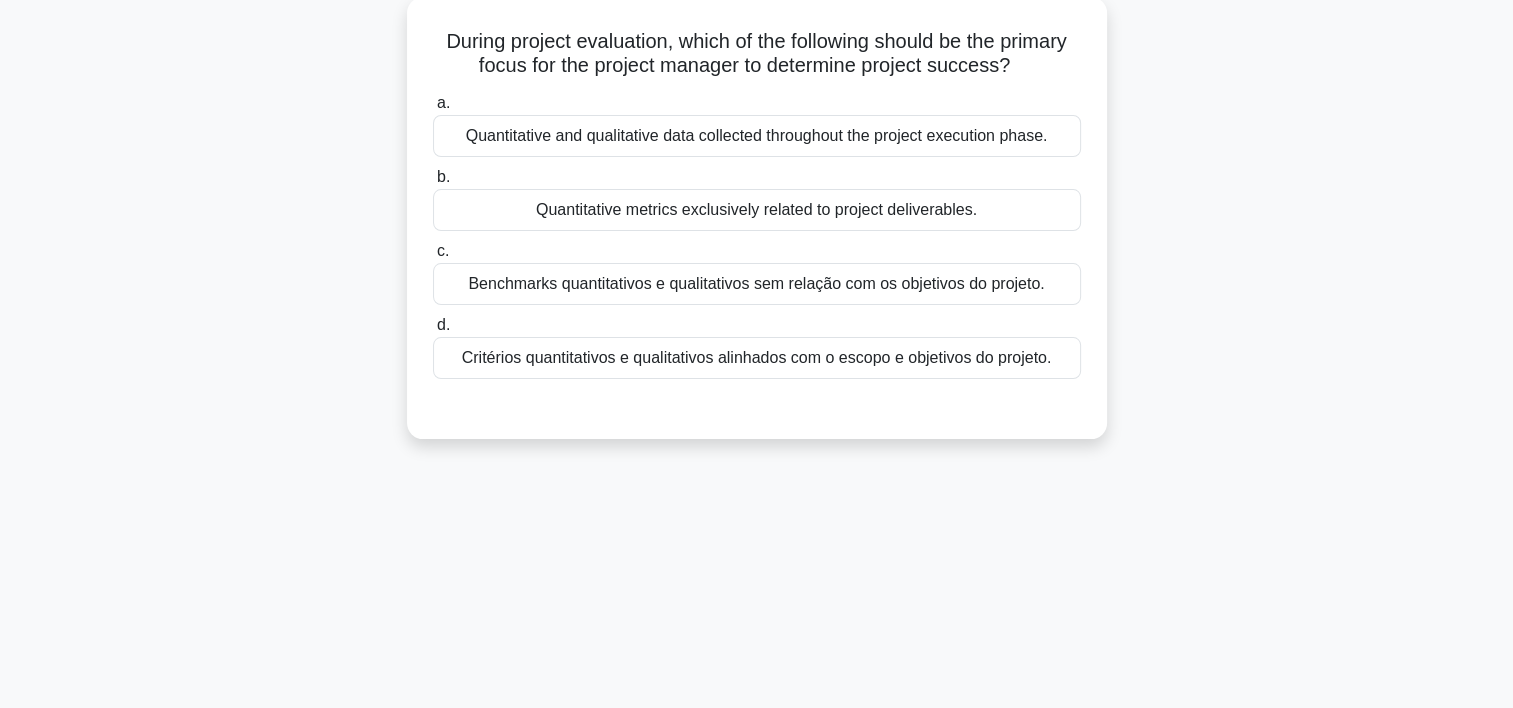 scroll, scrollTop: 0, scrollLeft: 0, axis: both 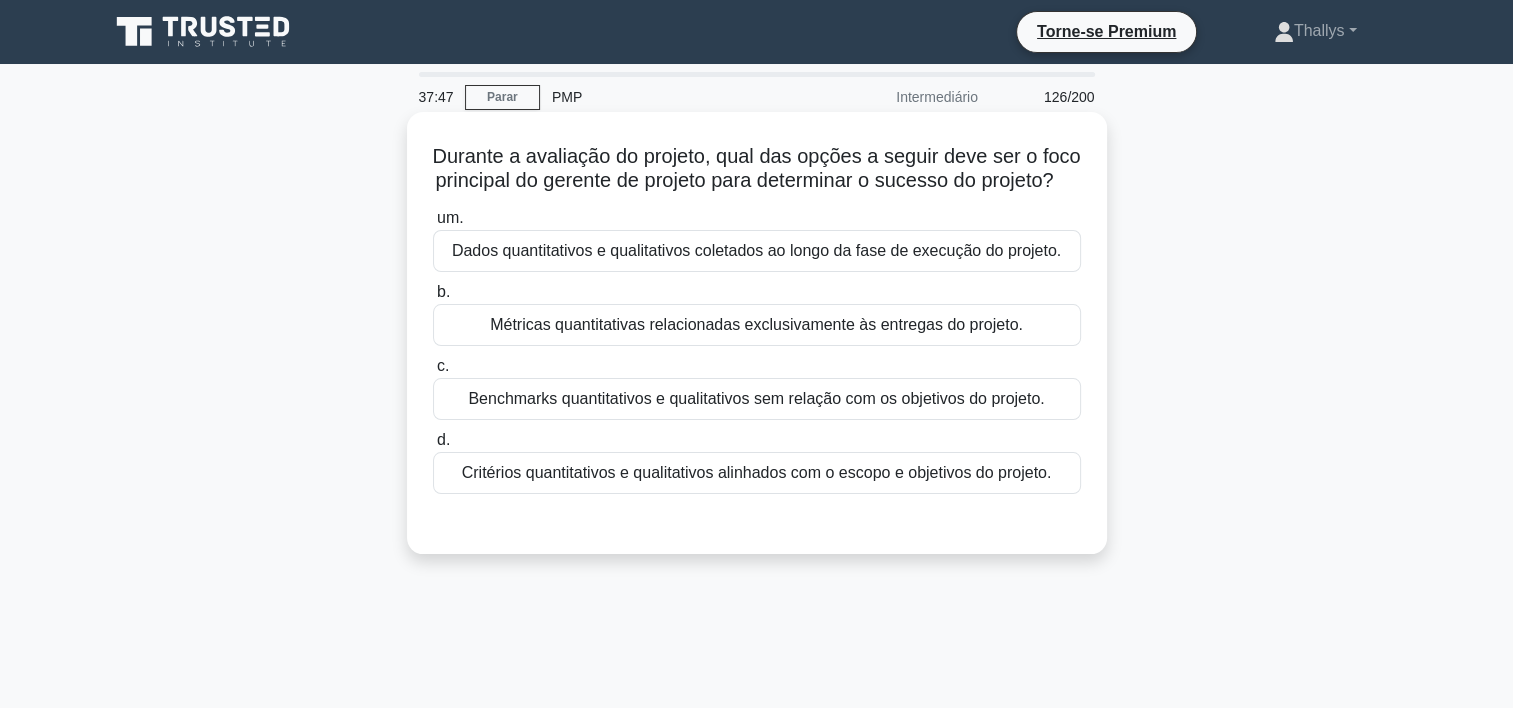 click on "Benchmarks quantitativos e qualitativos sem relação com os objetivos do projeto." at bounding box center [757, 399] 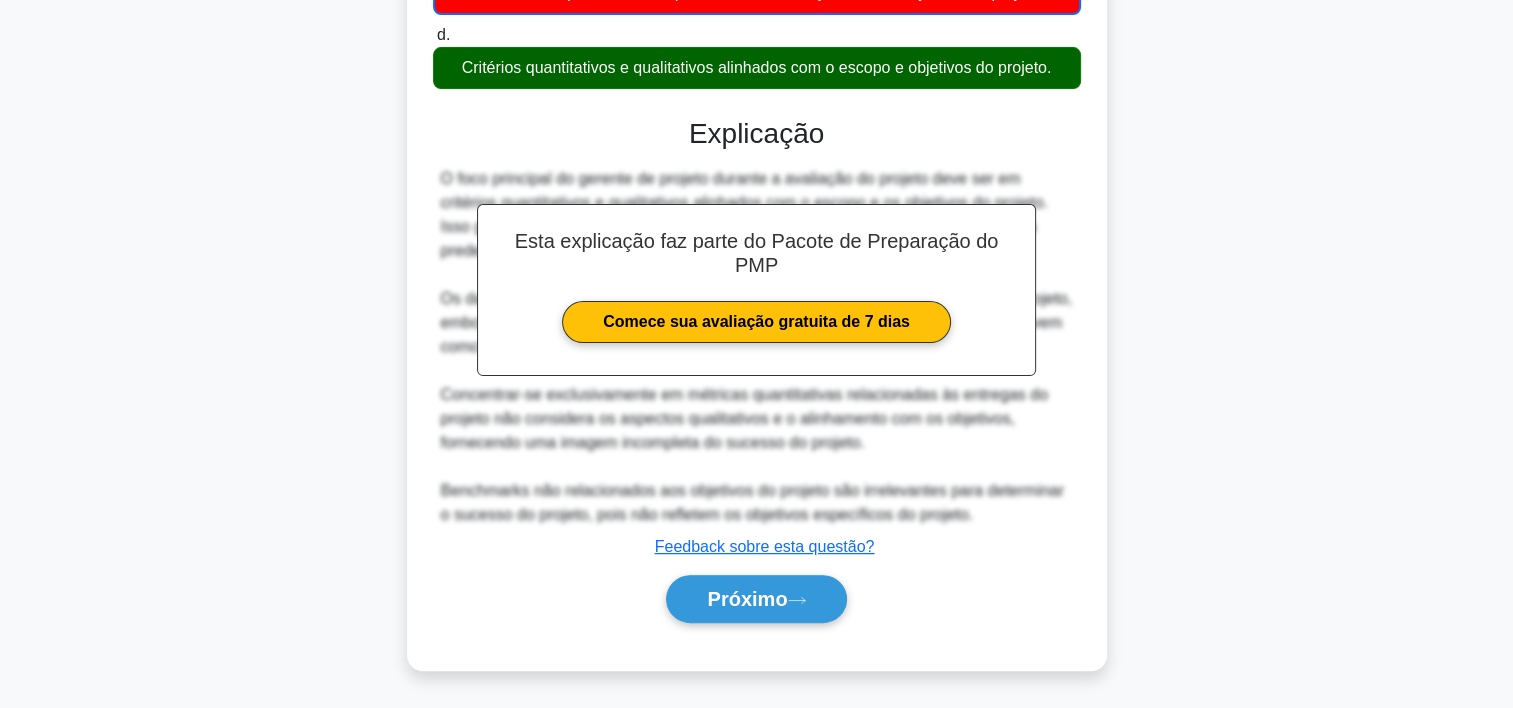 scroll, scrollTop: 429, scrollLeft: 0, axis: vertical 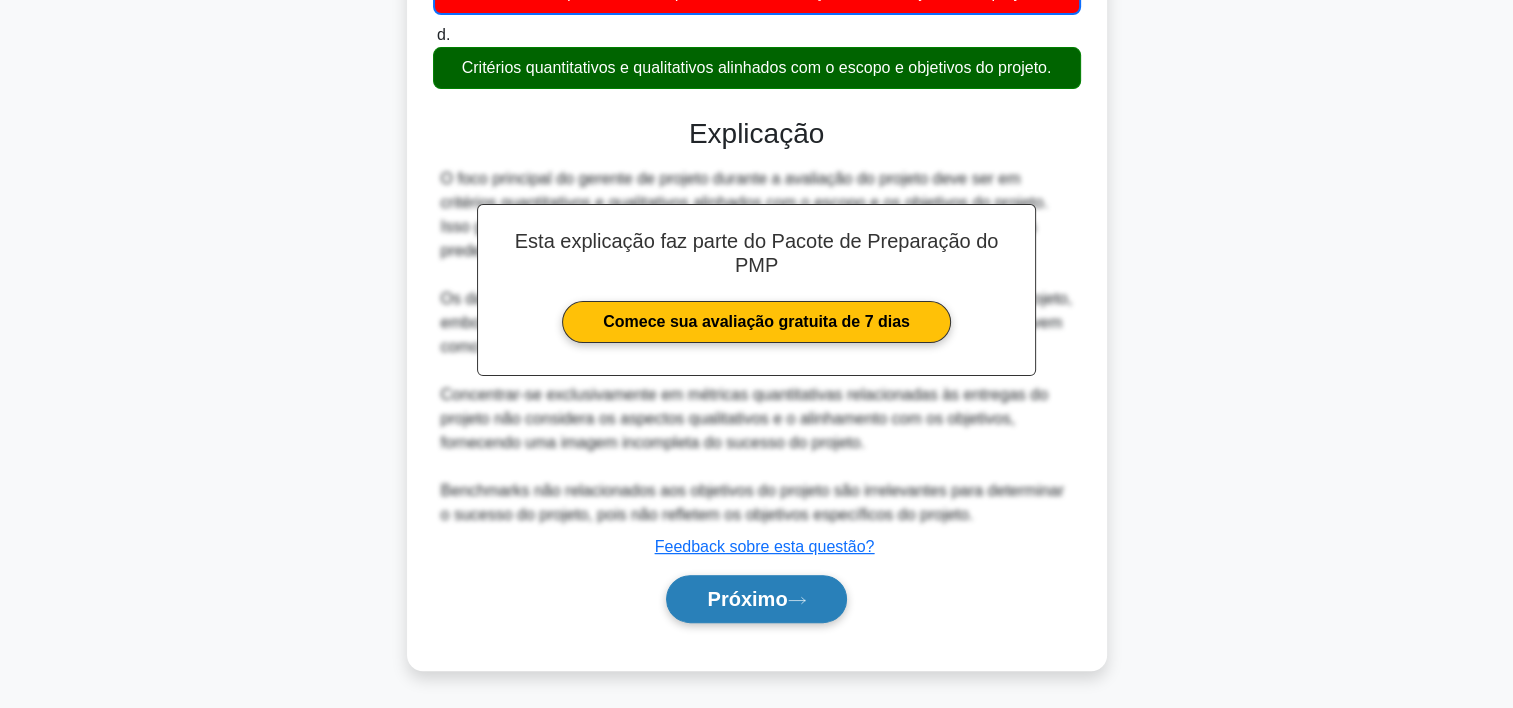 click on "Próximo" at bounding box center [747, 599] 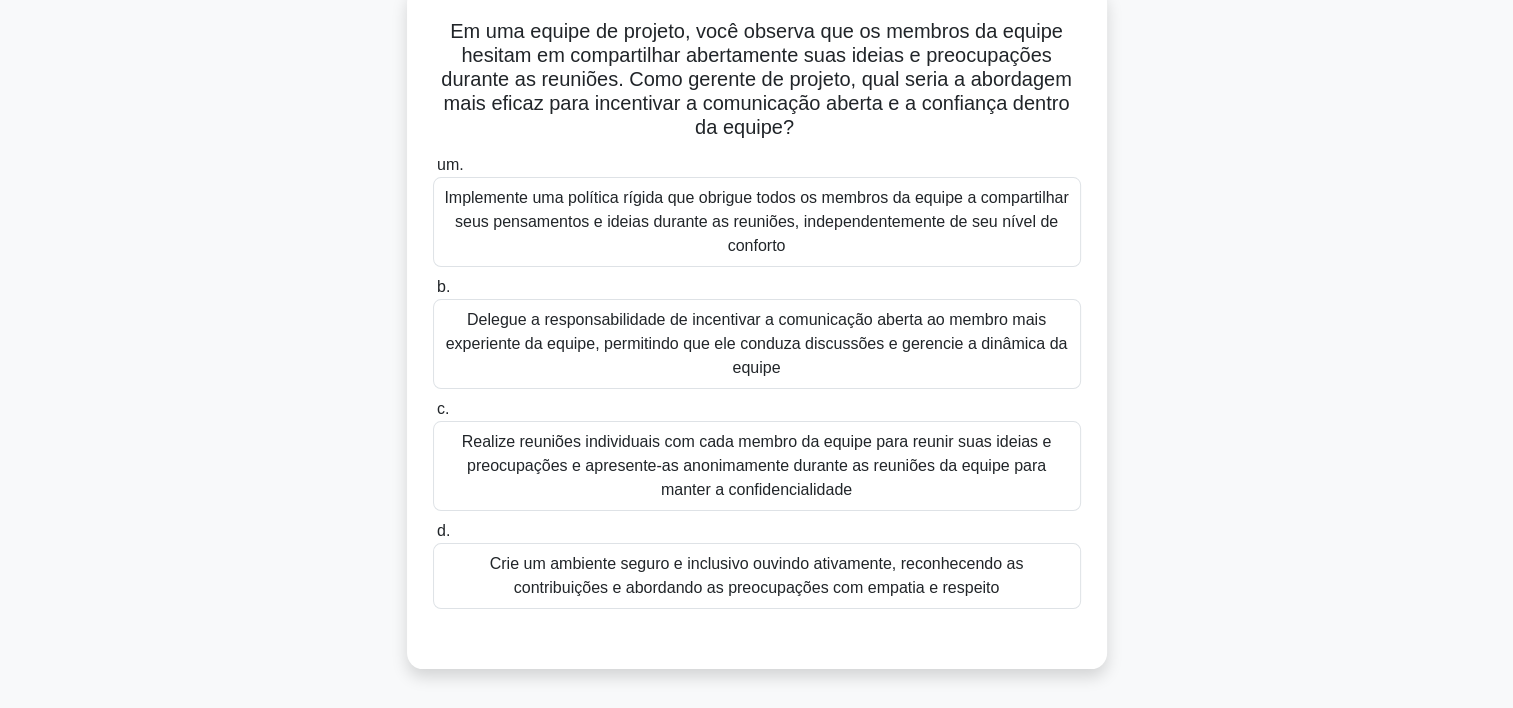 scroll, scrollTop: 134, scrollLeft: 0, axis: vertical 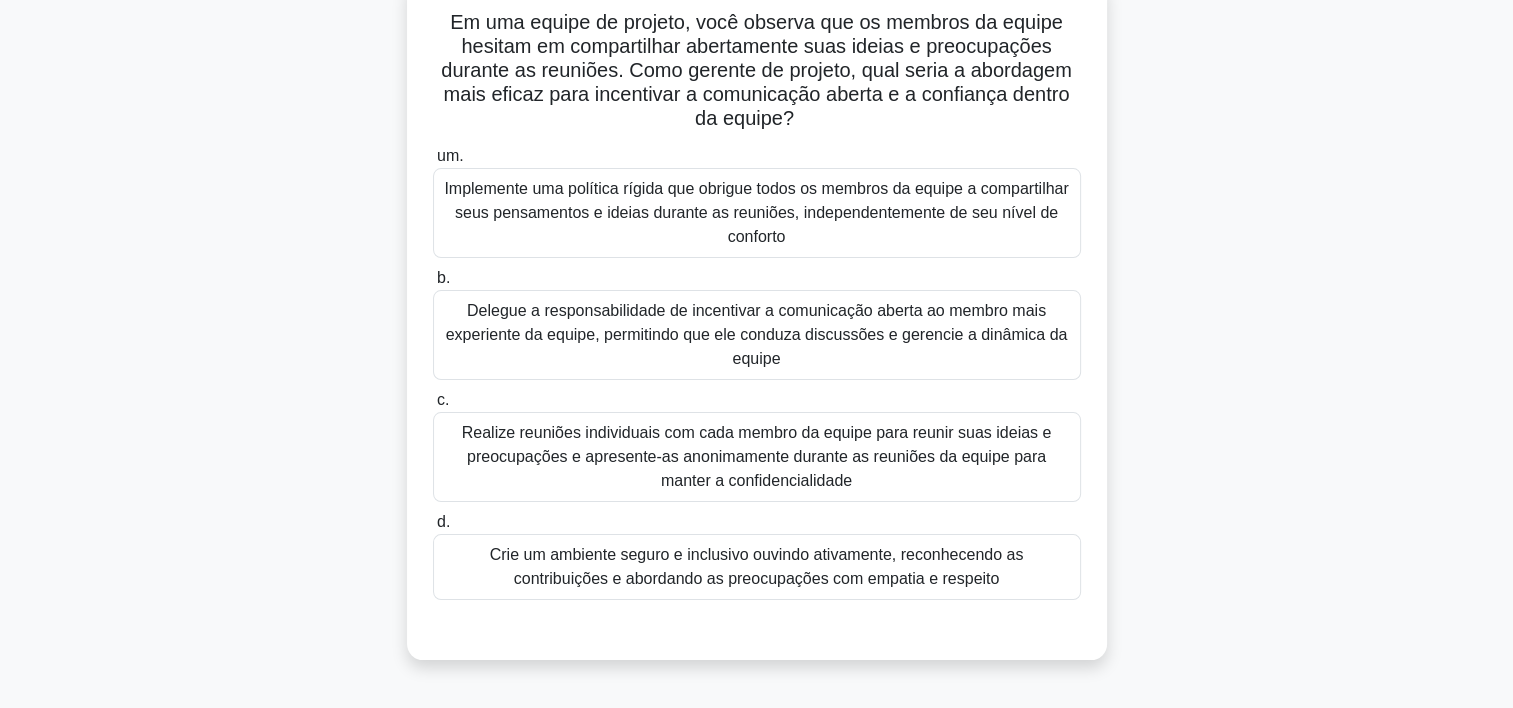 click on "Crie um ambiente seguro e inclusivo ouvindo ativamente, reconhecendo as contribuições e abordando as preocupações com empatia e respeito" at bounding box center (757, 567) 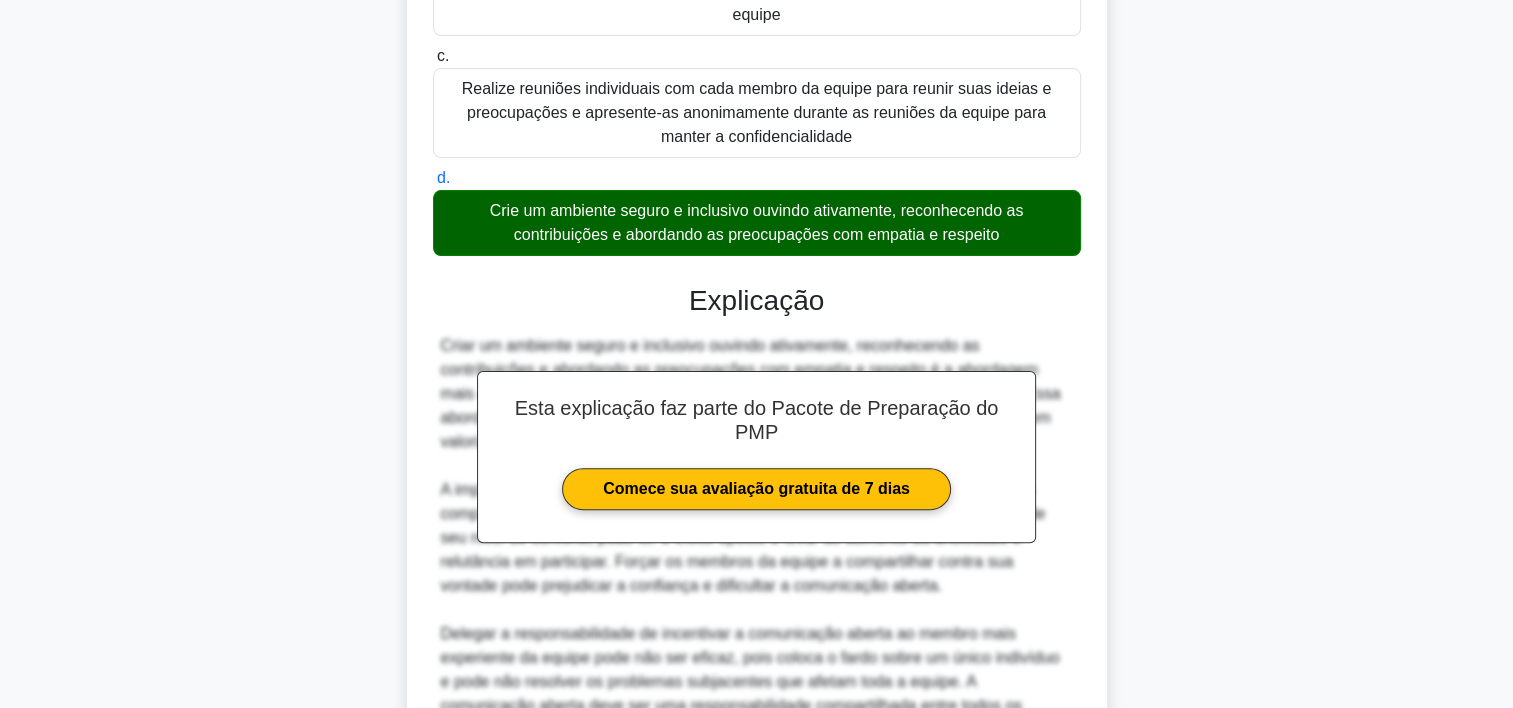 scroll, scrollTop: 836, scrollLeft: 0, axis: vertical 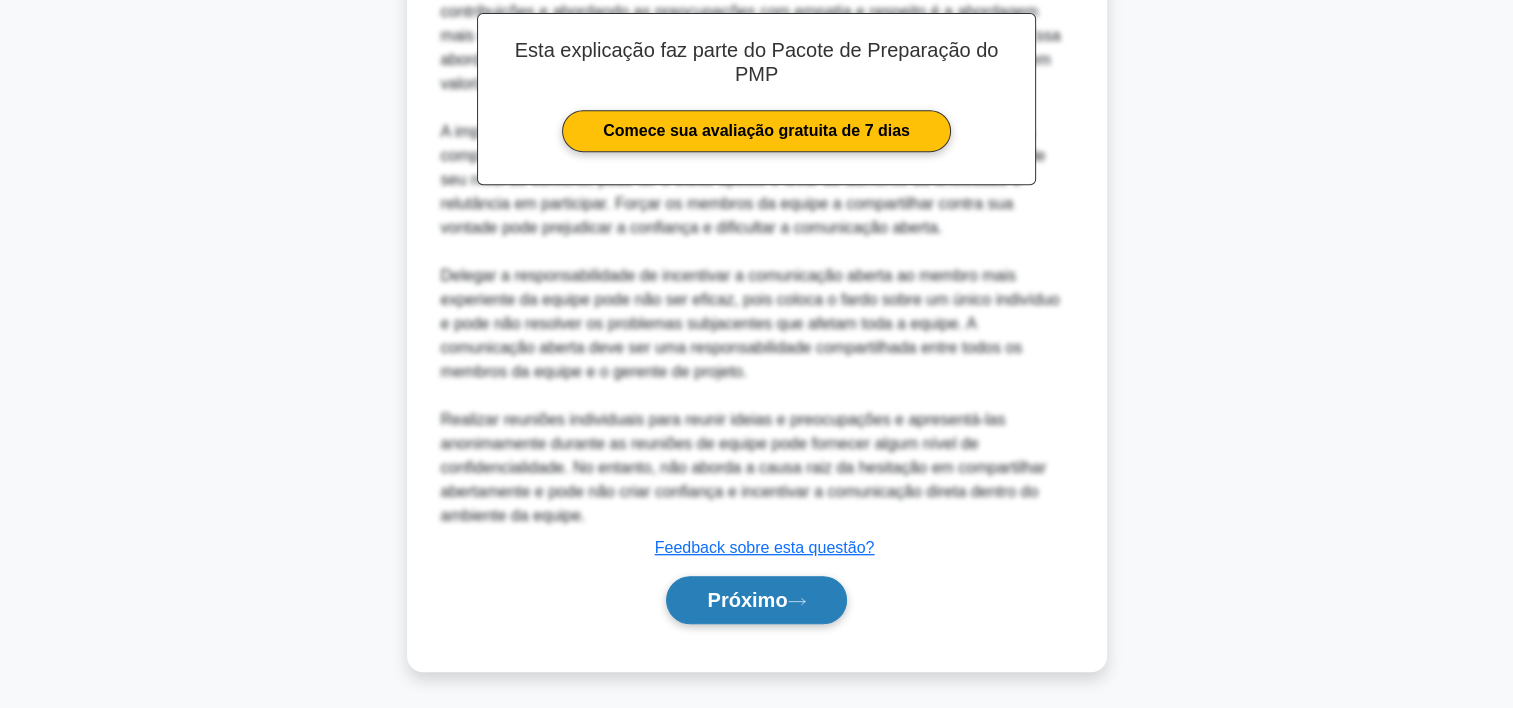 click on "Próximo" at bounding box center (747, 600) 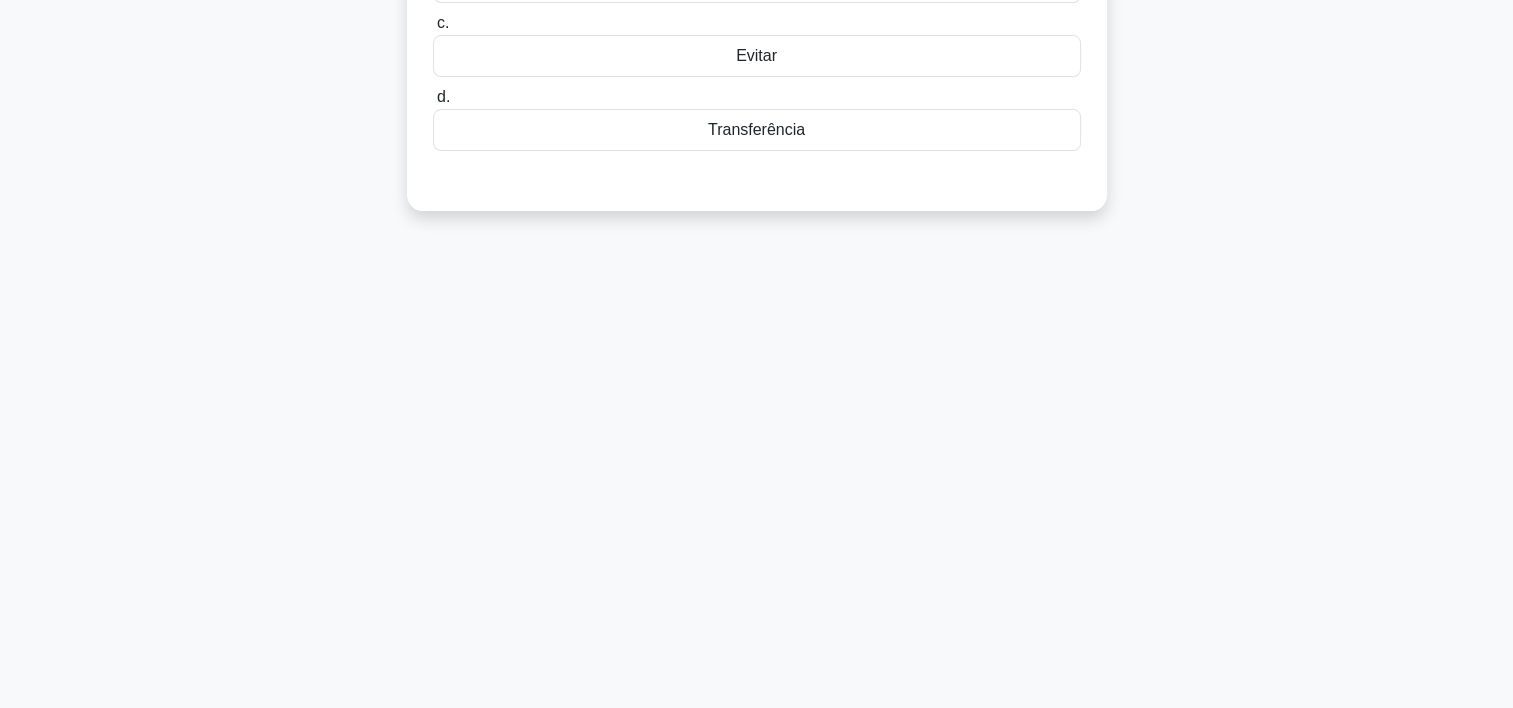 scroll, scrollTop: 0, scrollLeft: 0, axis: both 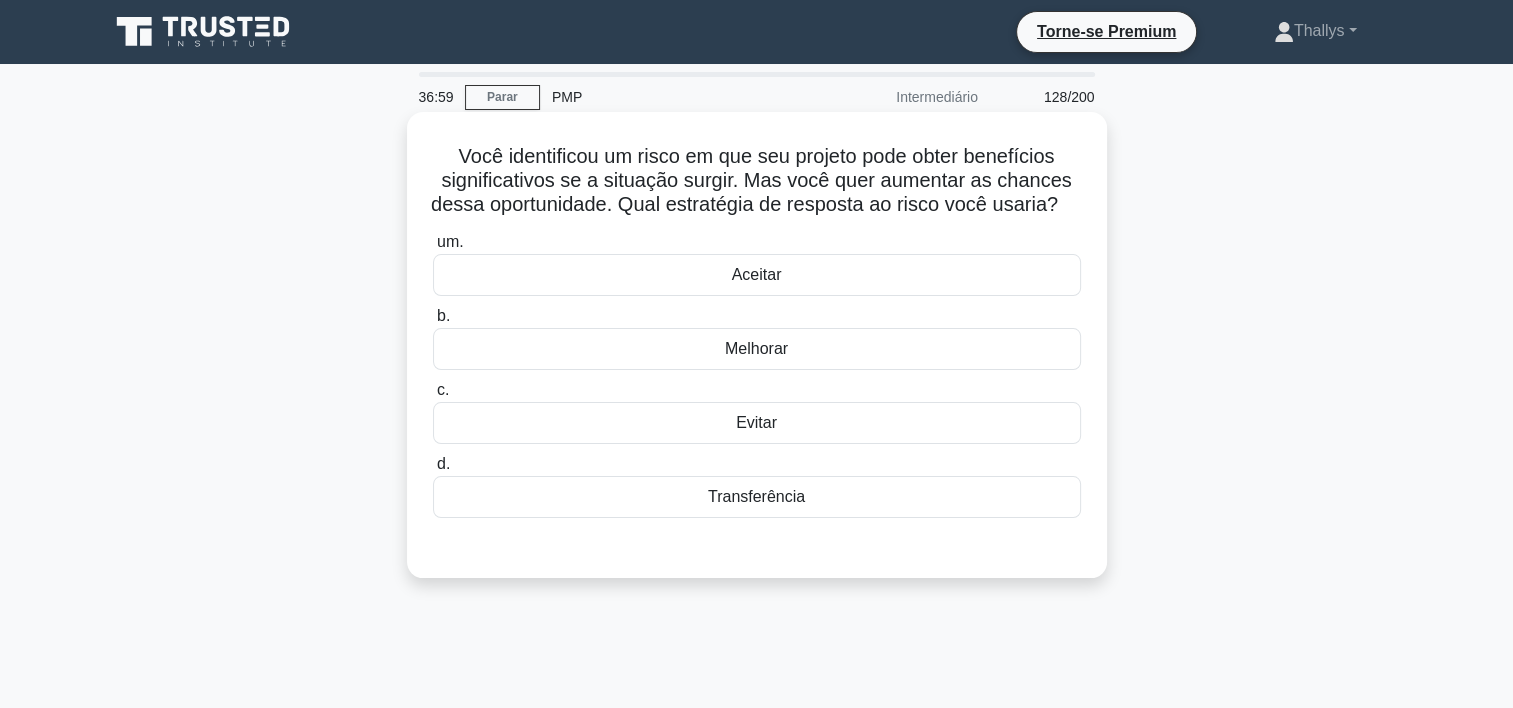 click on "Melhorar" at bounding box center [757, 349] 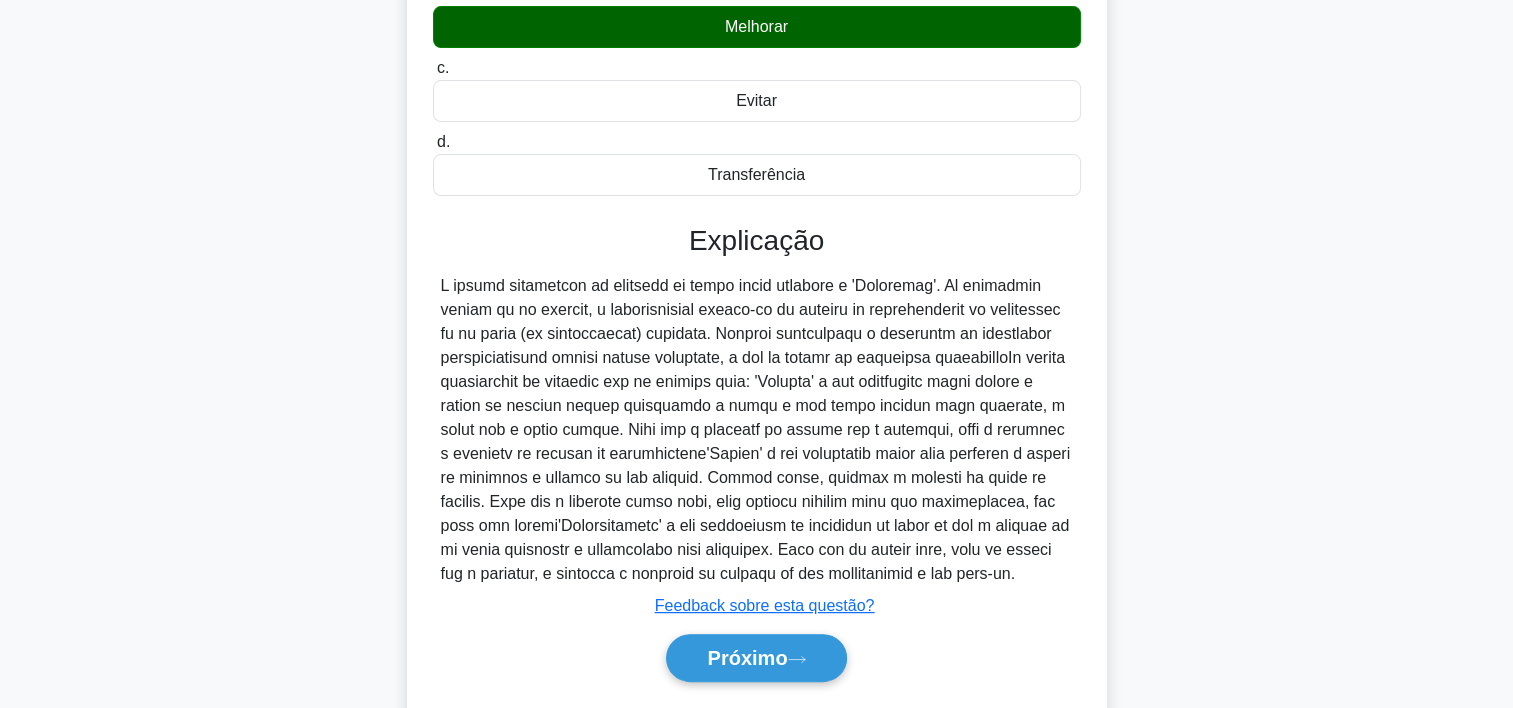 scroll, scrollTop: 428, scrollLeft: 0, axis: vertical 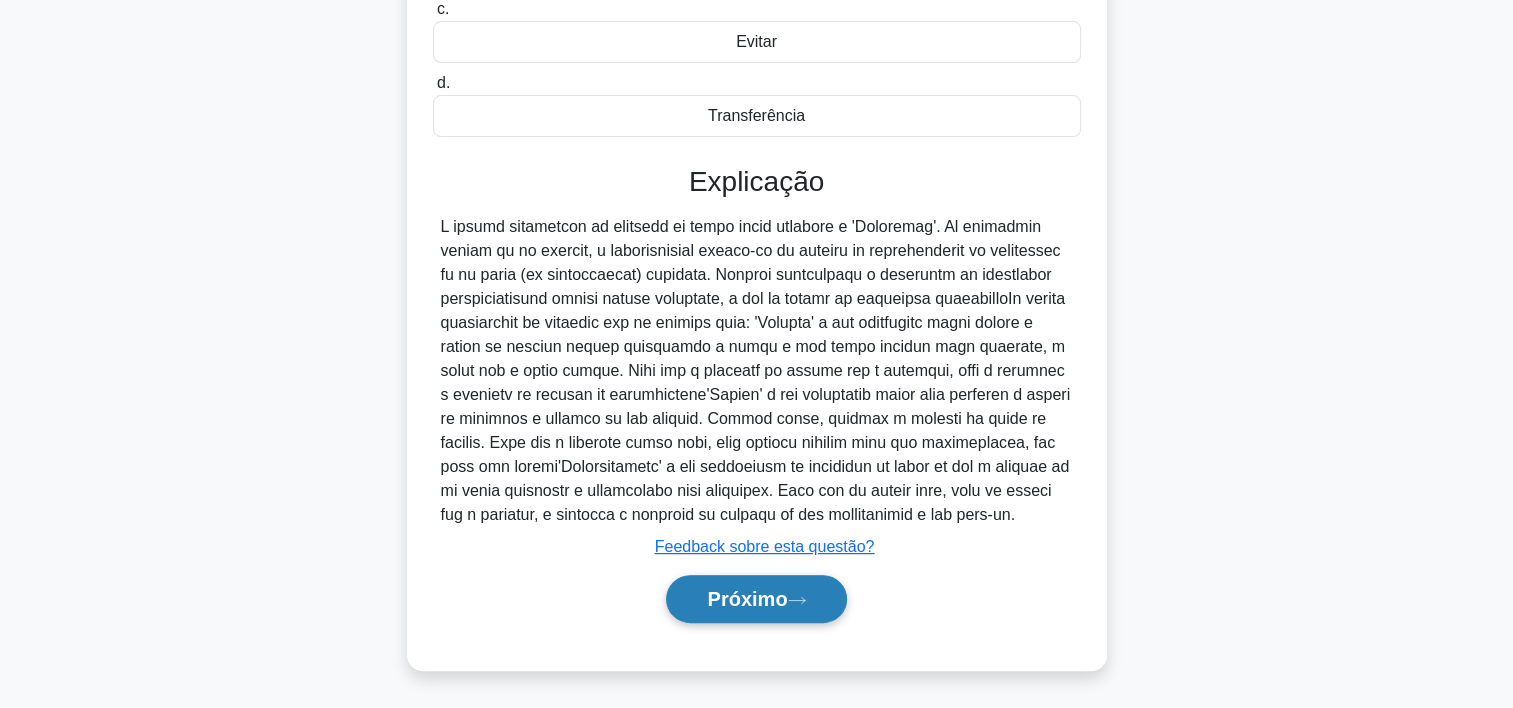 click on "Próximo" at bounding box center [747, 599] 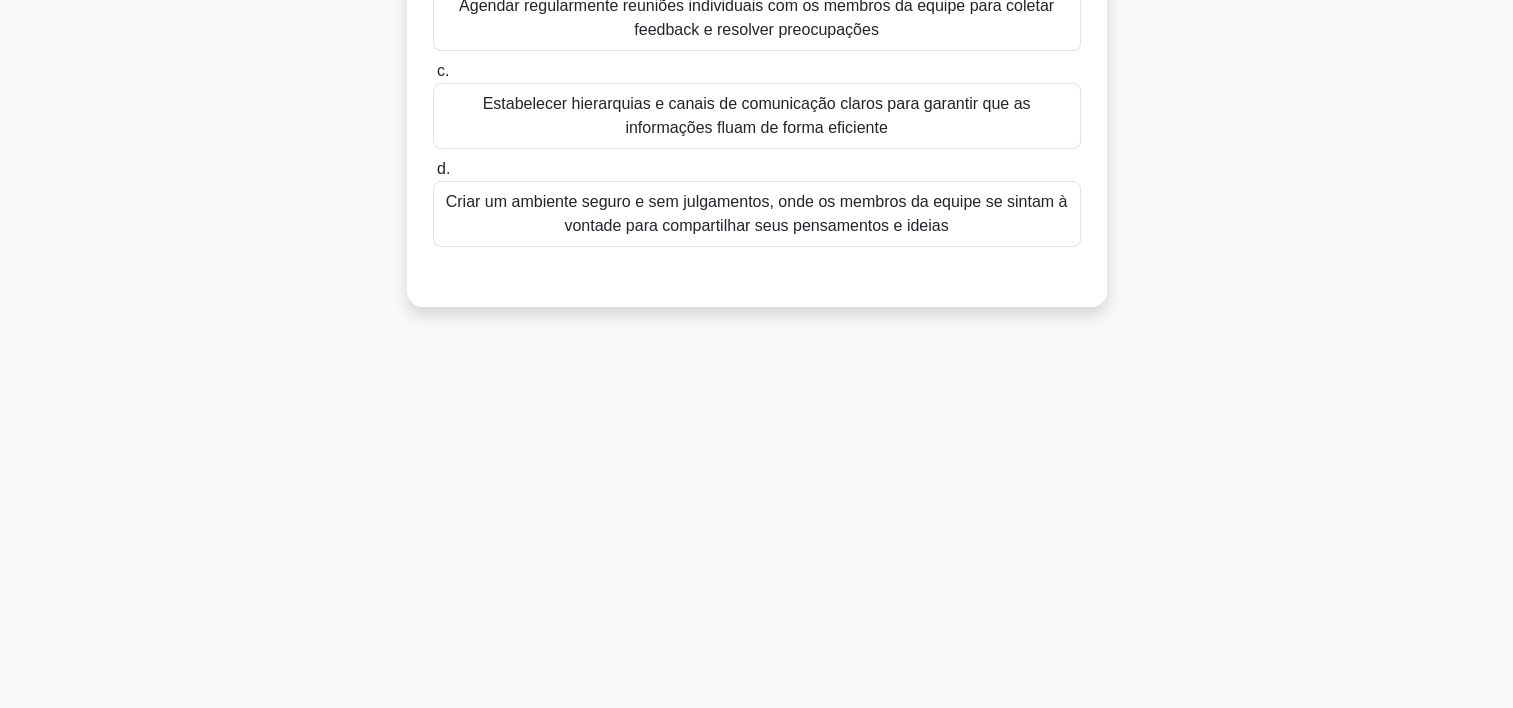 scroll, scrollTop: 0, scrollLeft: 0, axis: both 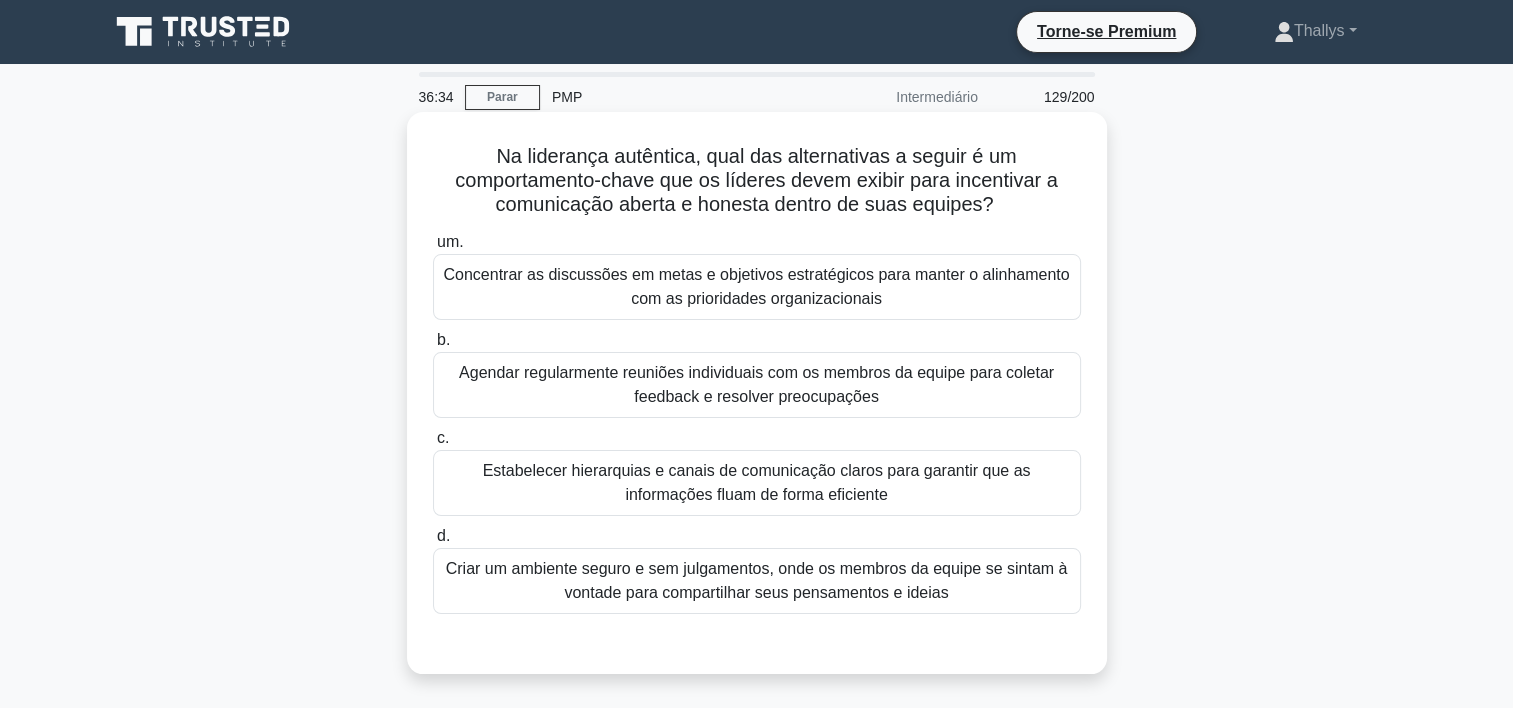 click on "Criar um ambiente seguro e sem julgamentos, onde os membros da equipe se sintam à vontade para compartilhar seus pensamentos e ideias" at bounding box center [757, 581] 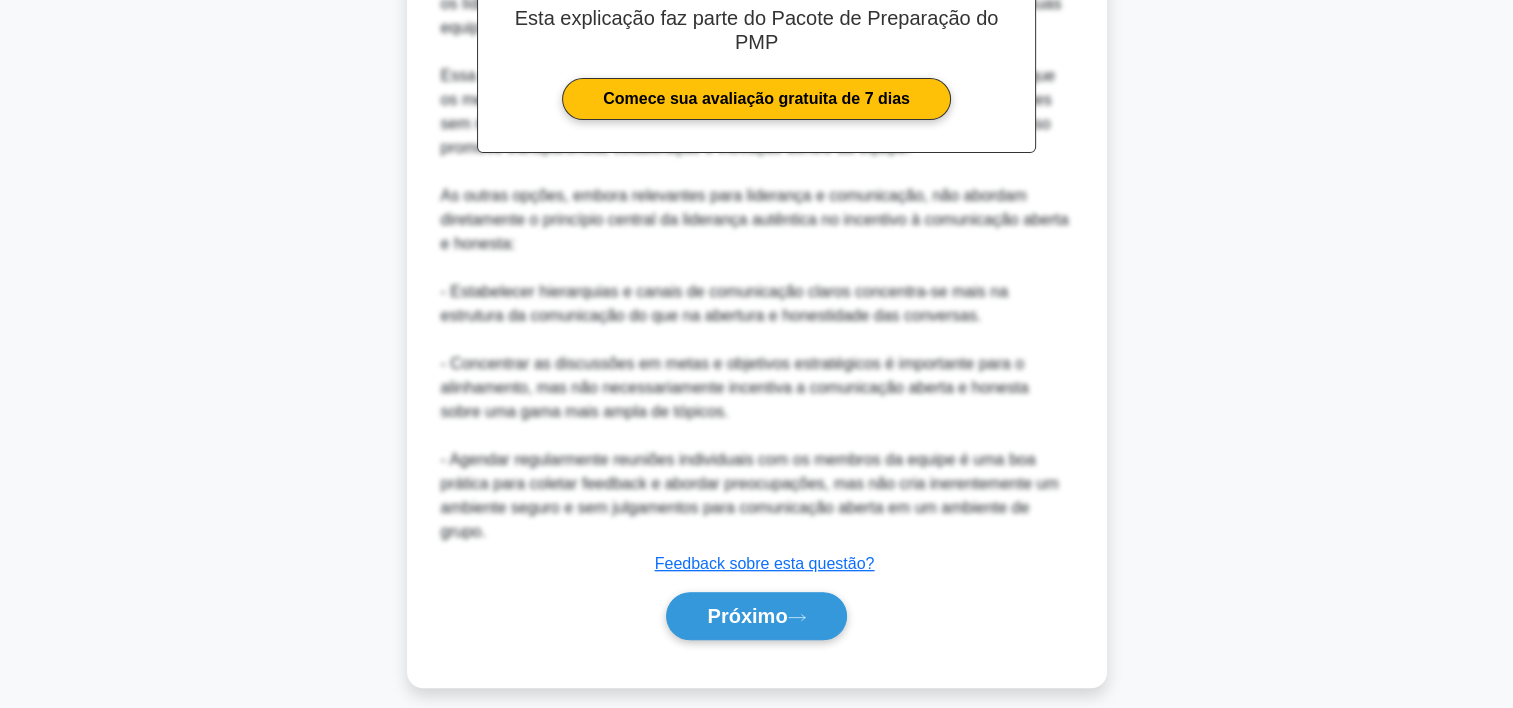 scroll, scrollTop: 764, scrollLeft: 0, axis: vertical 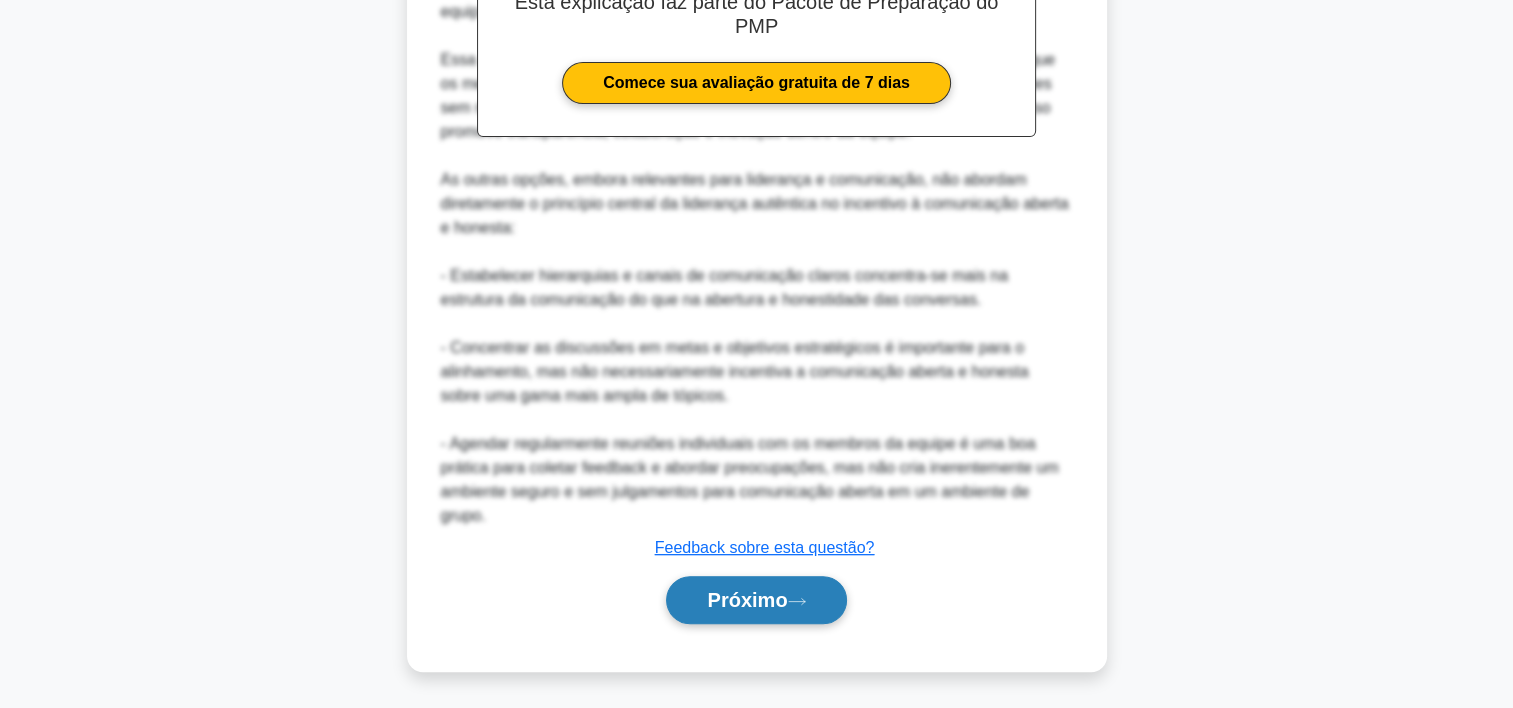 click on "Próximo" at bounding box center (756, 600) 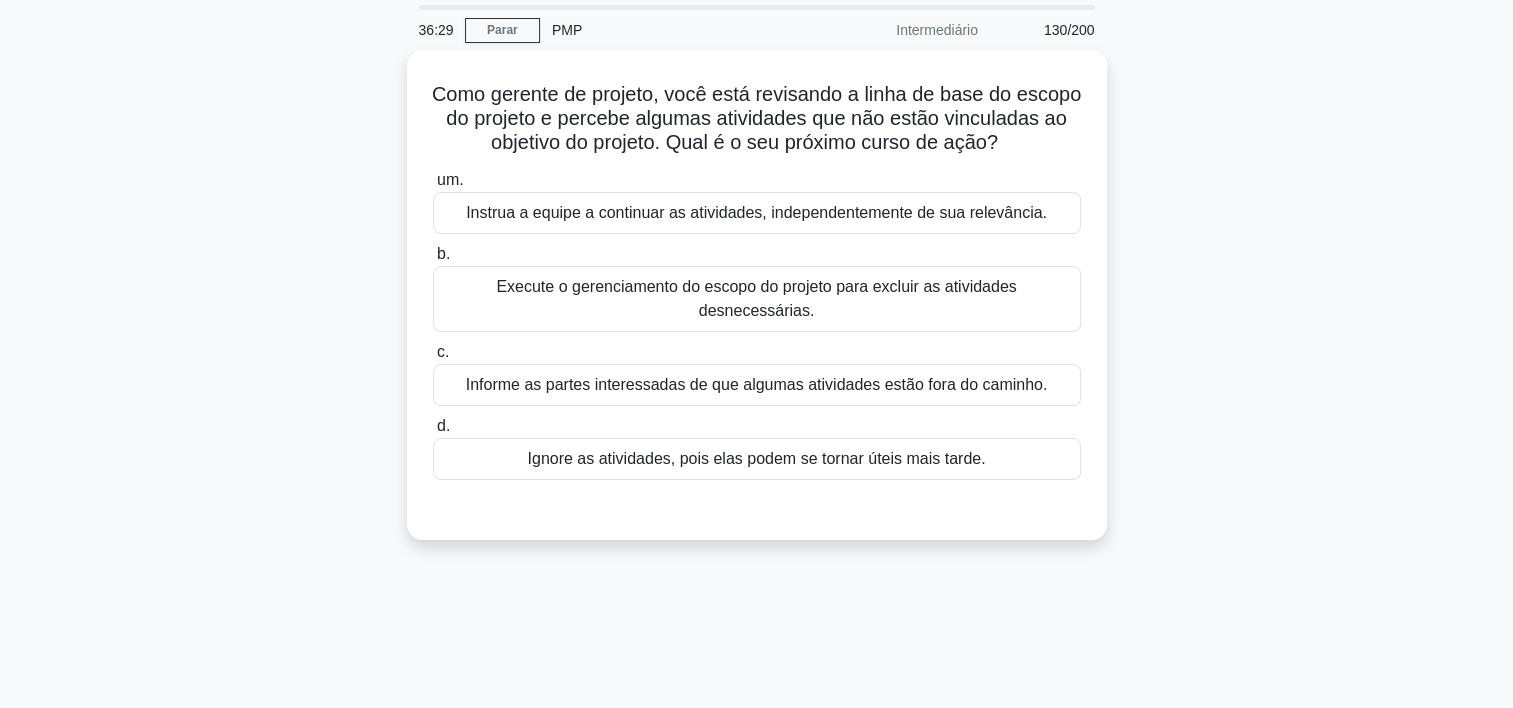 scroll, scrollTop: 61, scrollLeft: 0, axis: vertical 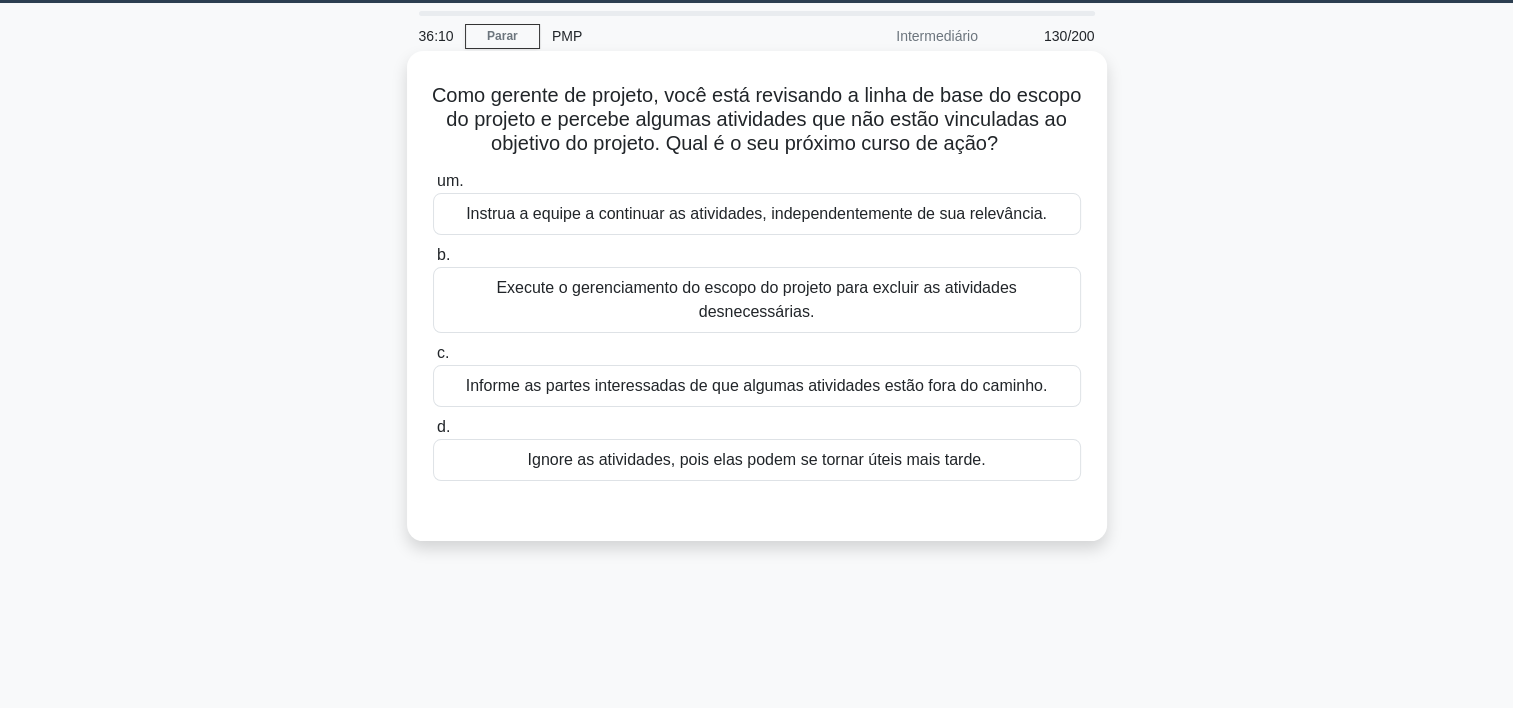 click on "Execute o gerenciamento do escopo do projeto para excluir as atividades desnecessárias." at bounding box center (757, 300) 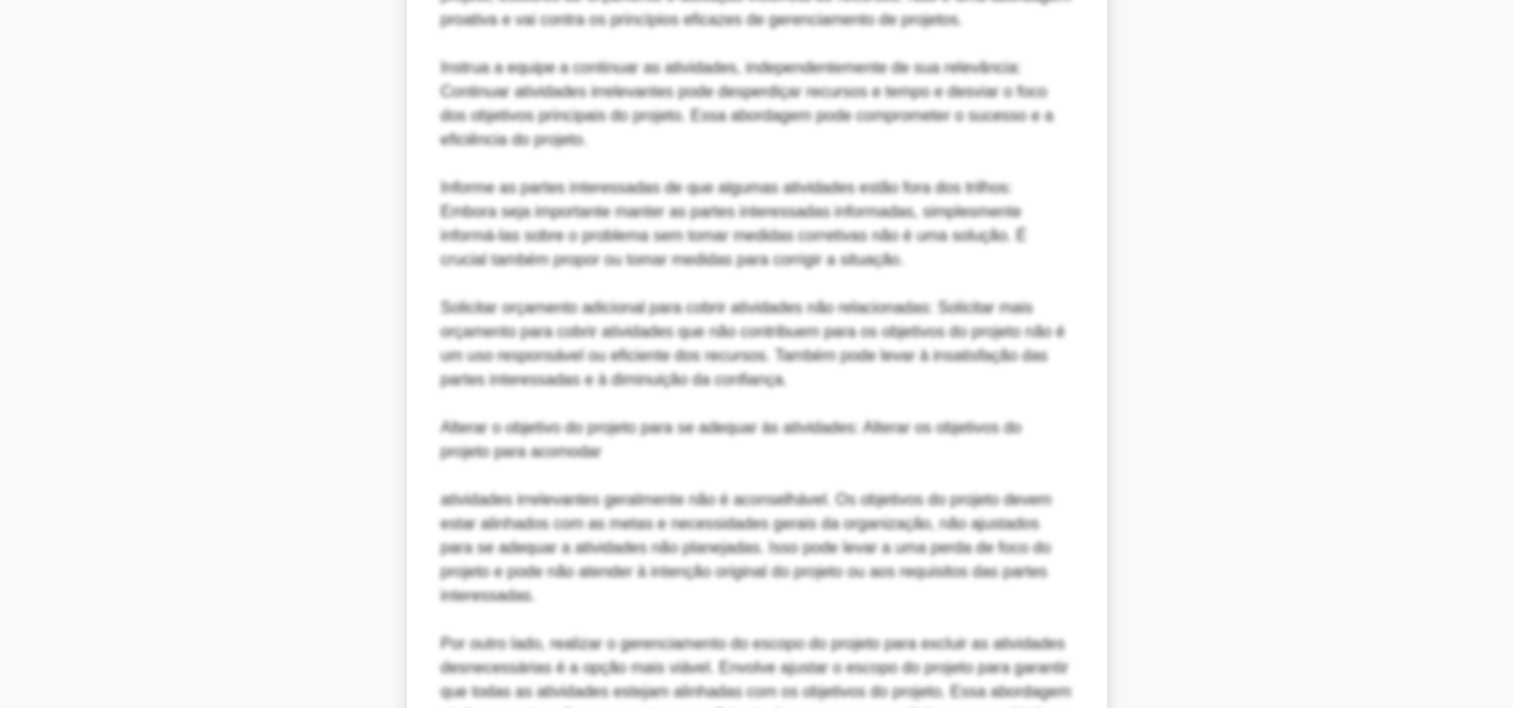 scroll, scrollTop: 1220, scrollLeft: 0, axis: vertical 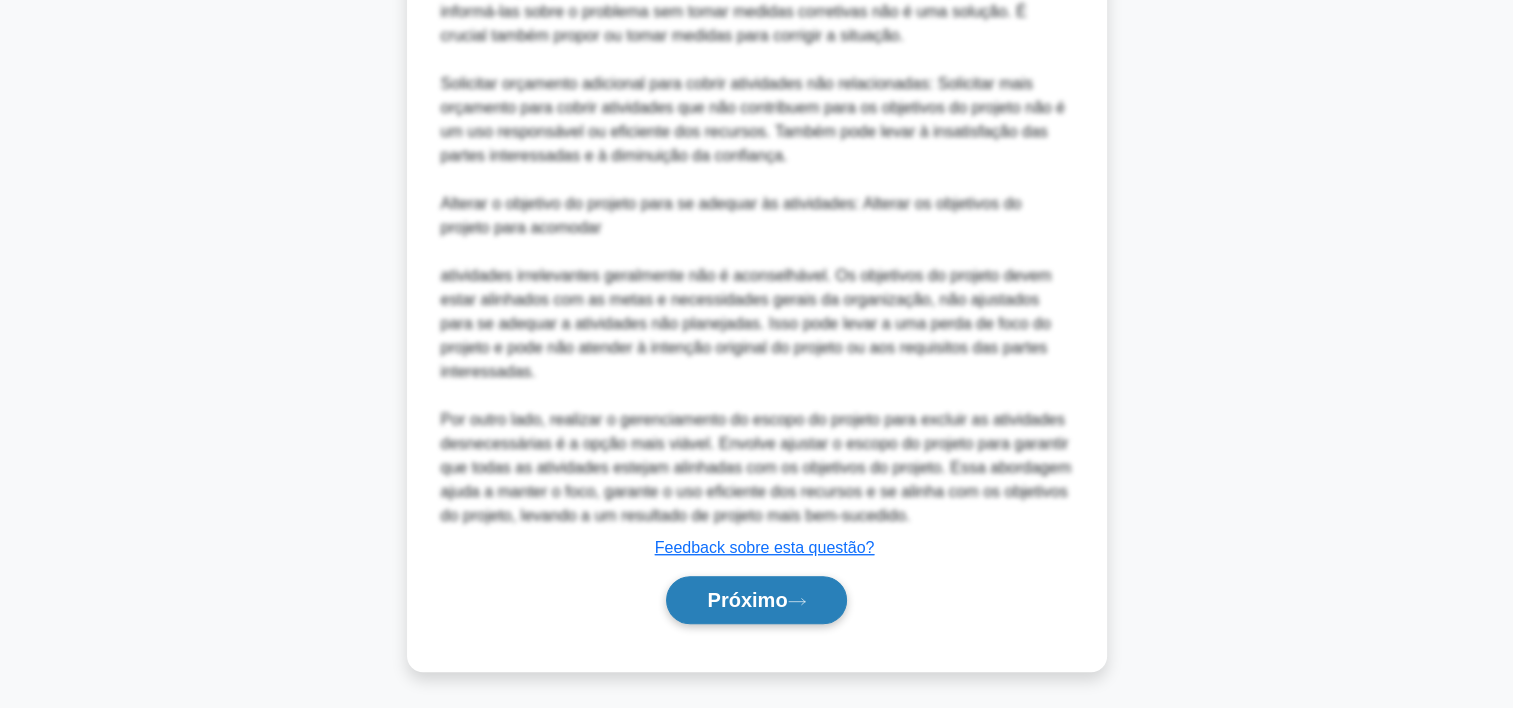 click on "Próximo" at bounding box center [756, 600] 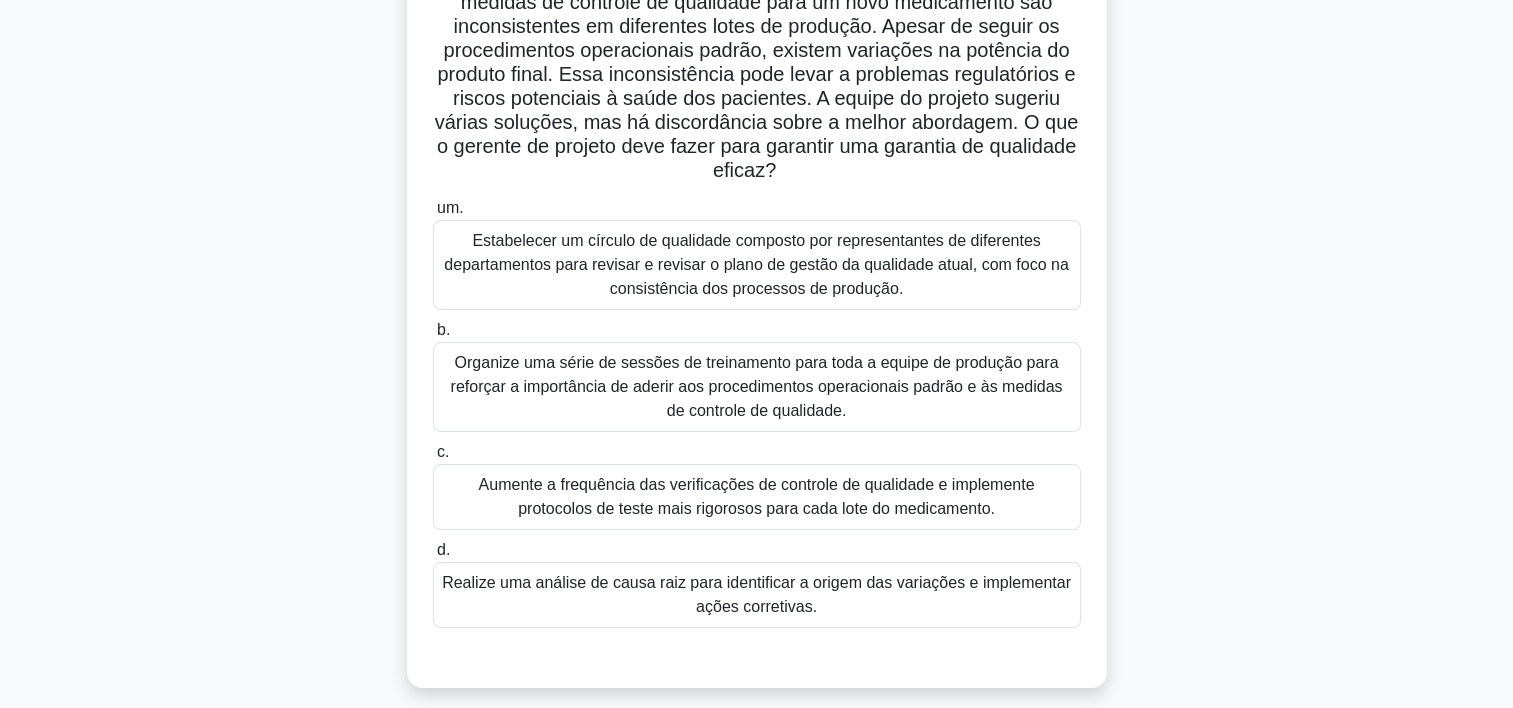 scroll, scrollTop: 184, scrollLeft: 0, axis: vertical 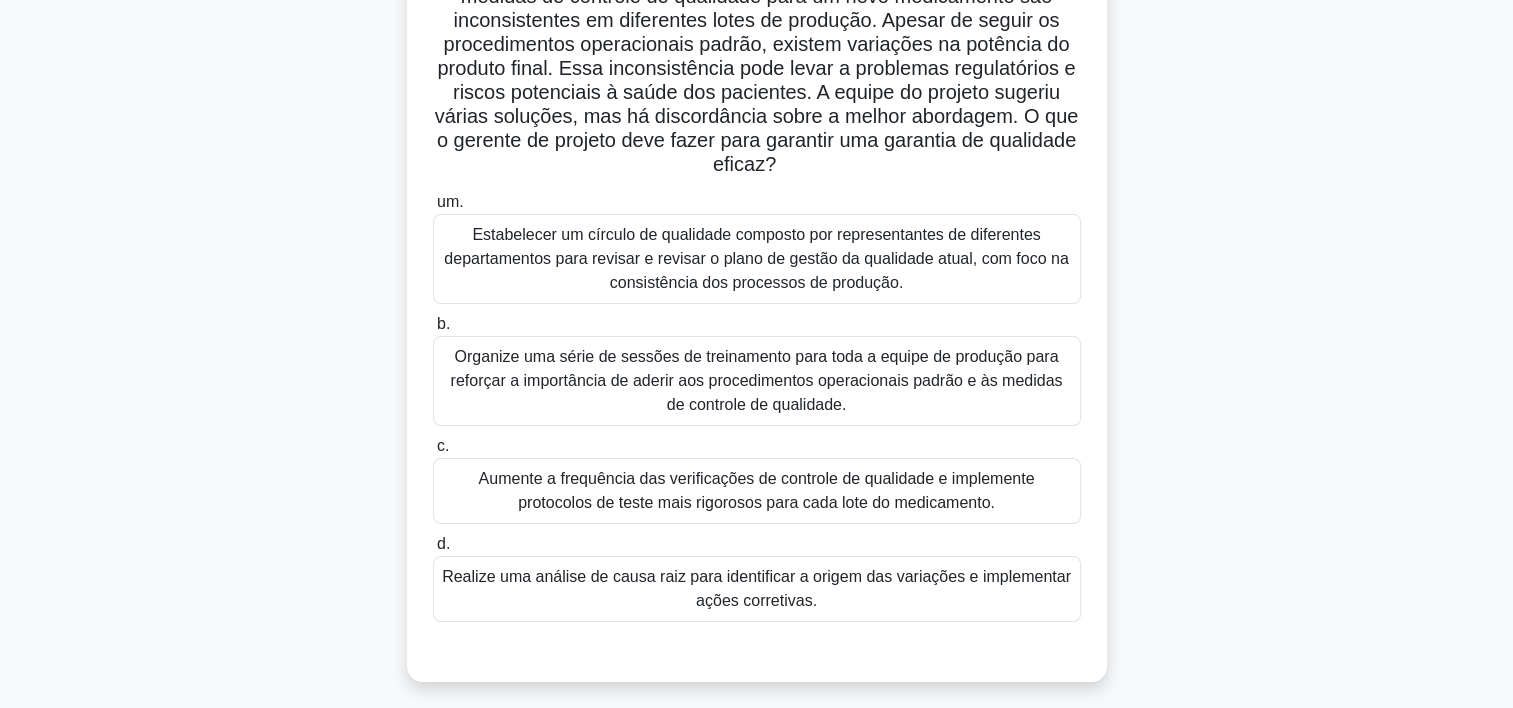click on "Estabelecer um círculo de qualidade composto por representantes de diferentes departamentos para revisar e revisar o plano de gestão da qualidade atual, com foco na consistência dos processos de produção." at bounding box center [757, 259] 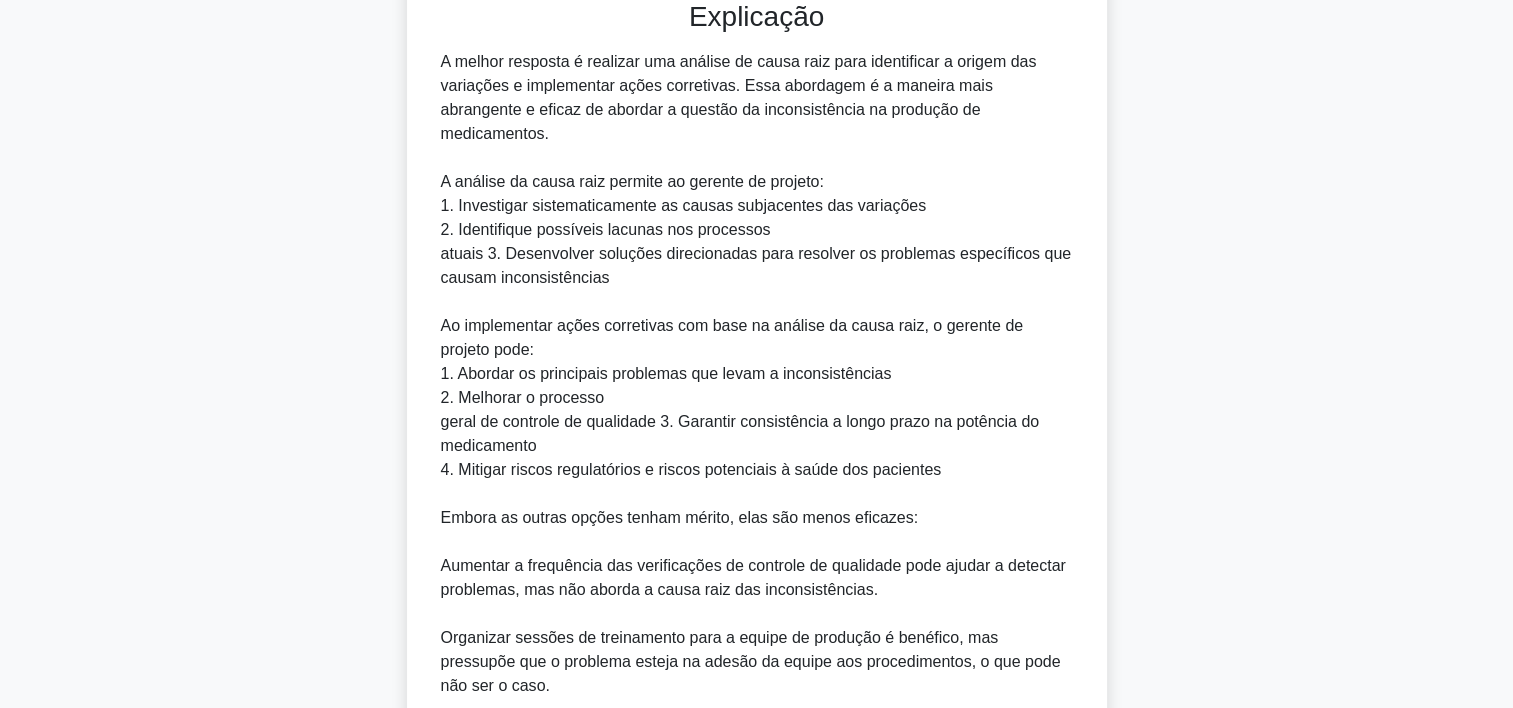scroll, scrollTop: 1173, scrollLeft: 0, axis: vertical 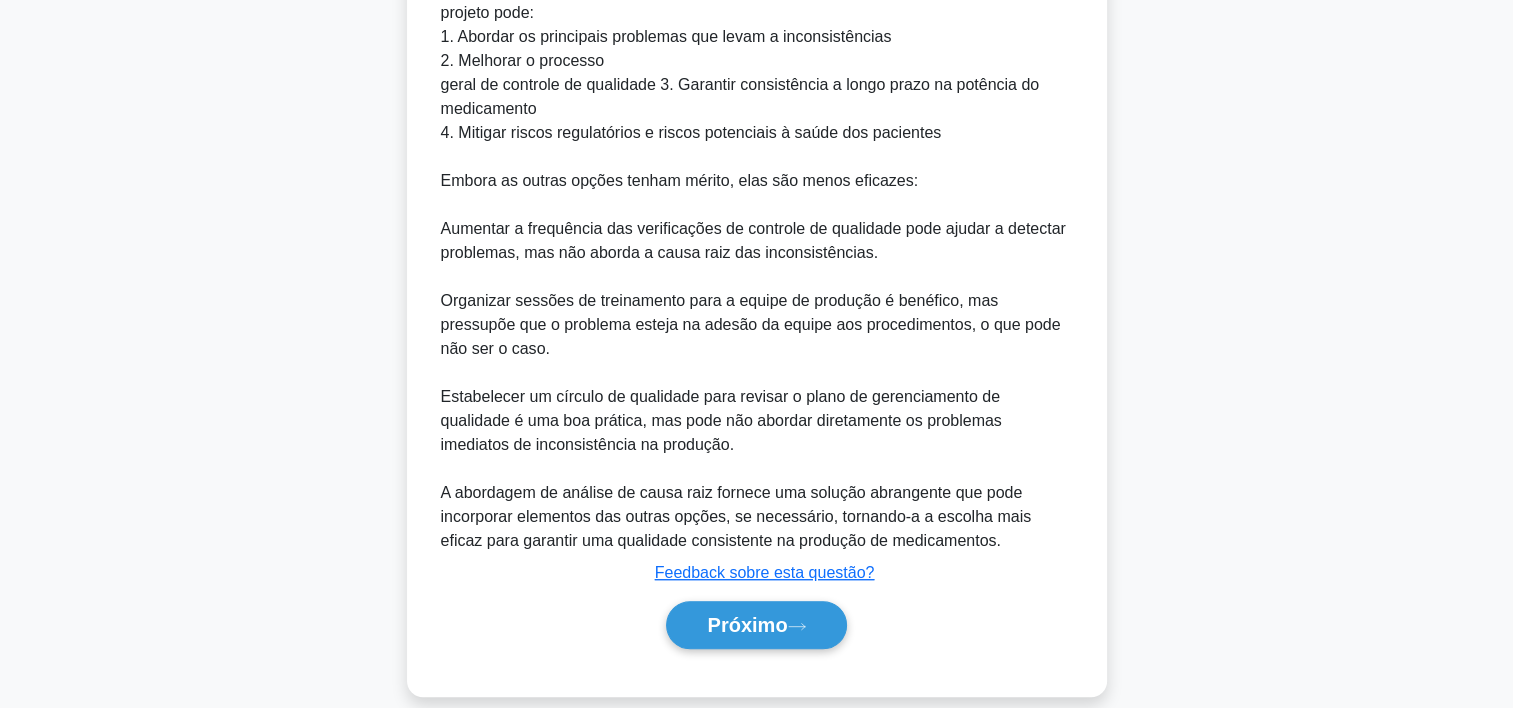click on "Próximo" at bounding box center [757, 625] 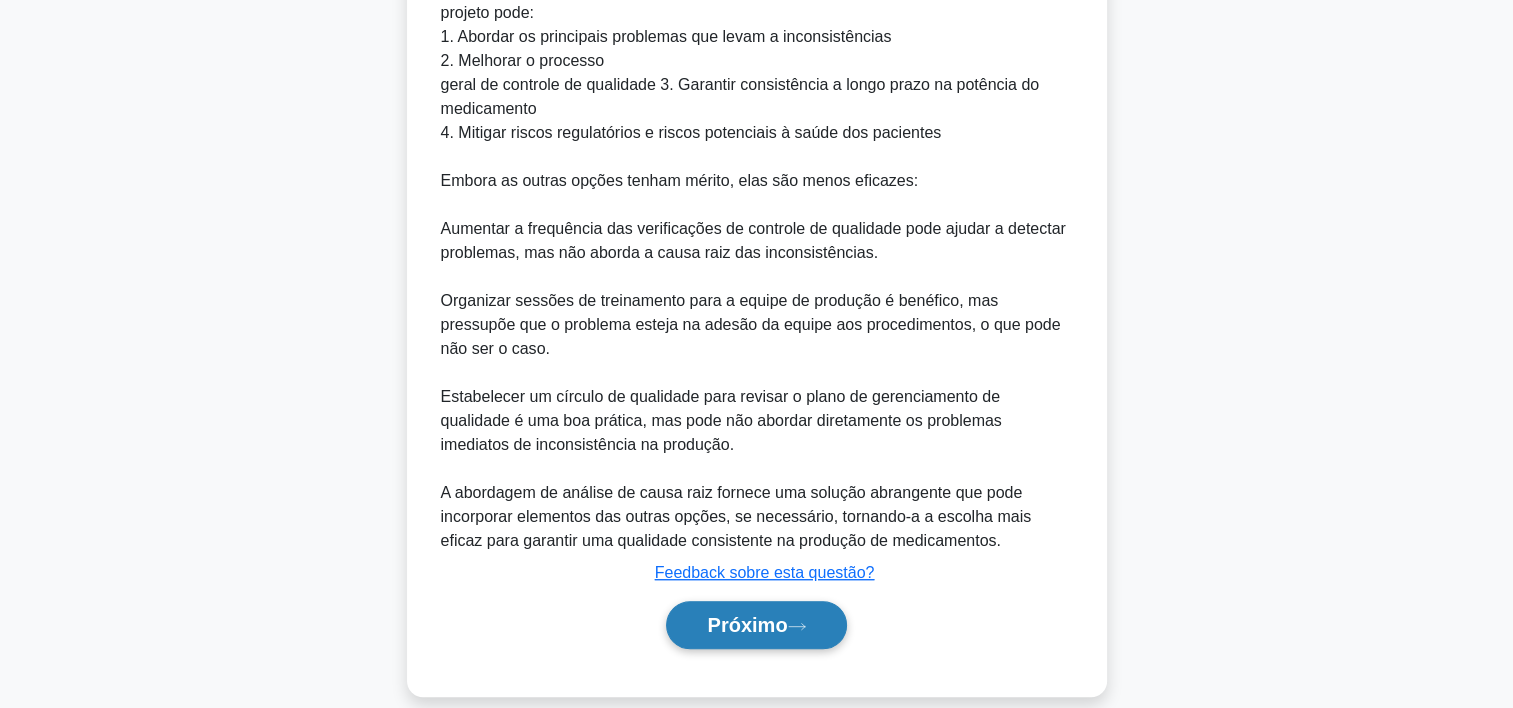 click on "Próximo" at bounding box center (756, 625) 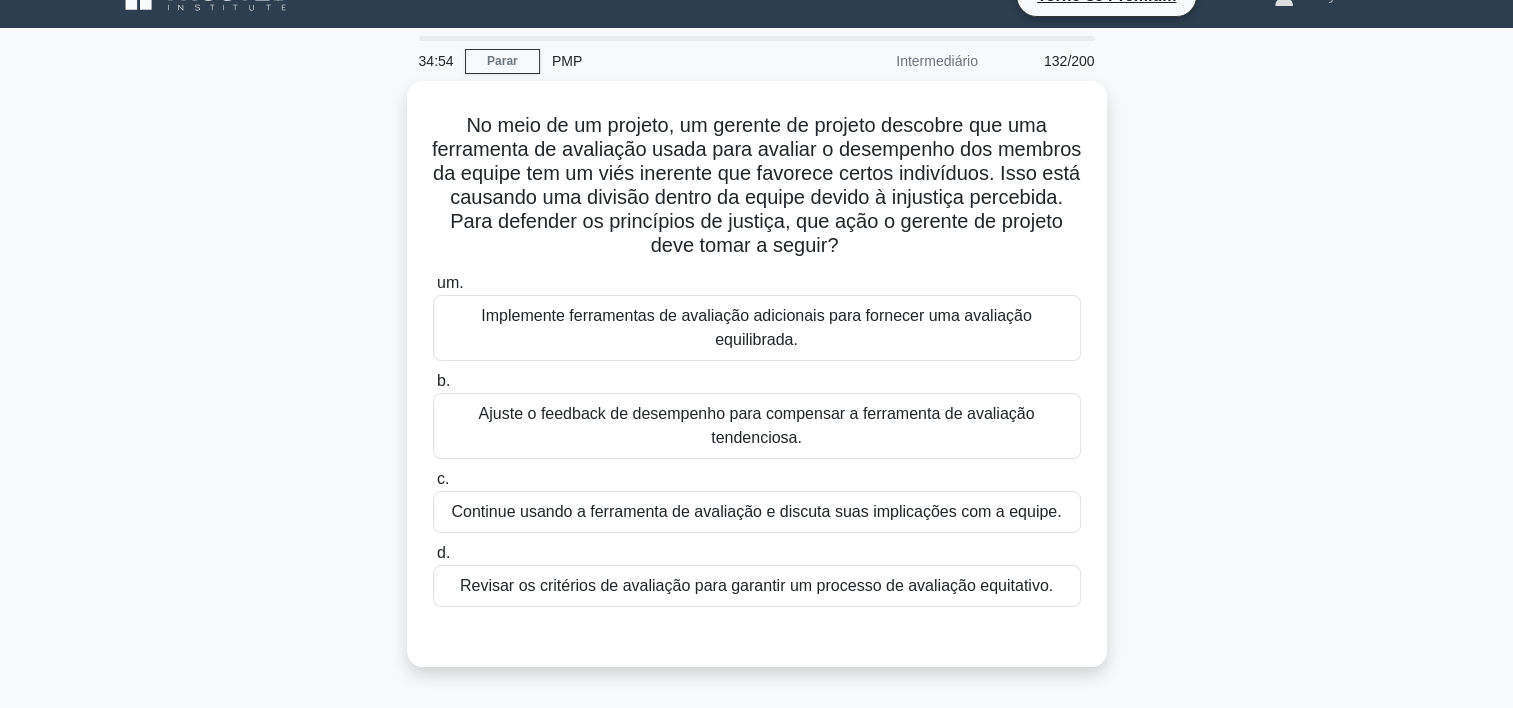 scroll, scrollTop: 40, scrollLeft: 0, axis: vertical 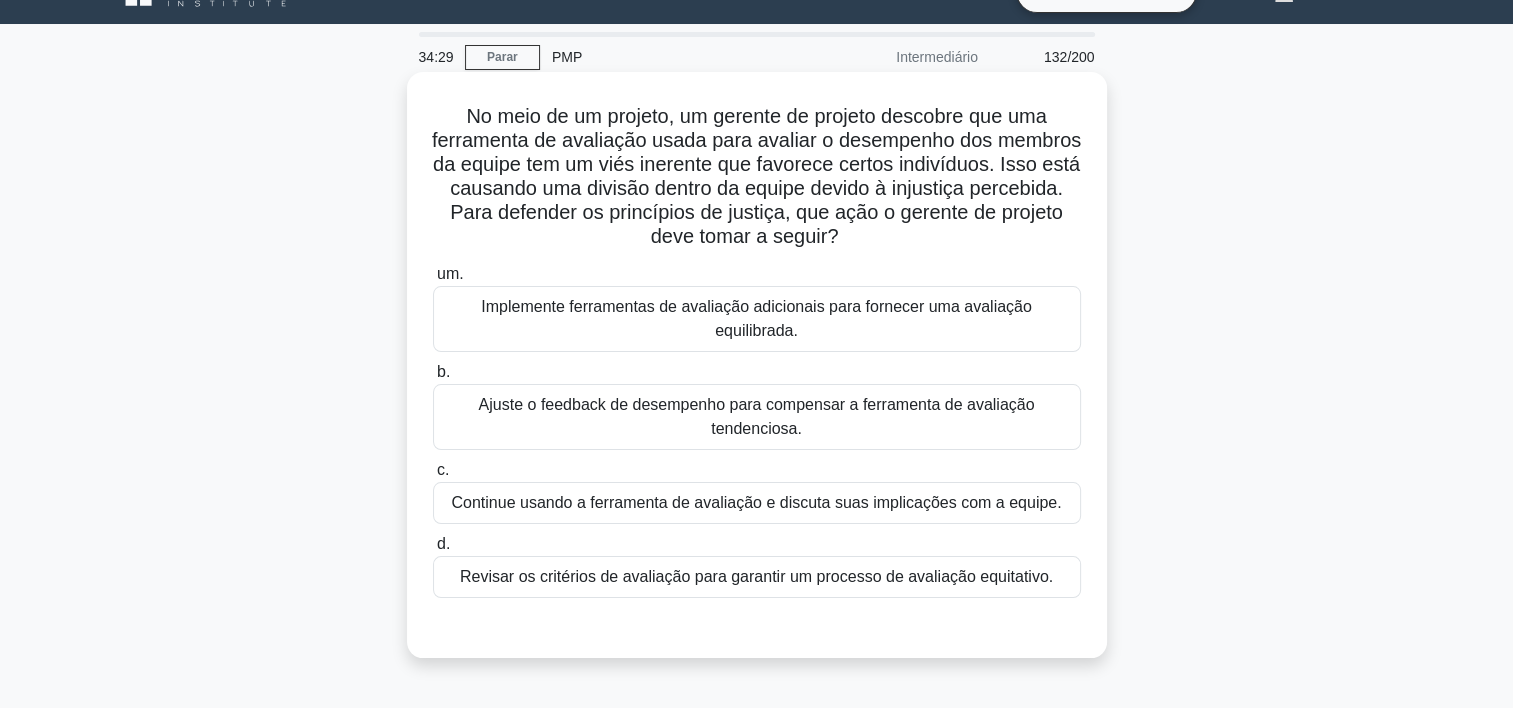 click on "Implemente ferramentas de avaliação adicionais para fornecer uma avaliação equilibrada." at bounding box center (757, 319) 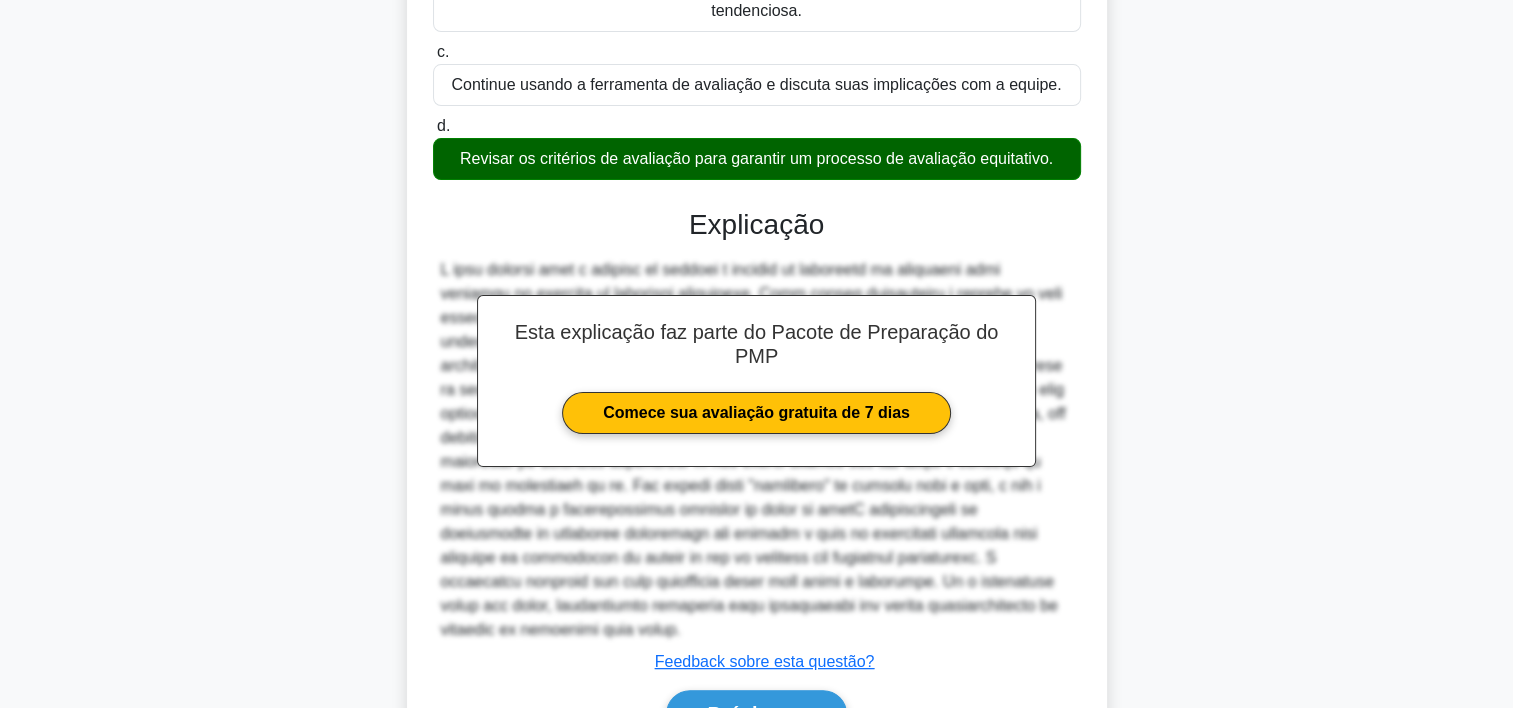 scroll, scrollTop: 573, scrollLeft: 0, axis: vertical 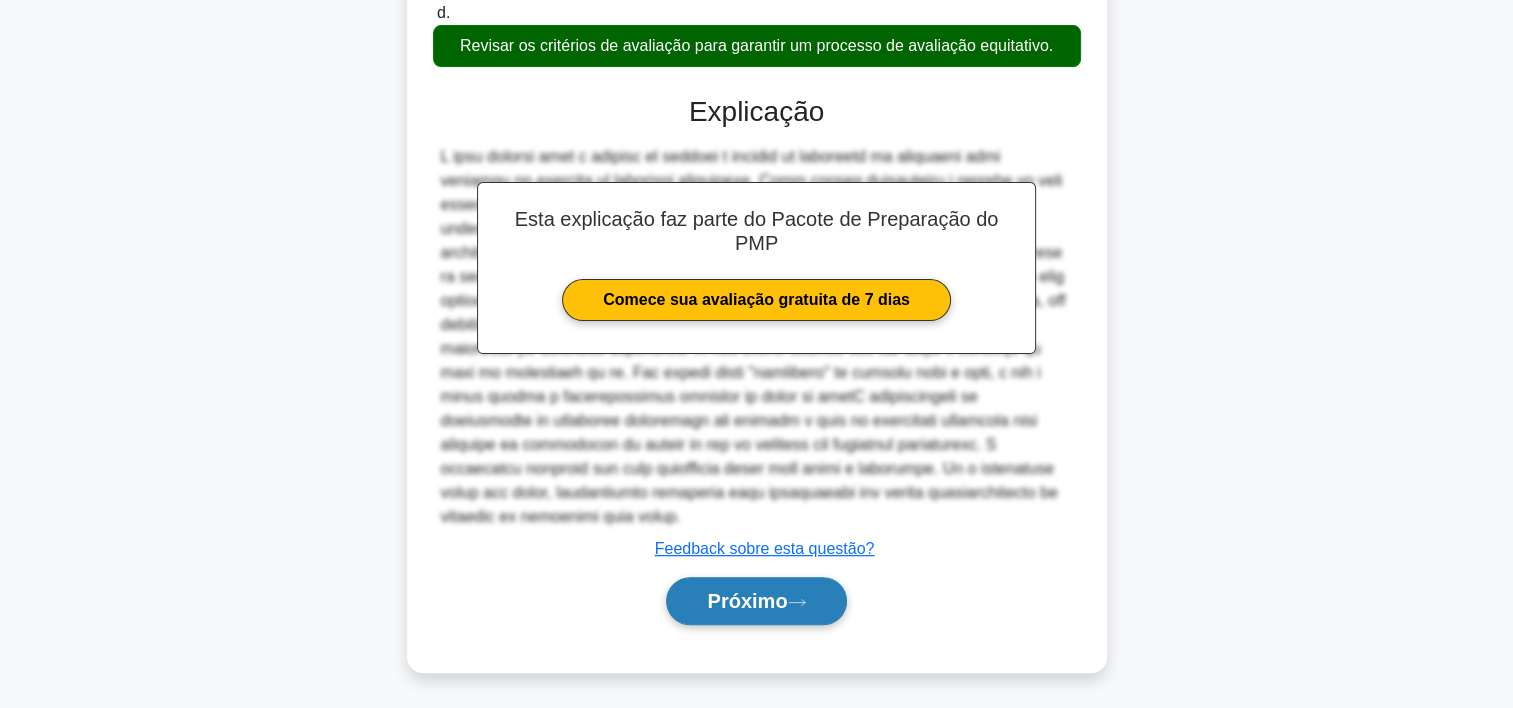 click on "Próximo" at bounding box center [747, 601] 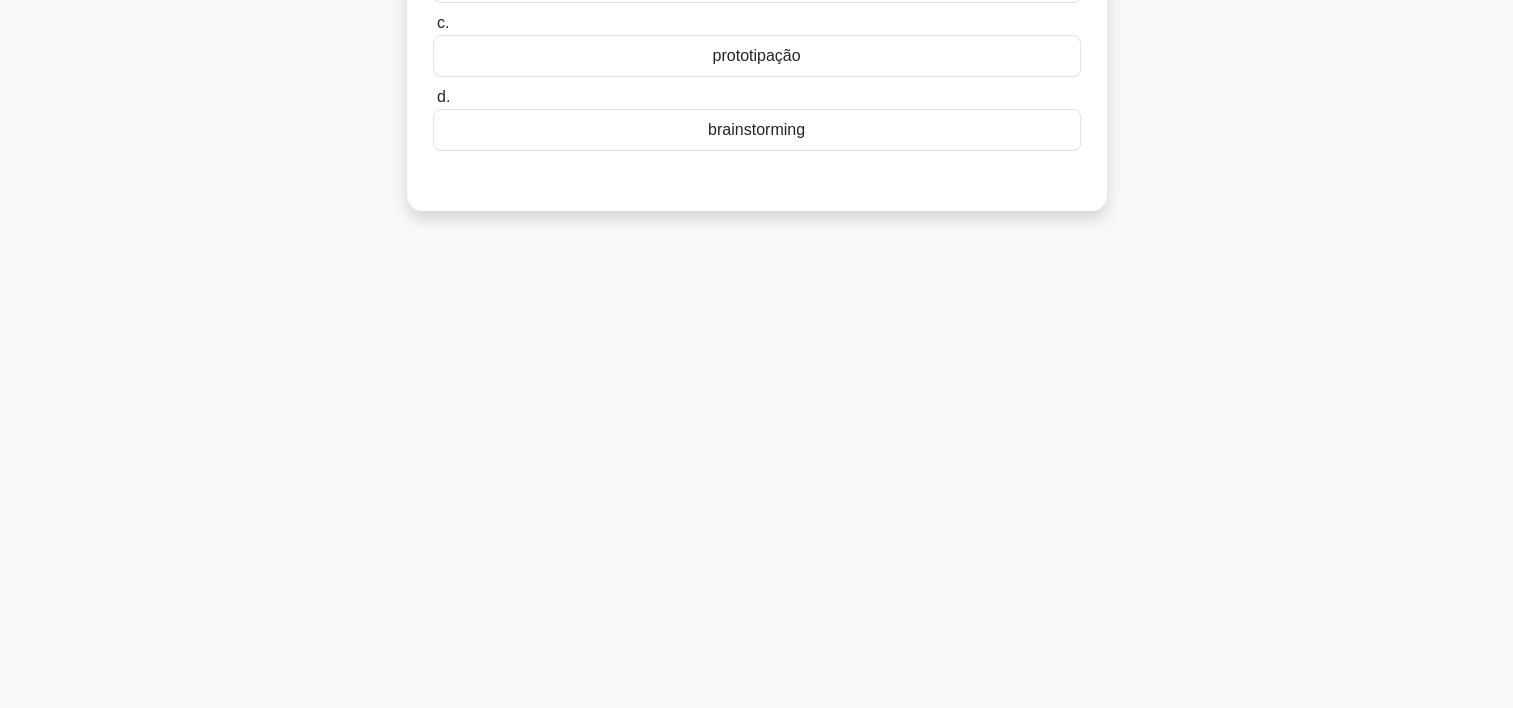 scroll, scrollTop: 0, scrollLeft: 0, axis: both 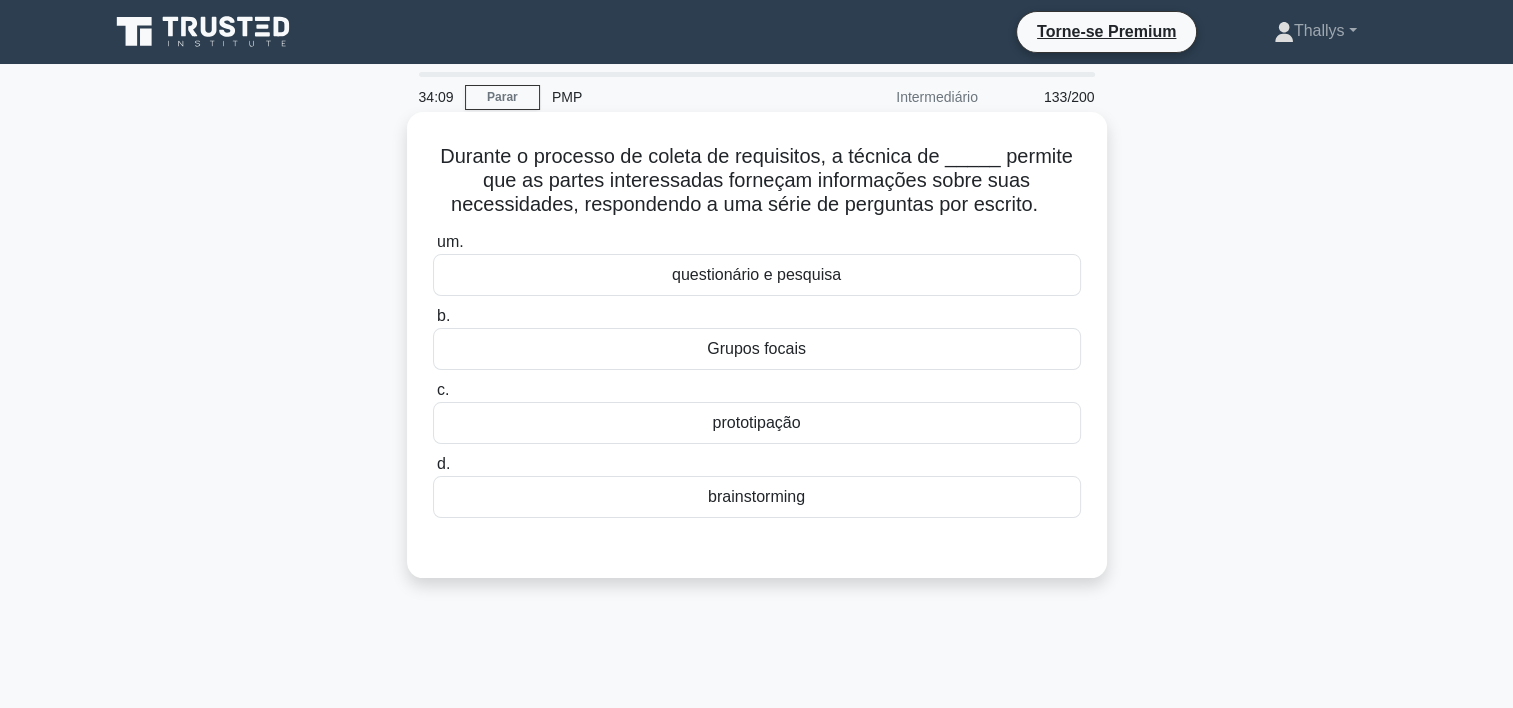click on "questionário e pesquisa" at bounding box center (757, 275) 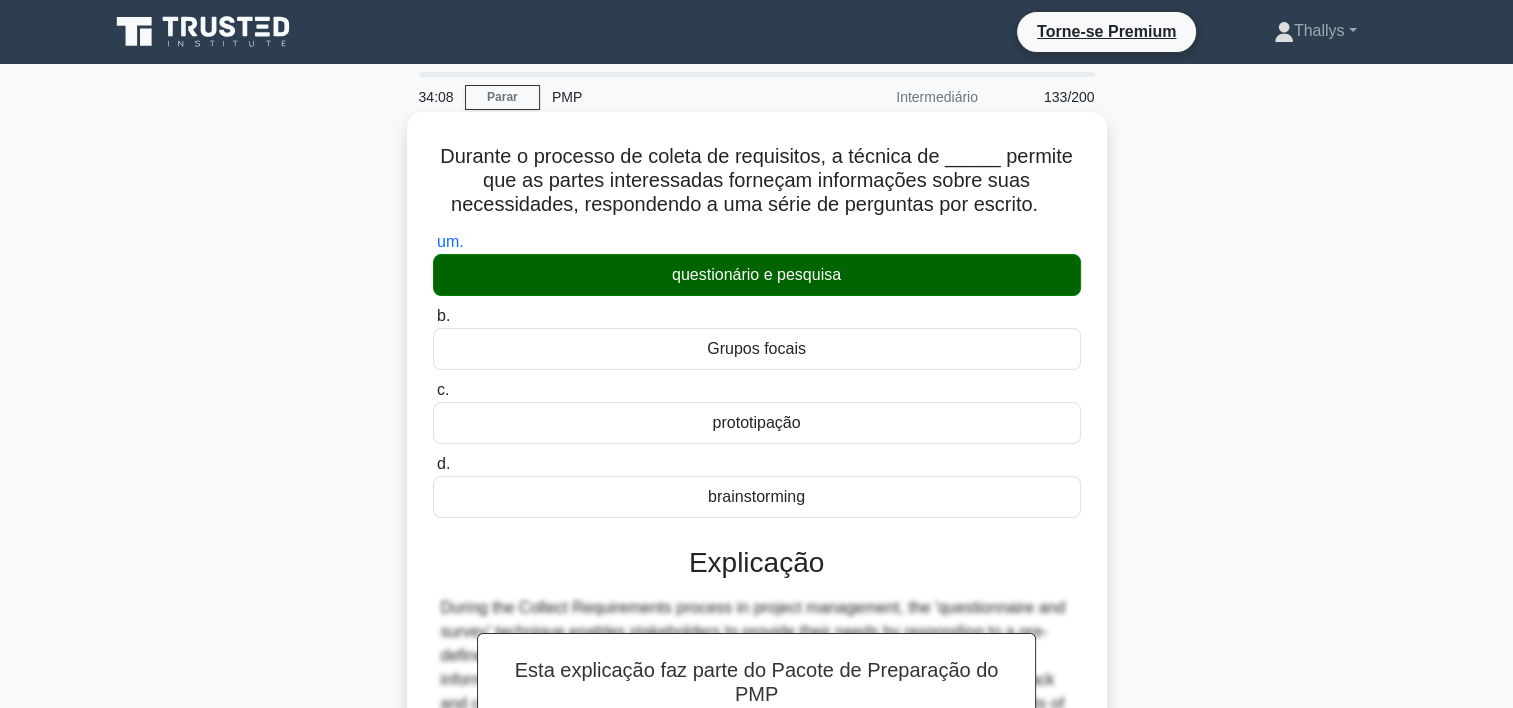 scroll, scrollTop: 452, scrollLeft: 0, axis: vertical 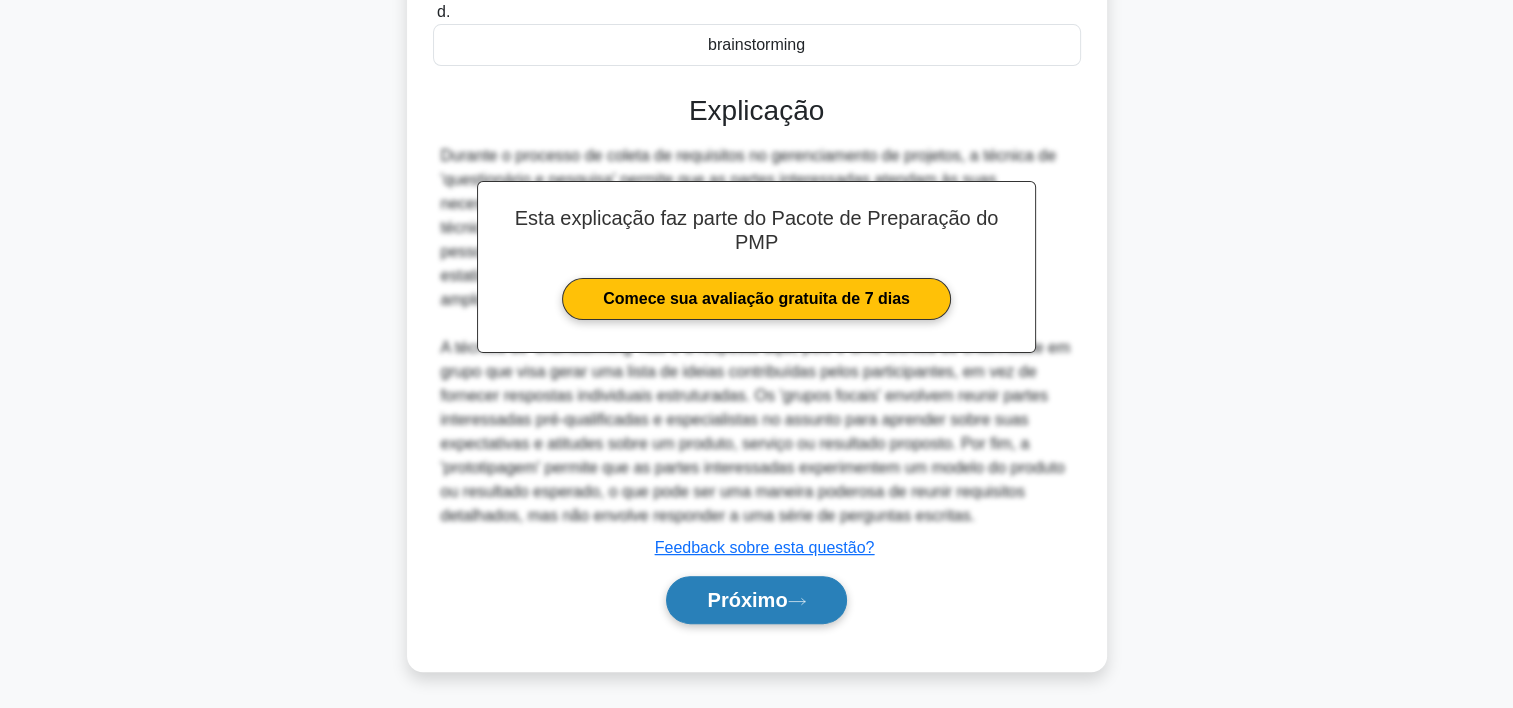 click on "Próximo" at bounding box center [747, 600] 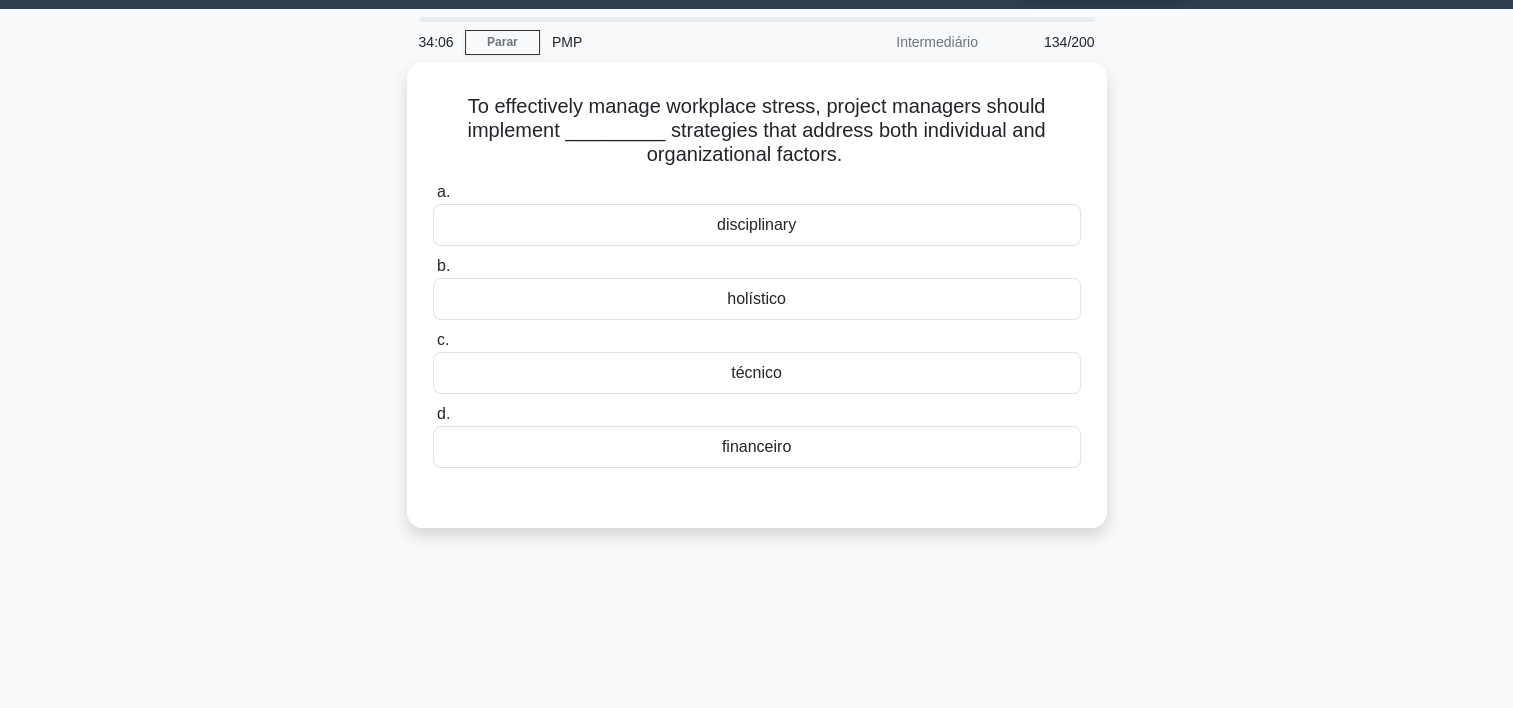 scroll, scrollTop: 0, scrollLeft: 0, axis: both 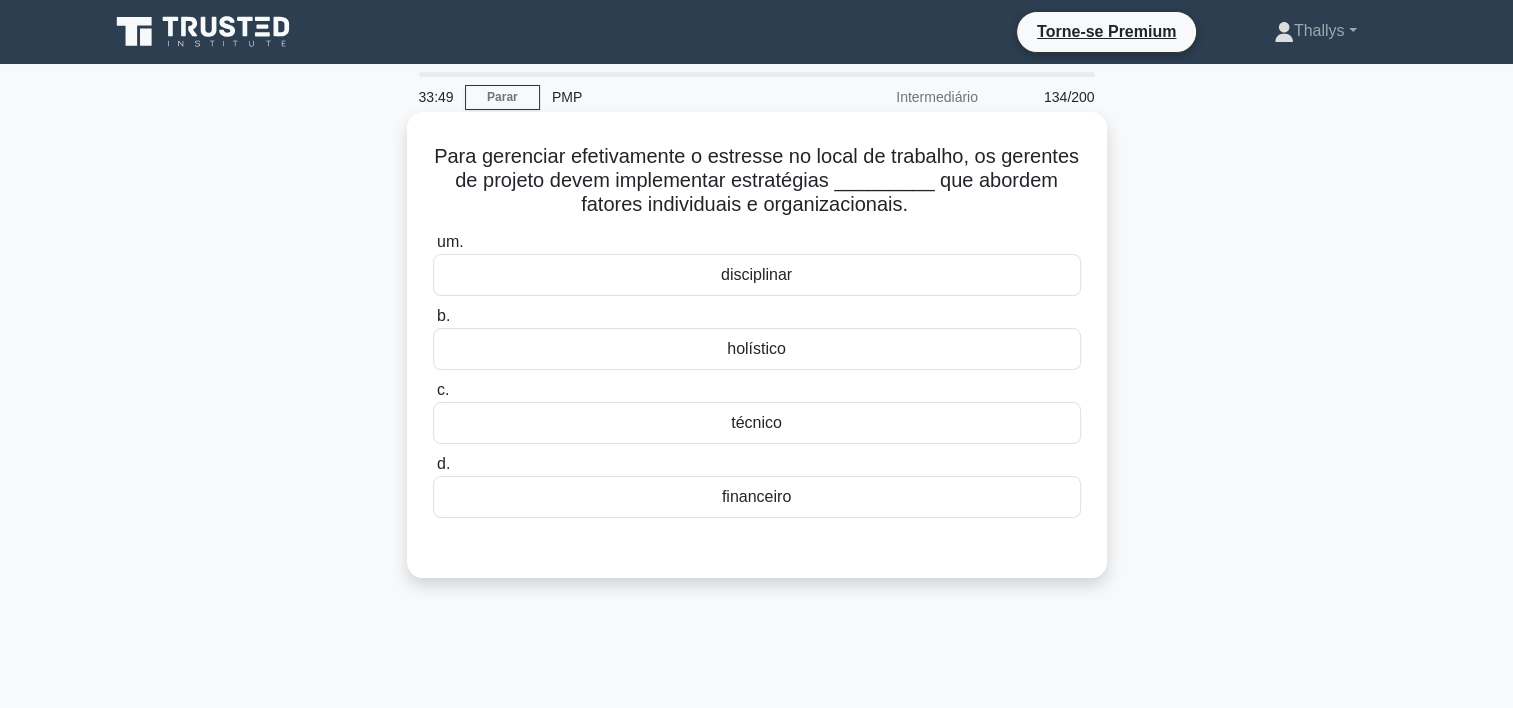 click on "holístico" at bounding box center (757, 349) 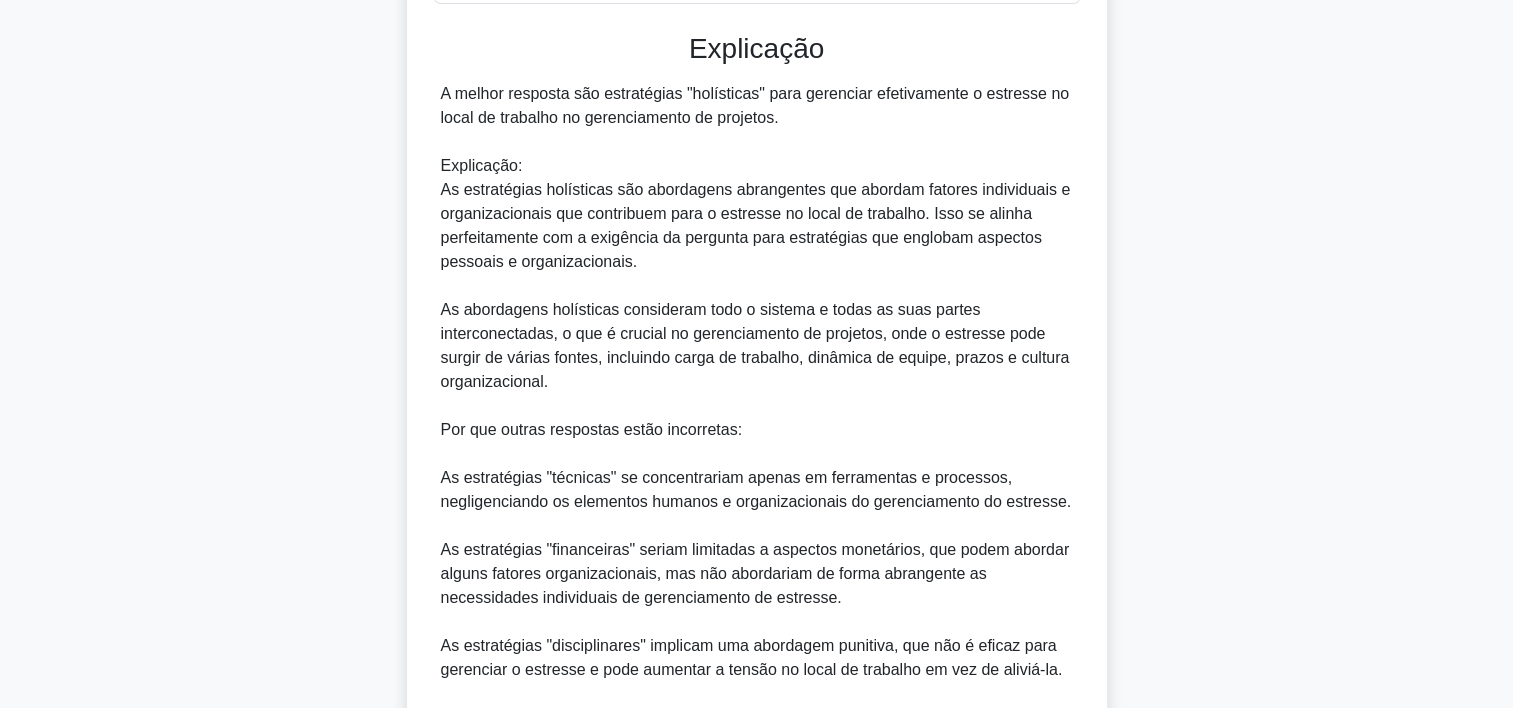 scroll, scrollTop: 788, scrollLeft: 0, axis: vertical 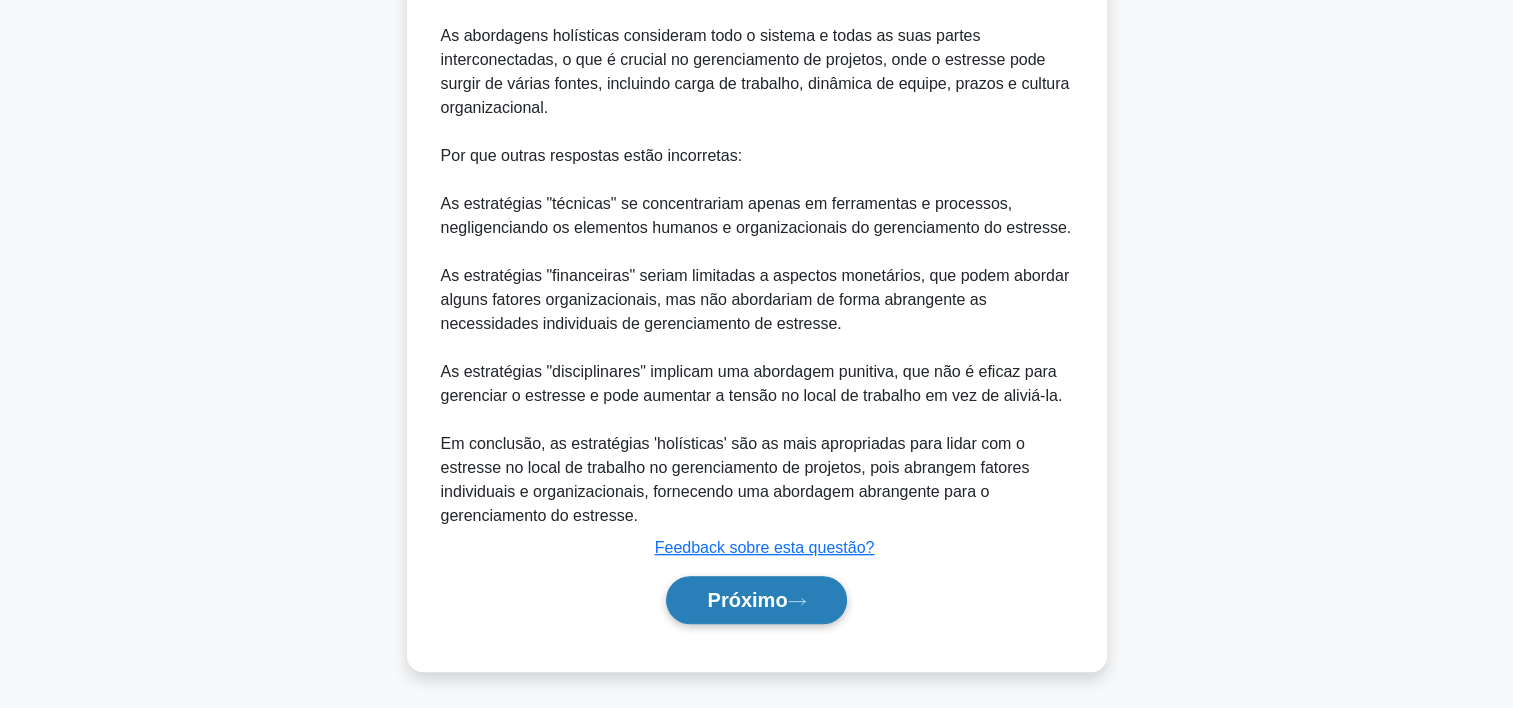 click on "Próximo" at bounding box center [747, 600] 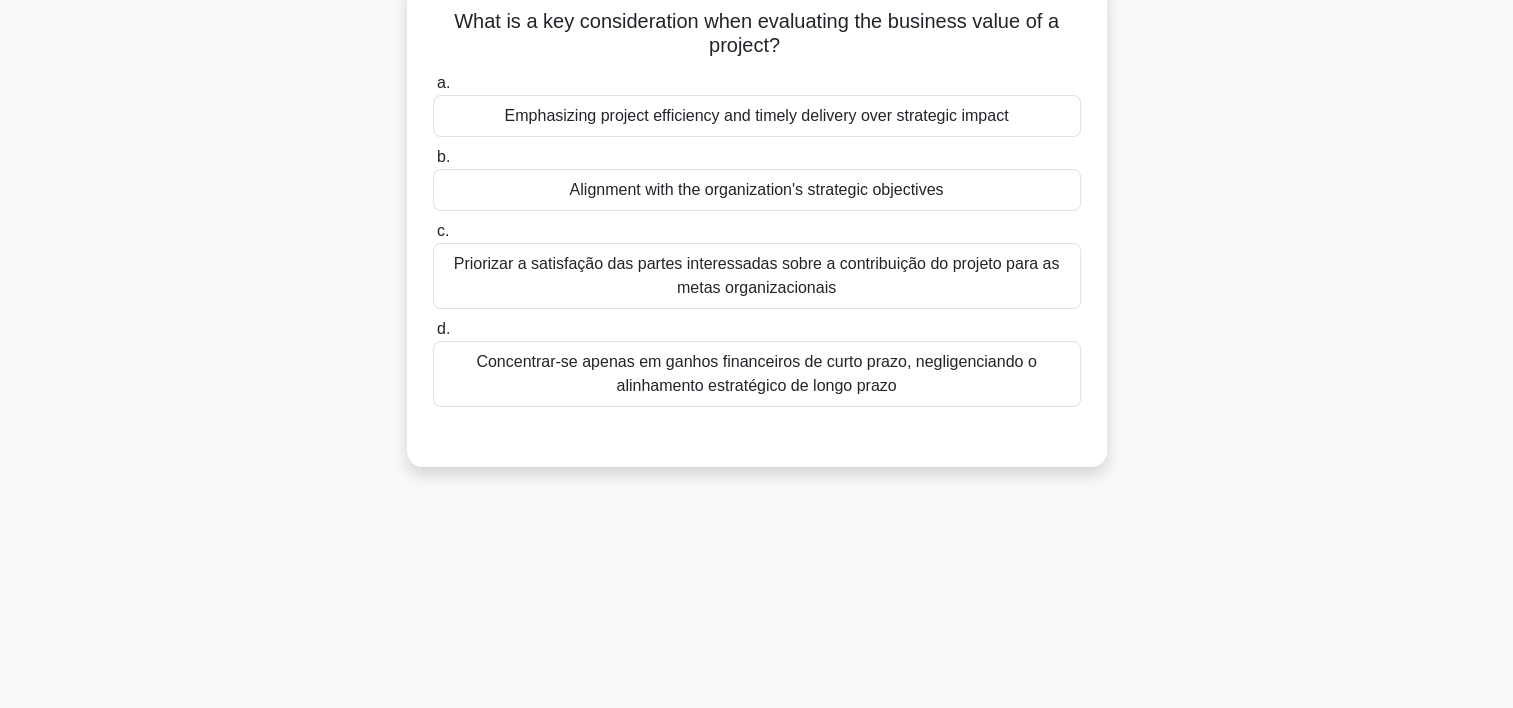 scroll, scrollTop: 0, scrollLeft: 0, axis: both 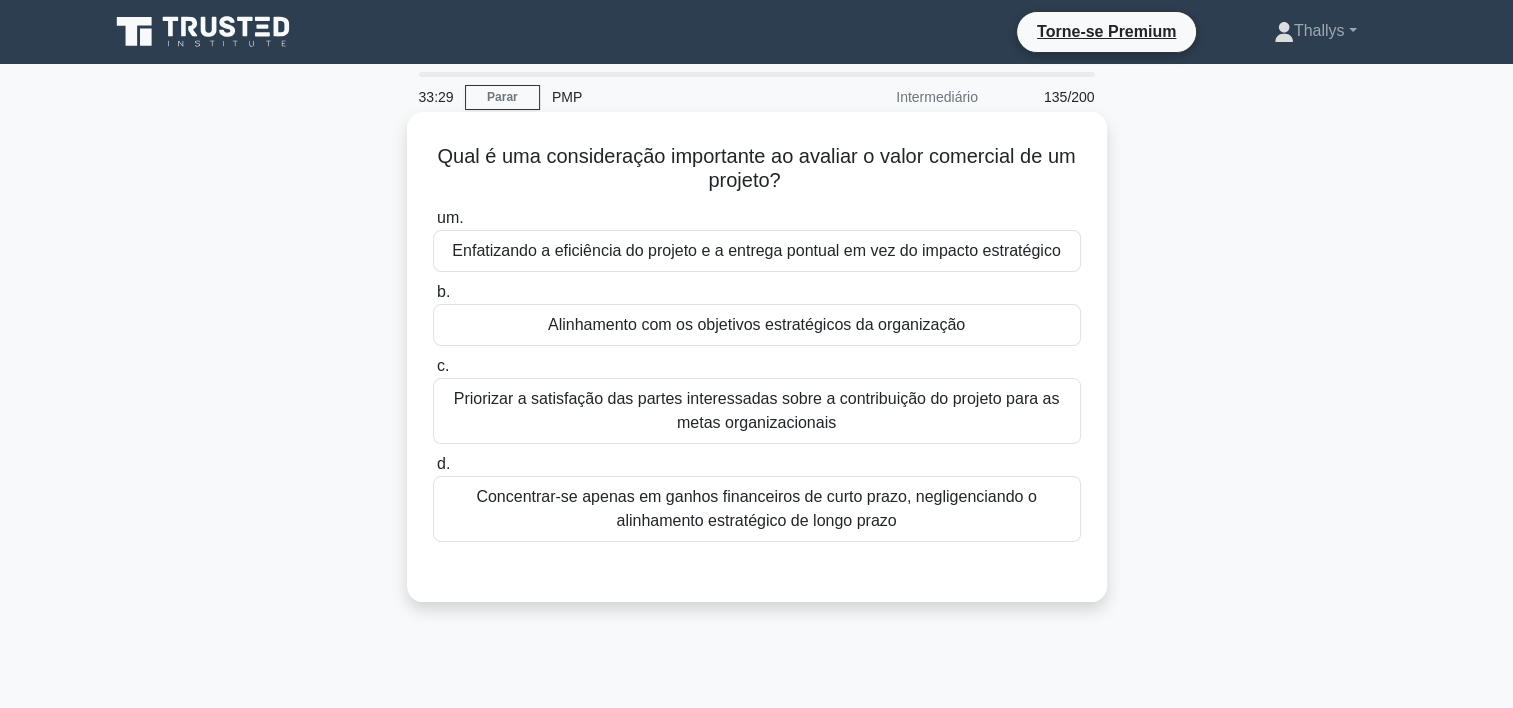 click on "Alinhamento com os objetivos estratégicos da organização" at bounding box center (757, 325) 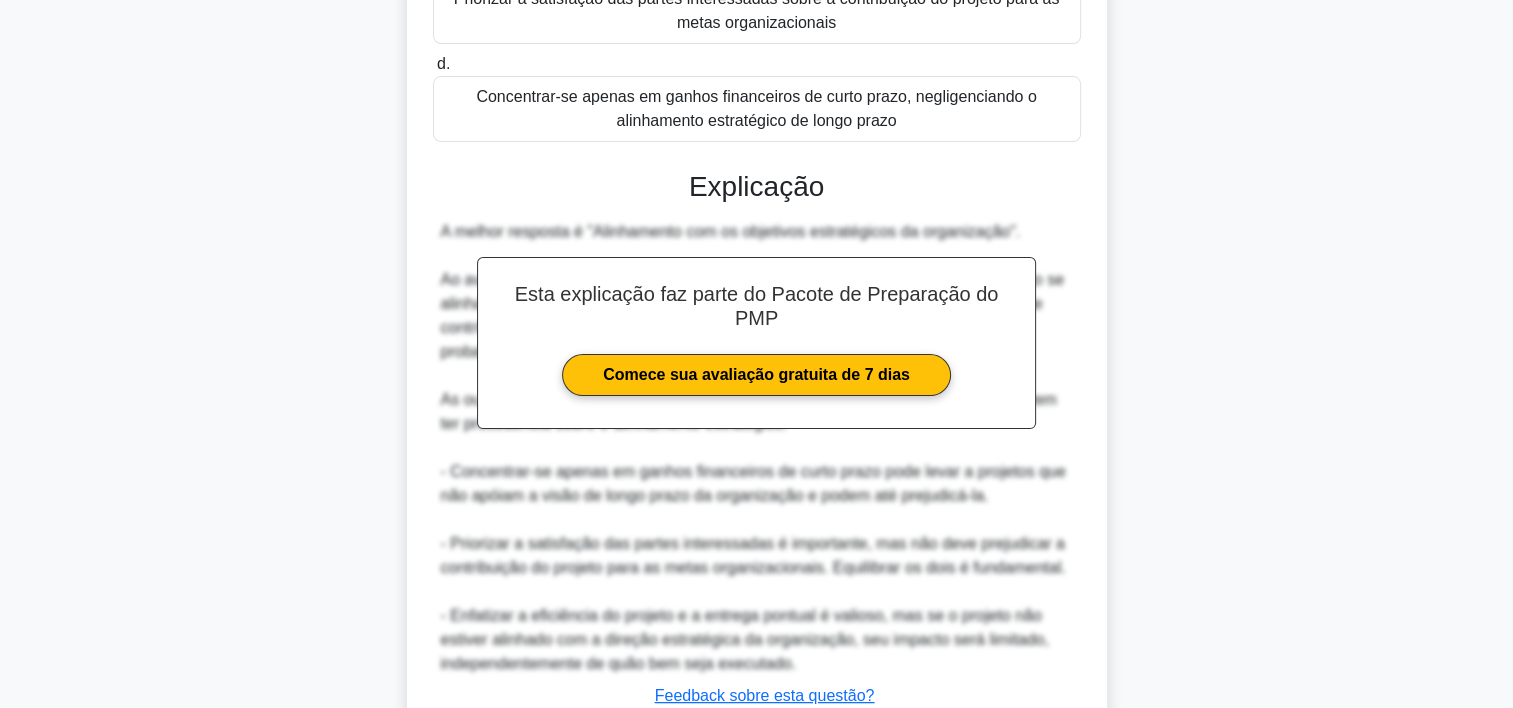 scroll, scrollTop: 548, scrollLeft: 0, axis: vertical 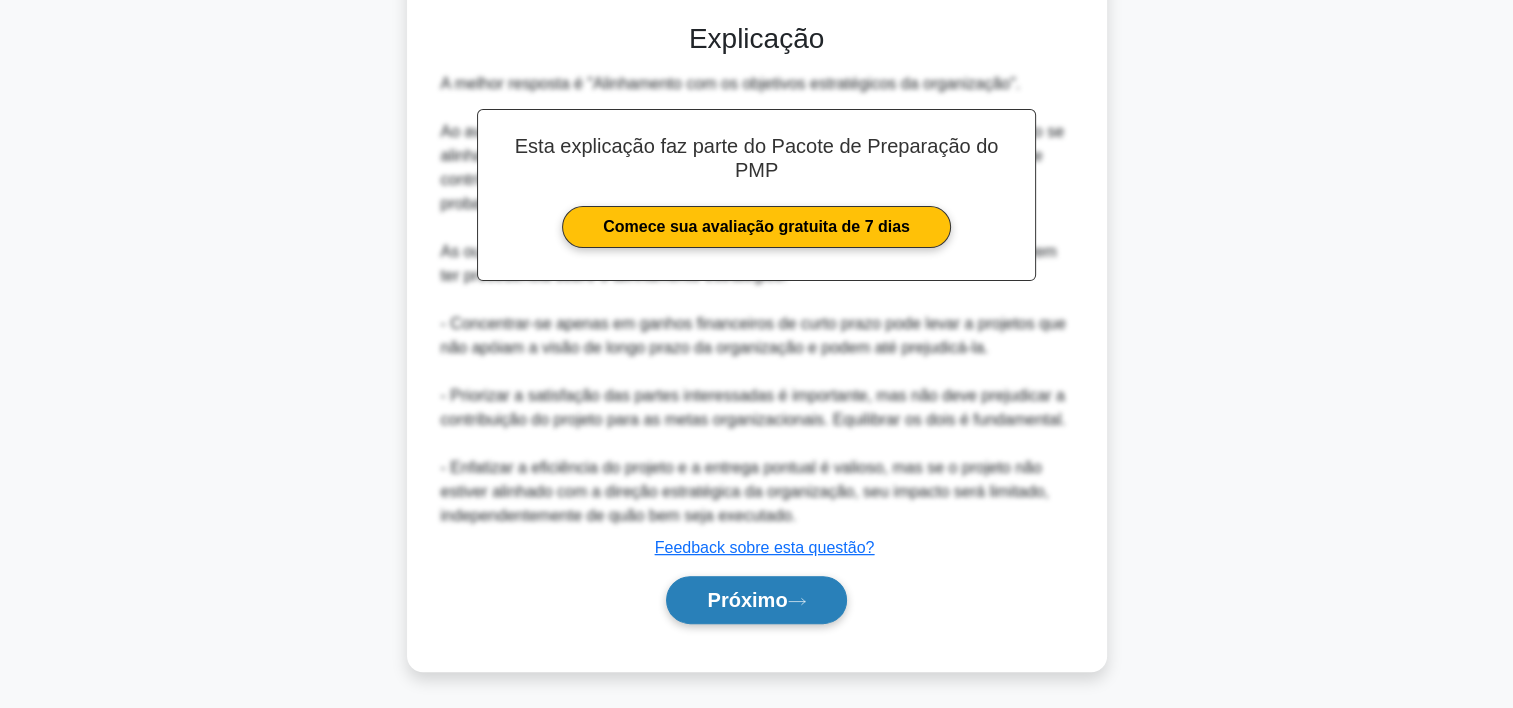 click on "Próximo" at bounding box center [756, 600] 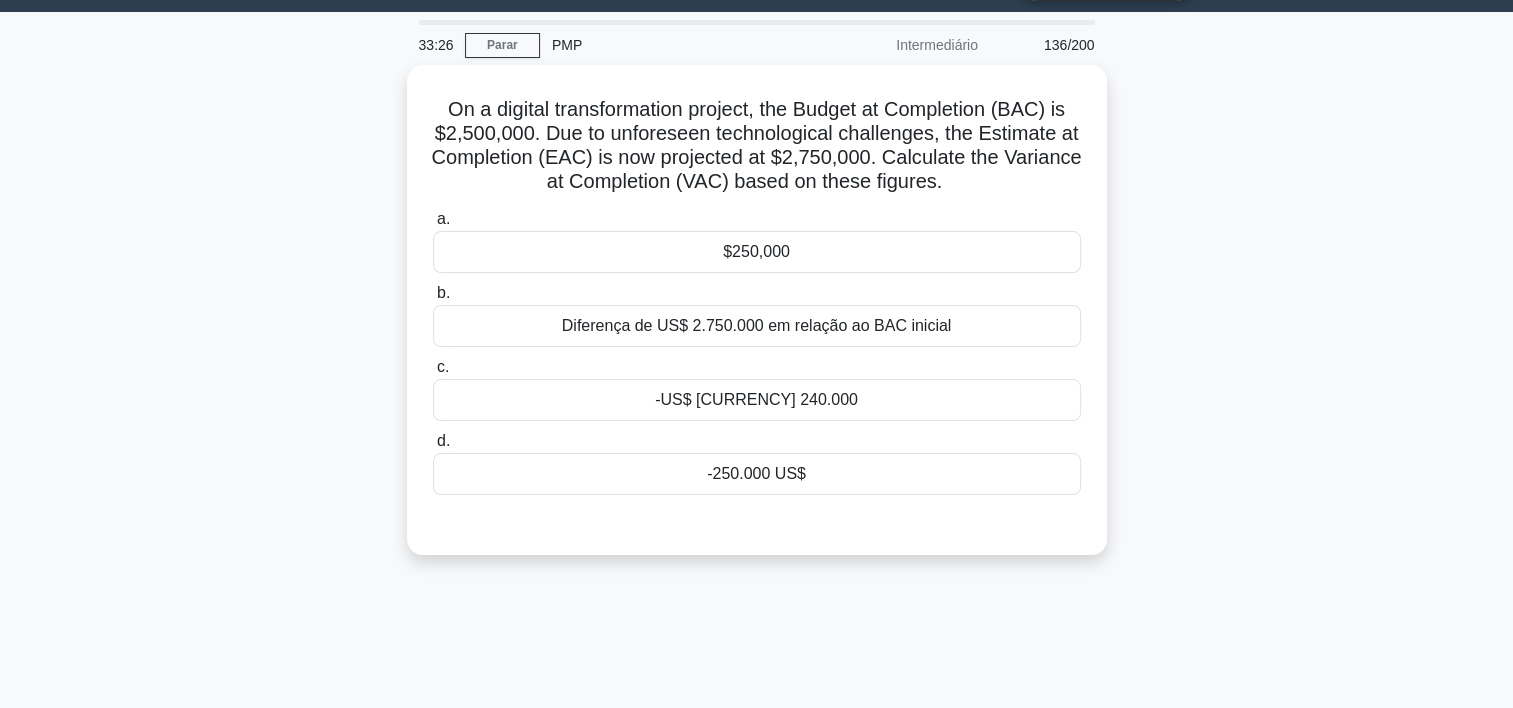 scroll, scrollTop: 0, scrollLeft: 0, axis: both 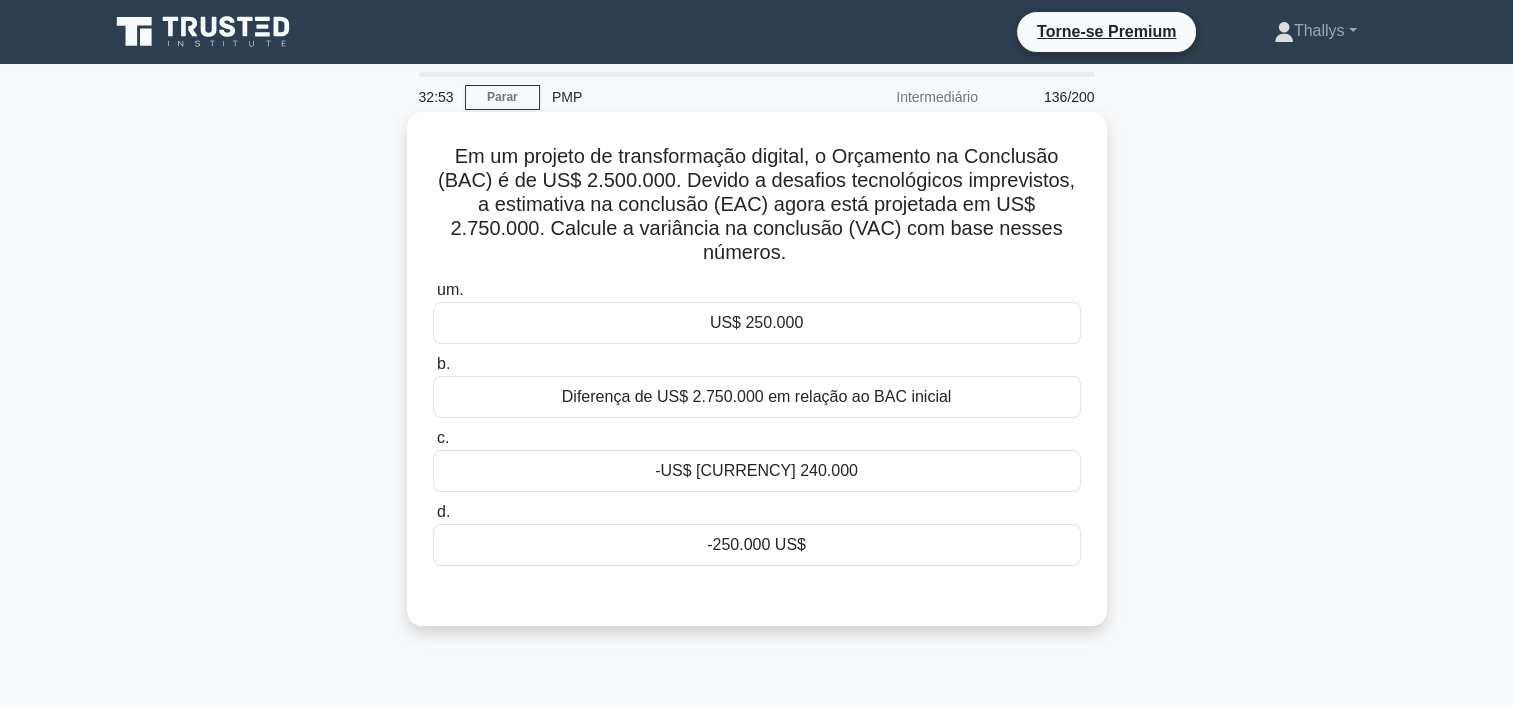click on "-250.000 US$" at bounding box center [757, 545] 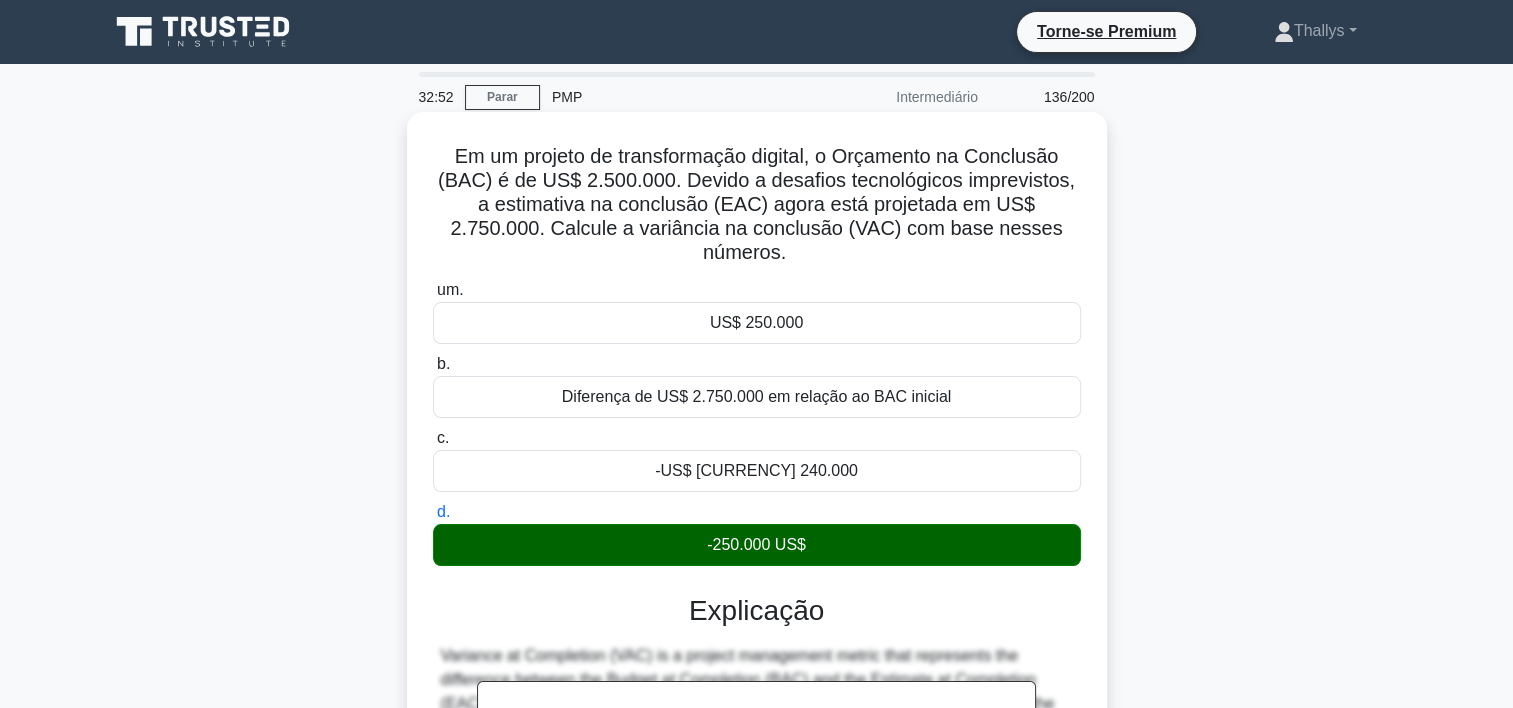 scroll, scrollTop: 372, scrollLeft: 0, axis: vertical 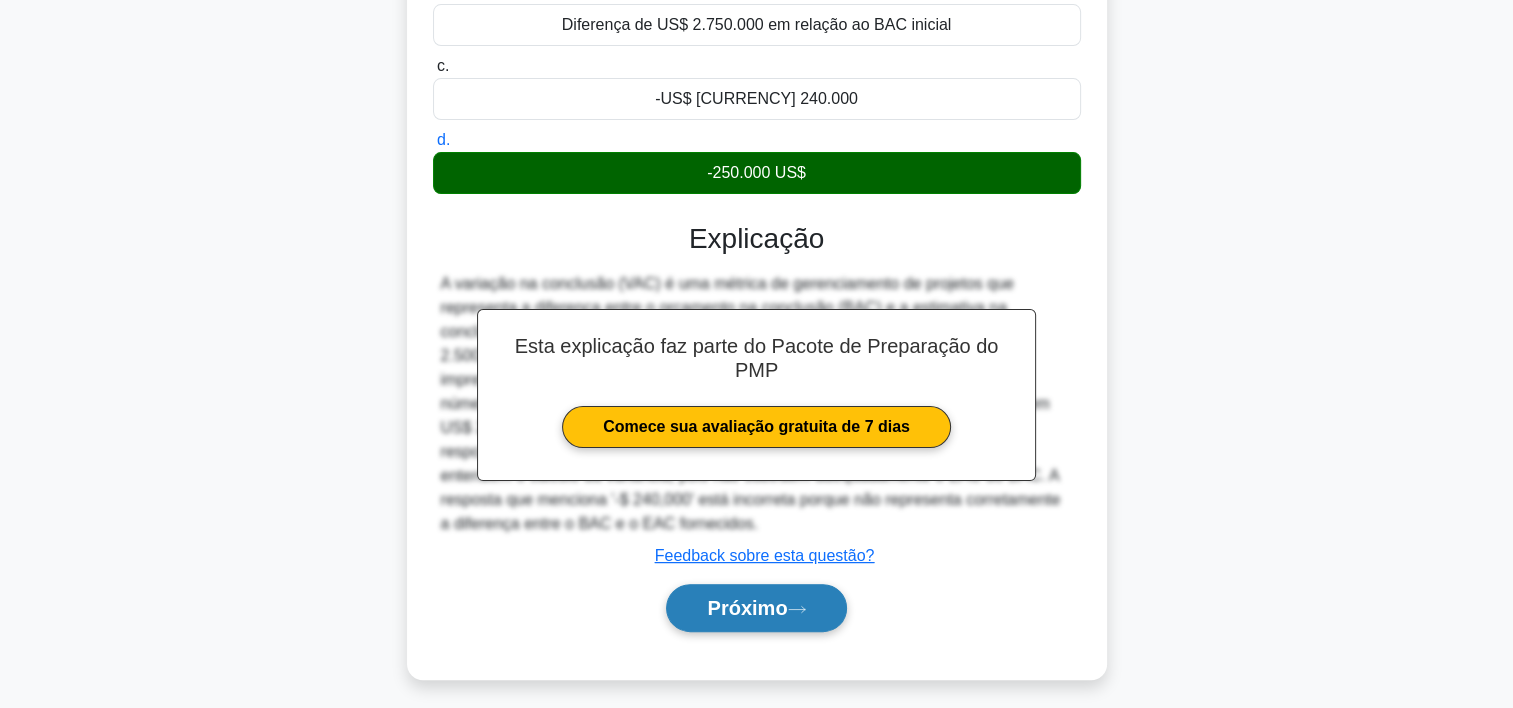 click on "Próximo" at bounding box center [747, 608] 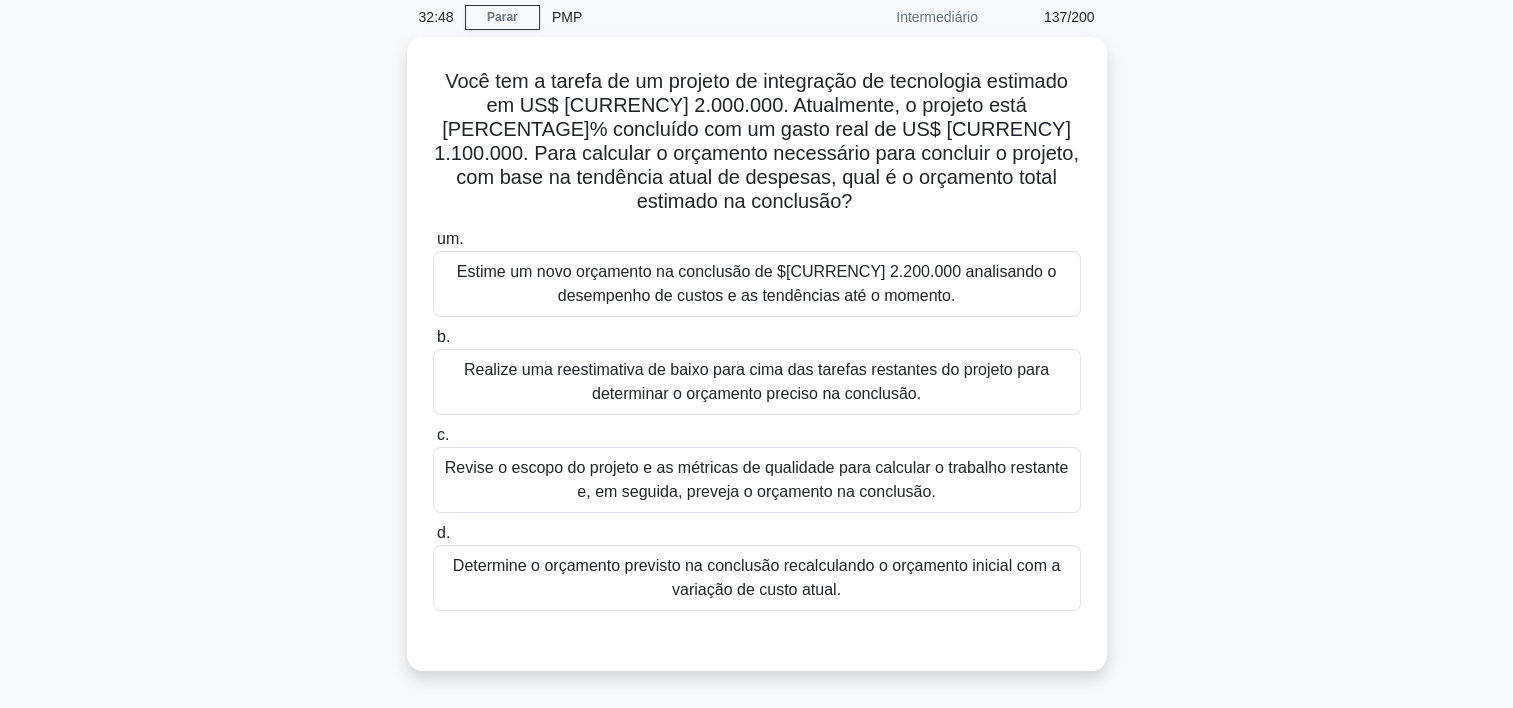 scroll, scrollTop: 84, scrollLeft: 0, axis: vertical 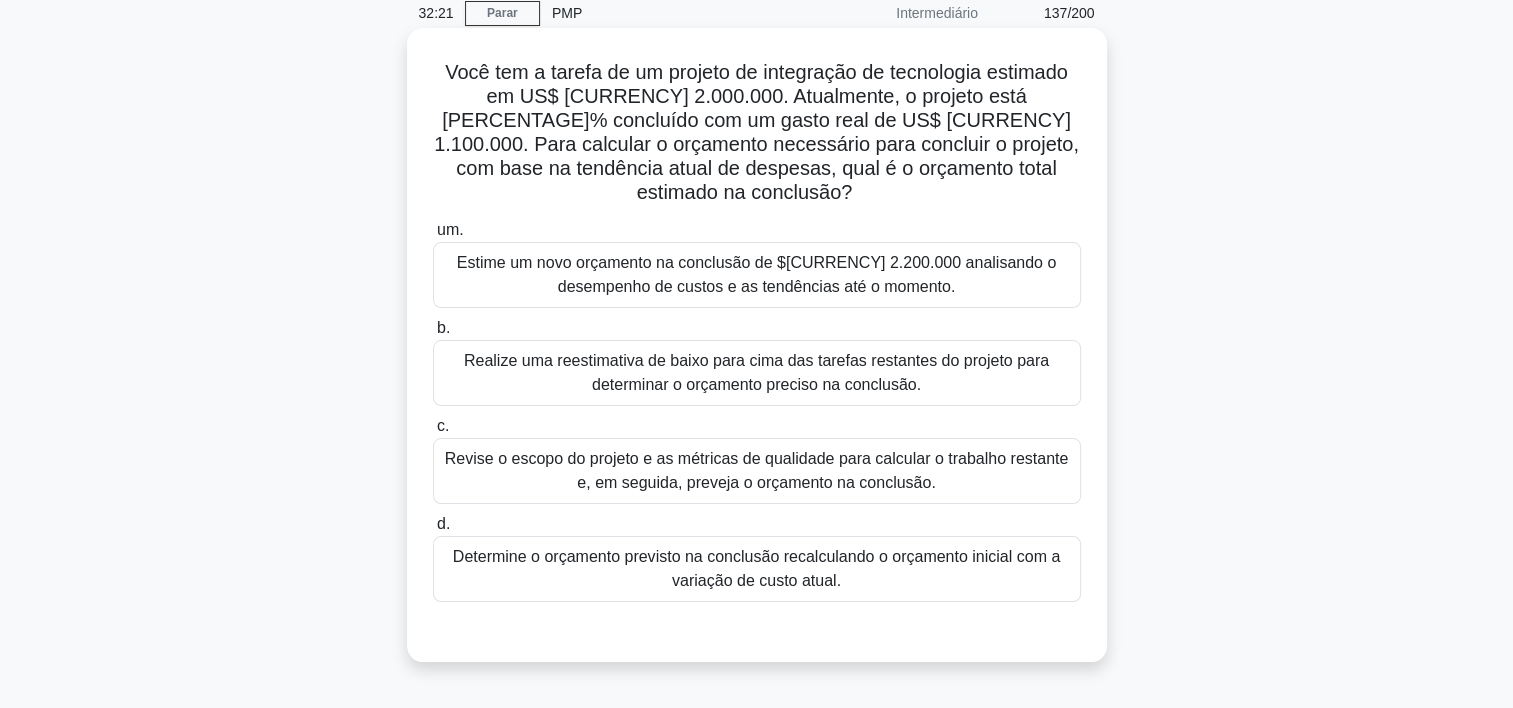 click on "Estime um novo orçamento na conclusão de $[CURRENCY] 2.200.000 analisando o desempenho de custos e as tendências até o momento." at bounding box center [757, 275] 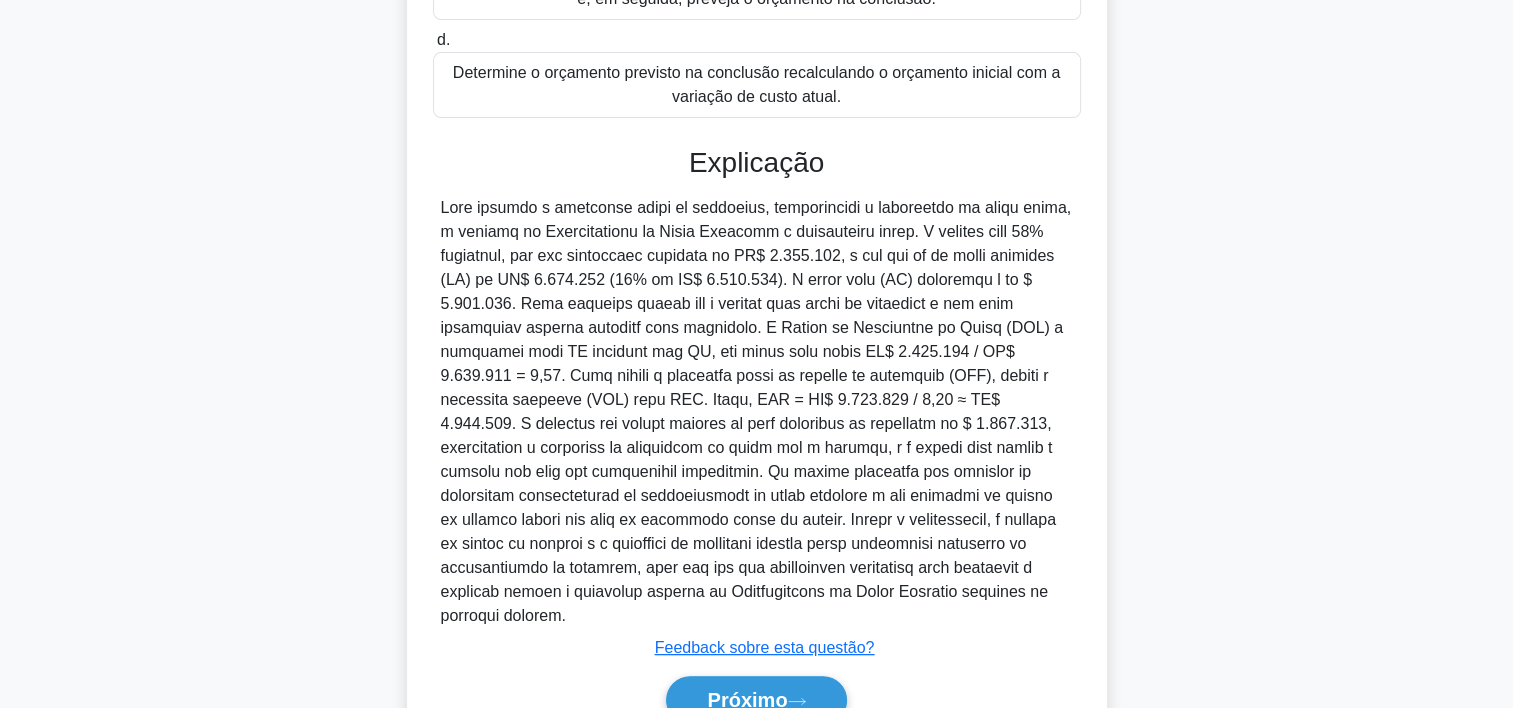 scroll, scrollTop: 644, scrollLeft: 0, axis: vertical 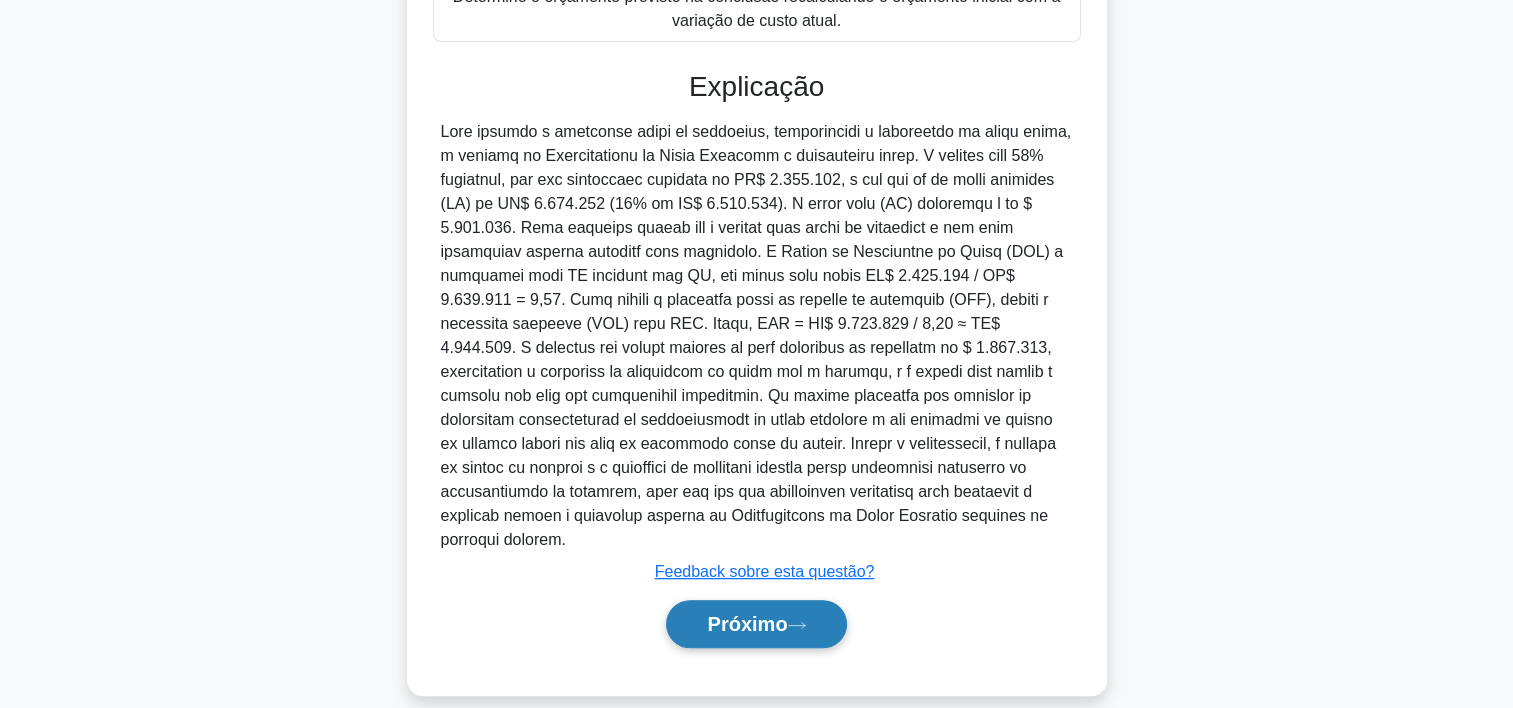 click on "Próximo" at bounding box center [747, 624] 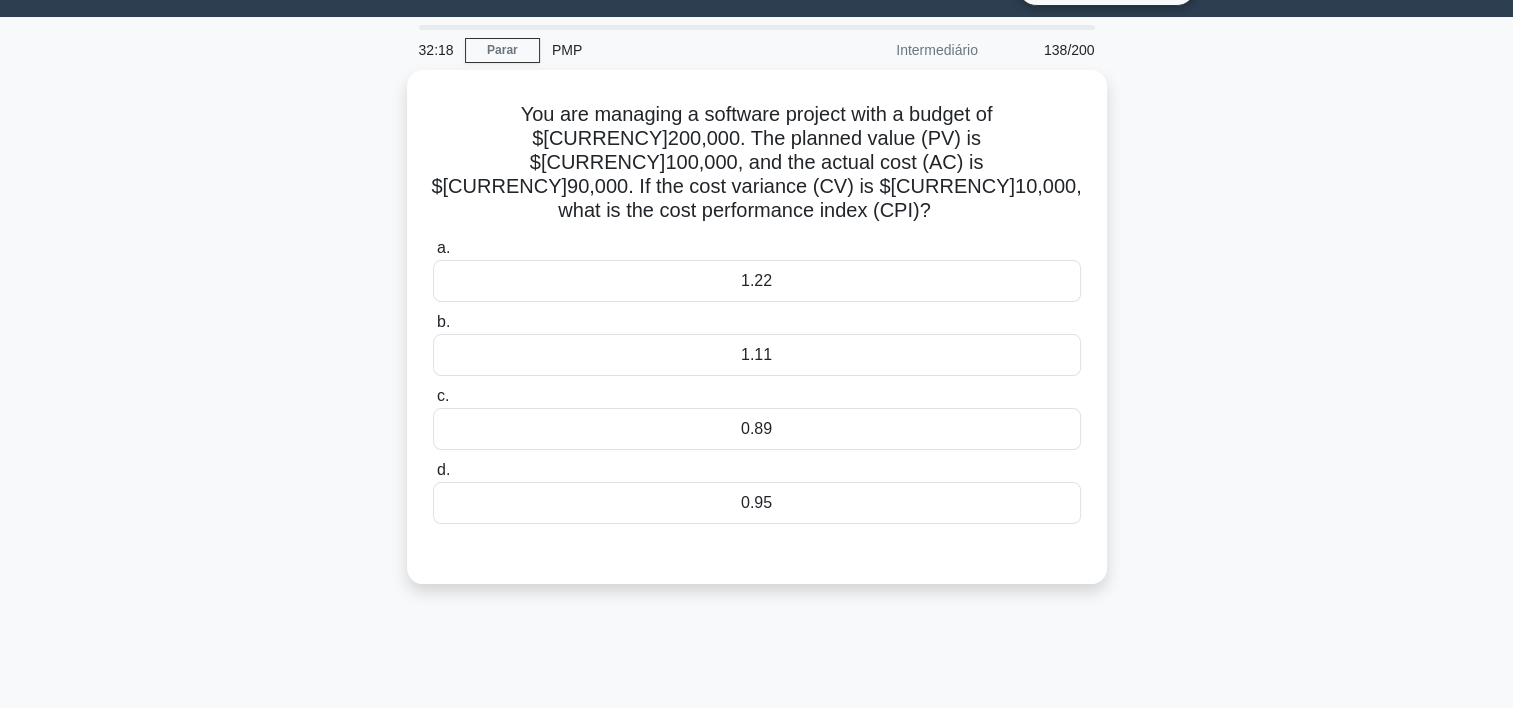 scroll, scrollTop: 0, scrollLeft: 0, axis: both 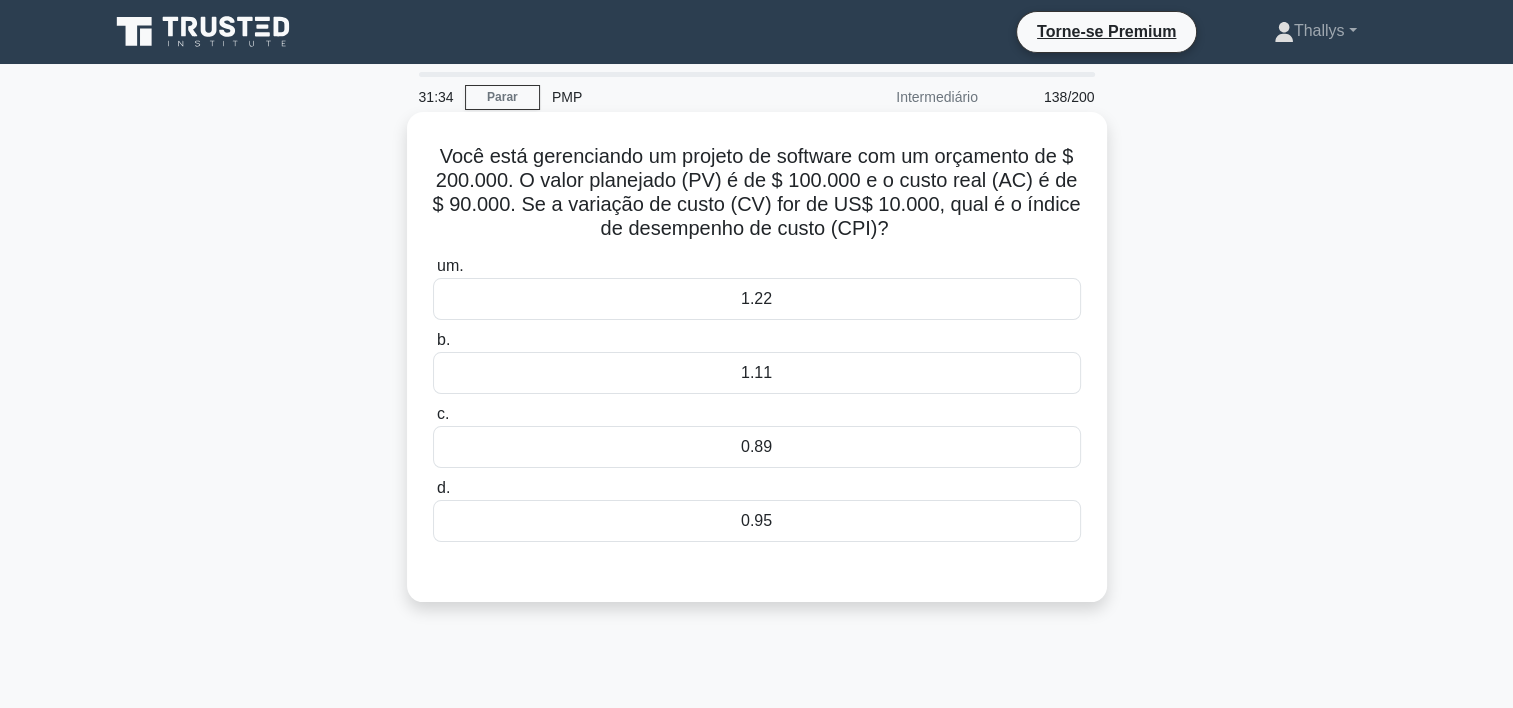 click on "0.95" at bounding box center [757, 521] 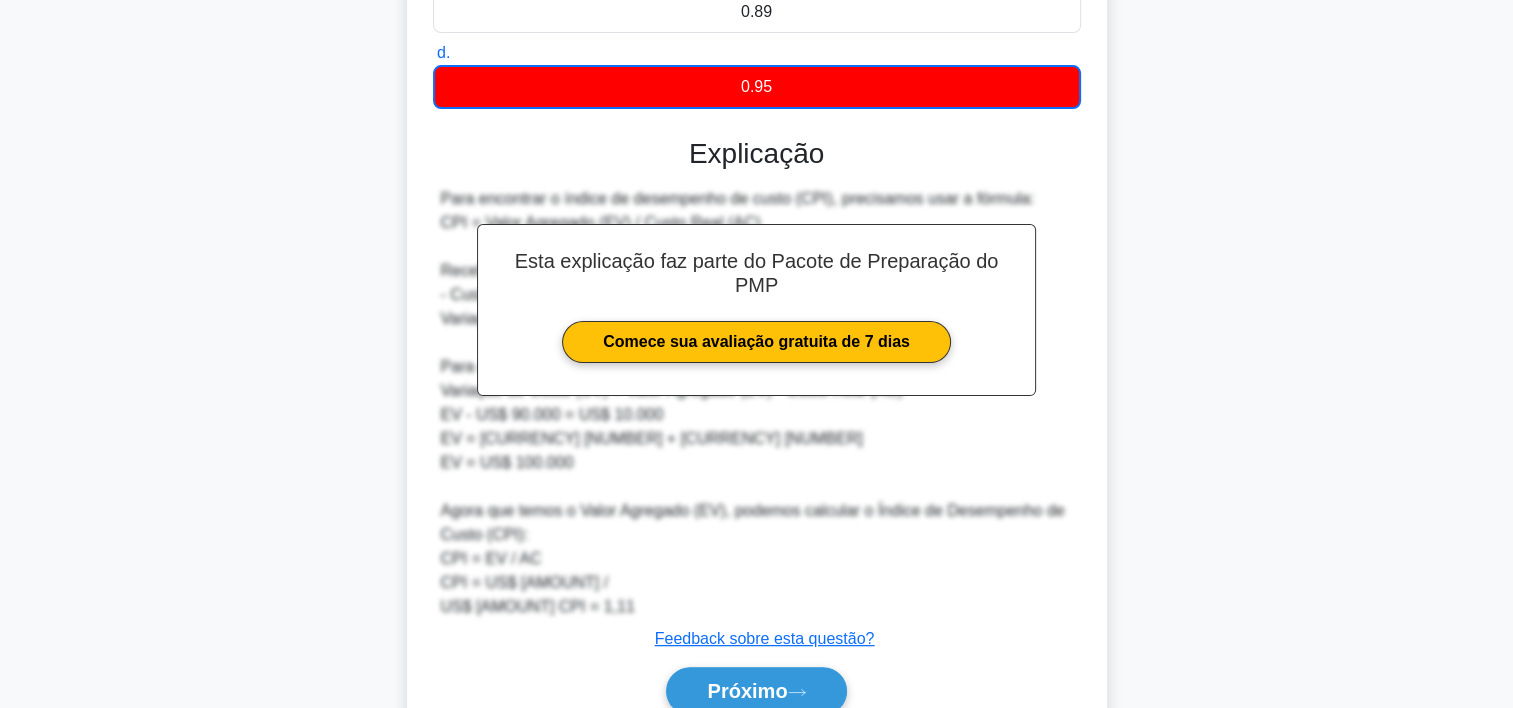 scroll, scrollTop: 525, scrollLeft: 0, axis: vertical 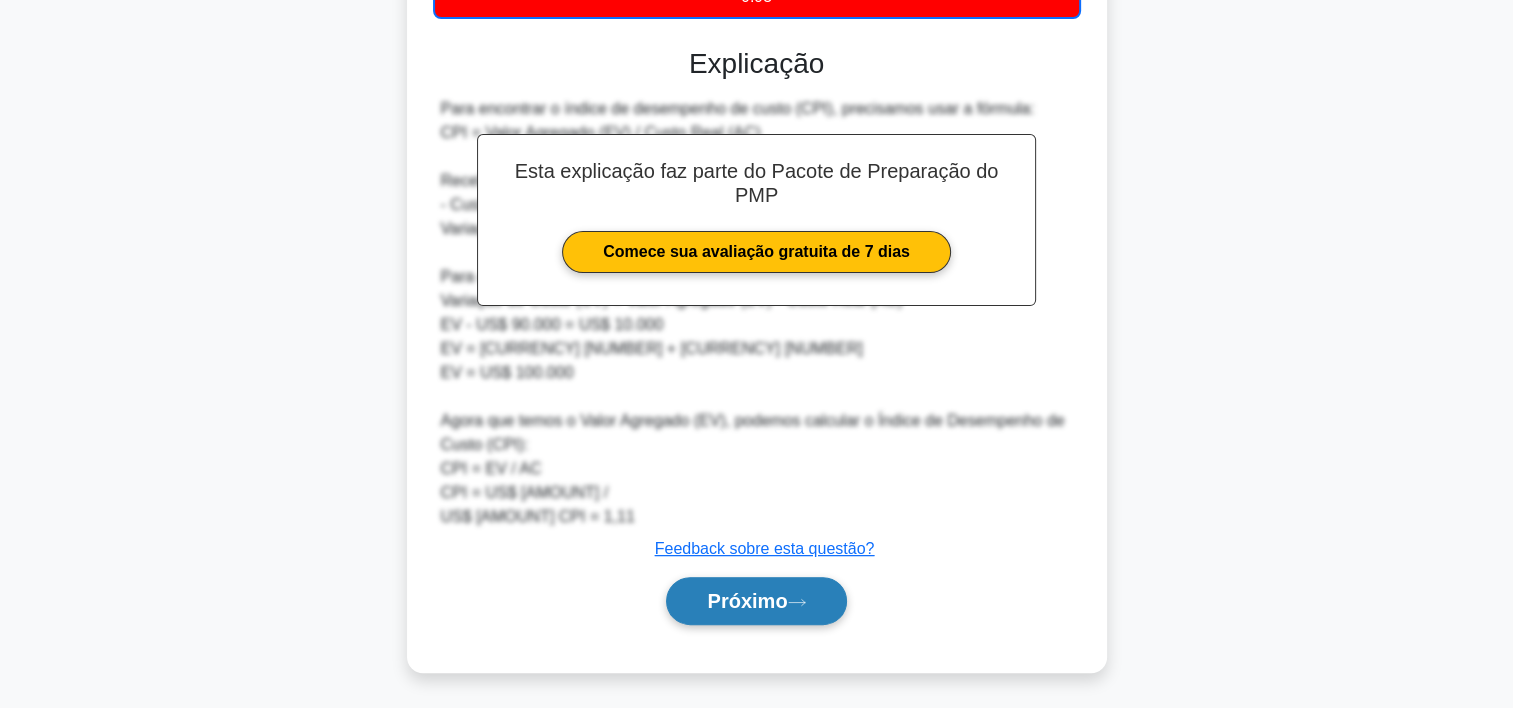 click on "Próximo" at bounding box center (747, 601) 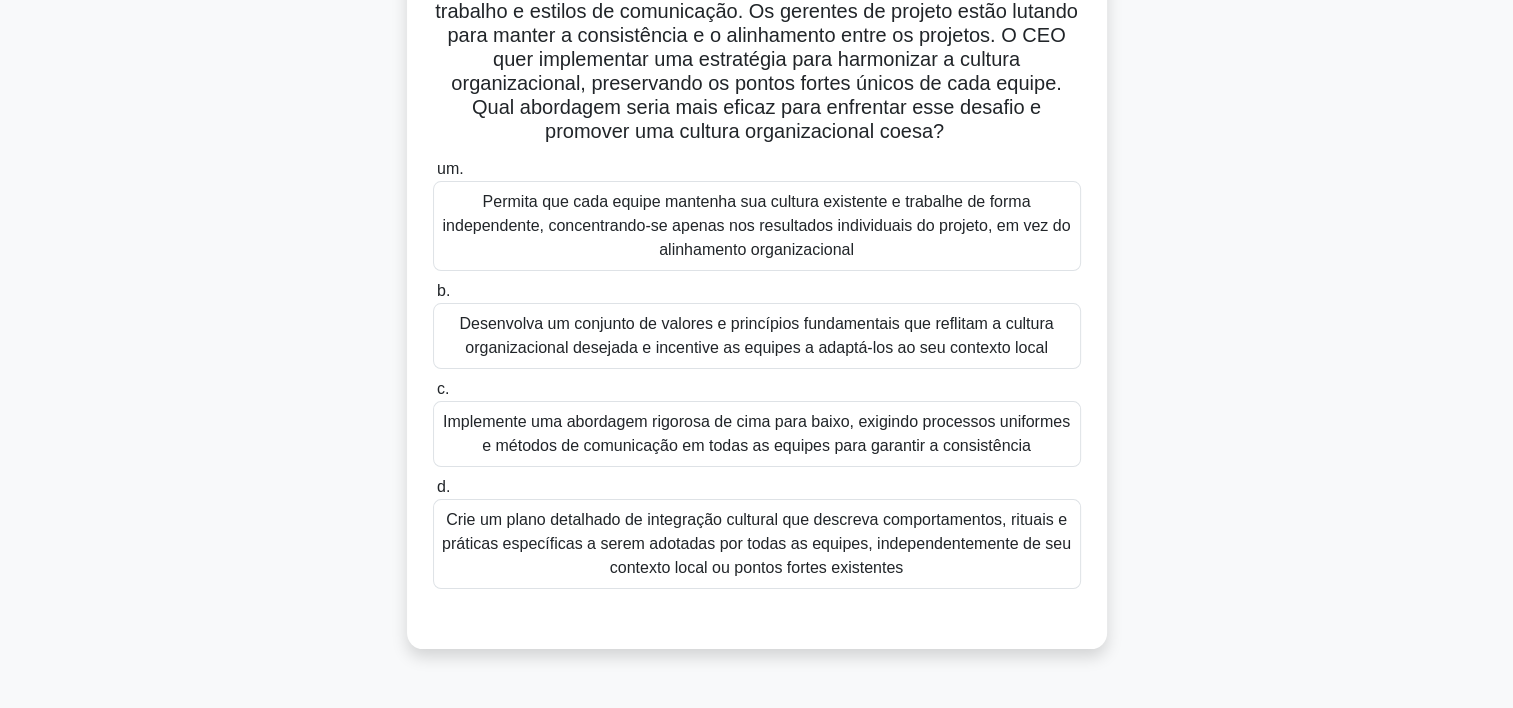 scroll, scrollTop: 199, scrollLeft: 0, axis: vertical 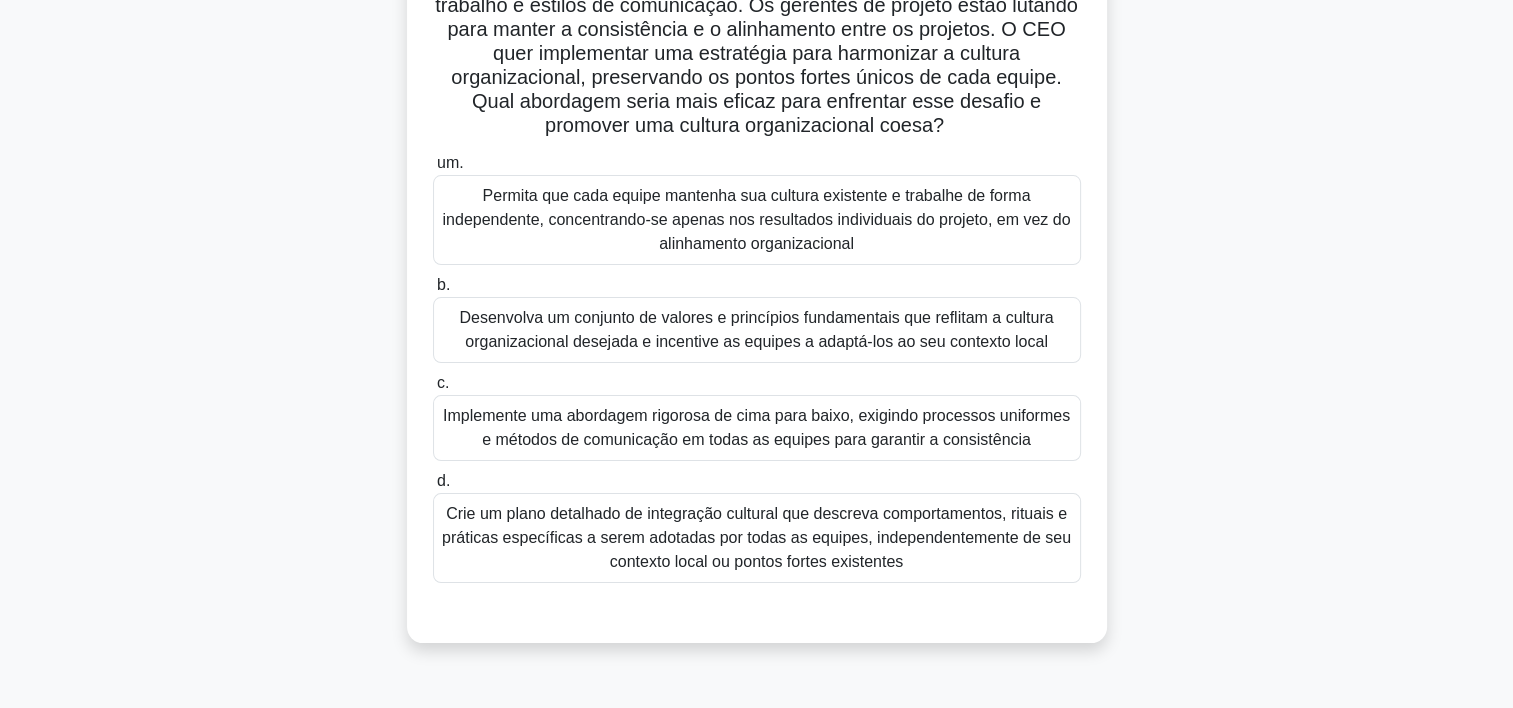 click on "Crie um plano detalhado de integração cultural que descreva comportamentos, rituais e práticas específicas a serem adotadas por todas as equipes, independentemente de seu contexto local ou pontos fortes existentes" at bounding box center (757, 538) 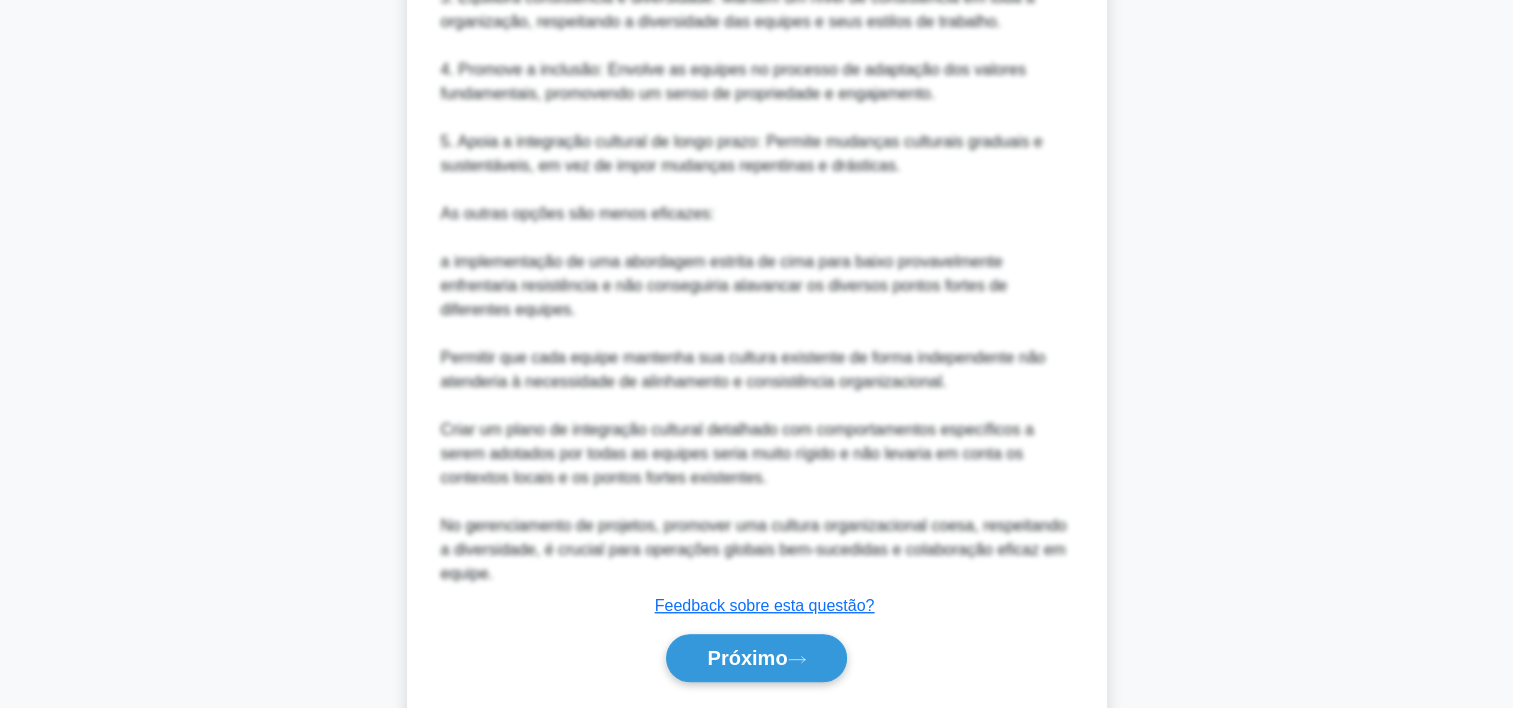 scroll, scrollTop: 1293, scrollLeft: 0, axis: vertical 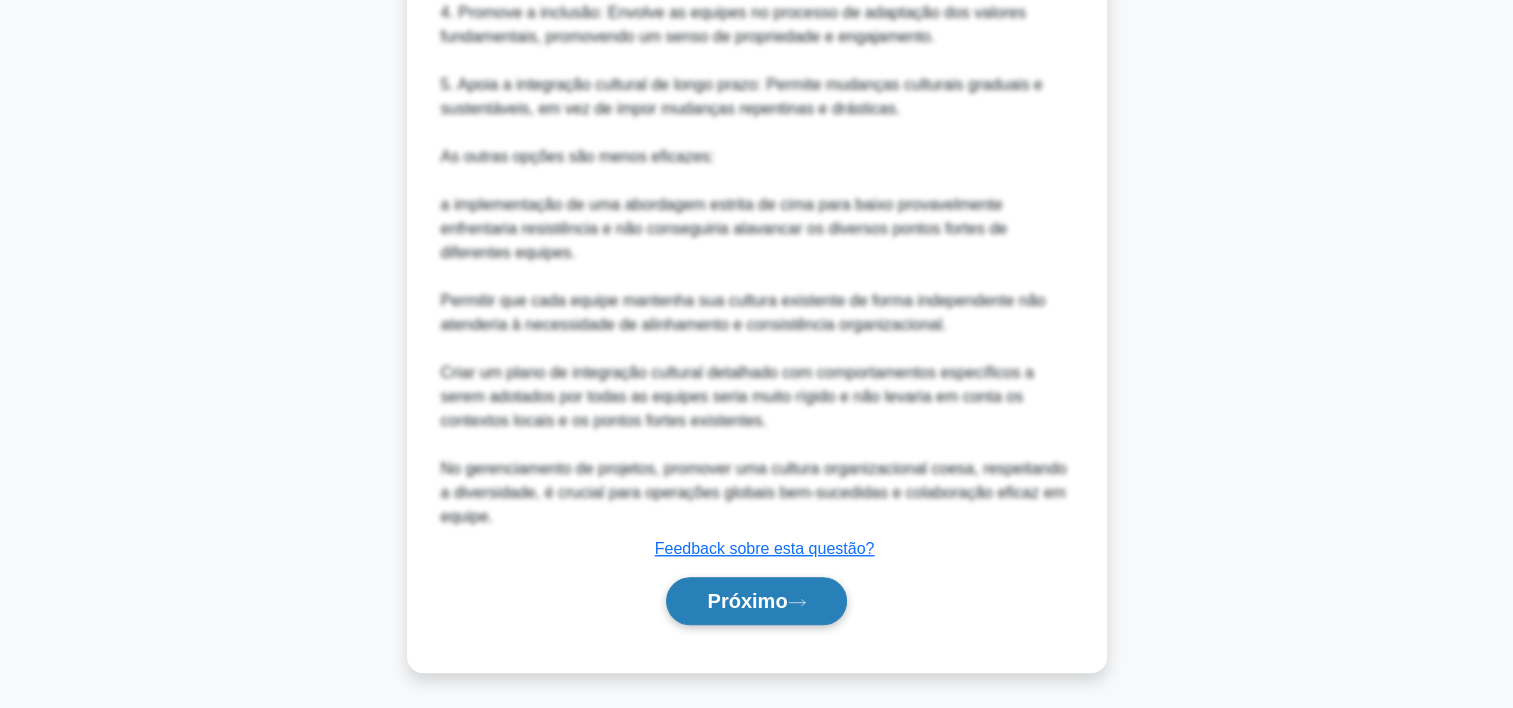 click on "Próximo" at bounding box center [747, 601] 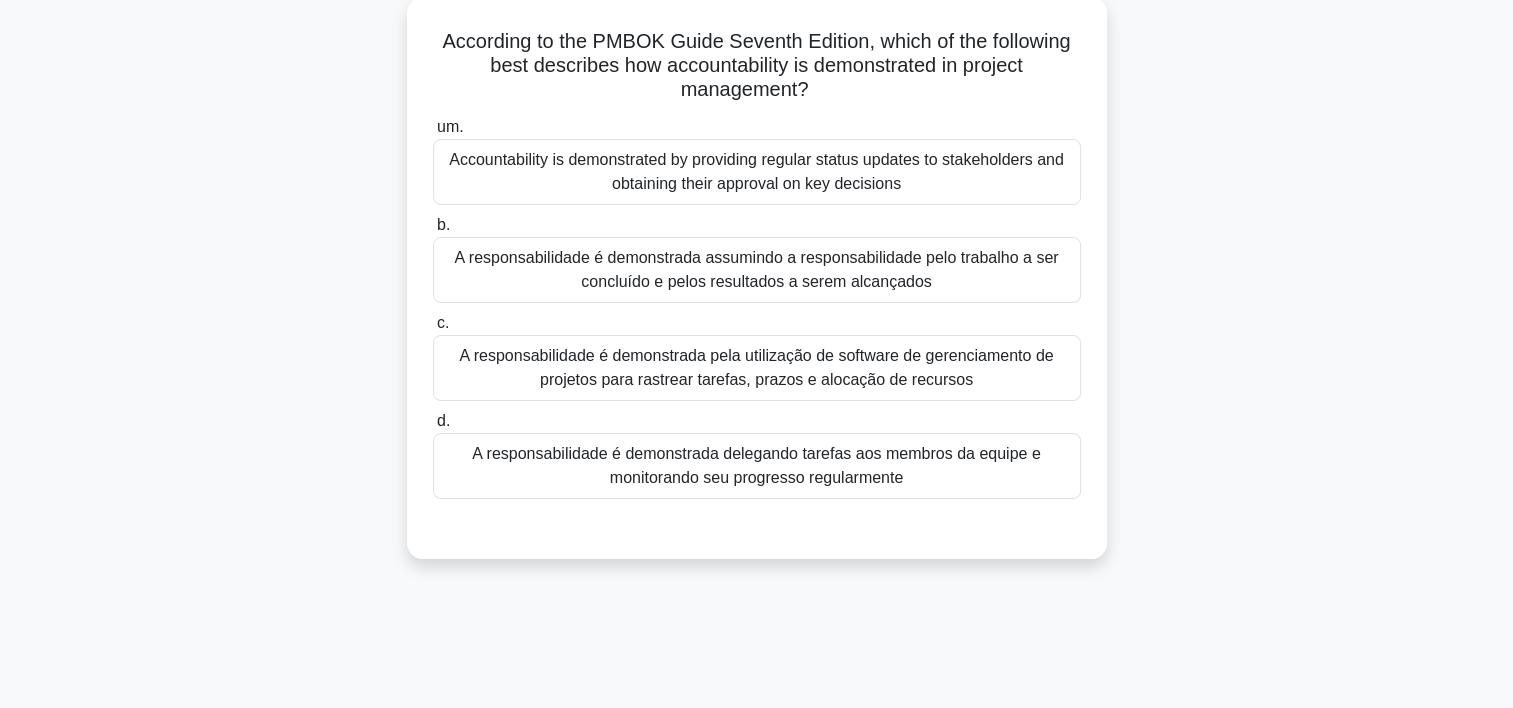 scroll, scrollTop: 0, scrollLeft: 0, axis: both 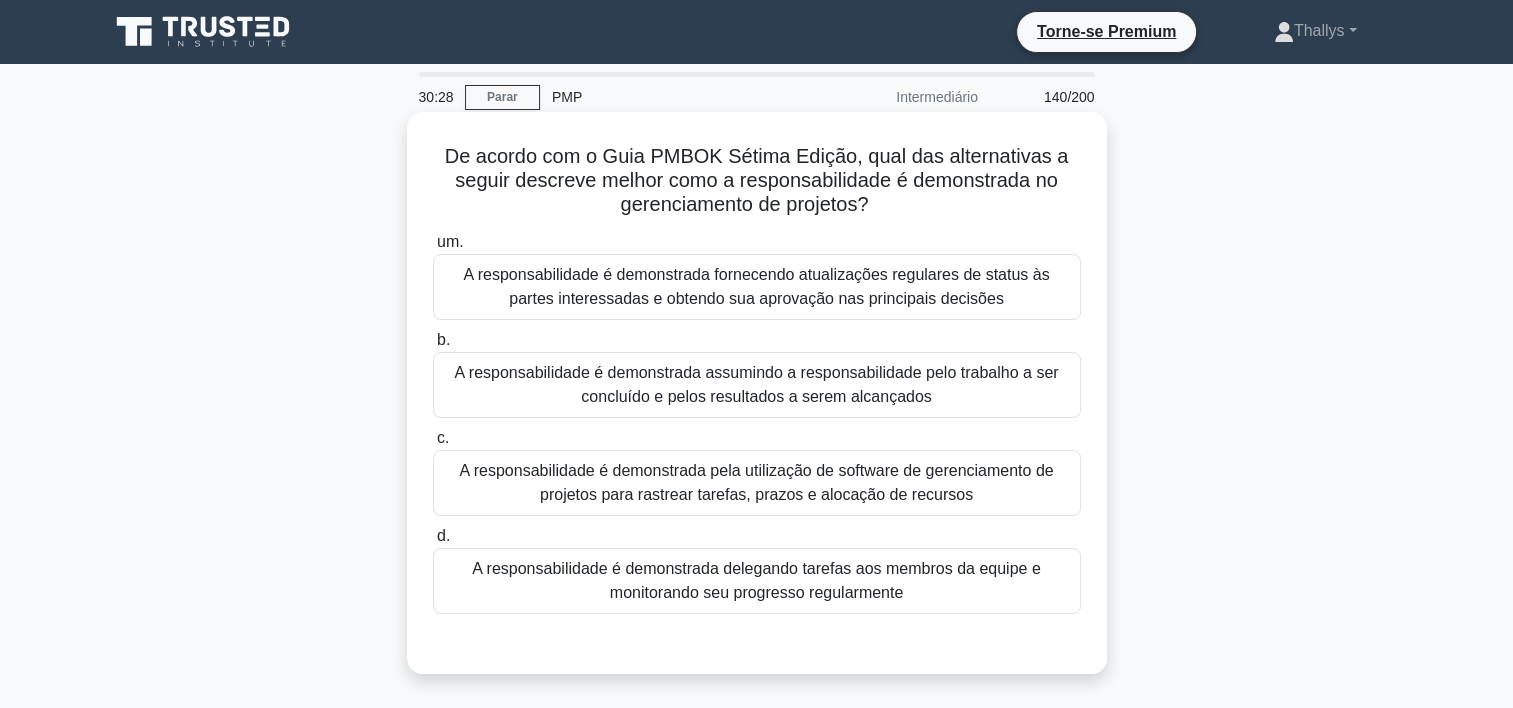 click on "A responsabilidade é demonstrada fornecendo atualizações regulares de status às partes interessadas e obtendo sua aprovação nas principais decisões" at bounding box center (757, 287) 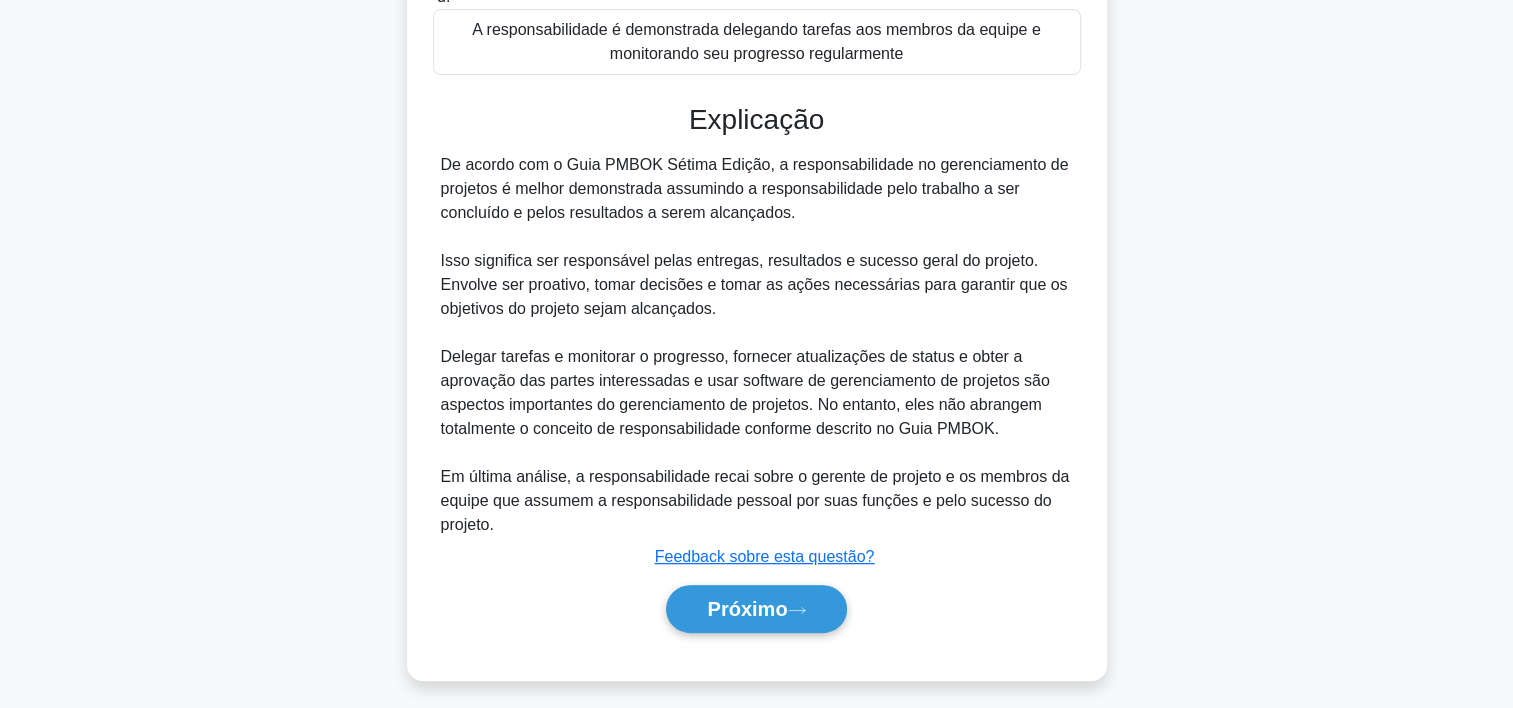 scroll, scrollTop: 549, scrollLeft: 0, axis: vertical 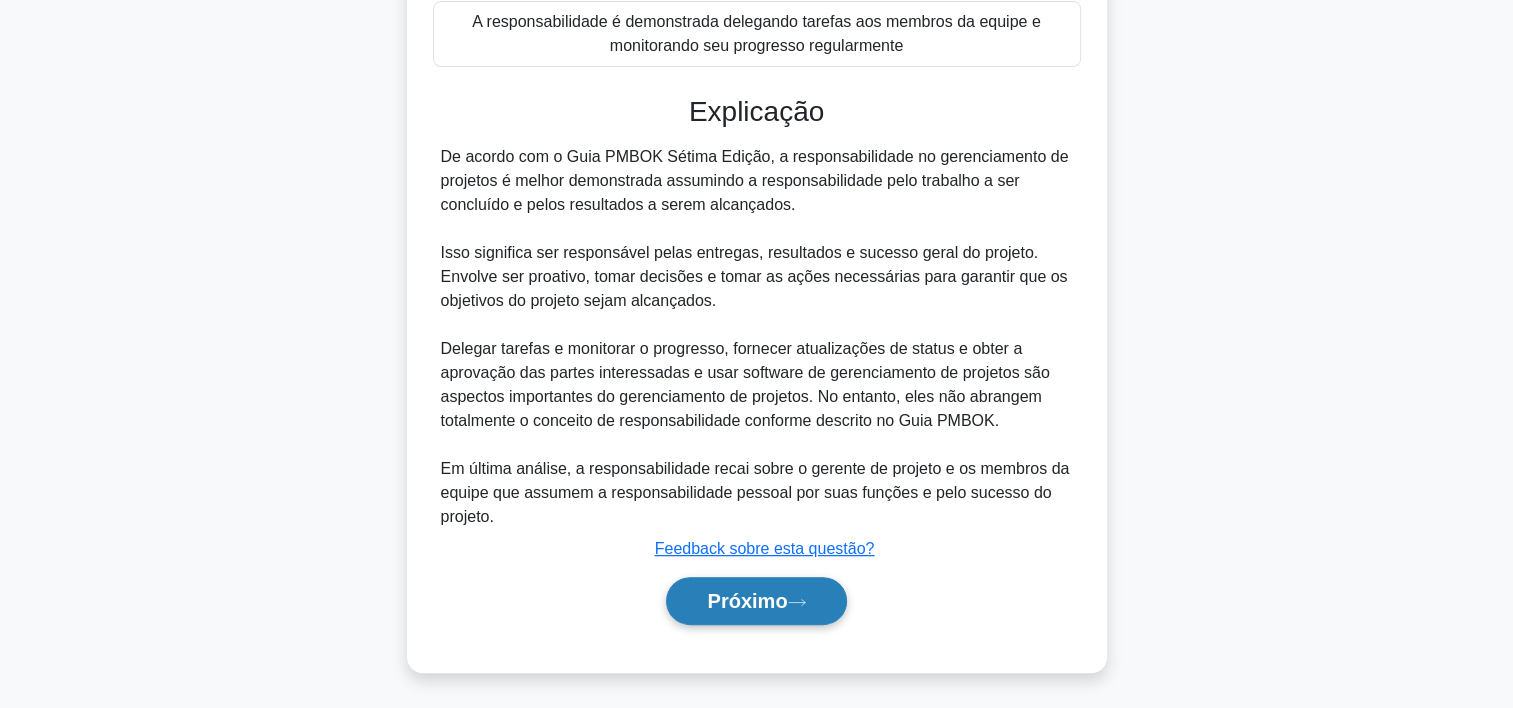 click on "Próximo" at bounding box center [747, 601] 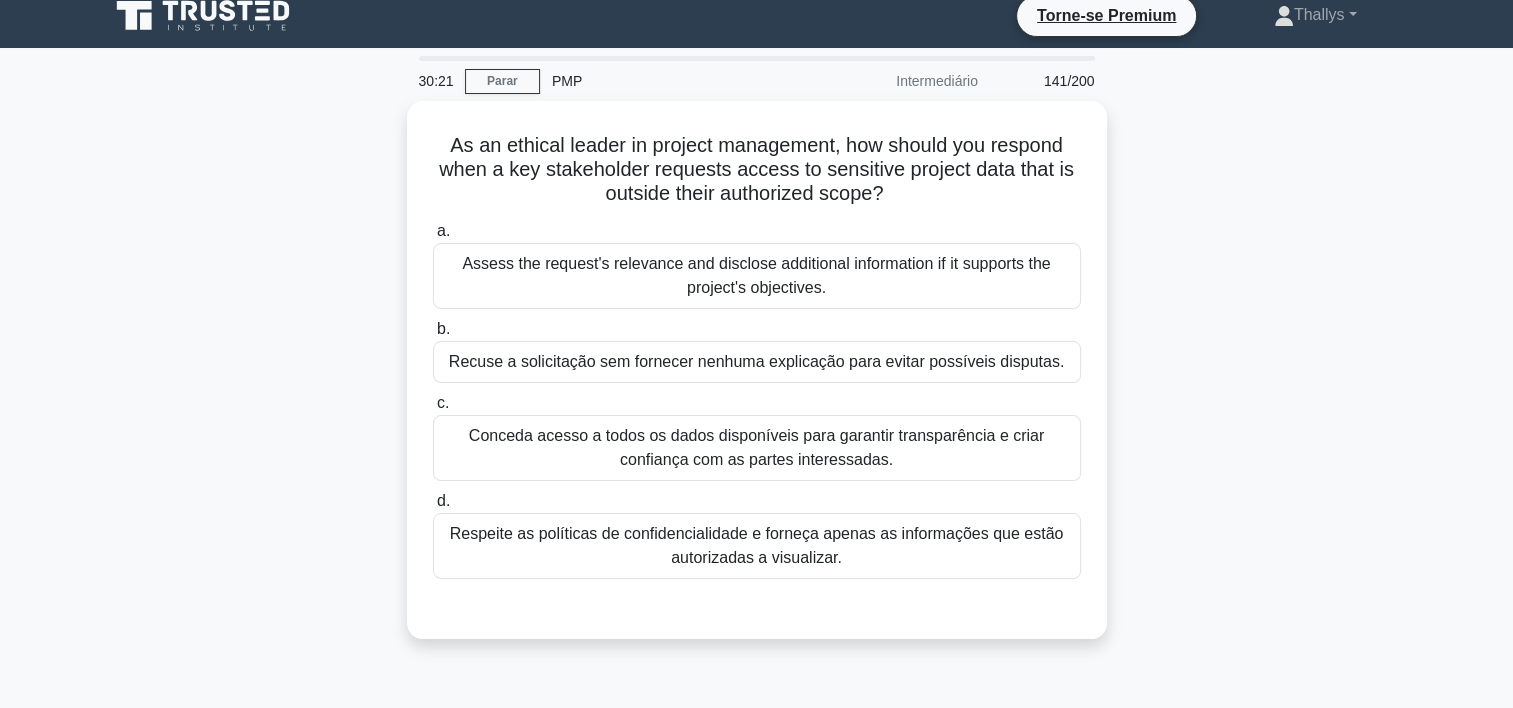 scroll, scrollTop: 0, scrollLeft: 0, axis: both 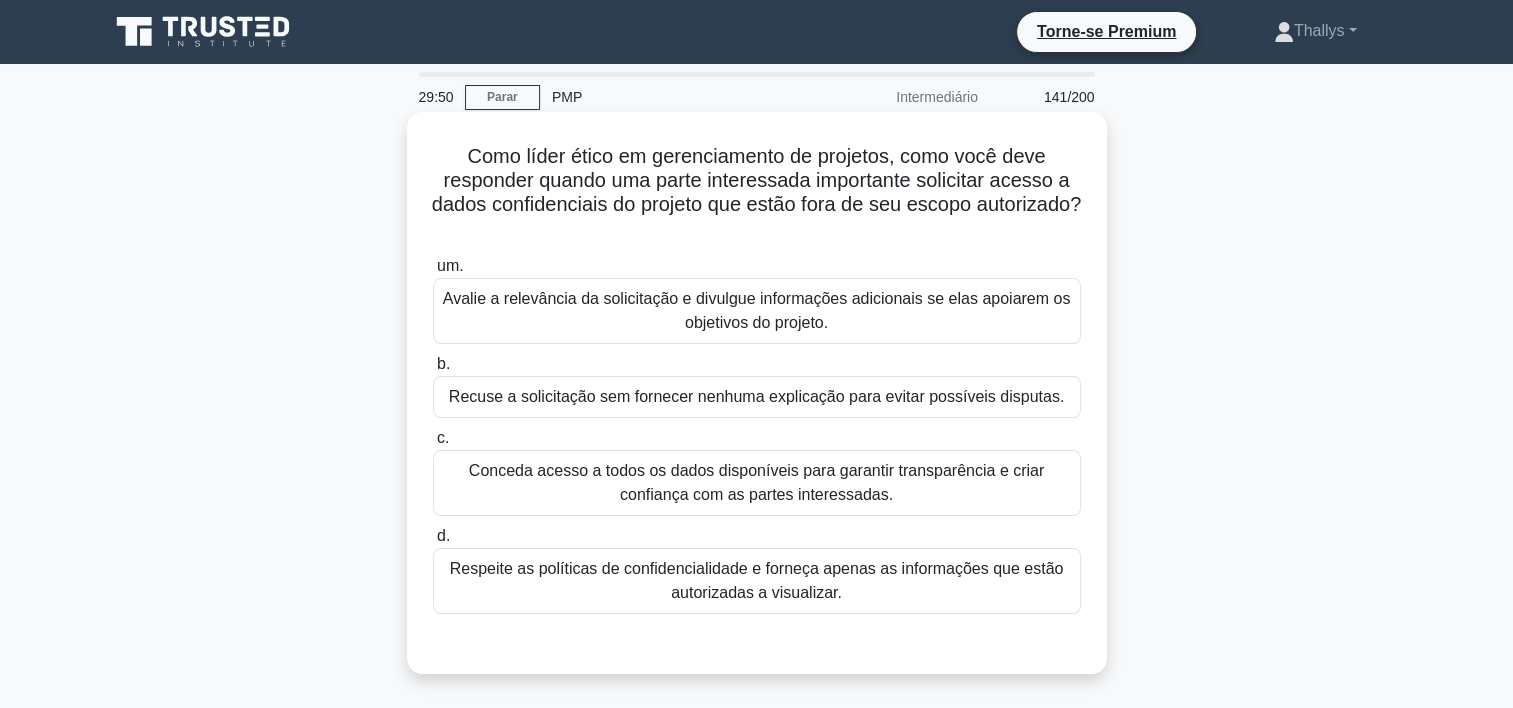 click on "Recuse a solicitação sem fornecer nenhuma explicação para evitar possíveis disputas." at bounding box center [757, 397] 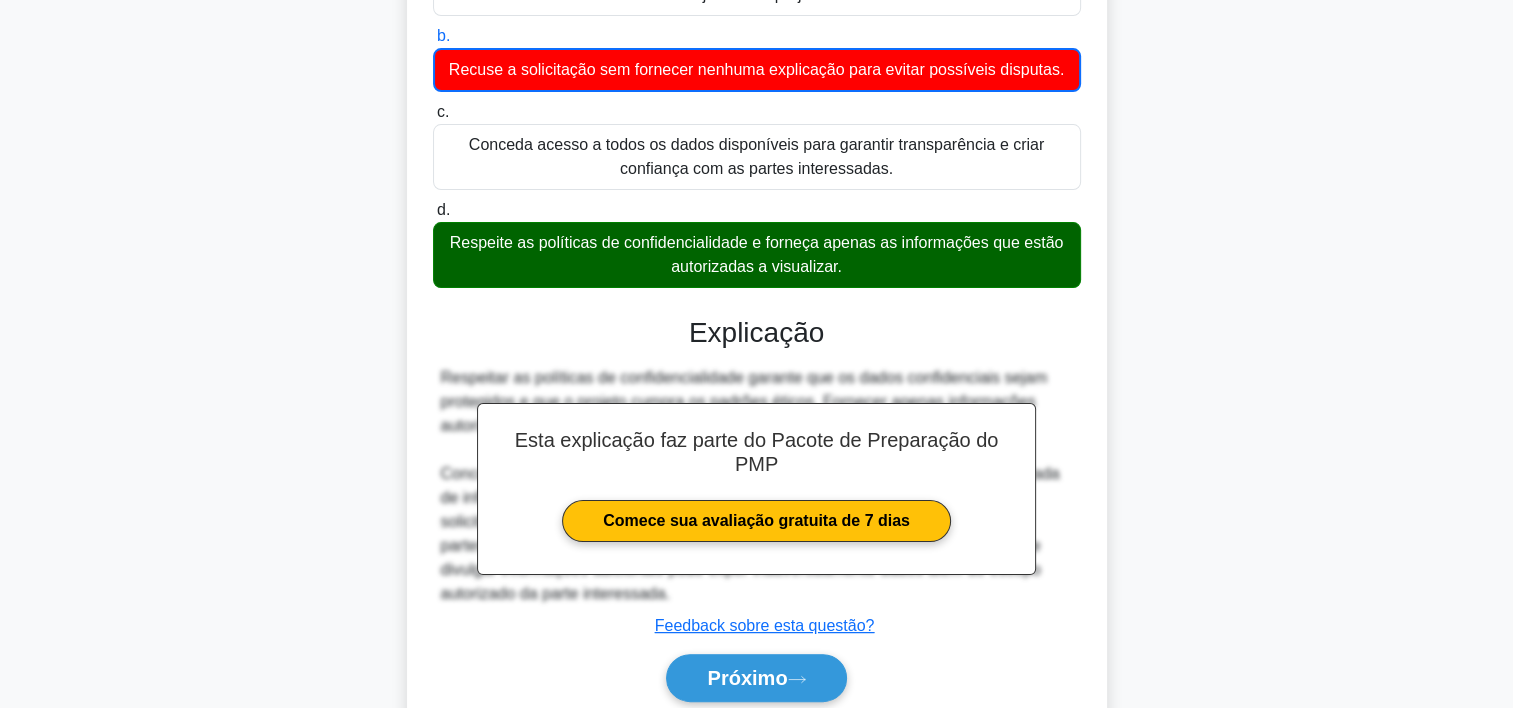 scroll, scrollTop: 405, scrollLeft: 0, axis: vertical 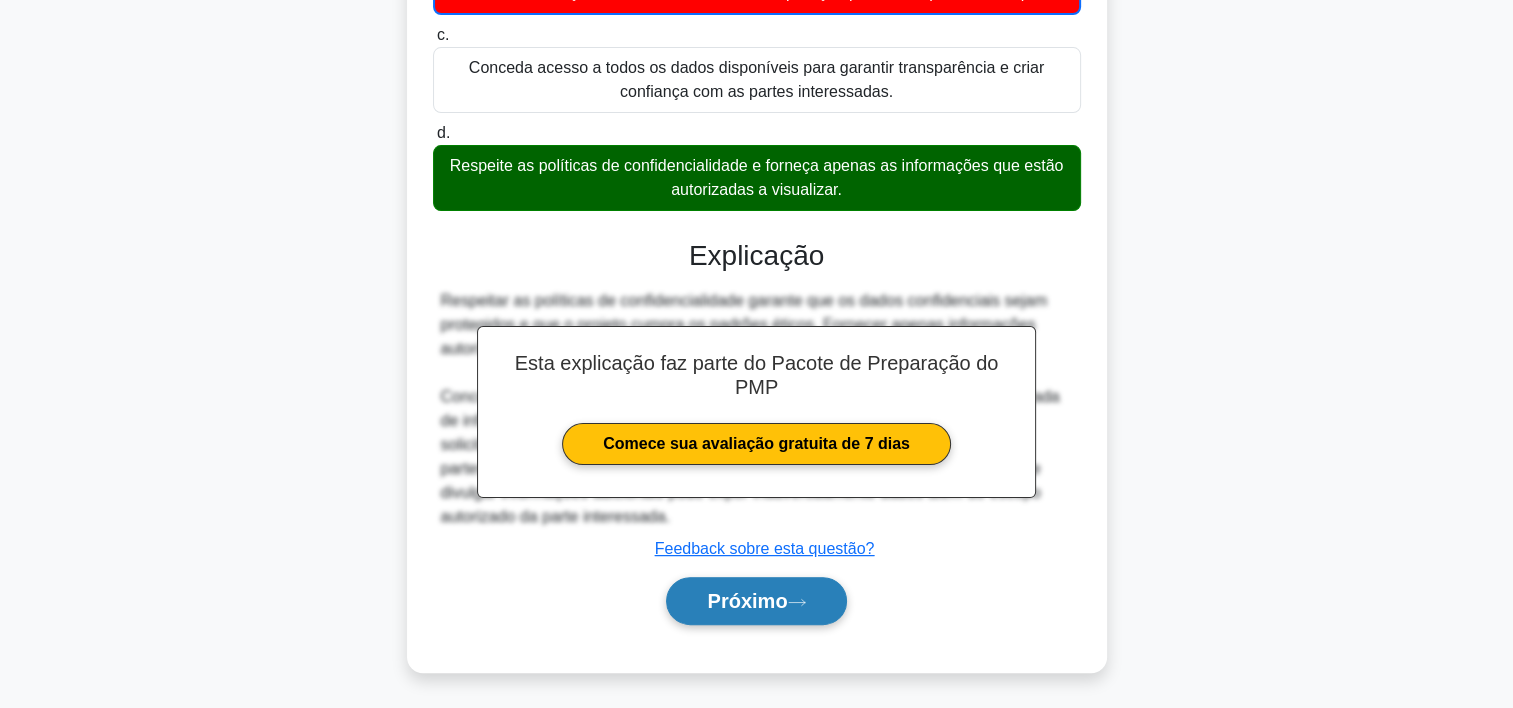 click on "Próximo" at bounding box center [756, 601] 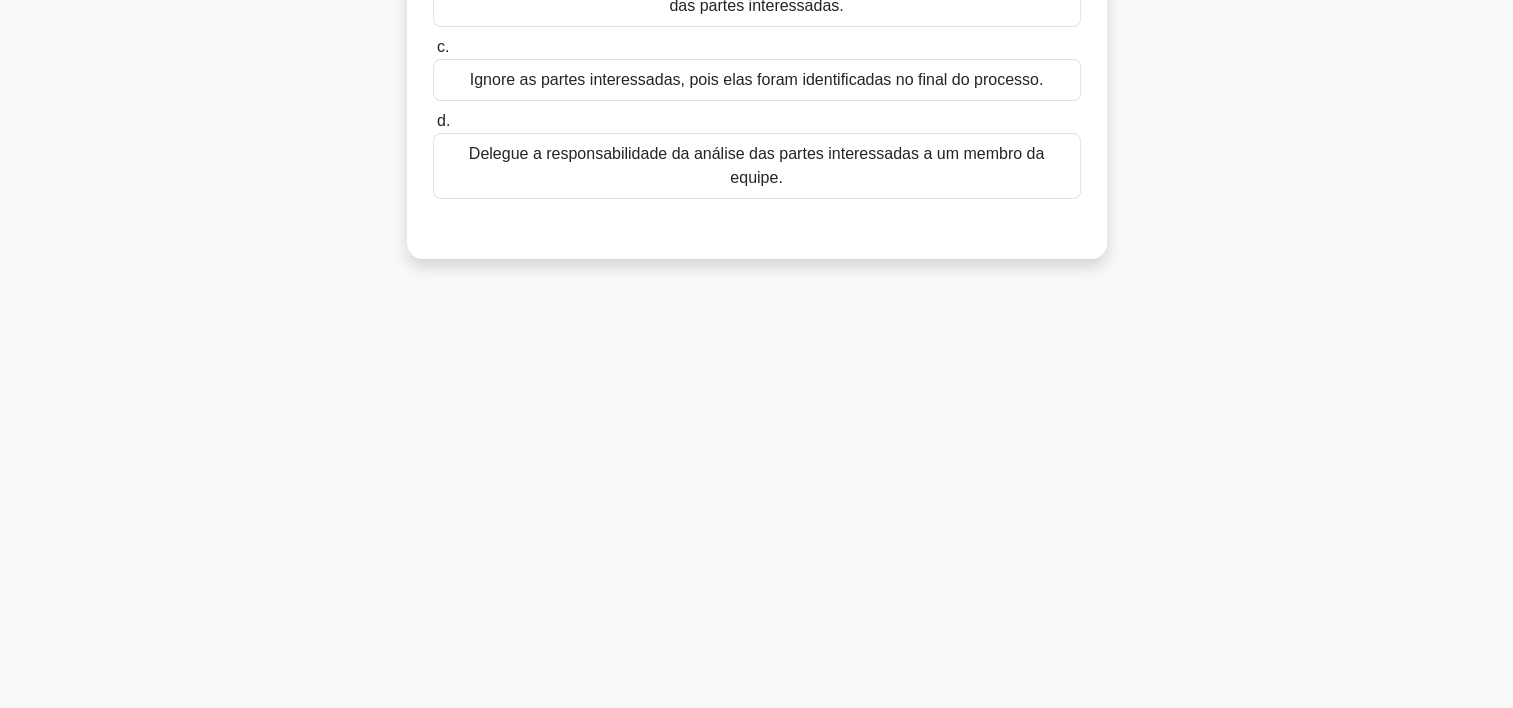 scroll, scrollTop: 0, scrollLeft: 0, axis: both 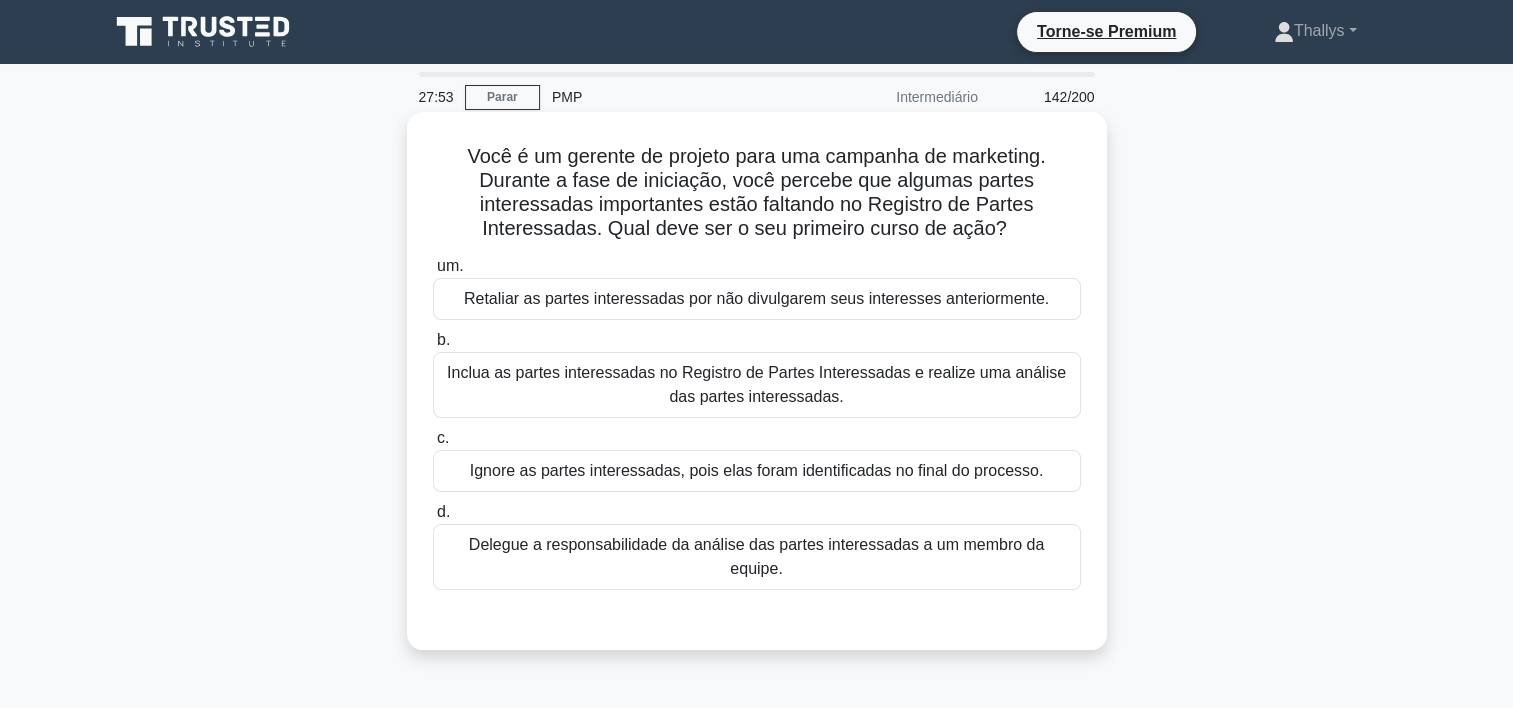 click on "Inclua as partes interessadas no Registro de Partes Interessadas e realize uma análise das partes interessadas." at bounding box center (757, 385) 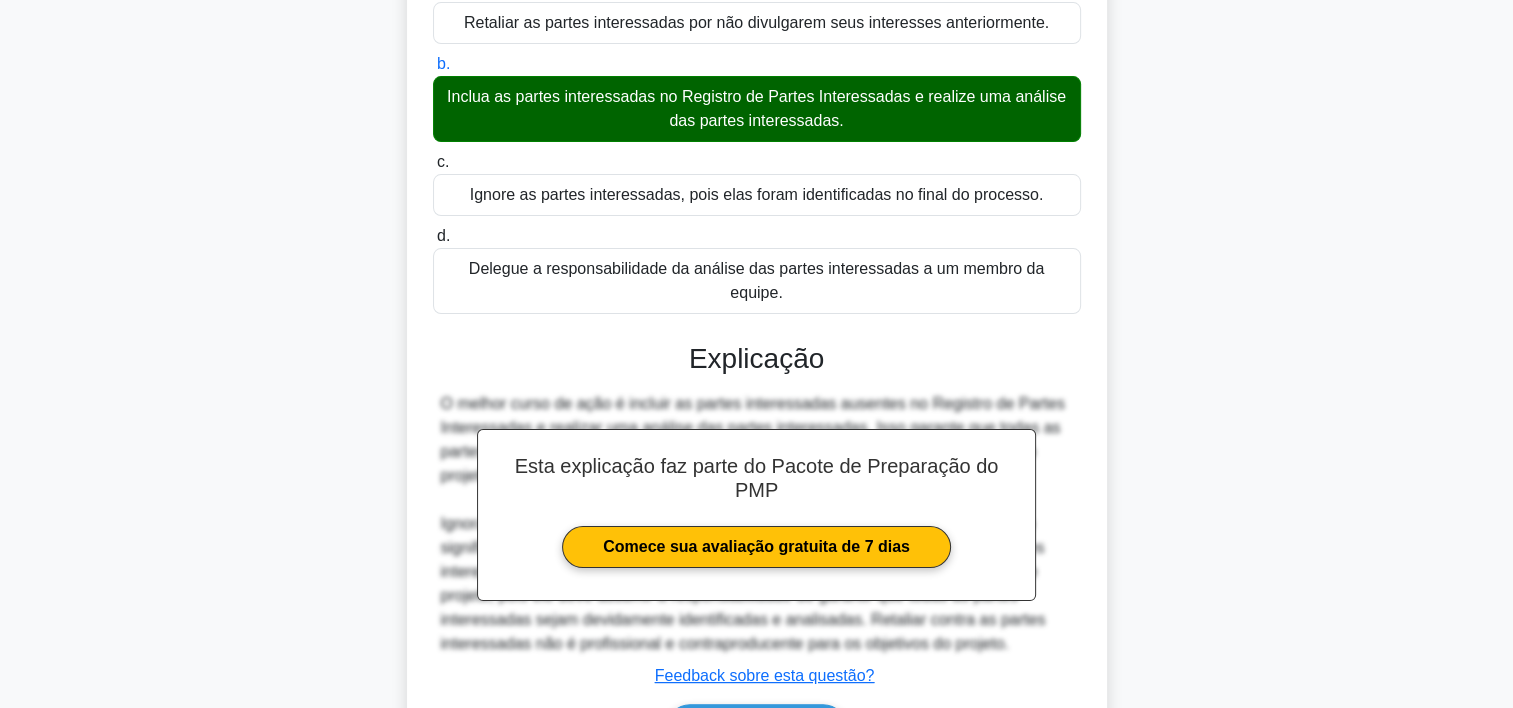 scroll, scrollTop: 380, scrollLeft: 0, axis: vertical 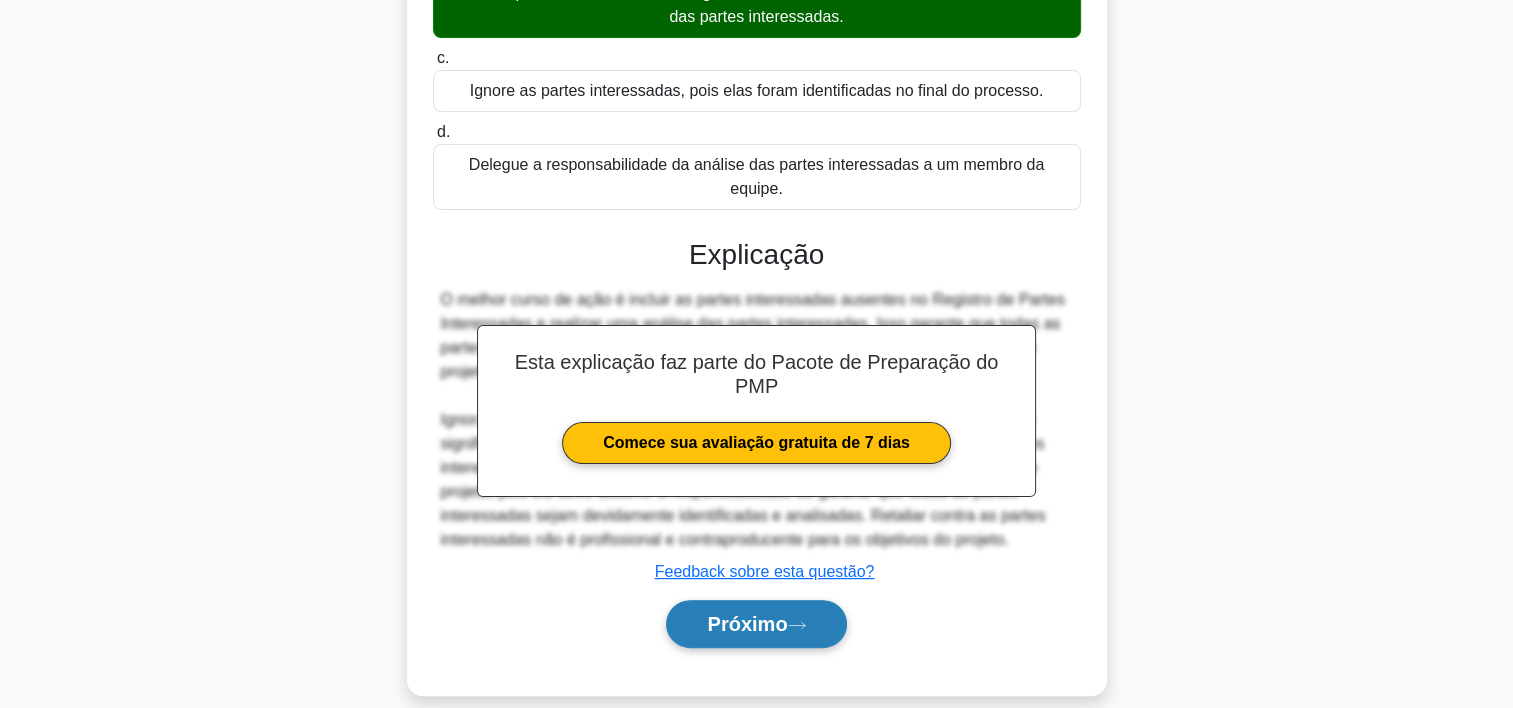 click on "Próximo" at bounding box center (756, 624) 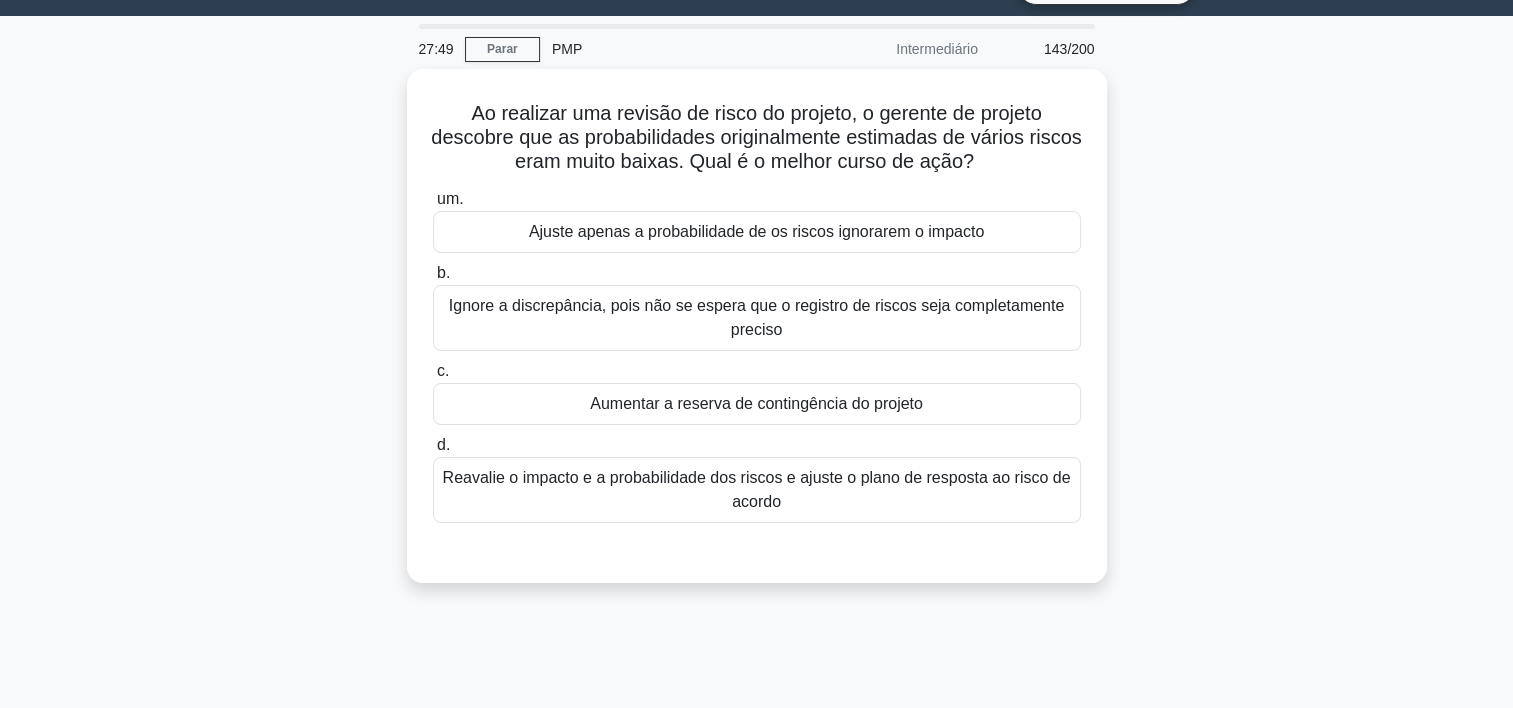 scroll, scrollTop: 27, scrollLeft: 0, axis: vertical 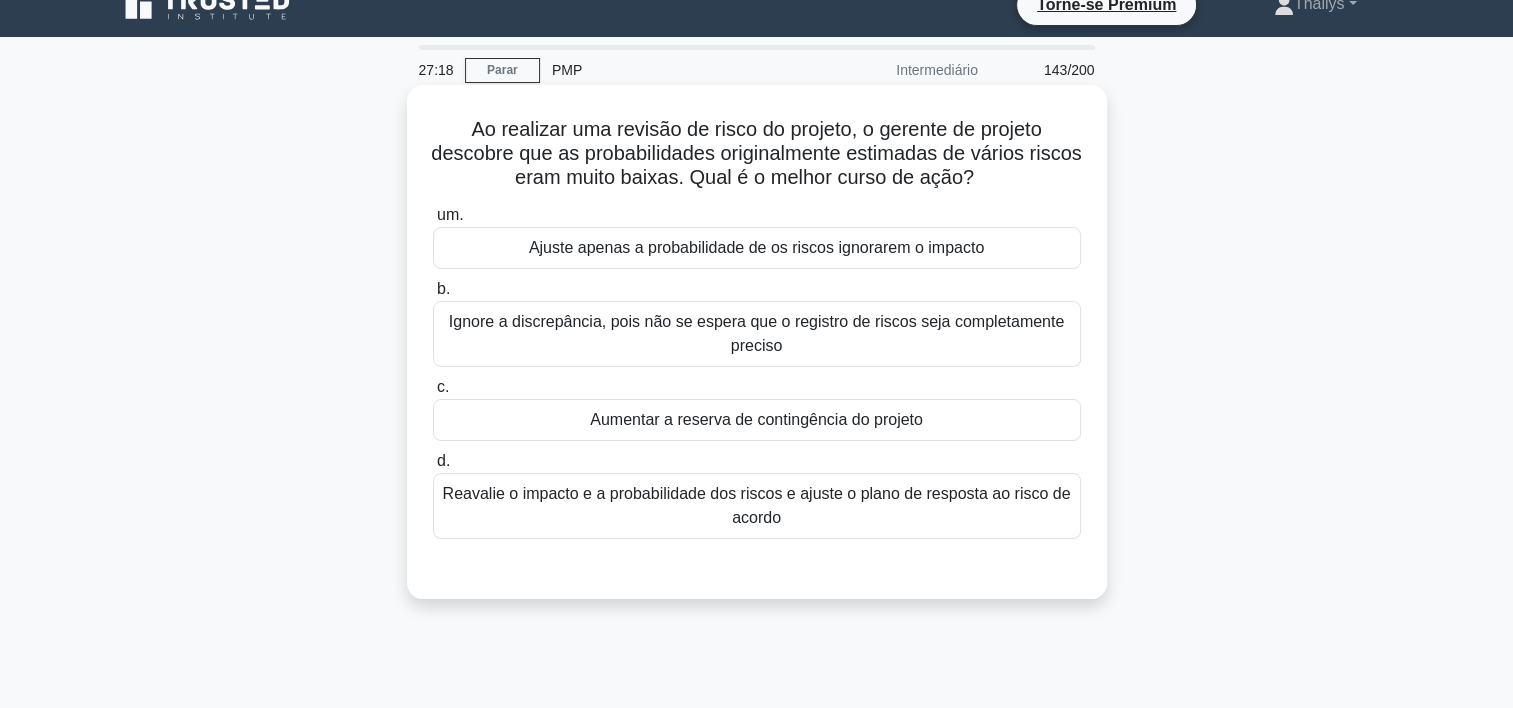 click on "Reavalie o impacto e a probabilidade dos riscos e ajuste o plano de resposta ao risco de acordo" at bounding box center [757, 506] 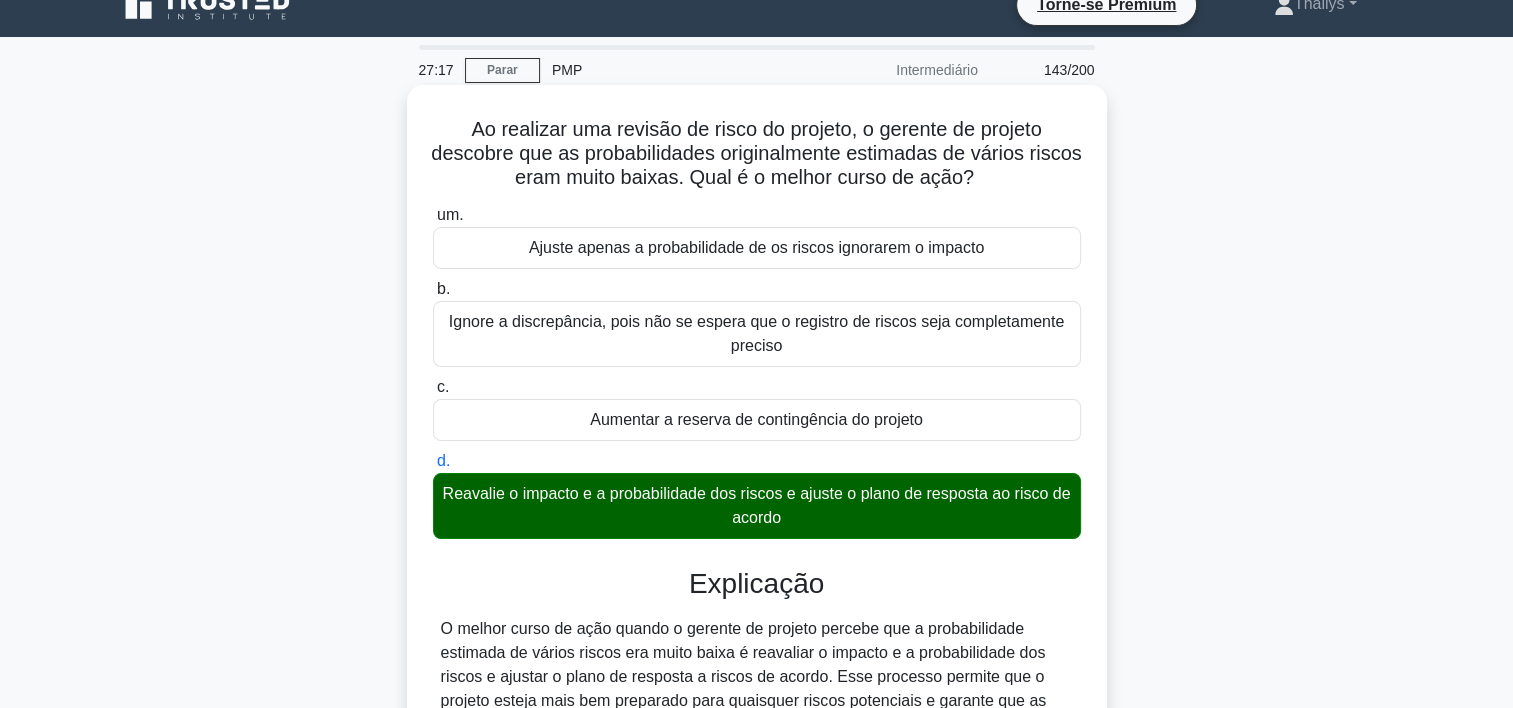scroll, scrollTop: 372, scrollLeft: 0, axis: vertical 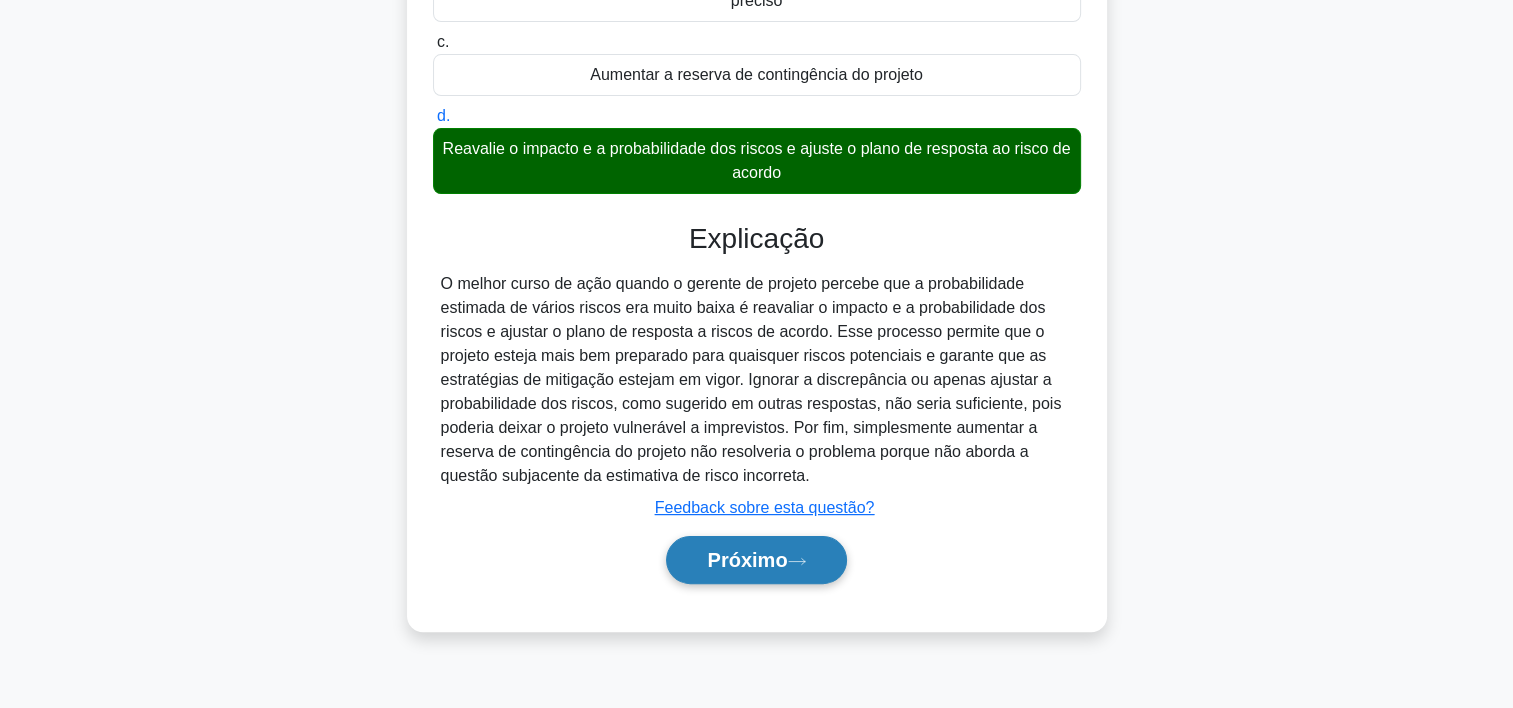 click on "Próximo" at bounding box center (756, 560) 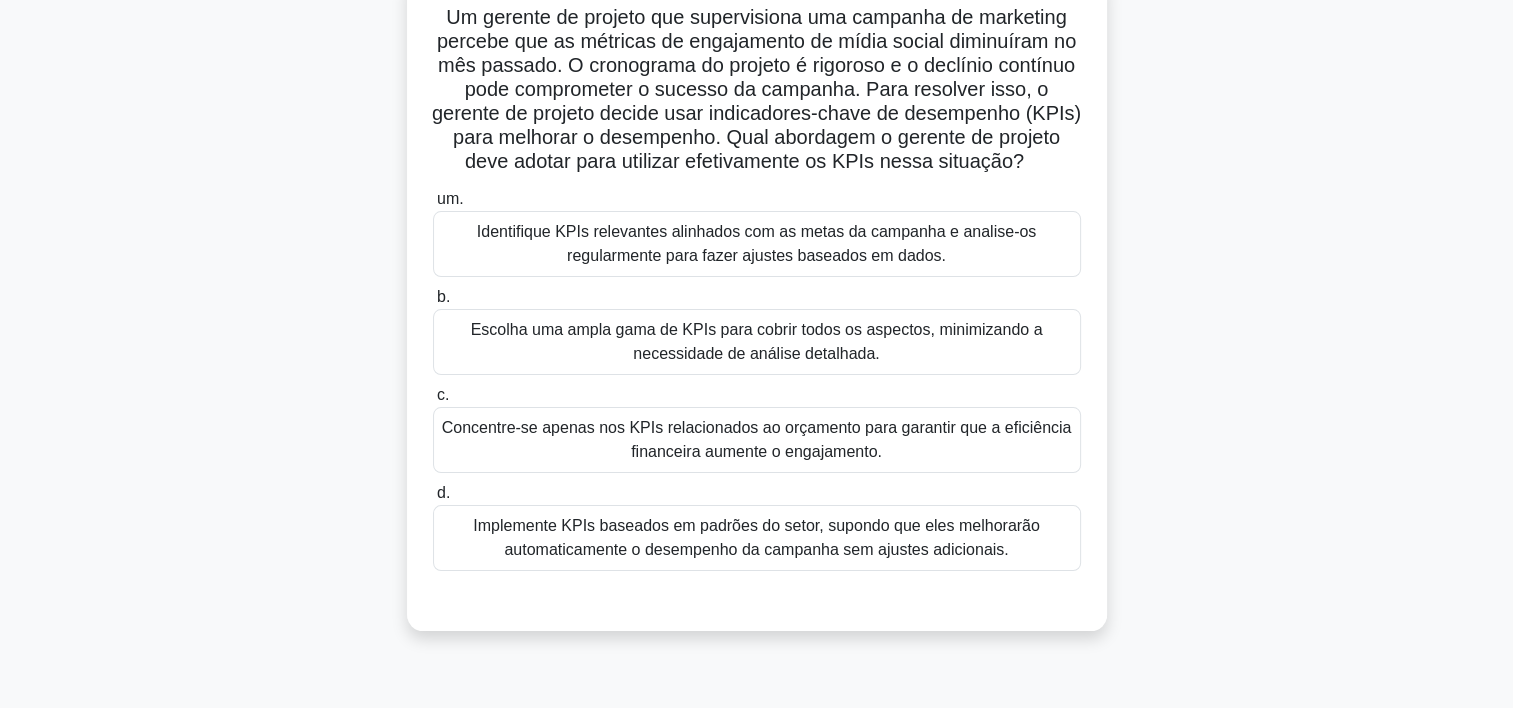 scroll, scrollTop: 137, scrollLeft: 0, axis: vertical 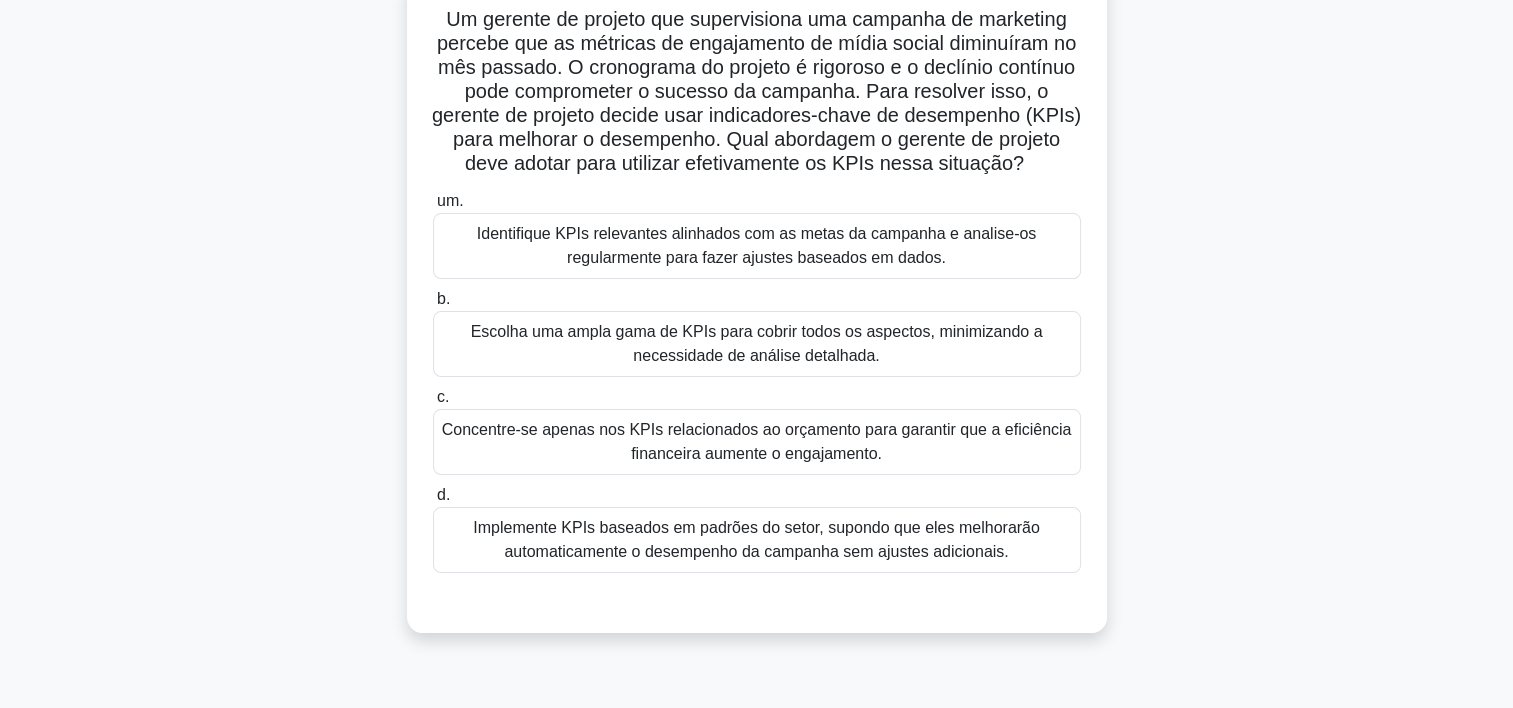 click on "Identifique KPIs relevantes alinhados com as metas da campanha e analise-os regularmente para fazer ajustes baseados em dados." at bounding box center [757, 246] 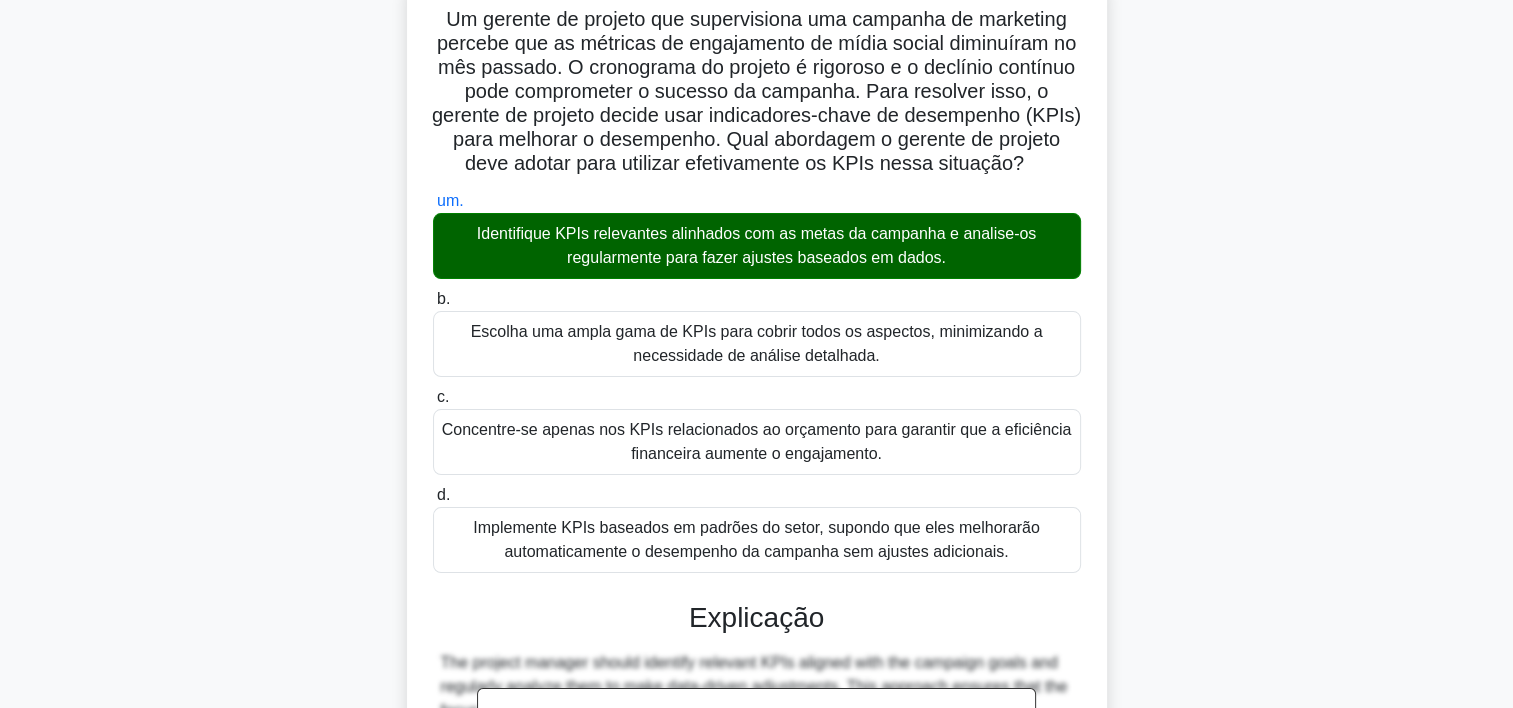 scroll, scrollTop: 524, scrollLeft: 0, axis: vertical 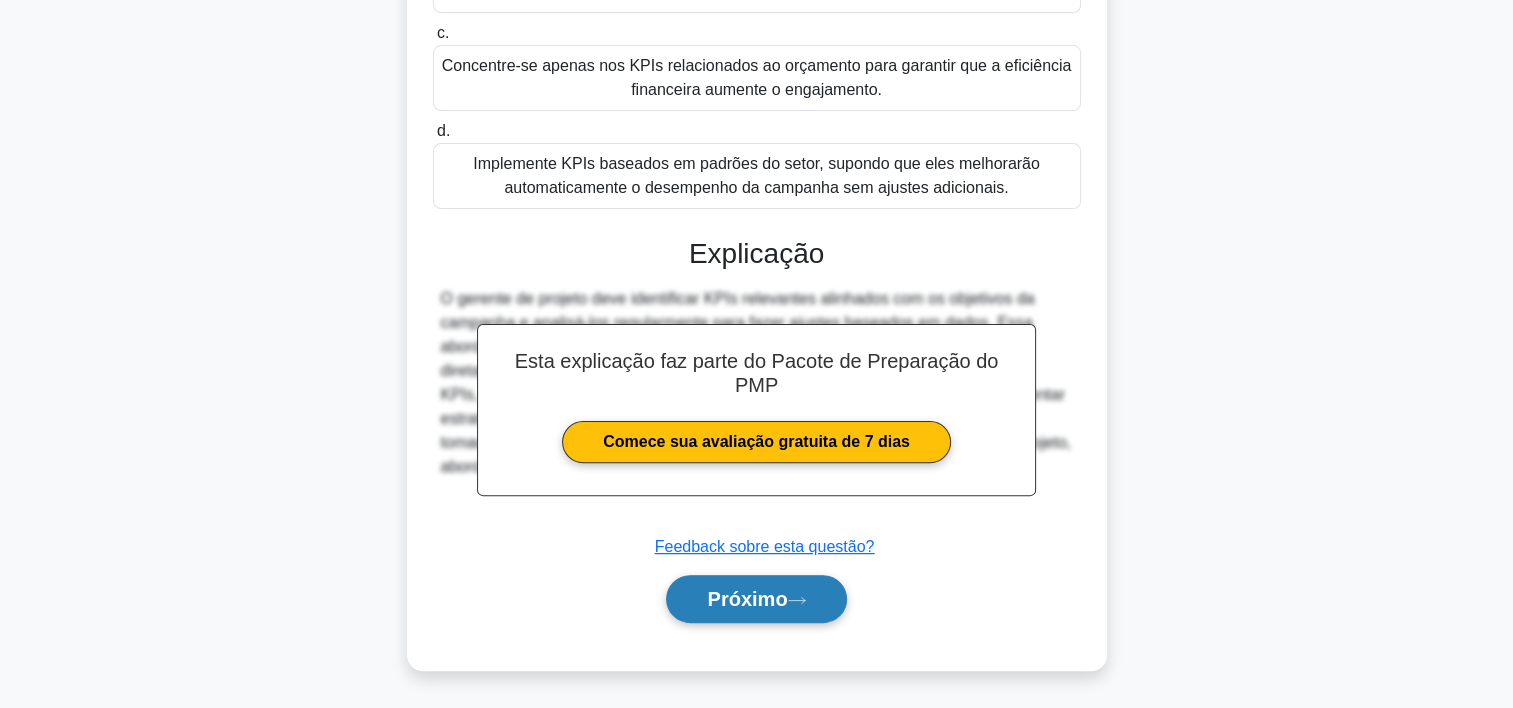 click on "Próximo" at bounding box center [747, 599] 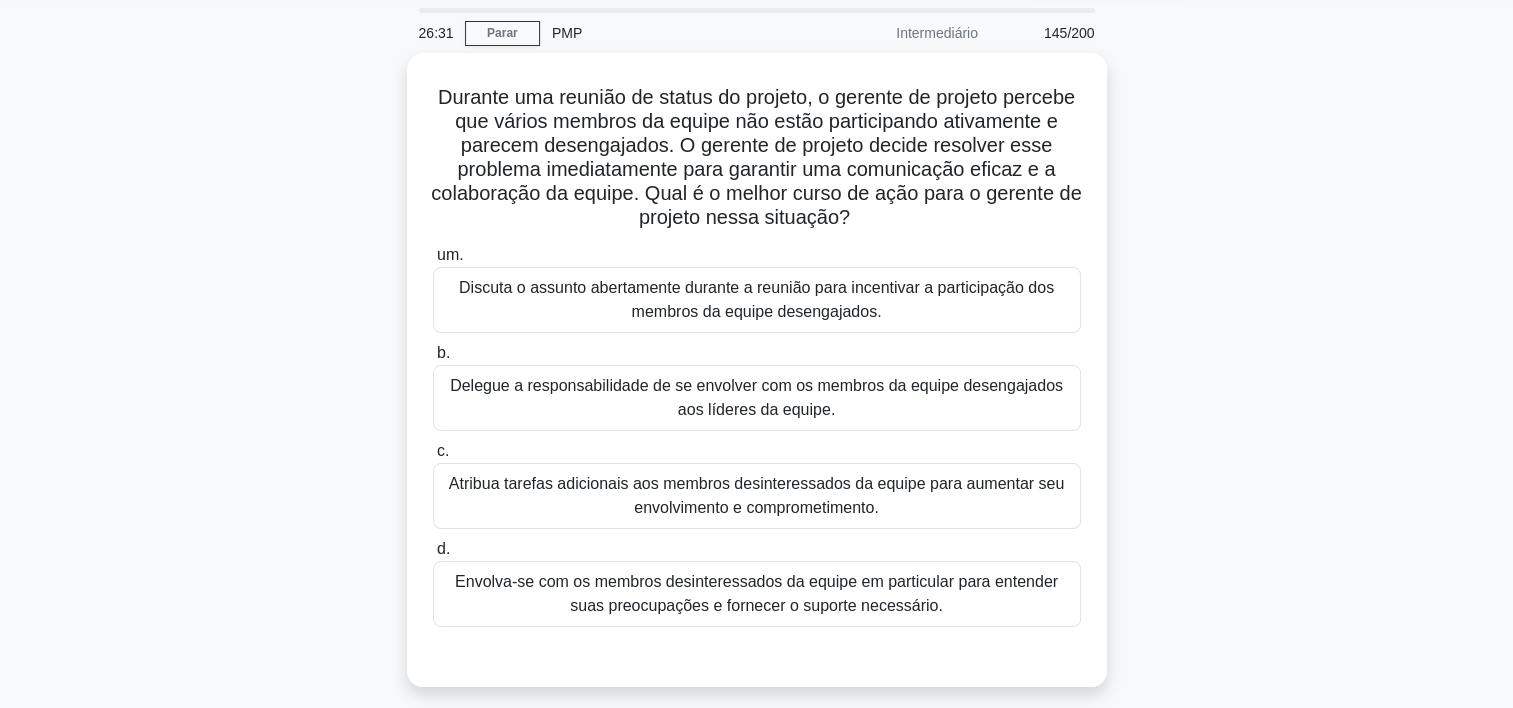 scroll, scrollTop: 64, scrollLeft: 0, axis: vertical 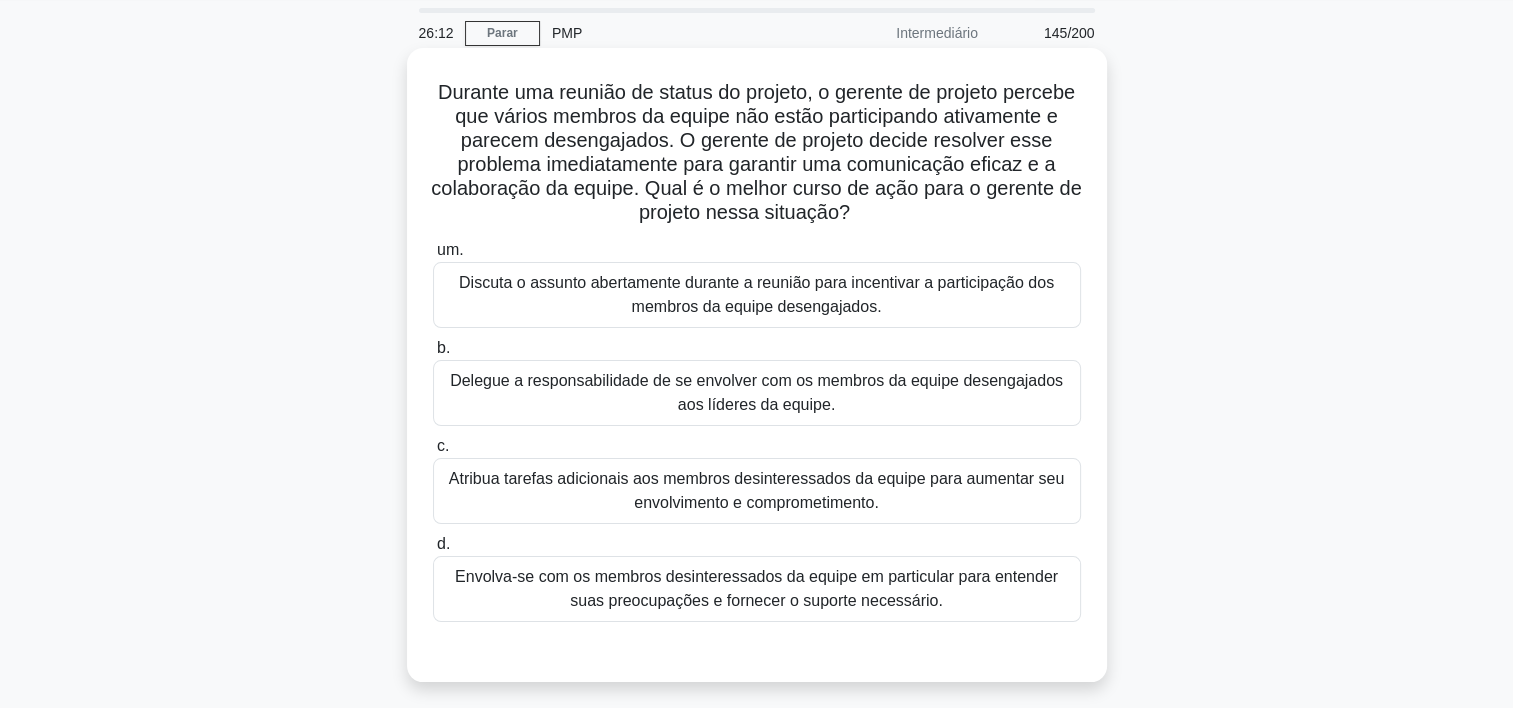 click on "Envolva-se com os membros desinteressados da equipe em particular para entender suas preocupações e fornecer o suporte necessário." at bounding box center (757, 589) 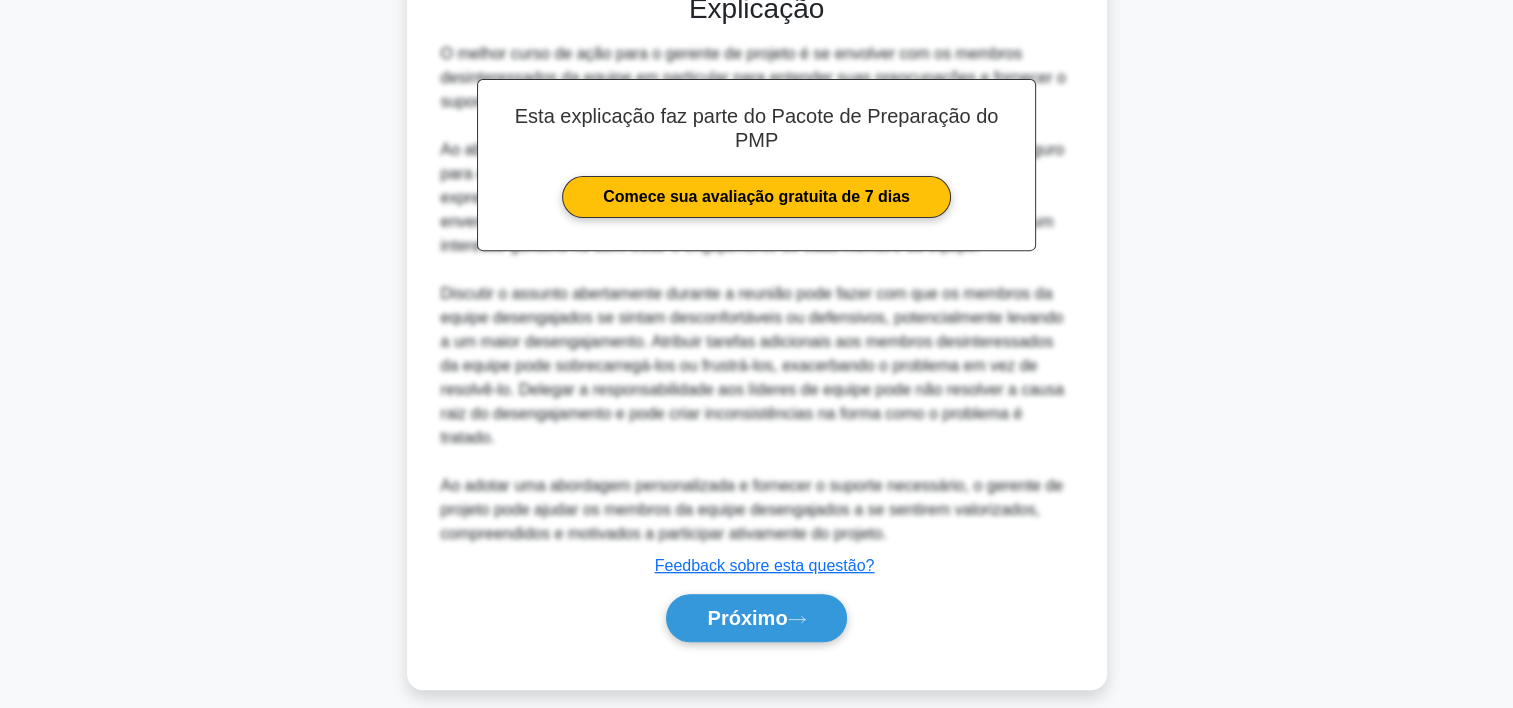 scroll, scrollTop: 740, scrollLeft: 0, axis: vertical 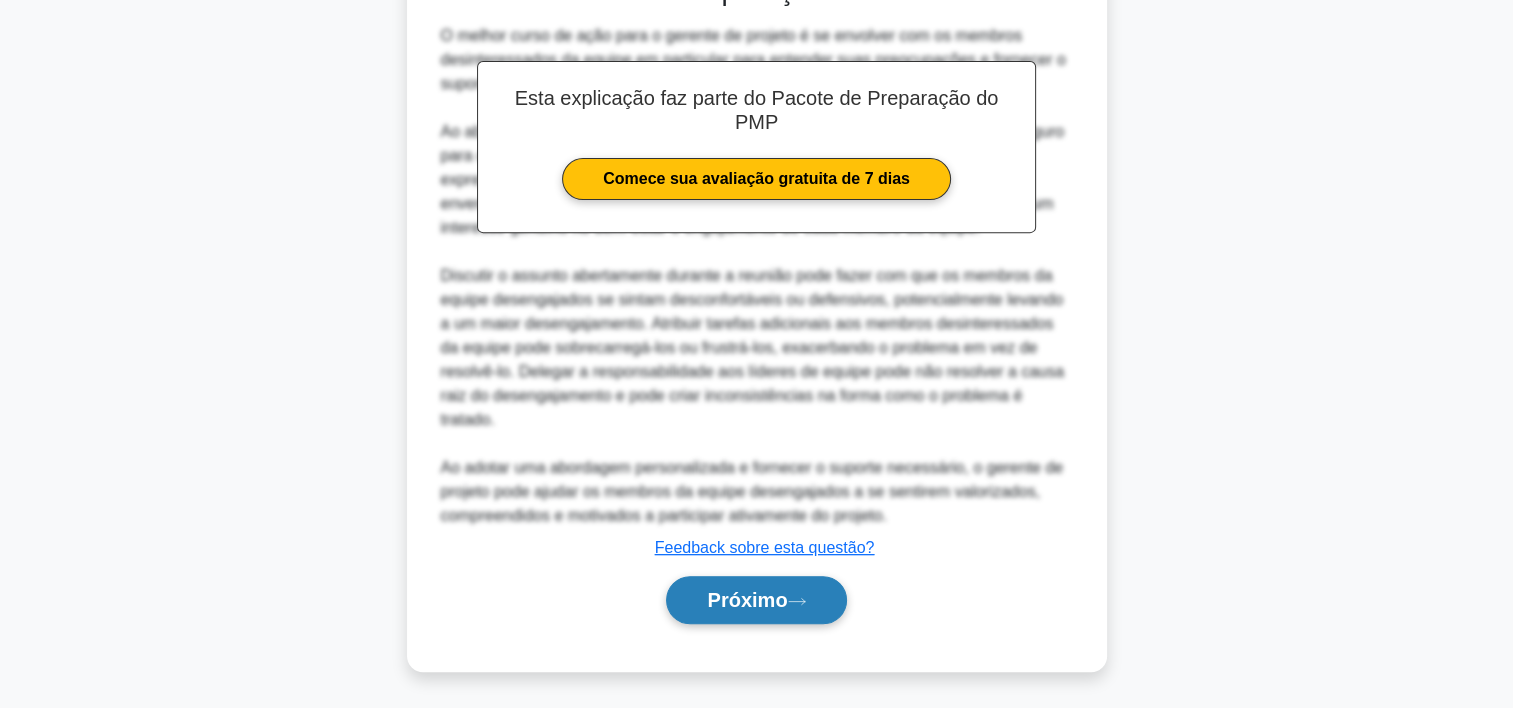 click on "Próximo" at bounding box center (747, 600) 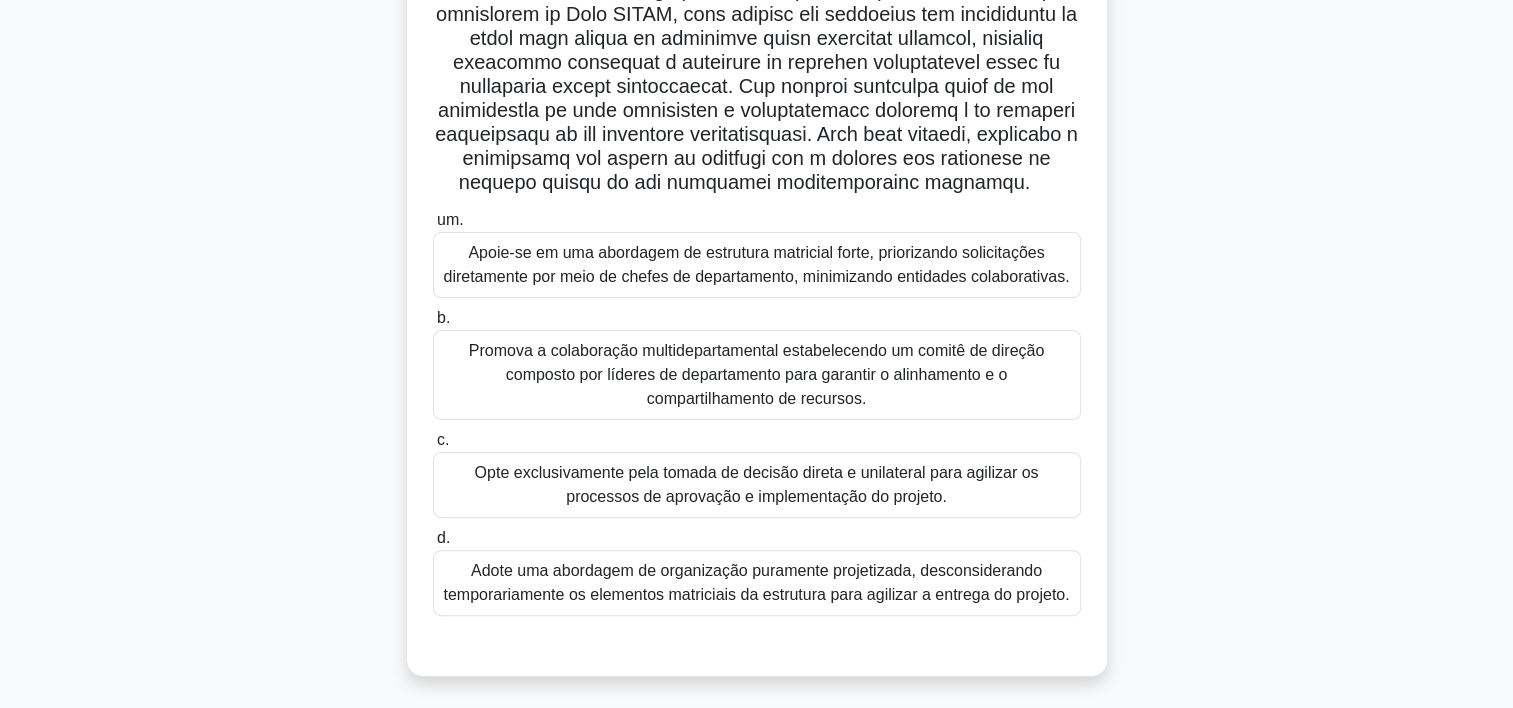 scroll, scrollTop: 476, scrollLeft: 0, axis: vertical 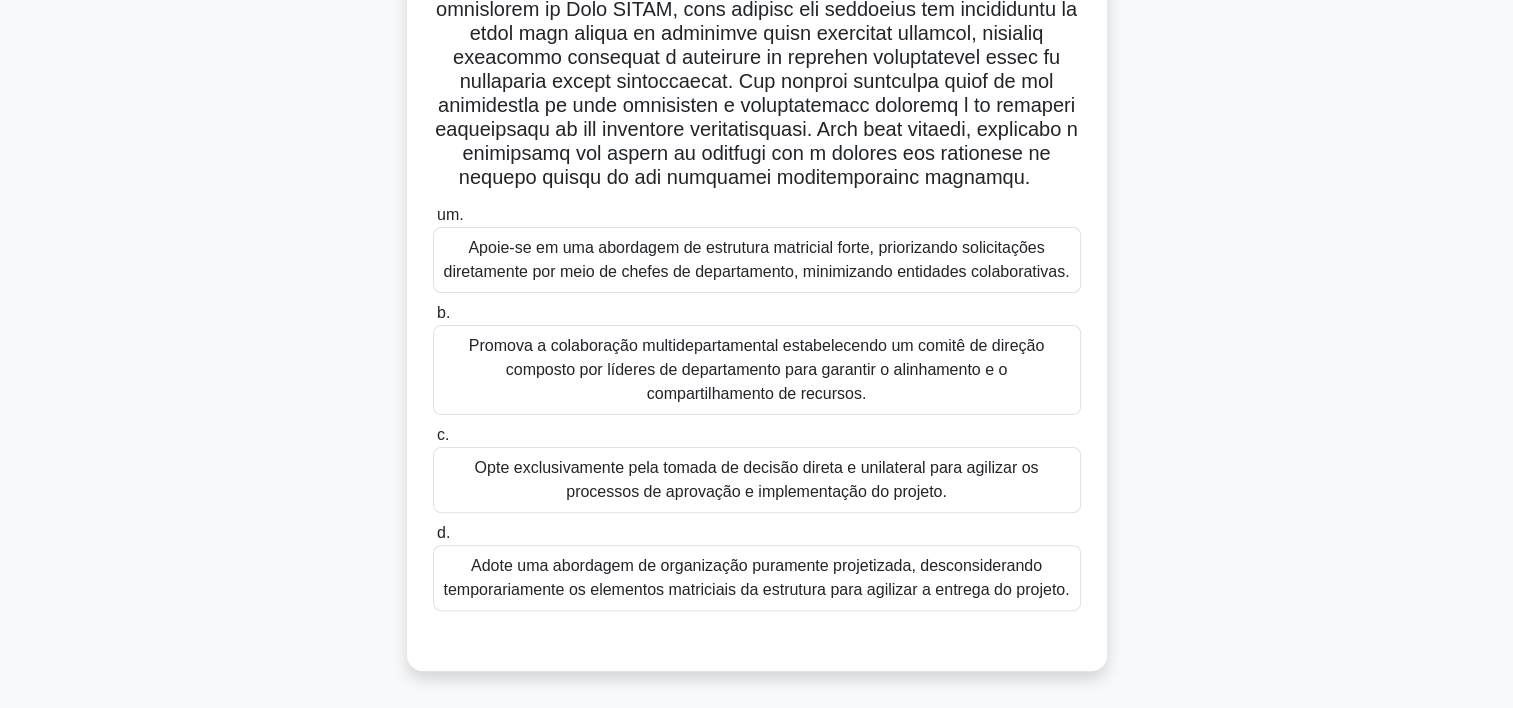 click on "Promova a colaboração multidepartamental estabelecendo um comitê de direção composto por líderes de departamento para garantir o alinhamento e o compartilhamento de recursos." at bounding box center (757, 370) 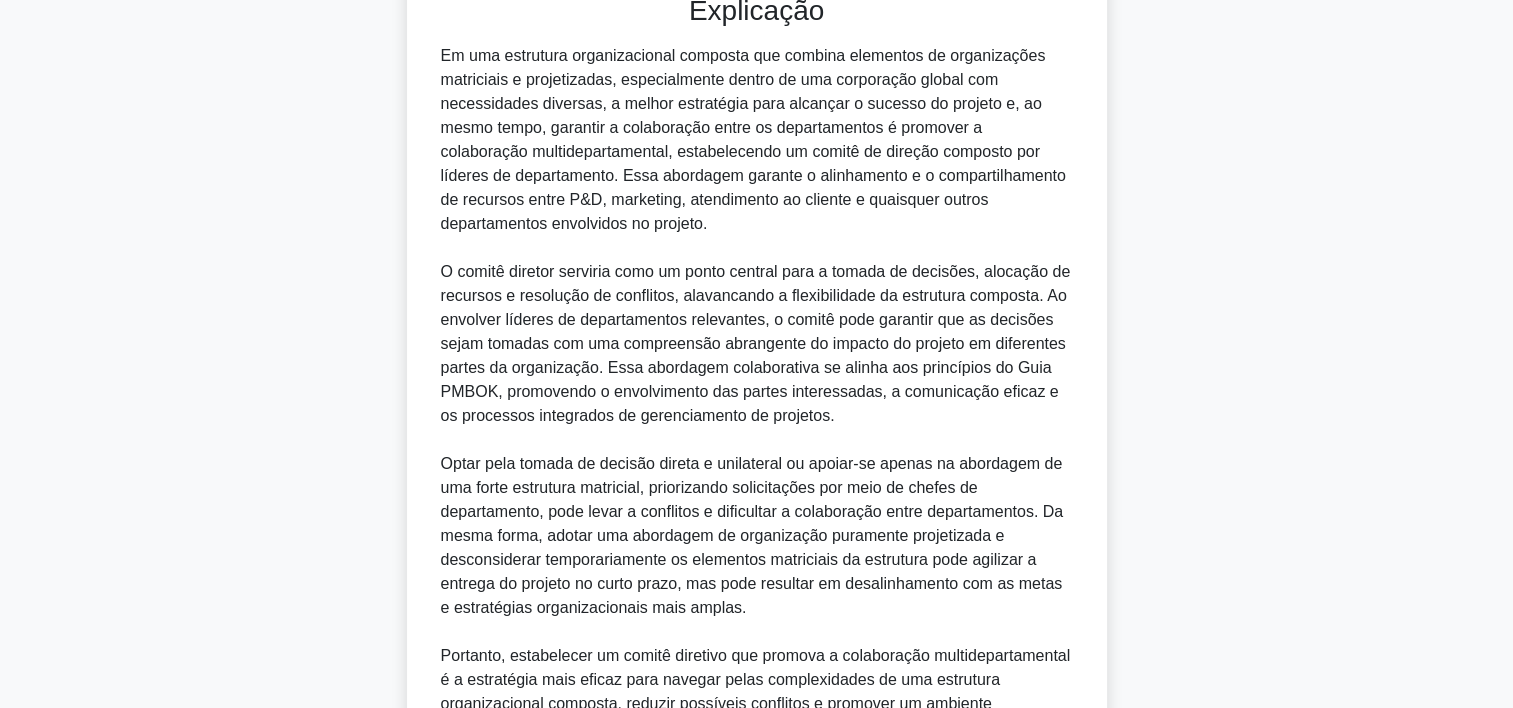 scroll, scrollTop: 1340, scrollLeft: 0, axis: vertical 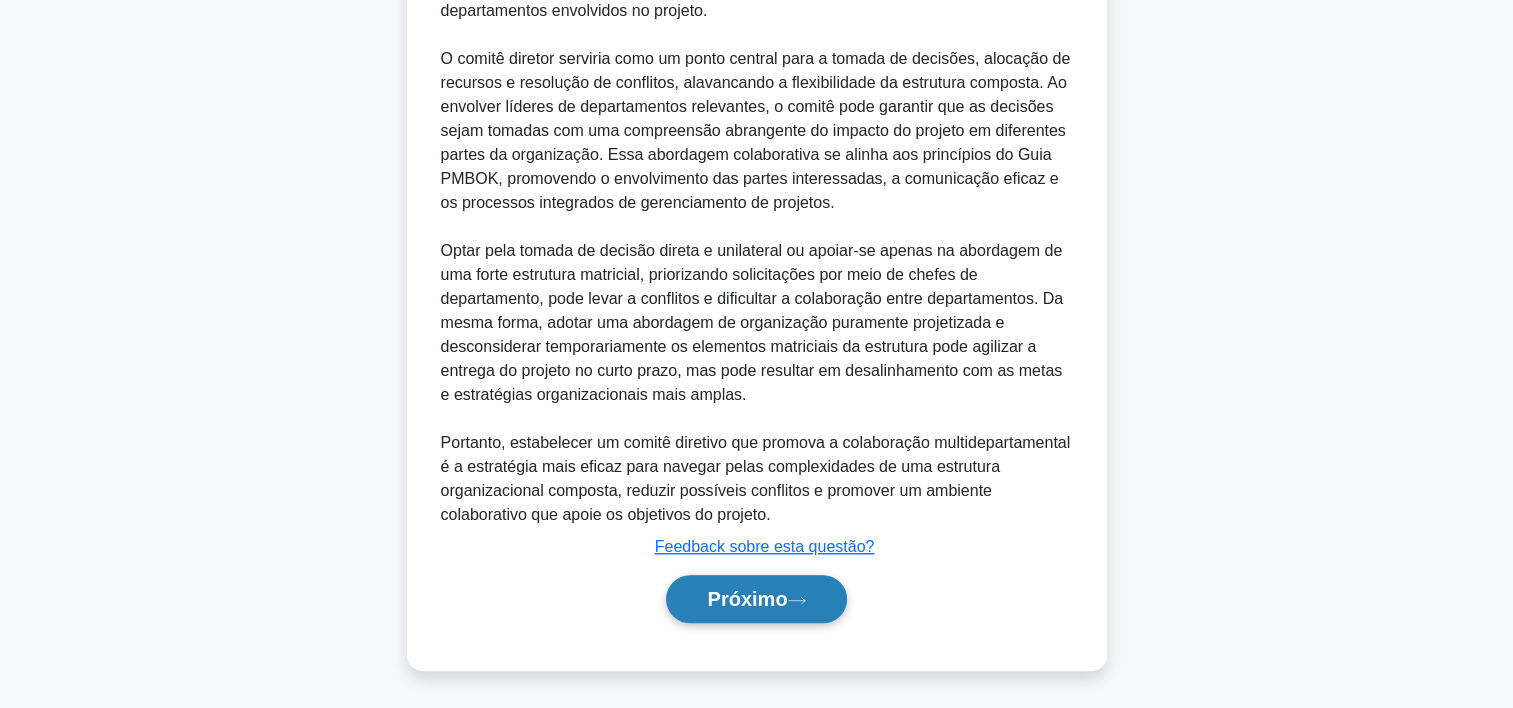 click on "Próximo" at bounding box center (747, 599) 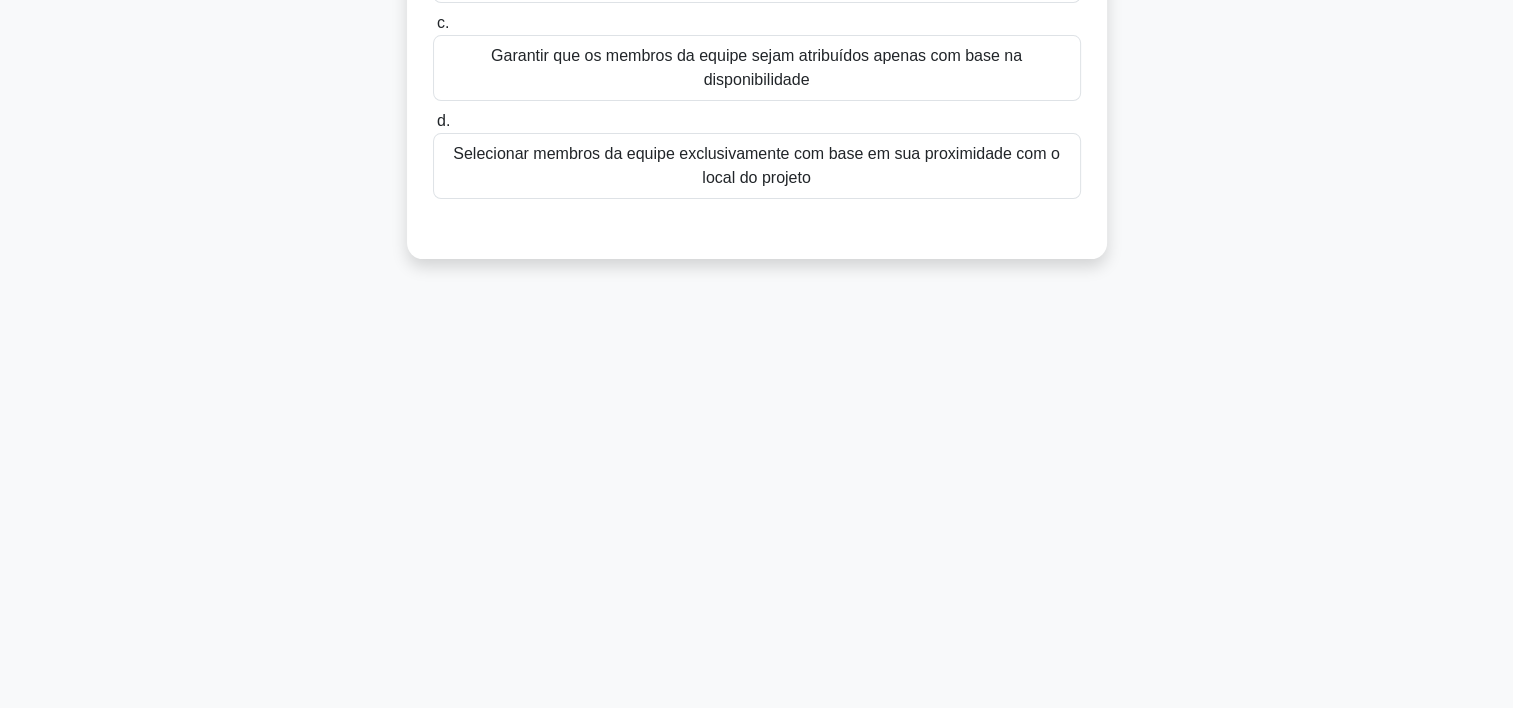 scroll, scrollTop: 0, scrollLeft: 0, axis: both 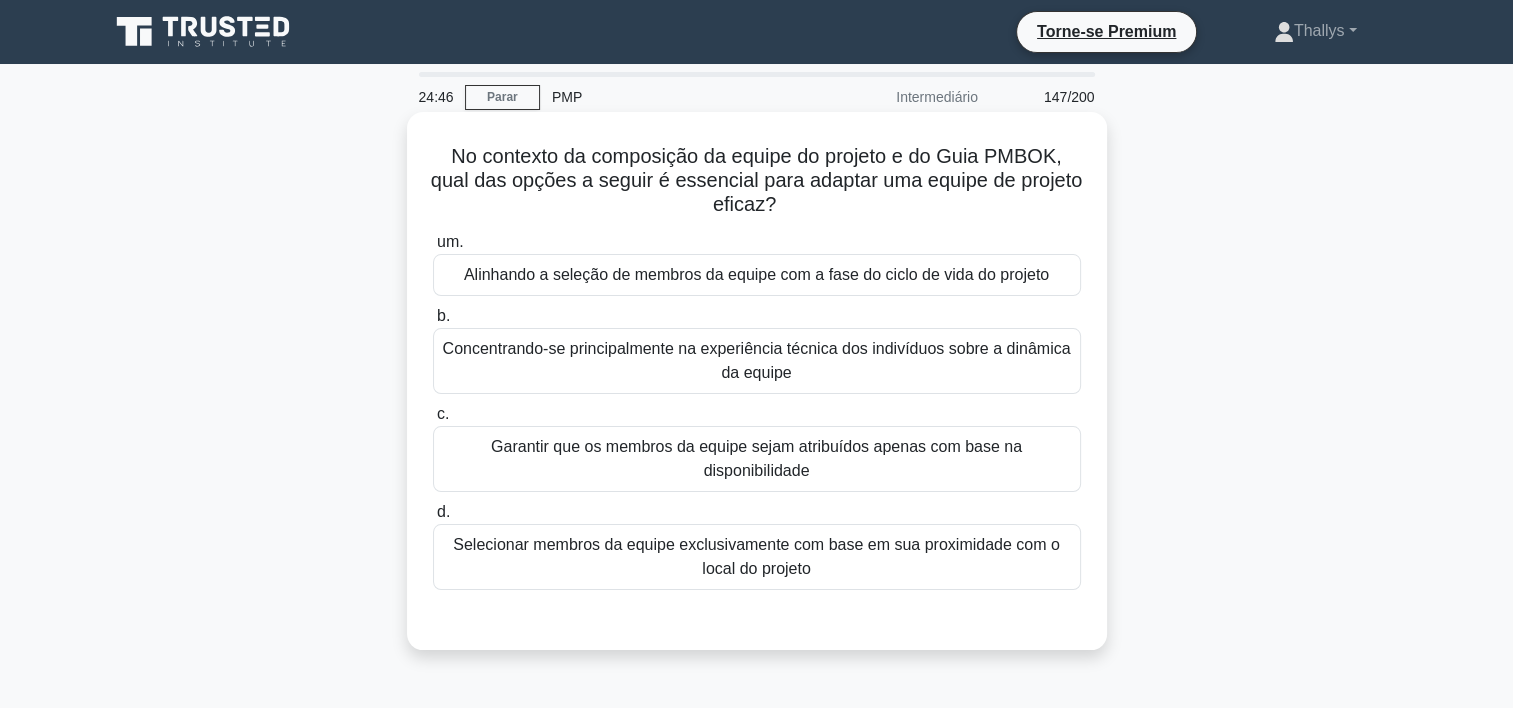 click on "Alinhando a seleção de membros da equipe com a fase do ciclo de vida do projeto" at bounding box center (757, 275) 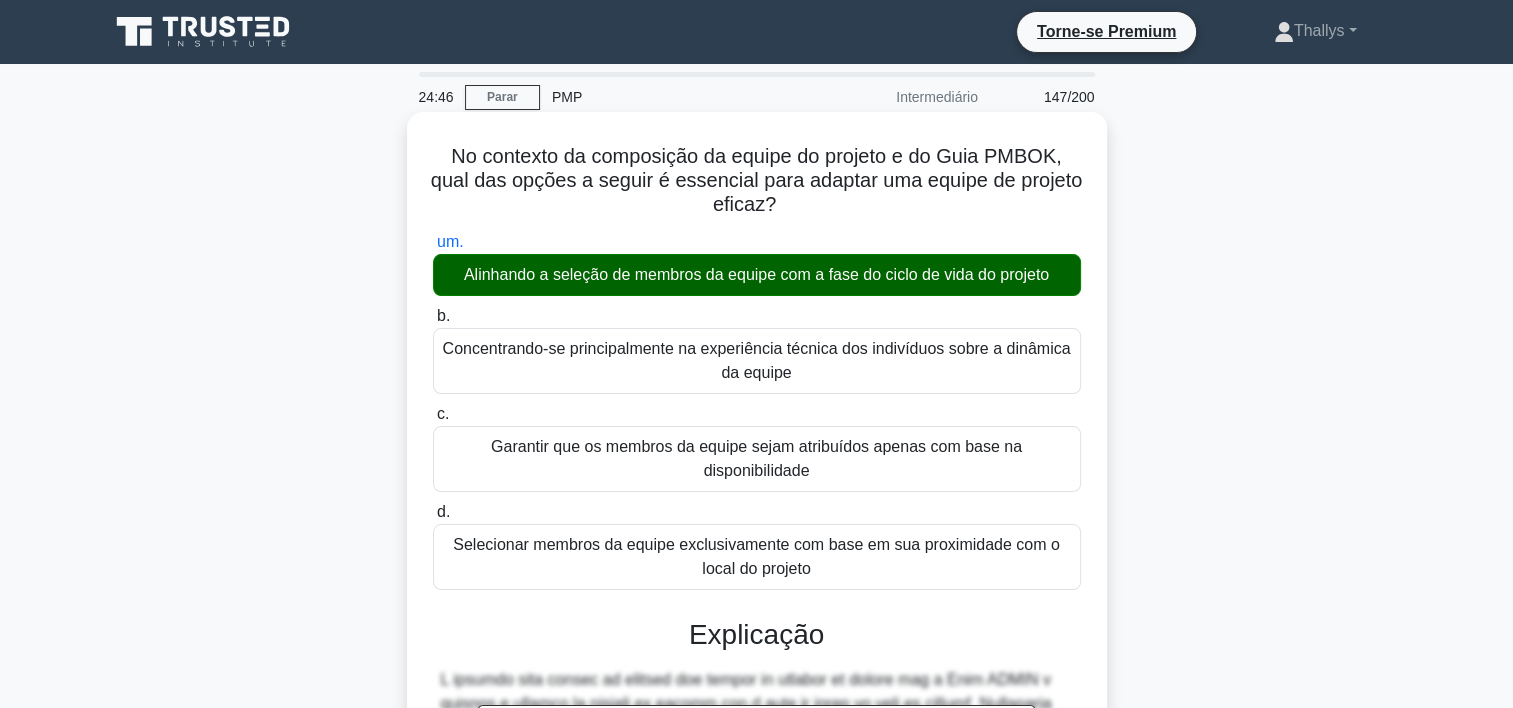 scroll, scrollTop: 572, scrollLeft: 0, axis: vertical 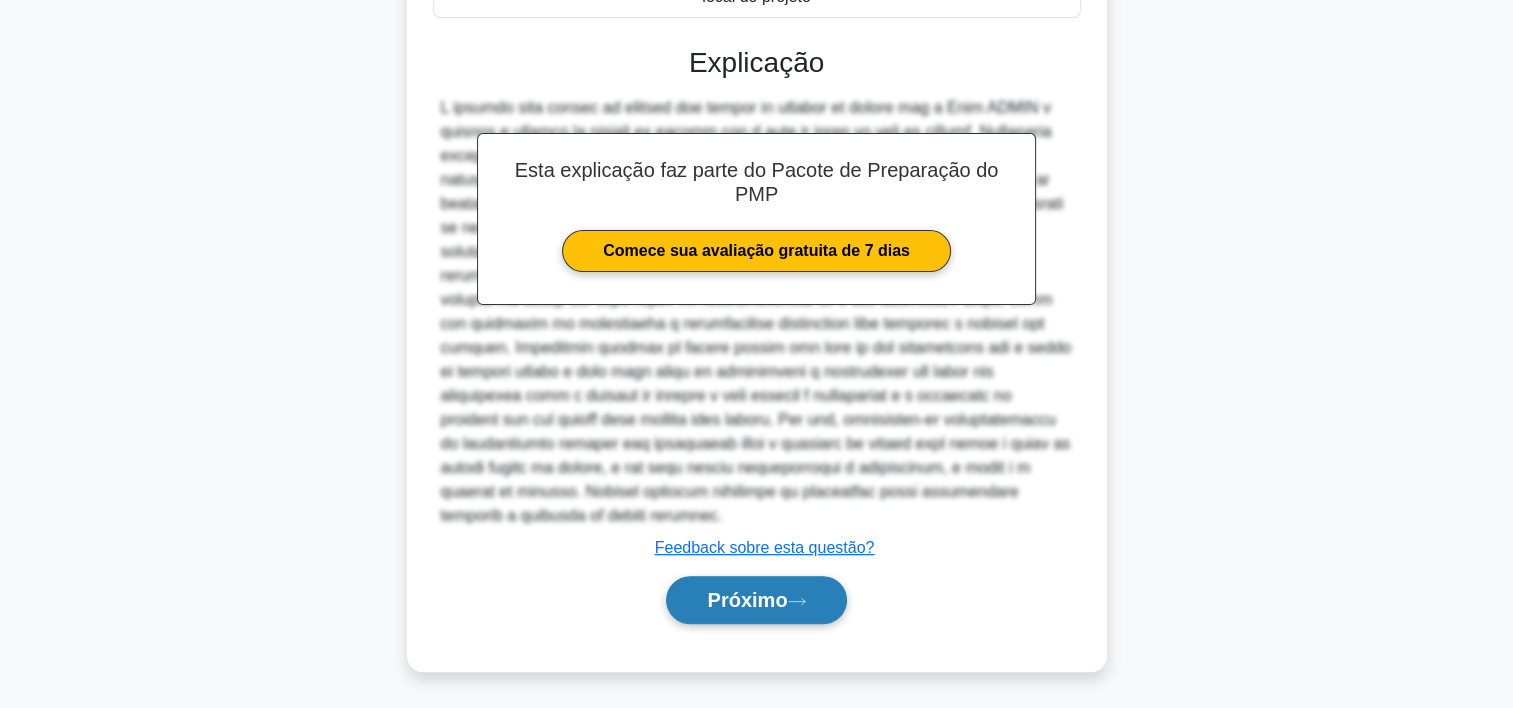 click on "Próximo" at bounding box center [756, 600] 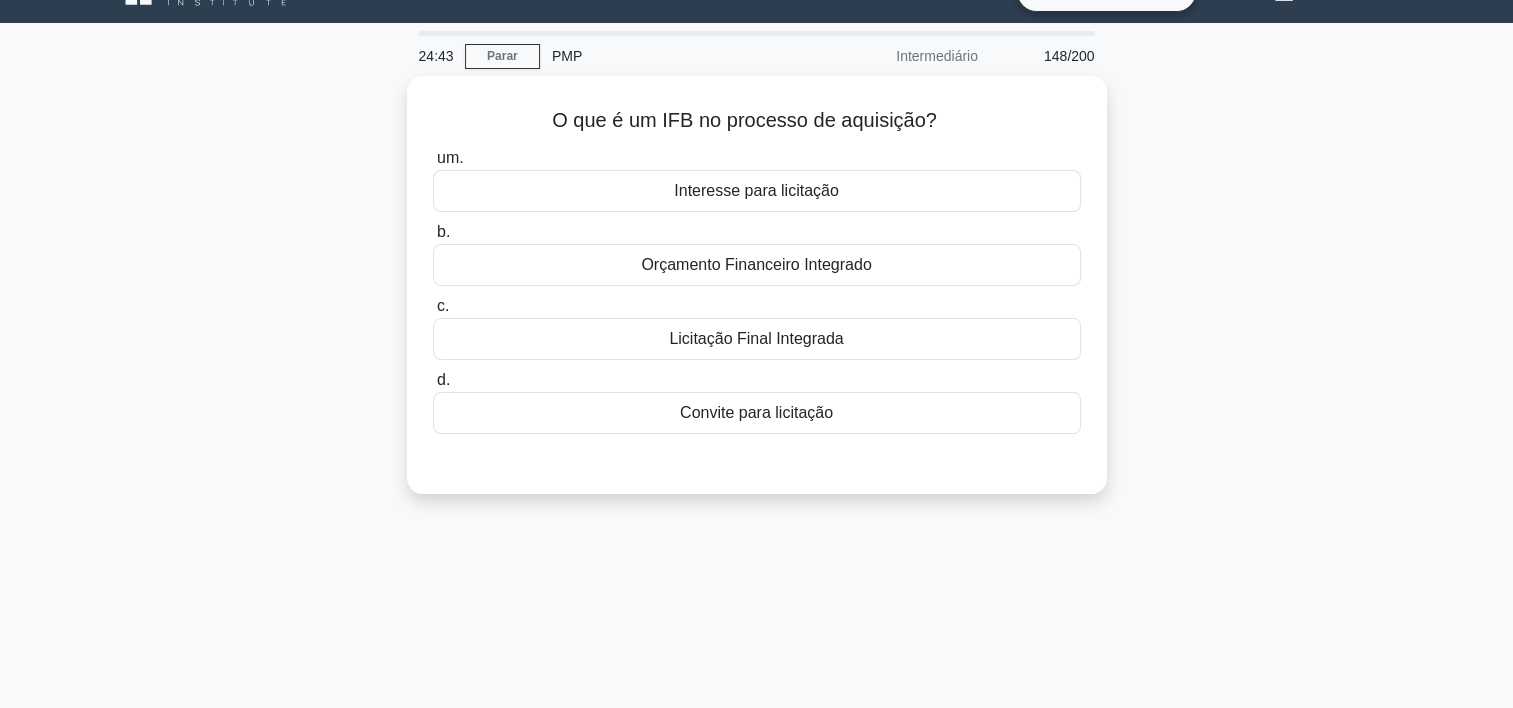 scroll, scrollTop: 0, scrollLeft: 0, axis: both 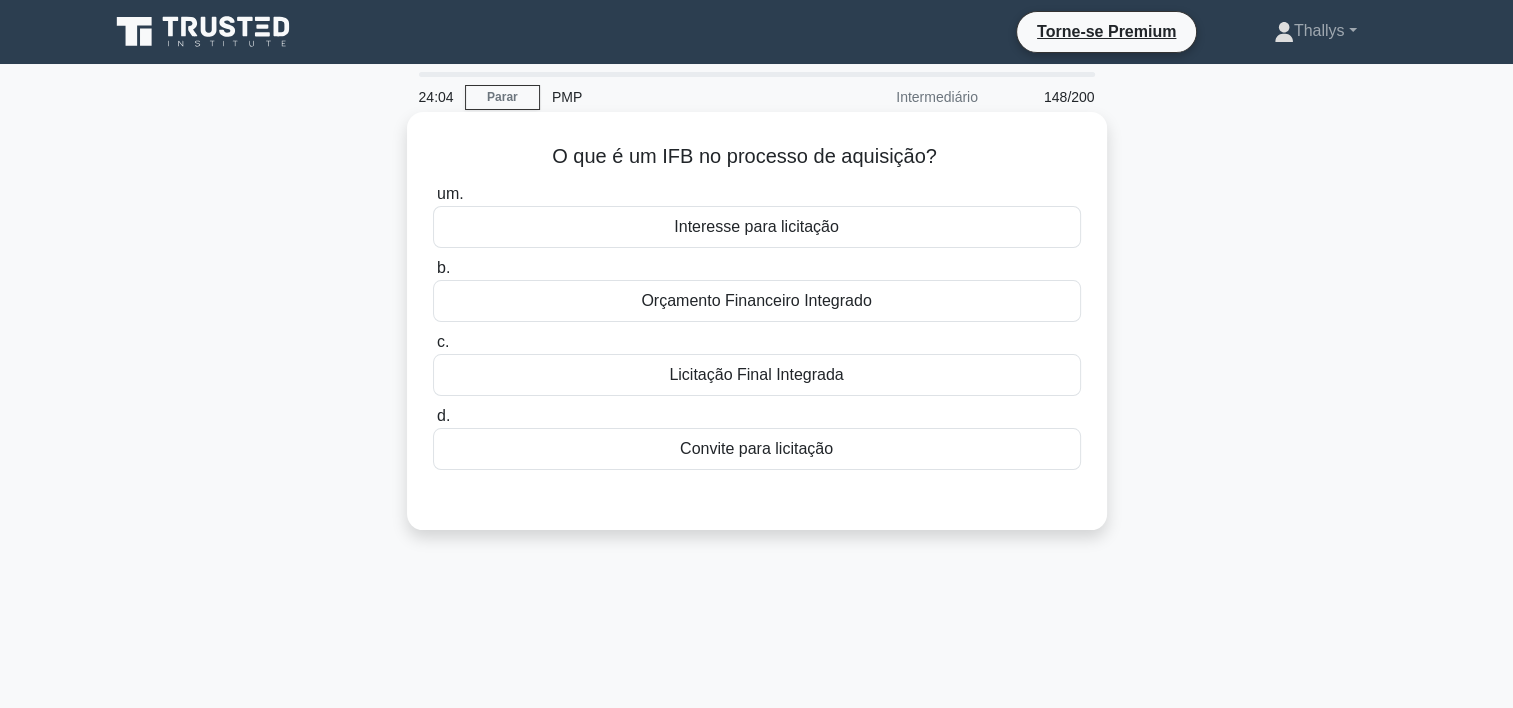 click on "Convite para licitação" at bounding box center (757, 449) 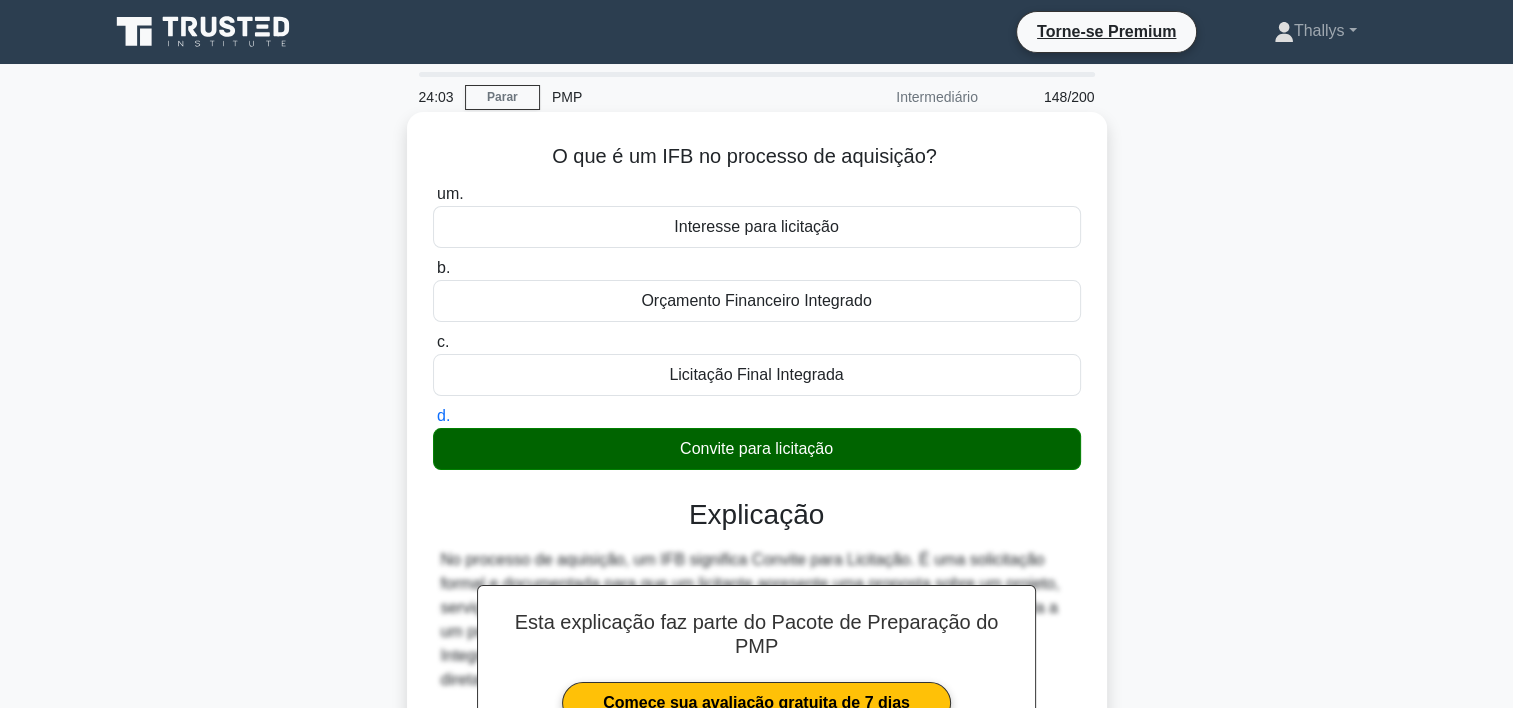scroll, scrollTop: 372, scrollLeft: 0, axis: vertical 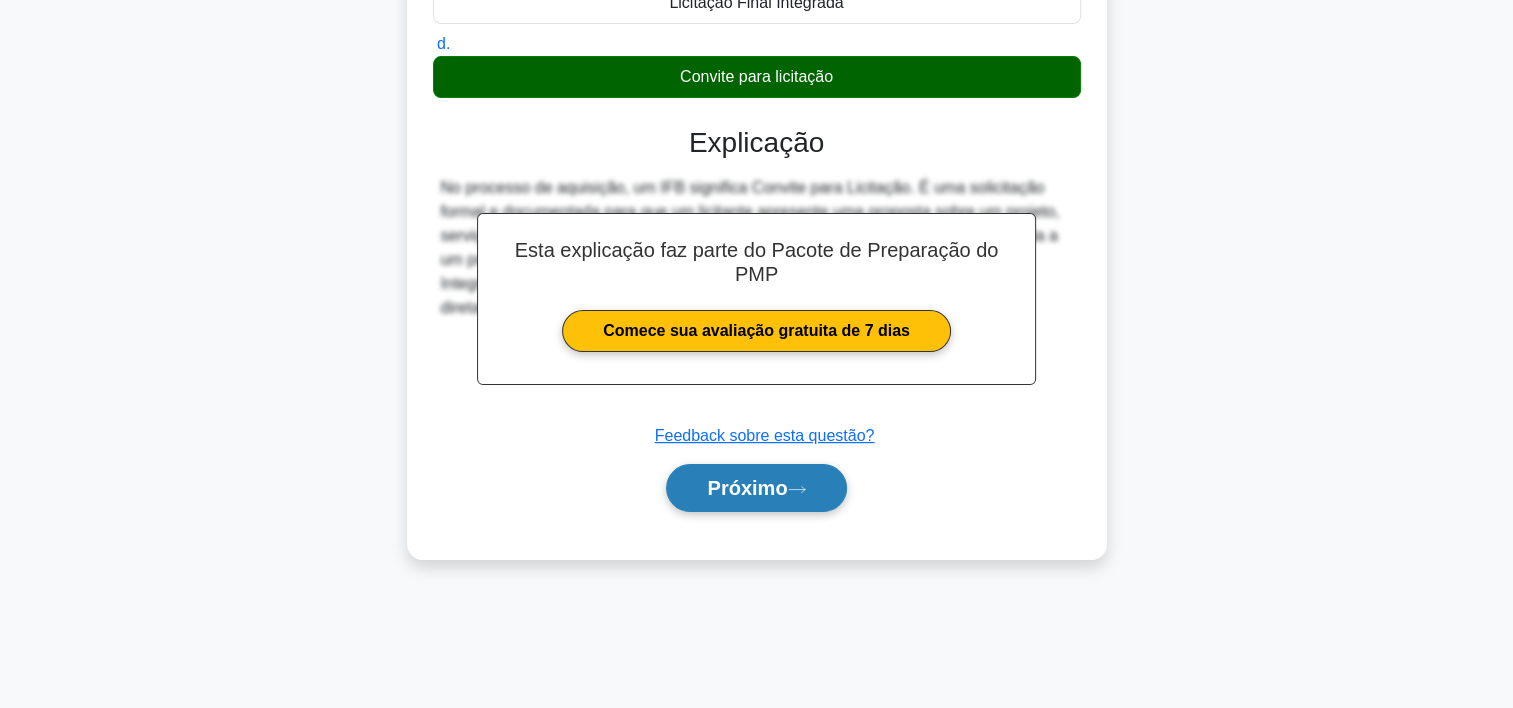click on "Próximo" at bounding box center (747, 488) 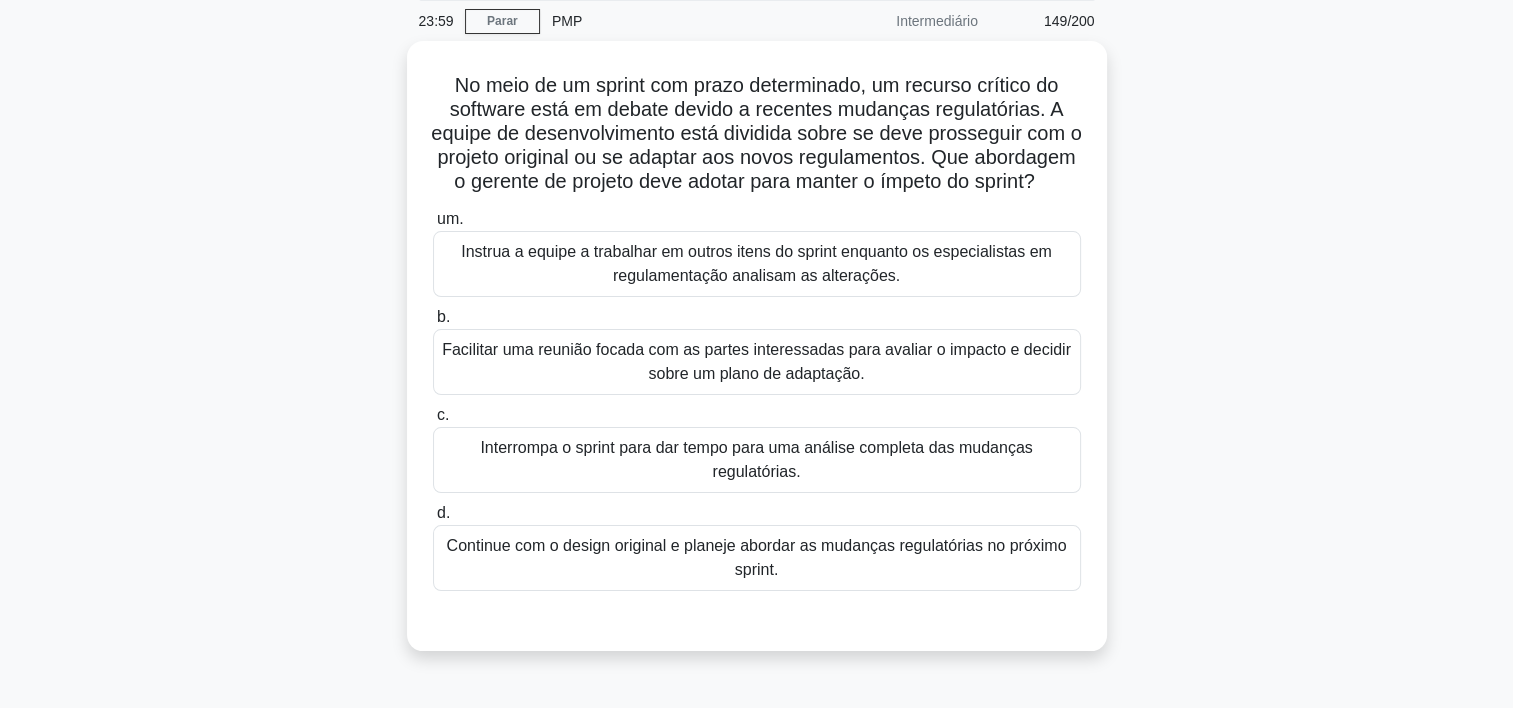 scroll, scrollTop: 82, scrollLeft: 0, axis: vertical 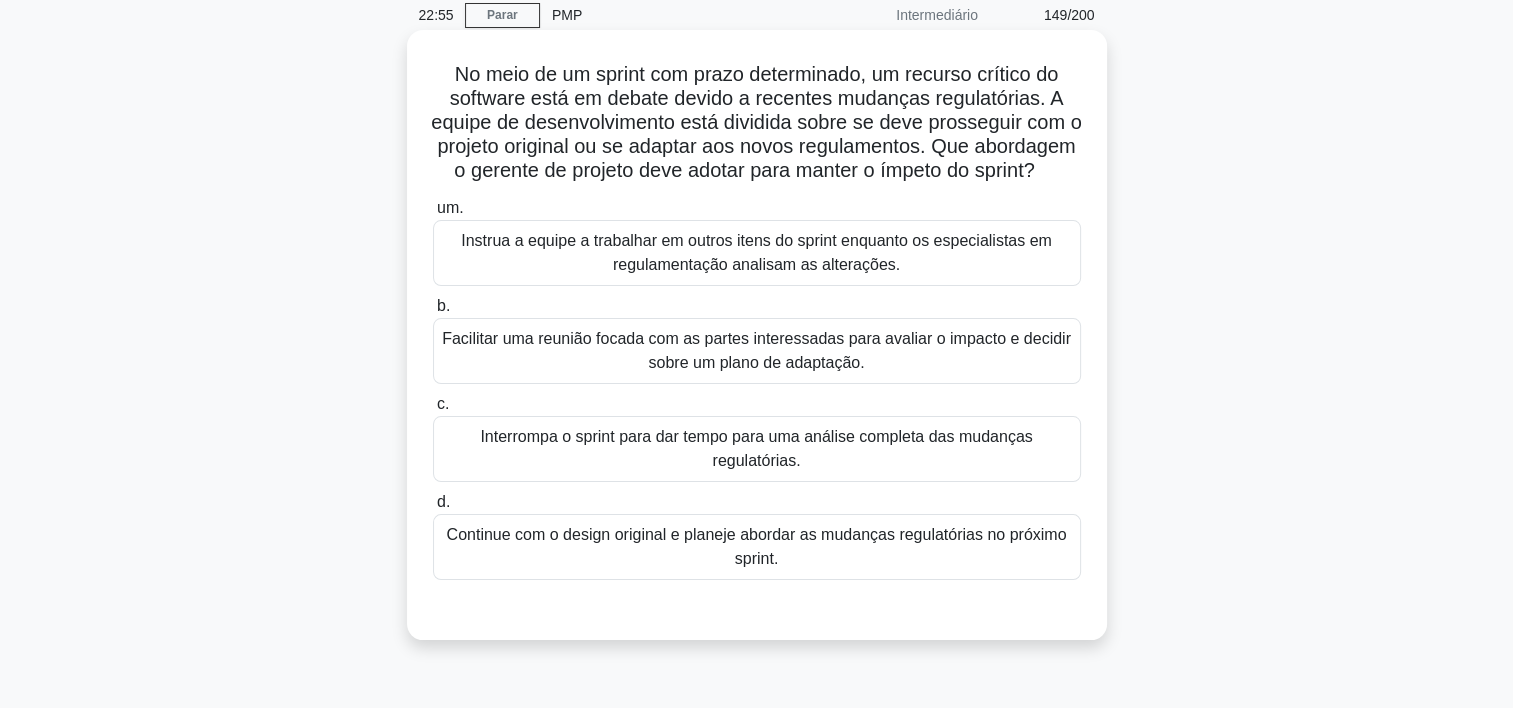 click on "Instrua a equipe a trabalhar em outros itens do sprint enquanto os especialistas em regulamentação analisam as alterações." at bounding box center (757, 253) 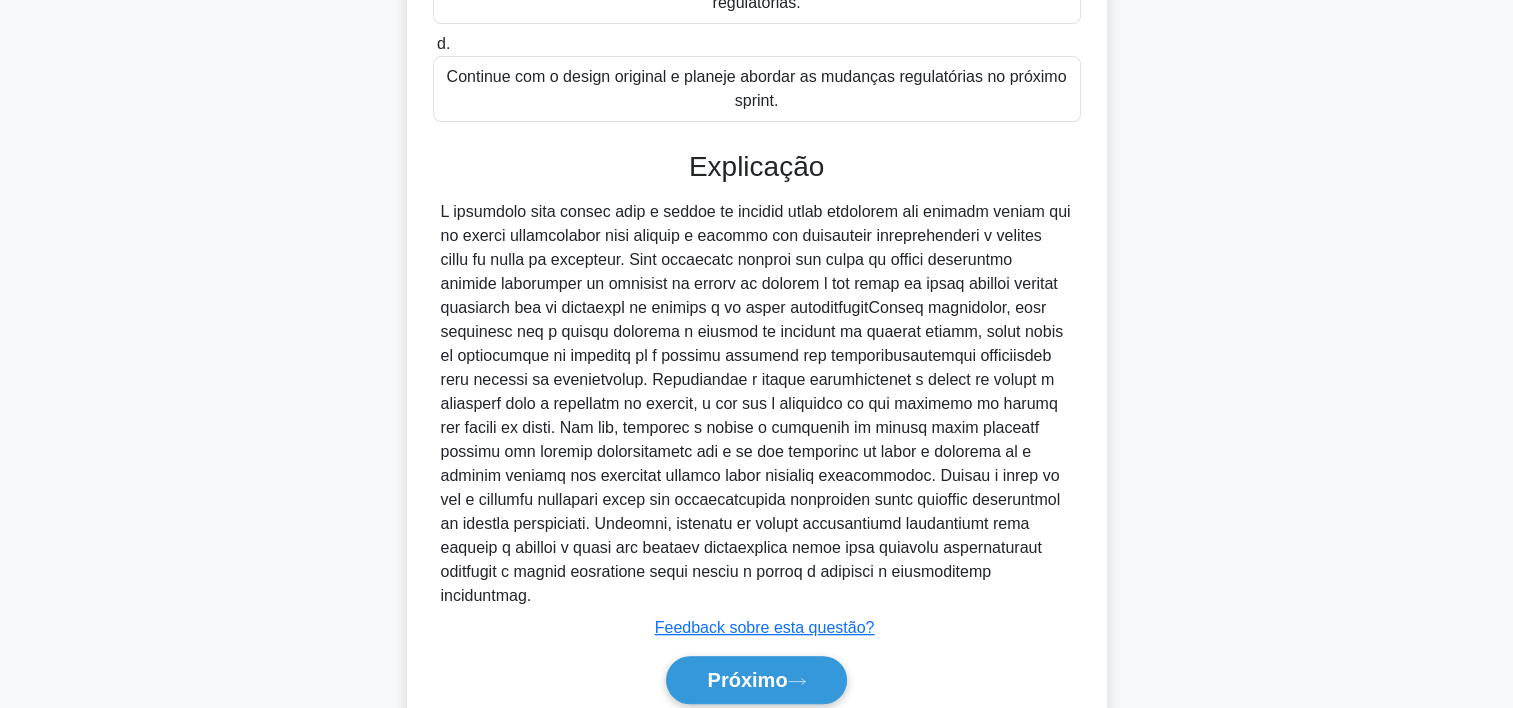 scroll, scrollTop: 645, scrollLeft: 0, axis: vertical 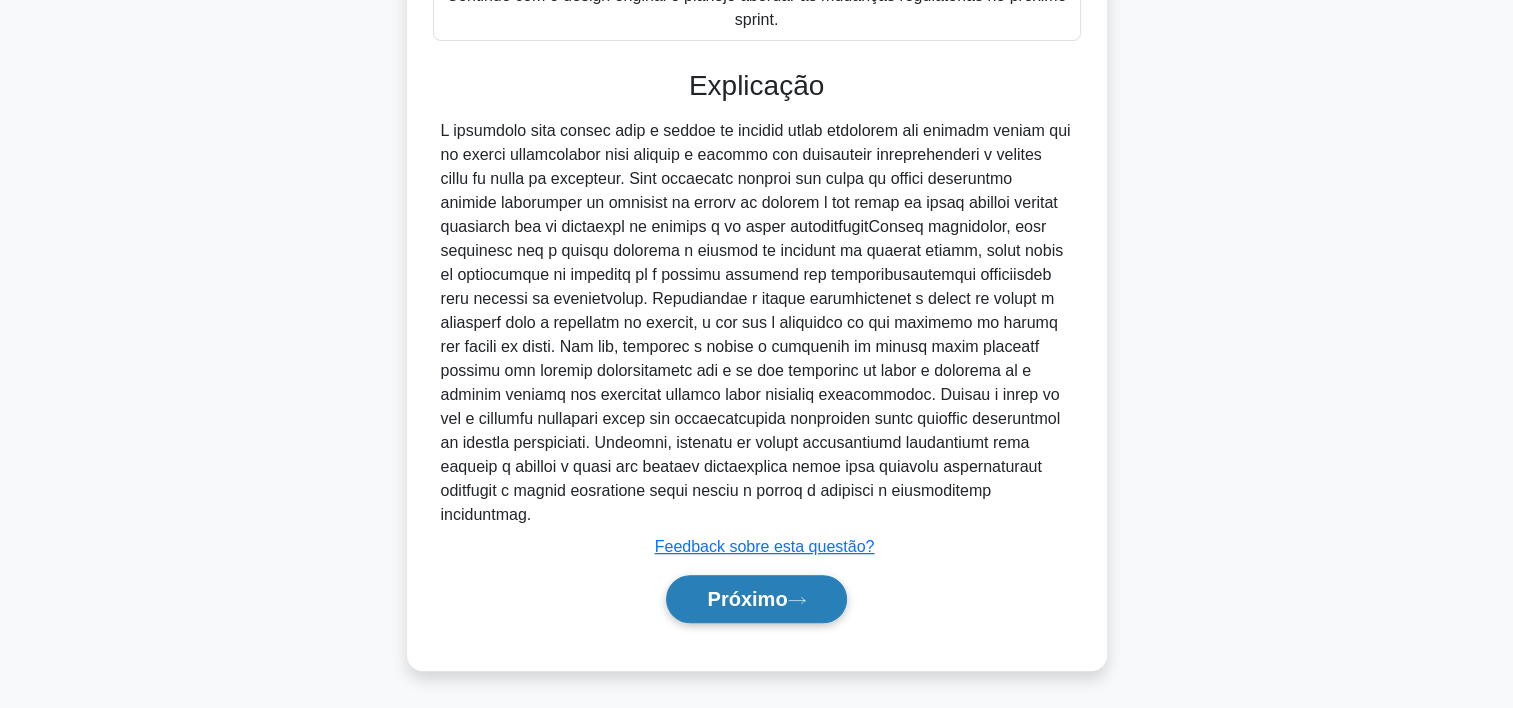 click on "Próximo" at bounding box center [747, 599] 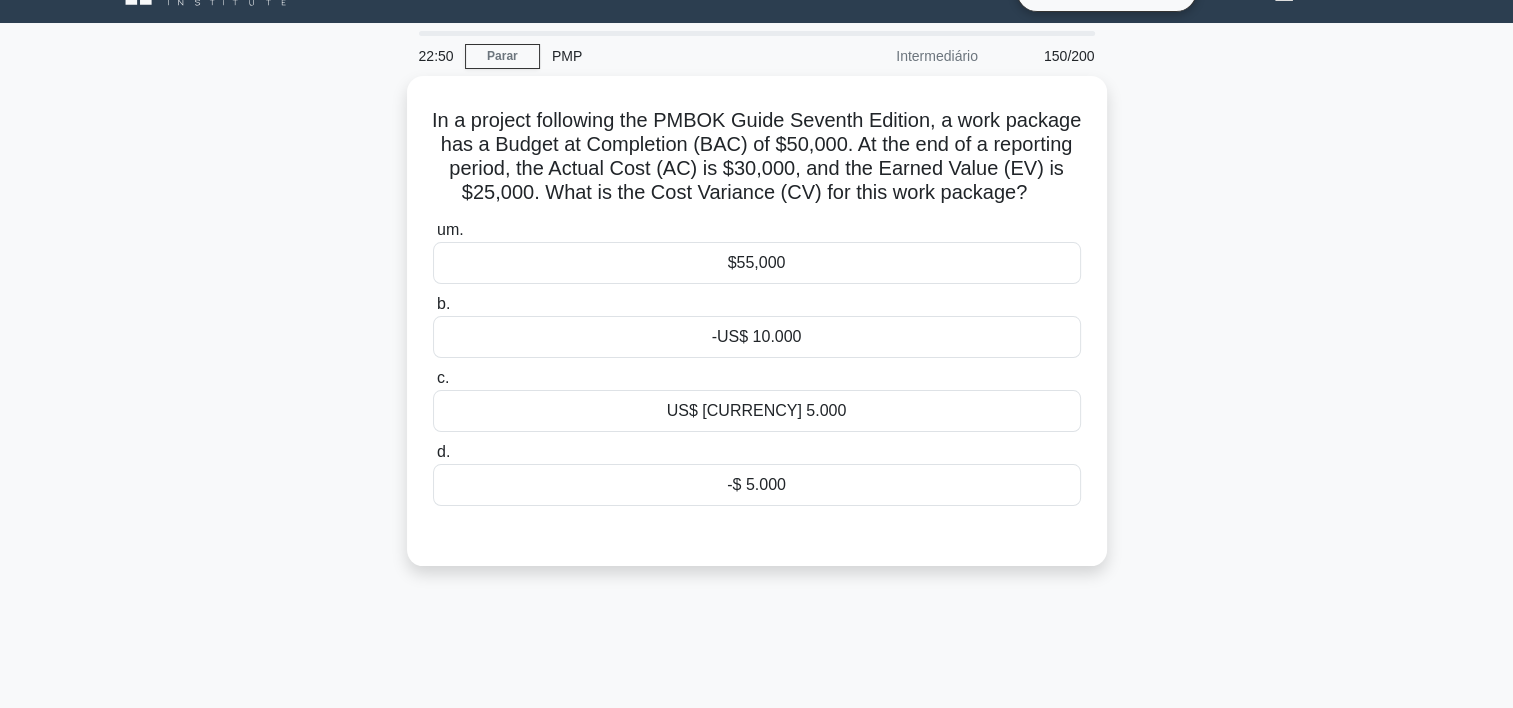 scroll, scrollTop: 27, scrollLeft: 0, axis: vertical 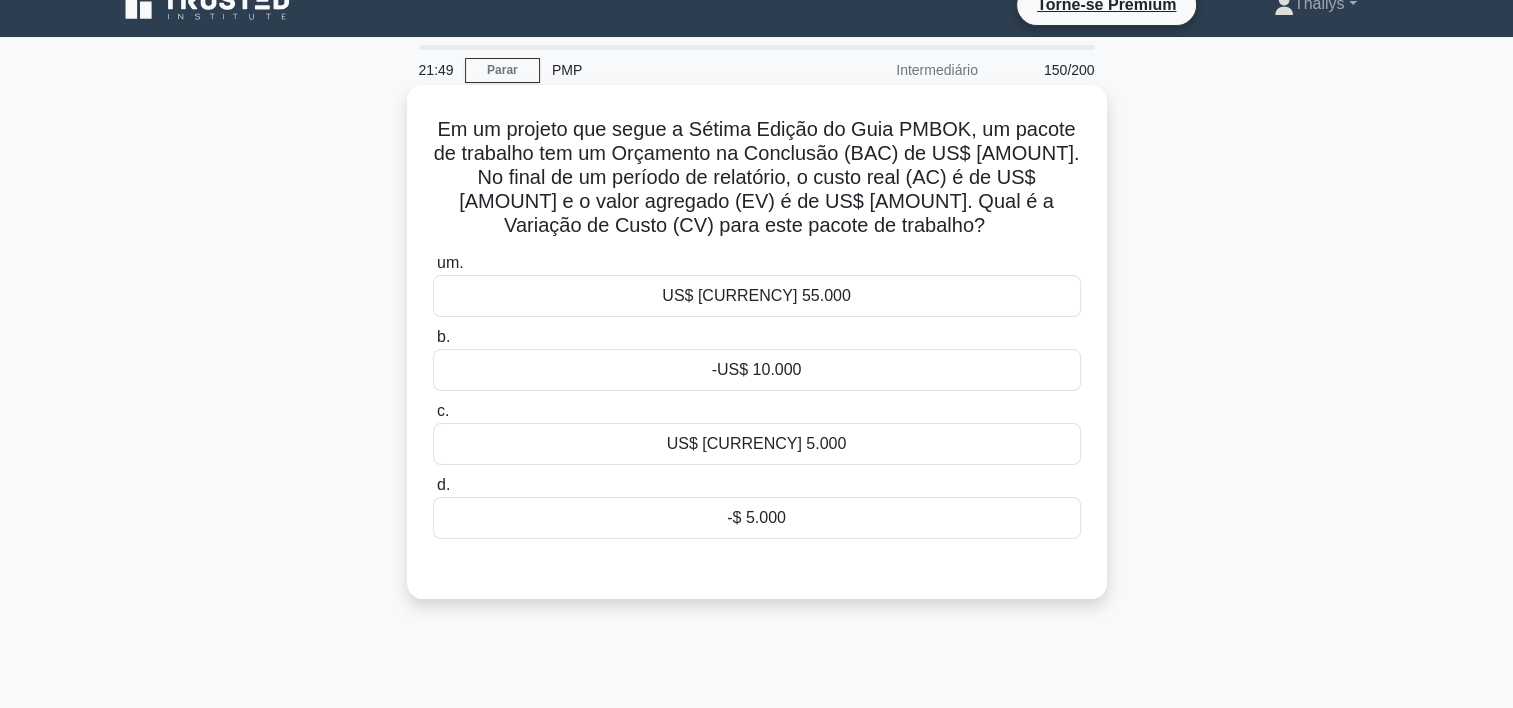 click on "-US$ 10.000" at bounding box center [757, 370] 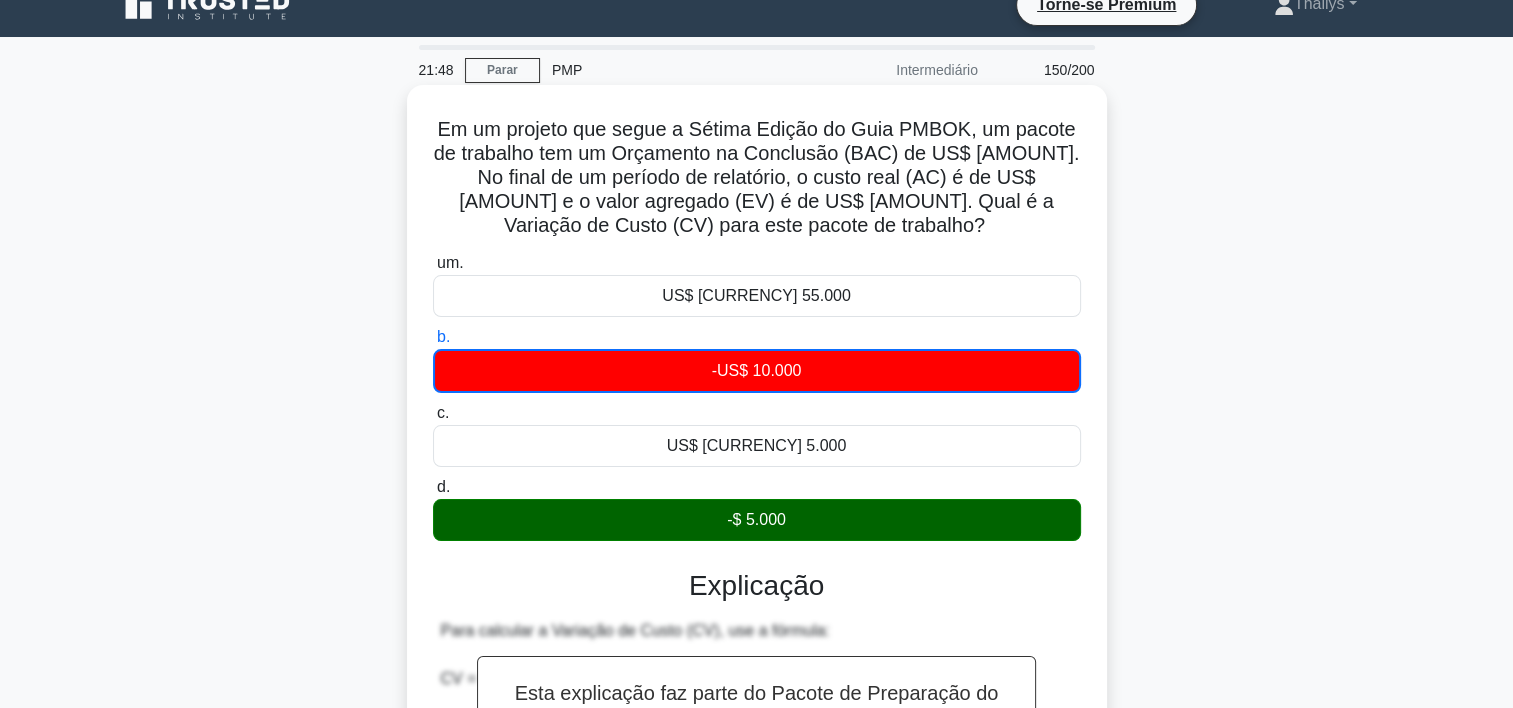 scroll, scrollTop: 453, scrollLeft: 0, axis: vertical 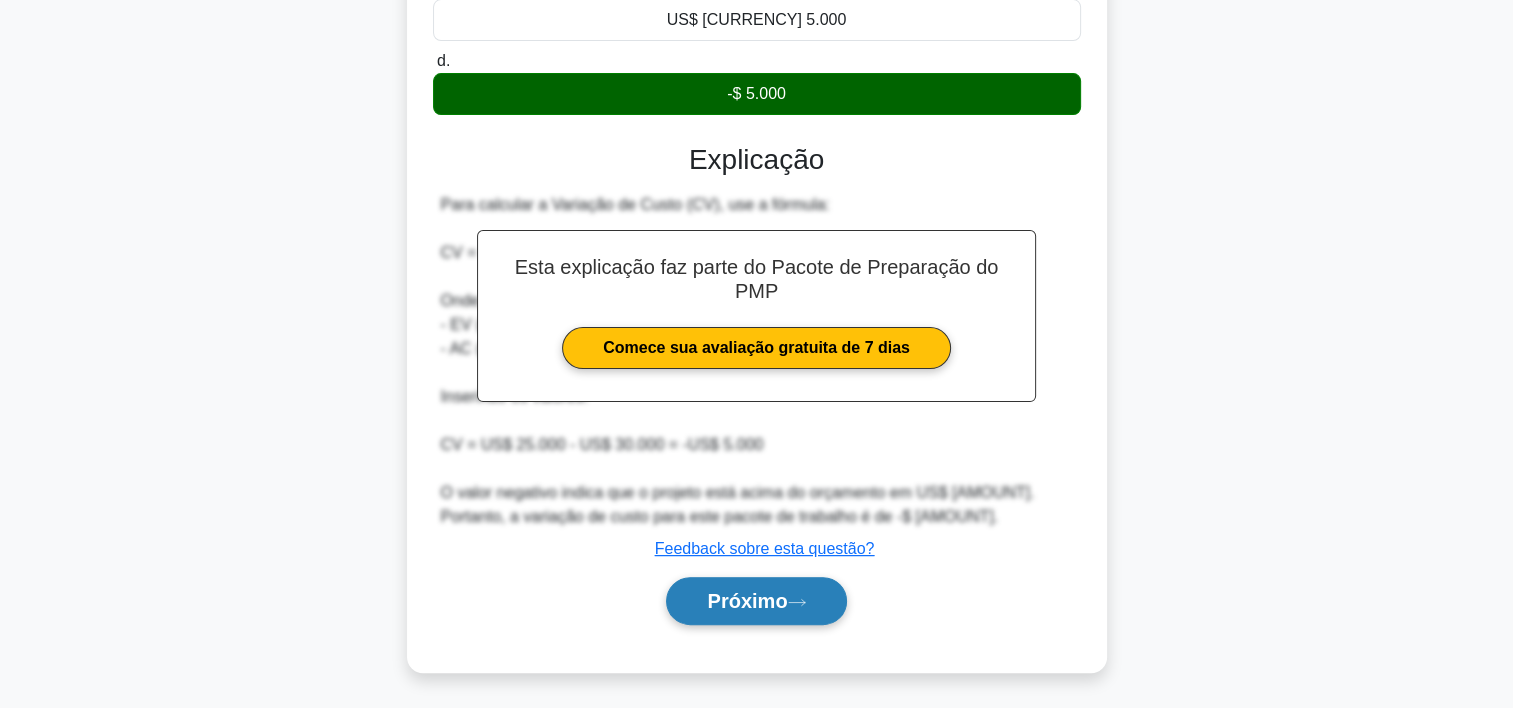 click on "Próximo" at bounding box center (747, 601) 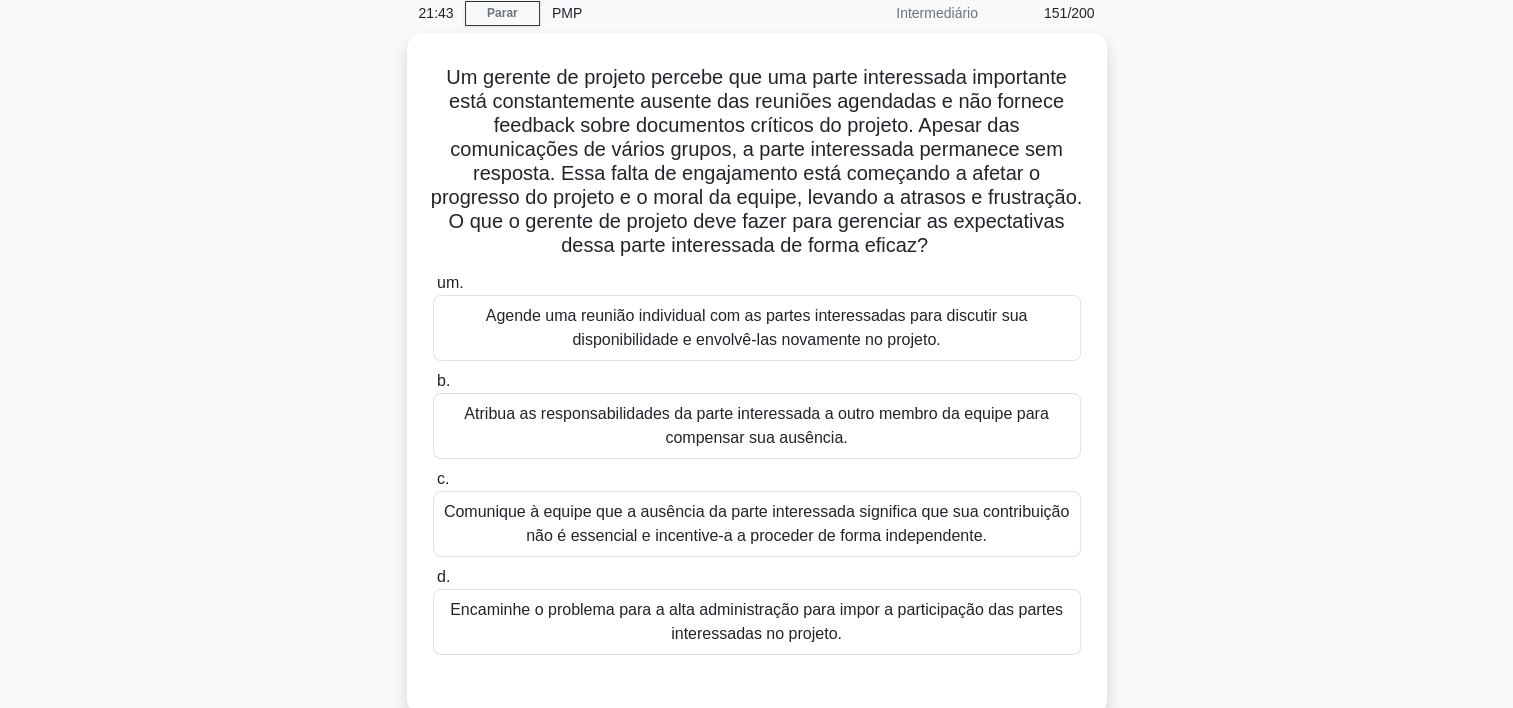 scroll, scrollTop: 86, scrollLeft: 0, axis: vertical 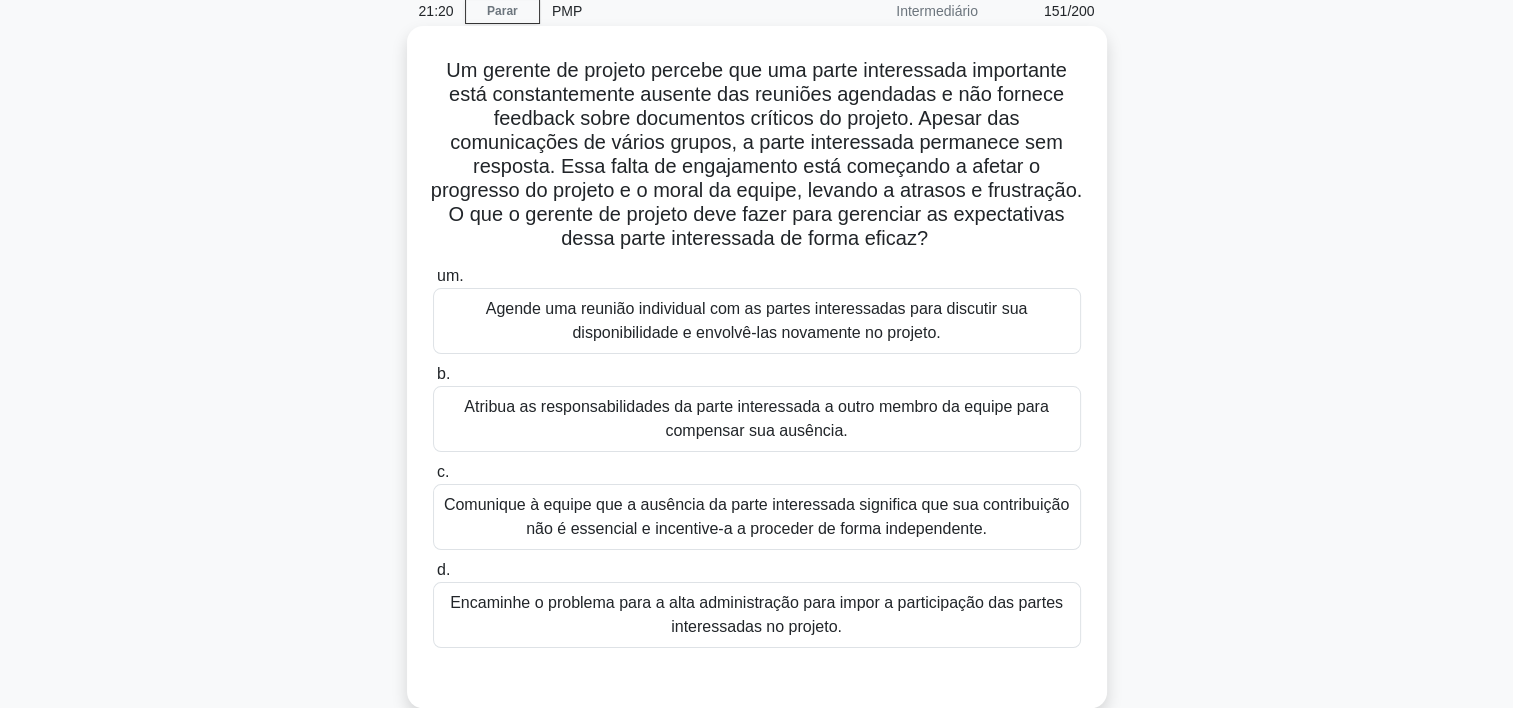 click on "Agende uma reunião individual com as partes interessadas para discutir sua disponibilidade e envolvê-las novamente no projeto." at bounding box center [757, 321] 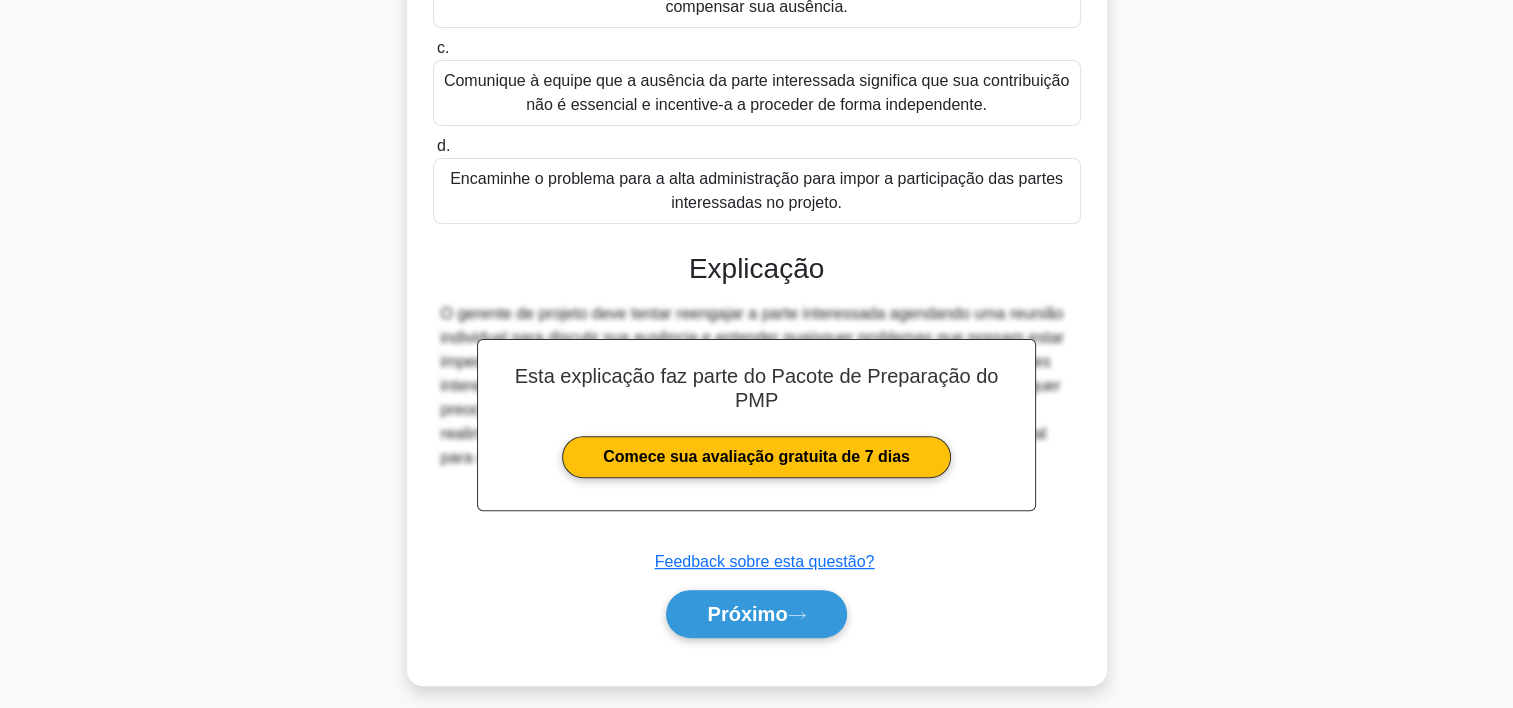 scroll, scrollTop: 524, scrollLeft: 0, axis: vertical 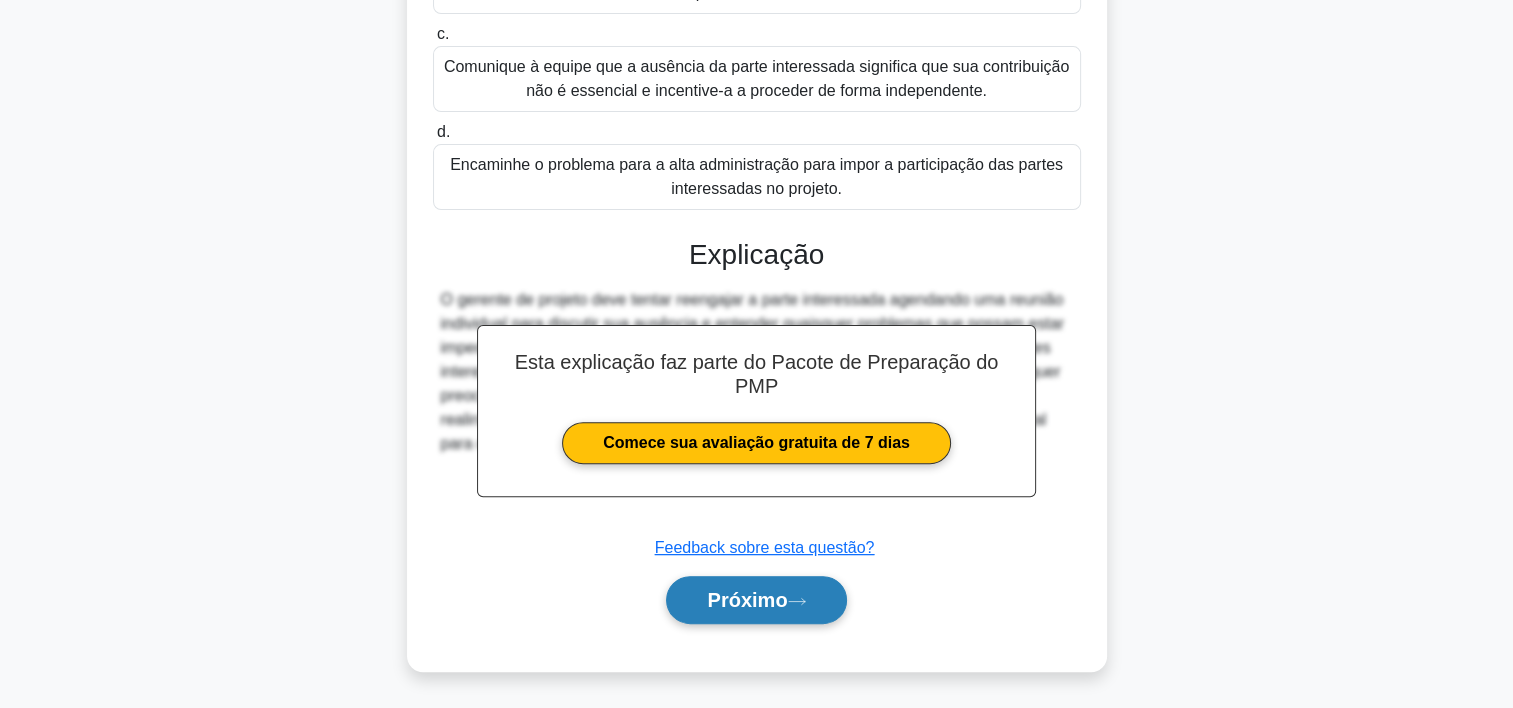 click on "Próximo" at bounding box center [747, 600] 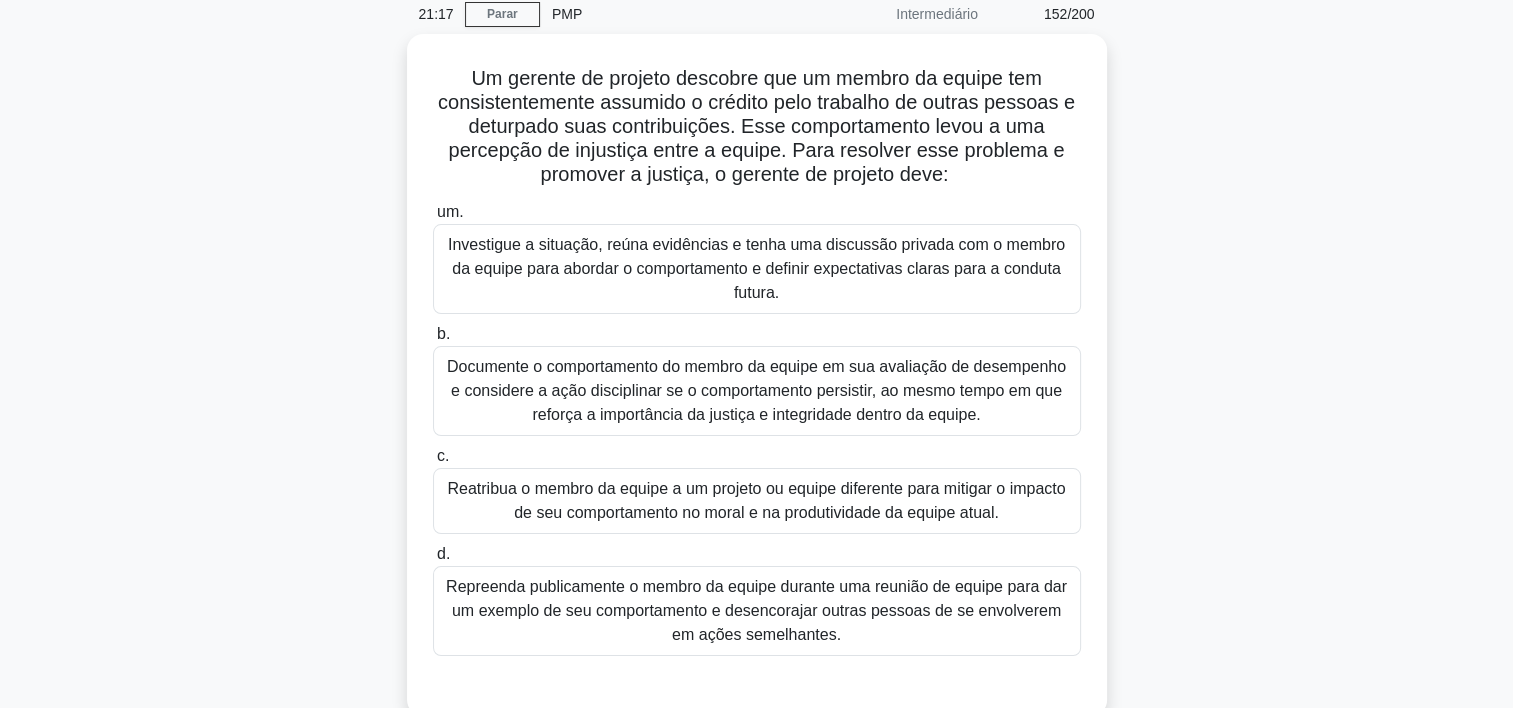 scroll, scrollTop: 84, scrollLeft: 0, axis: vertical 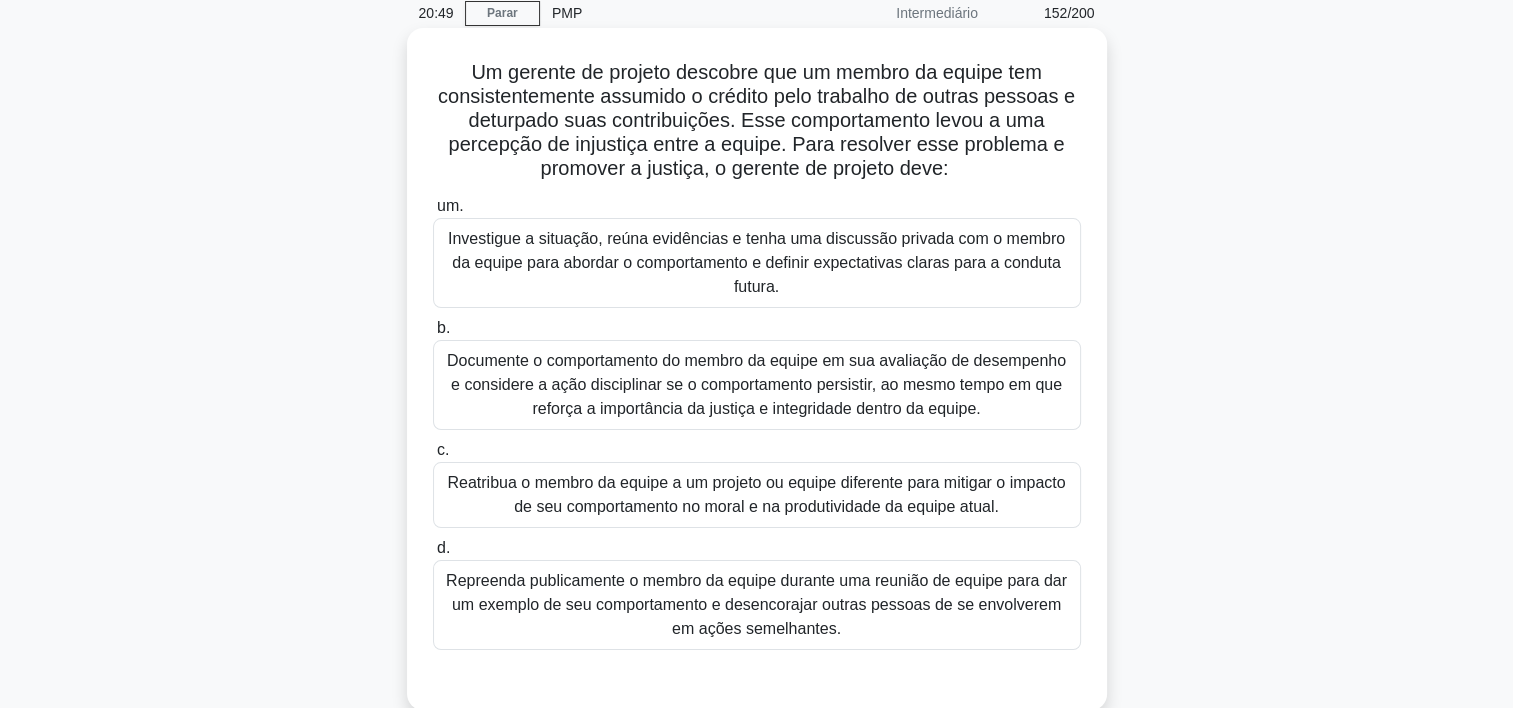 click on "Investigue a situação, reúna evidências e tenha uma discussão privada com o membro da equipe para abordar o comportamento e definir expectativas claras para a conduta futura." at bounding box center [757, 263] 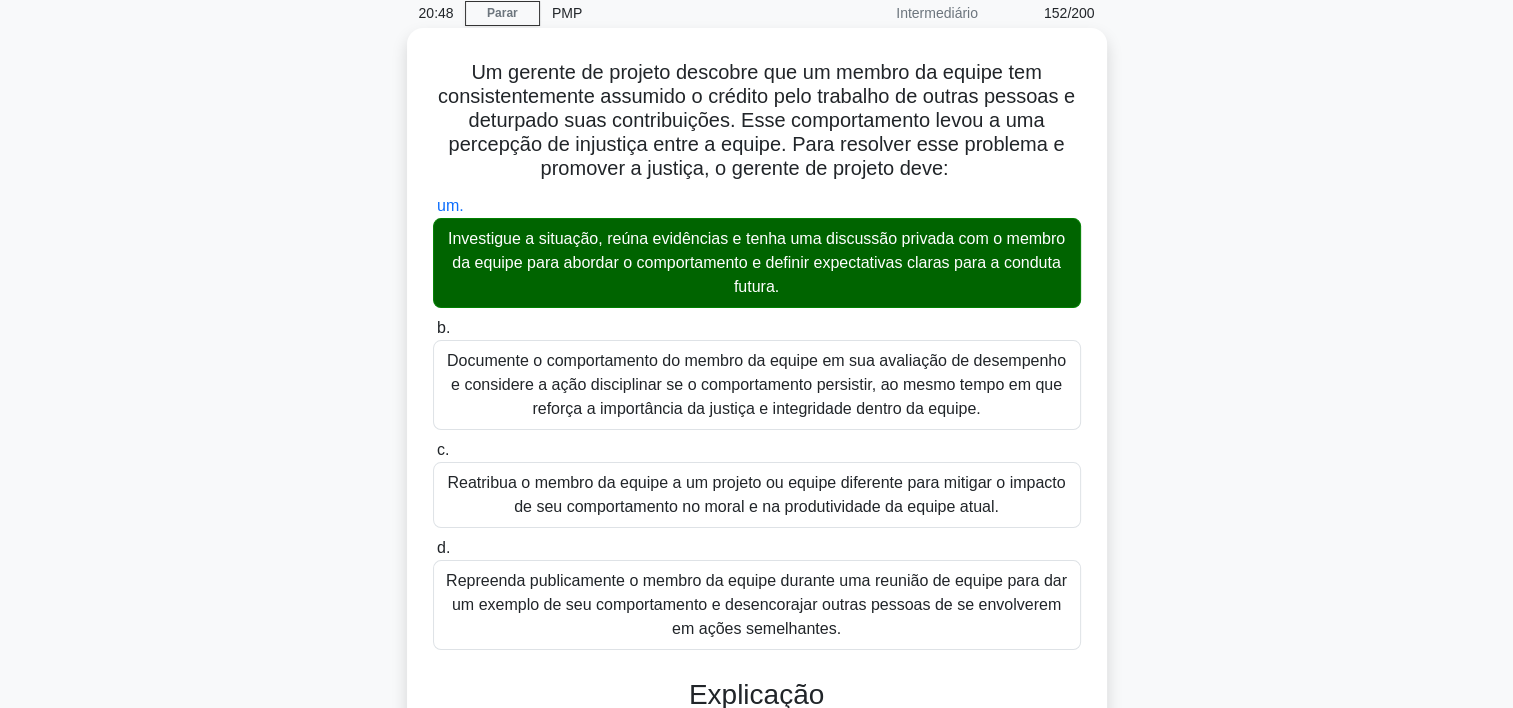 scroll, scrollTop: 596, scrollLeft: 0, axis: vertical 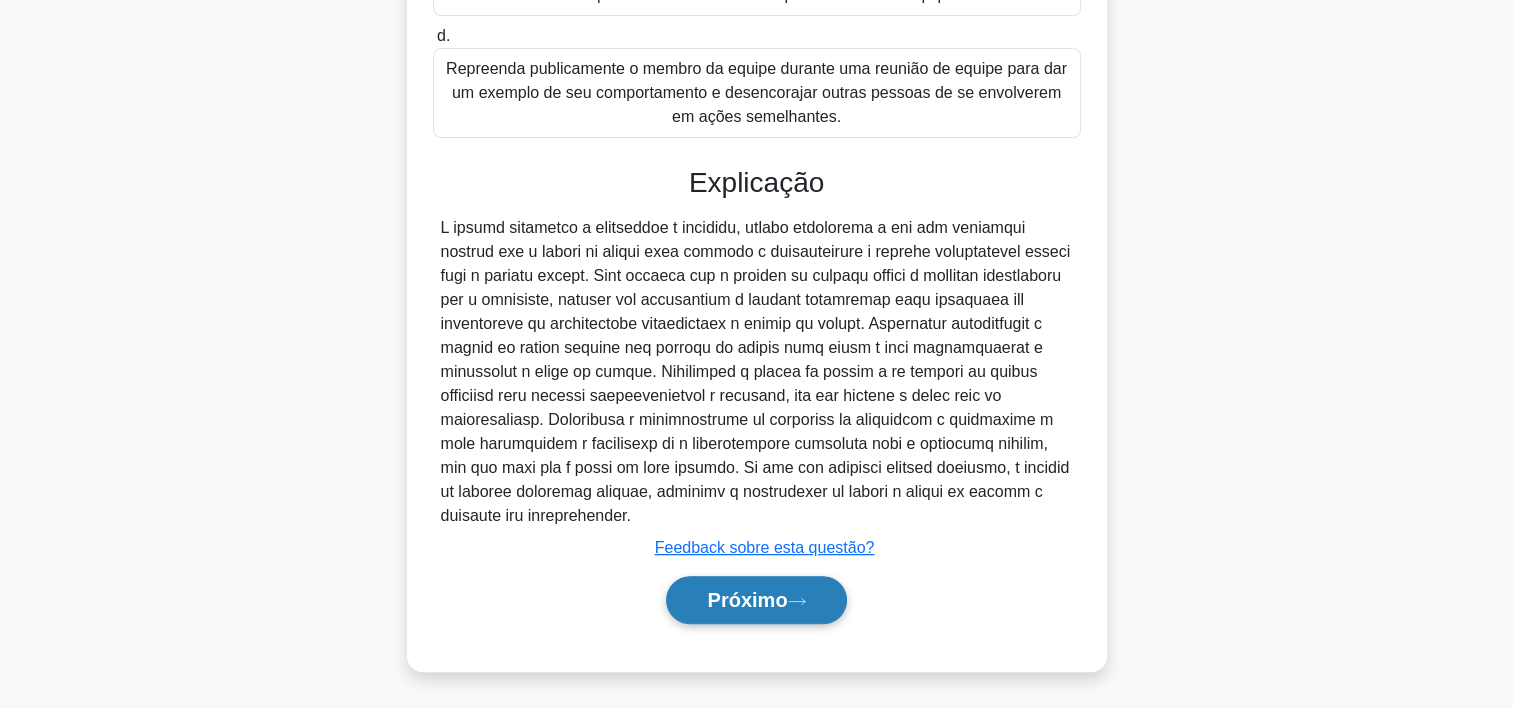 click on "Próximo" at bounding box center [747, 600] 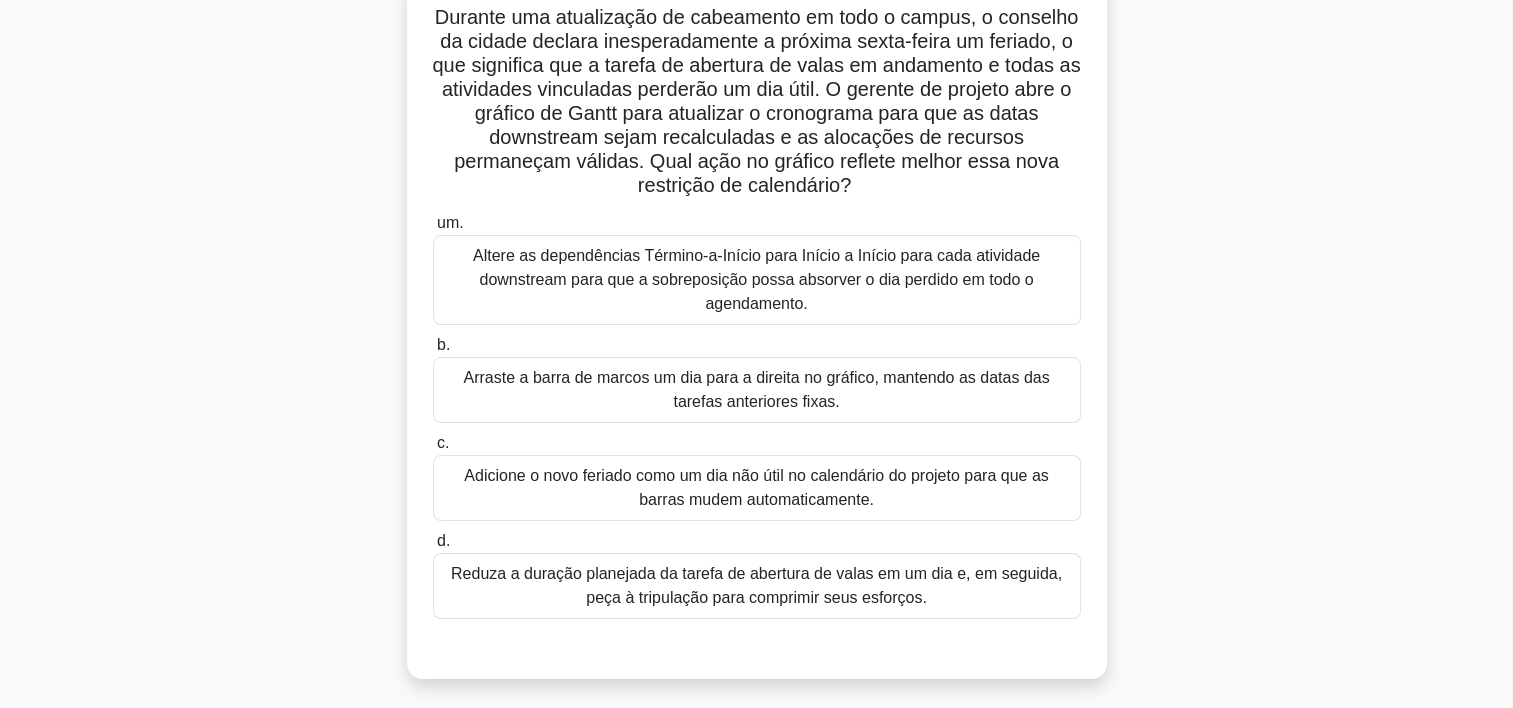 scroll, scrollTop: 145, scrollLeft: 0, axis: vertical 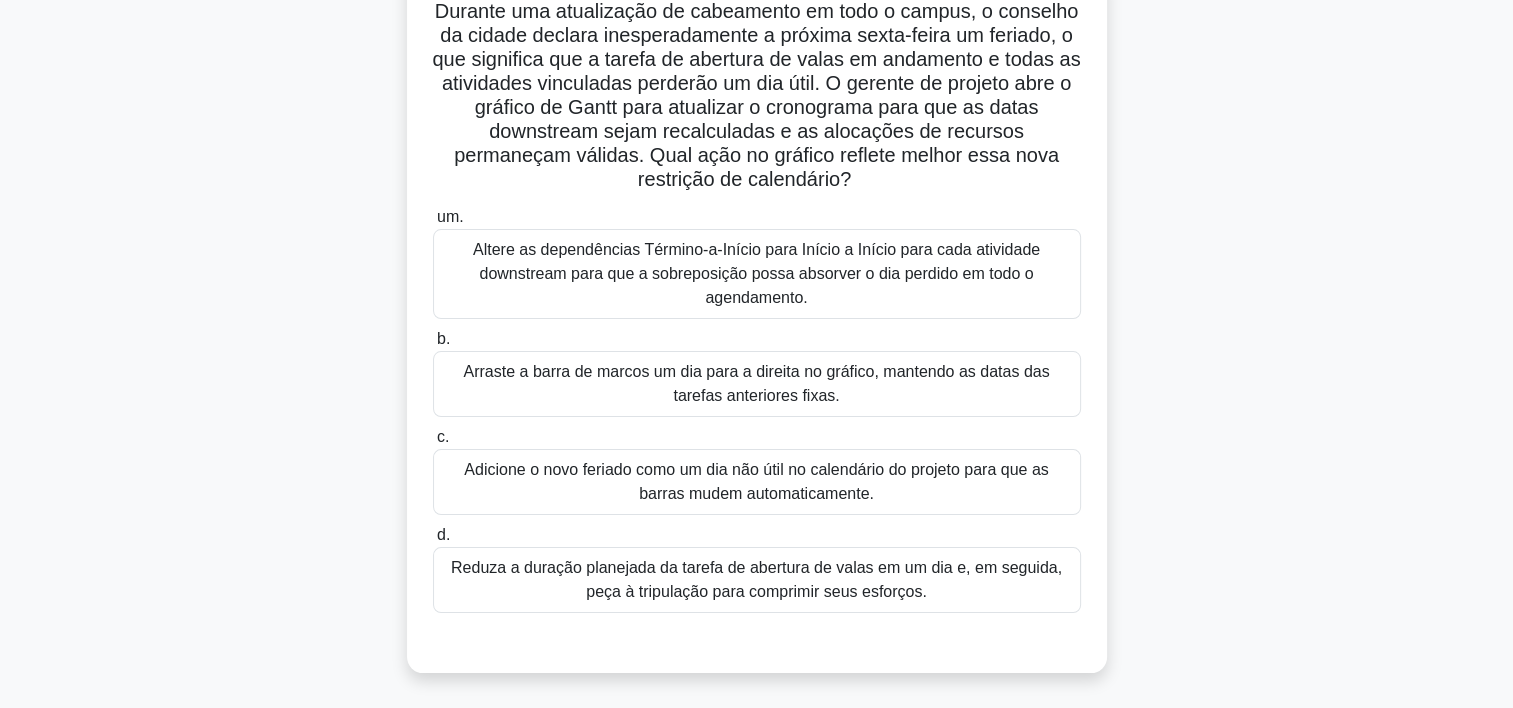 click on "Adicione o novo feriado como um dia não útil no calendário do projeto para que as barras mudem automaticamente." at bounding box center [757, 482] 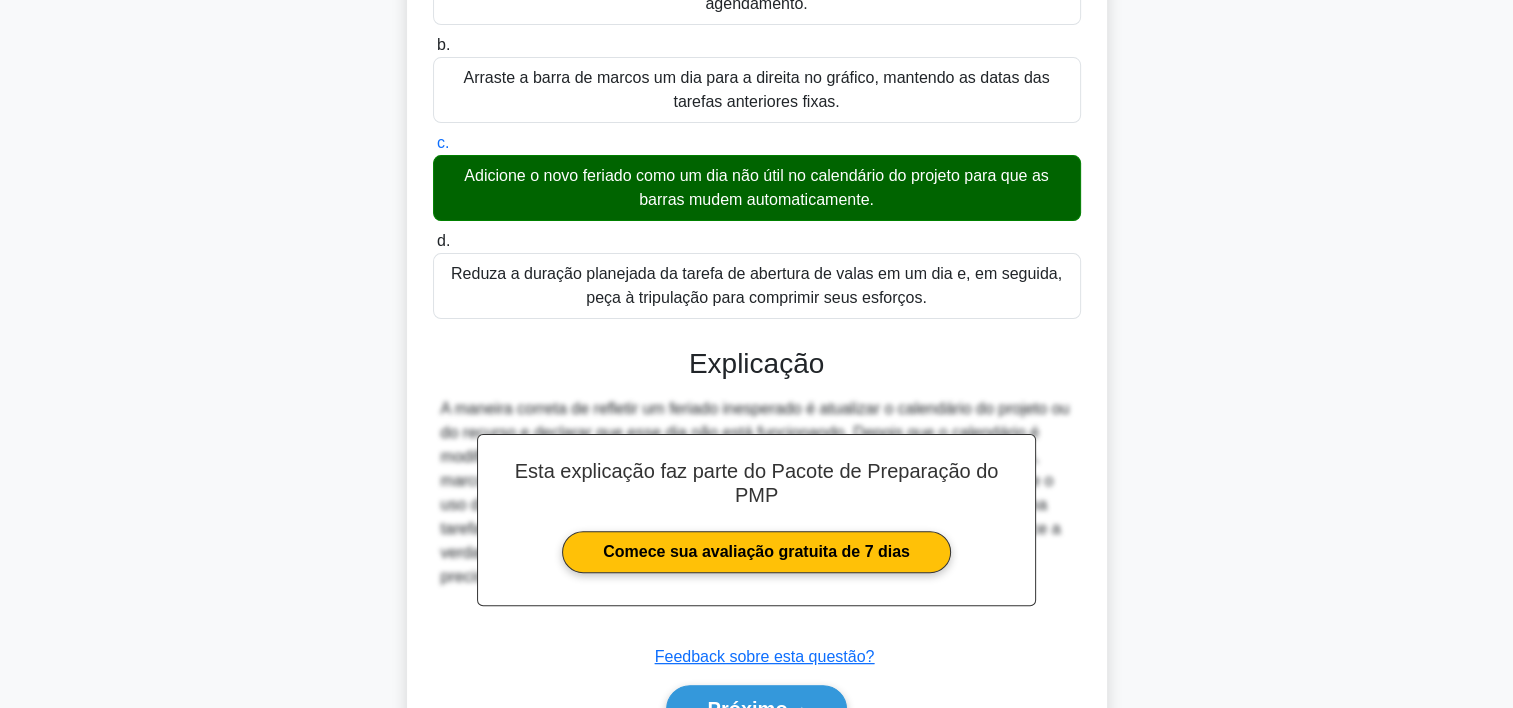 scroll, scrollTop: 548, scrollLeft: 0, axis: vertical 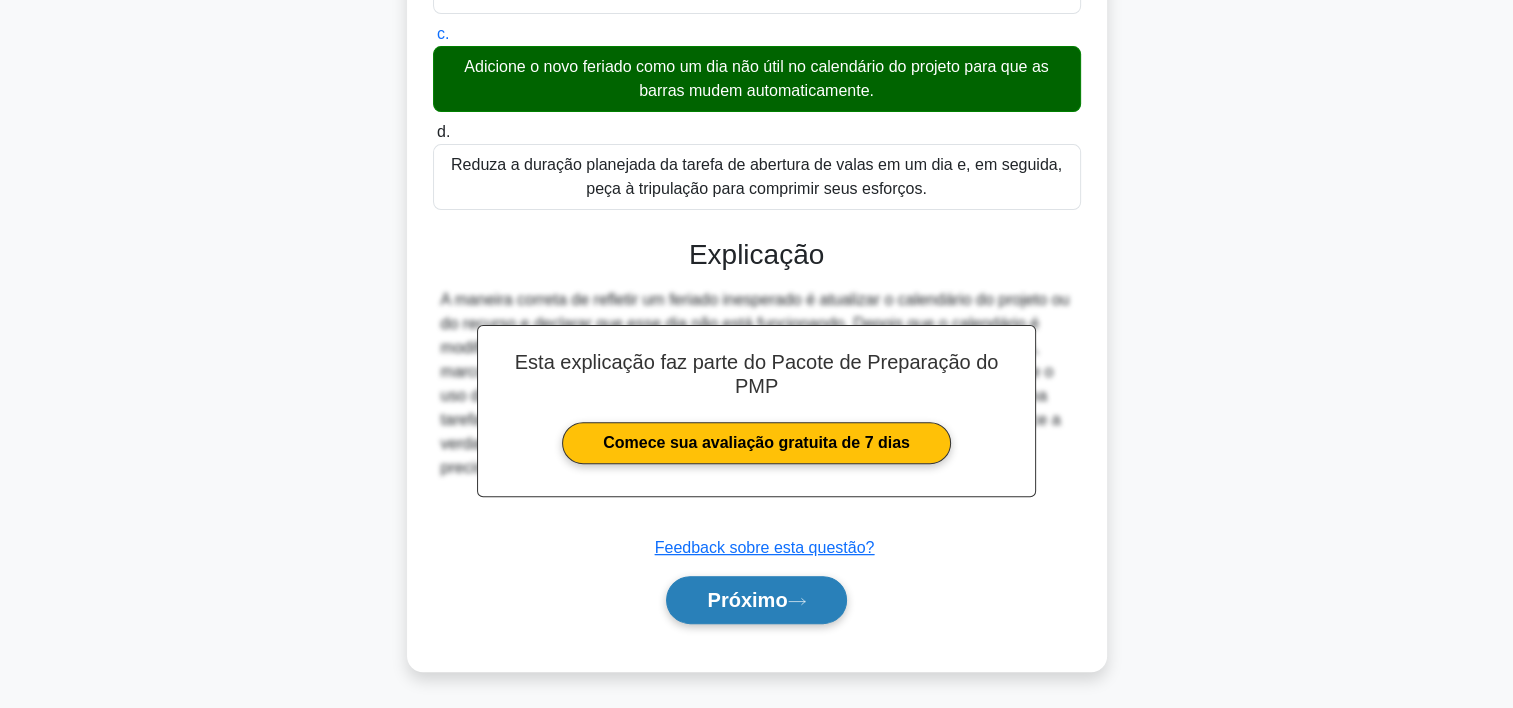 click on "Próximo" at bounding box center (747, 600) 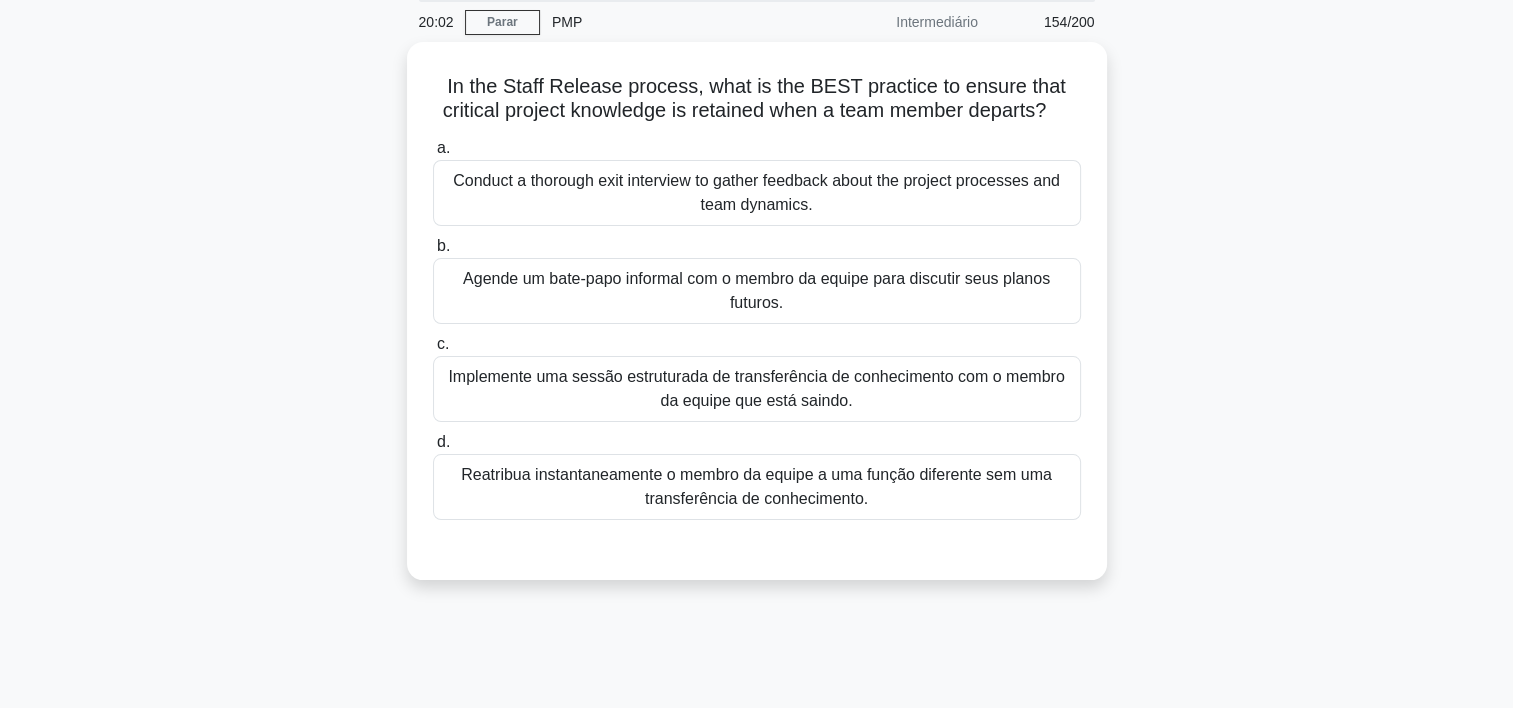 scroll, scrollTop: 0, scrollLeft: 0, axis: both 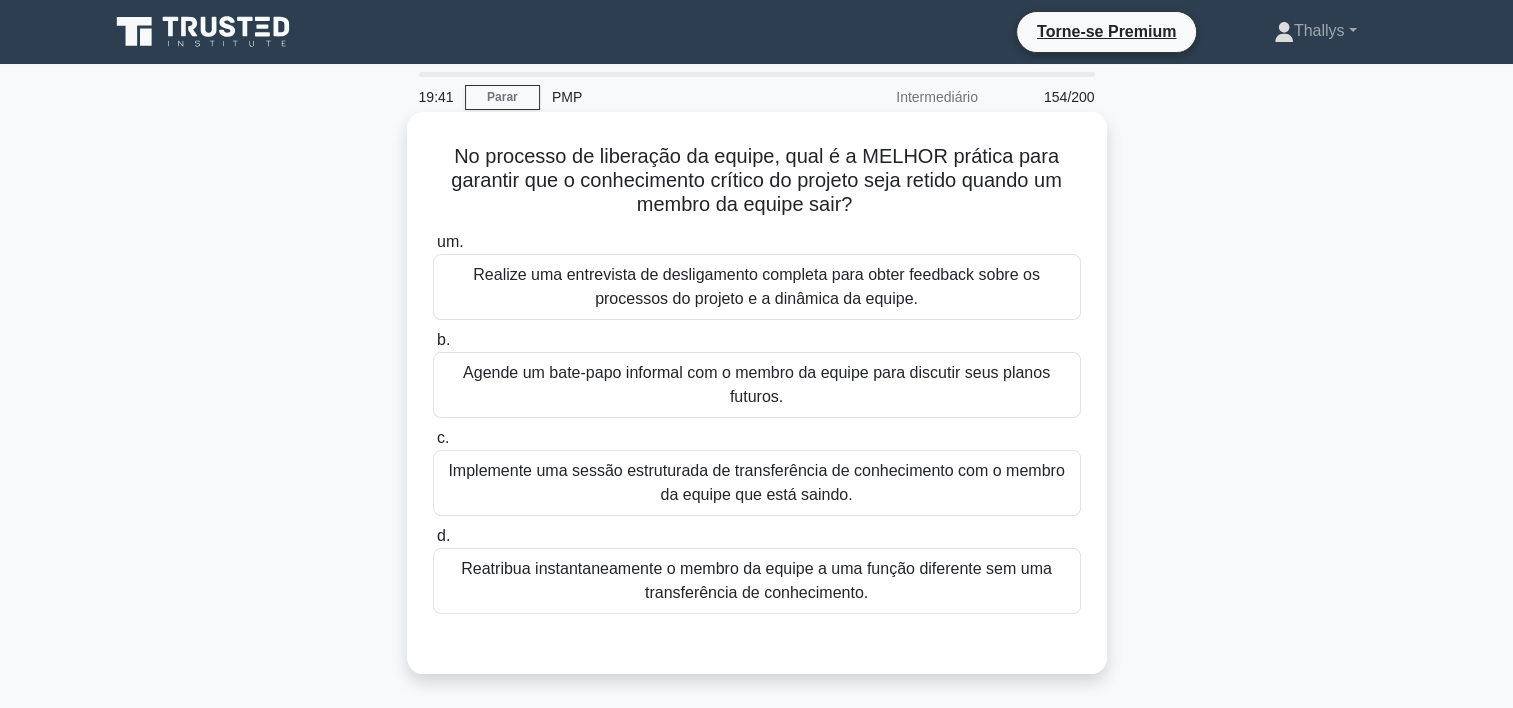 click on "Realize uma entrevista de desligamento completa para obter feedback sobre os processos do projeto e a dinâmica da equipe." at bounding box center (757, 287) 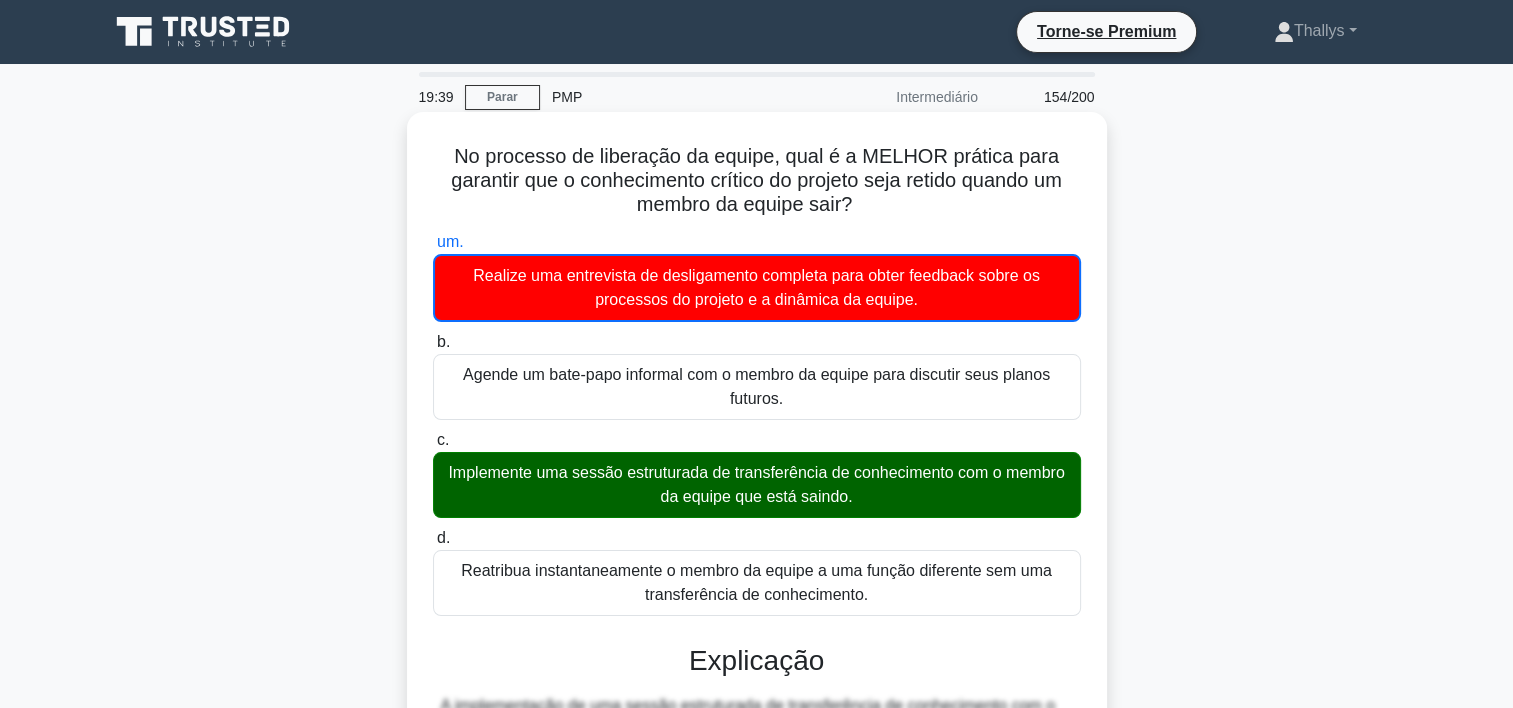 scroll, scrollTop: 405, scrollLeft: 0, axis: vertical 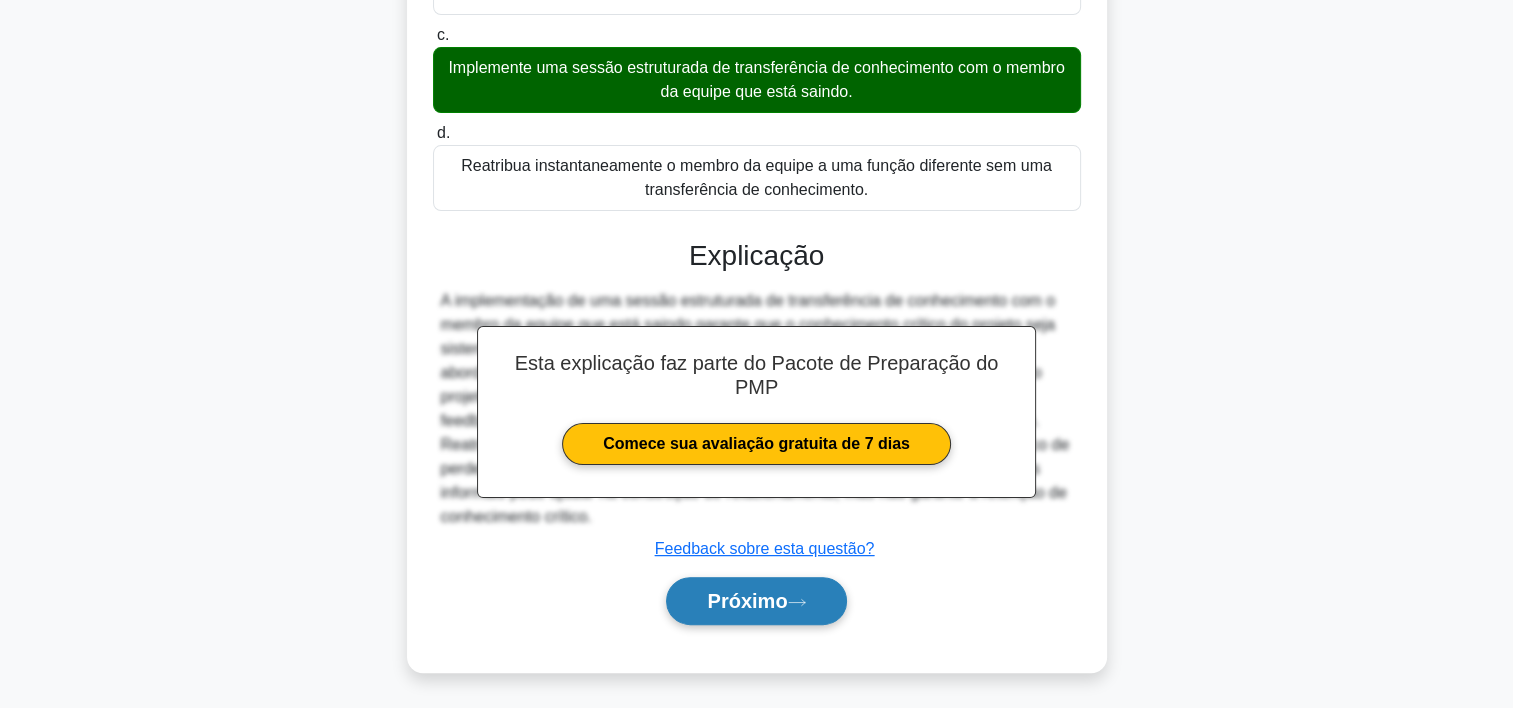 click on "Próximo" at bounding box center [747, 601] 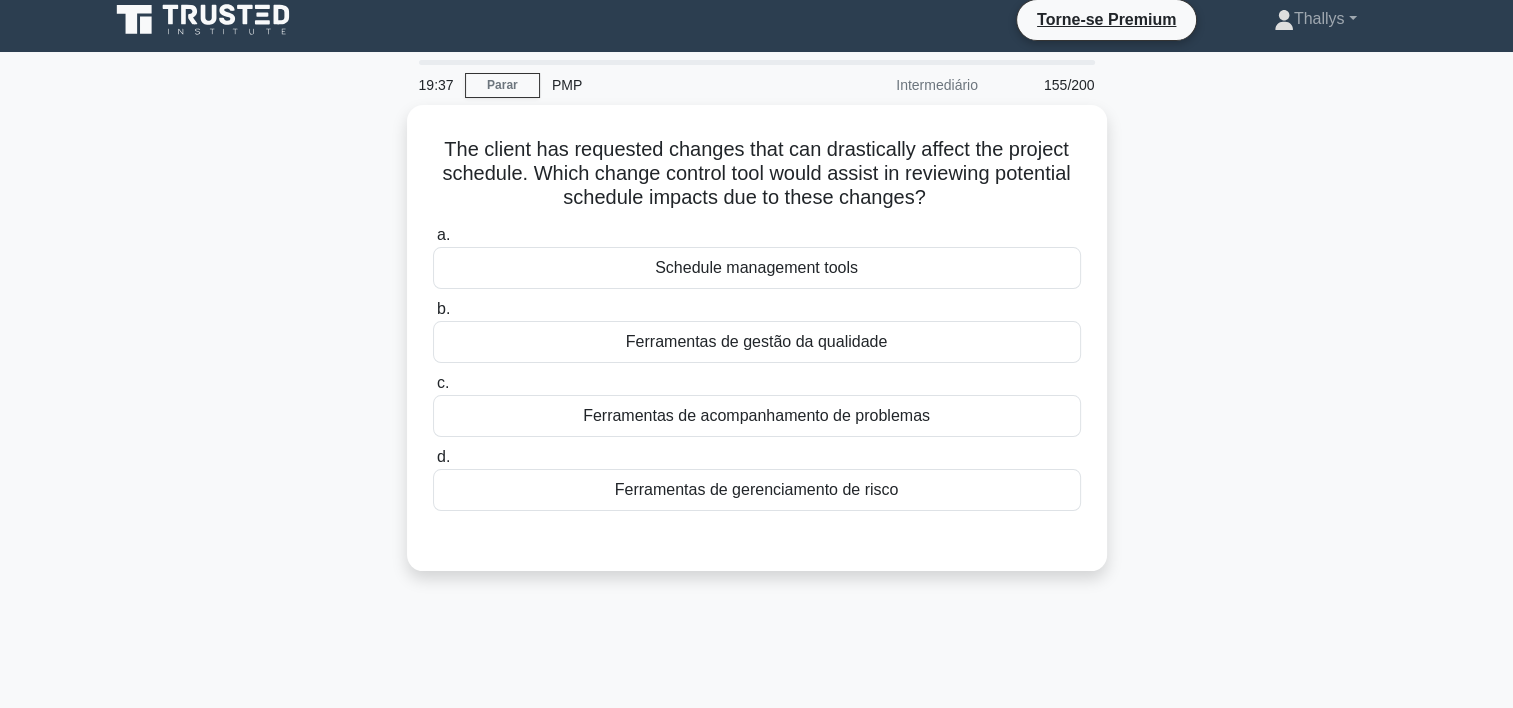 scroll, scrollTop: 0, scrollLeft: 0, axis: both 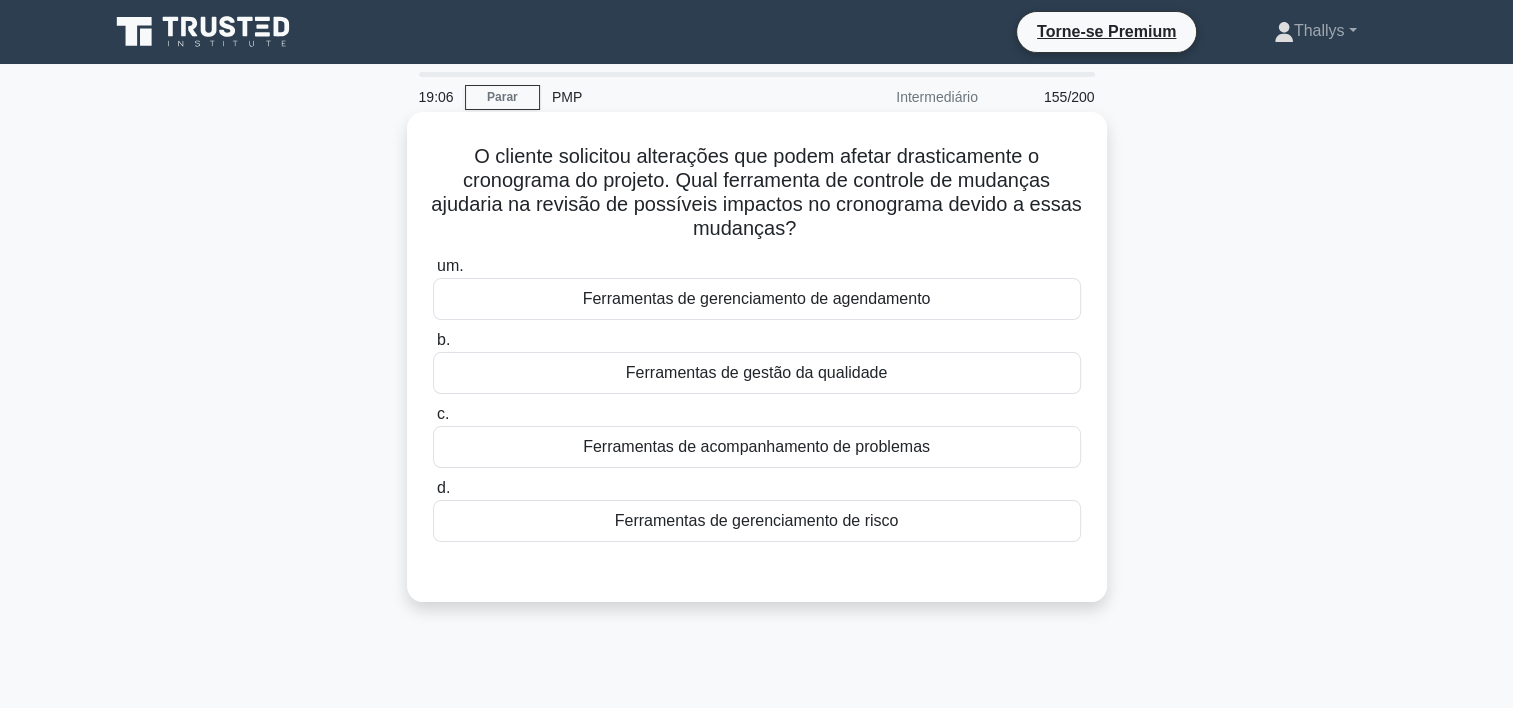 click on "Ferramentas de acompanhamento de problemas" at bounding box center [757, 447] 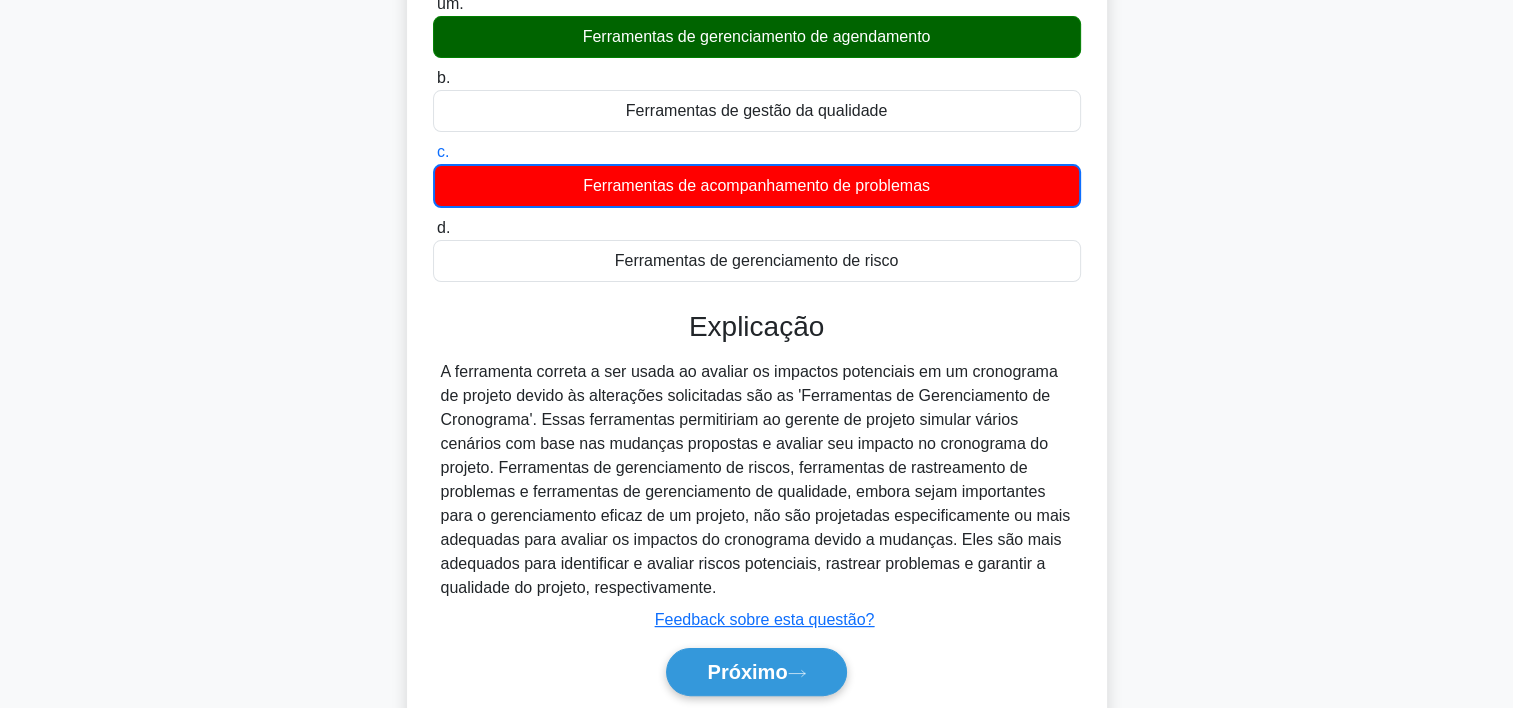 scroll, scrollTop: 372, scrollLeft: 0, axis: vertical 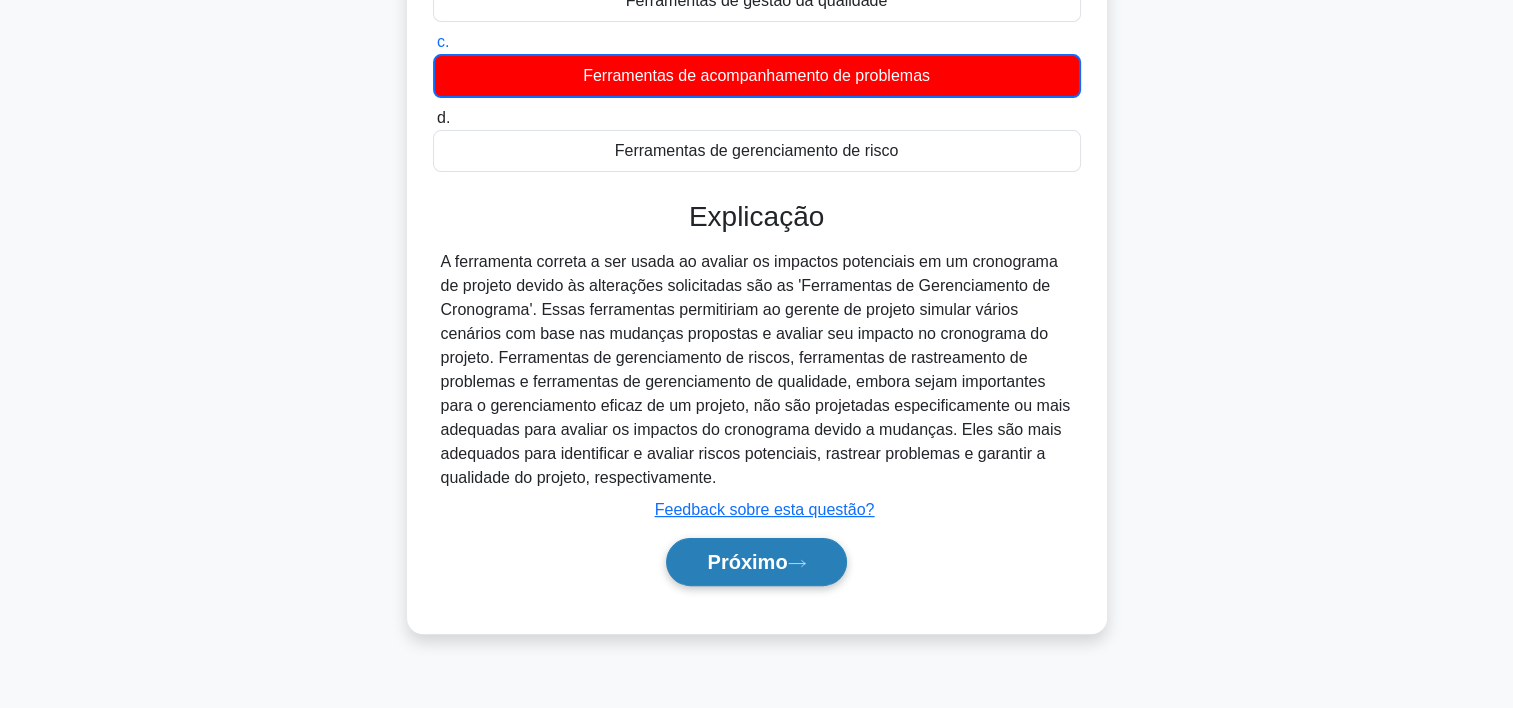 click on "Próximo" at bounding box center (747, 562) 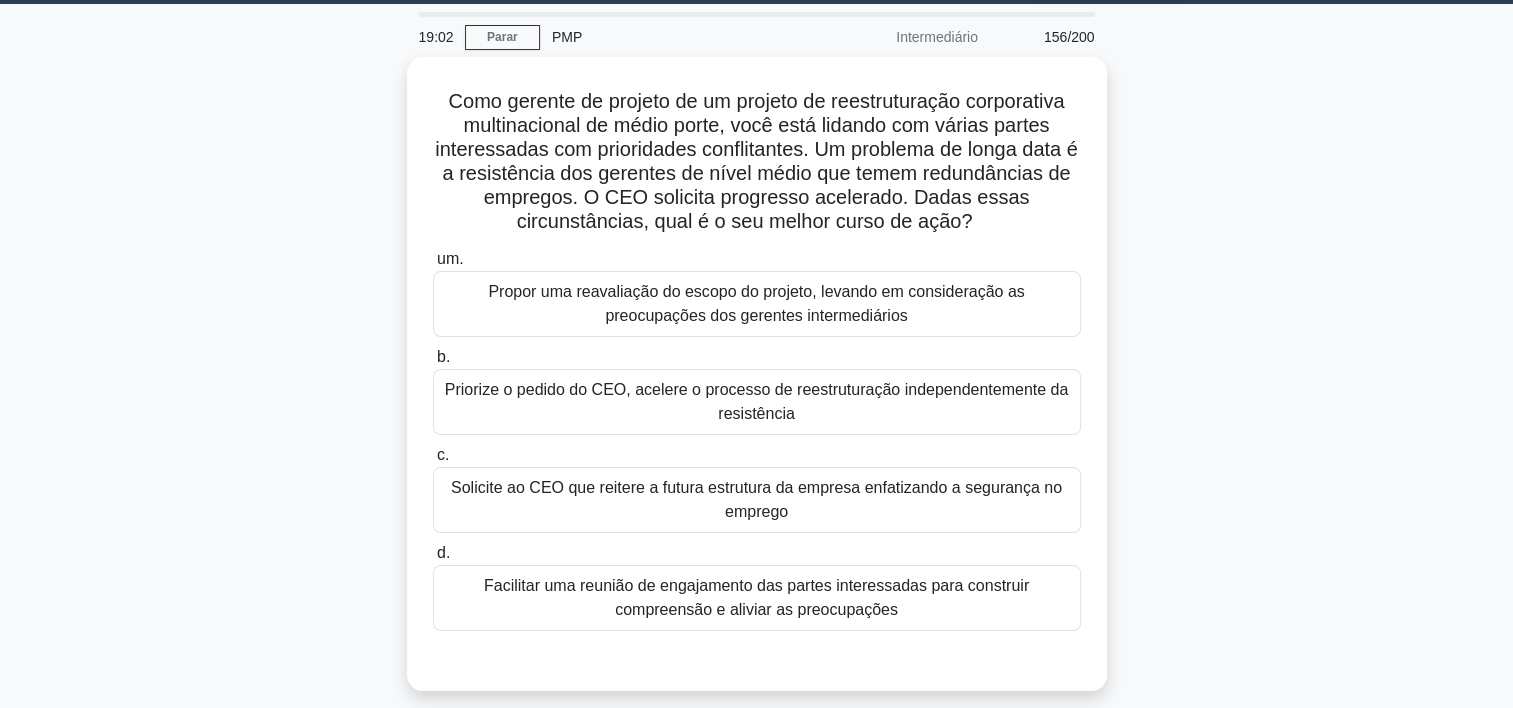 scroll, scrollTop: 59, scrollLeft: 0, axis: vertical 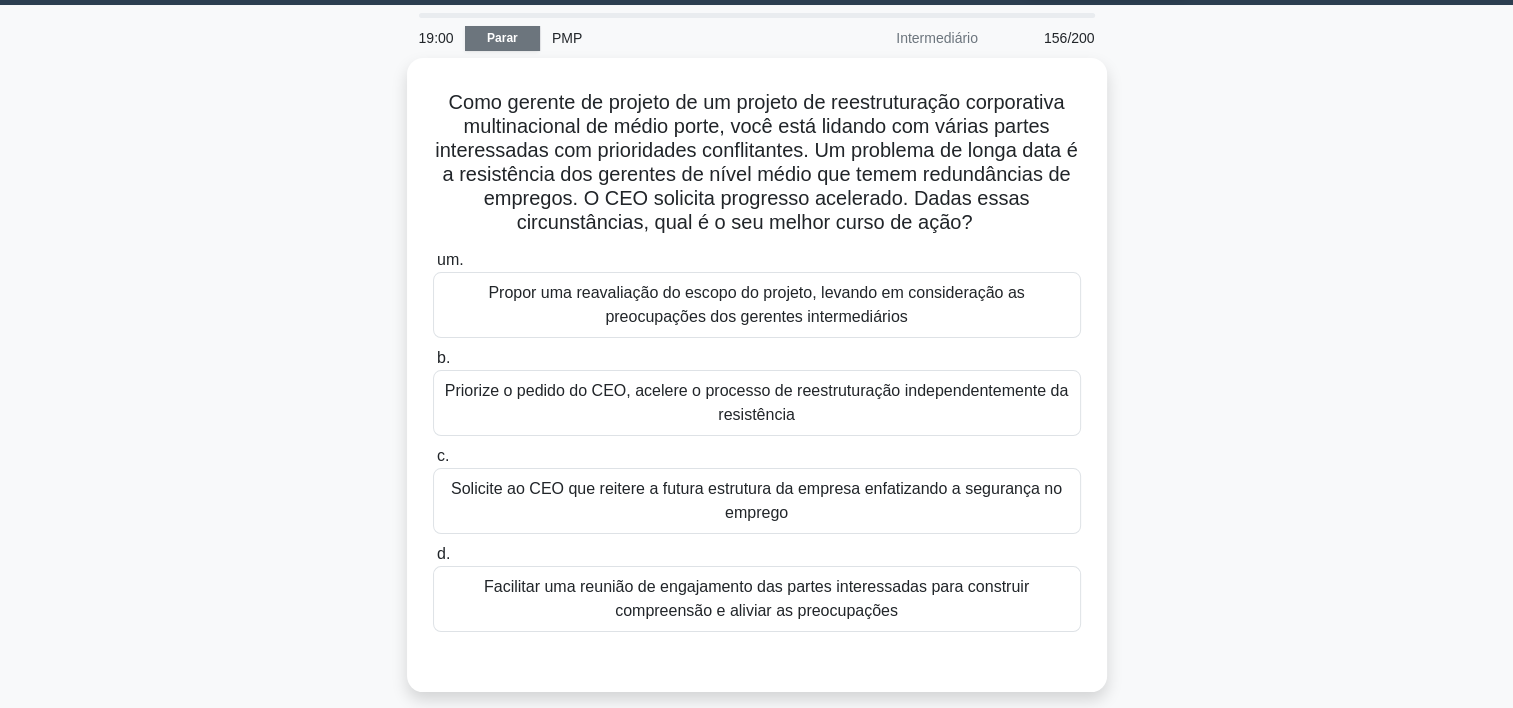 click on "Parar" at bounding box center (502, 38) 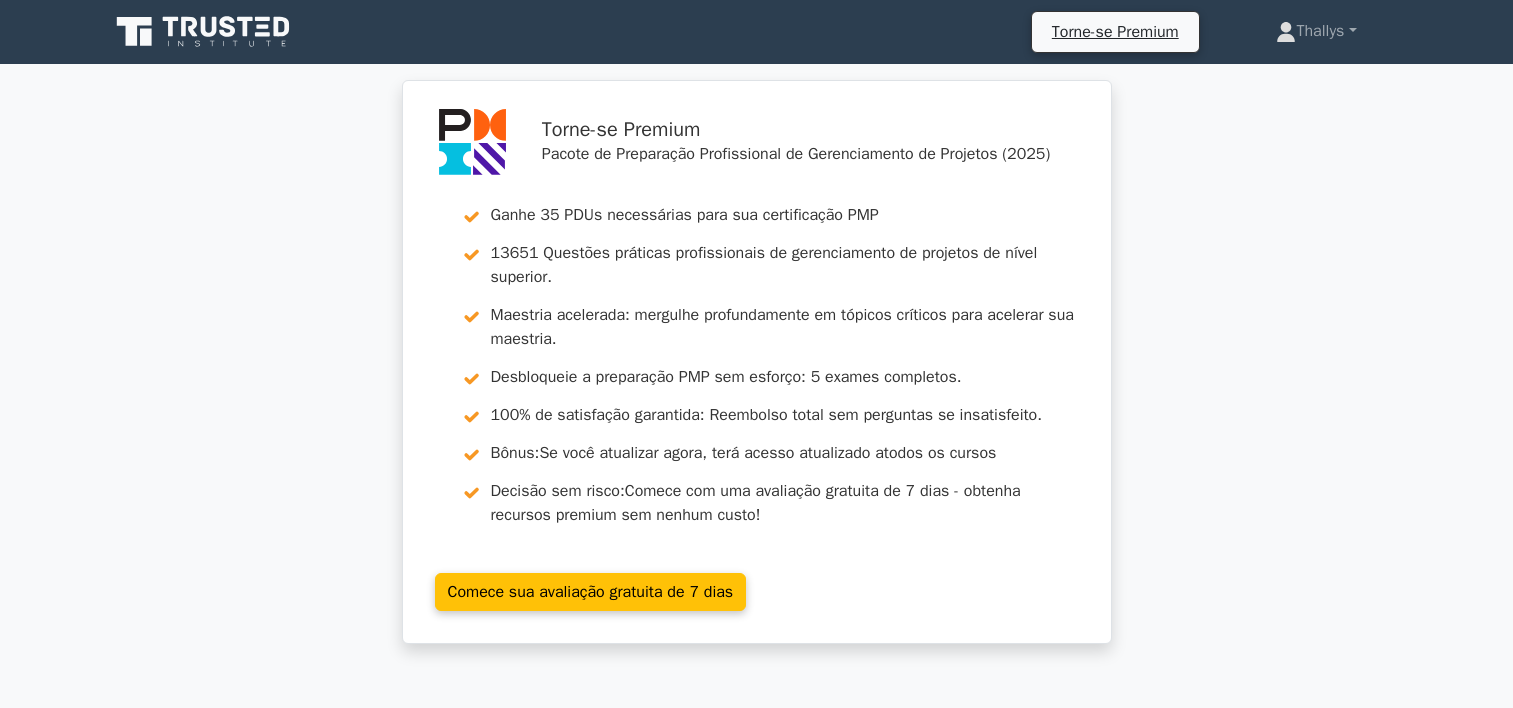 scroll, scrollTop: 0, scrollLeft: 0, axis: both 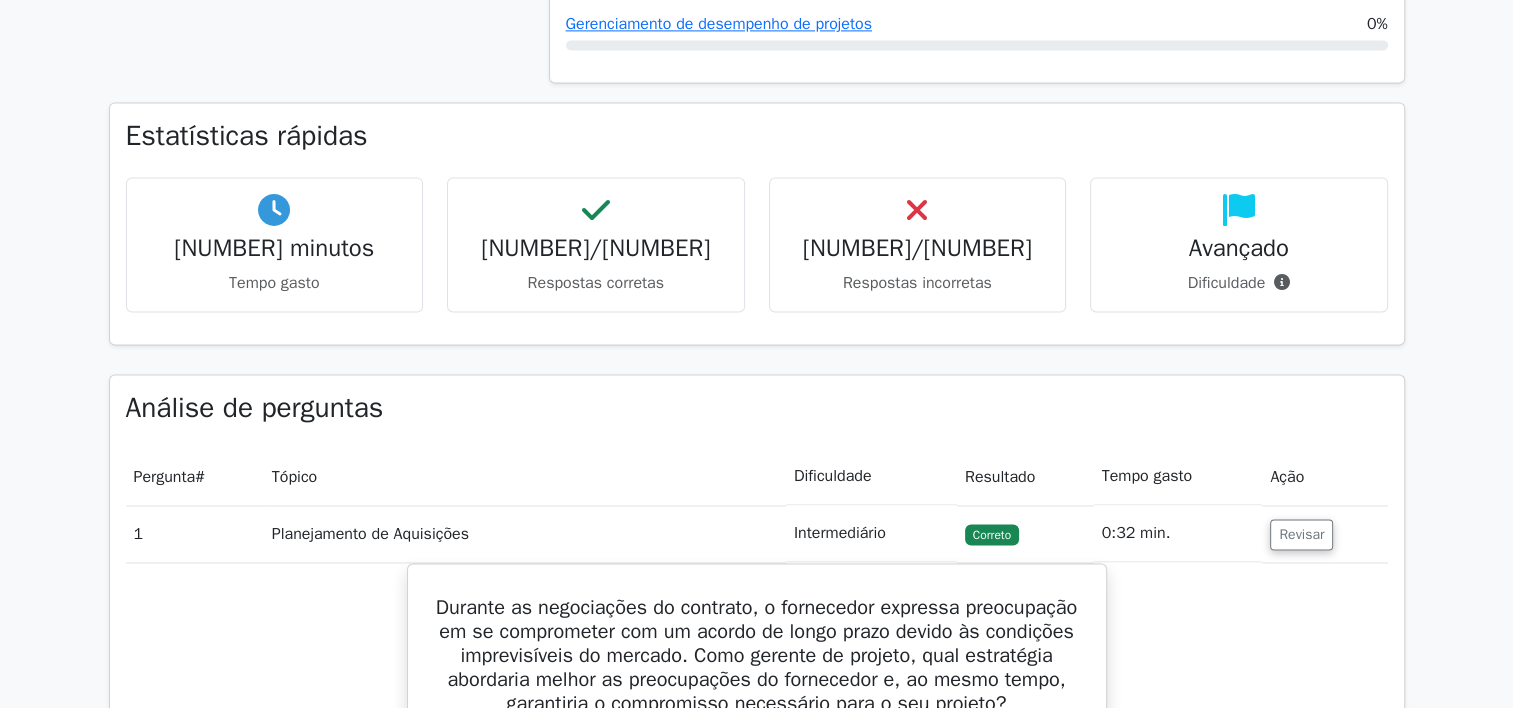 click on "Tempo gasto" at bounding box center (275, 283) 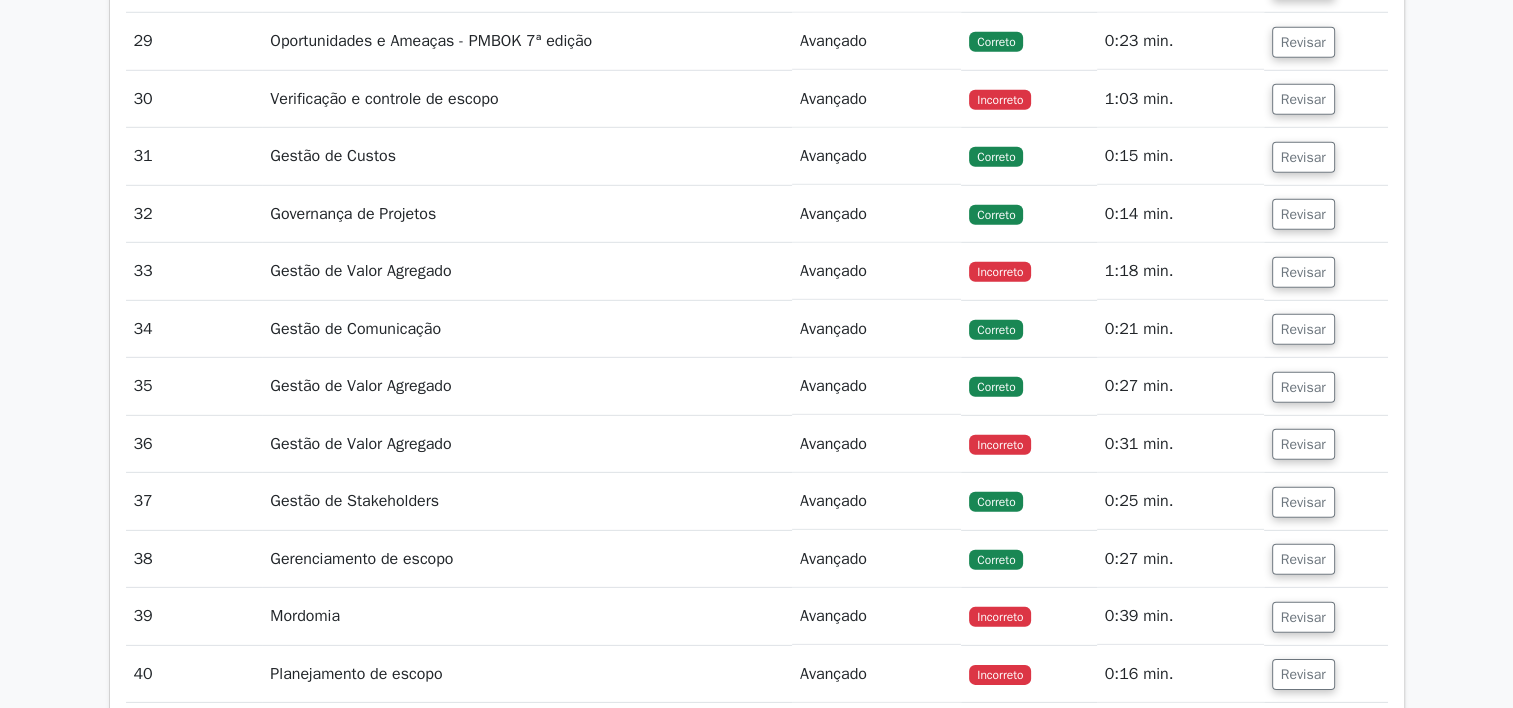 scroll, scrollTop: 5972, scrollLeft: 0, axis: vertical 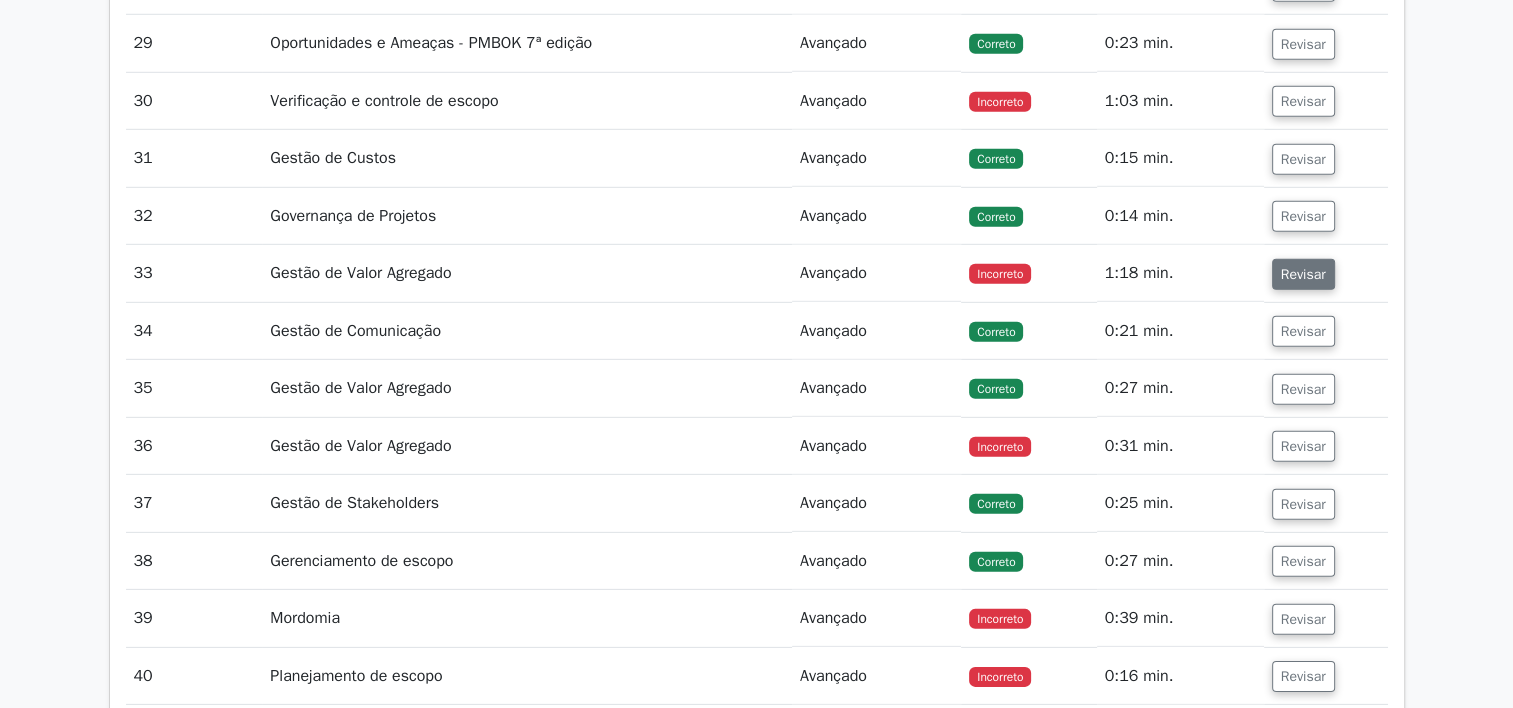 click on "Revisar" at bounding box center [1303, 274] 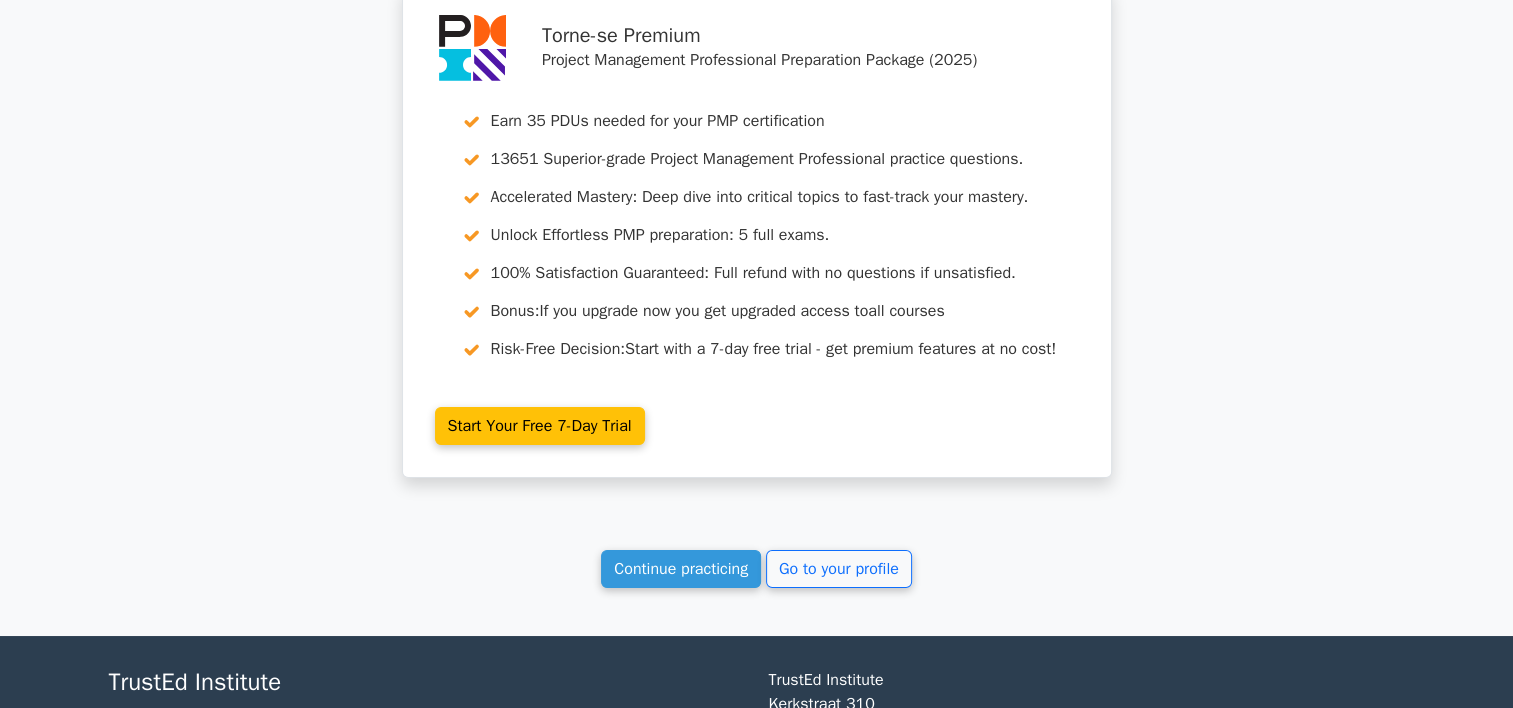 scroll, scrollTop: 15056, scrollLeft: 0, axis: vertical 